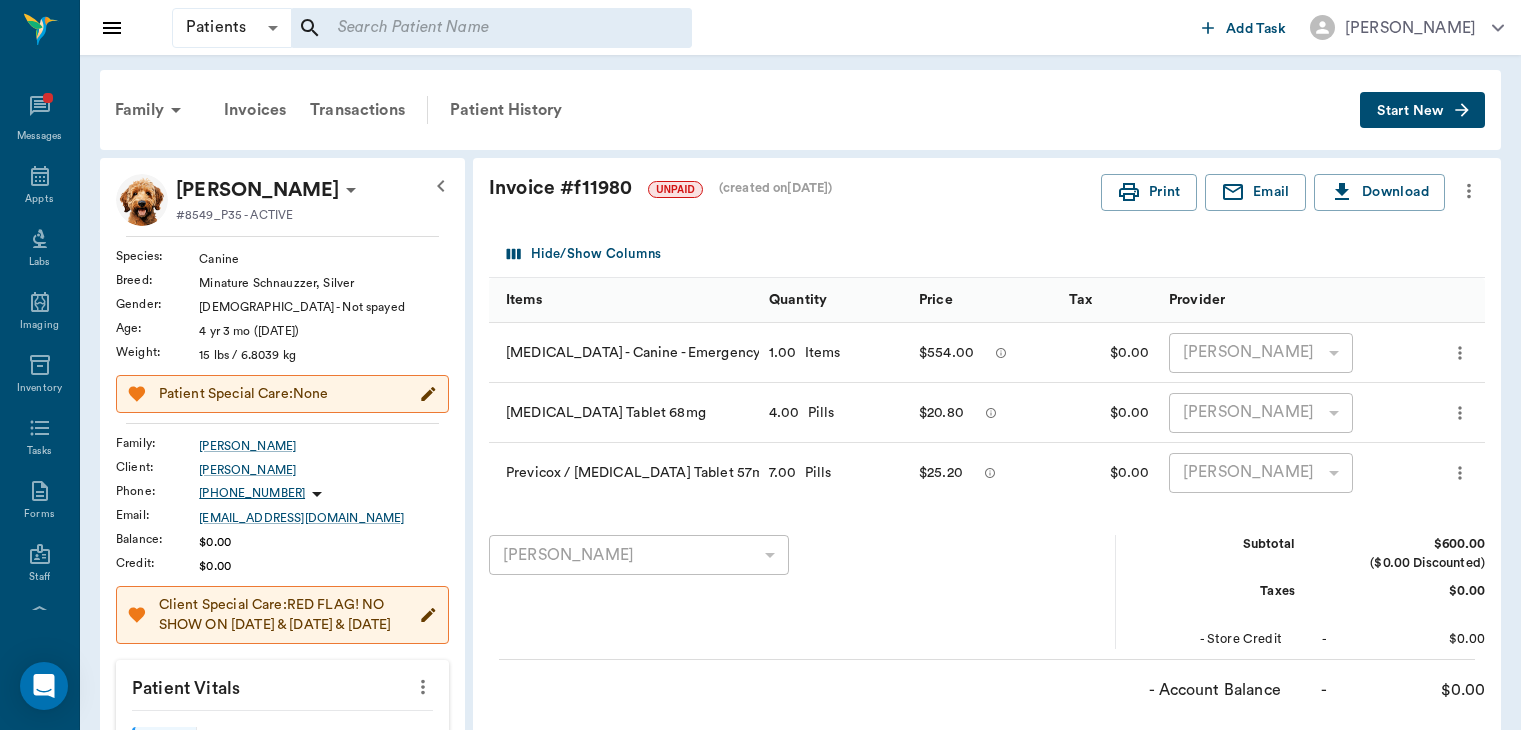 scroll, scrollTop: 183, scrollLeft: 0, axis: vertical 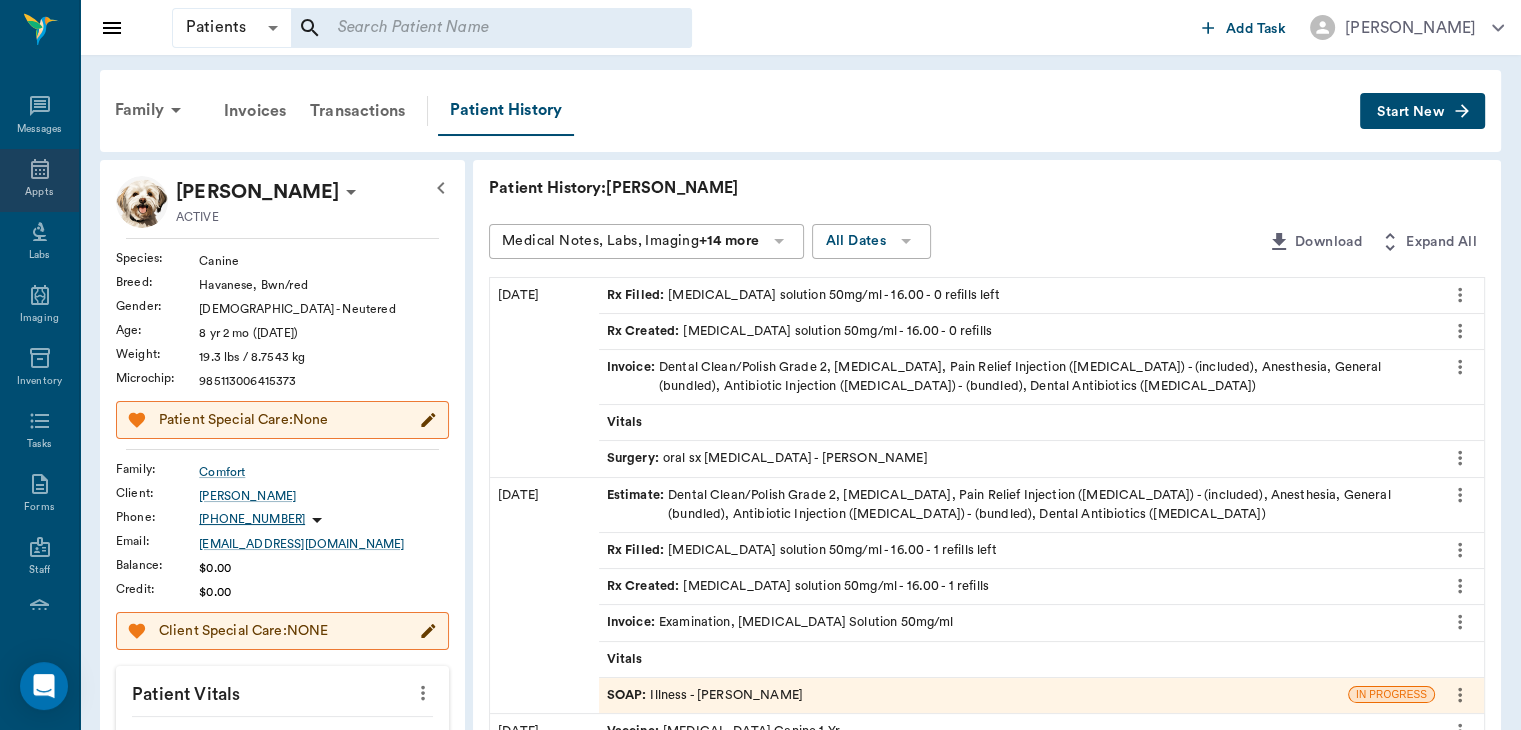 click 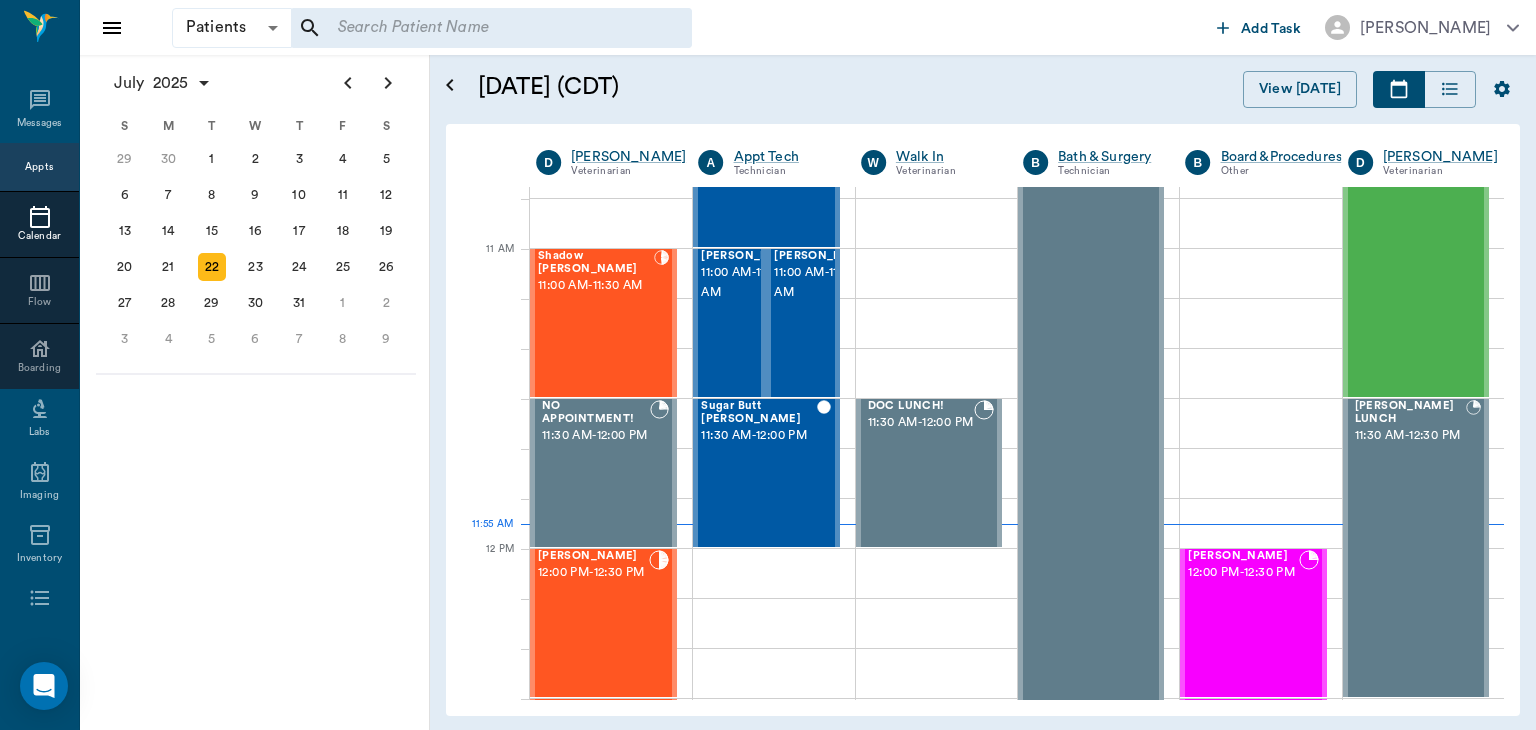 scroll, scrollTop: 839, scrollLeft: 0, axis: vertical 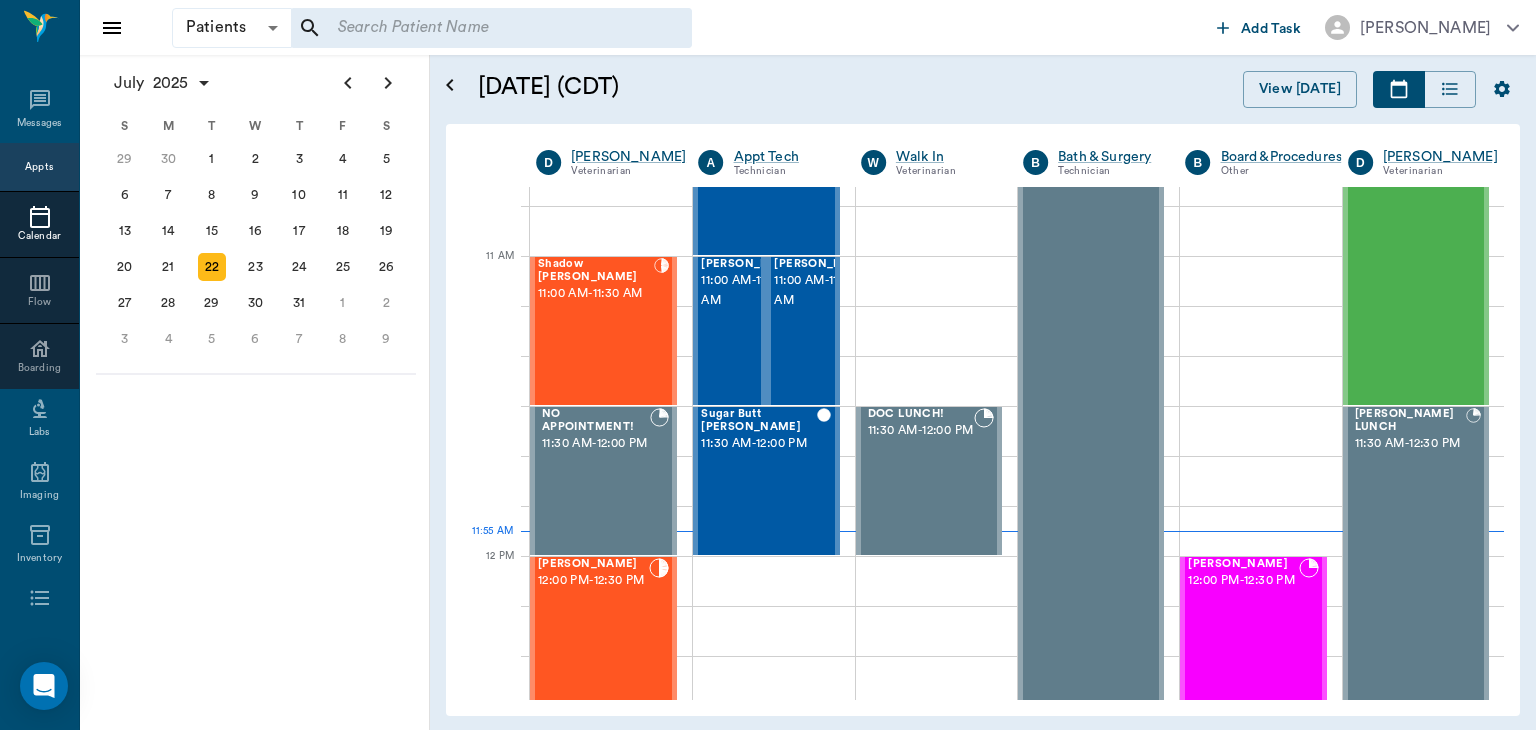 click on "12:00 PM  -  12:30 PM" at bounding box center (593, 581) 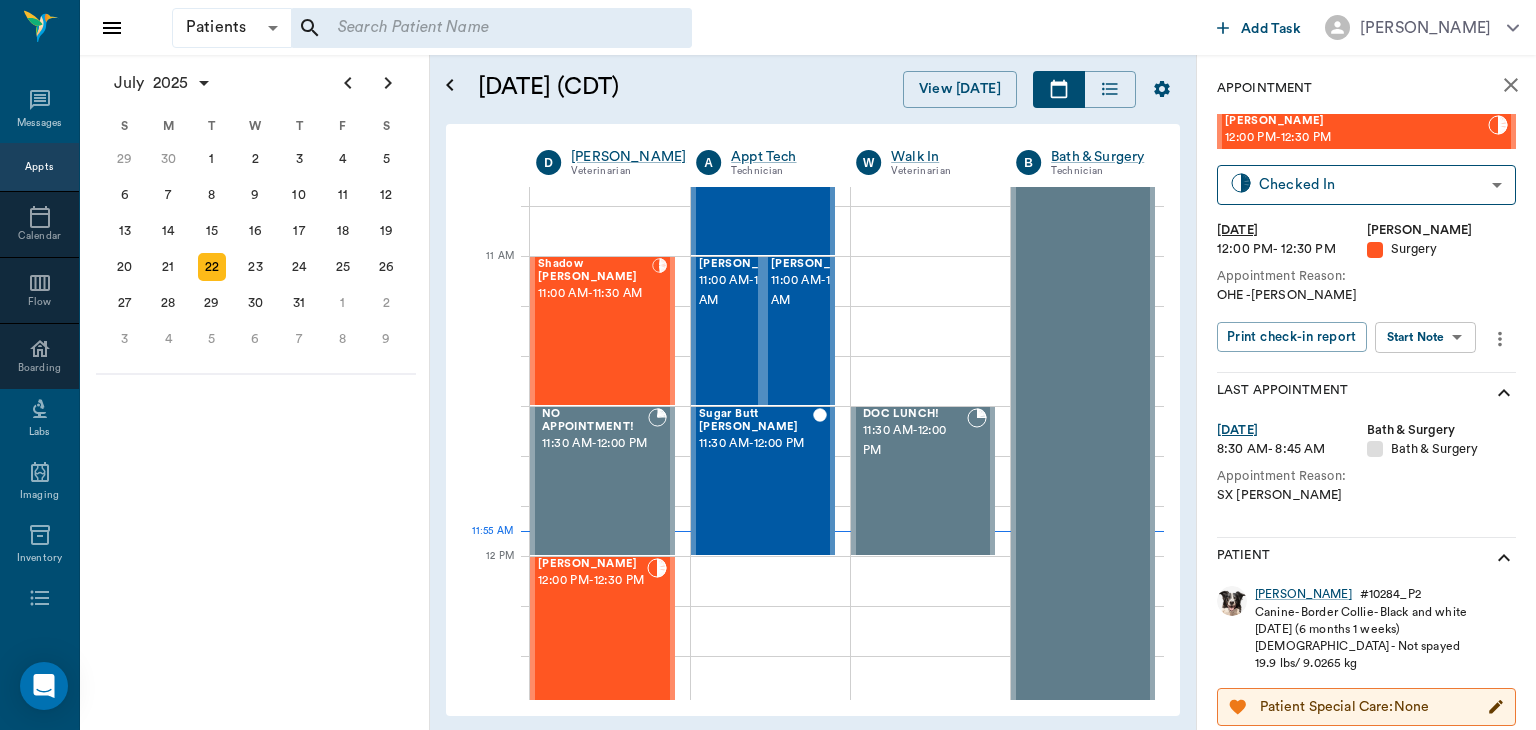 click on "Patients Patients ​ ​ Add Task Dr. Bert Ellsworth Nectar Messages Appts Calendar Flow Boarding Labs Imaging Inventory Tasks Forms Staff Reports Lookup Settings July 2025 S M T W T F S Jun 1 2 3 4 5 6 7 8 9 10 11 12 13 14 15 16 17 18 19 20 21 22 23 24 25 26 27 28 29 30 Jul 1 2 3 4 5 6 7 8 9 10 11 12 S M T W T F S 29 30 Jul 1 2 3 4 5 6 7 8 9 10 11 12 13 14 15 16 17 18 19 20 21 22 23 24 25 26 27 28 29 30 31 Aug 1 2 3 4 5 6 7 8 9 S M T W T F S 27 28 29 30 31 Aug 1 2 3 4 5 6 7 8 9 10 11 12 13 14 15 16 17 18 19 20 21 22 23 24 25 26 27 28 29 30 31 Sep 1 2 3 4 5 6 July 22, 2025 (CDT) View Today July 2025 Today 22 Tue Jul 2025 D Dr. Bert Ellsworth Veterinarian A Appt Tech Technician W Walk In Veterinarian B Bath & Surgery Technician B Board &Procedures Other D Dr. Kindall Jones Veterinarian 8 AM 9 AM 10 AM 11 AM 12 PM 1 PM 2 PM 3 PM 4 PM 5 PM 6 PM 7 PM 8 PM 11:55 AM Zans Prissy Baker Murdock 8:00 AM  -  8:30 AM LCR Emolee Murdock 8:00 AM  -  8:30 AM Donna Woods Murdock 8:00 AM  -  8:30 AM Patches Murdock 8:30 AM" at bounding box center [768, 365] 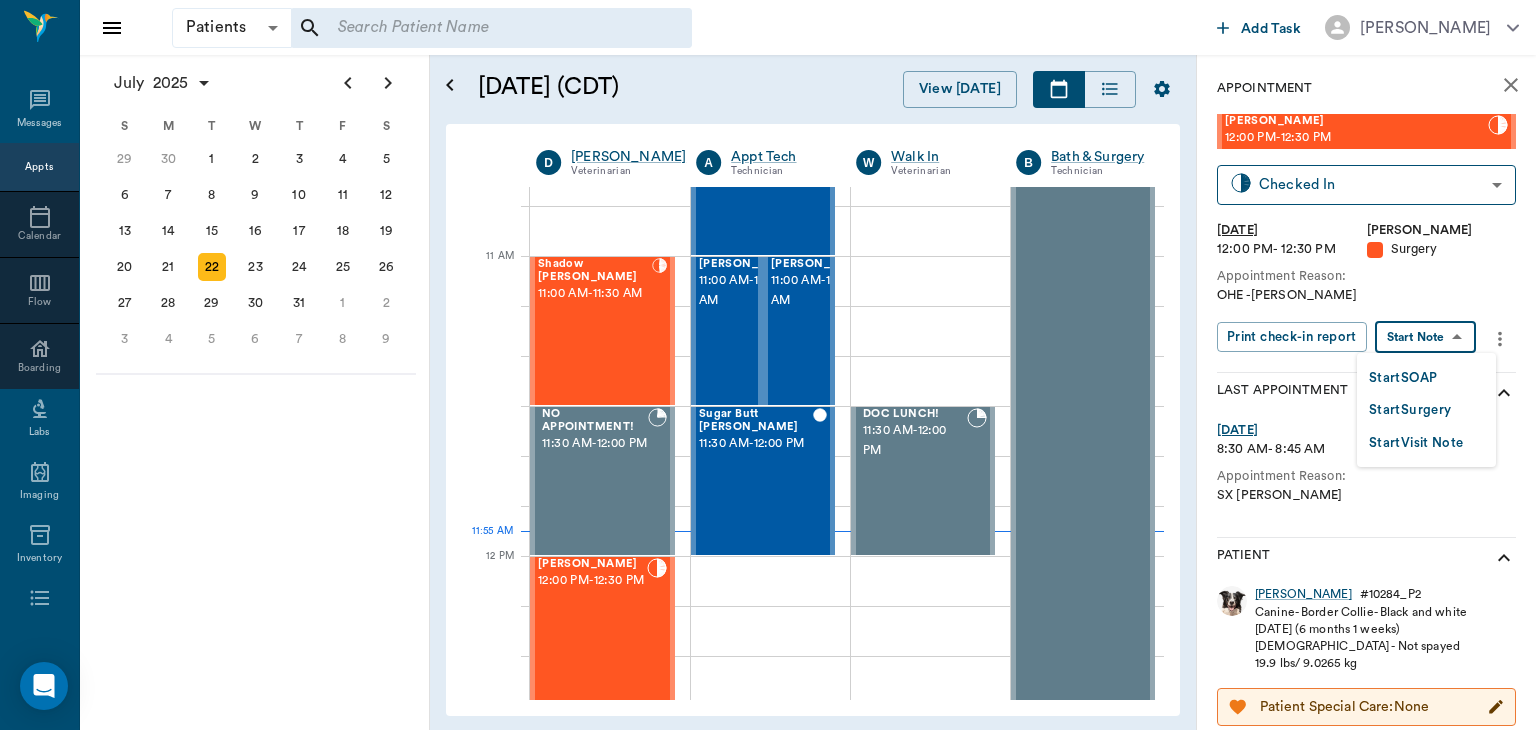 click on "Start  SOAP" at bounding box center (1403, 378) 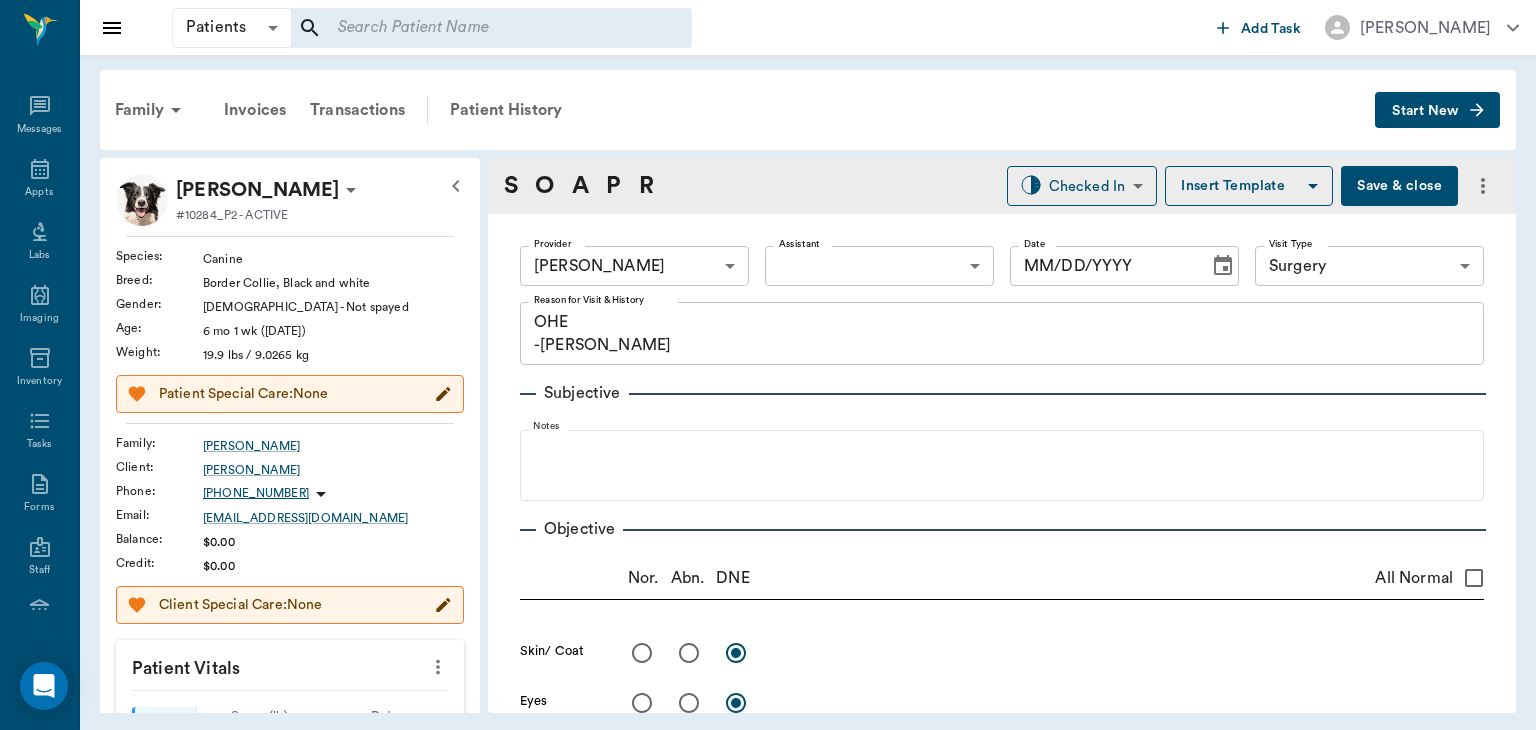 type on "63ec2f075fda476ae8351a4d" 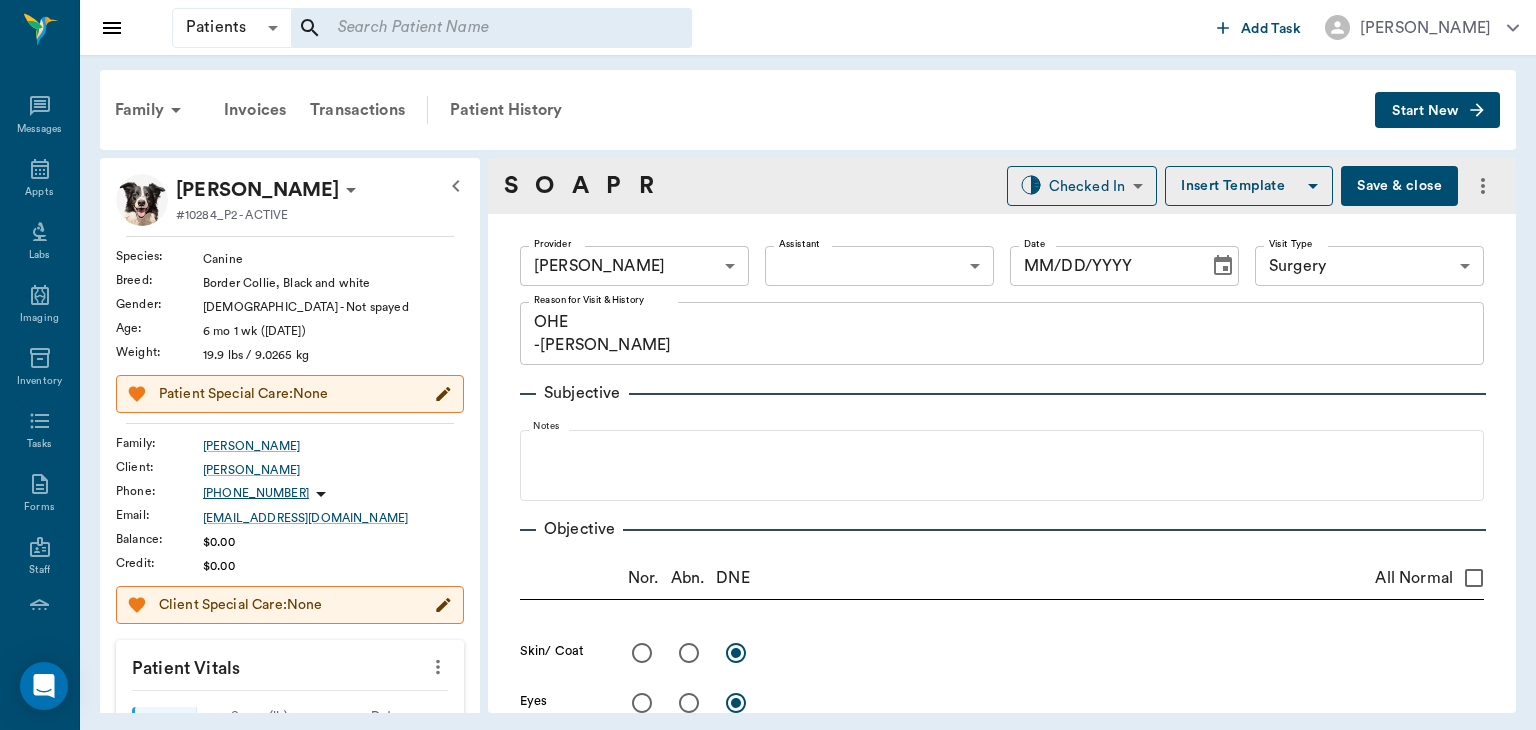 type on "65d2be4f46e3a538d89b8c18" 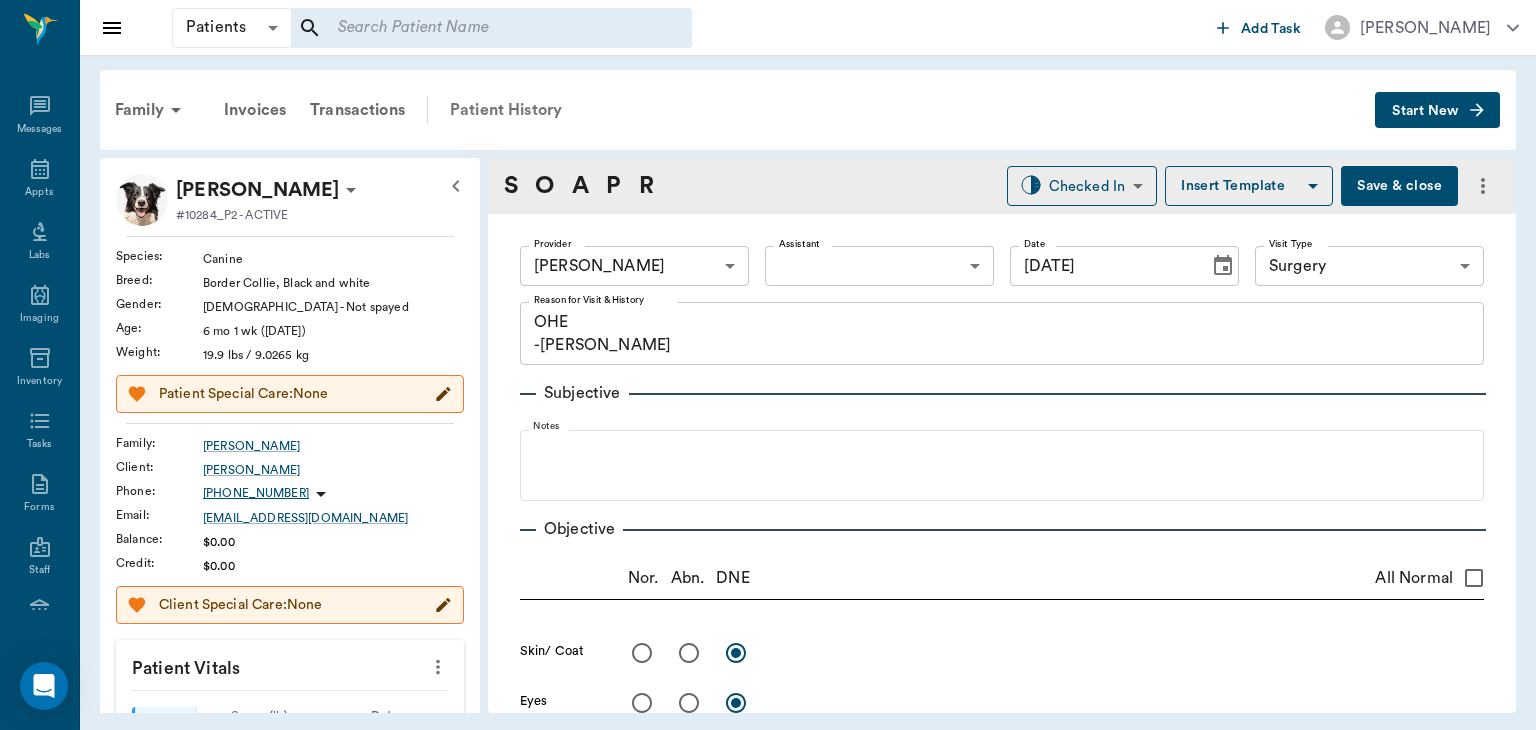 click on "Patient History" at bounding box center (506, 110) 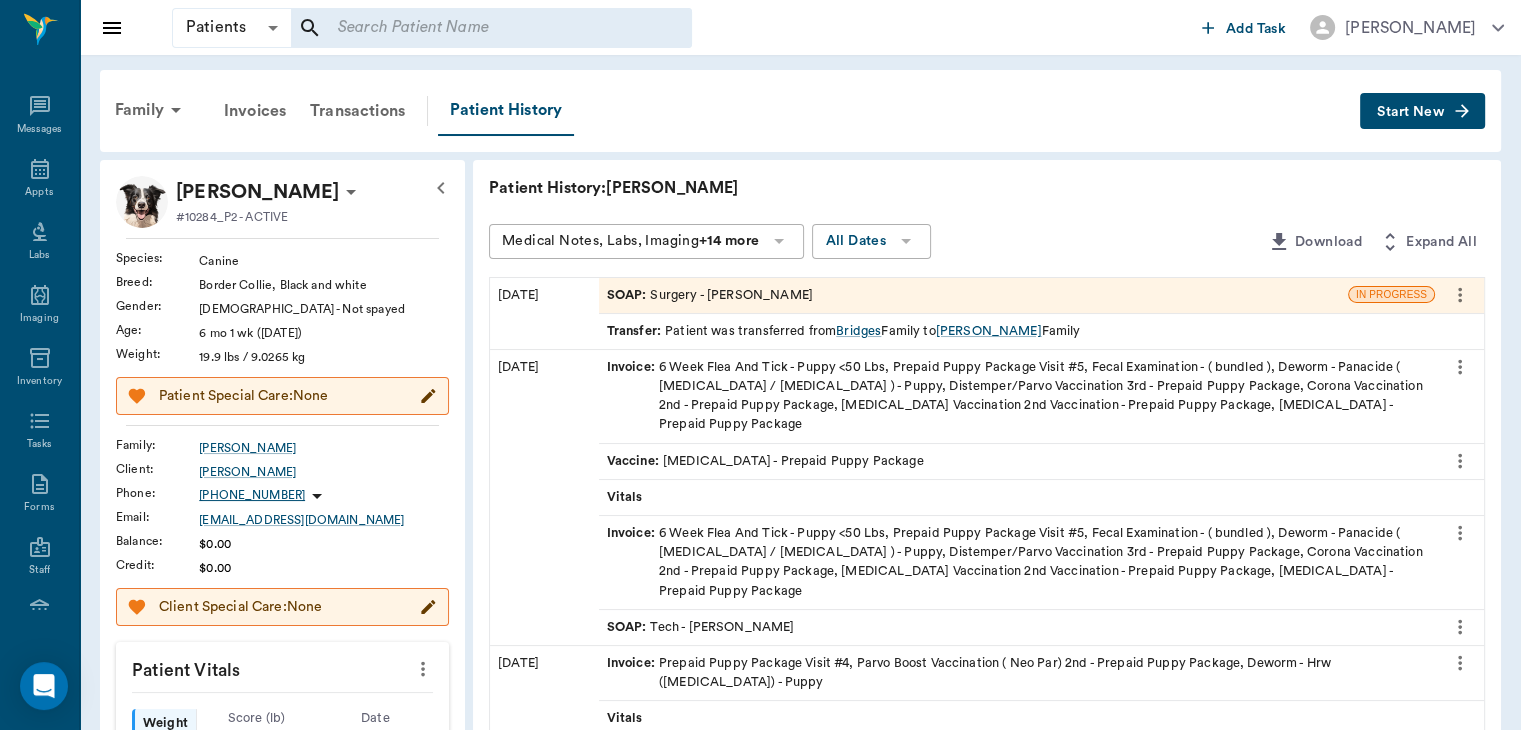 click 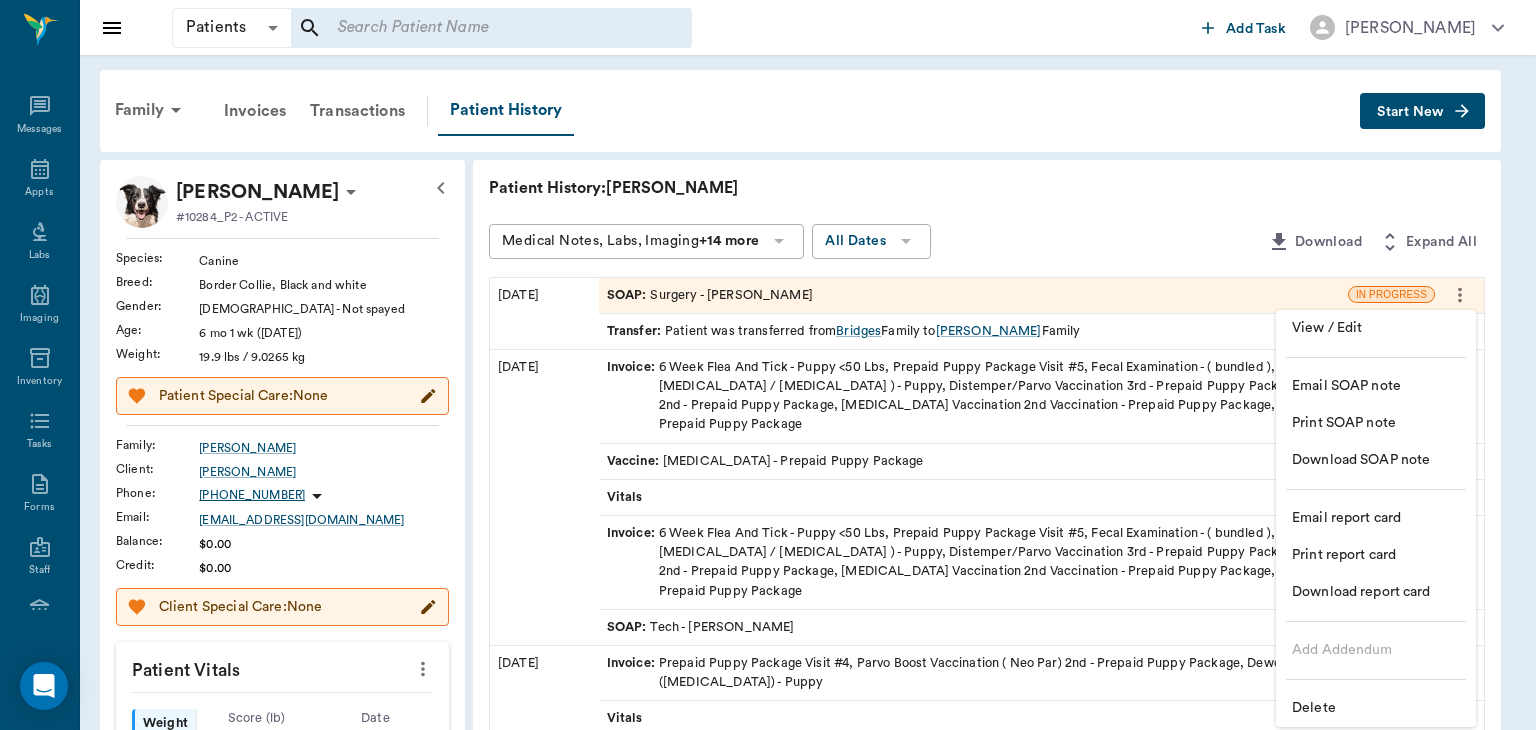 click on "Delete" at bounding box center [1376, 708] 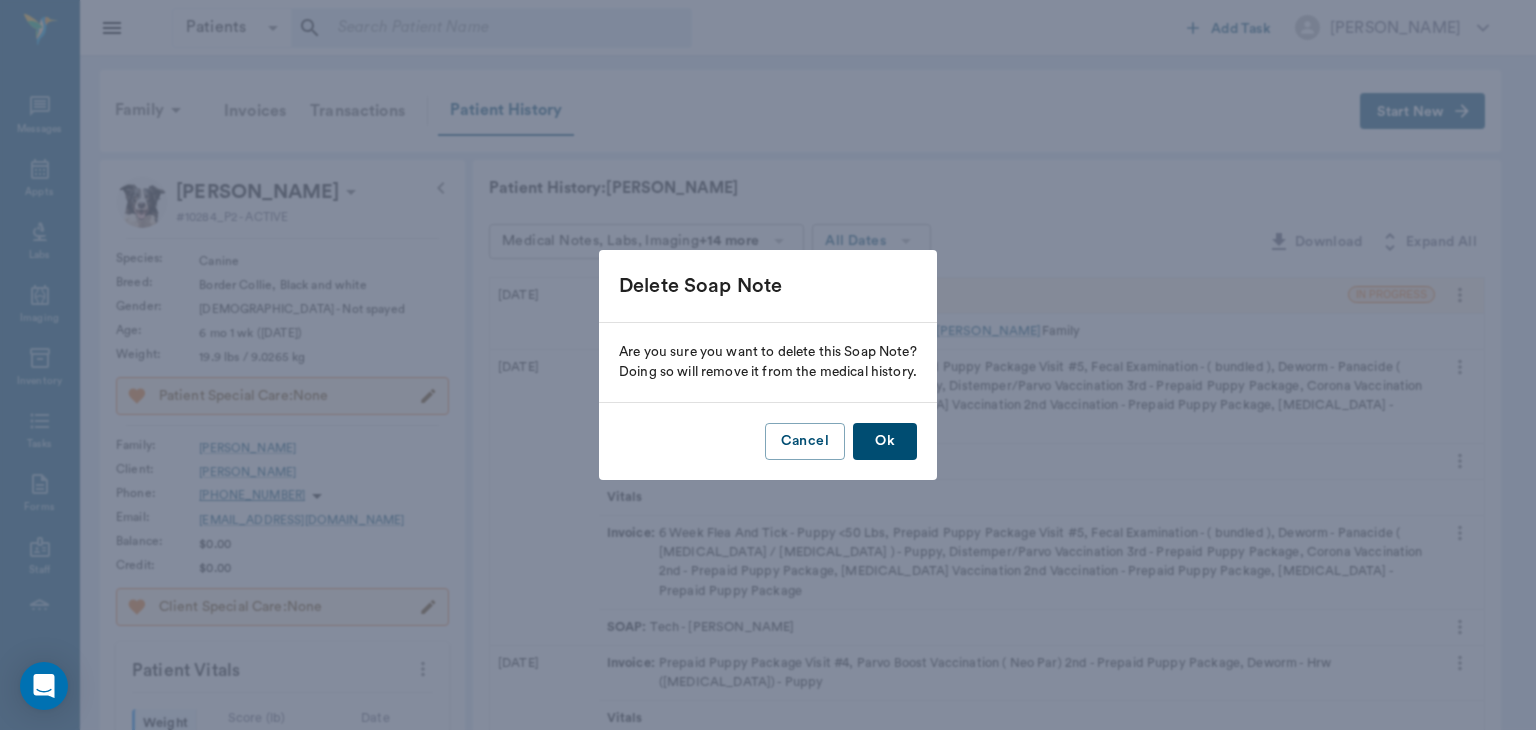 click on "Ok" at bounding box center [885, 441] 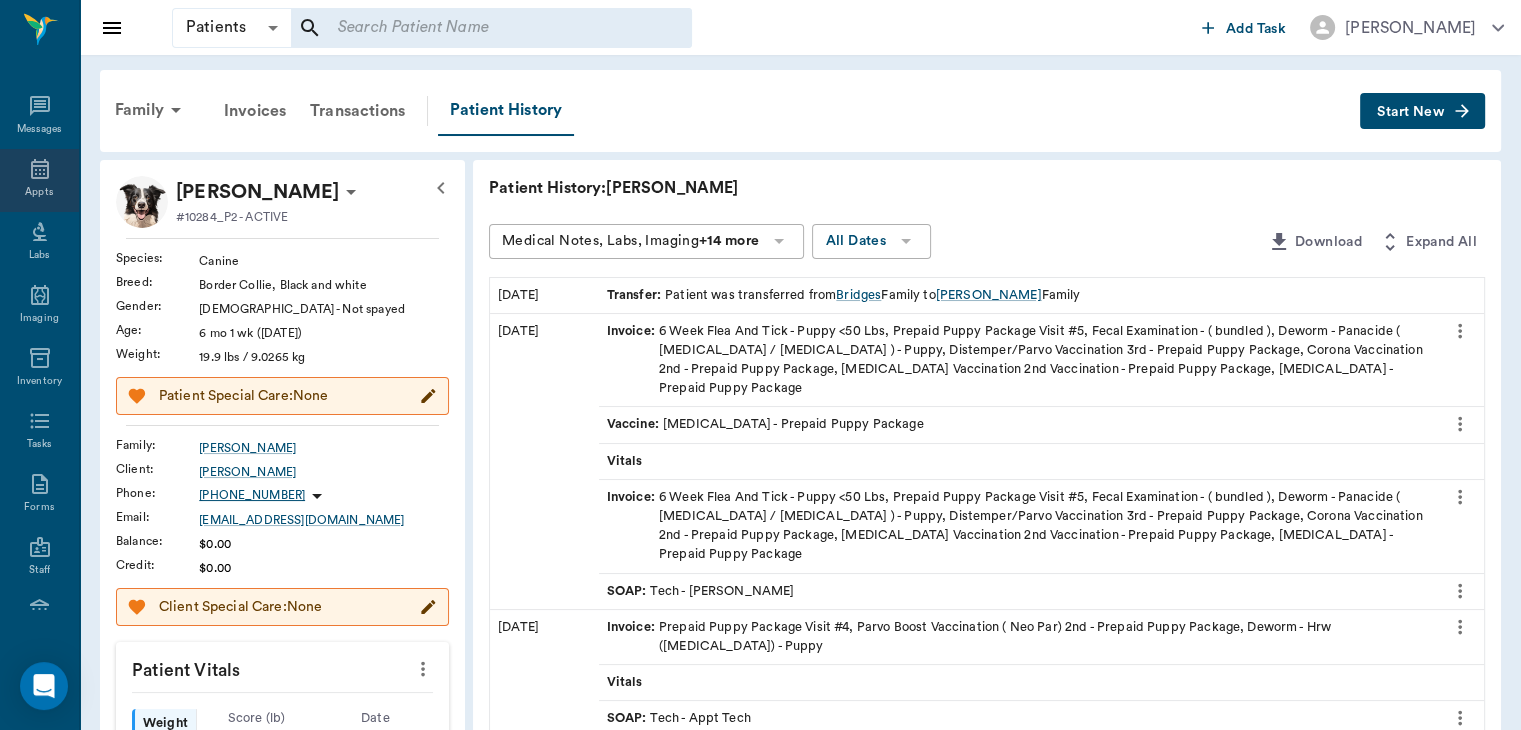 click on "Appts" at bounding box center (39, 192) 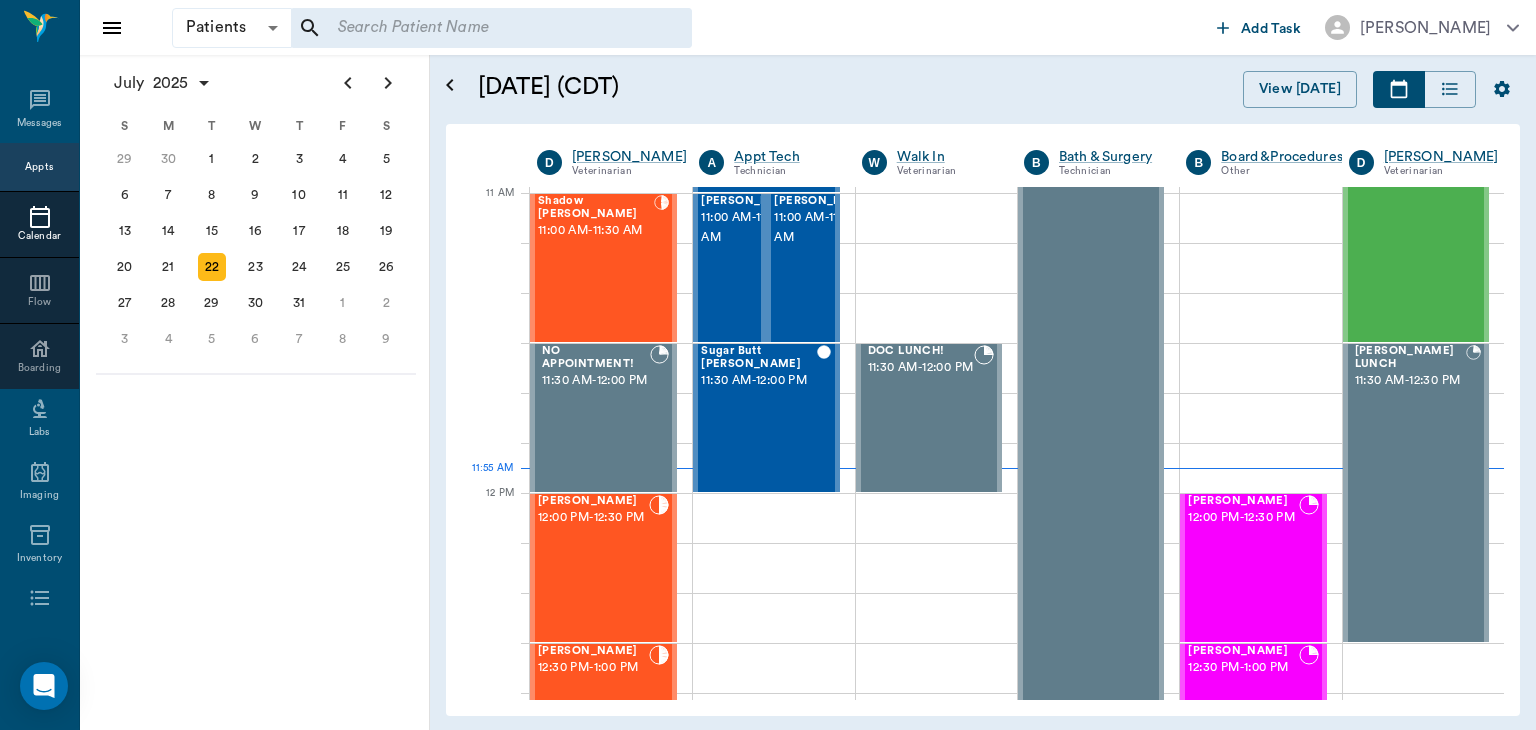 scroll, scrollTop: 902, scrollLeft: 0, axis: vertical 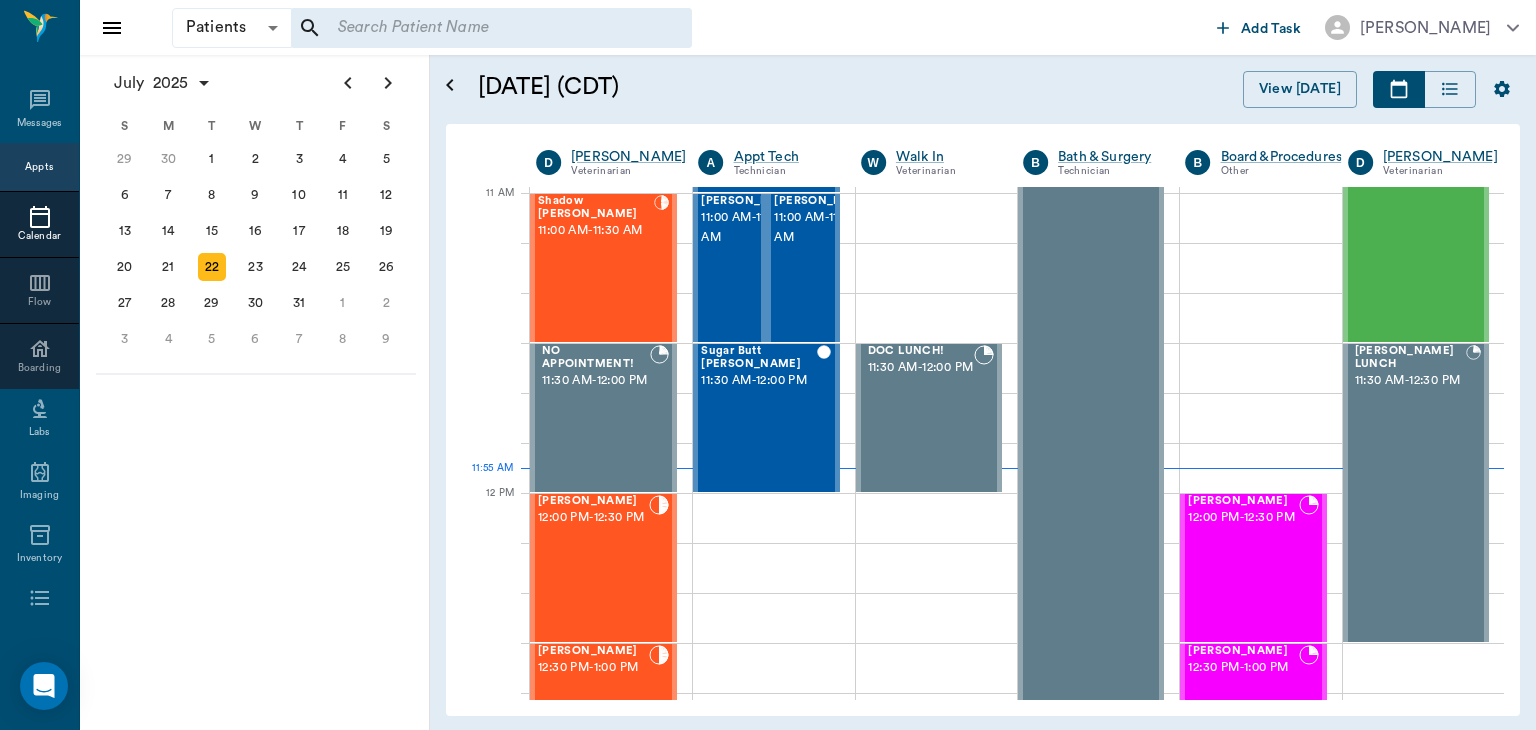 click on "LUNA Autrey 12:00 PM  -  12:30 PM" at bounding box center (593, 568) 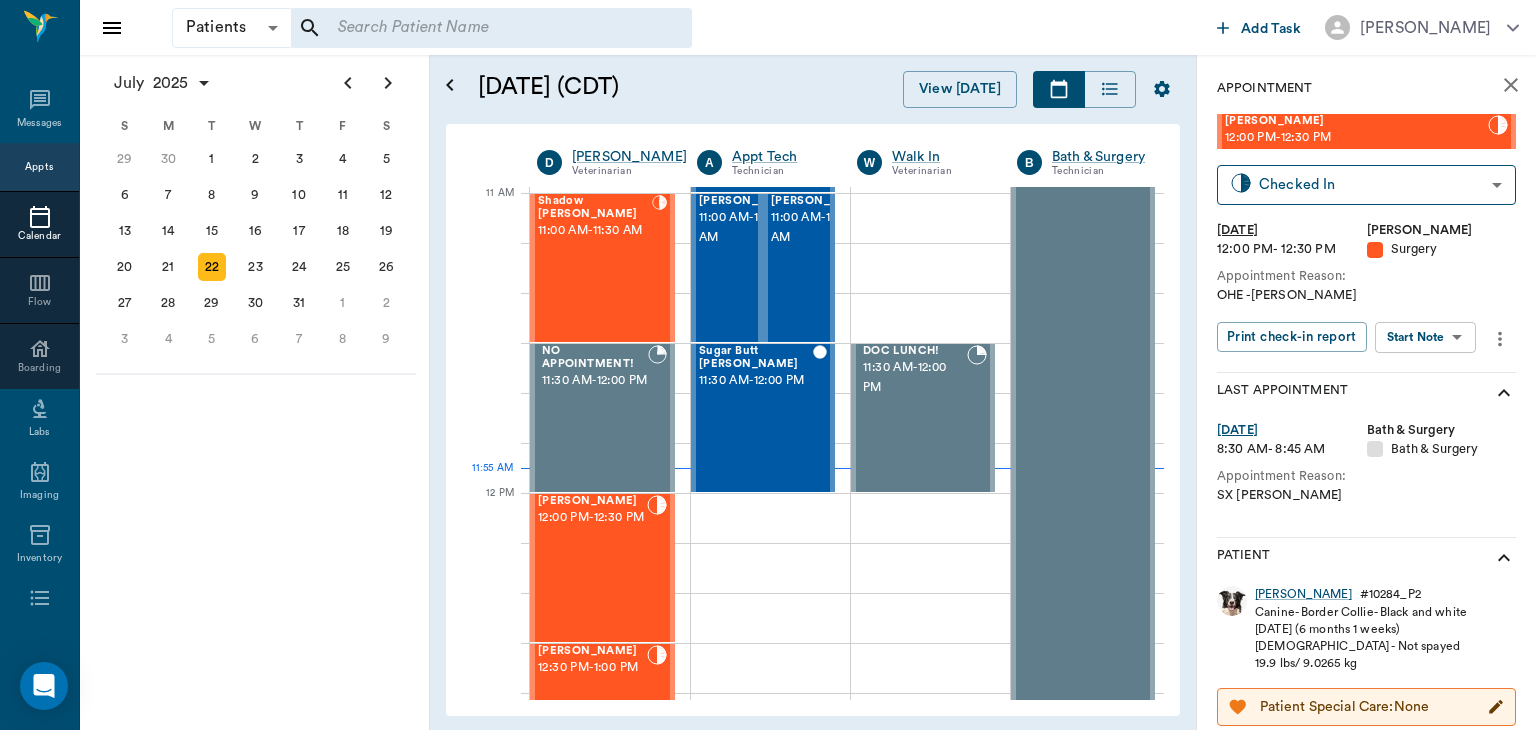 scroll, scrollTop: 902, scrollLeft: 0, axis: vertical 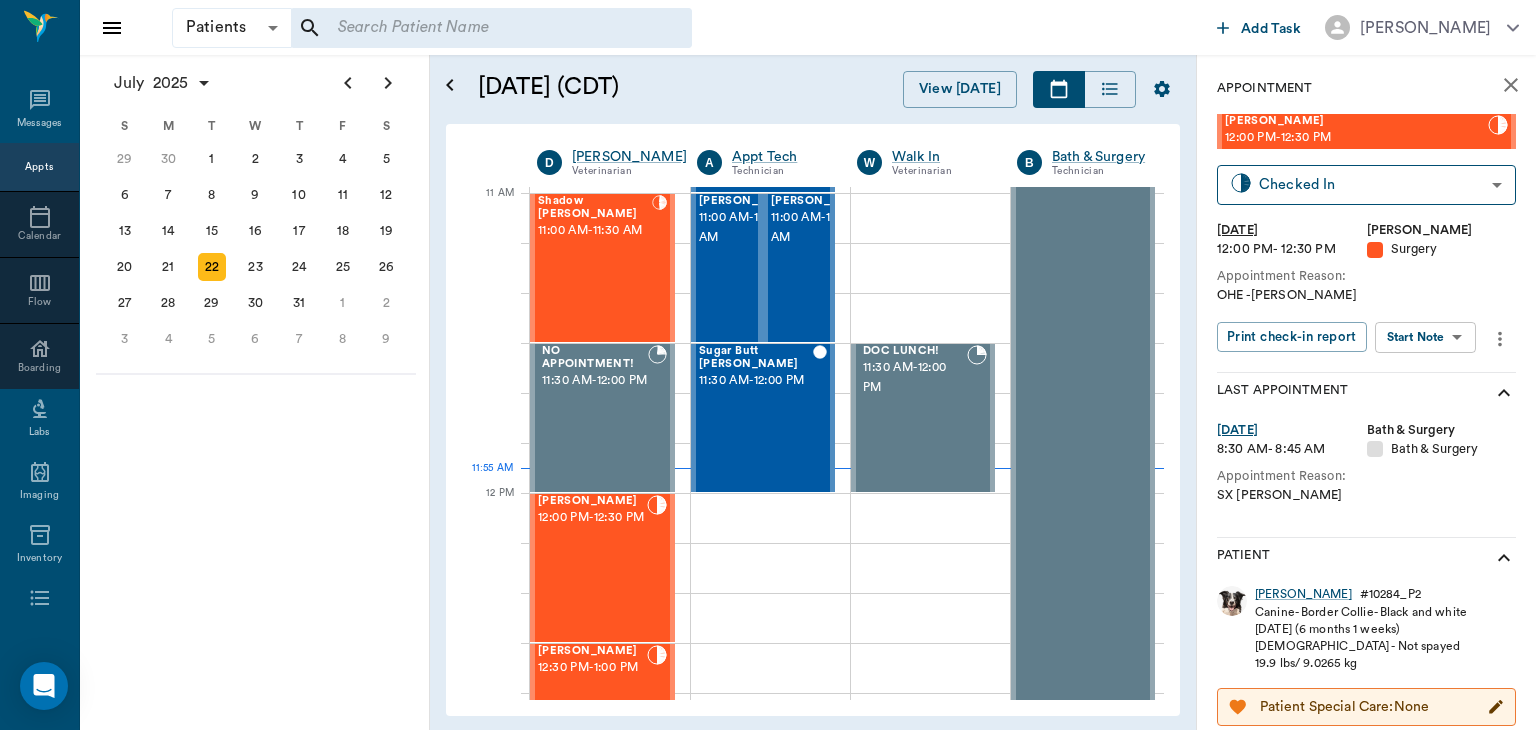 click on "Patients Patients ​ ​ Add Task Dr. Bert Ellsworth Nectar Messages Appts Calendar Flow Boarding Labs Imaging Inventory Tasks Forms Staff Reports Lookup Settings July 2025 S M T W T F S Jun 1 2 3 4 5 6 7 8 9 10 11 12 13 14 15 16 17 18 19 20 21 22 23 24 25 26 27 28 29 30 Jul 1 2 3 4 5 6 7 8 9 10 11 12 S M T W T F S 29 30 Jul 1 2 3 4 5 6 7 8 9 10 11 12 13 14 15 16 17 18 19 20 21 22 23 24 25 26 27 28 29 30 31 Aug 1 2 3 4 5 6 7 8 9 S M T W T F S 27 28 29 30 31 Aug 1 2 3 4 5 6 7 8 9 10 11 12 13 14 15 16 17 18 19 20 21 22 23 24 25 26 27 28 29 30 31 Sep 1 2 3 4 5 6 July 22, 2025 (CDT) View Today July 2025 Today 22 Tue Jul 2025 D Dr. Bert Ellsworth Veterinarian A Appt Tech Technician W Walk In Veterinarian B Bath & Surgery Technician B Board &Procedures Other D Dr. Kindall Jones Veterinarian 8 AM 9 AM 10 AM 11 AM 12 PM 1 PM 2 PM 3 PM 4 PM 5 PM 6 PM 7 PM 8 PM 11:55 AM Zans Prissy Baker Murdock 8:00 AM  -  8:30 AM LCR Emolee Murdock 8:00 AM  -  8:30 AM Donna Woods Murdock 8:00 AM  -  8:30 AM Patches Murdock 8:30 AM" at bounding box center (768, 365) 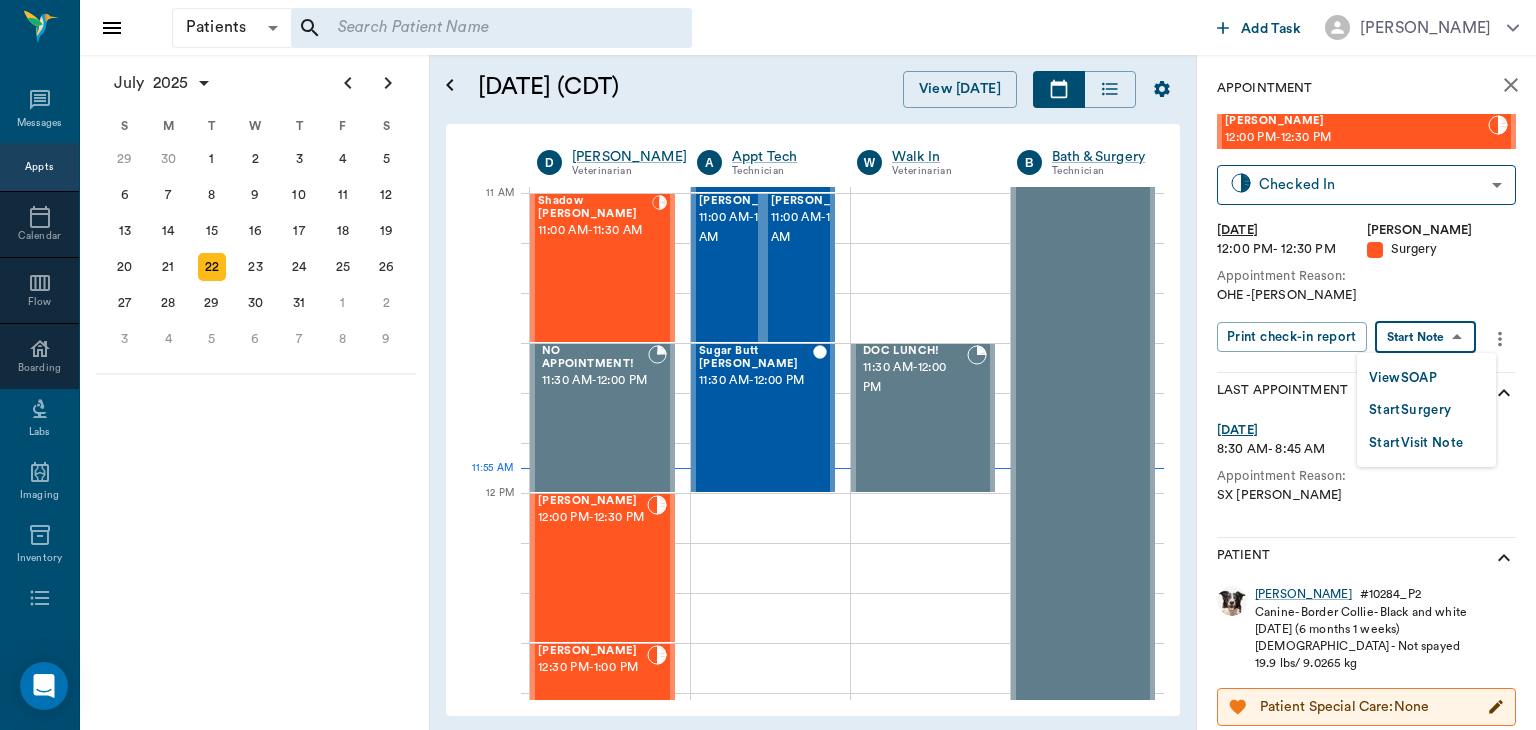 click on "Start  Surgery" at bounding box center (1410, 410) 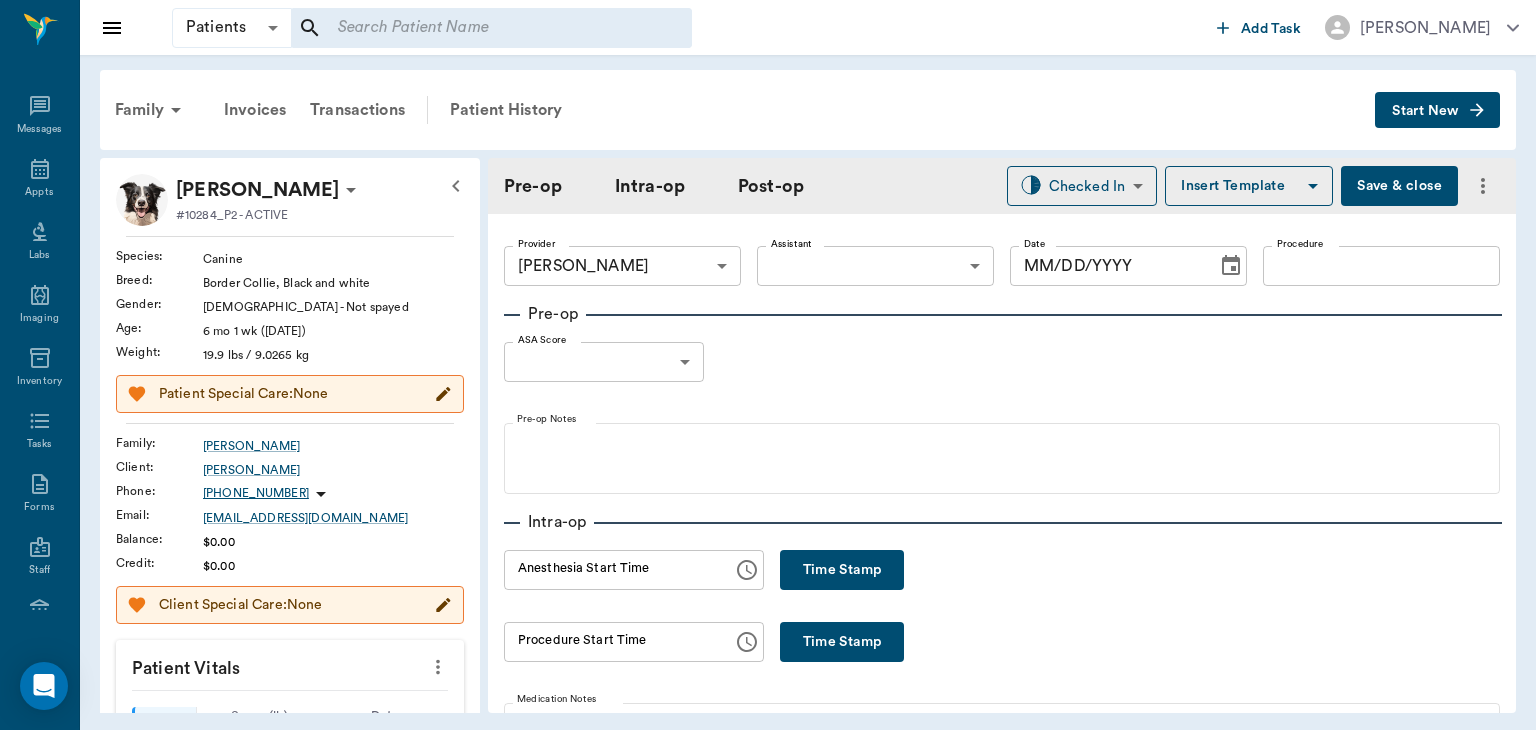 type on "63ec2f075fda476ae8351a4d" 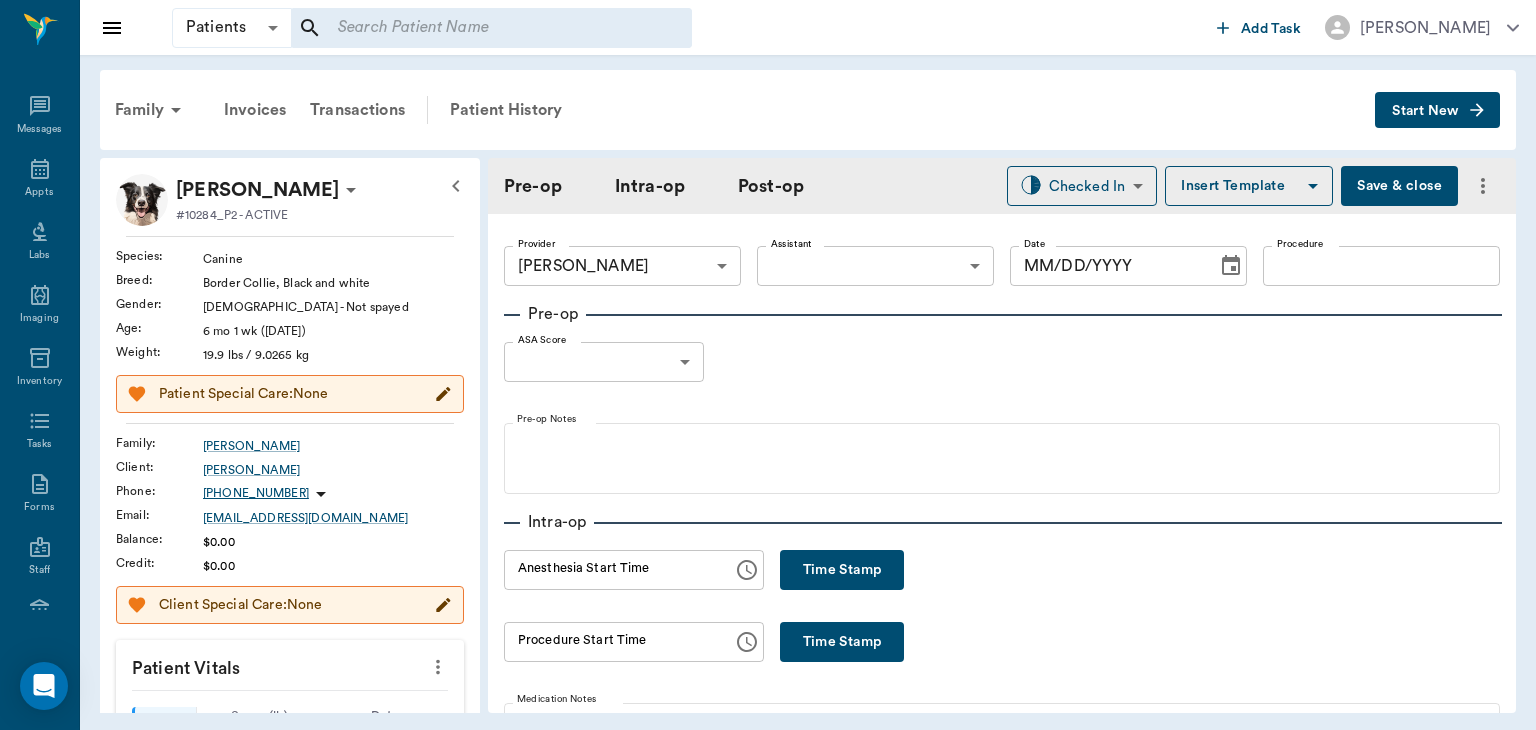 type on "[DATE]" 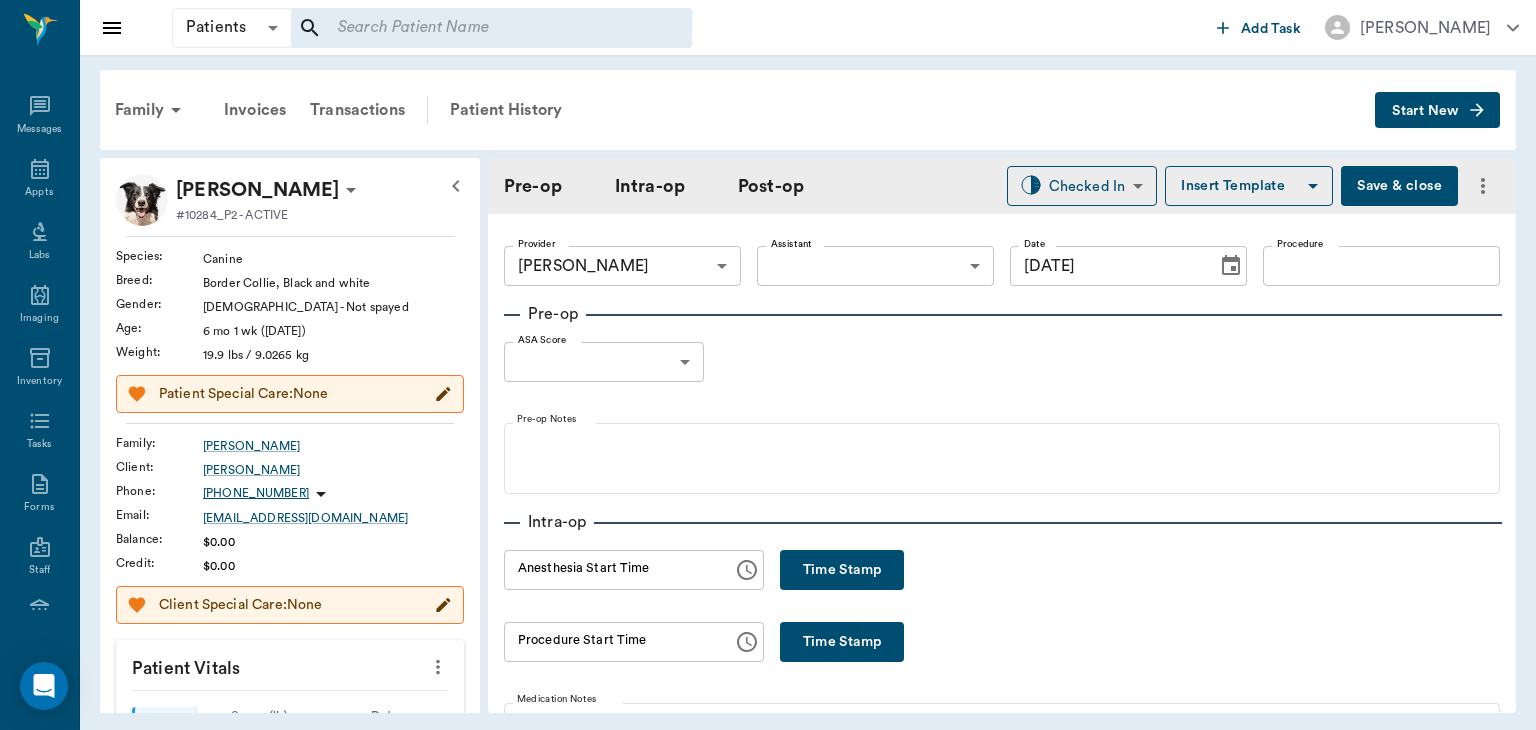 click on "Time Stamp" at bounding box center (842, 570) 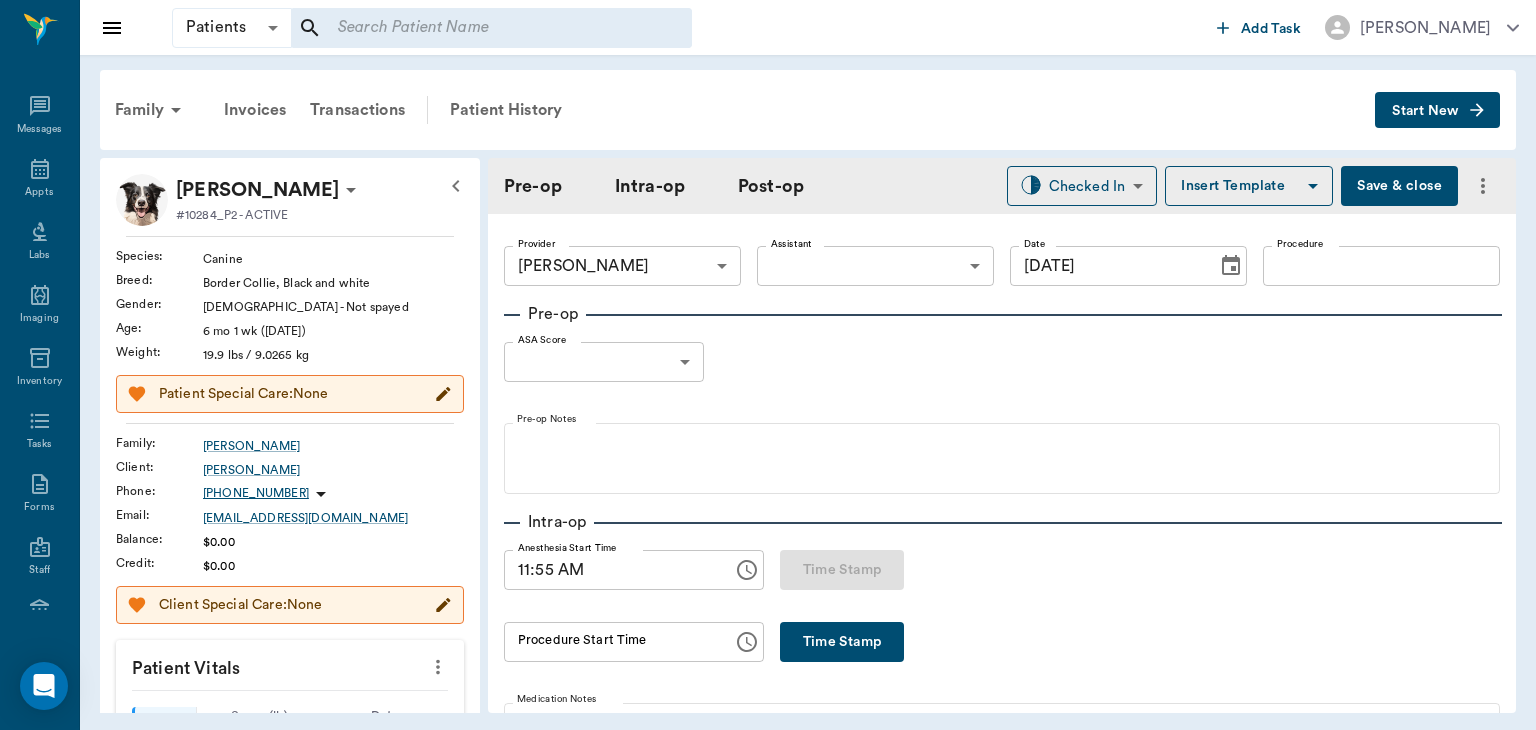 click on "Patients Patients ​ ​ Add Task Dr. Bert Ellsworth Nectar Messages Appts Labs Imaging Inventory Tasks Forms Staff Reports Lookup Settings Family Invoices Transactions Patient History Start New LUNA Autrey #10284_P2    -    ACTIVE   Species : Canine Breed : Border Collie, Black and white Gender : Female - Not spayed Age : 6 mo 1 wk (01/13/2025) Weight : 19.9 lbs / 9.0265 kg Patient Special Care:  None Family : Autrey Client : Rita Autrey Phone : (469) 335-6586 Email : autreyrita@gmail.com Balance : $0.00 Credit : $0.00 Client Special Care:  None Patient Vitals Weight BCS HR Temp Resp BP Dia Pain Perio Score ( lb ) Date 03/17/25 2PM 05/06/25 2PM 0 5 10 15 20 Ongoing diagnosis Current Rx Reminders 6 Week Flea And Tick - Puppy <50 Lbs 06/17/25 Canine Complete Adult Annual 05/05/26 Distemper/Parvo Vaccination Annual 05/05/26 Bordetella Vaccination Annual 05/05/26 Upcoming appointments Surgery 07/22/25 Schedule Appointment Pre-op Intra-op Post-op Checked In CHECKED_IN ​ Insert Template  Save & close ​ ​" at bounding box center [768, 365] 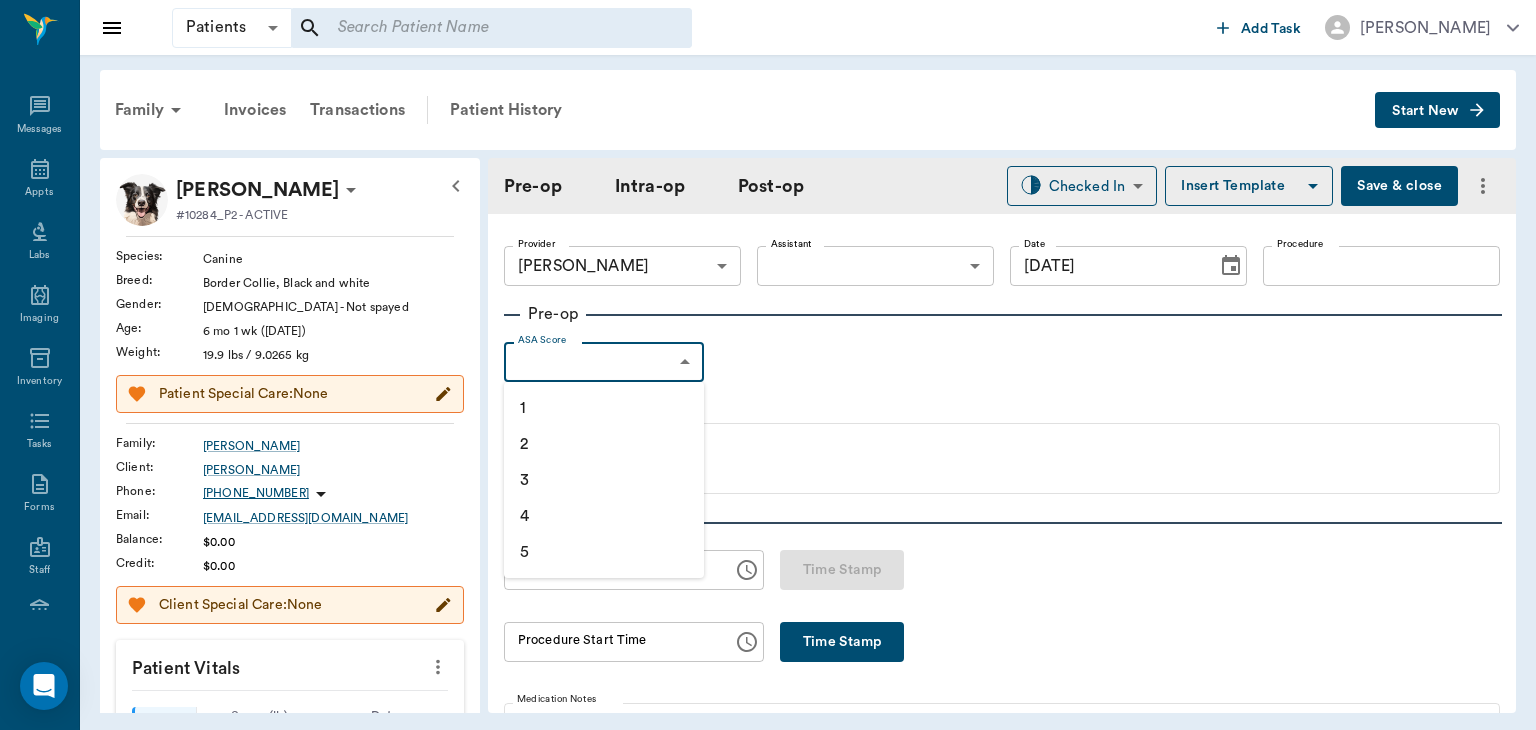 click on "1" at bounding box center [604, 408] 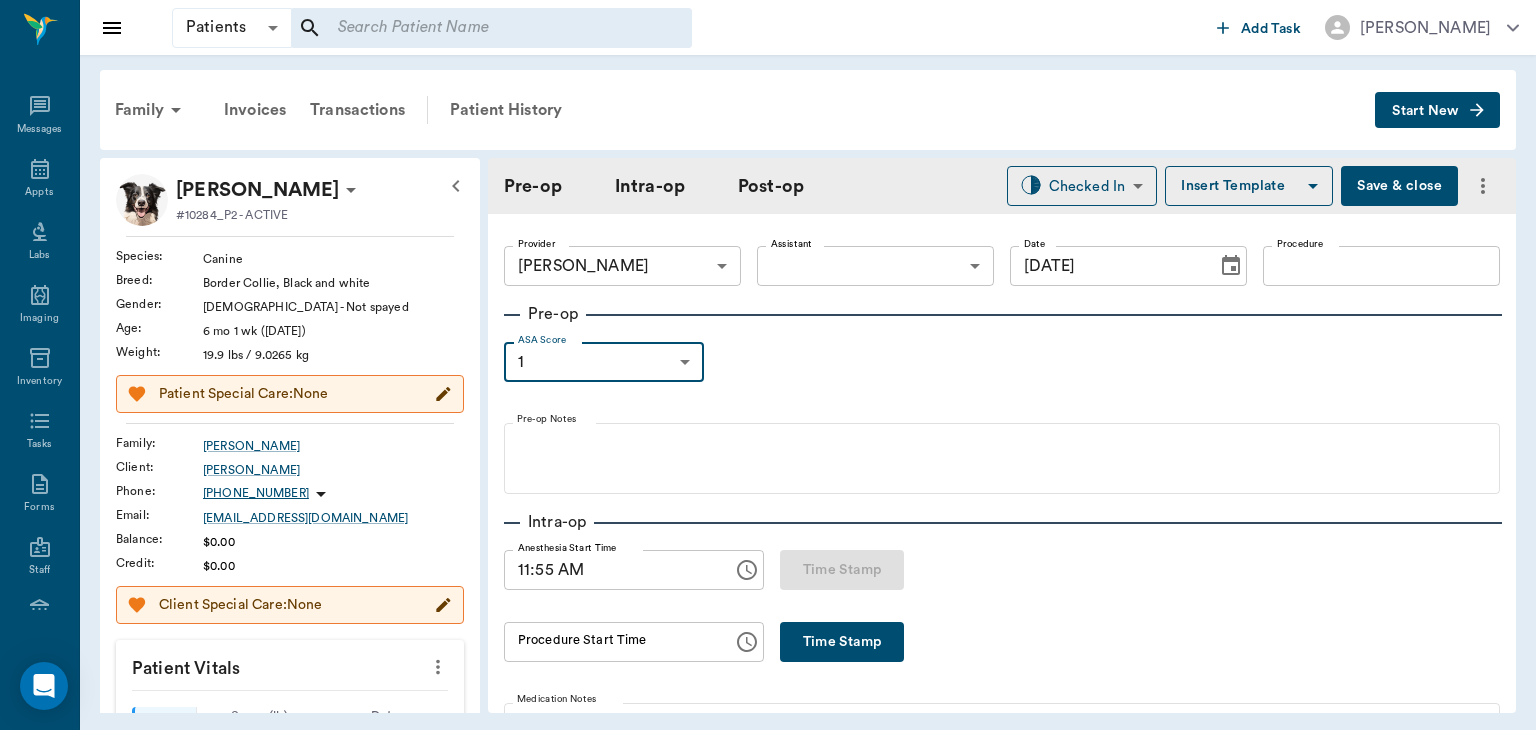 click on "Patients Patients ​ ​ Add Task Dr. Bert Ellsworth Nectar Messages Appts Labs Imaging Inventory Tasks Forms Staff Reports Lookup Settings Family Invoices Transactions Patient History Start New LUNA Autrey #10284_P2    -    ACTIVE   Species : Canine Breed : Border Collie, Black and white Gender : Female - Not spayed Age : 6 mo 1 wk (01/13/2025) Weight : 19.9 lbs / 9.0265 kg Patient Special Care:  None Family : Autrey Client : Rita Autrey Phone : (469) 335-6586 Email : autreyrita@gmail.com Balance : $0.00 Credit : $0.00 Client Special Care:  None Patient Vitals Weight BCS HR Temp Resp BP Dia Pain Perio Score ( lb ) Date 03/17/25 2PM 05/06/25 2PM 0 5 10 15 20 Ongoing diagnosis Current Rx Reminders 6 Week Flea And Tick - Puppy <50 Lbs 06/17/25 Canine Complete Adult Annual 05/05/26 Distemper/Parvo Vaccination Annual 05/05/26 Bordetella Vaccination Annual 05/05/26 Upcoming appointments Surgery 07/22/25 Schedule Appointment Pre-op Intra-op Post-op Checked In CHECKED_IN ​ Insert Template  Save & close ​ 1 1" at bounding box center (768, 365) 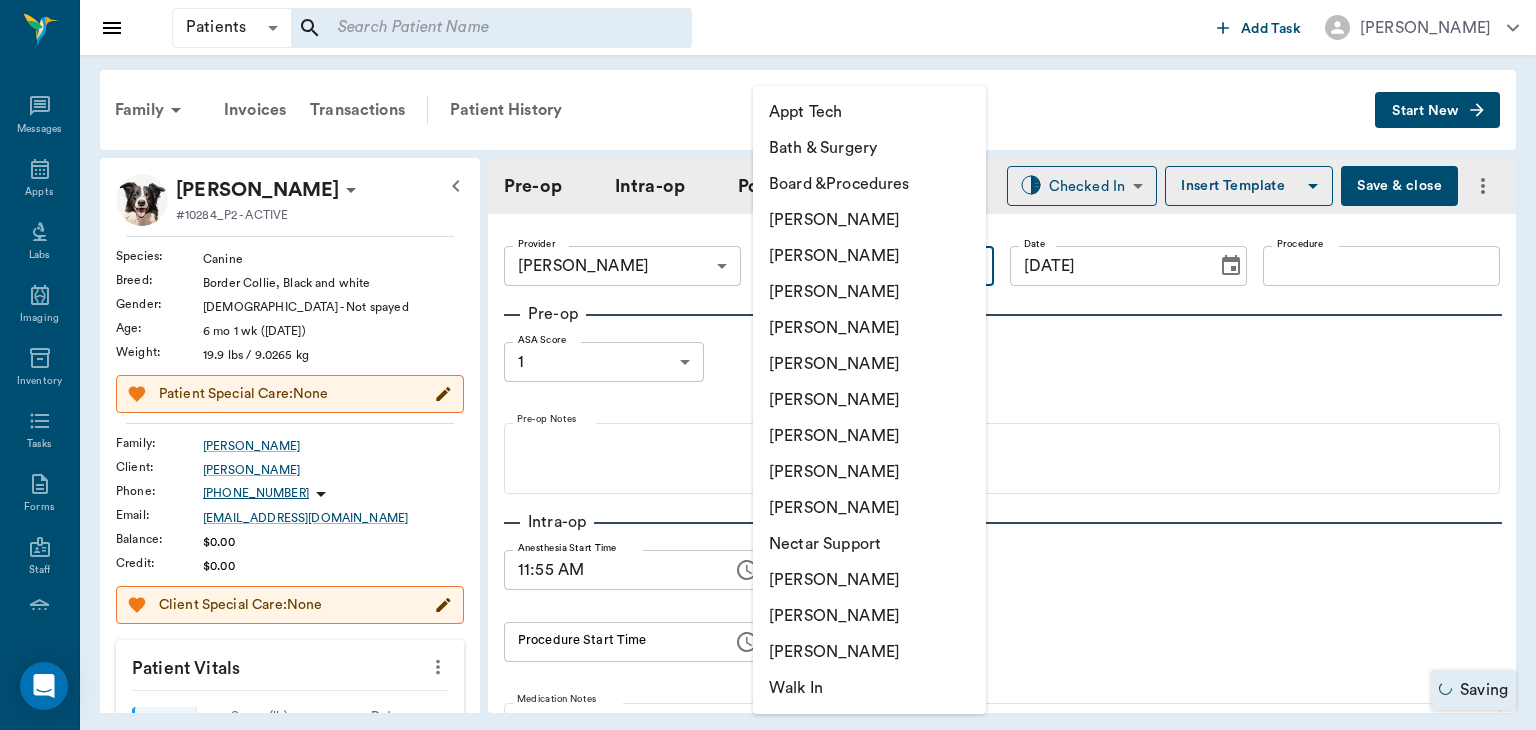 click on "[PERSON_NAME]" at bounding box center [869, 436] 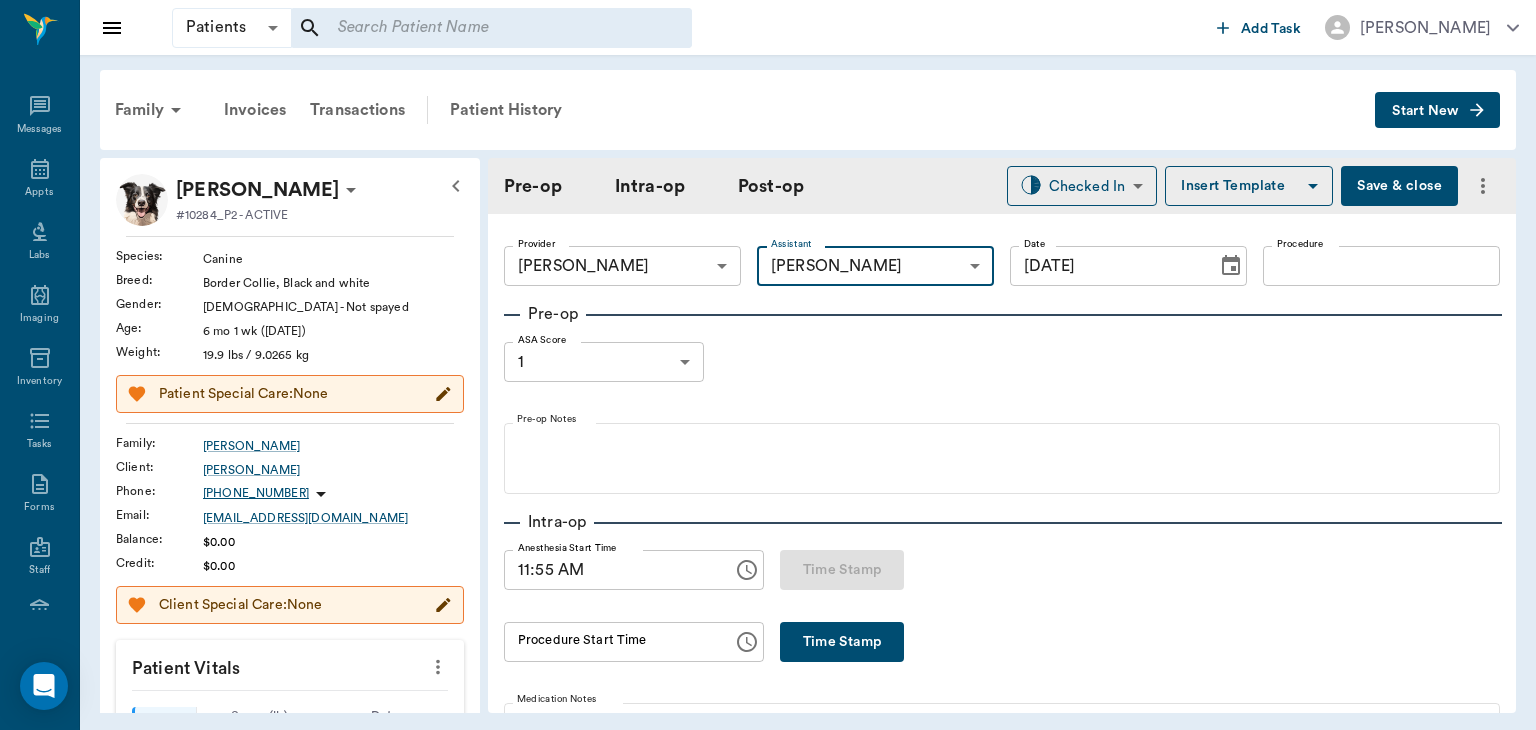 click on "Procedure" at bounding box center (1381, 266) 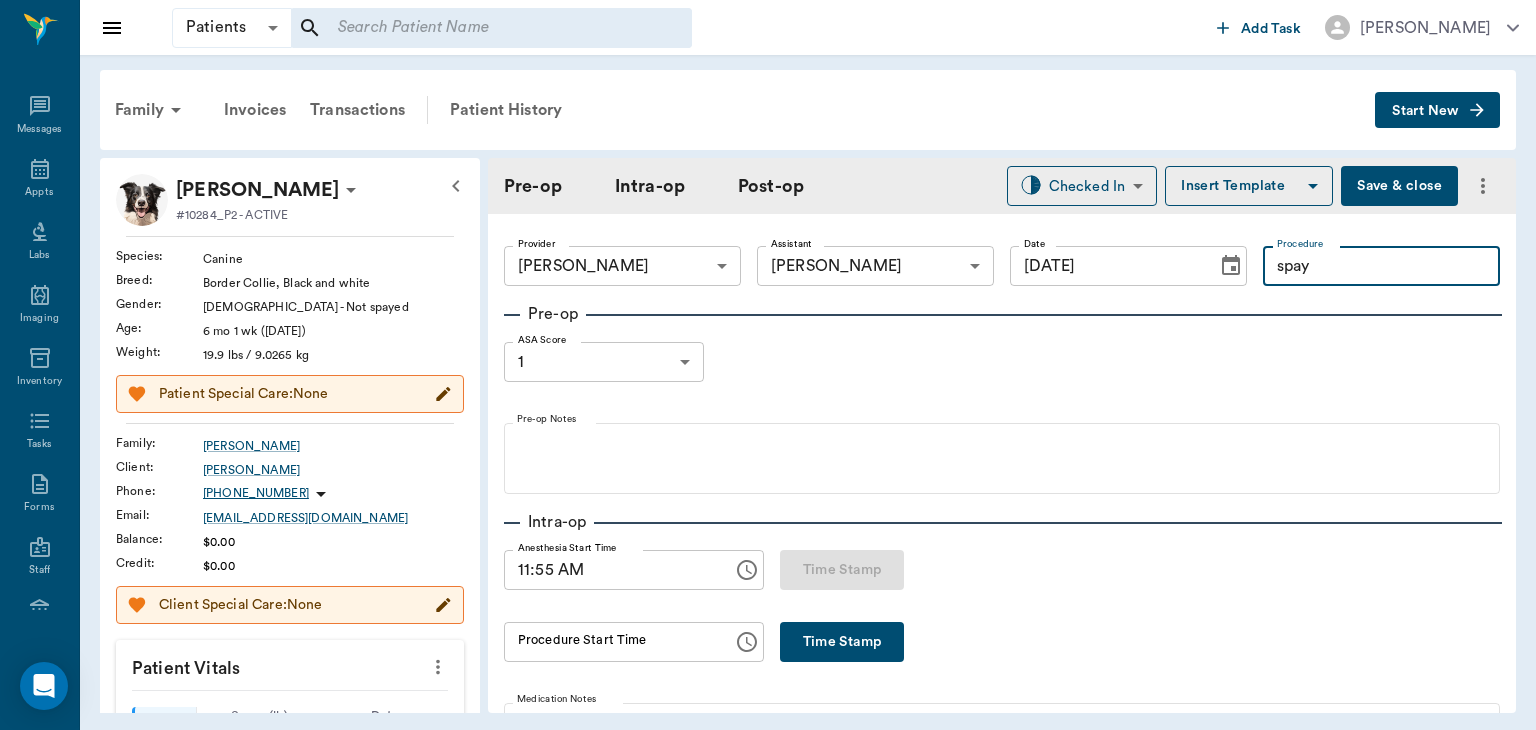 type on "spay" 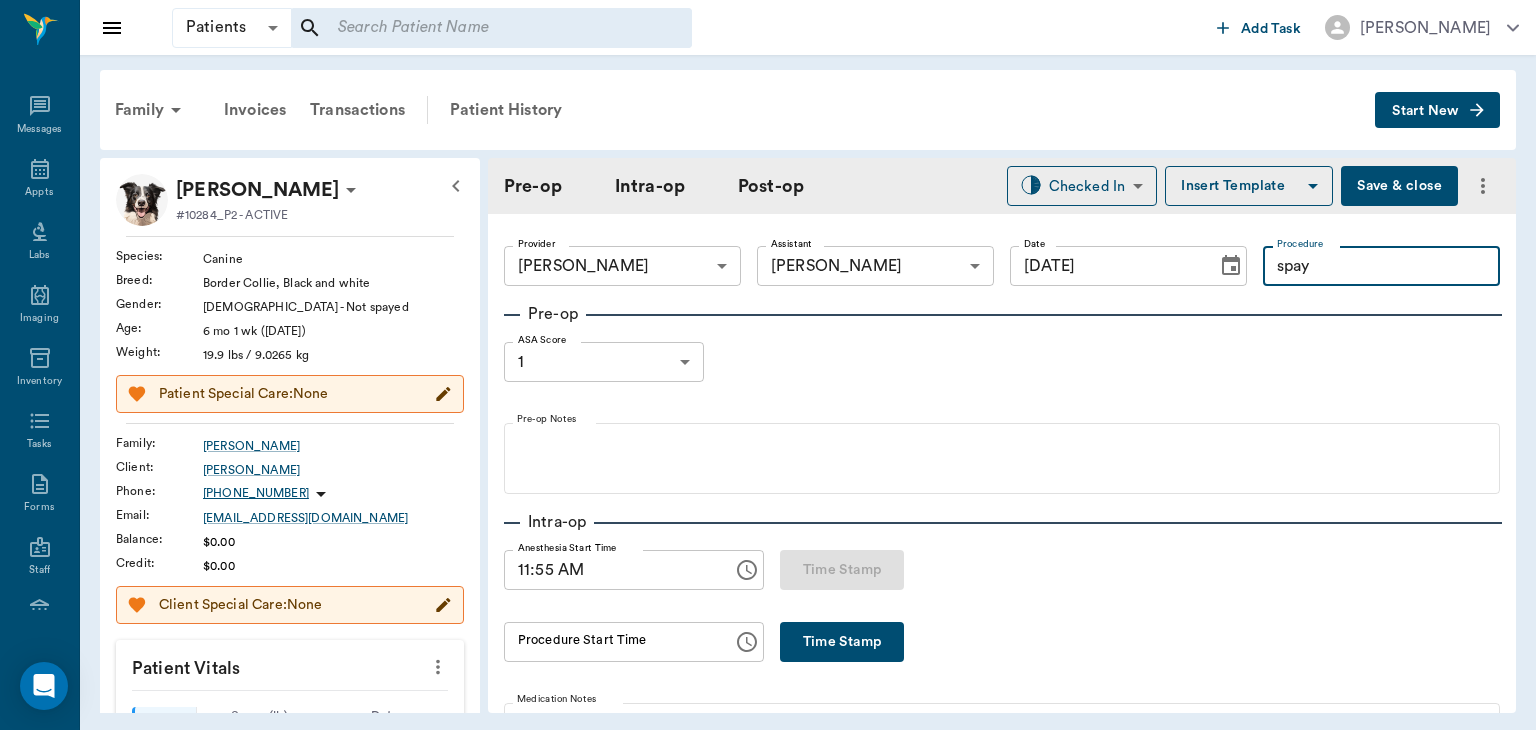 click on "Insert Template" at bounding box center (1249, 186) 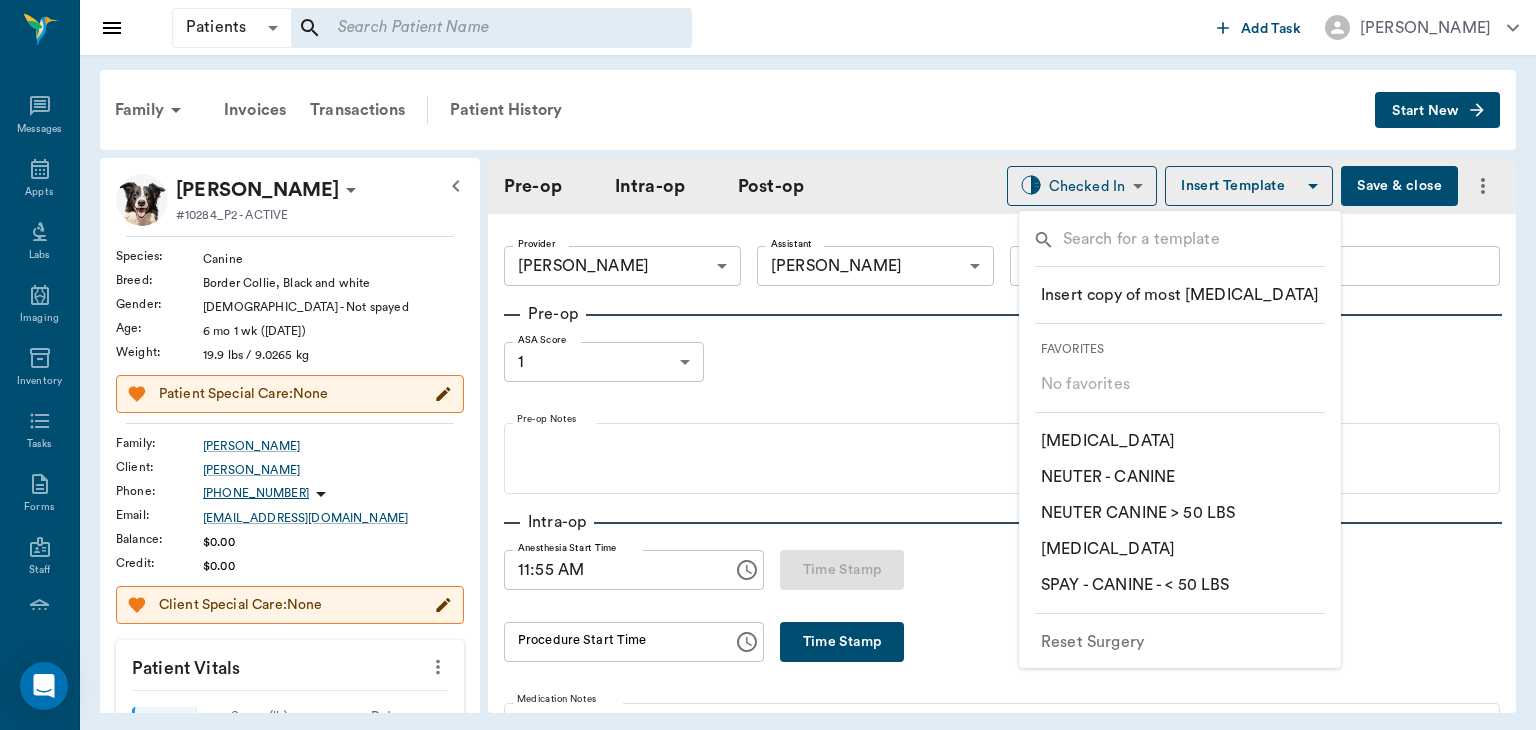 click on "​ SPAY - CANINE - < 50 LBS" at bounding box center [1135, 585] 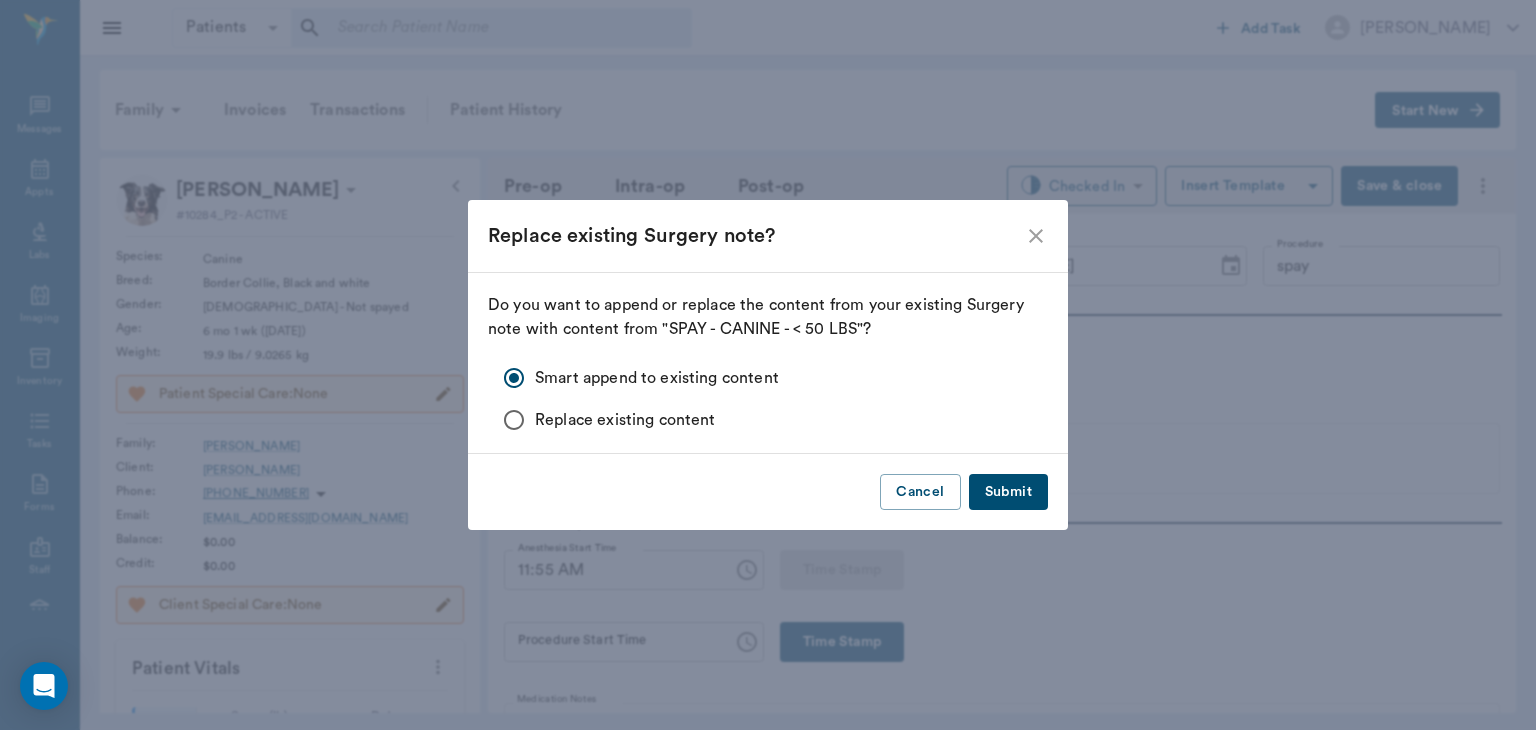 click on "Submit" at bounding box center (1008, 492) 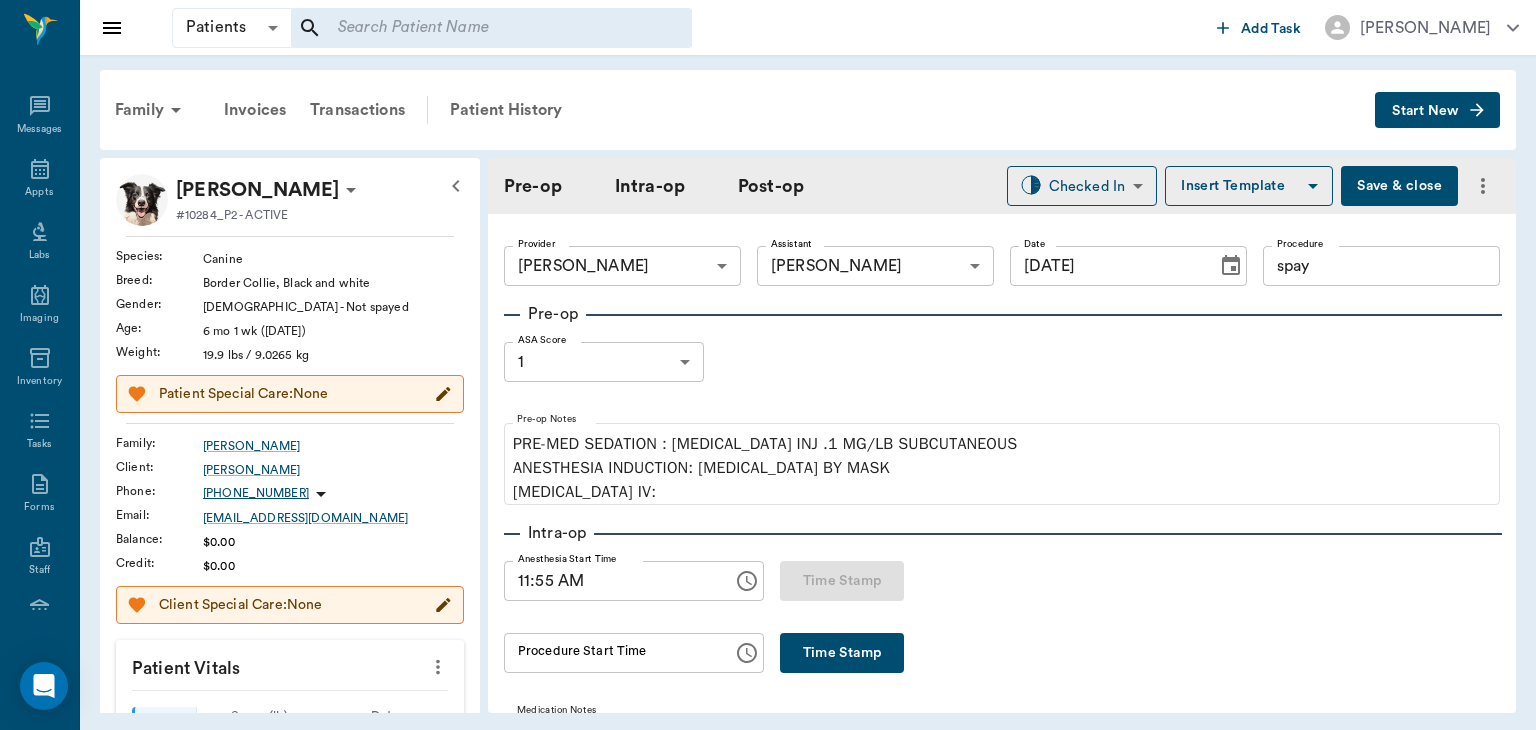 click 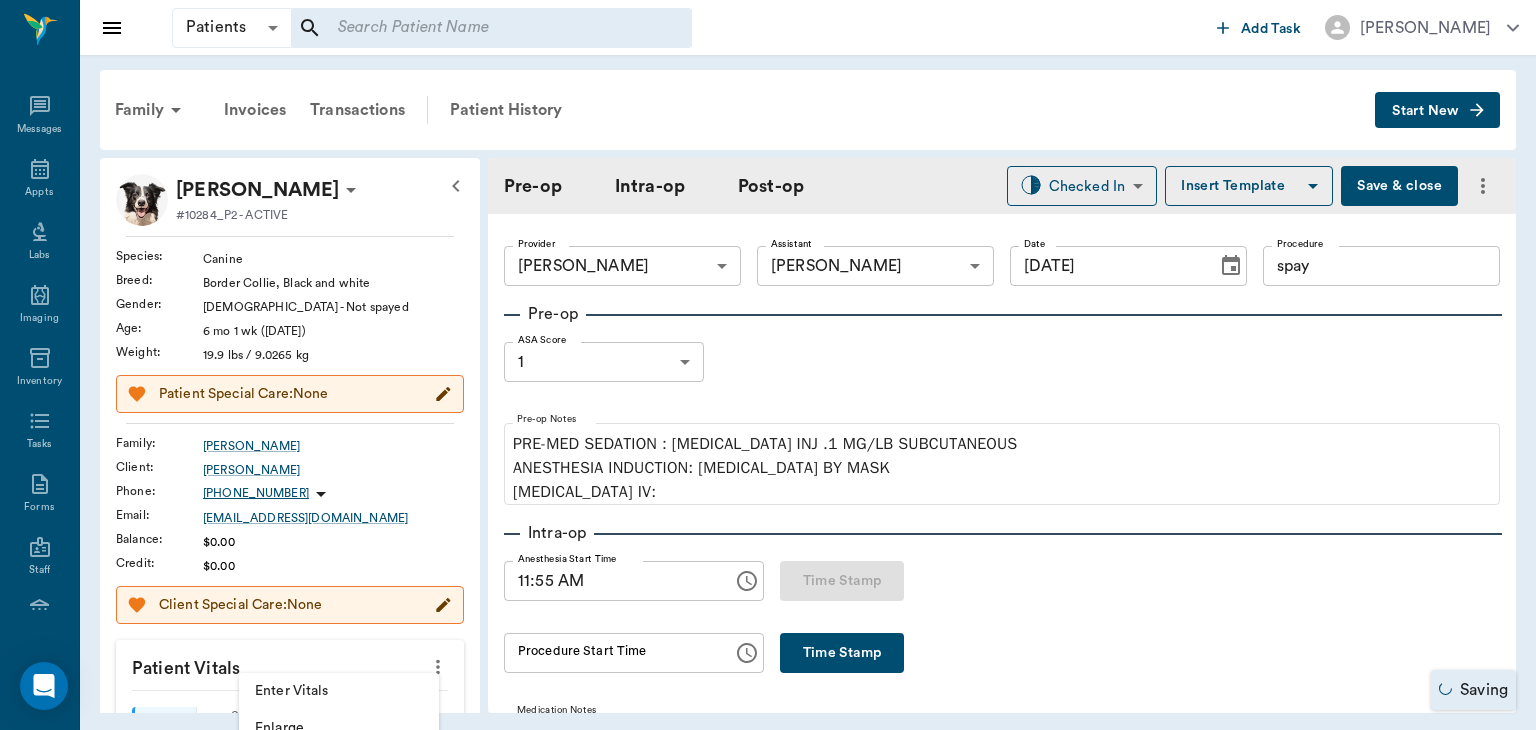 click on "Enter Vitals" at bounding box center (339, 691) 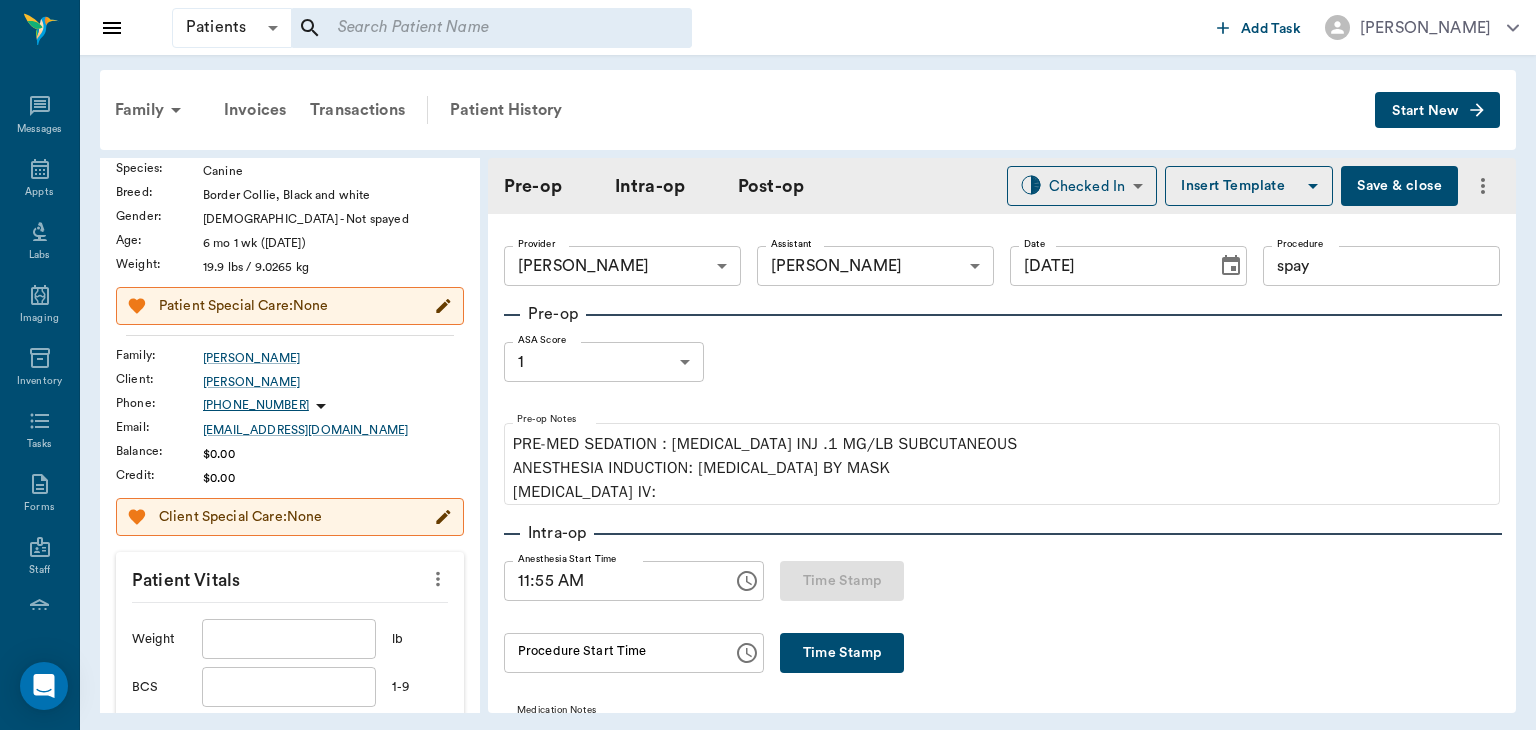 scroll, scrollTop: 243, scrollLeft: 0, axis: vertical 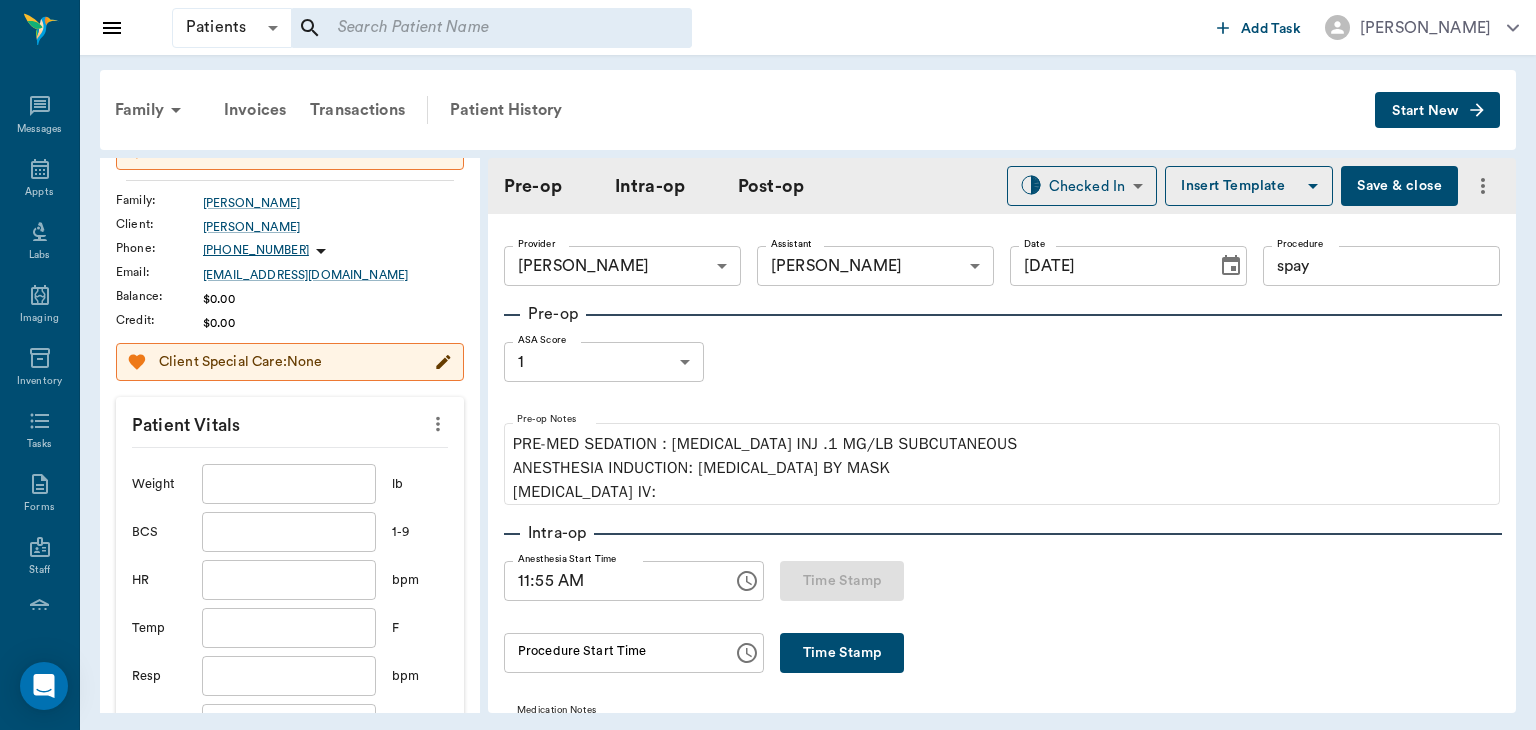 click at bounding box center (289, 484) 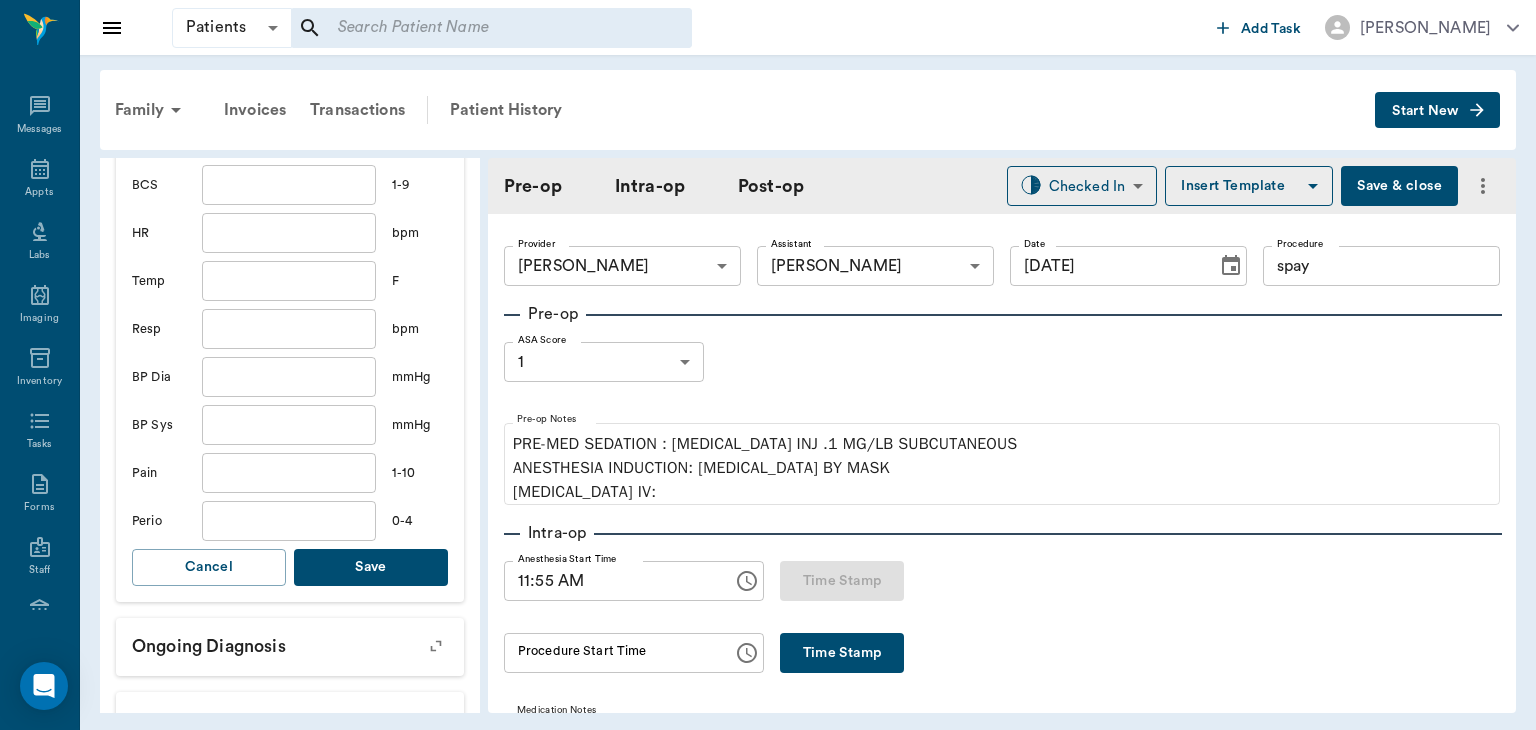 scroll, scrollTop: 560, scrollLeft: 0, axis: vertical 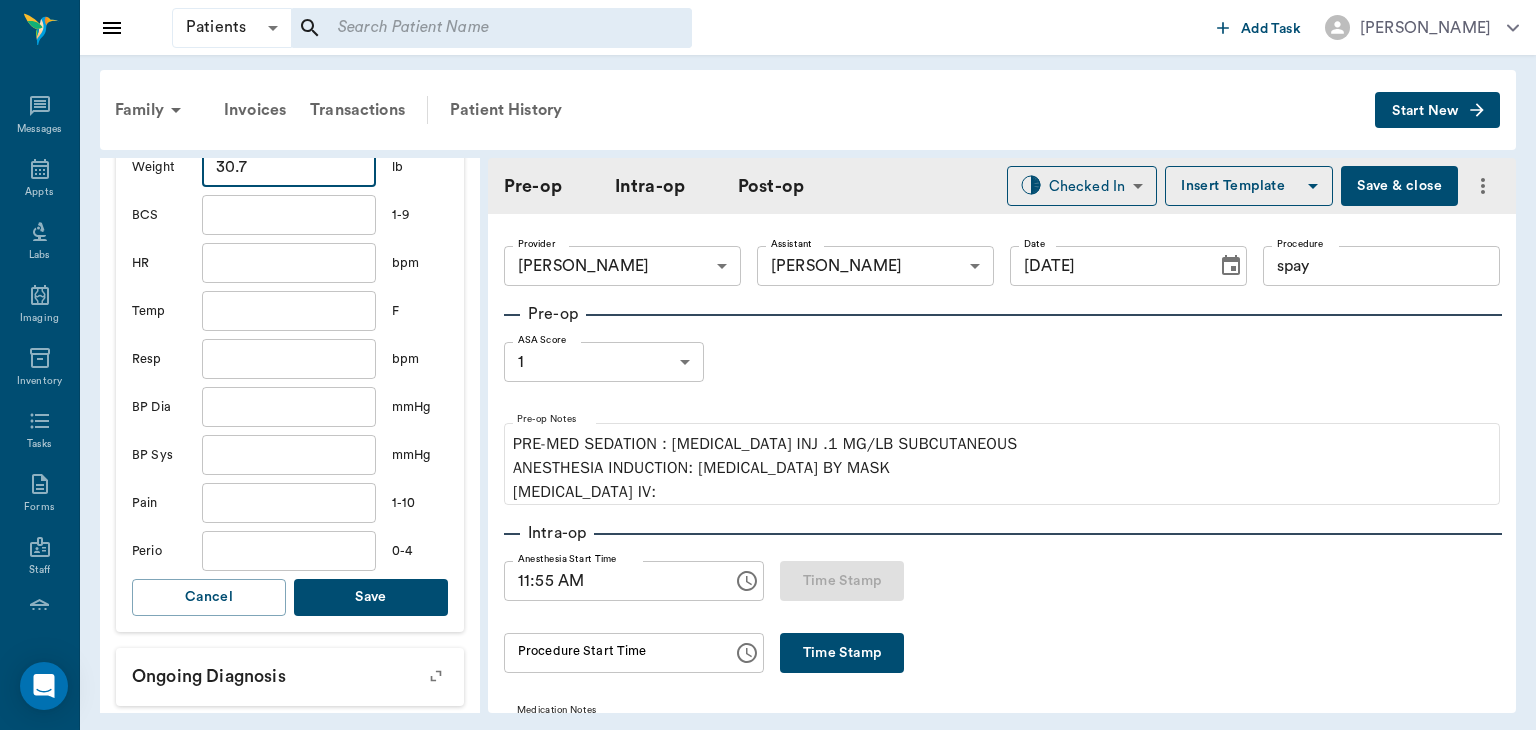 type on "30.7" 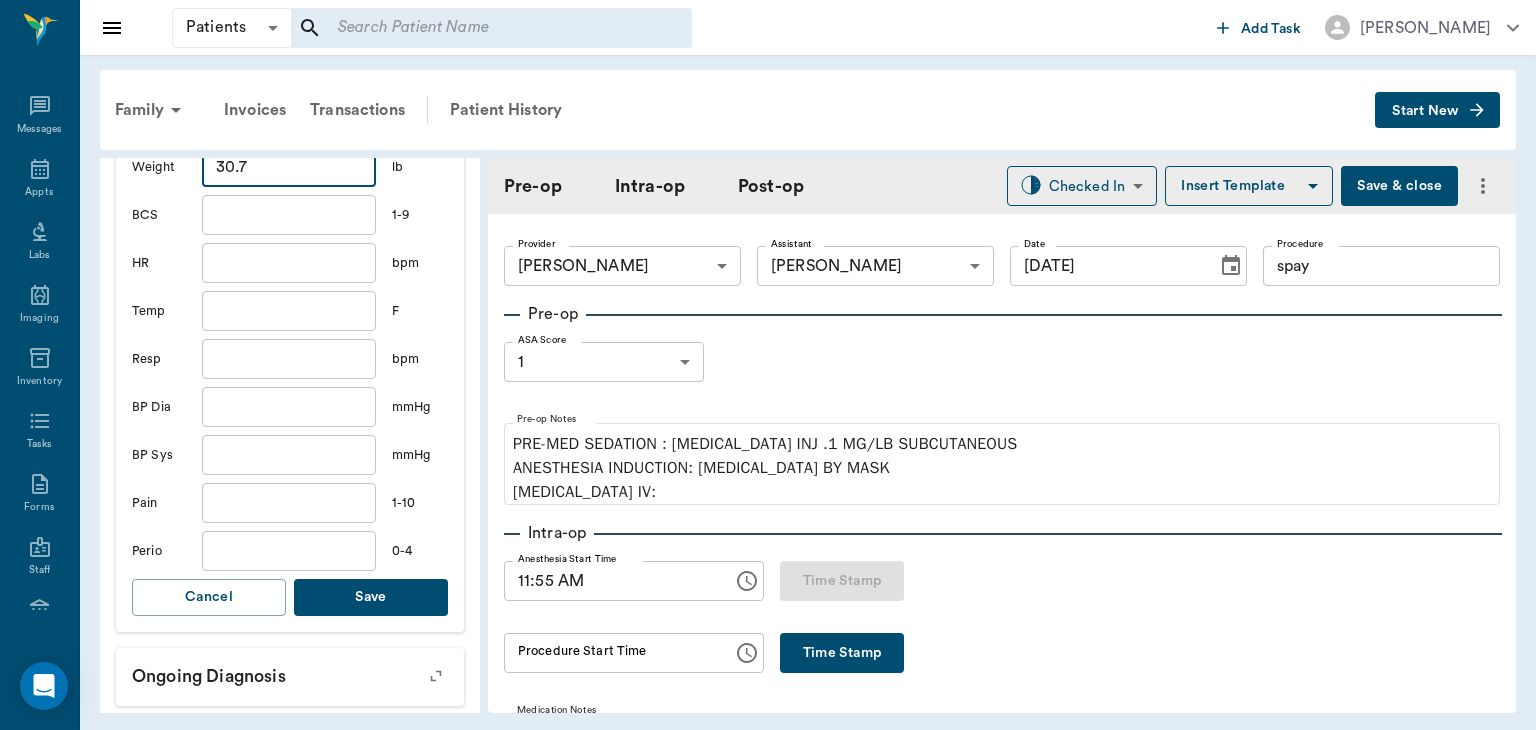 click on "Save" at bounding box center [371, 597] 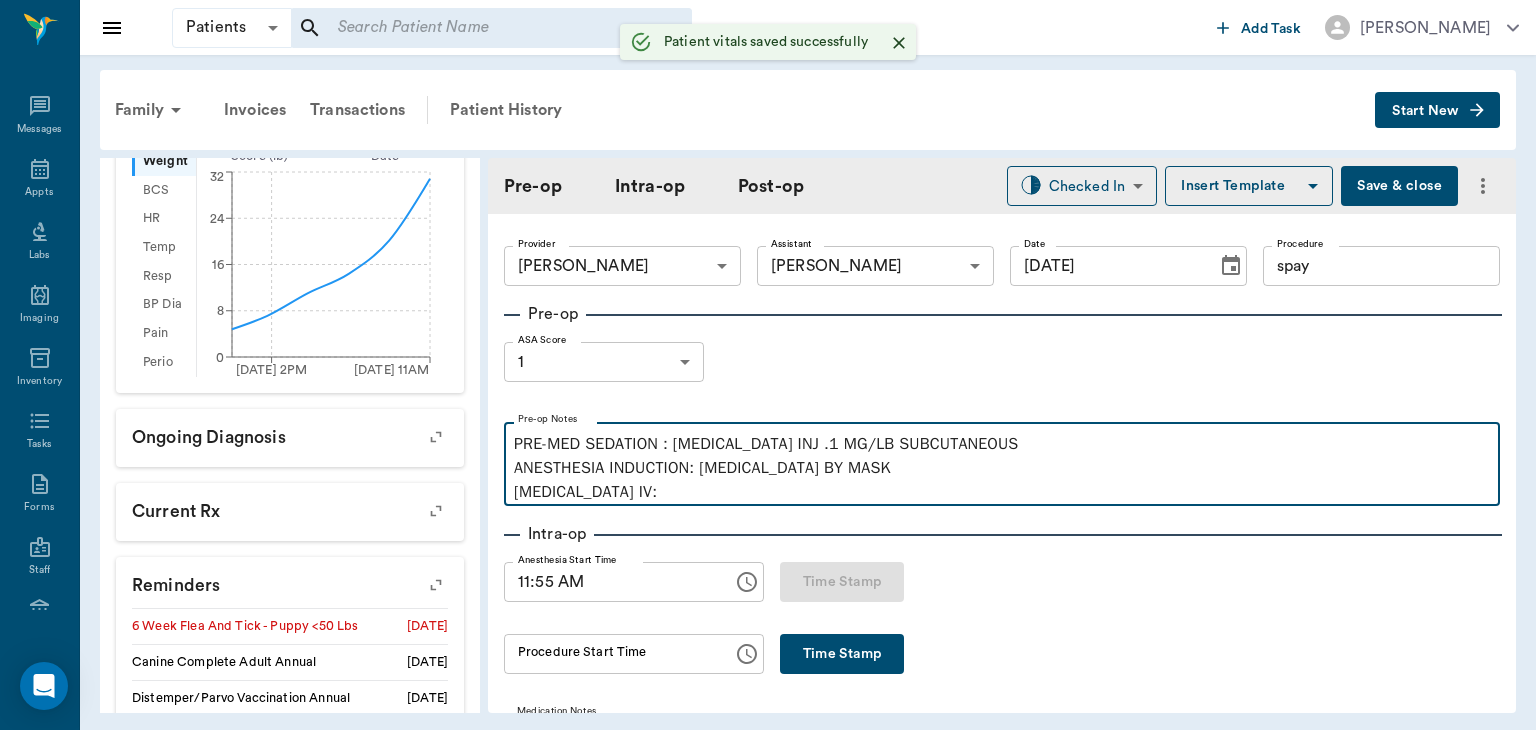 click on "PRE-MED SEDATION : ACEPROMAZINE INJ .1 MG/LB SUBCUTANEOUS ANESTHESIA INDUCTION: ISOFLURANE BY MASK PROPOFOL IV:" at bounding box center [1002, 468] 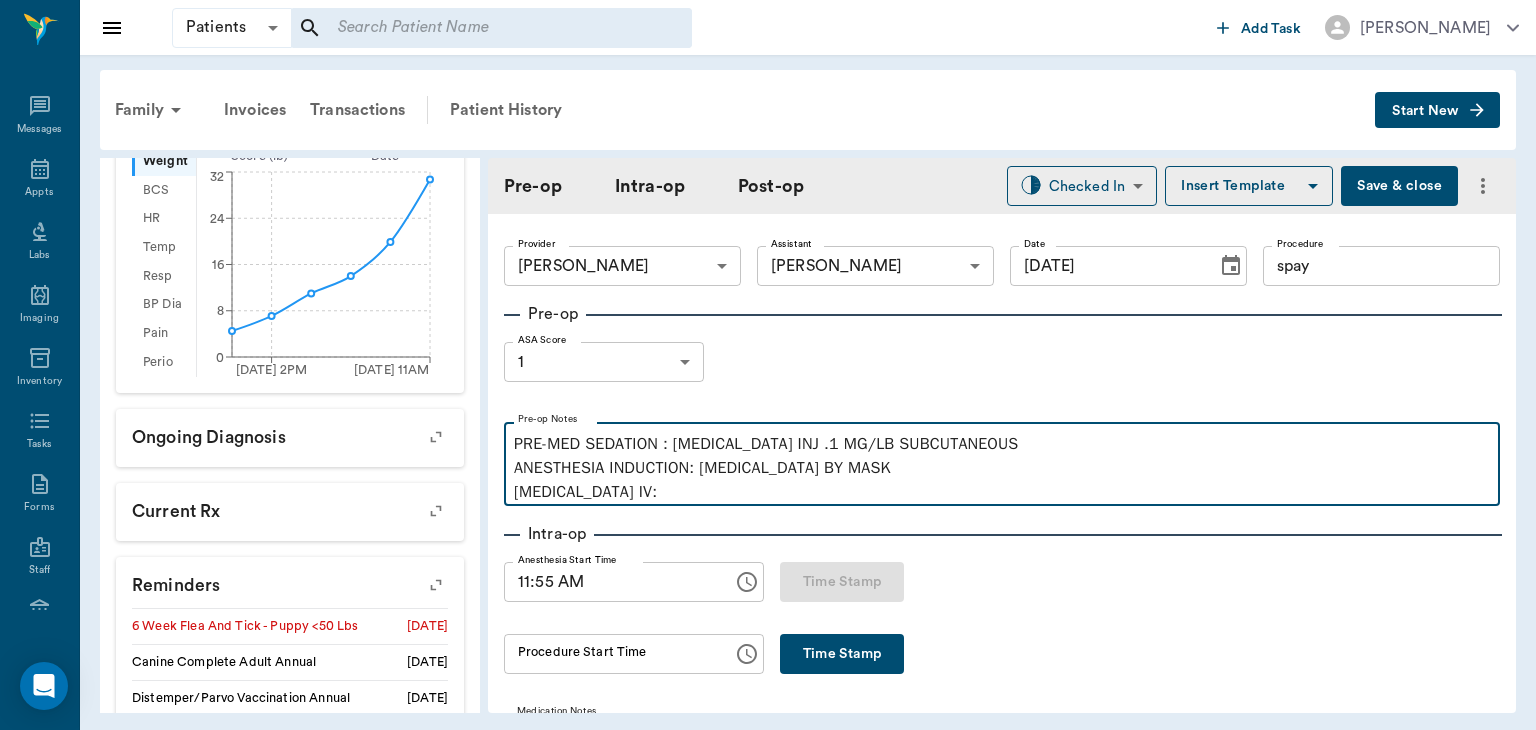 type 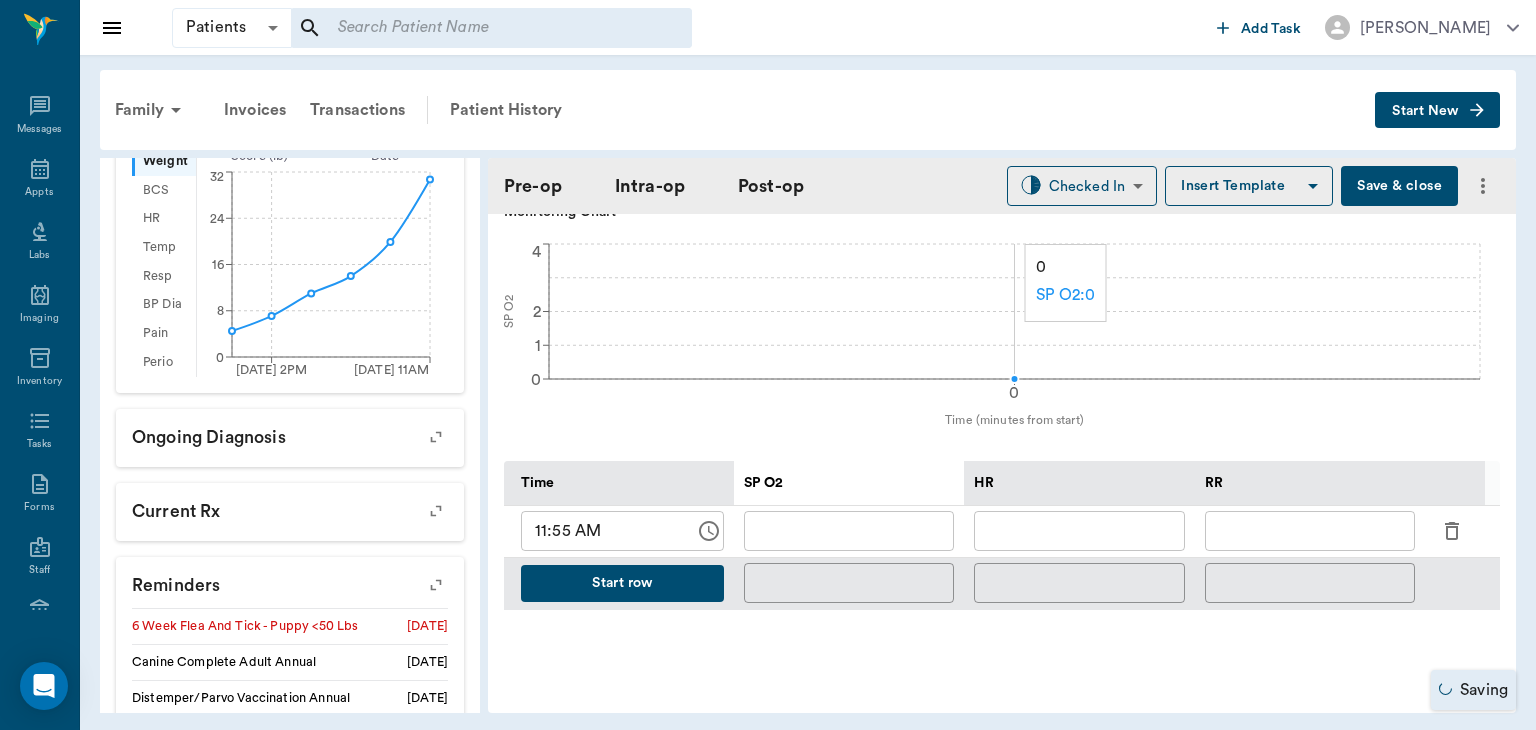 scroll, scrollTop: 741, scrollLeft: 0, axis: vertical 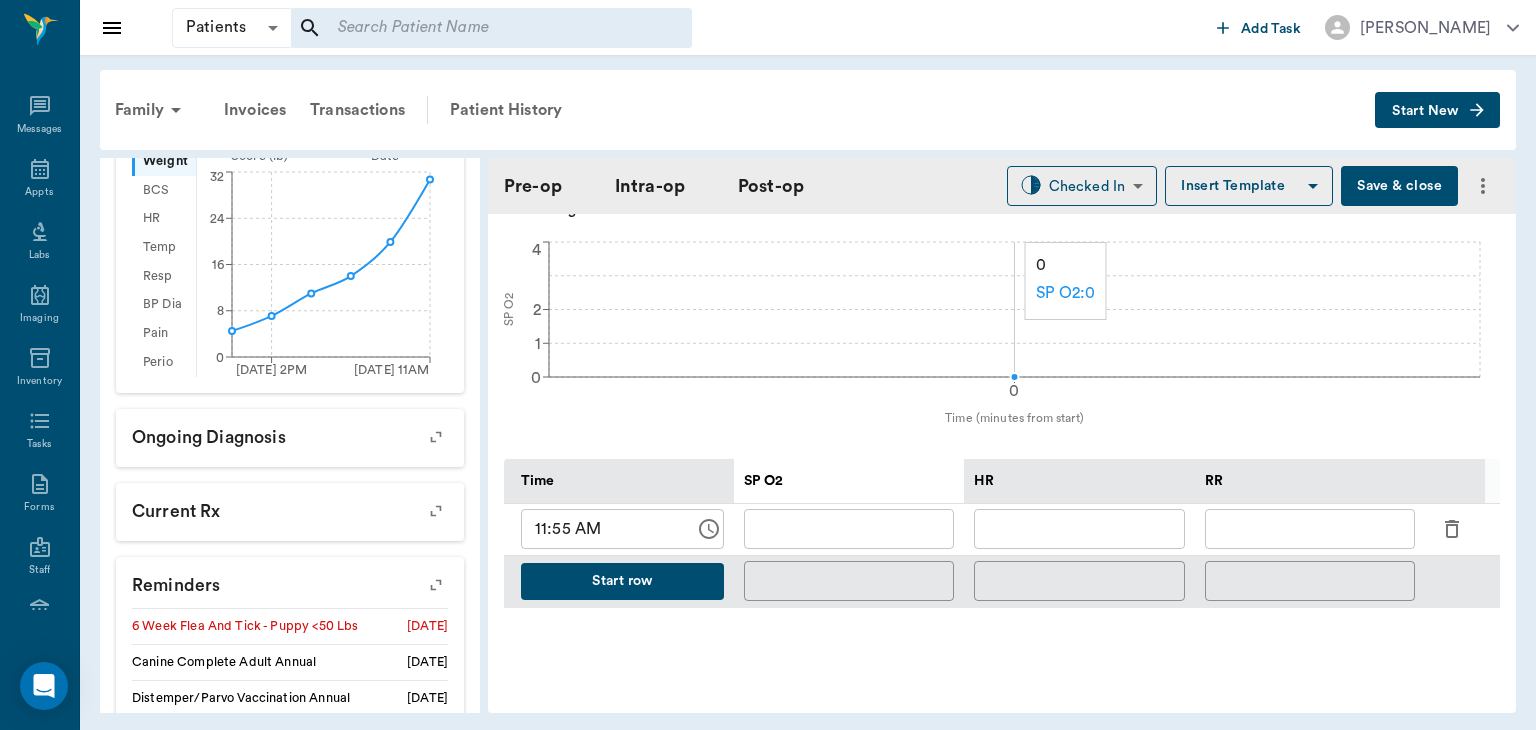 click on "Save & close" at bounding box center [1399, 186] 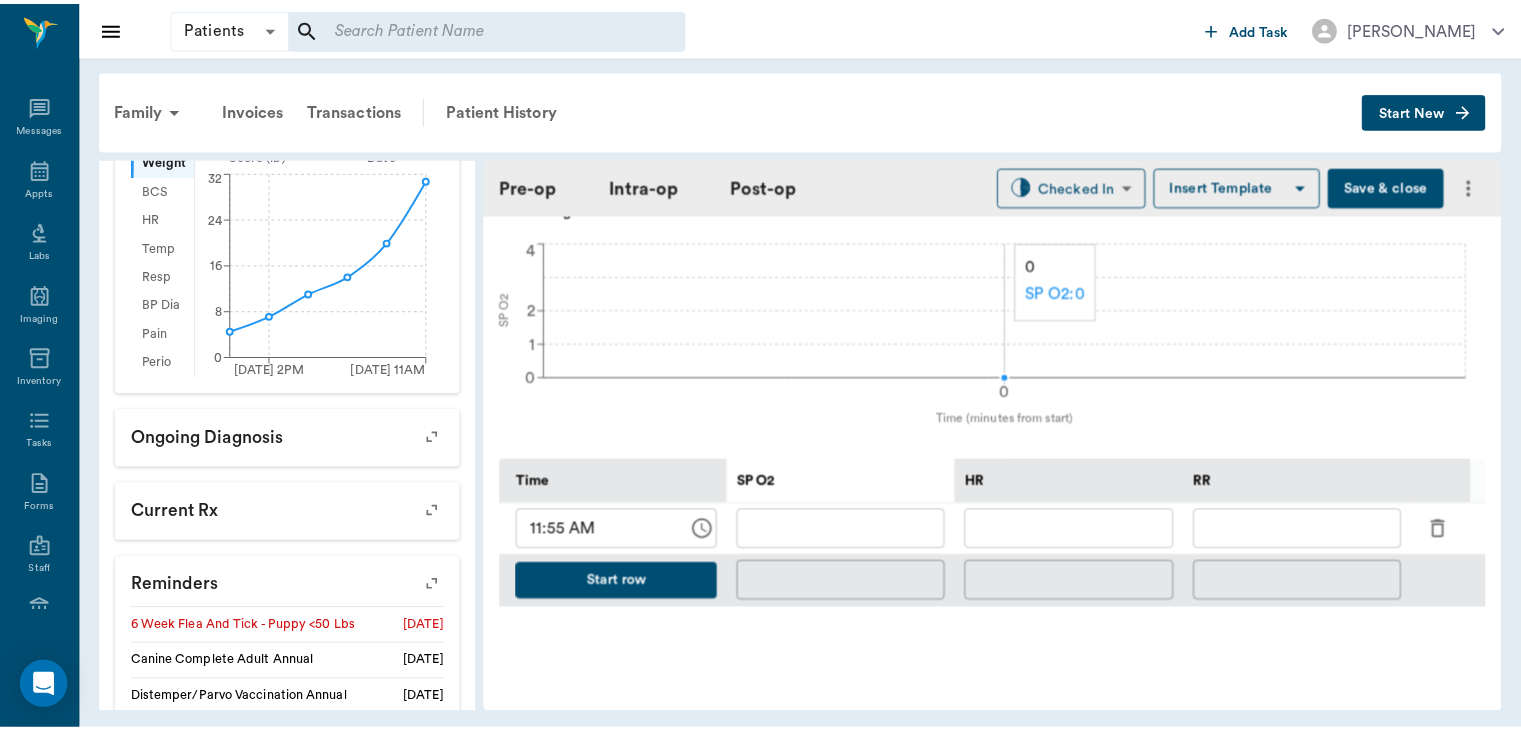 scroll, scrollTop: 740, scrollLeft: 0, axis: vertical 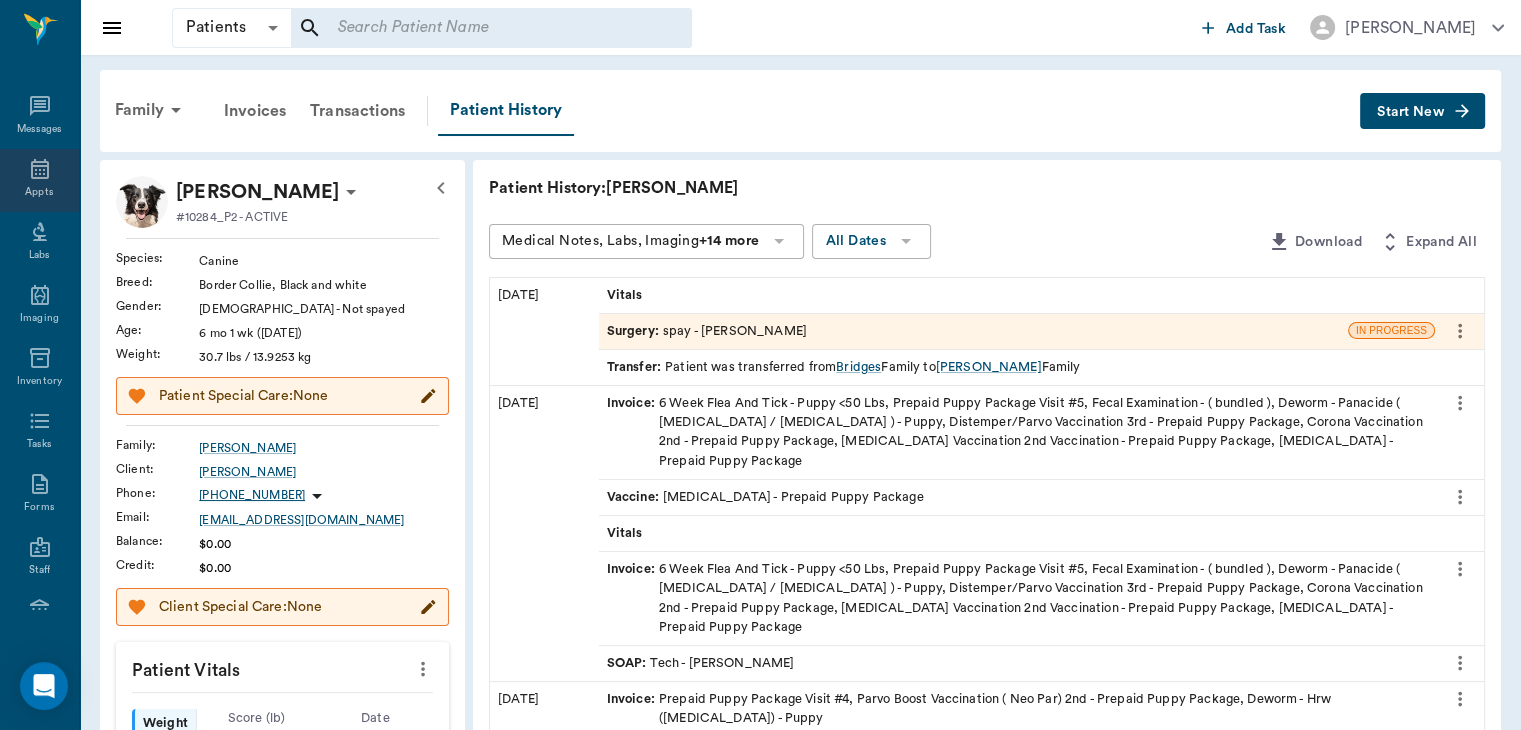 click on "Appts" at bounding box center [39, 192] 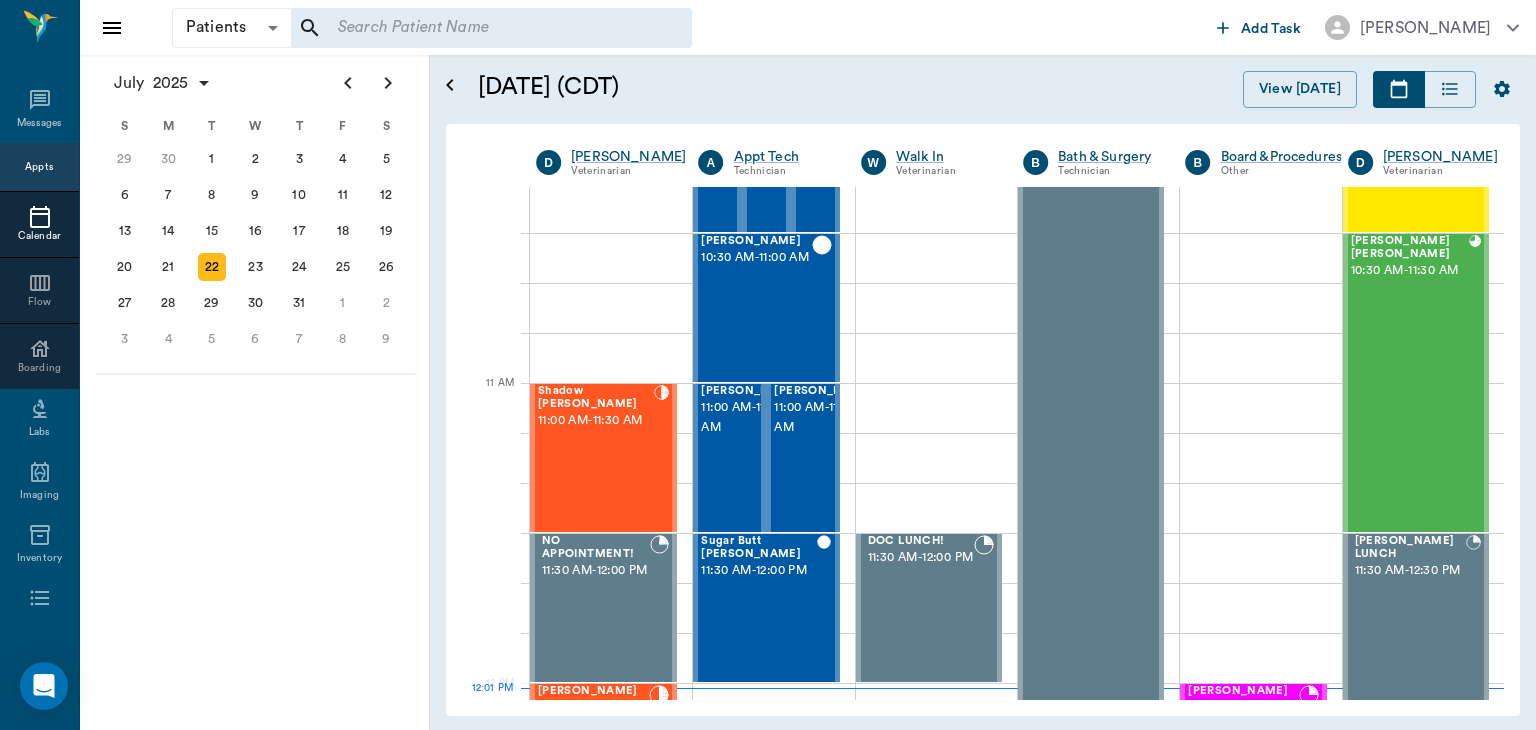 scroll, scrollTop: 715, scrollLeft: 0, axis: vertical 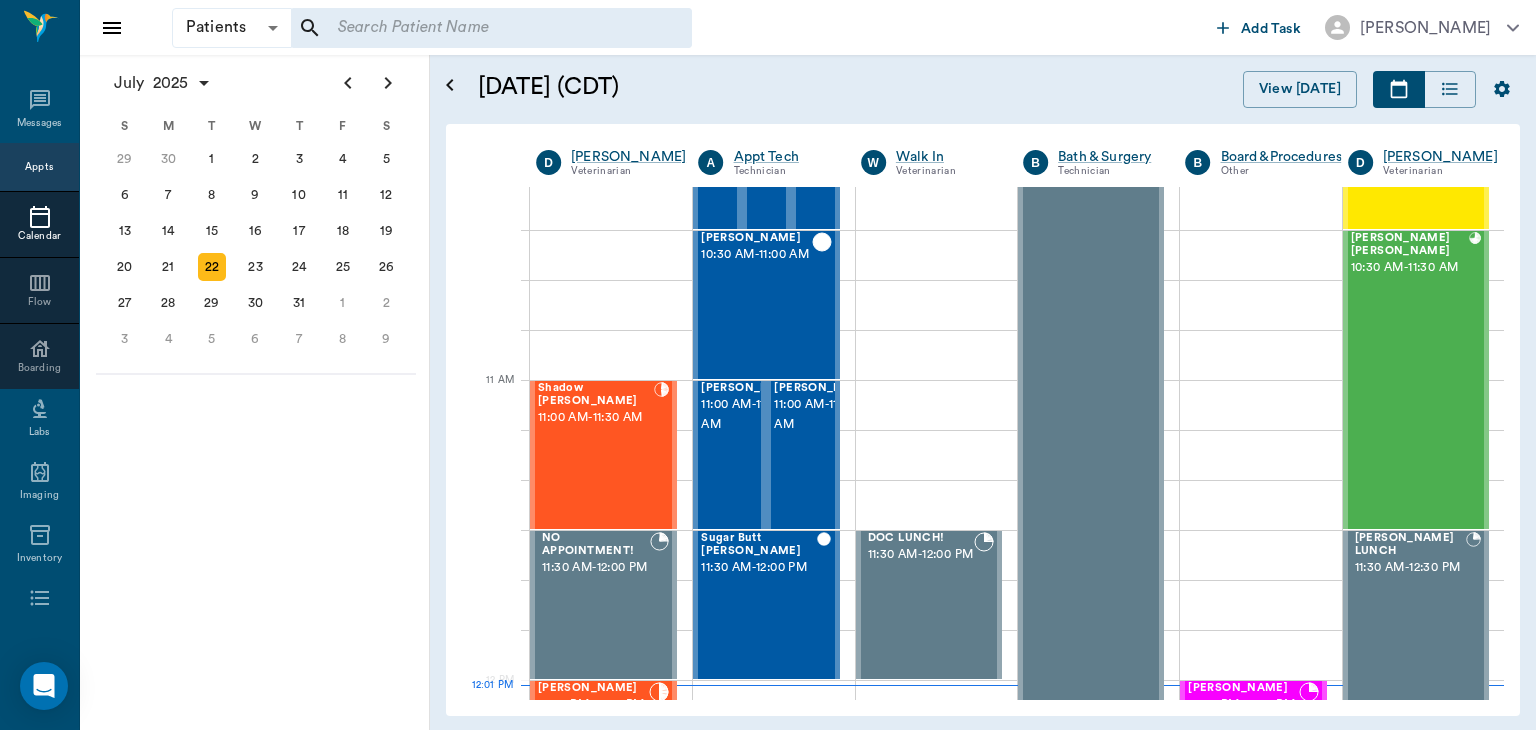 click on "Shadow Scoggin 11:00 AM  -  11:30 AM" at bounding box center (596, 455) 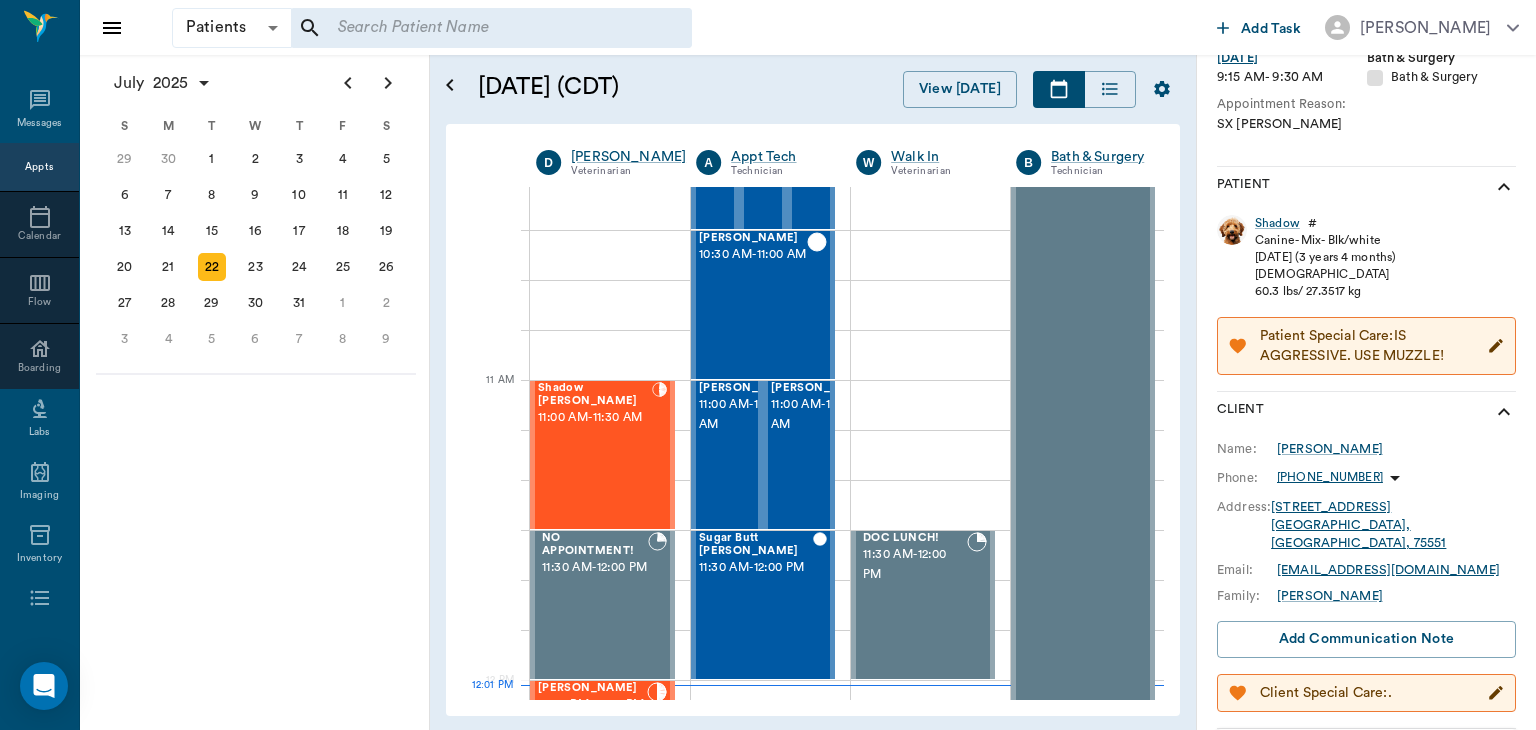 scroll, scrollTop: 0, scrollLeft: 0, axis: both 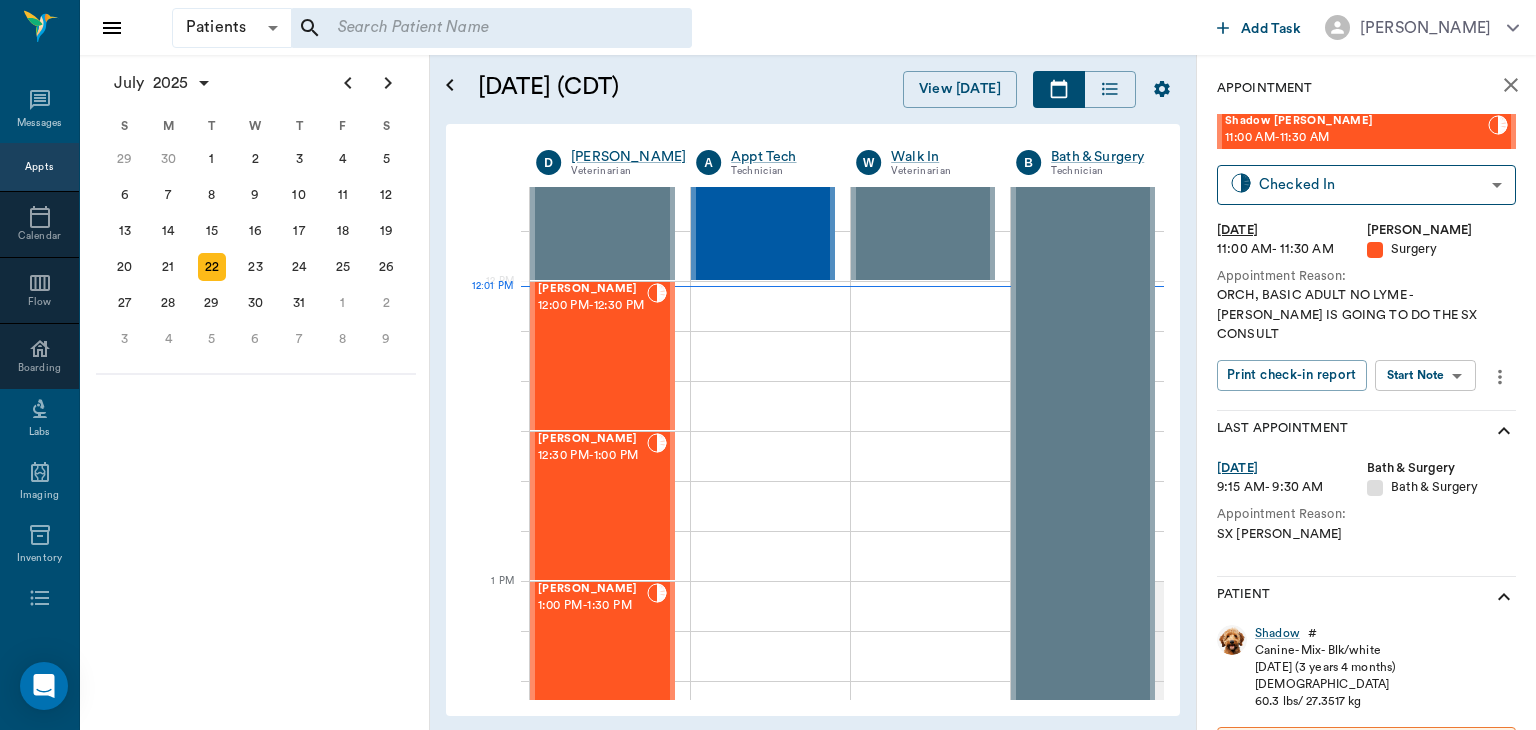 click on "LUNA Autrey 12:00 PM  -  12:30 PM" at bounding box center (592, 356) 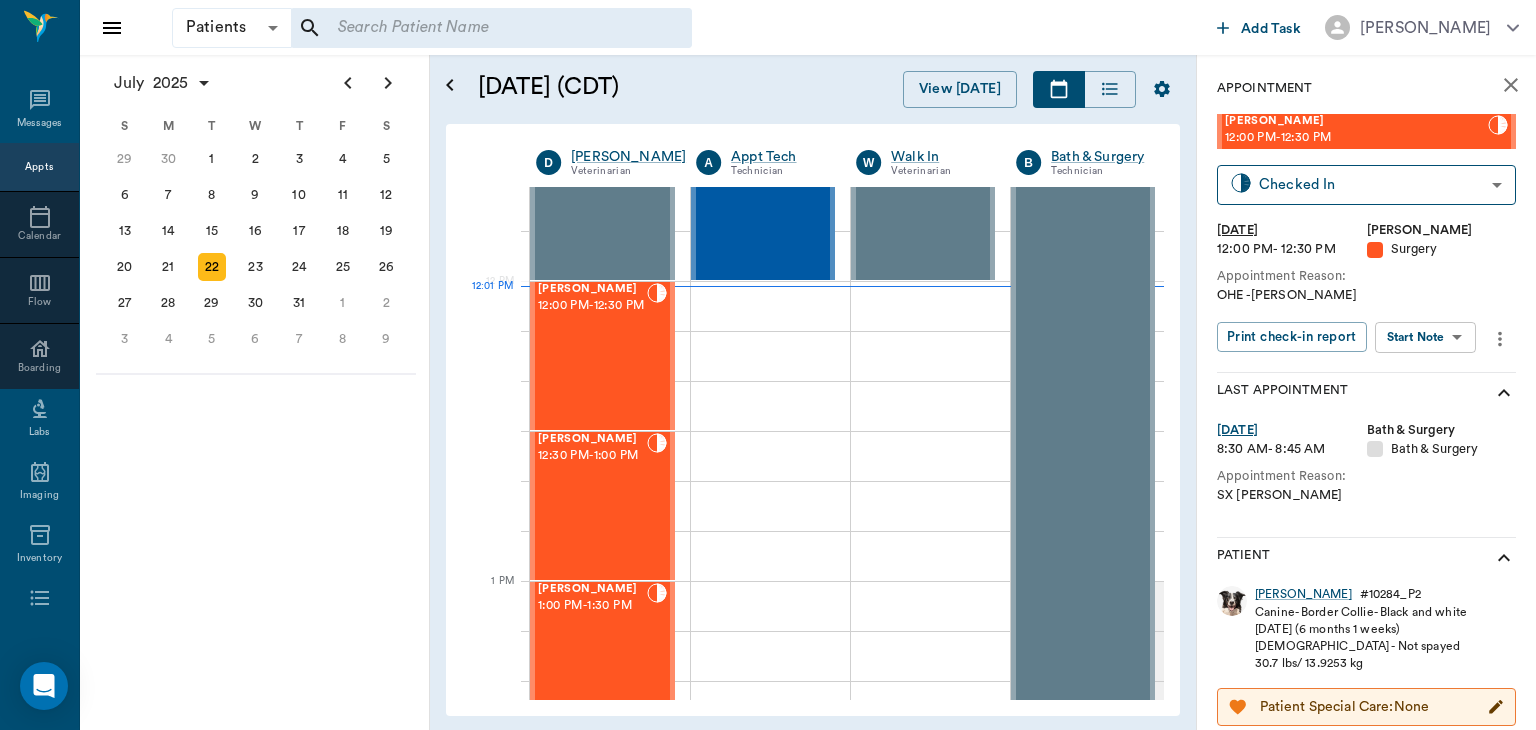 click on "Patients Patients ​ ​ Add Task Dr. Bert Ellsworth Nectar Messages Appts Calendar Flow Boarding Labs Imaging Inventory Tasks Forms Staff Reports Lookup Settings July 2025 S M T W T F S Jun 1 2 3 4 5 6 7 8 9 10 11 12 13 14 15 16 17 18 19 20 21 22 23 24 25 26 27 28 29 30 Jul 1 2 3 4 5 6 7 8 9 10 11 12 S M T W T F S 29 30 Jul 1 2 3 4 5 6 7 8 9 10 11 12 13 14 15 16 17 18 19 20 21 22 23 24 25 26 27 28 29 30 31 Aug 1 2 3 4 5 6 7 8 9 S M T W T F S 27 28 29 30 31 Aug 1 2 3 4 5 6 7 8 9 10 11 12 13 14 15 16 17 18 19 20 21 22 23 24 25 26 27 28 29 30 31 Sep 1 2 3 4 5 6 July 22, 2025 (CDT) View Today July 2025 Today 22 Tue Jul 2025 D Dr. Bert Ellsworth Veterinarian A Appt Tech Technician W Walk In Veterinarian B Bath & Surgery Technician B Board &Procedures Other D Dr. Kindall Jones Veterinarian 8 AM 9 AM 10 AM 11 AM 12 PM 1 PM 2 PM 3 PM 4 PM 5 PM 6 PM 7 PM 8 PM 12:01 PM Zans Prissy Baker Murdock 8:00 AM  -  8:30 AM LCR Emolee Murdock 8:00 AM  -  8:30 AM Donna Woods Murdock 8:00 AM  -  8:30 AM Patches Murdock 8:30 AM" at bounding box center (768, 365) 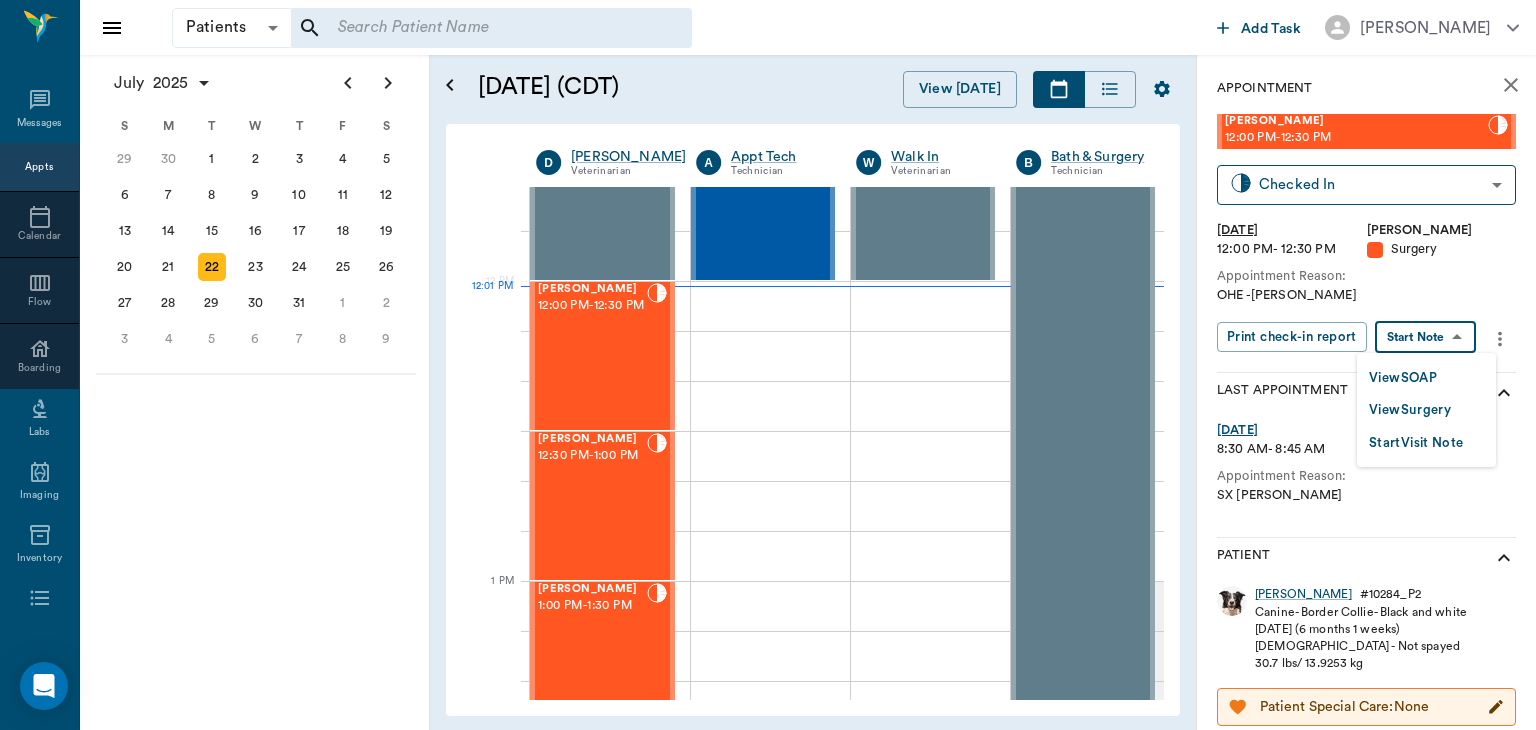 click on "View  Surgery" at bounding box center [1410, 410] 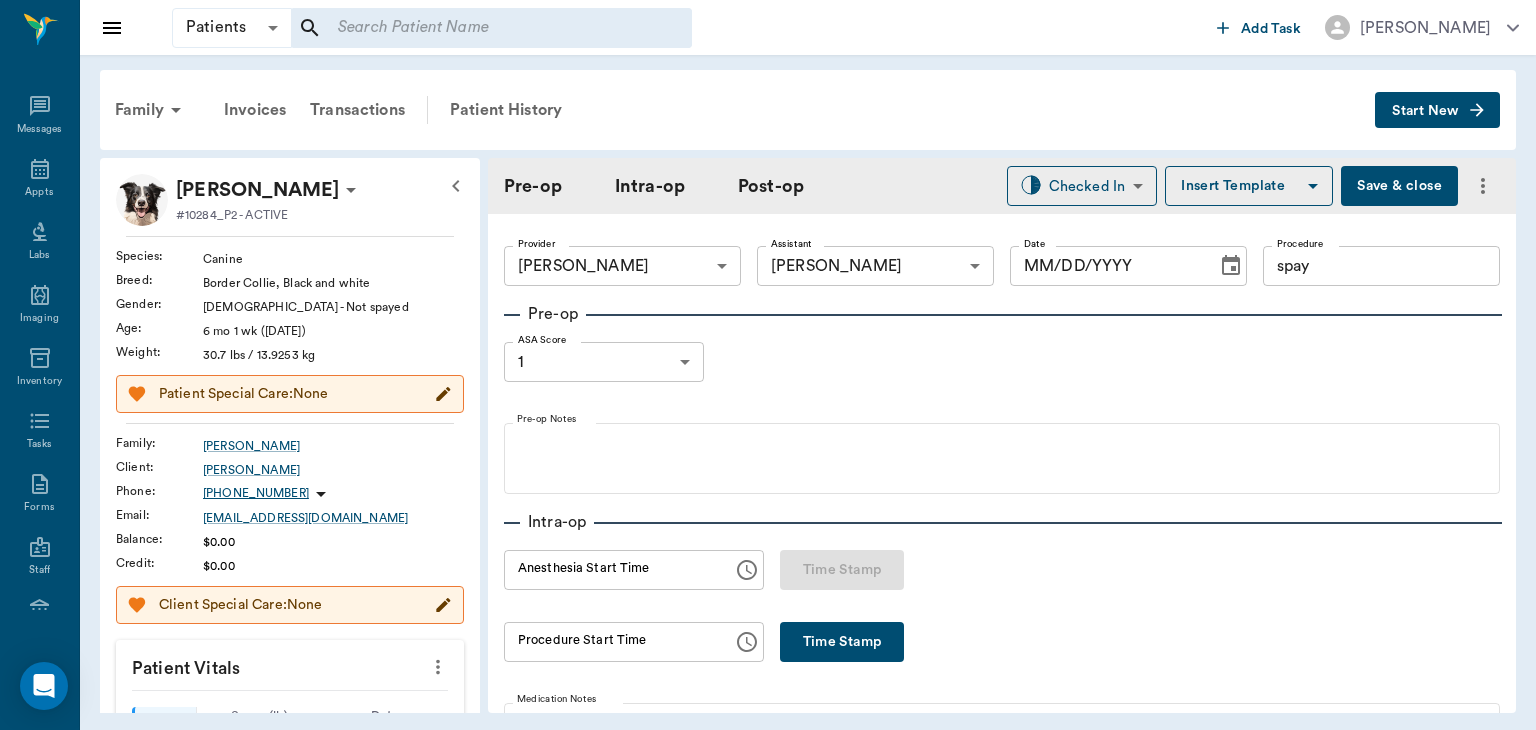 type on "63ec2f075fda476ae8351a4d" 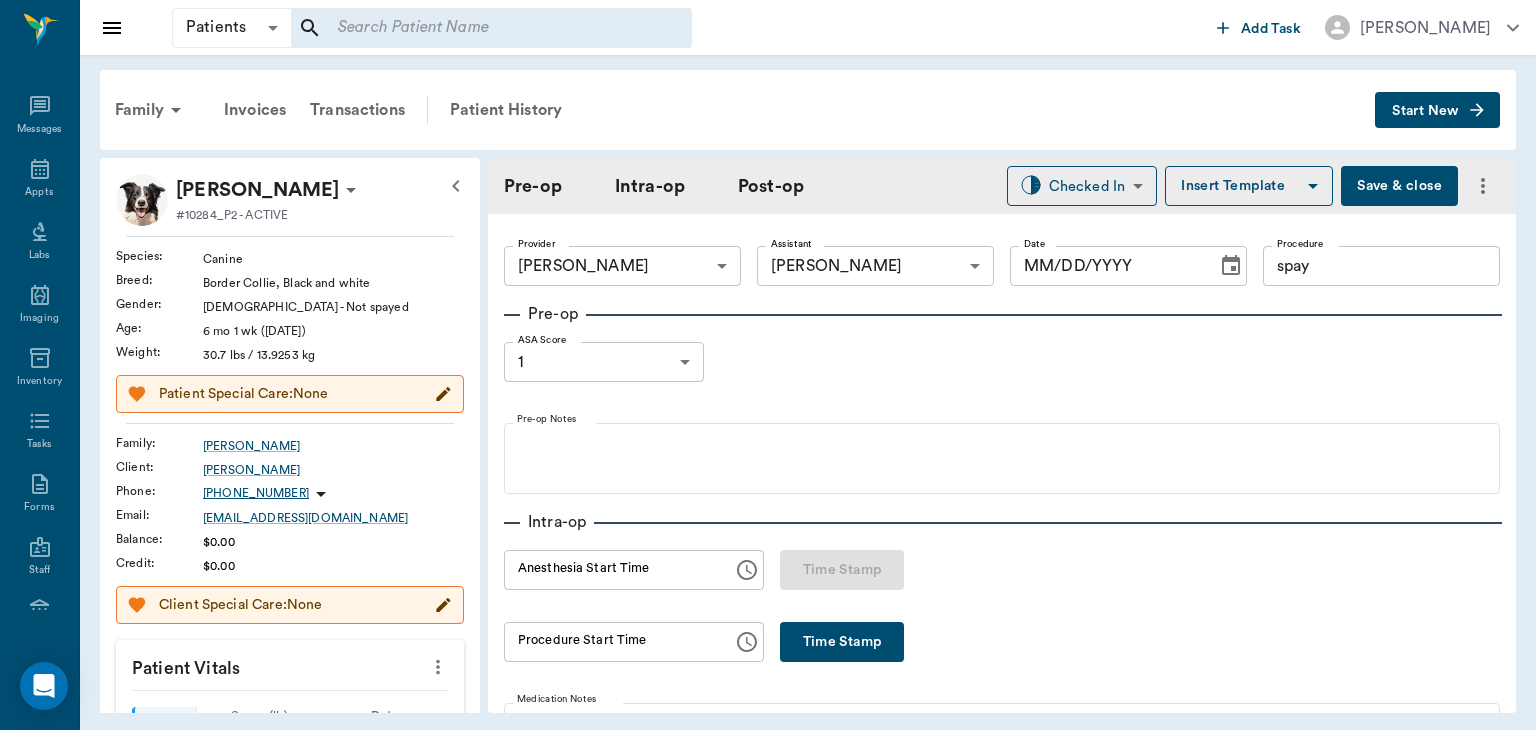 type on "63ec2e7e52e12b0ba117b124" 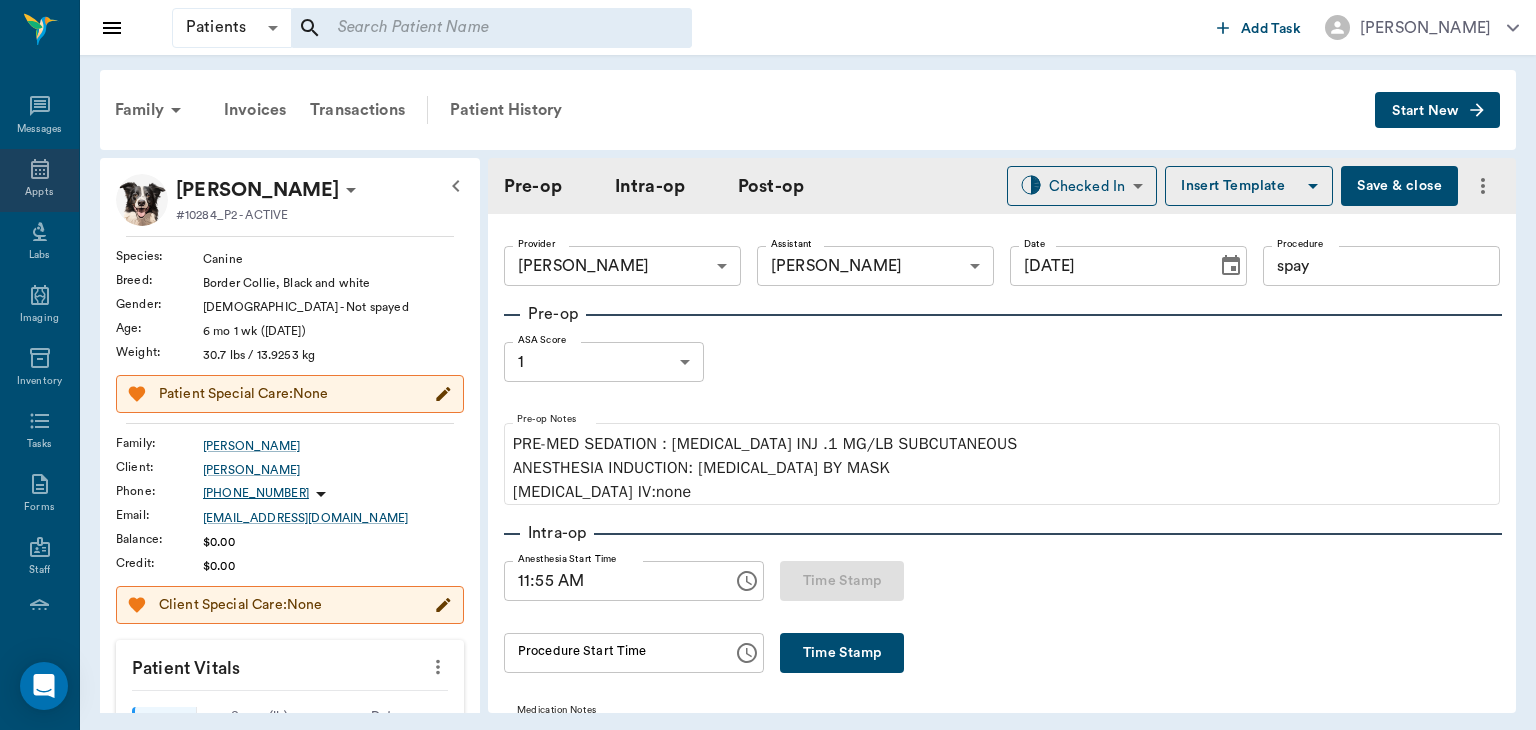 click 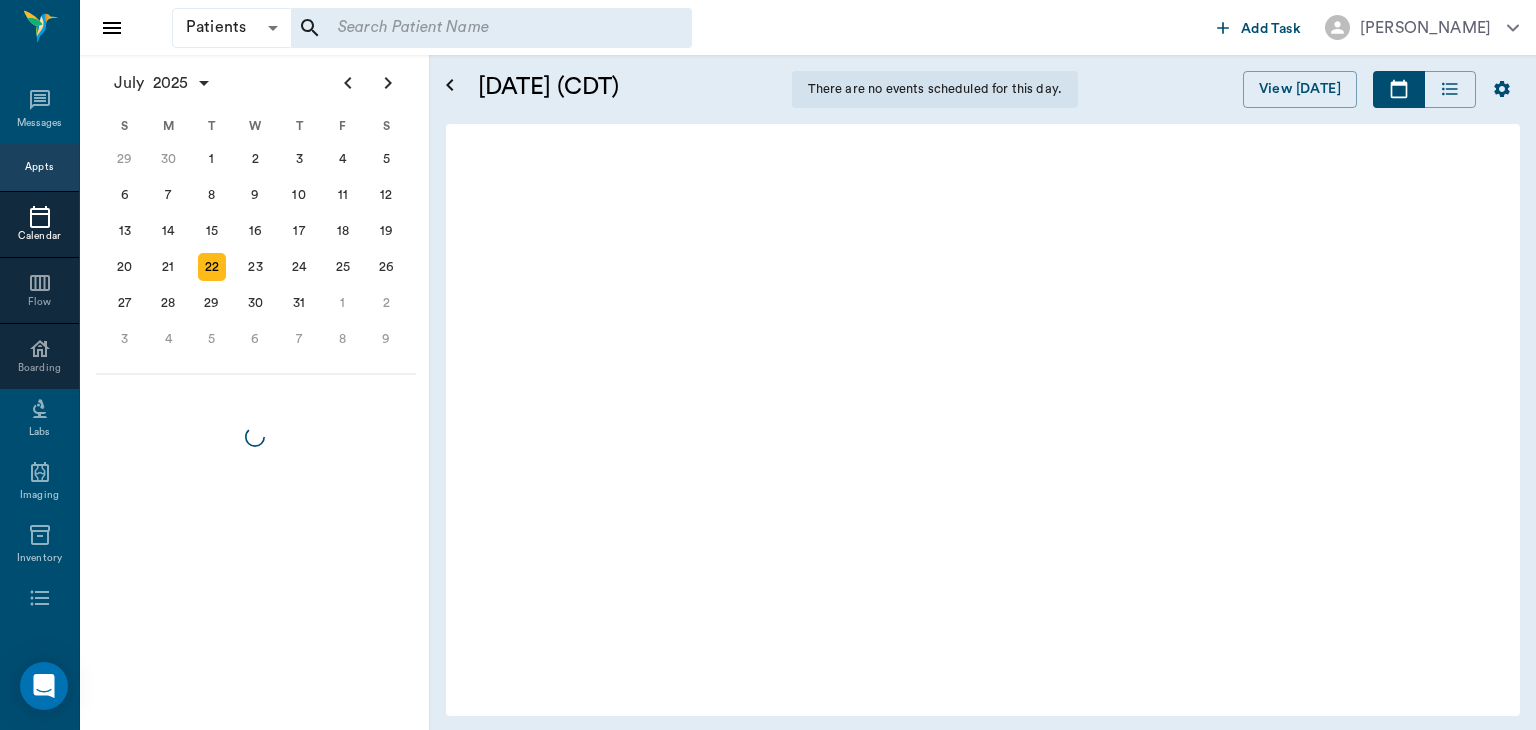 scroll, scrollTop: 1206, scrollLeft: 0, axis: vertical 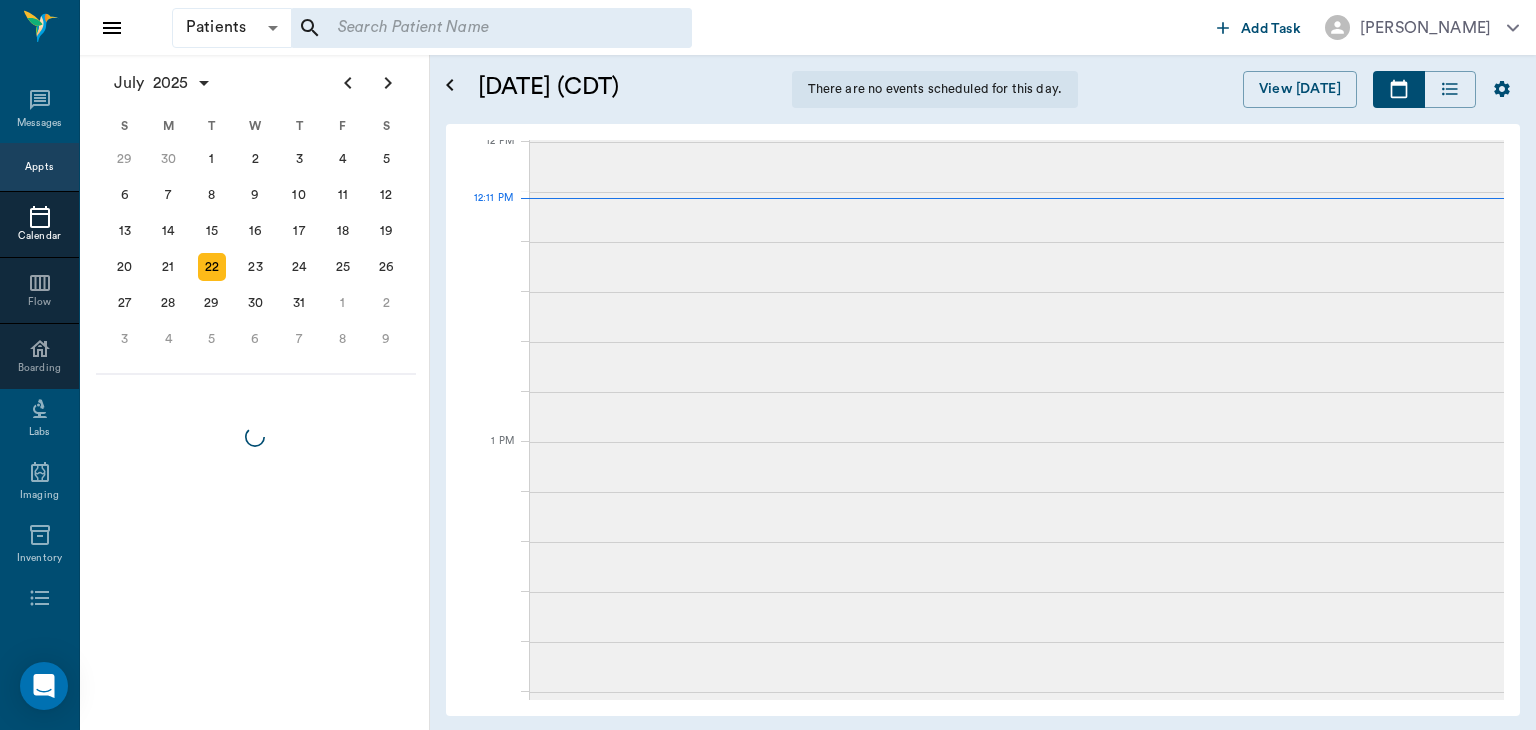 click on "21" at bounding box center (168, 267) 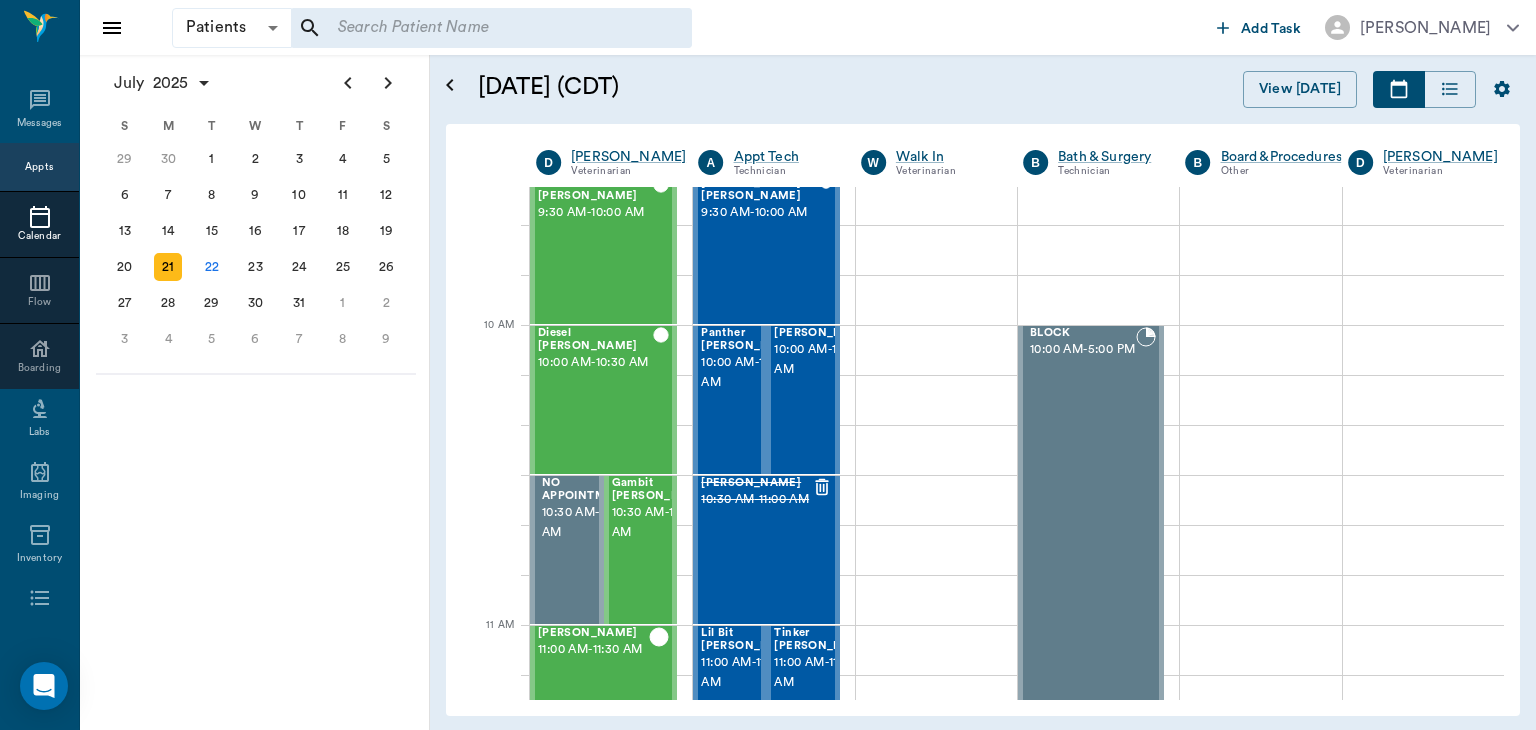 scroll, scrollTop: 469, scrollLeft: 0, axis: vertical 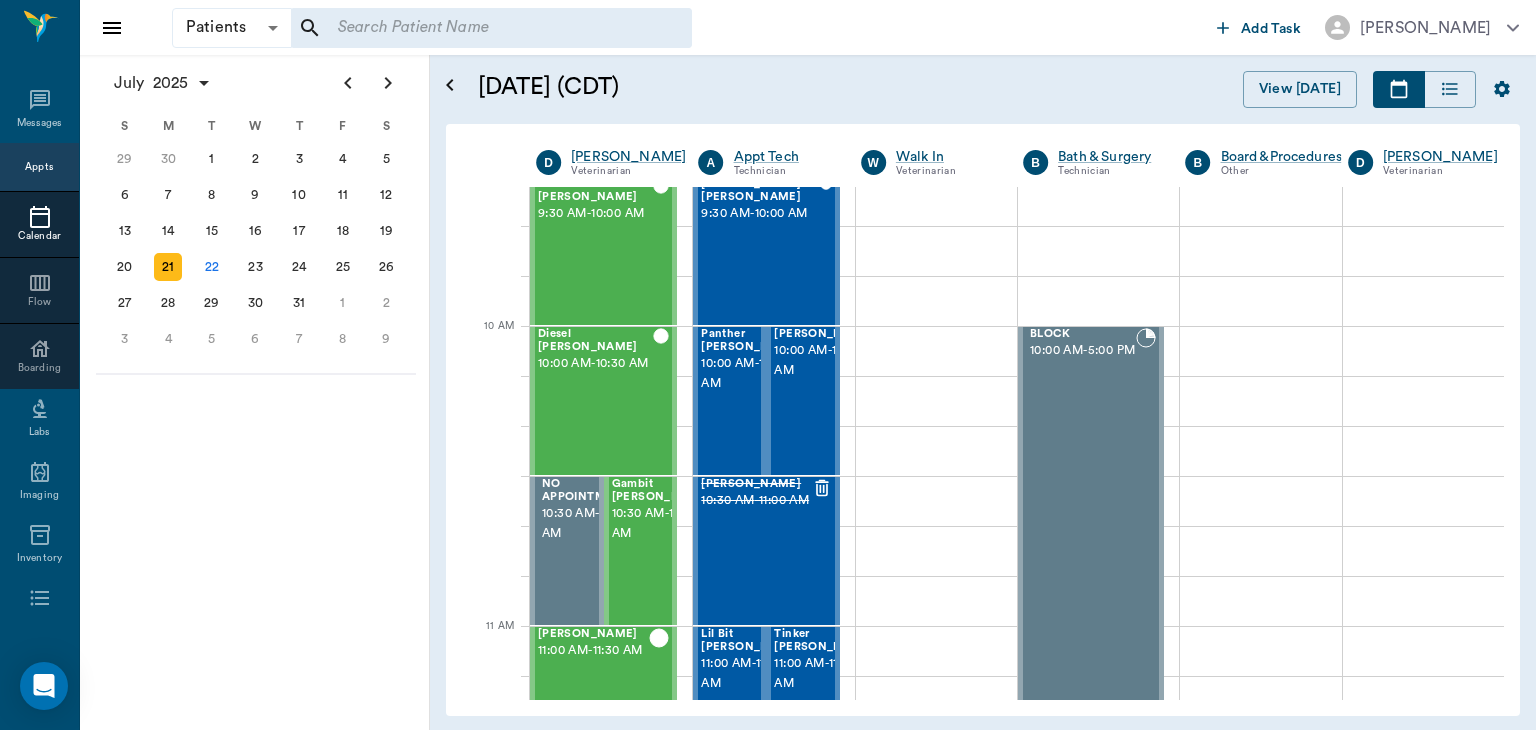 click on "18" at bounding box center (343, 231) 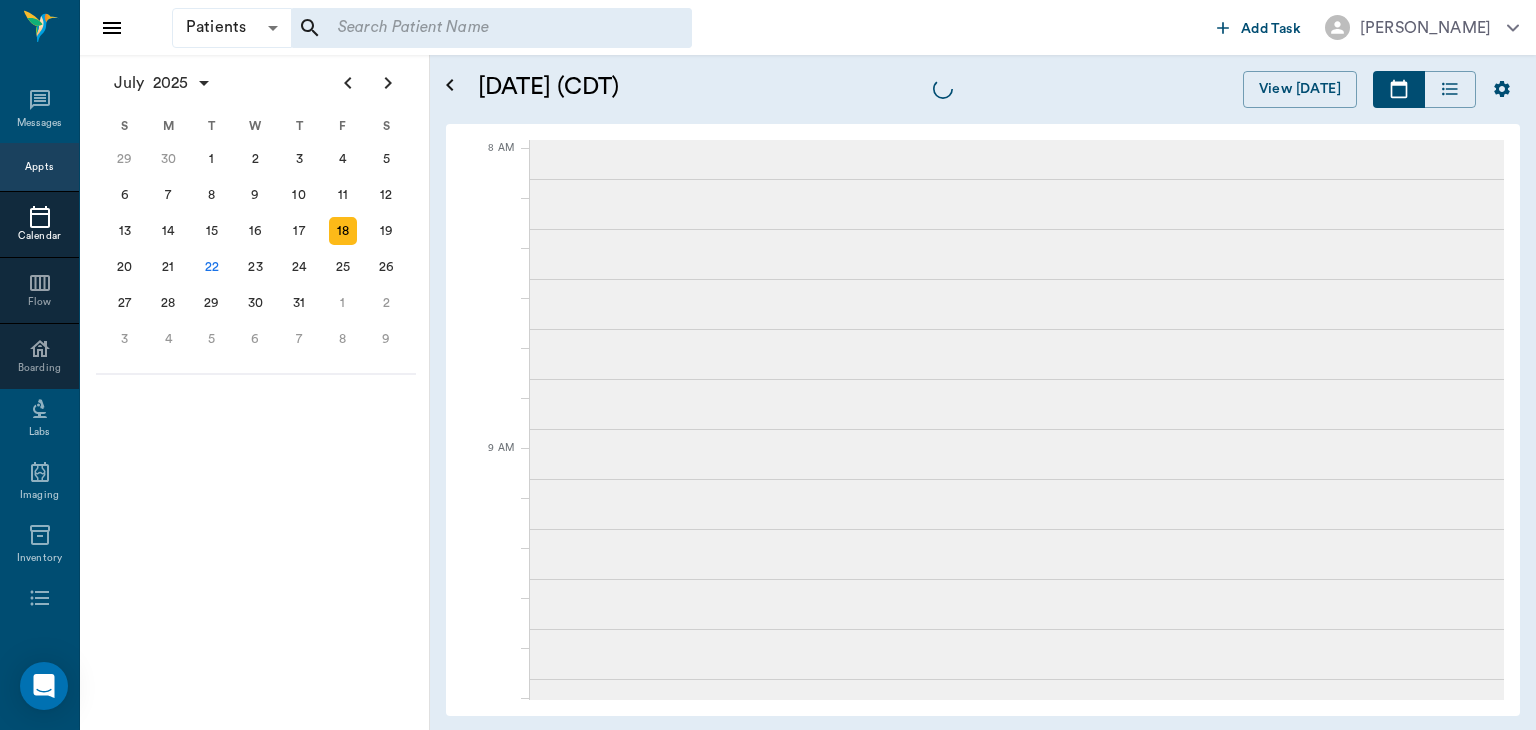 scroll, scrollTop: 0, scrollLeft: 0, axis: both 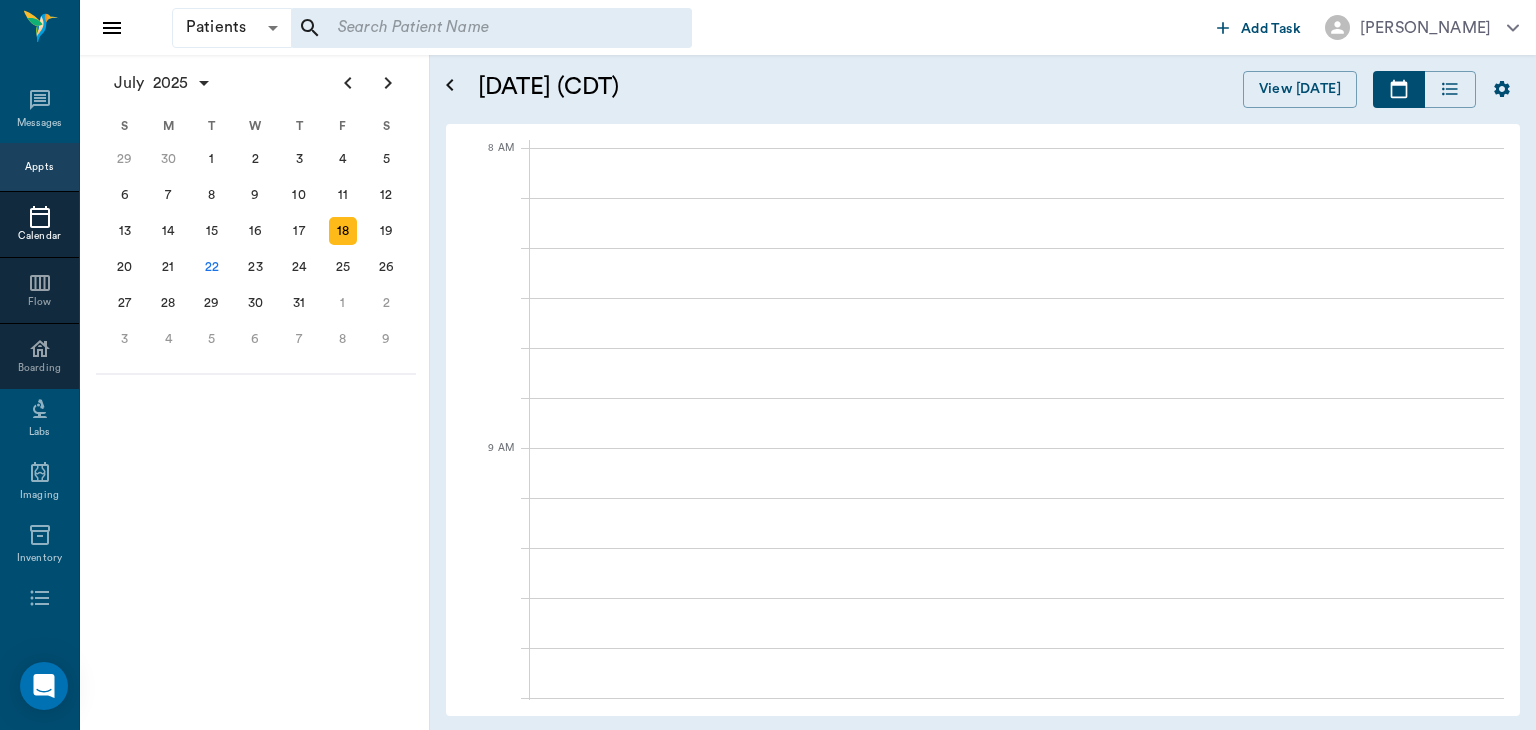click at bounding box center (491, 28) 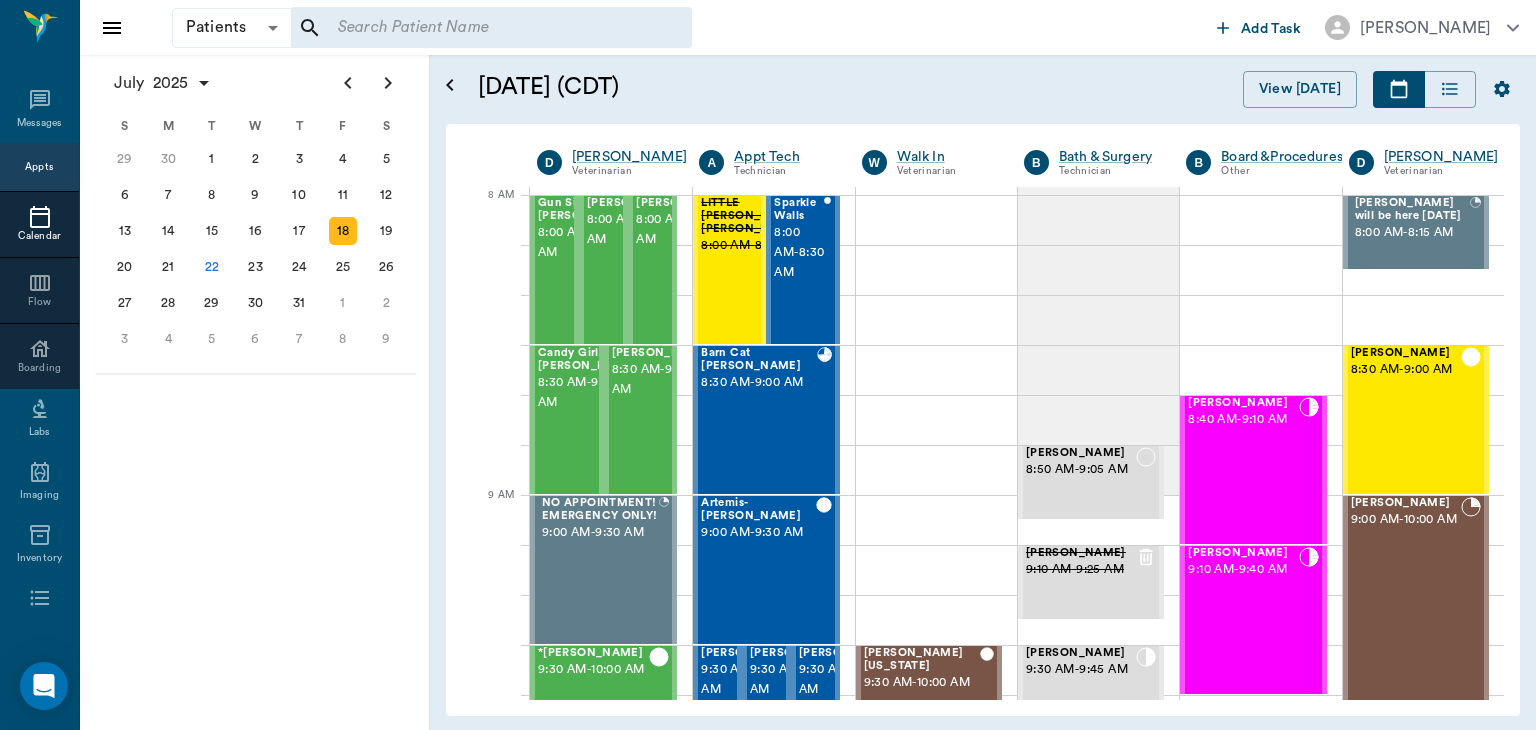 scroll, scrollTop: 0, scrollLeft: 0, axis: both 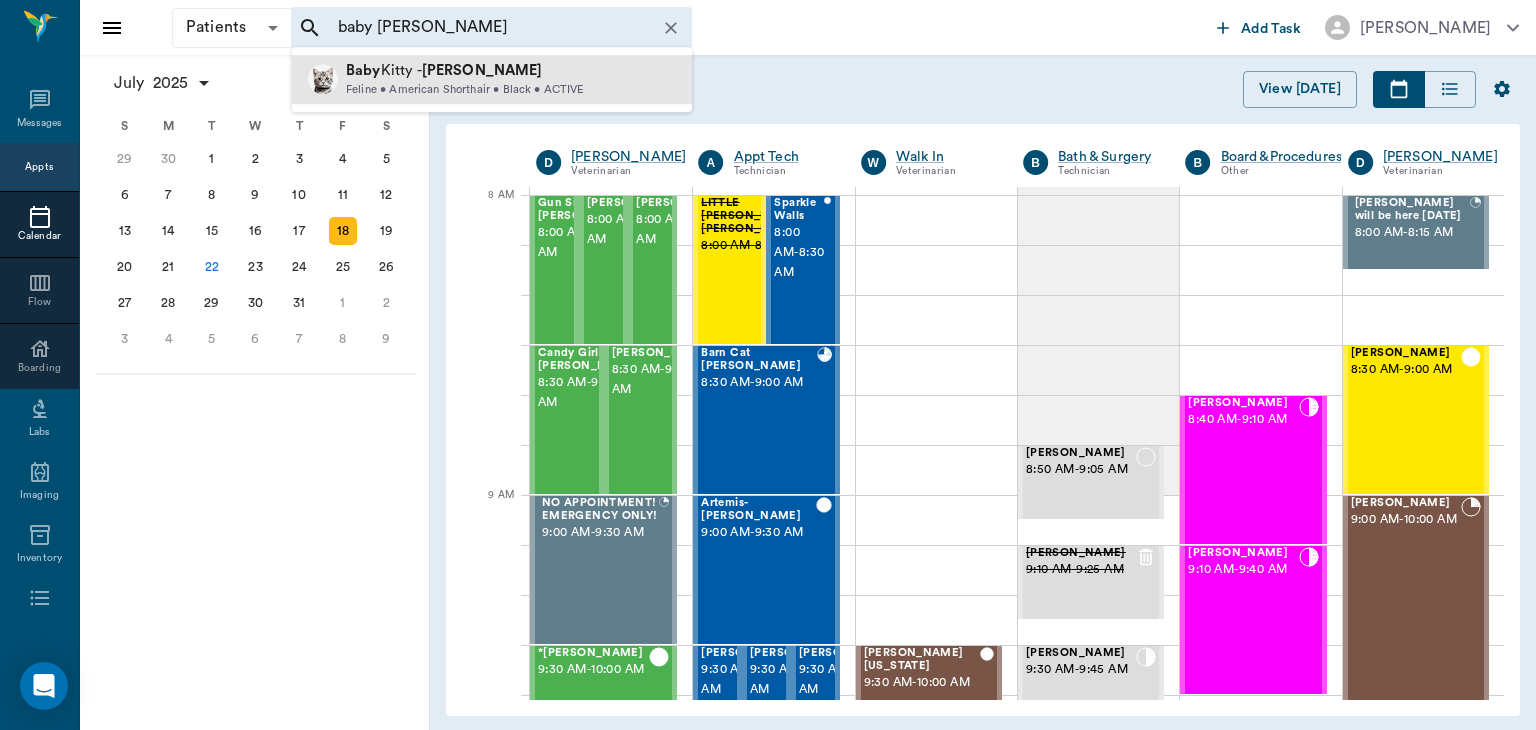 click on "Baby Kitty  -  Oliver" at bounding box center [465, 71] 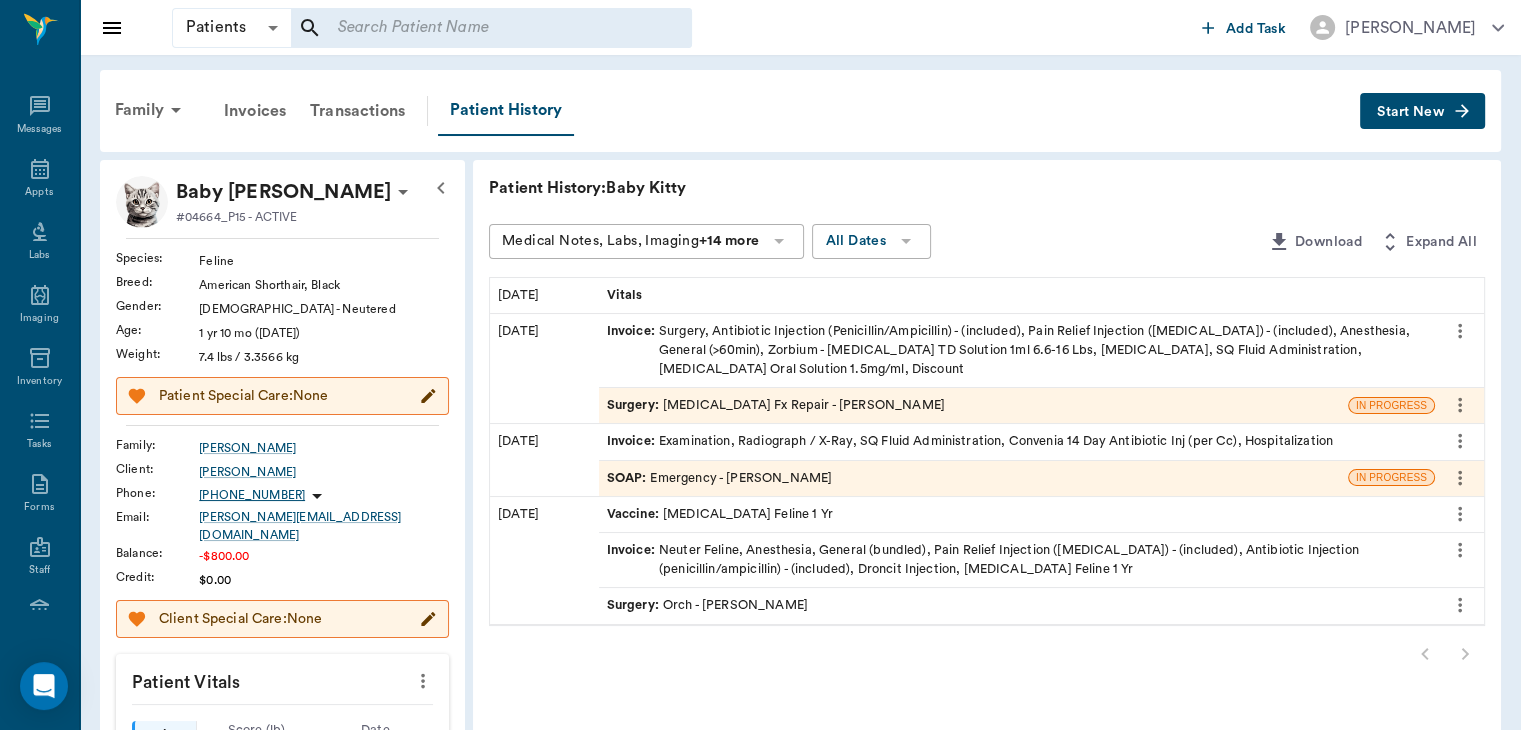 click on "Start New" at bounding box center (1410, 112) 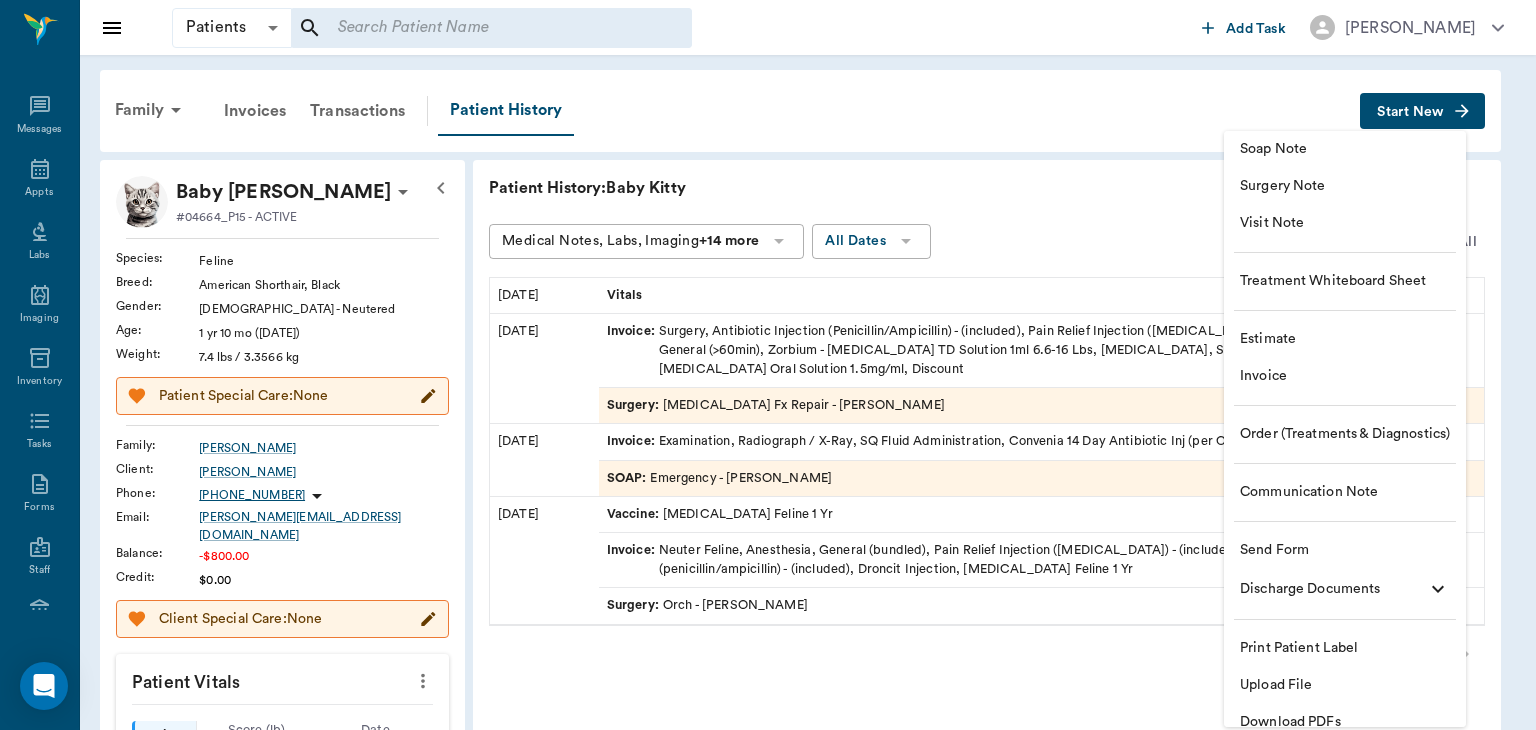 click on "Visit Note" at bounding box center [1345, 223] 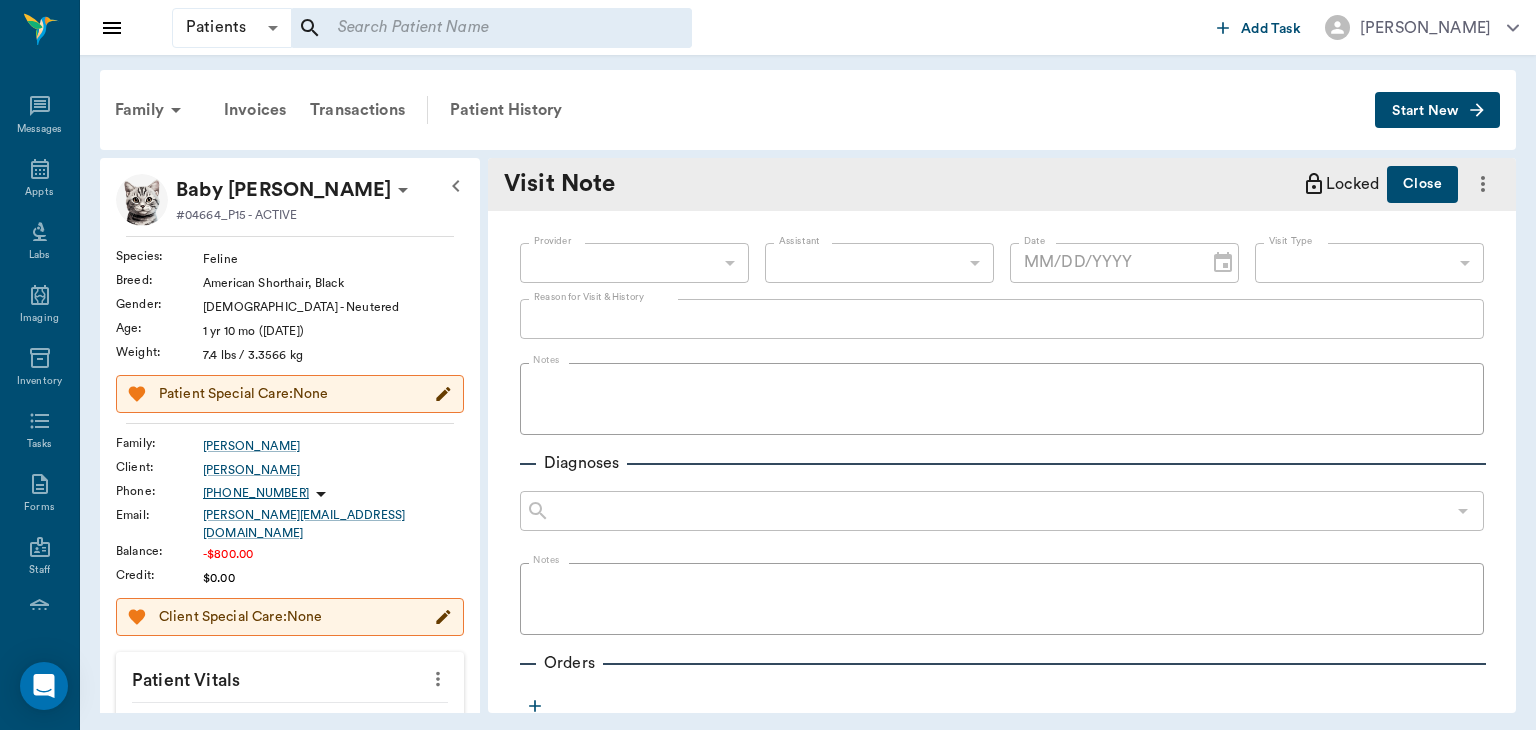 type on "[DATE]" 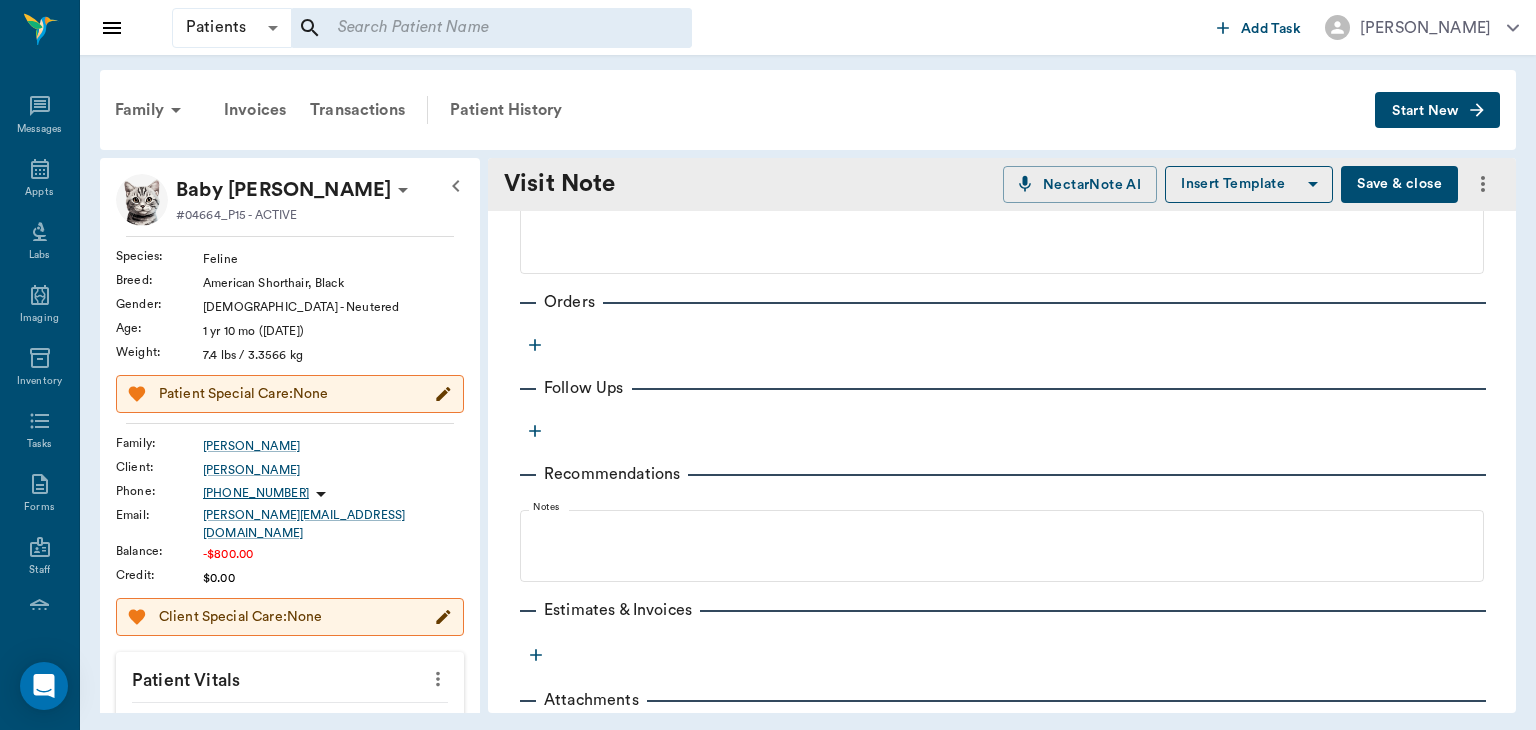 scroll, scrollTop: 360, scrollLeft: 0, axis: vertical 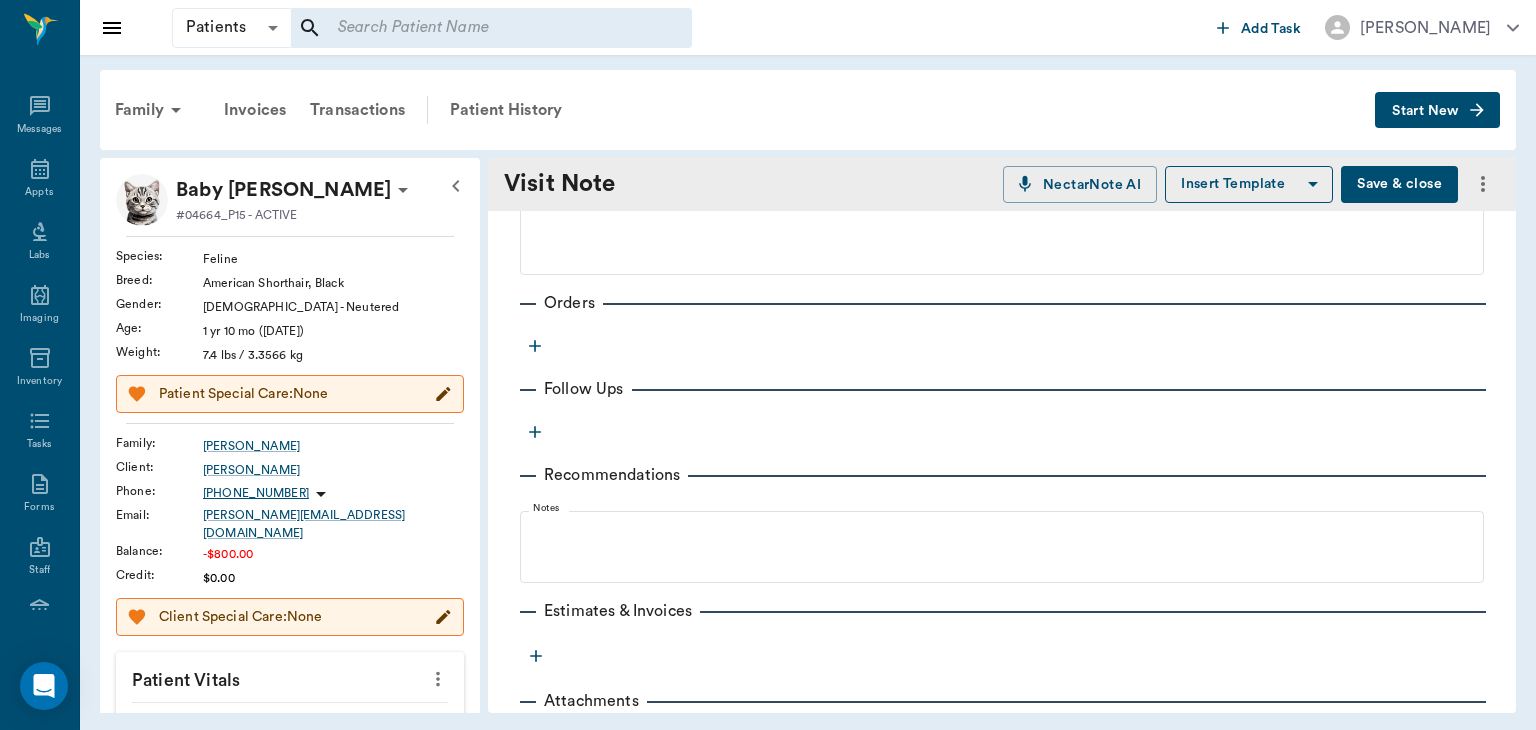 click 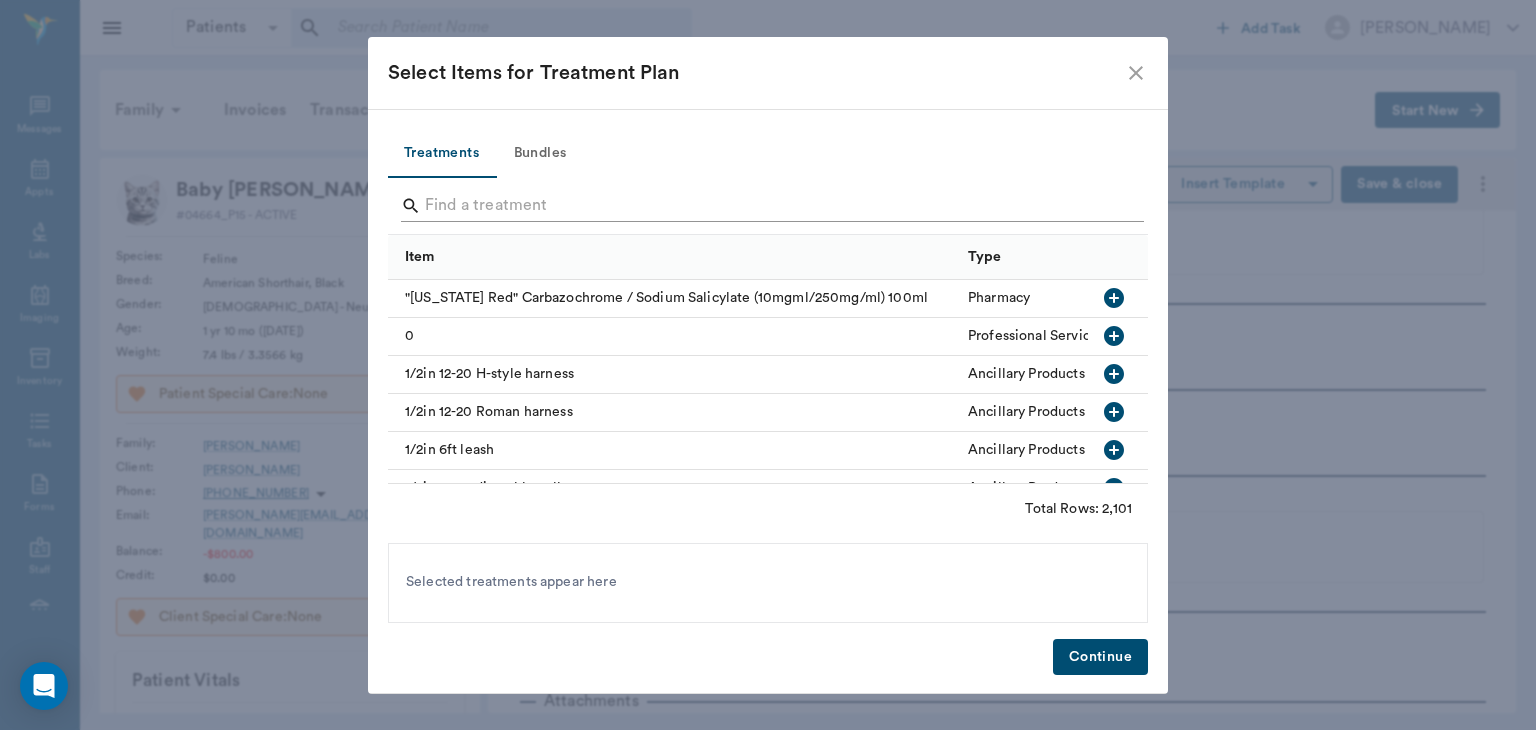 click at bounding box center (769, 206) 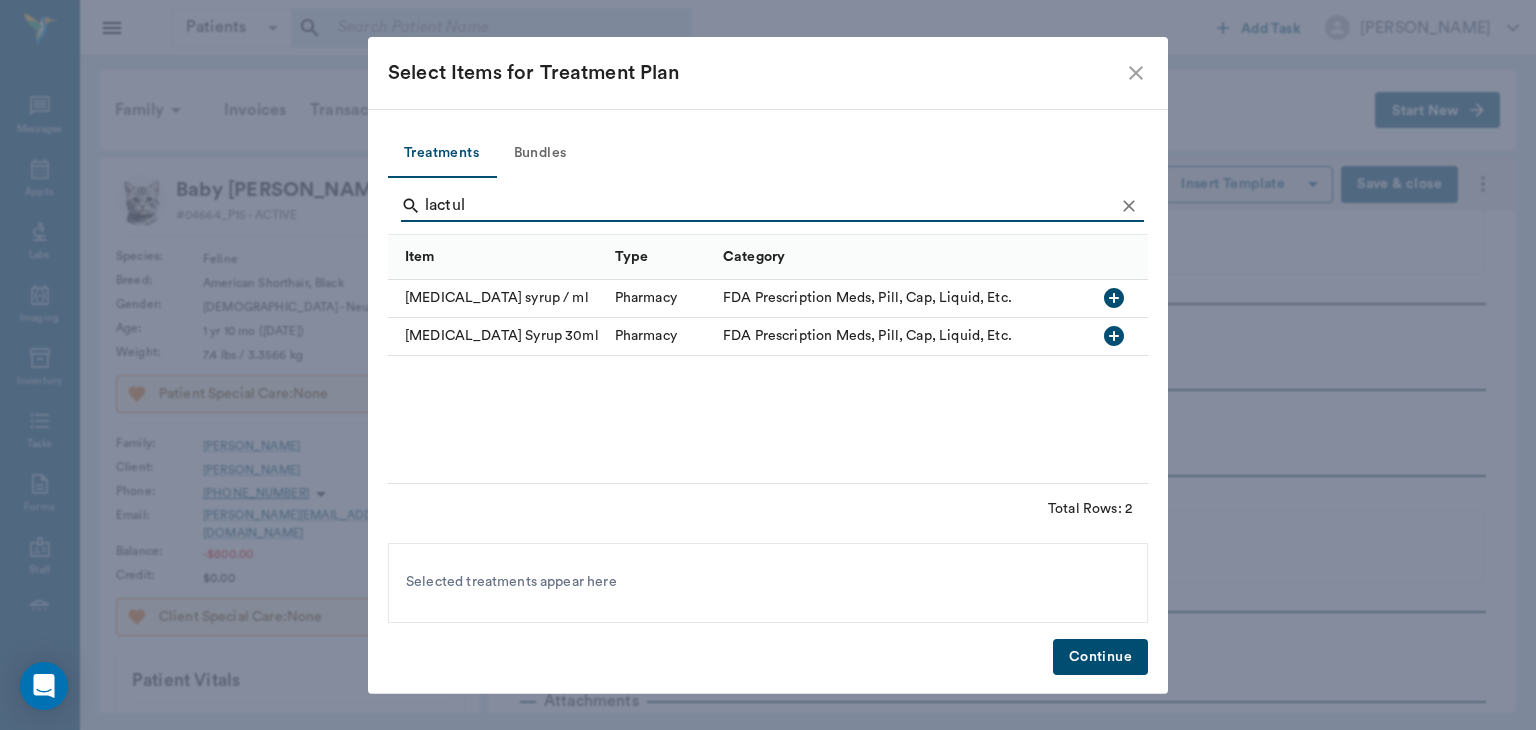 type on "lactul" 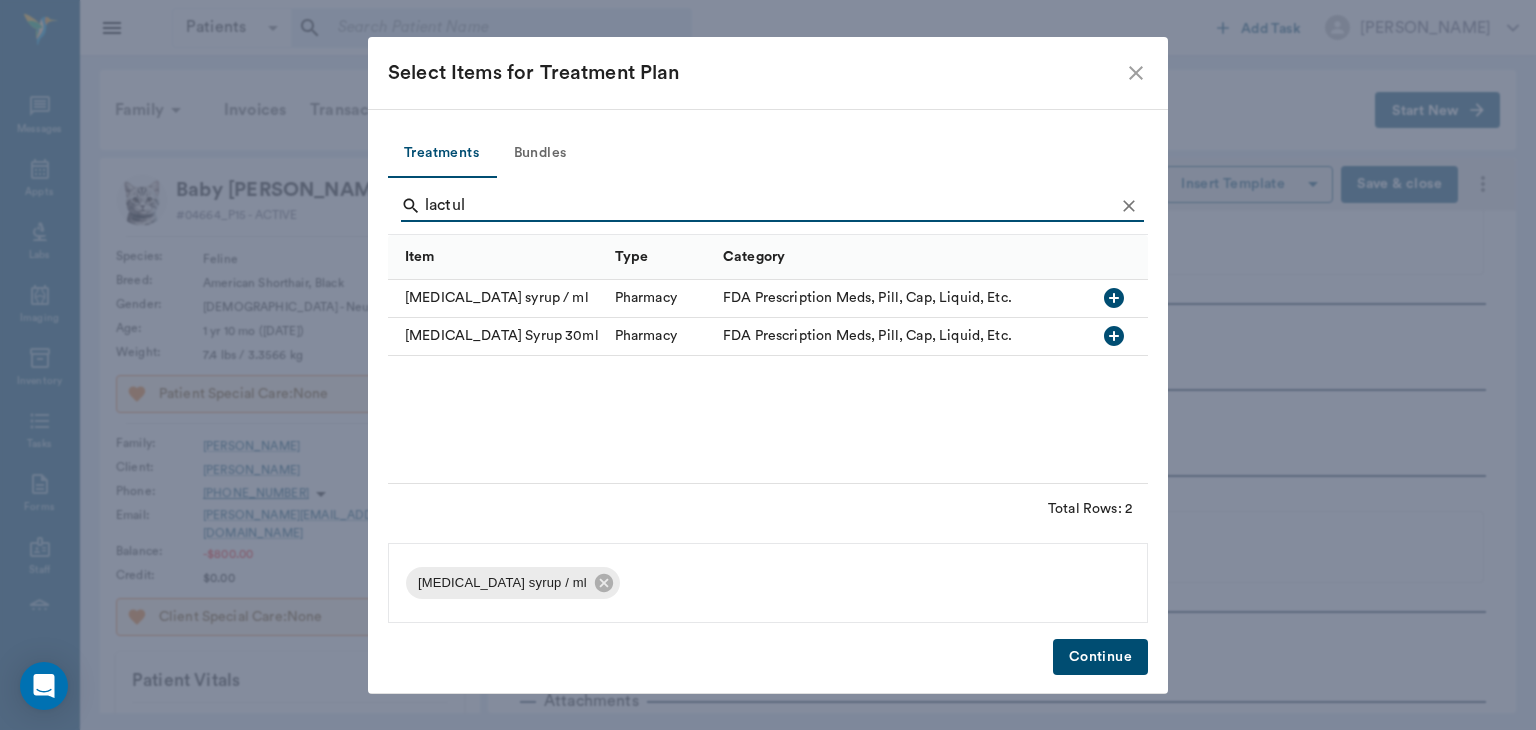 click on "Continue" at bounding box center [1100, 657] 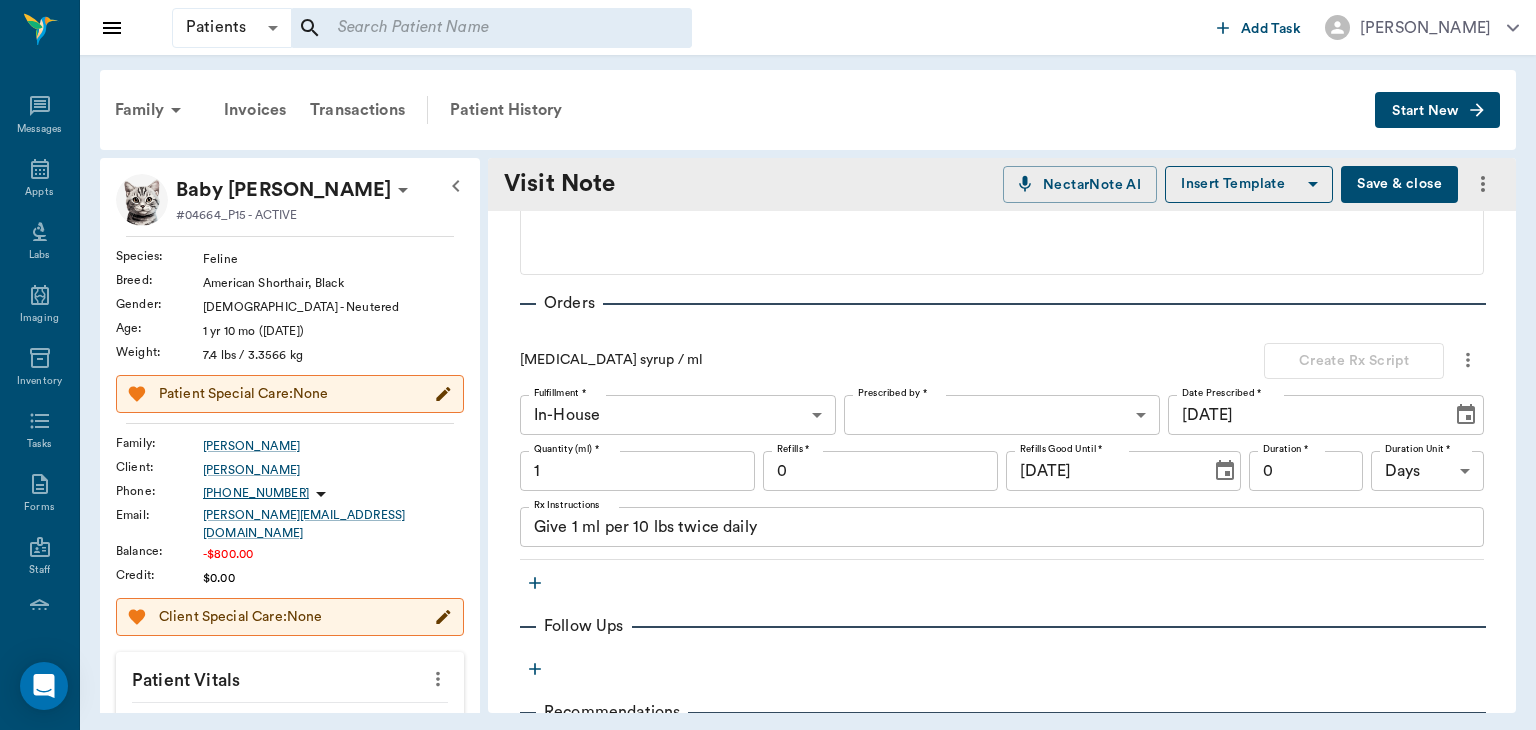 click 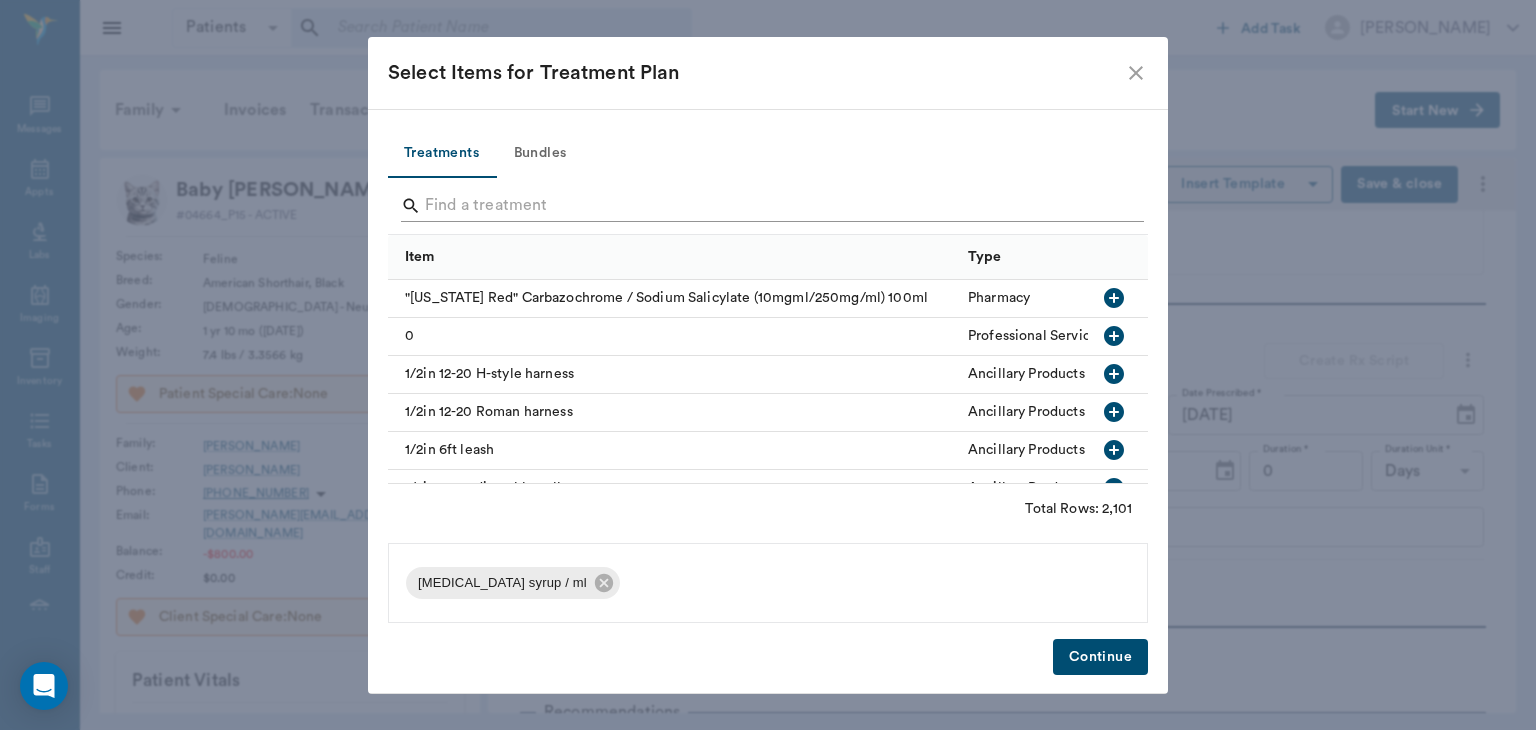 click at bounding box center [769, 206] 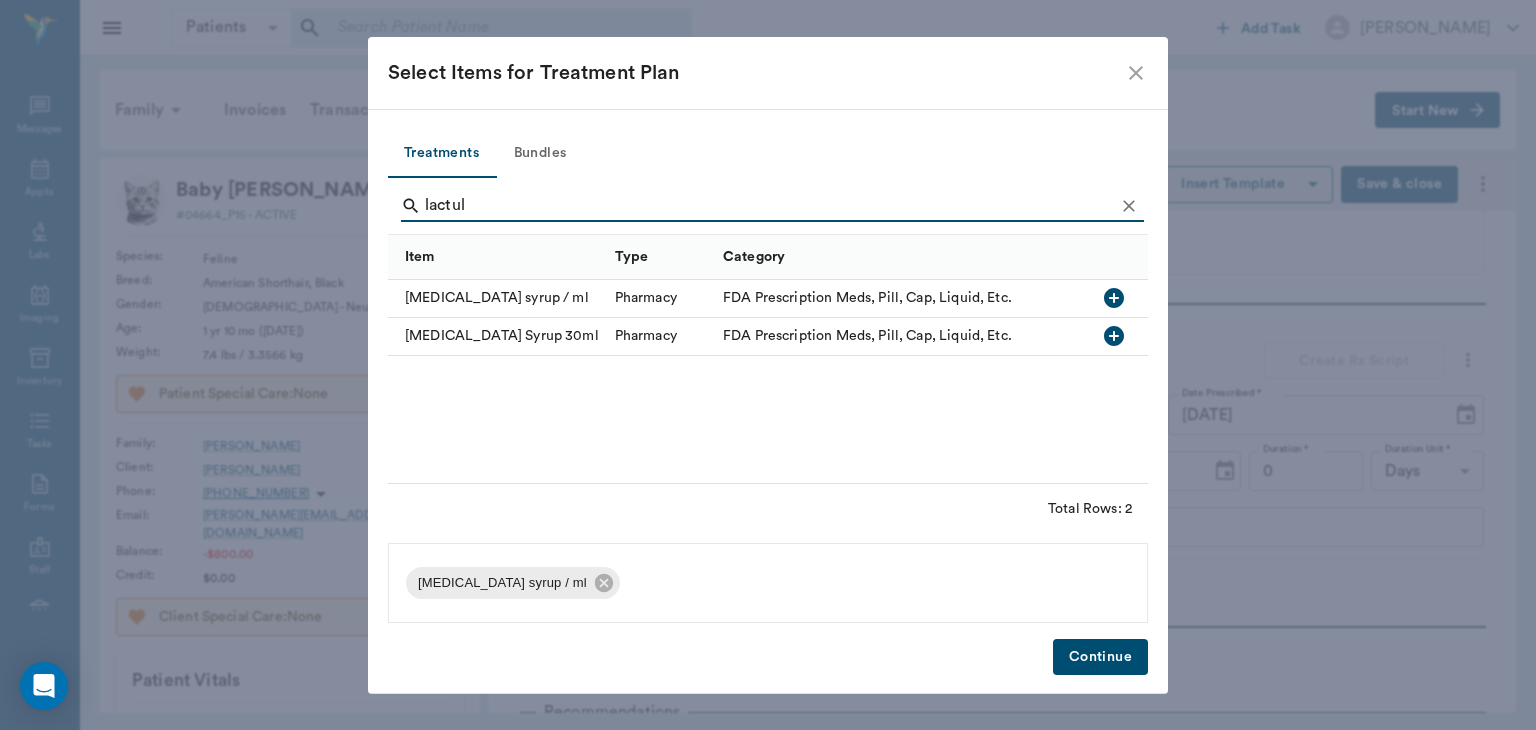 type on "lactul" 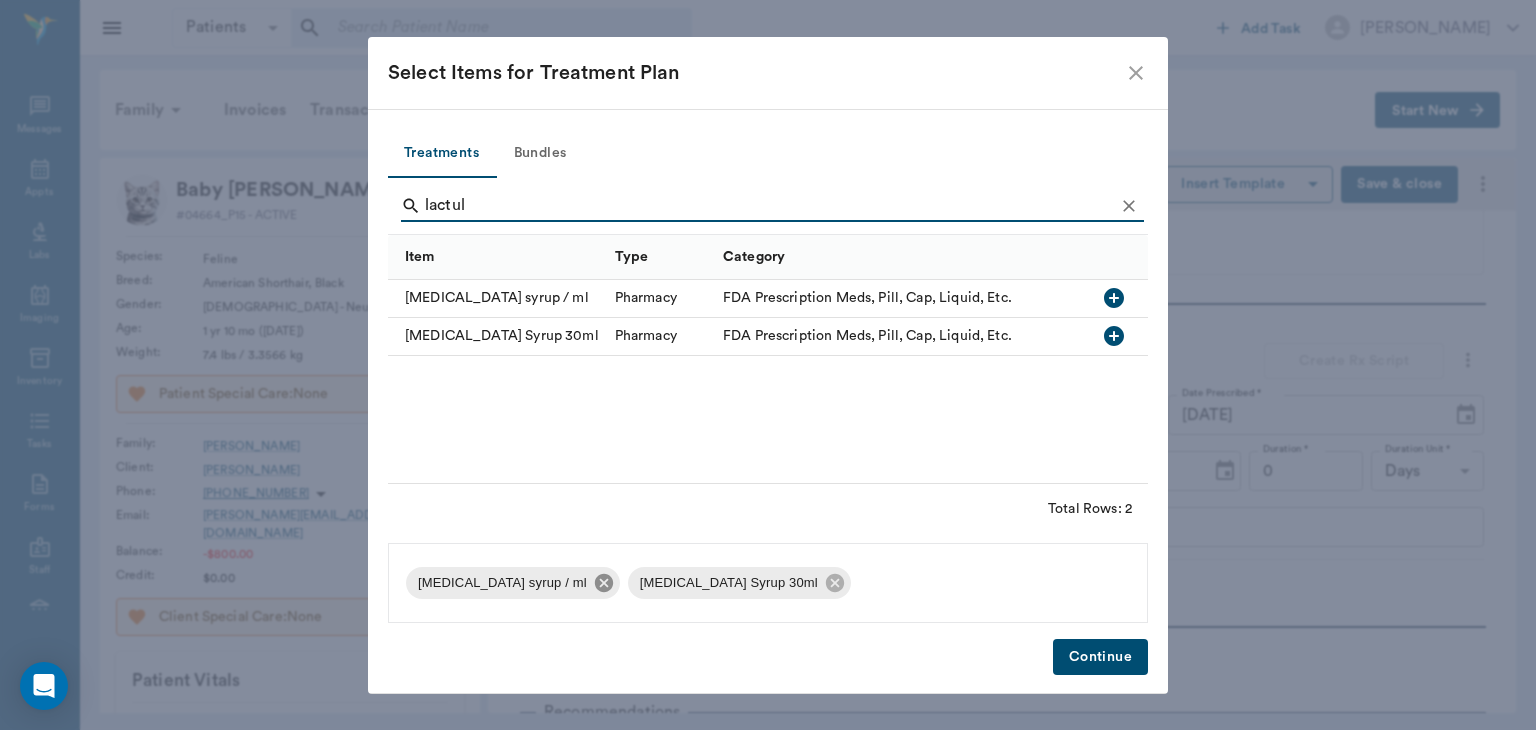 click 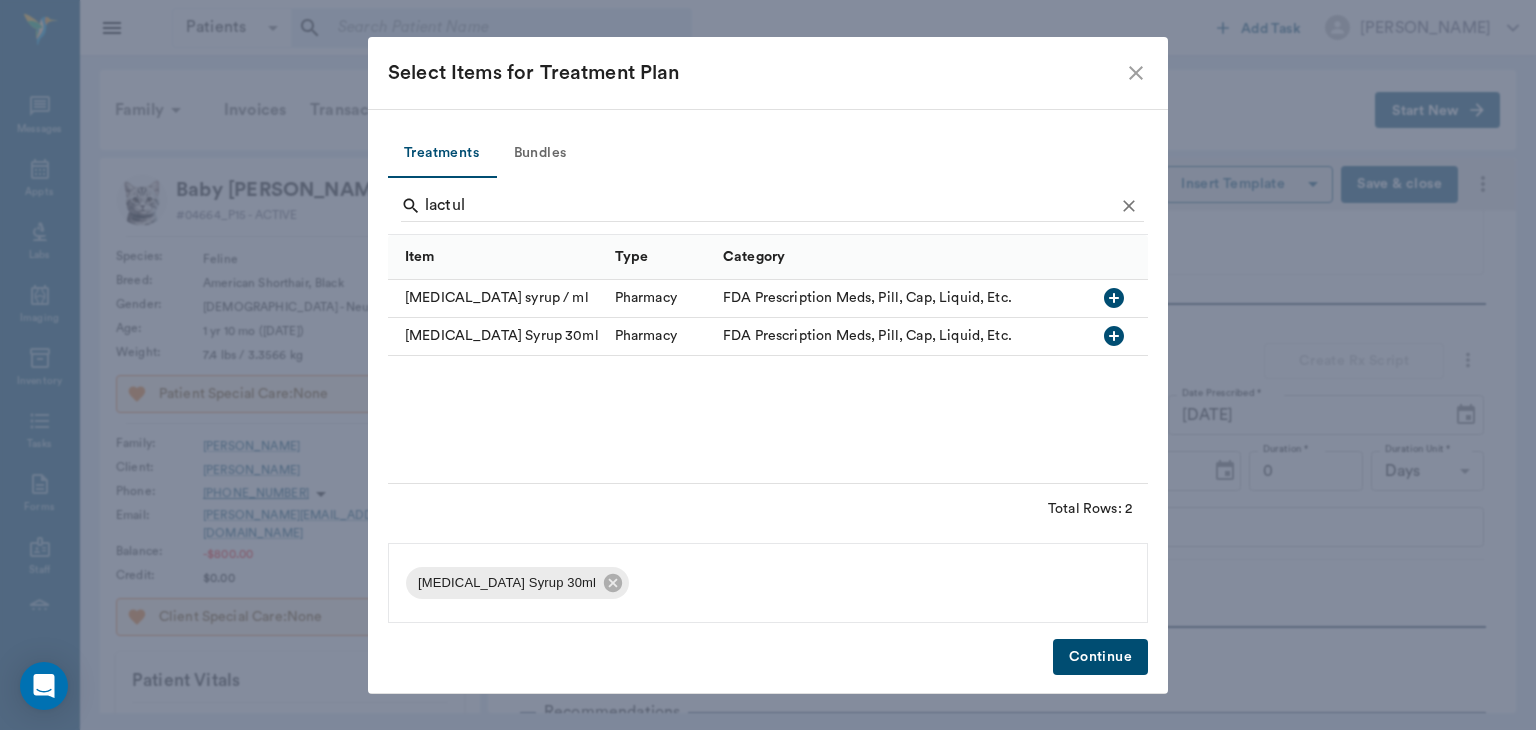 click on "Continue" at bounding box center [1100, 657] 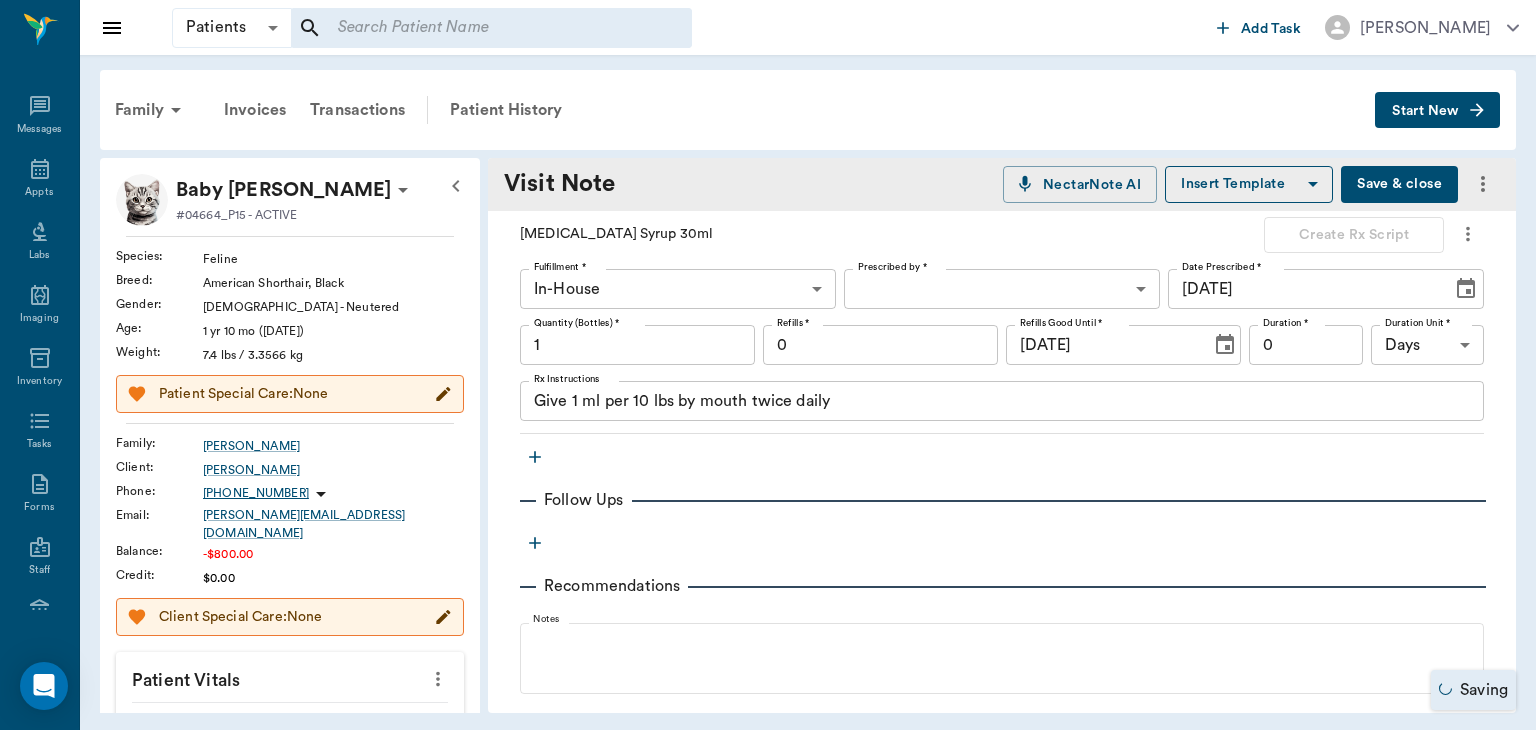 scroll, scrollTop: 487, scrollLeft: 0, axis: vertical 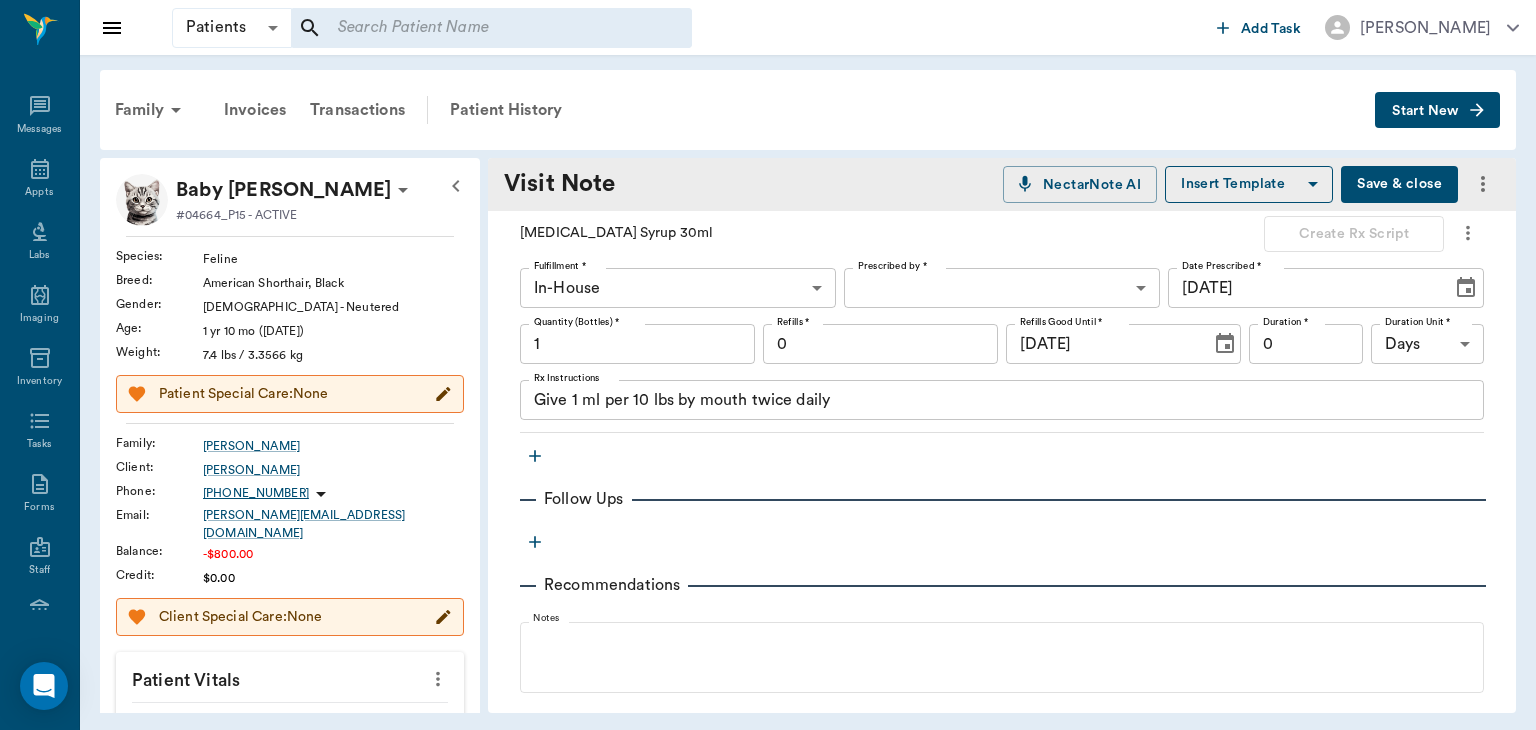 click on "1" at bounding box center (637, 344) 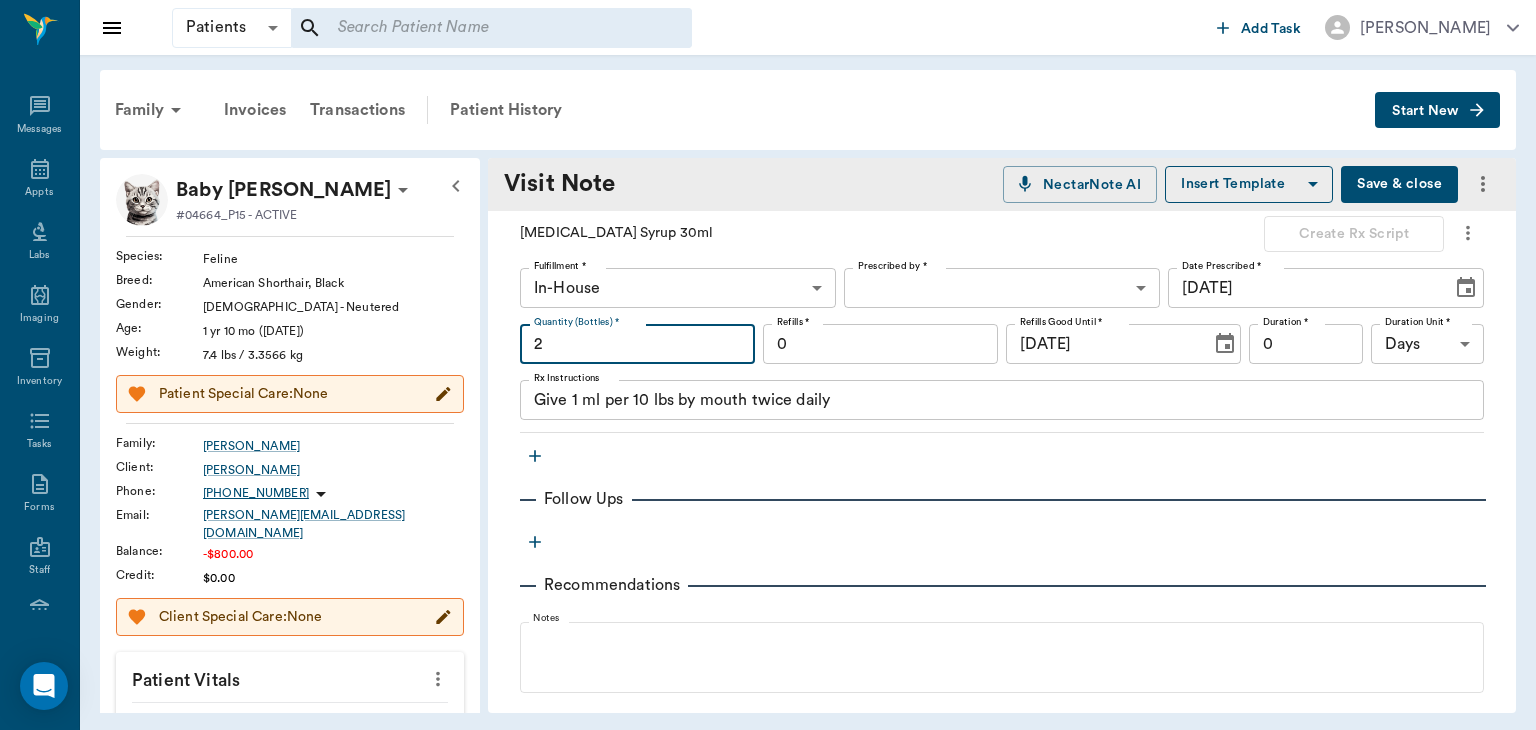 type on "2" 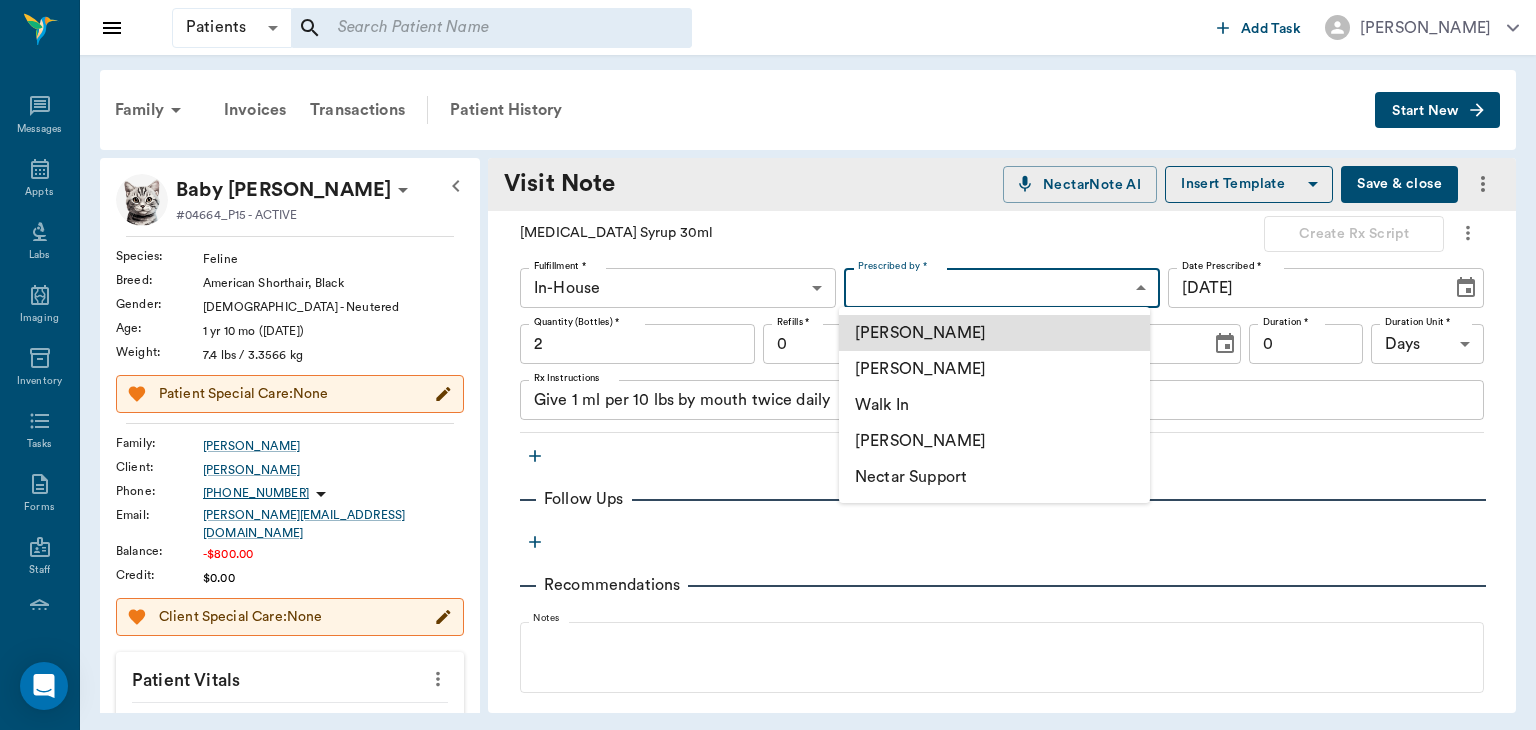 click on "[PERSON_NAME]" at bounding box center [994, 369] 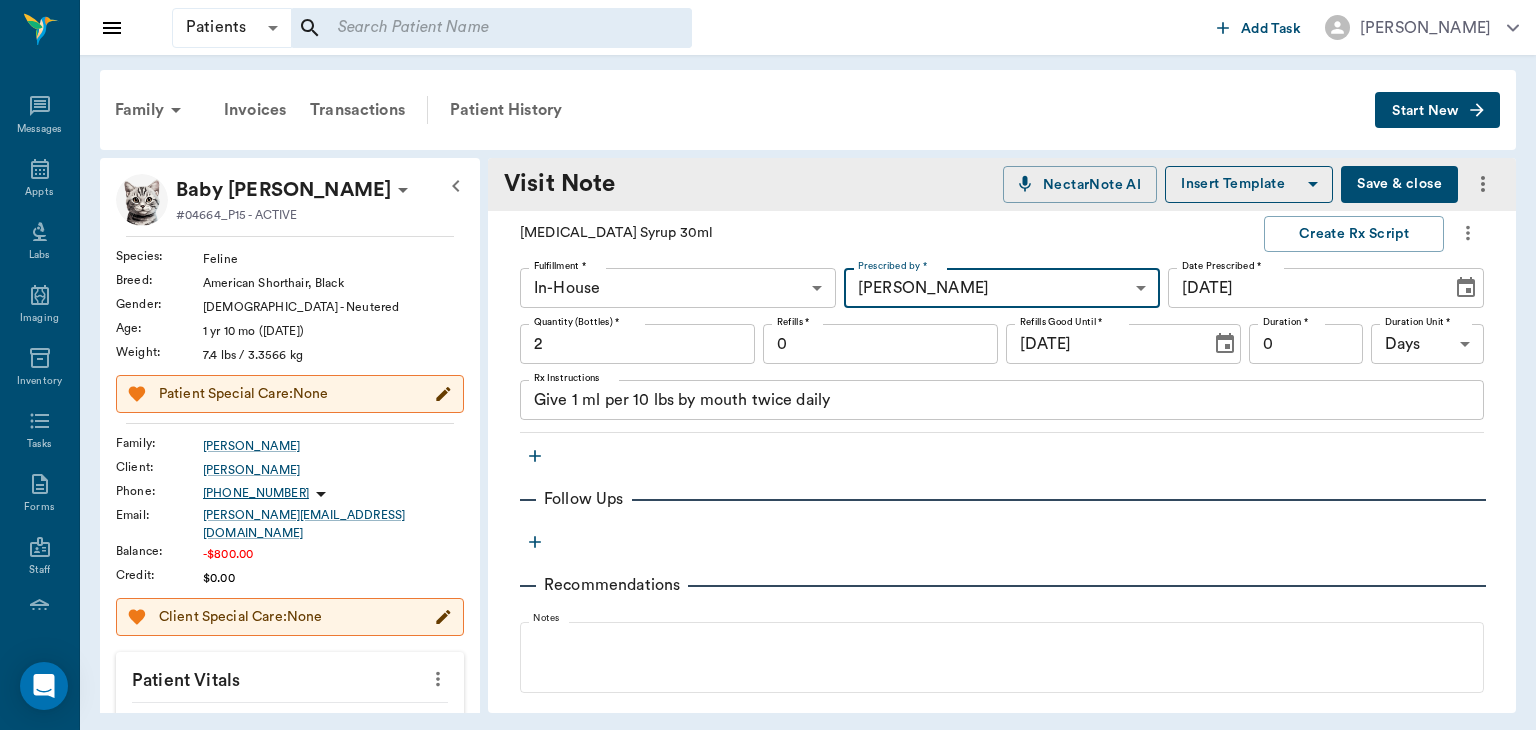 click on "Give 1 ml per 10 lbs by mouth twice daily" at bounding box center [1002, 400] 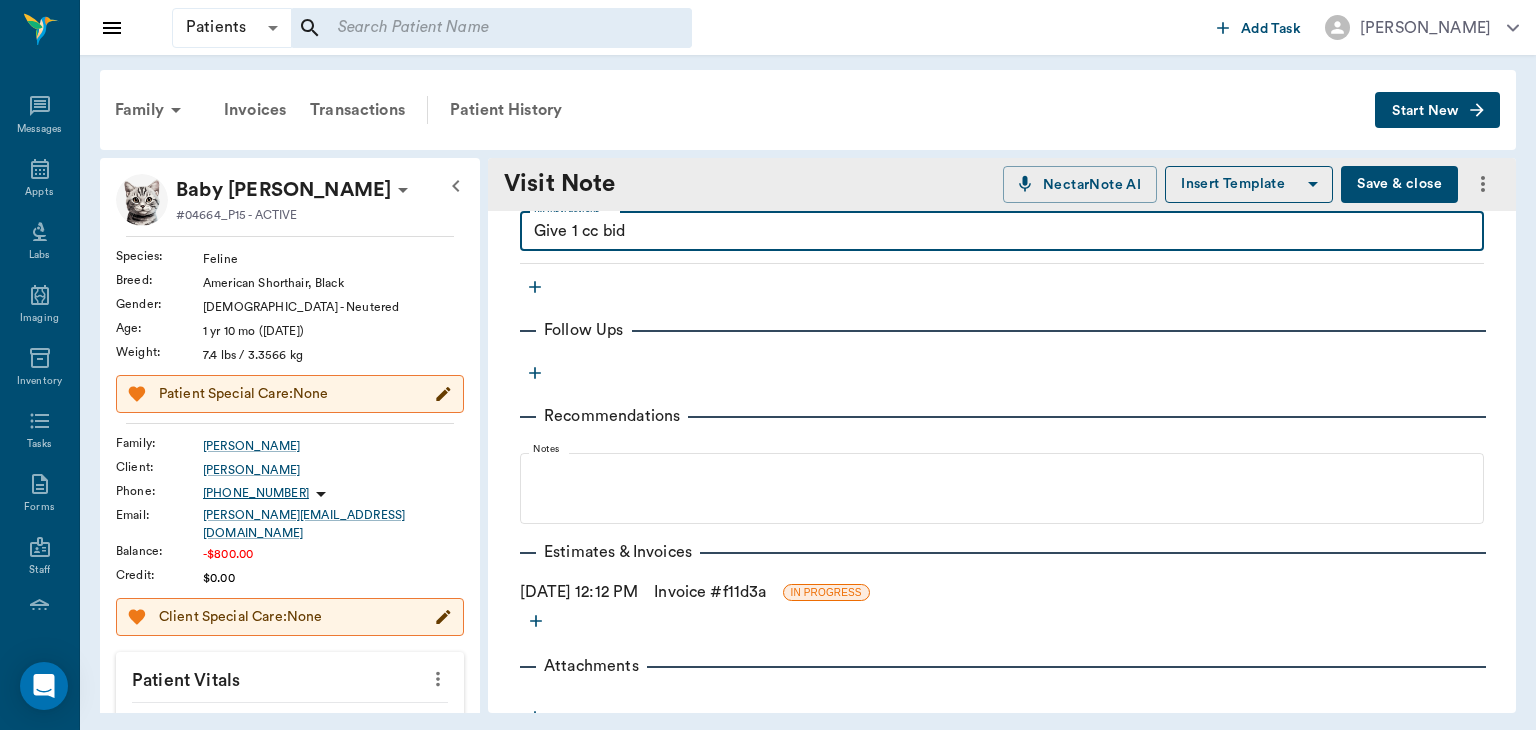 scroll, scrollTop: 700, scrollLeft: 0, axis: vertical 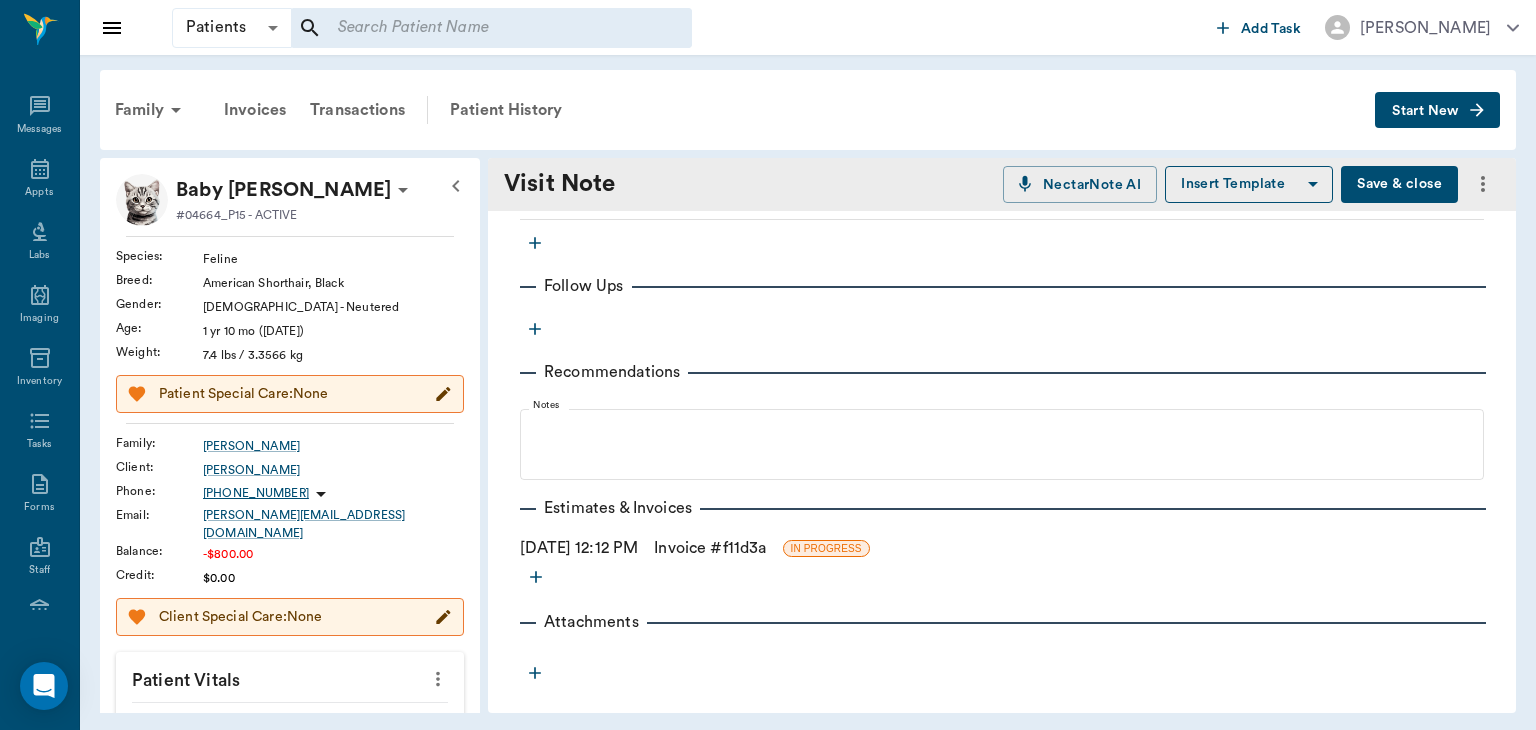 type on "Give 1 cc bid" 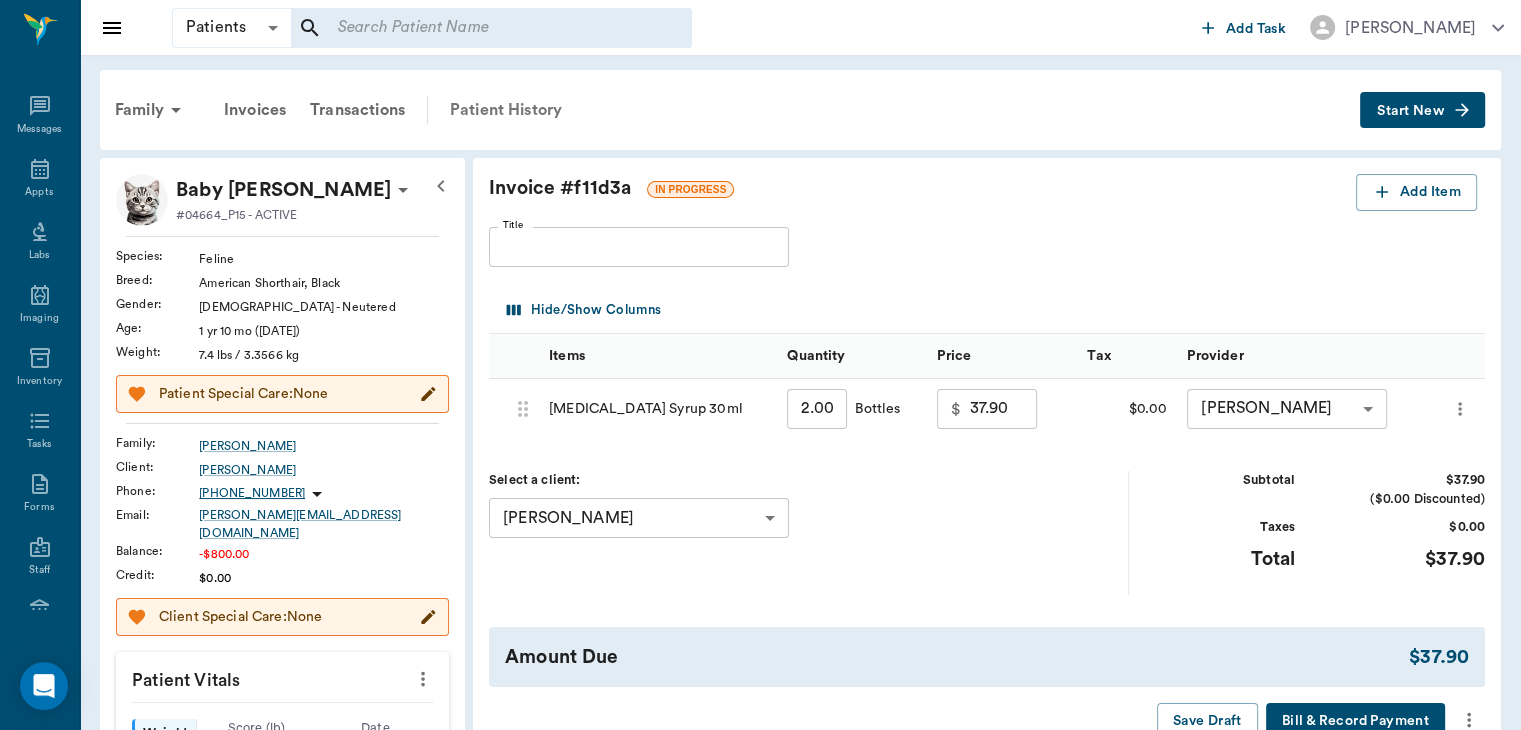 click on "Patient History" at bounding box center [506, 110] 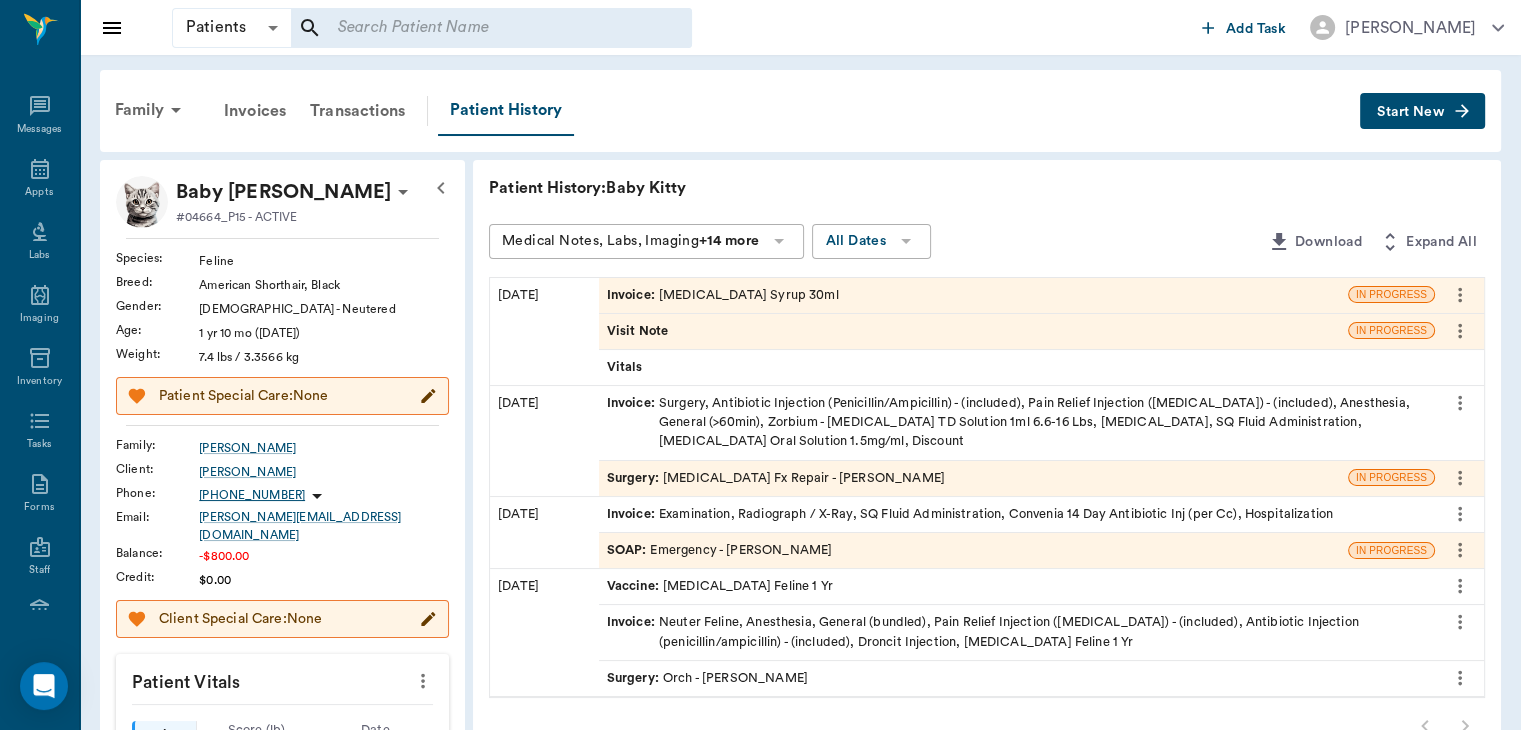 click on "Invoice :" at bounding box center (633, 295) 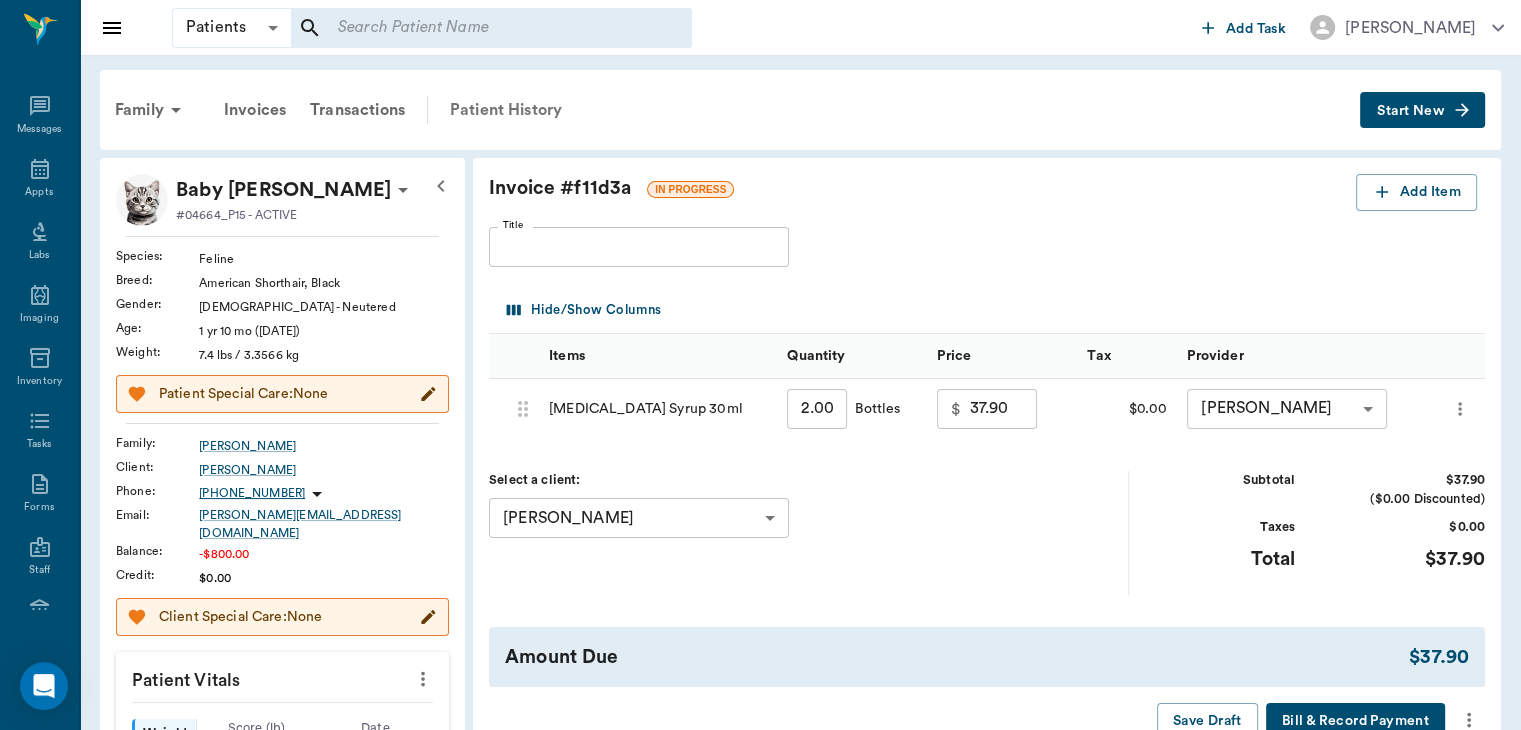 click on "Patient History" at bounding box center [506, 110] 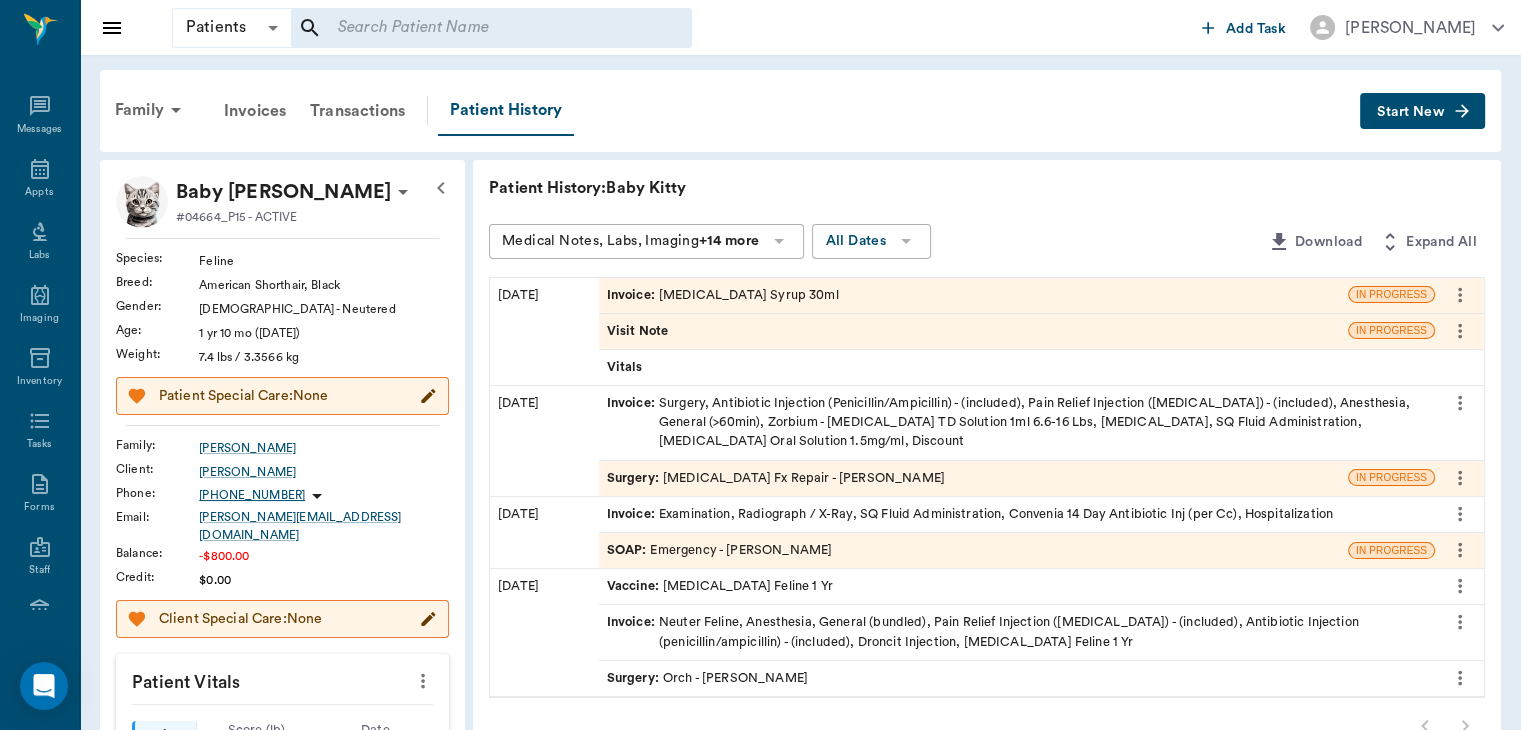 click on "Visit Note" at bounding box center (640, 331) 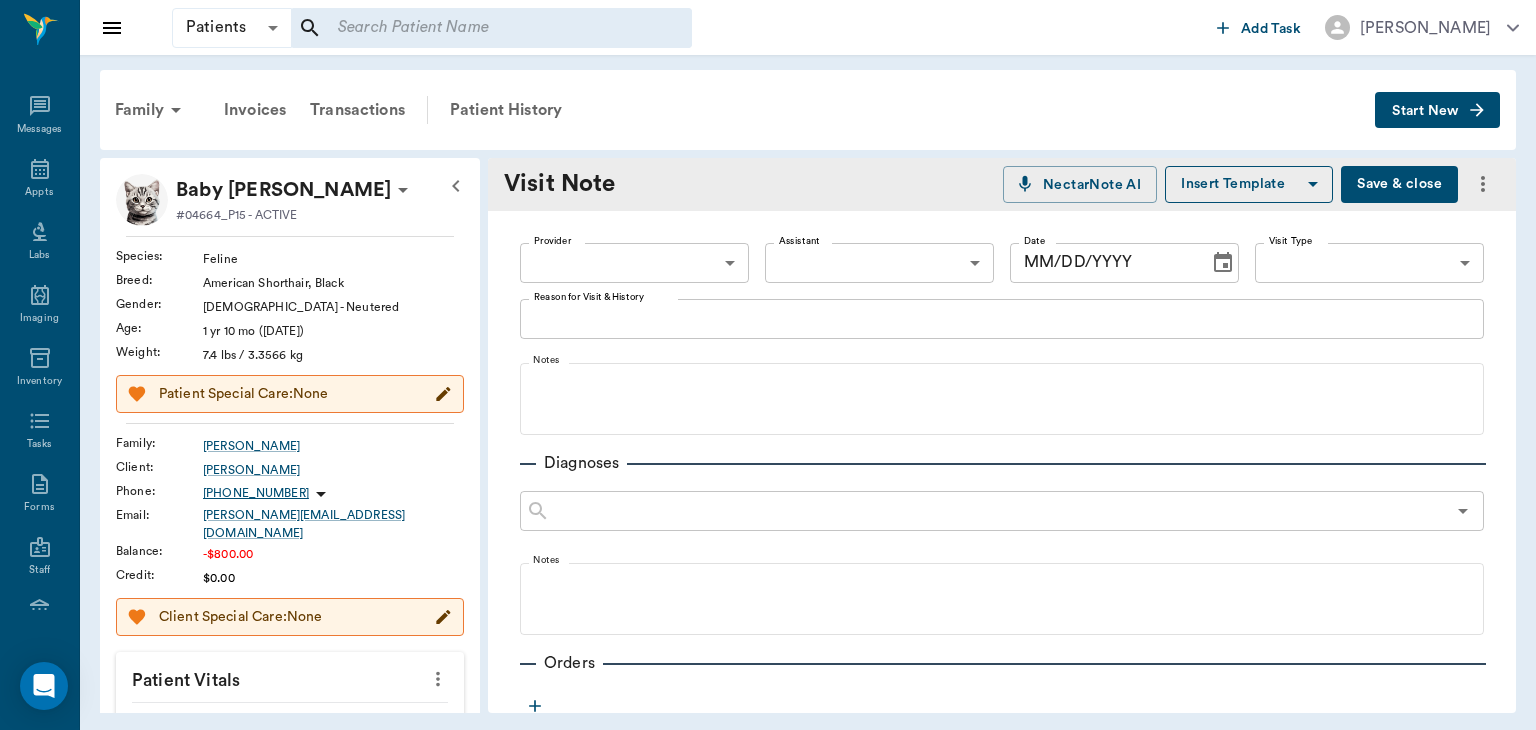 type on "[DATE]" 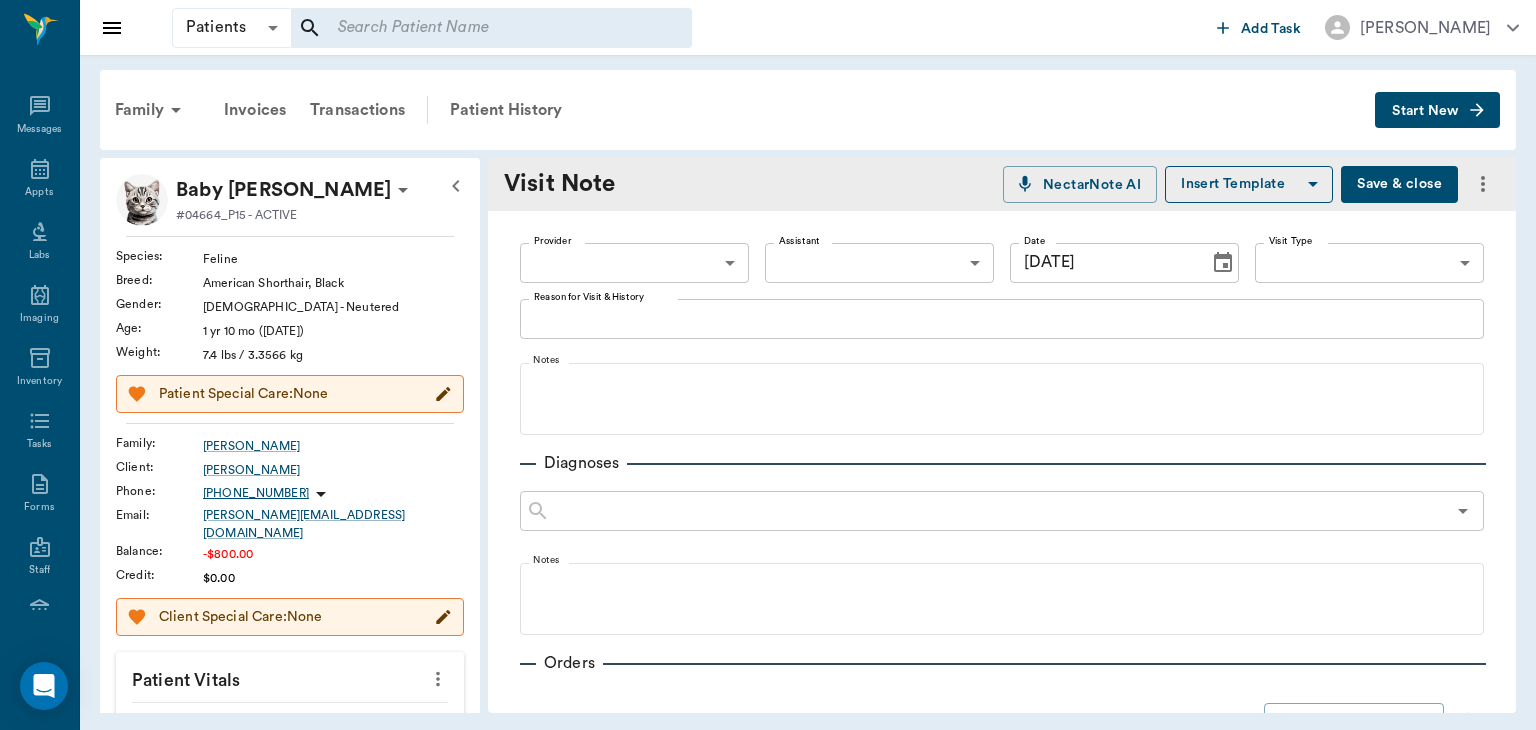 click on "Patients Patients ​ ​ Add Task Dr. Bert Ellsworth Nectar Messages Appts Labs Imaging Inventory Tasks Forms Staff Reports Lookup Settings Family Invoices Transactions Patient History Start New Baby Kitty Oliver #04664_P15    -    ACTIVE   Species : Feline Breed : American Shorthair, Black Gender : Male - Neutered Age : 1 yr 10 mo (09/15/2023) Weight : 7.4 lbs / 3.3566 kg Patient Special Care:  None Family : Oliver Client : Gerrod Oliver Phone : (903) 748-1817 Email : ALLISON.OLIVER79@gmail.com Balance : -$800.00 Credit : $0.00 Client Special Care:  None Patient Vitals Weight BCS HR Temp Resp BP Dia Pain Perio Score ( lb ) Date 07/22/25 10AM 0 3 6 9 12 Ongoing diagnosis Current Rx Reminders Rabies Vaccination Feline 1 yr 02/03/25 Upcoming appointments Schedule Appointment Visit Note NectarNote AI Insert Template  Save & close Provider ​ Provider Assistant ​ Assistant Date 07/22/2025 Date Visit Type ​ Visit Type Reason for Visit & History x Reason for Visit & History Notes Diagnoses ​ Notes Orders" at bounding box center [768, 365] 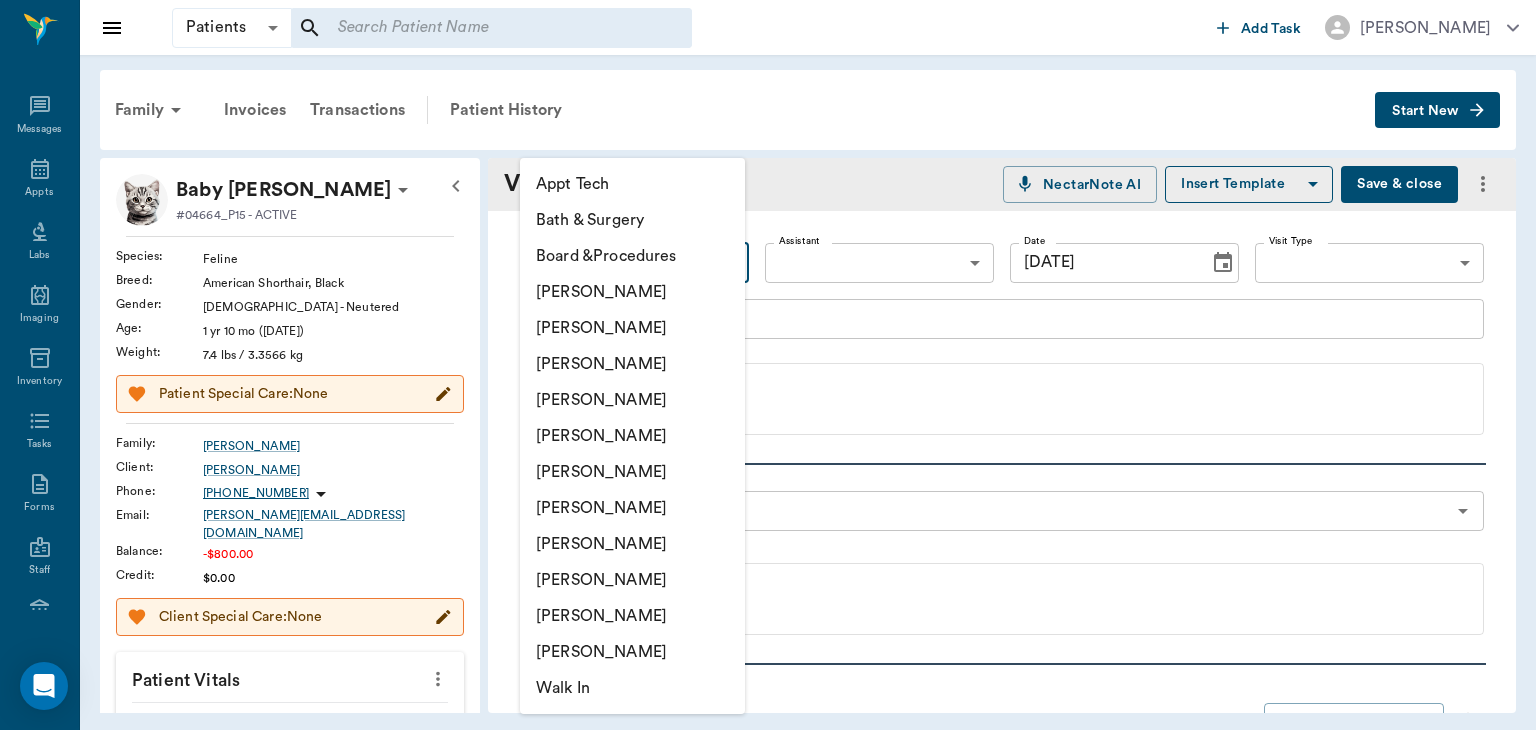 click on "[PERSON_NAME]" at bounding box center (632, 328) 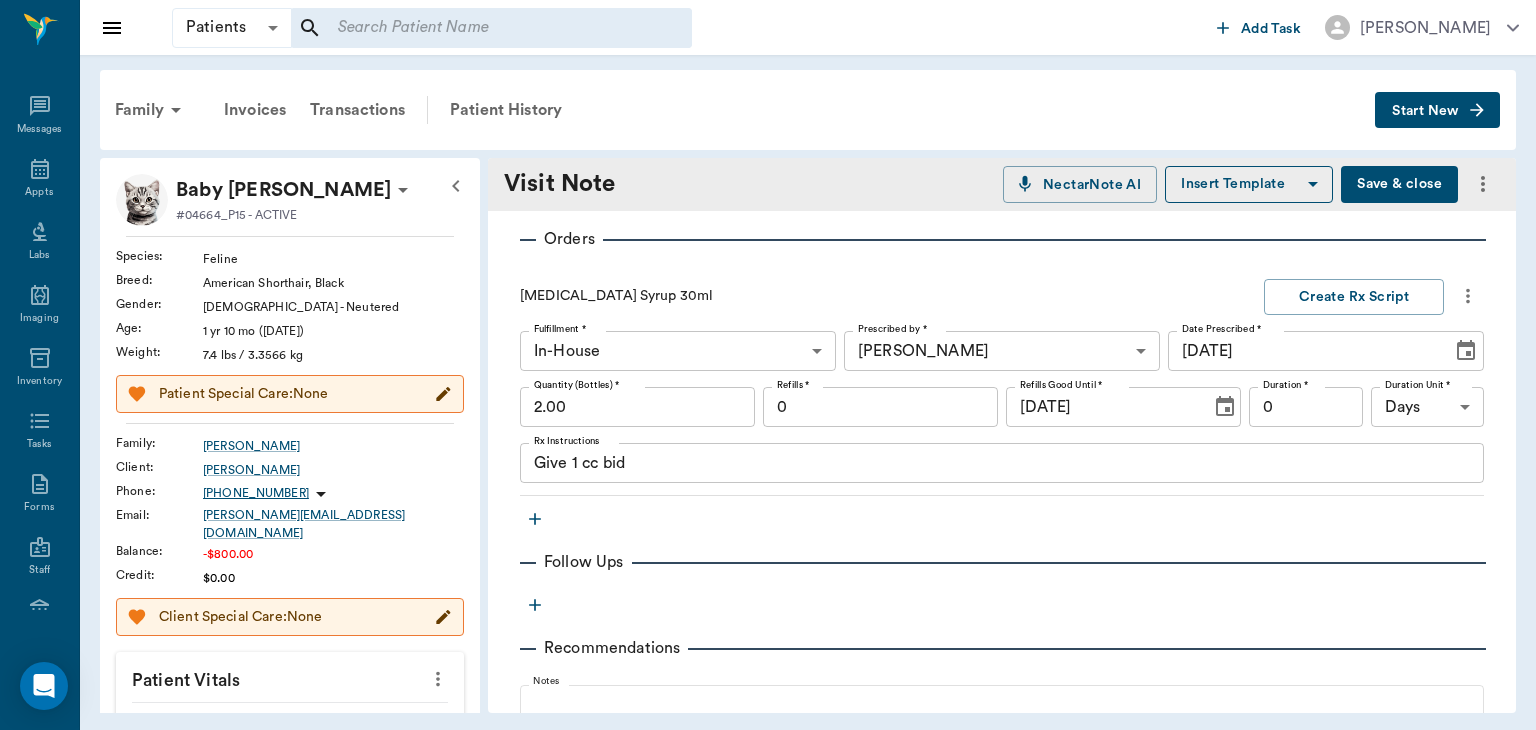scroll, scrollTop: 423, scrollLeft: 0, axis: vertical 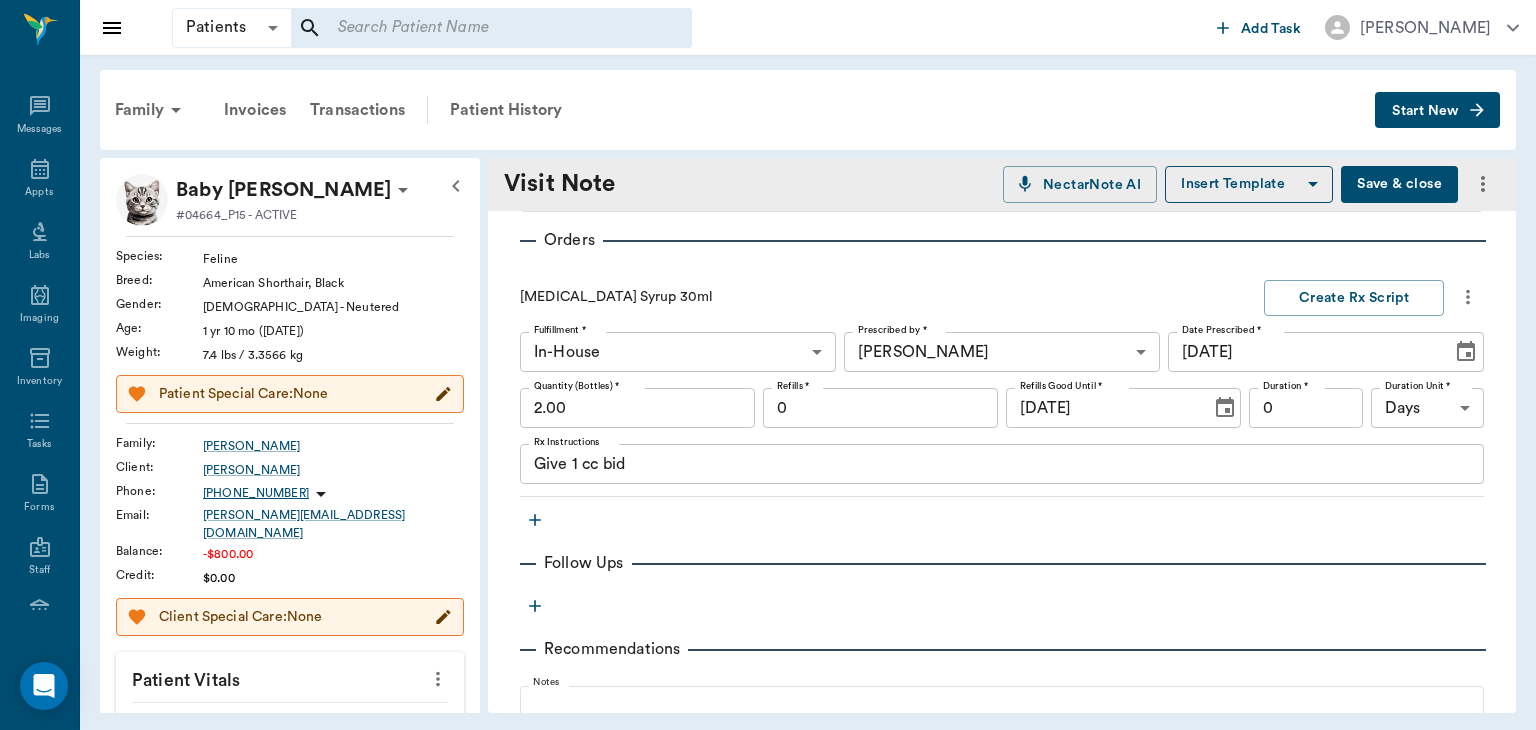 click 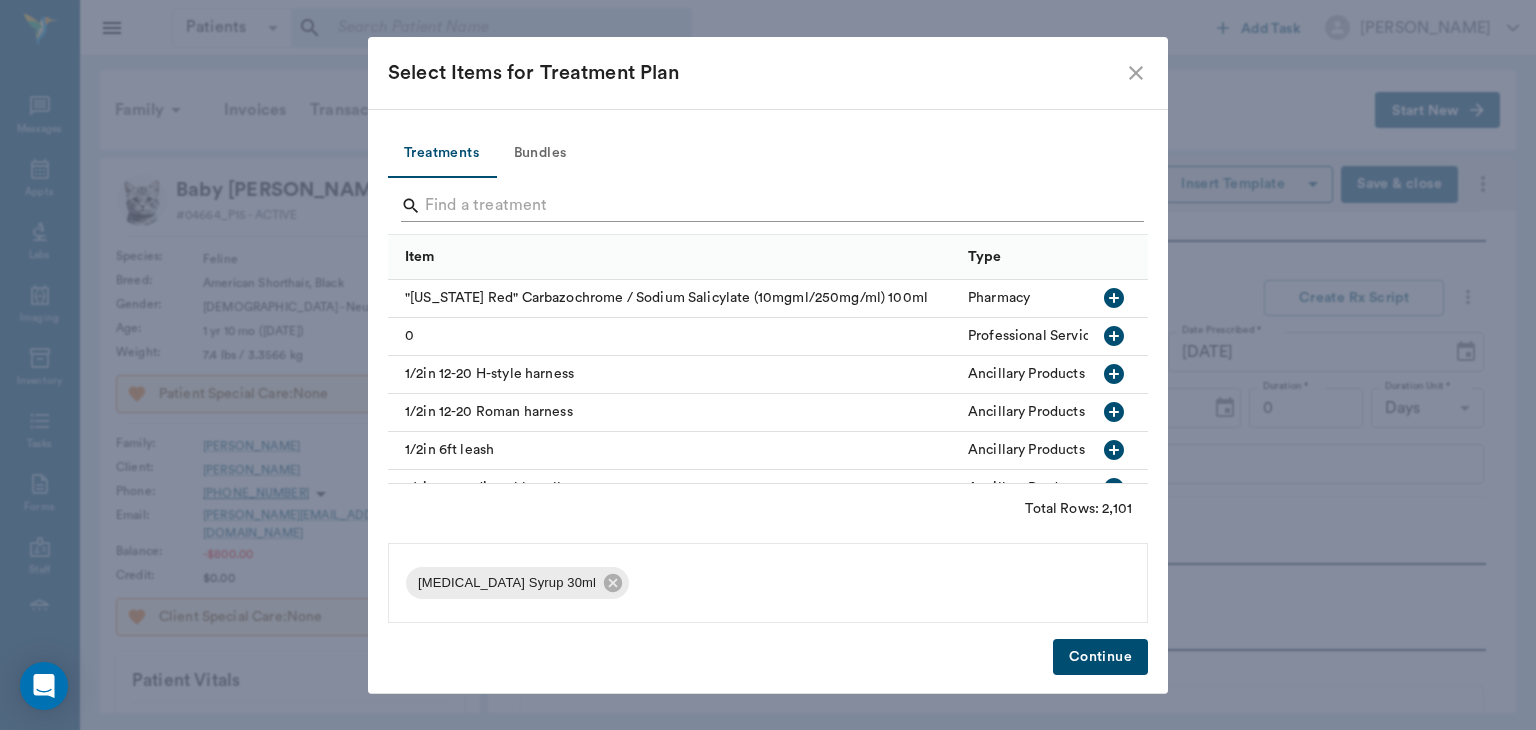 click at bounding box center [769, 206] 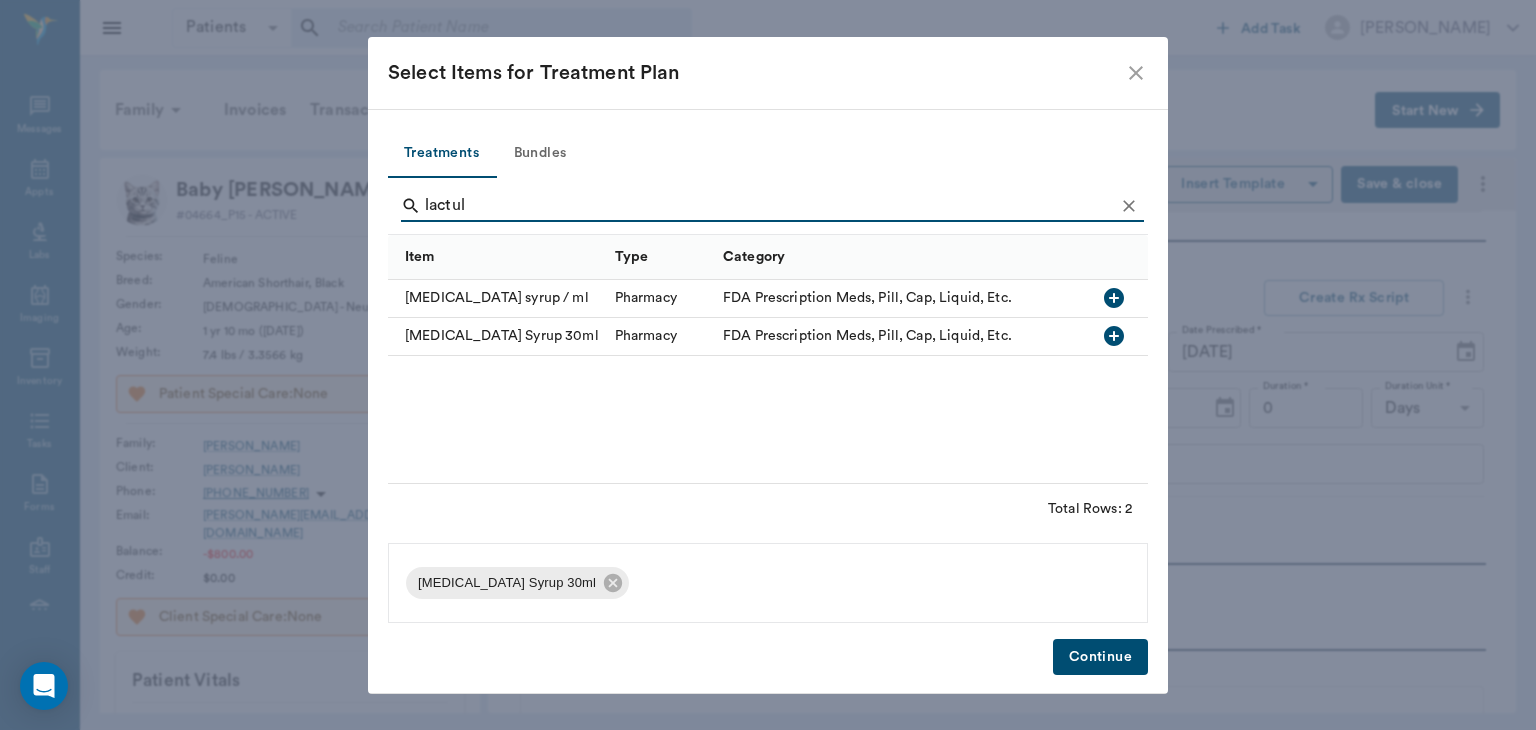 type on "lactul" 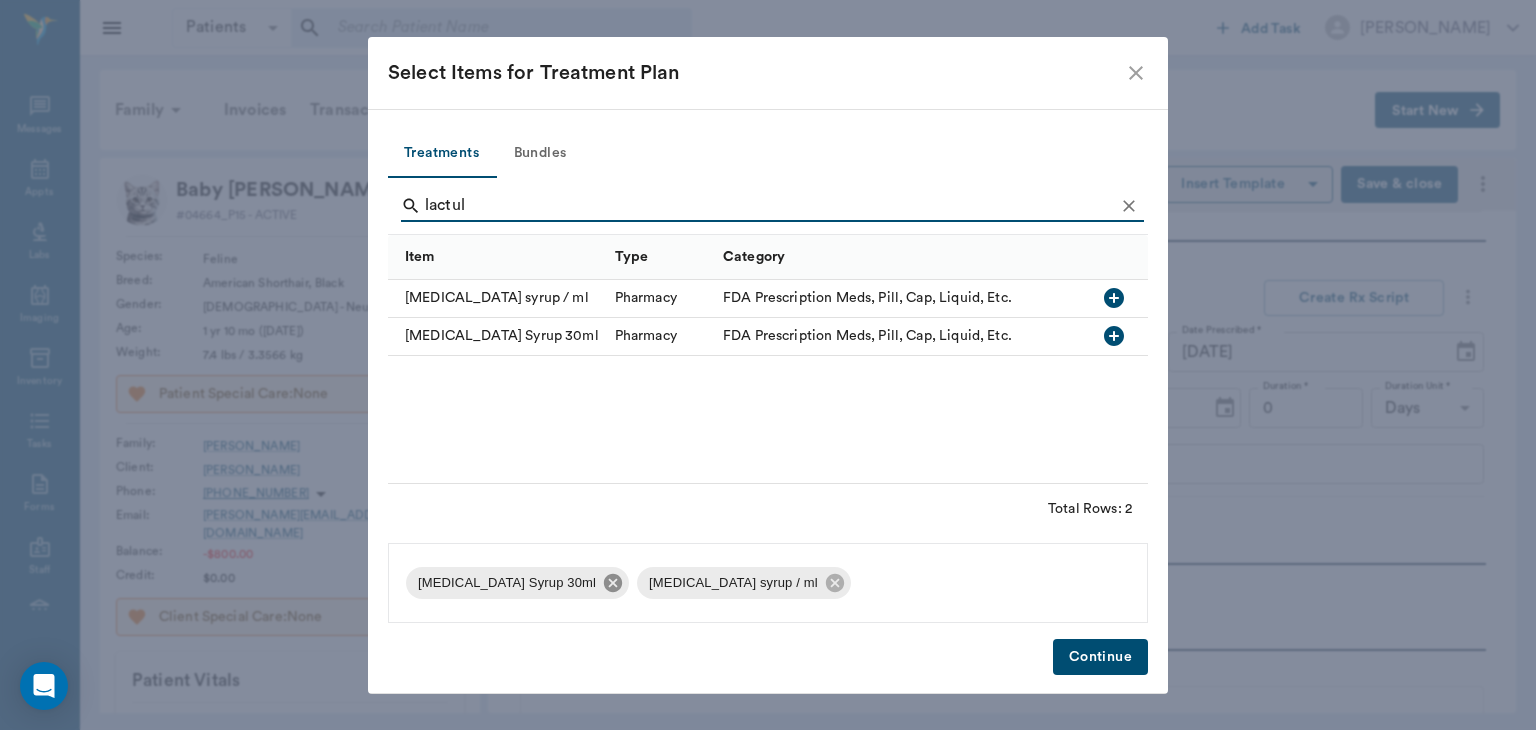 click 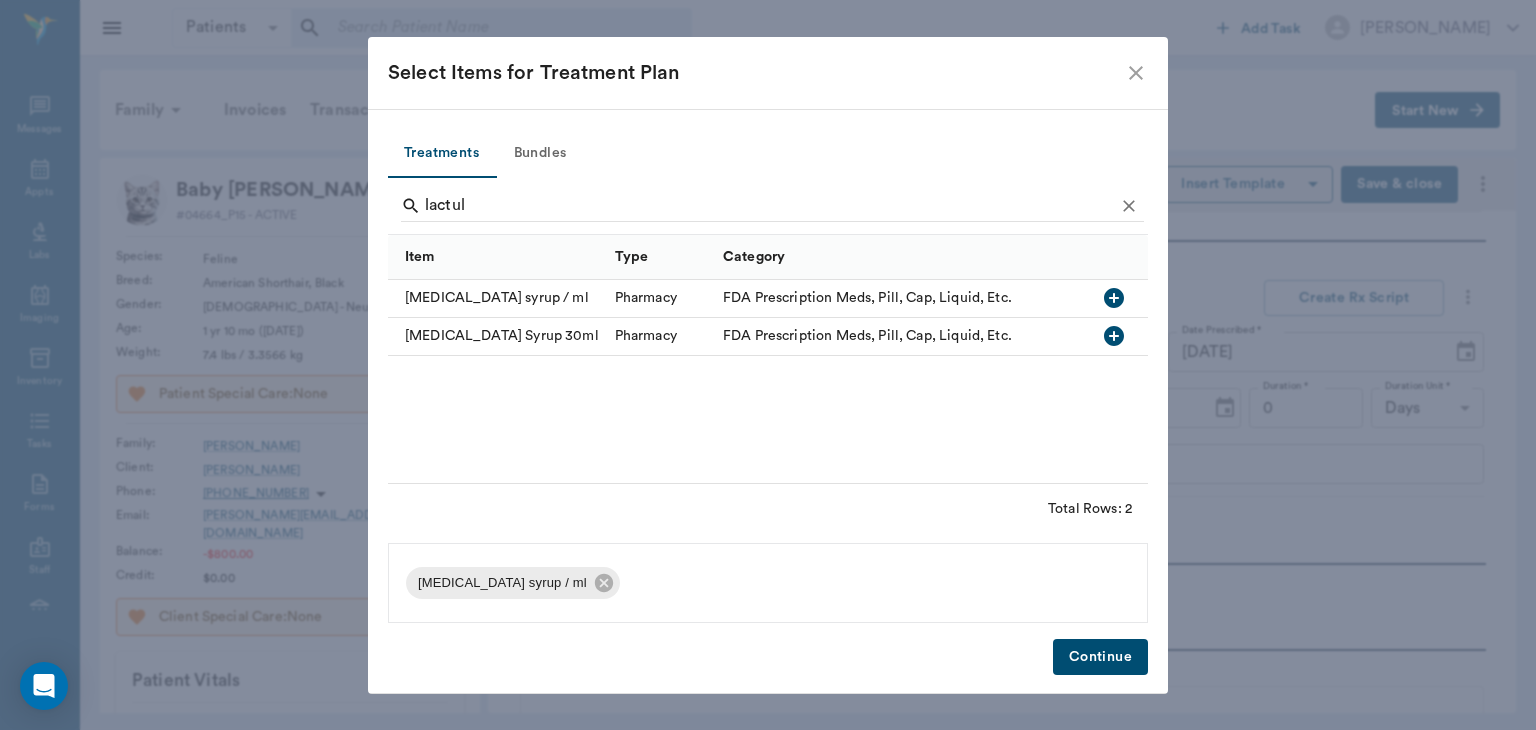 click on "Continue" at bounding box center (1100, 657) 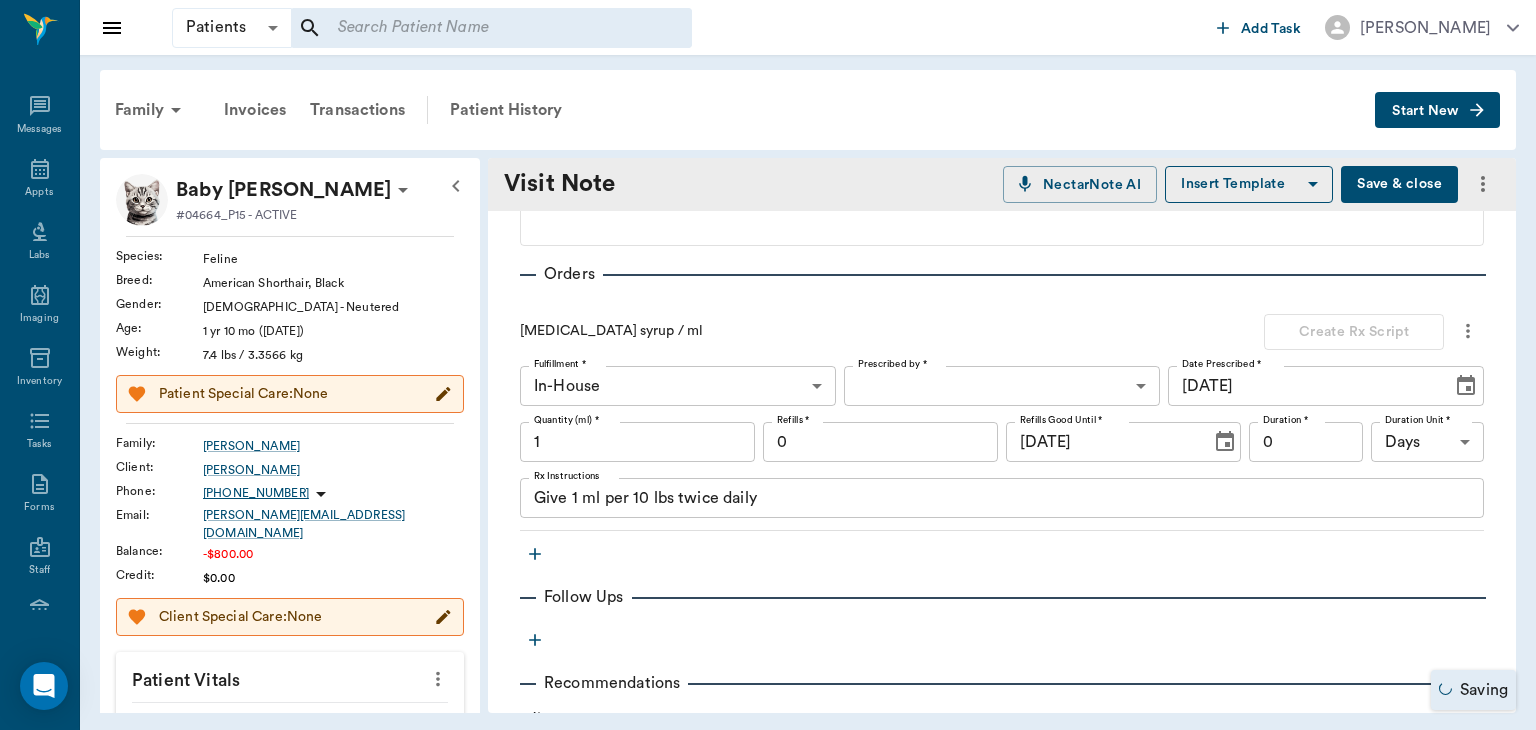 scroll, scrollTop: 405, scrollLeft: 0, axis: vertical 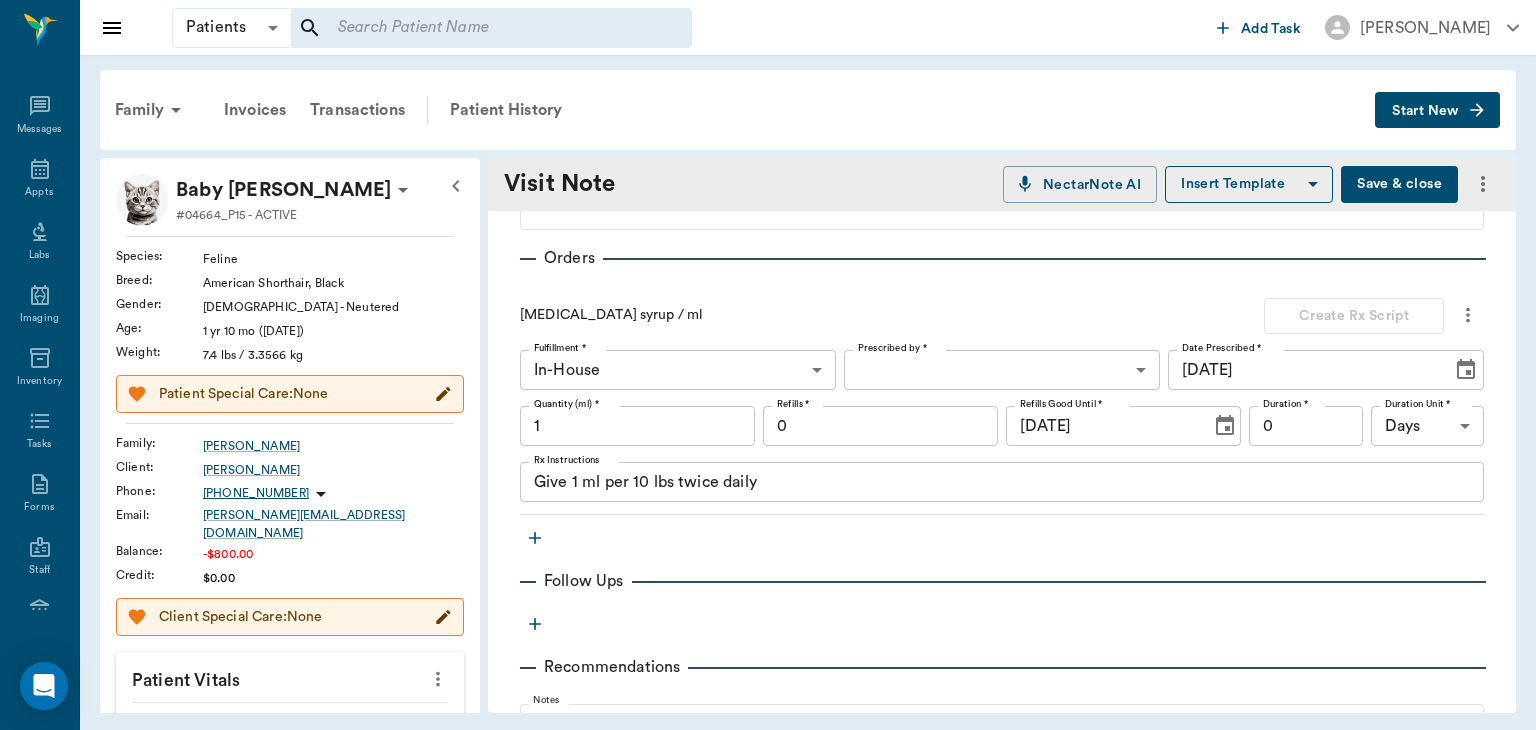 click on "Quantity (ml) *" at bounding box center [566, 404] 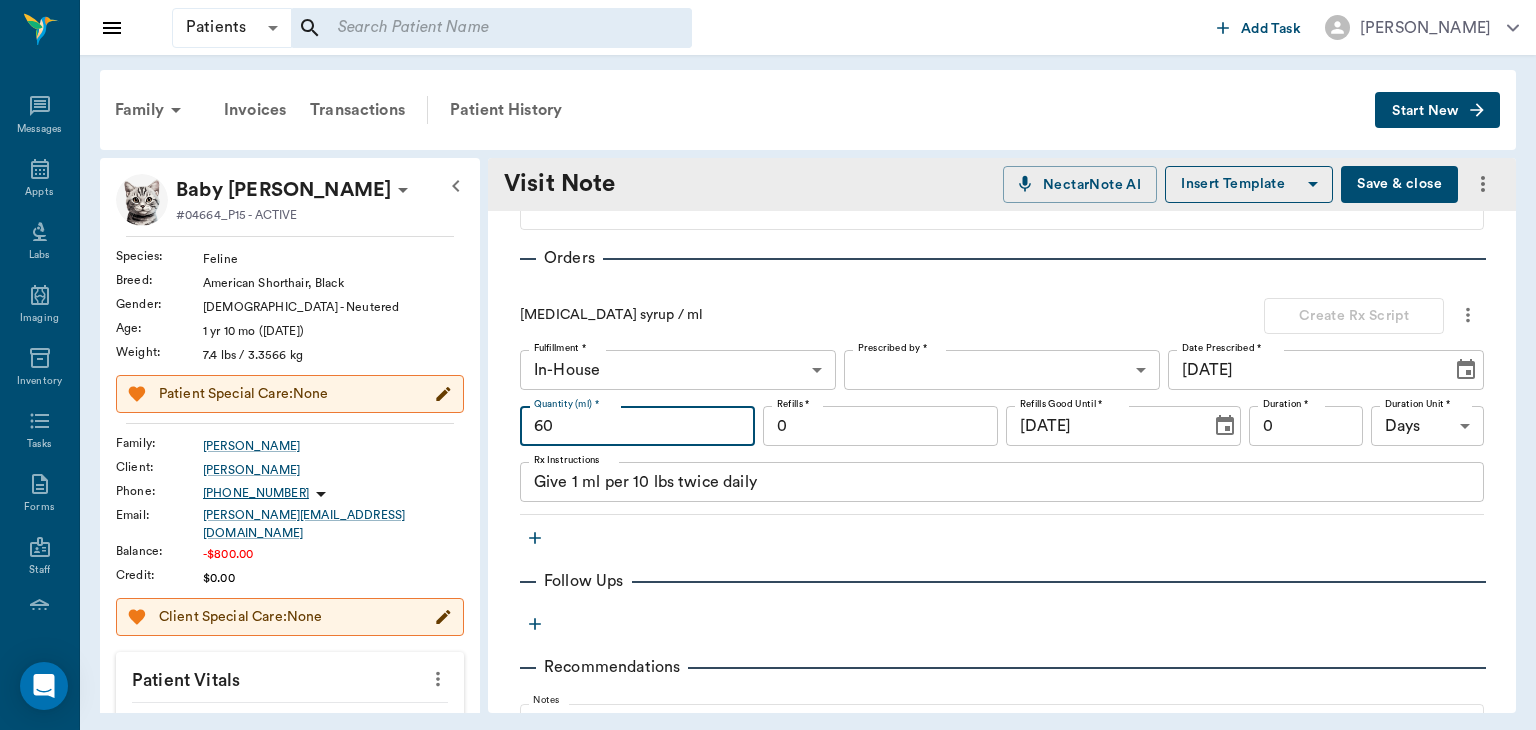 type on "60" 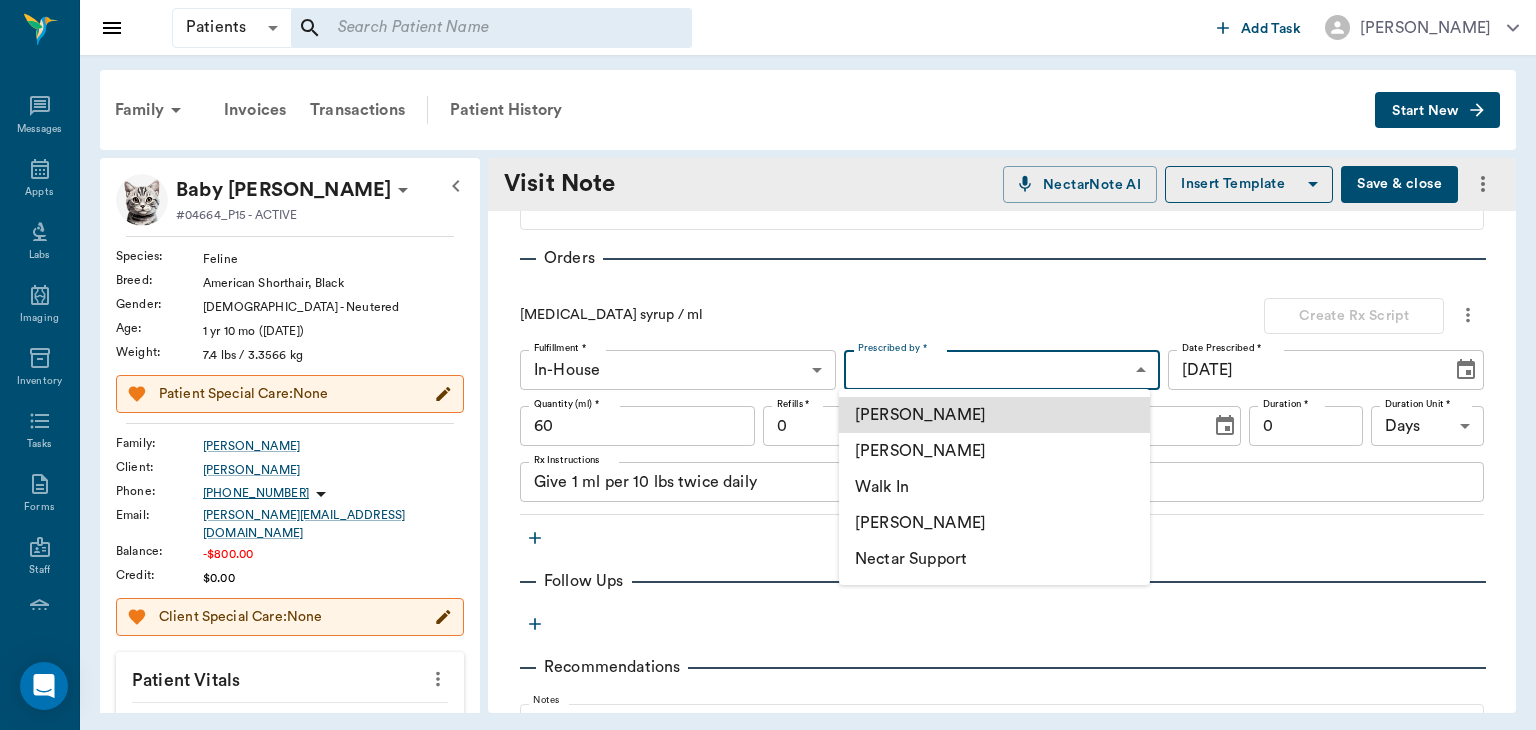 click on "[PERSON_NAME]" at bounding box center (994, 451) 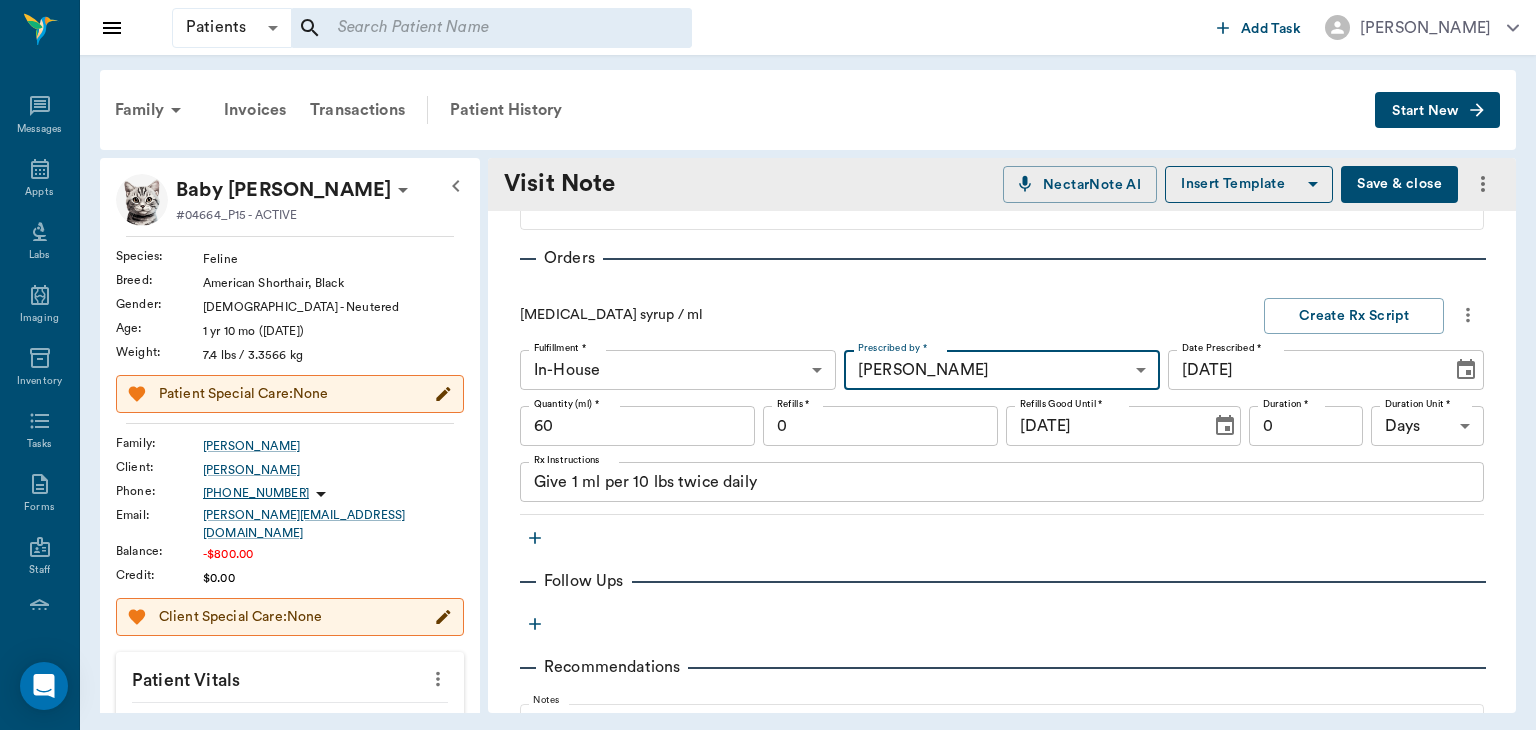 click on "Give 1 ml per 10 lbs twice daily" at bounding box center [1002, 482] 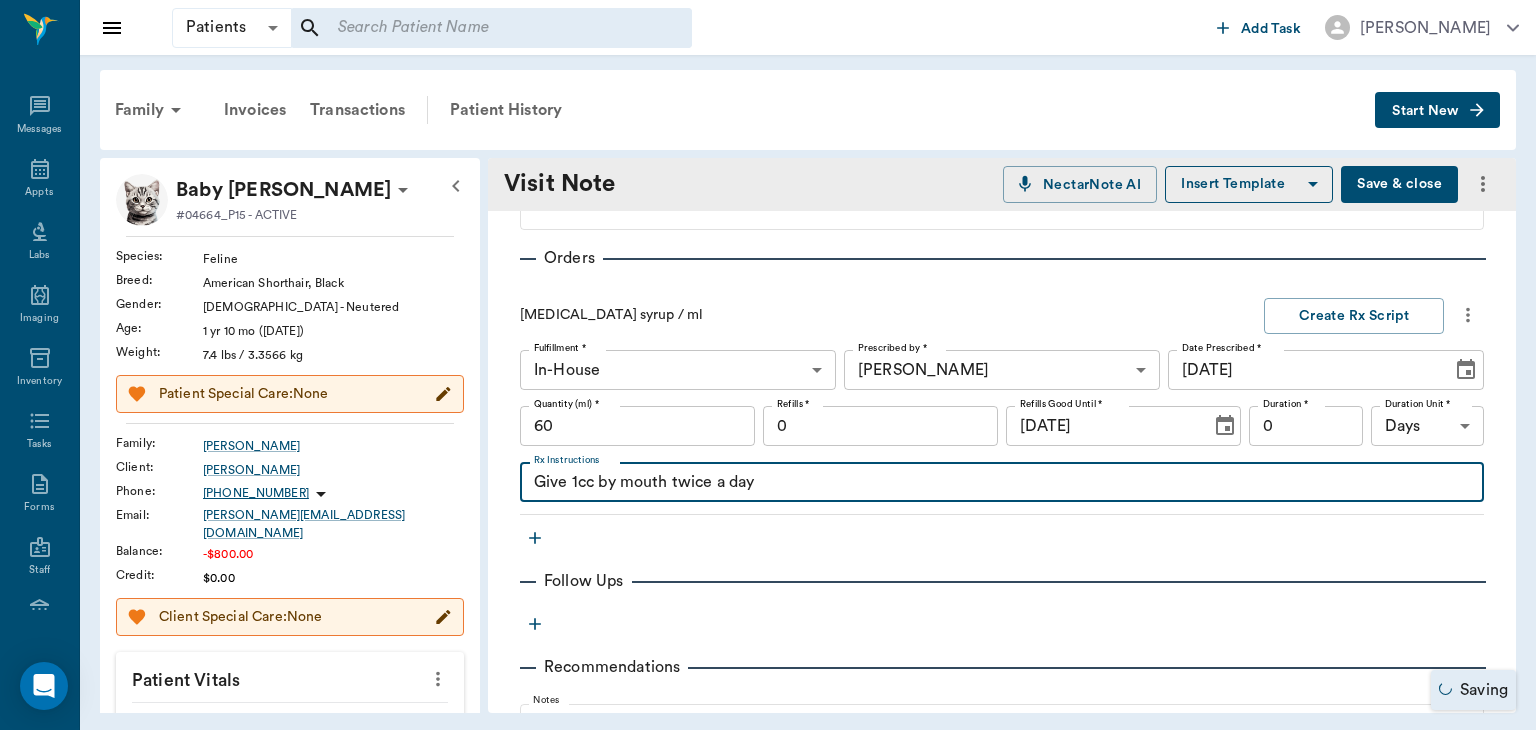 type on "Give 1cc by mouth twice a day" 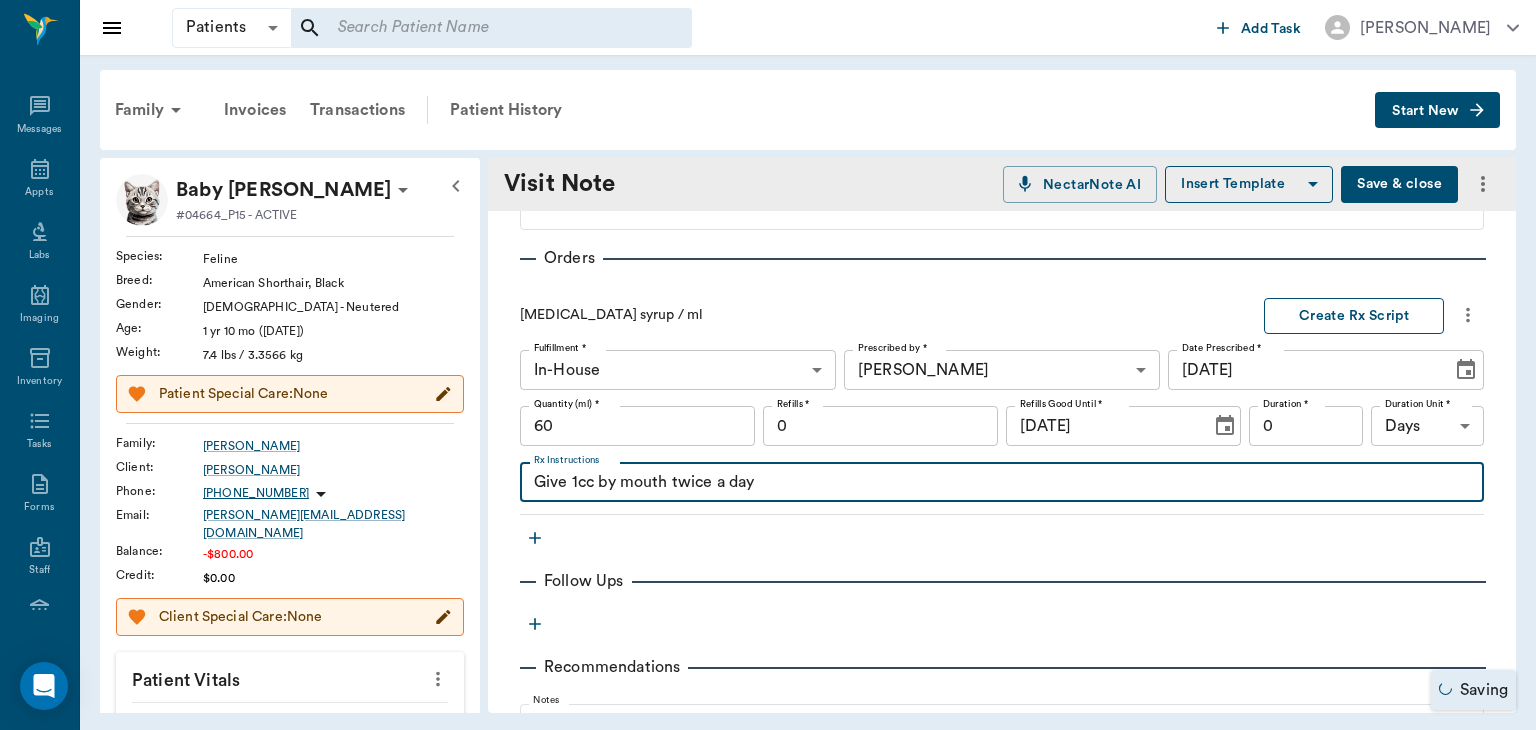 click on "Create Rx Script" at bounding box center [1354, 316] 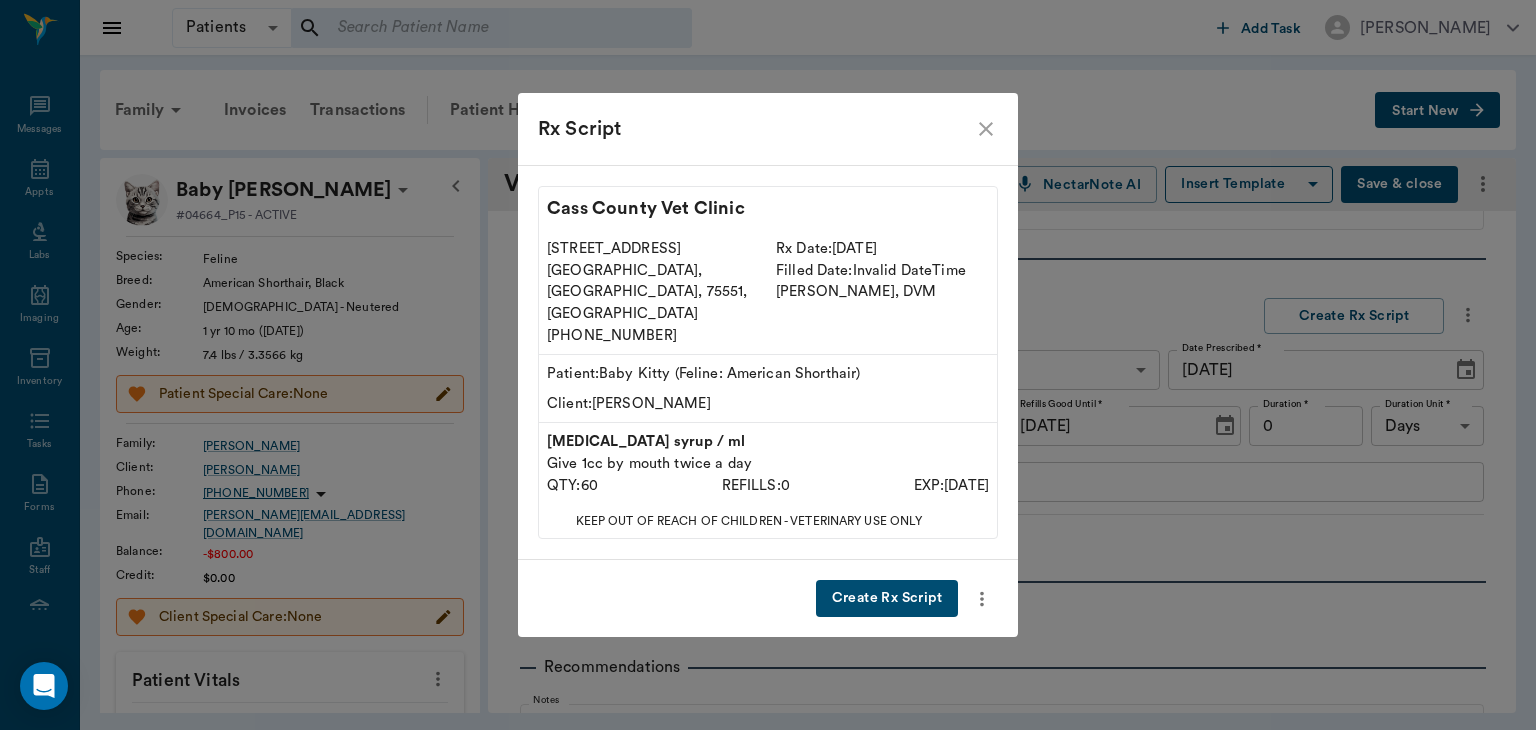 click on "Create Rx Script" at bounding box center (887, 598) 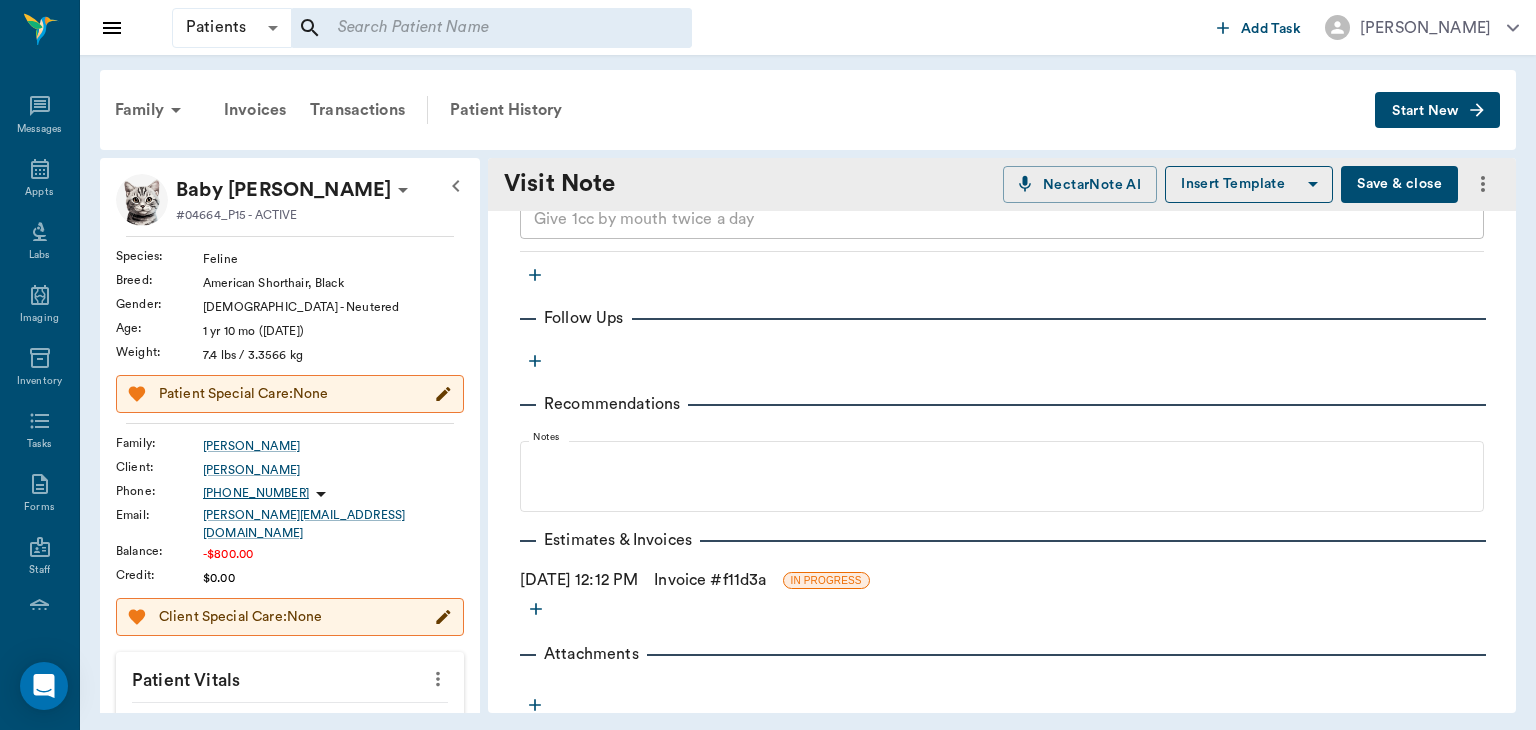 scroll, scrollTop: 672, scrollLeft: 0, axis: vertical 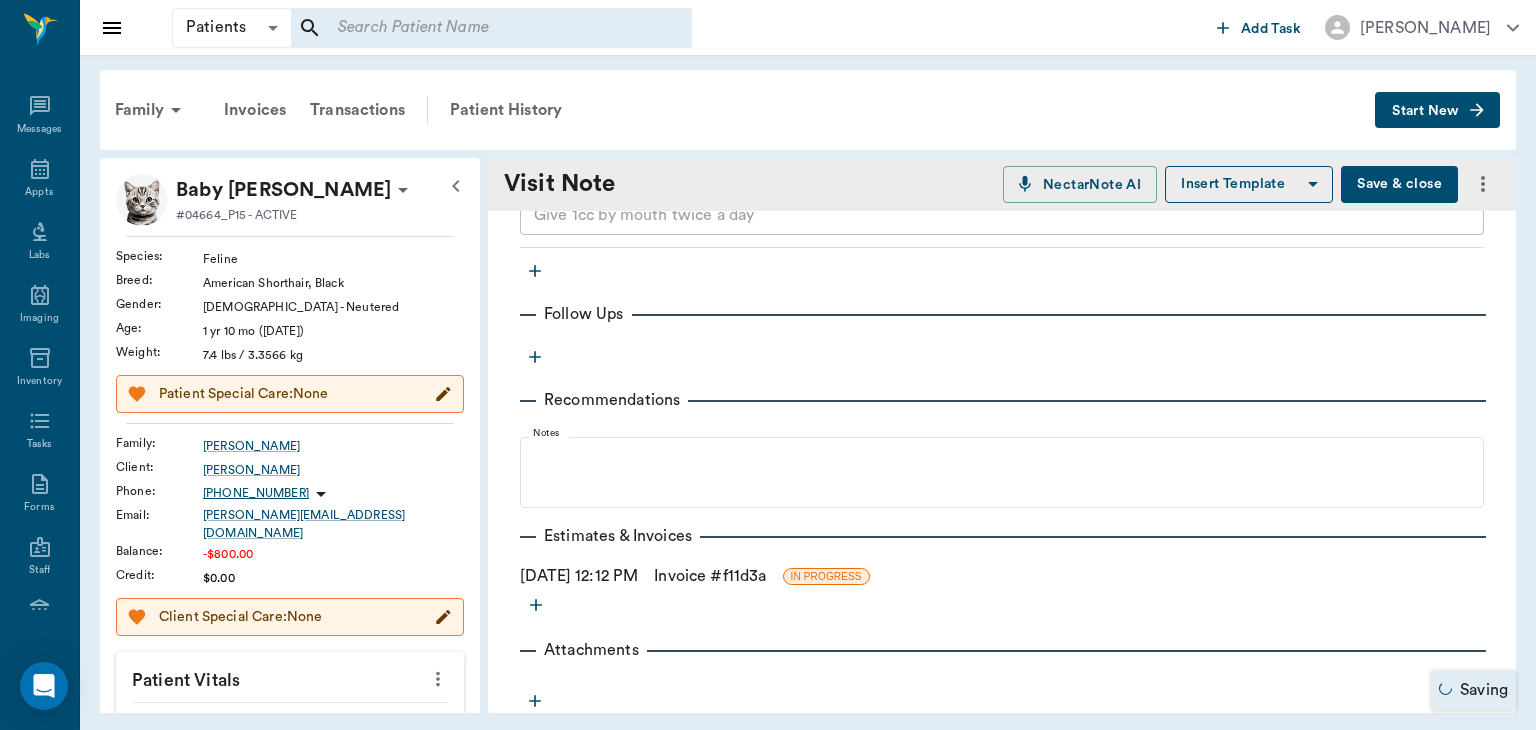 click on "07/22/2025 12:12 PM Invoice # f11d3a IN PROGRESS" at bounding box center (1002, 576) 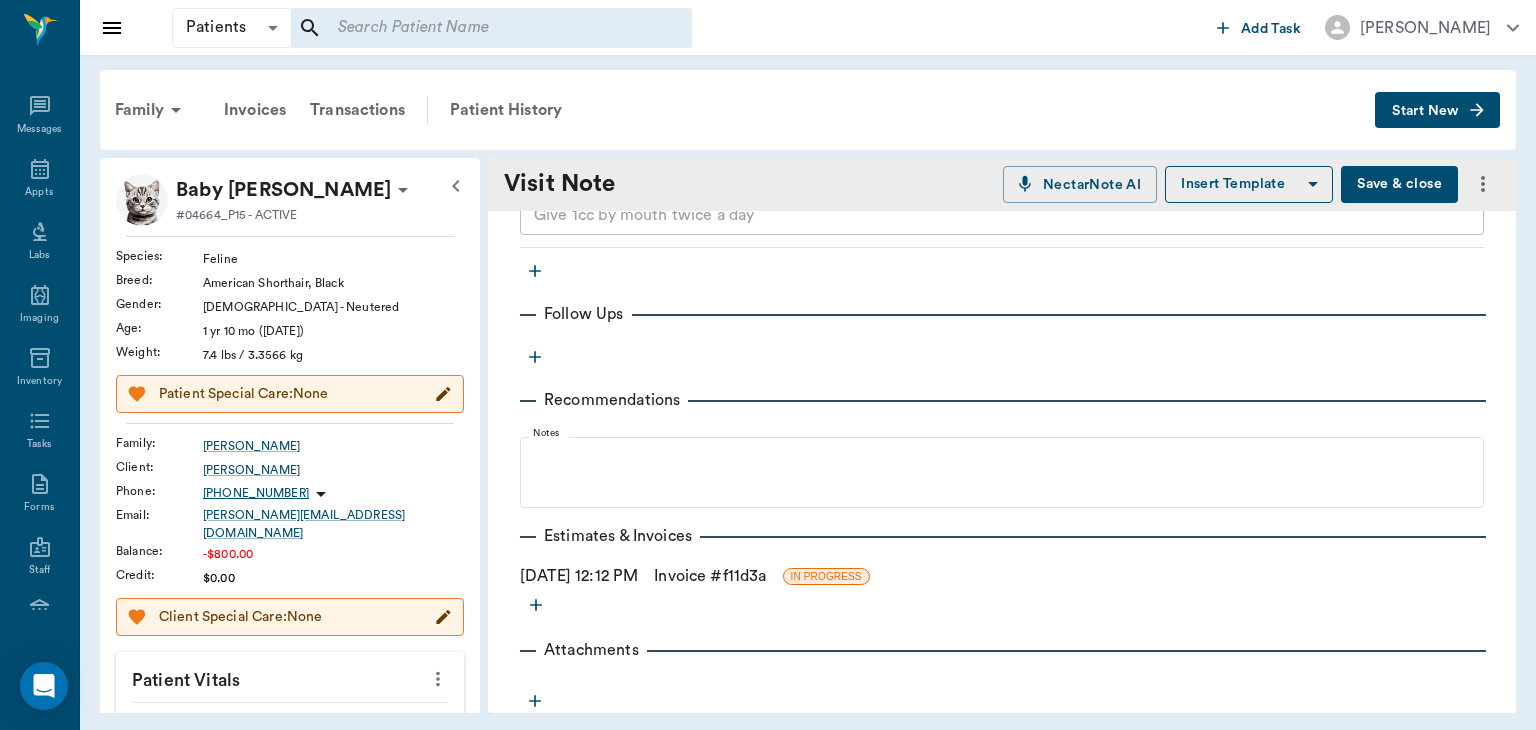 click on "07/22/2025 12:12 PM Invoice # f11d3a IN PROGRESS" at bounding box center [1002, 576] 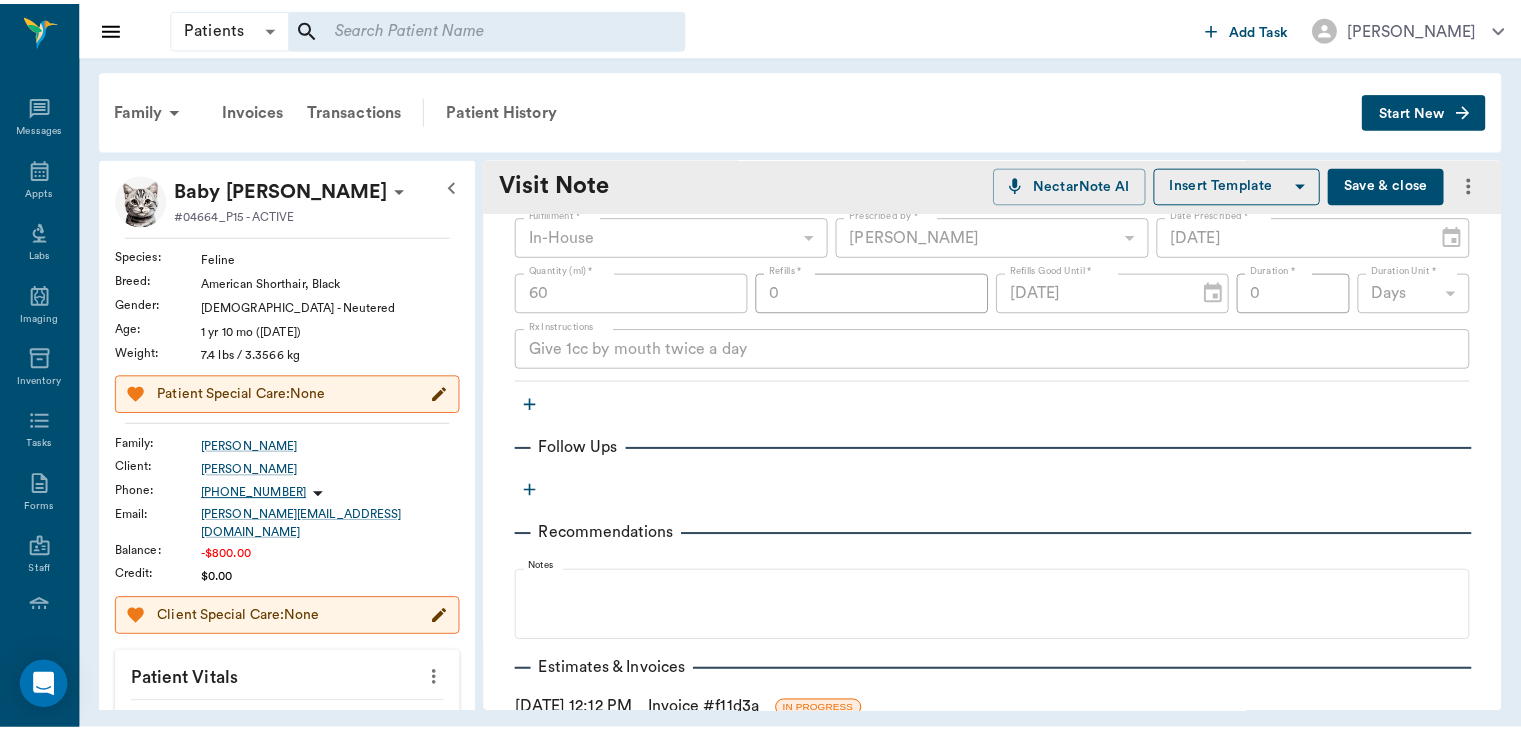 scroll, scrollTop: 706, scrollLeft: 0, axis: vertical 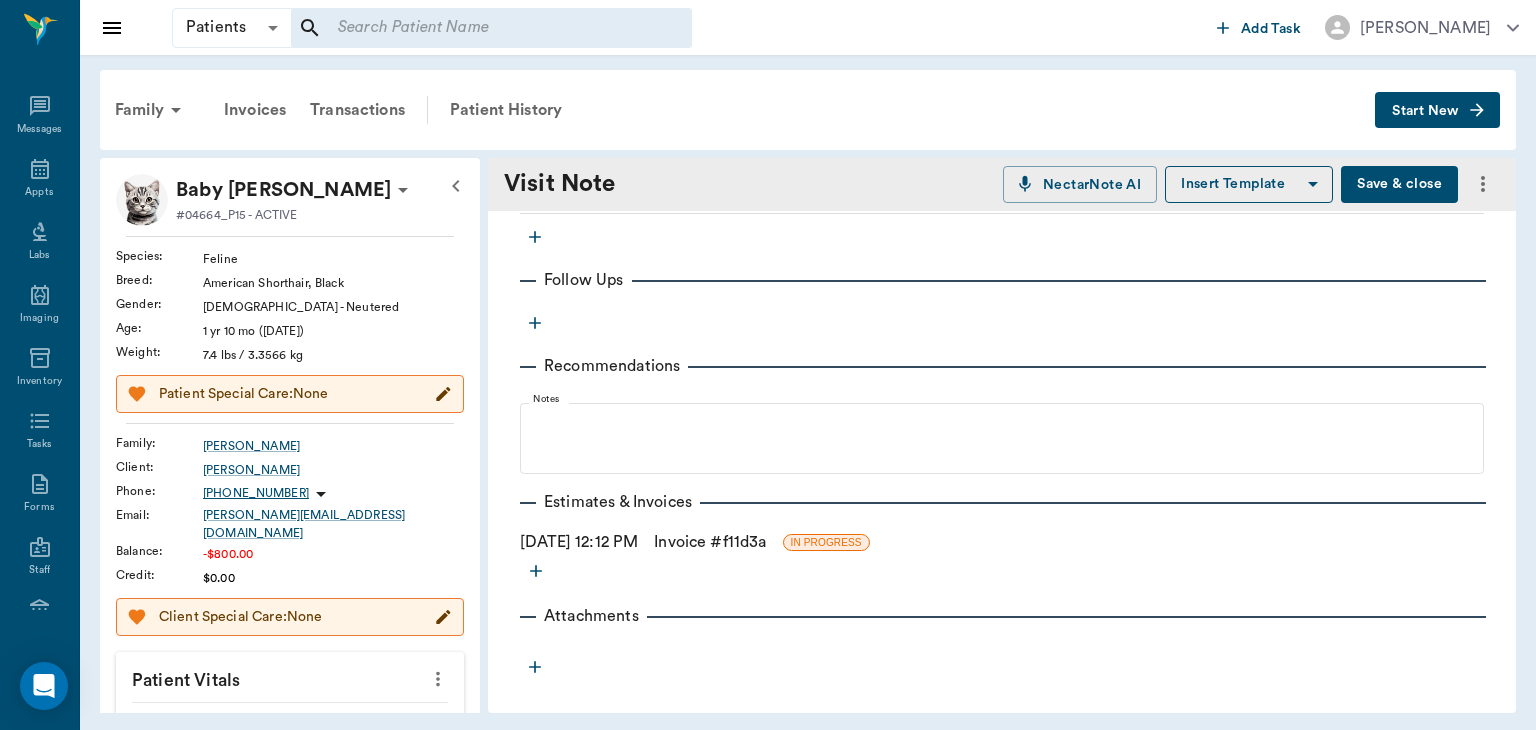 click on "Invoice # f11d3a" at bounding box center (710, 542) 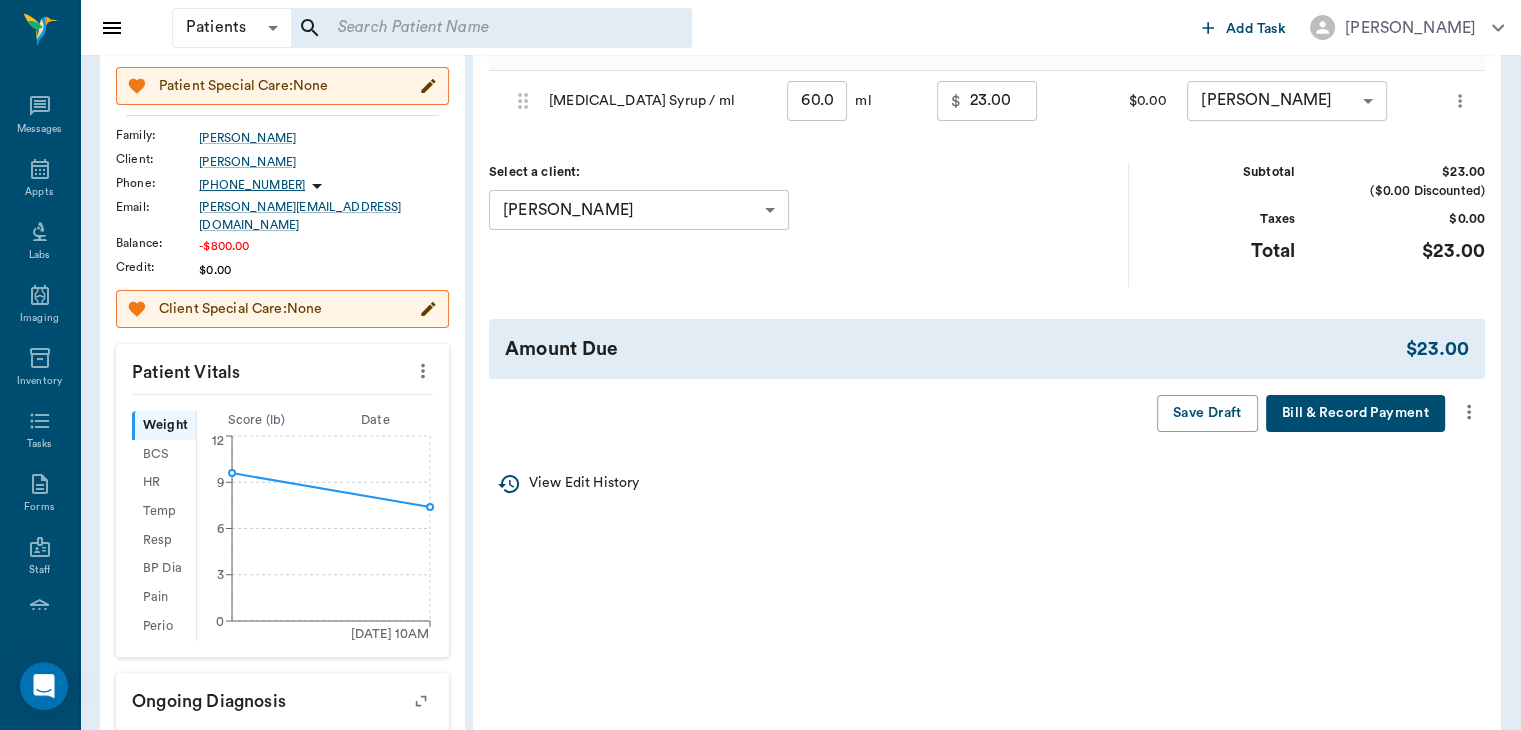 scroll, scrollTop: 308, scrollLeft: 0, axis: vertical 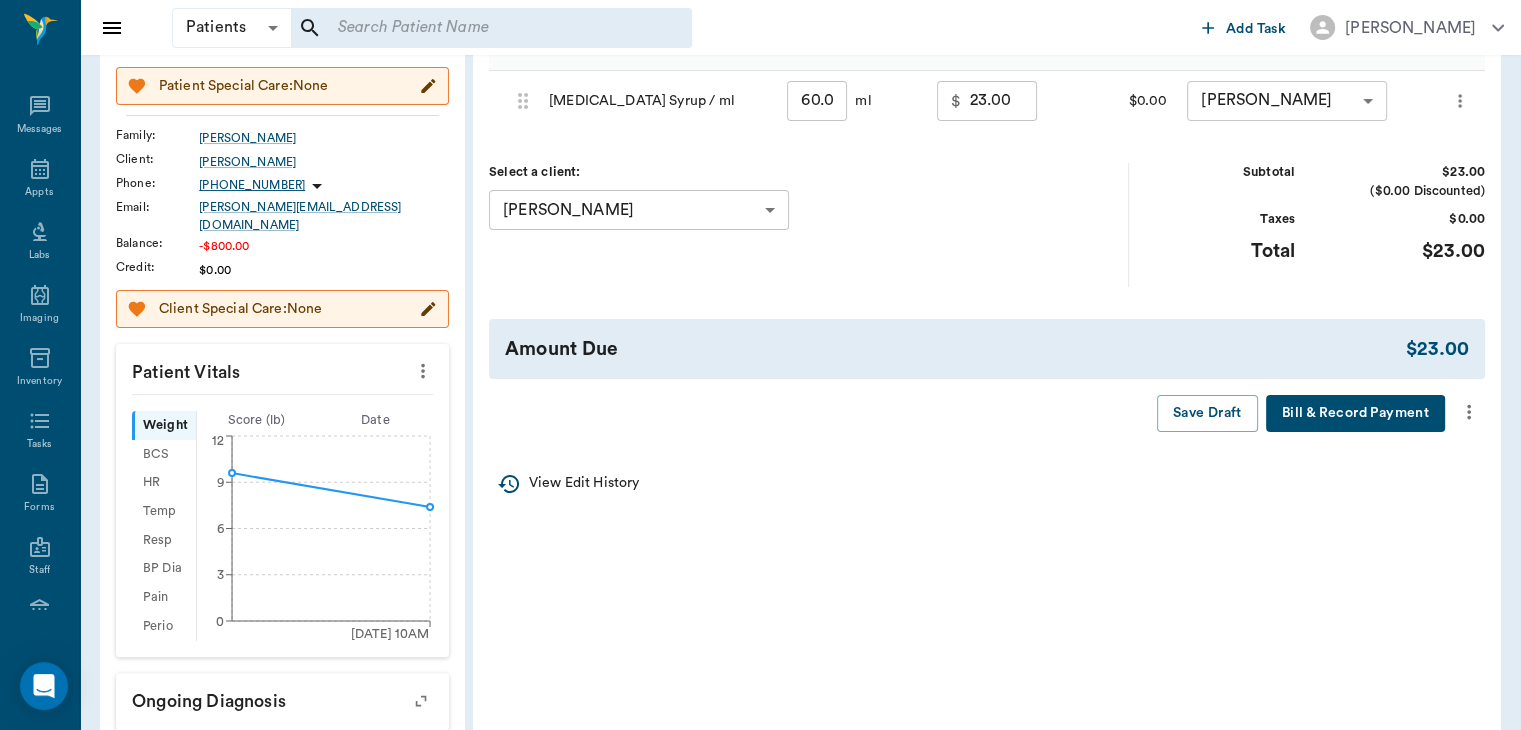 click 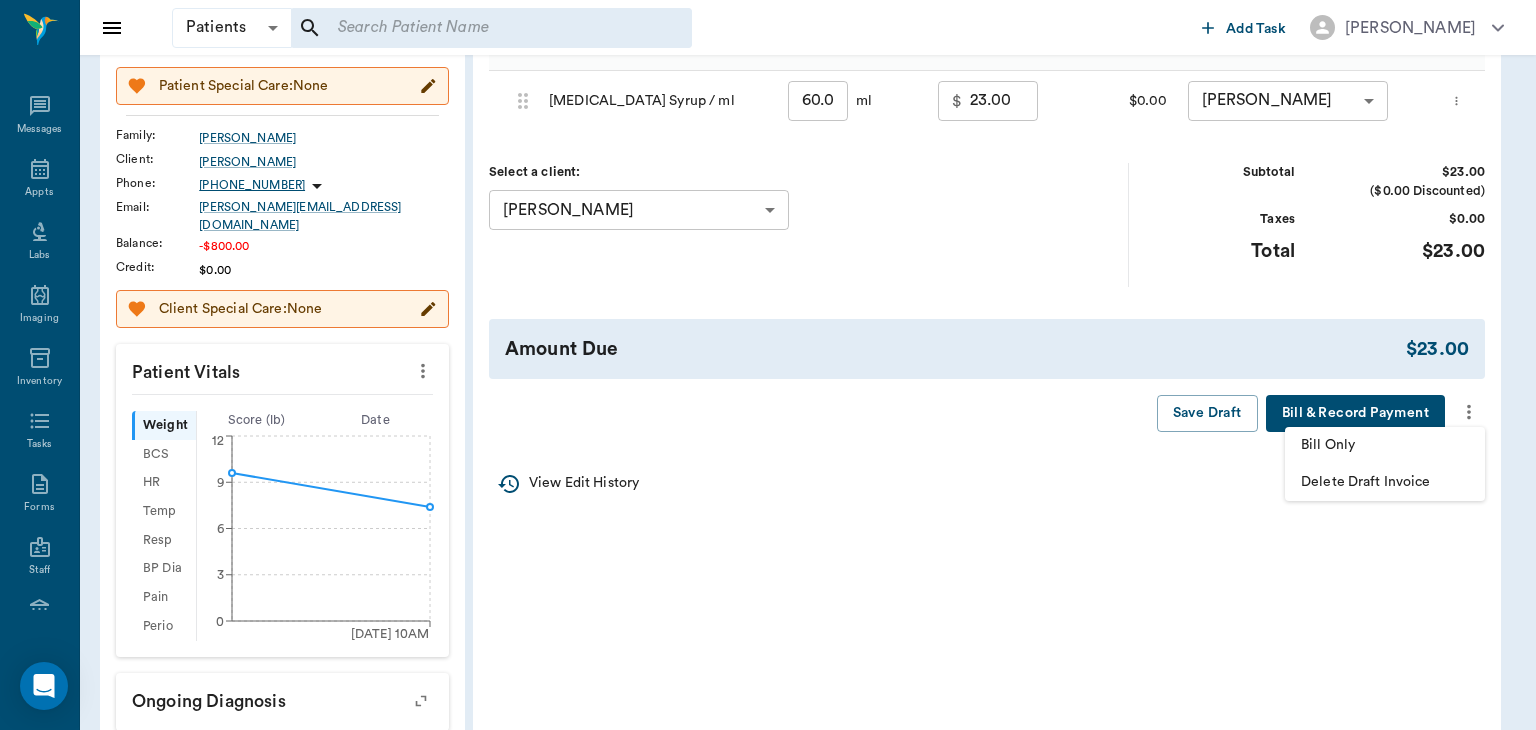 click on "Bill Only" at bounding box center [1385, 445] 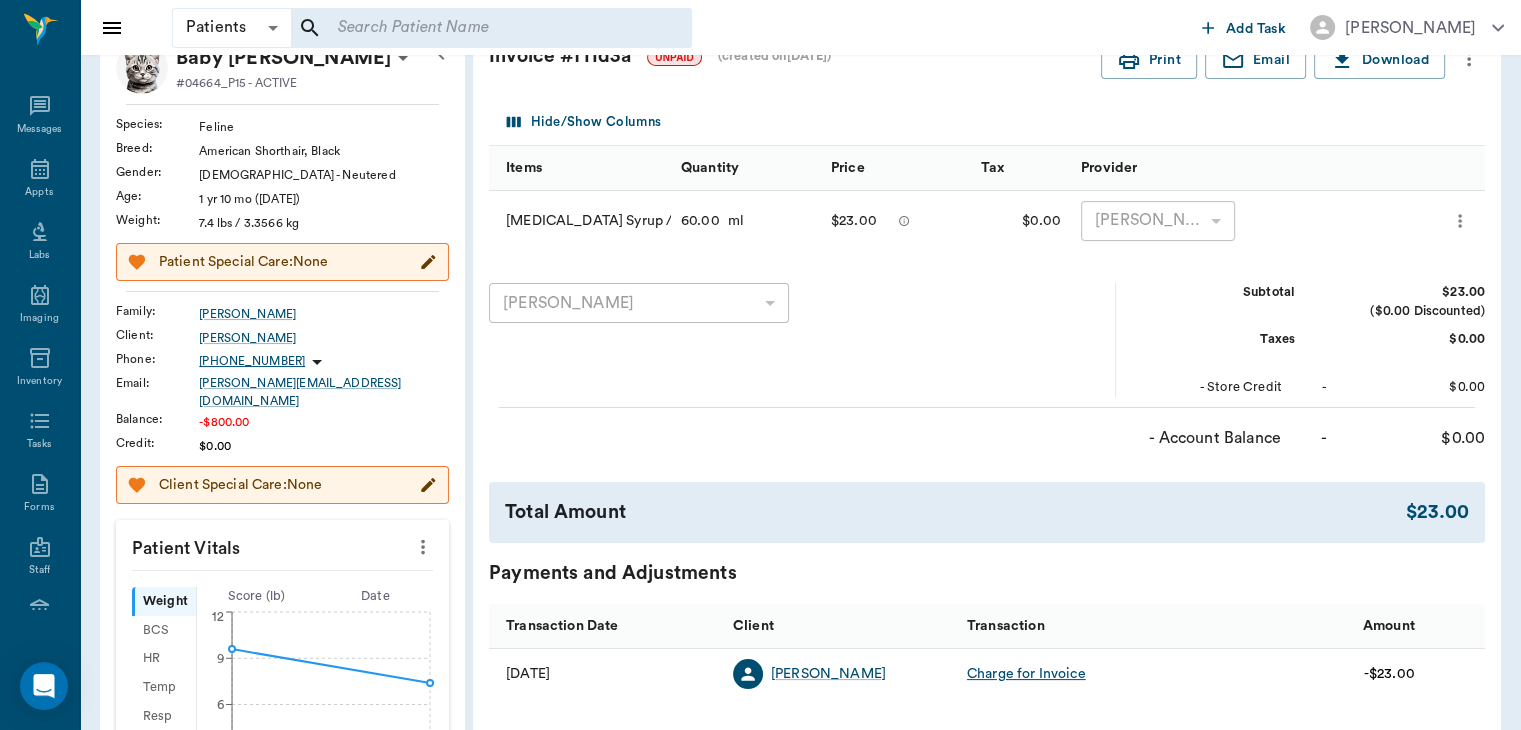 scroll, scrollTop: 0, scrollLeft: 0, axis: both 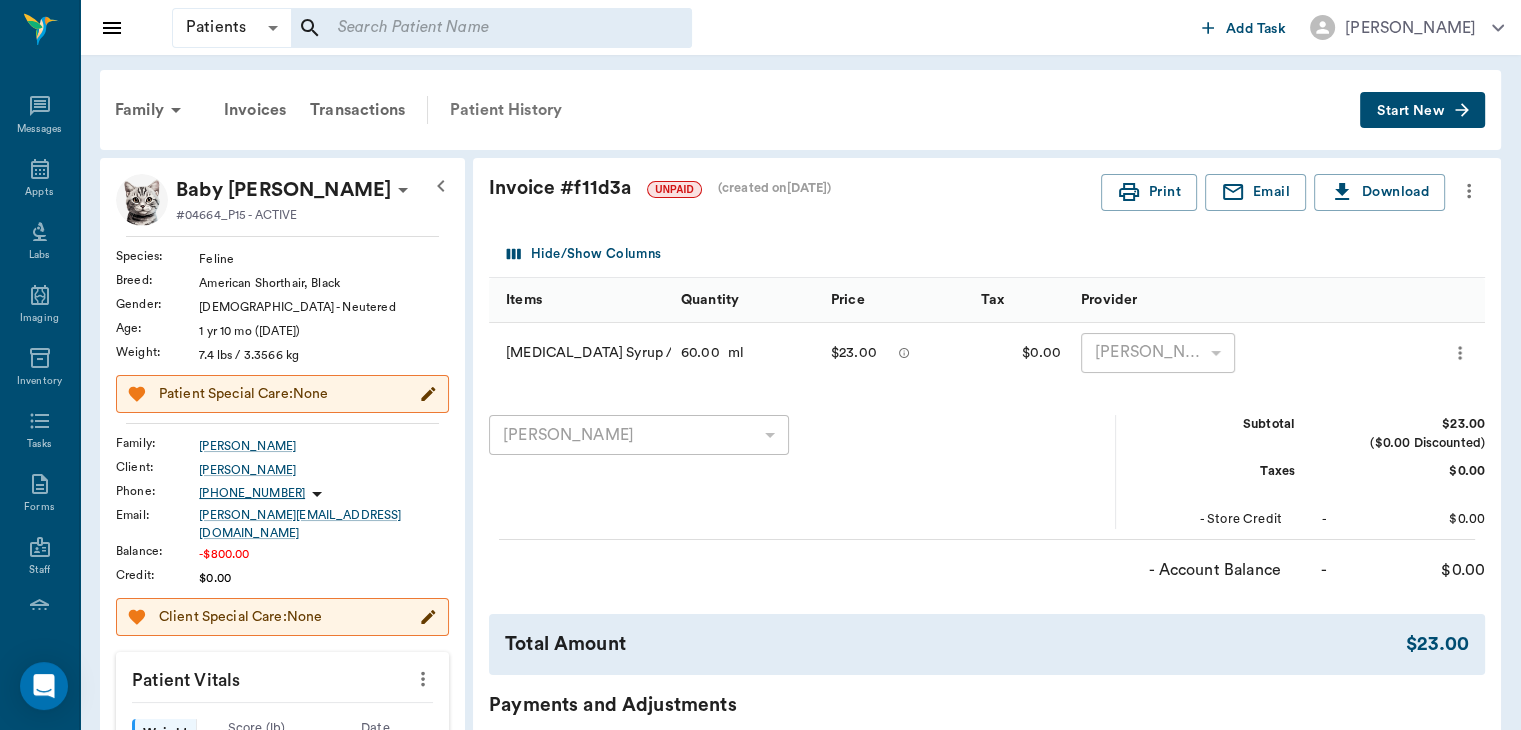 click on "Patient History" at bounding box center (506, 110) 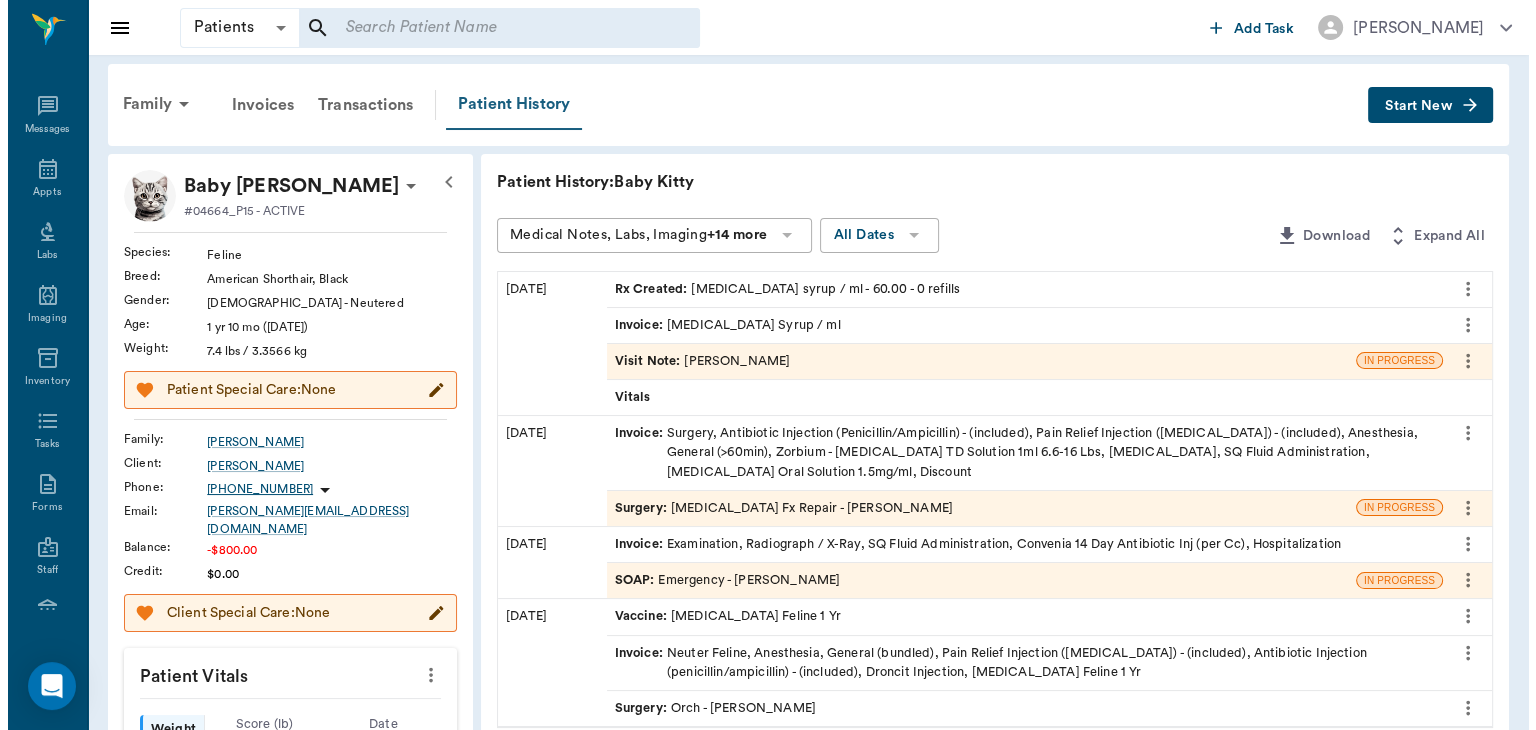 scroll, scrollTop: 0, scrollLeft: 0, axis: both 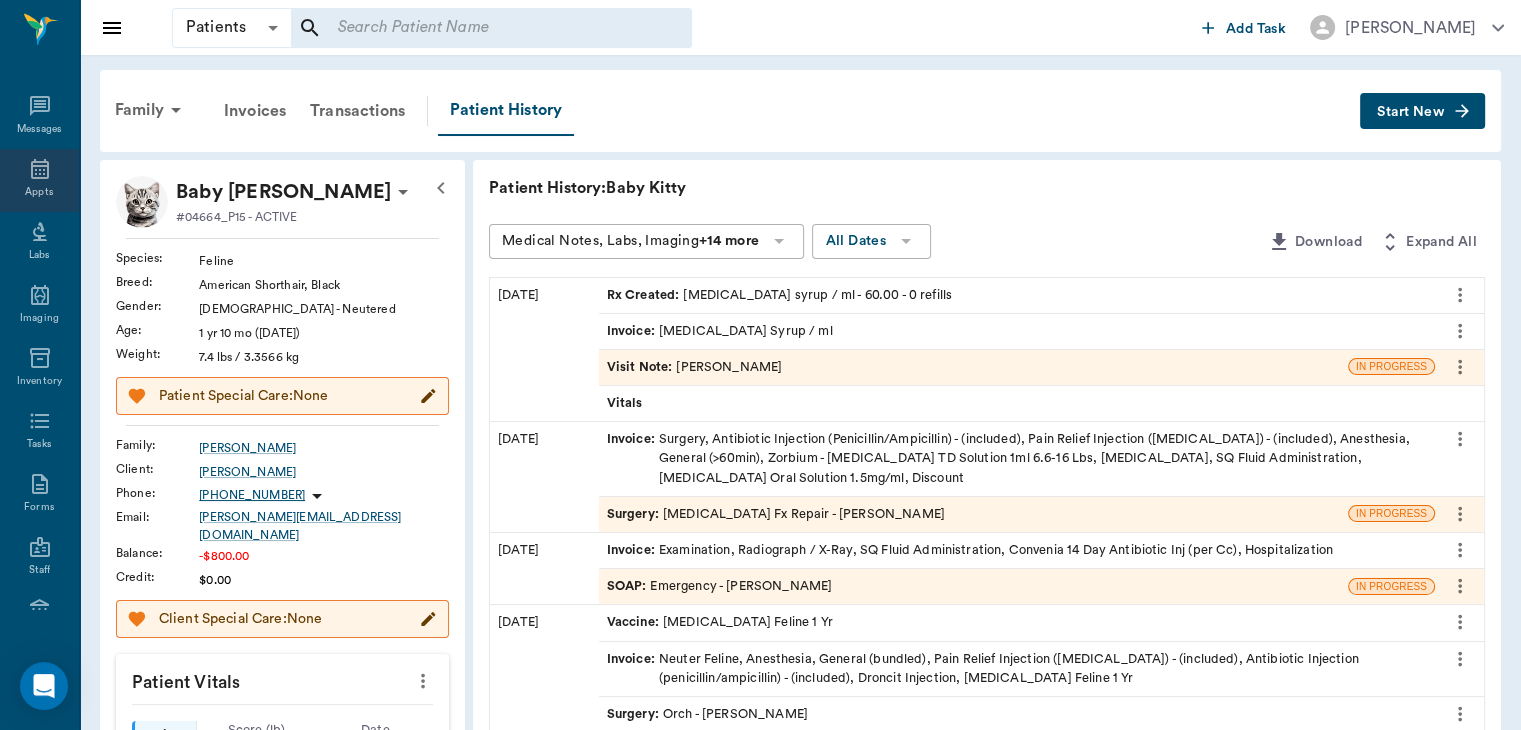 click on "Appts" at bounding box center (39, 192) 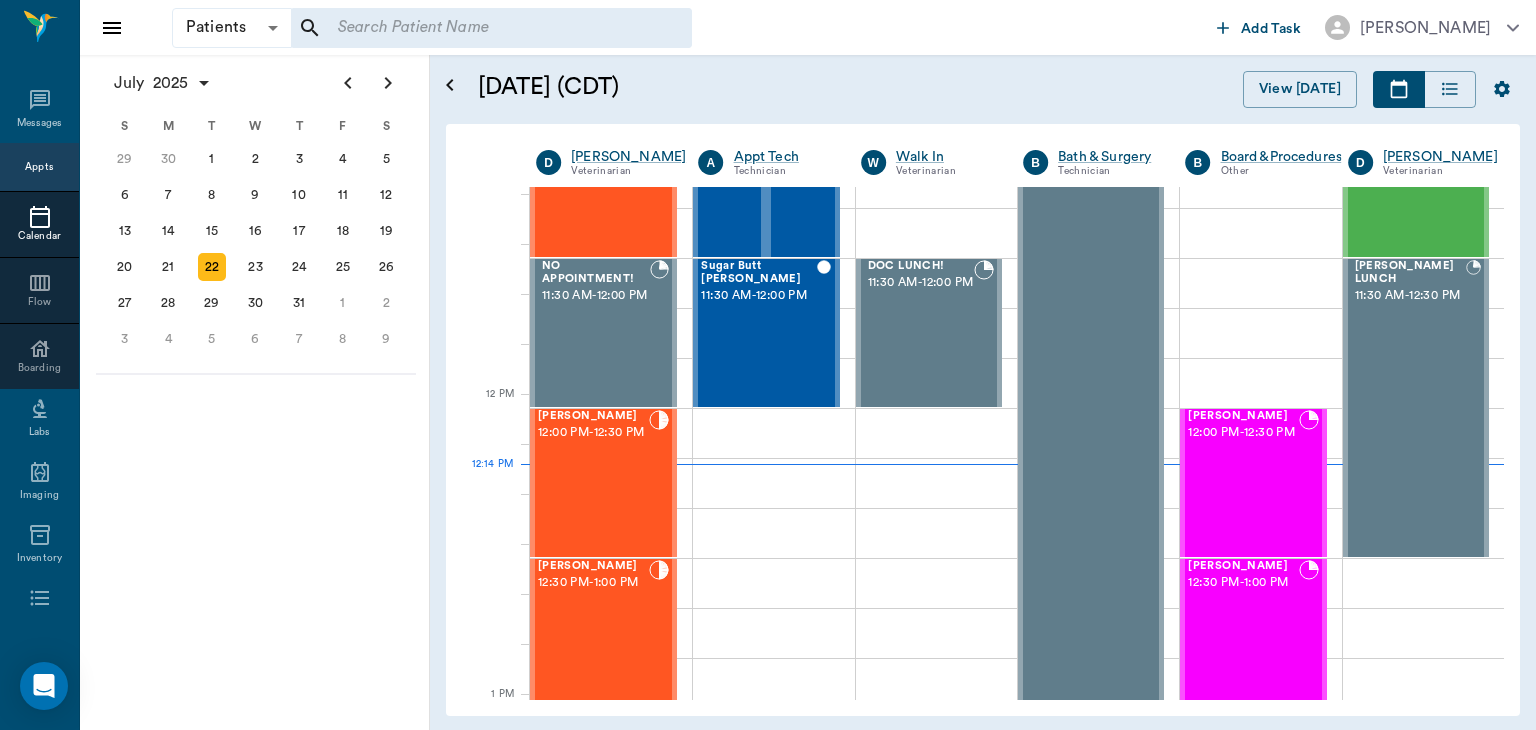 scroll, scrollTop: 984, scrollLeft: 0, axis: vertical 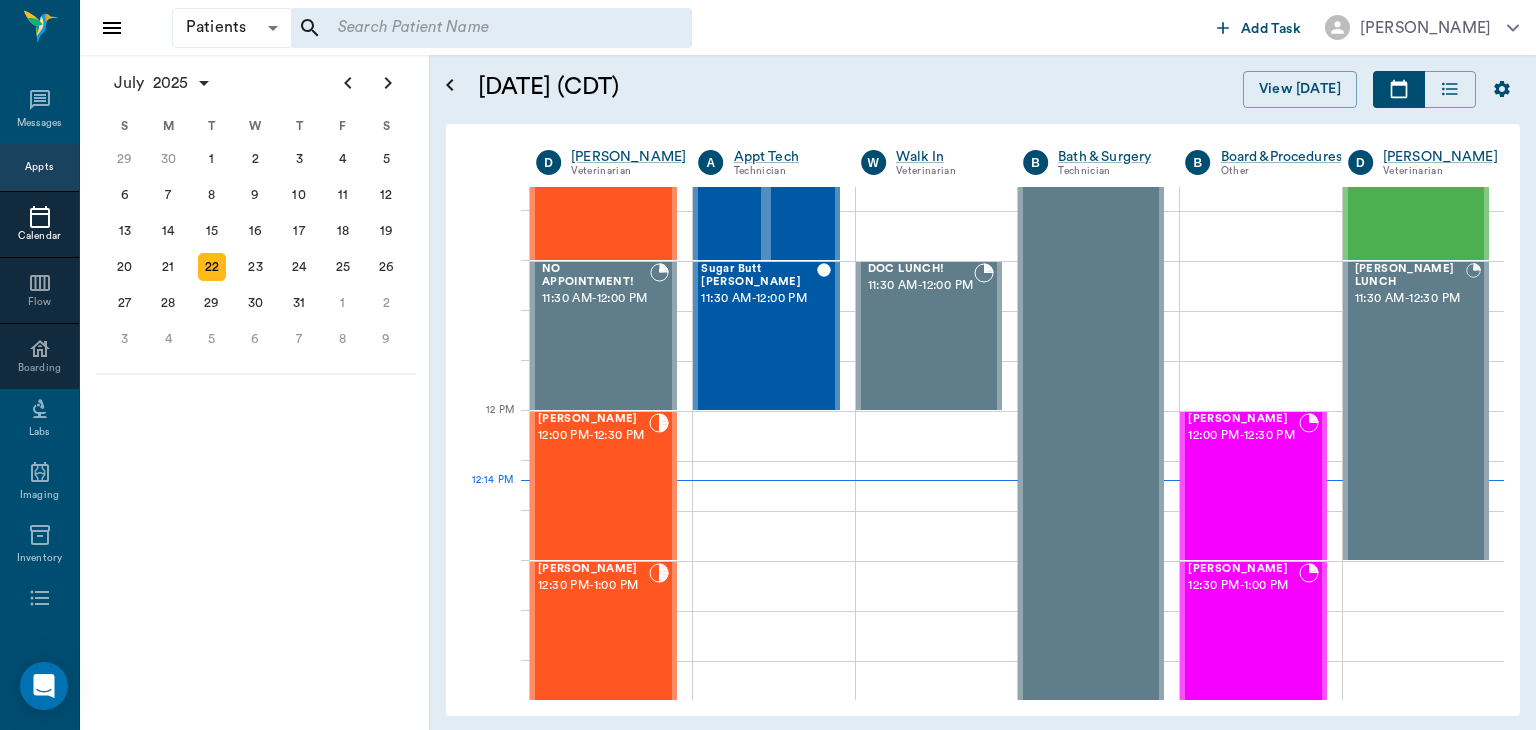 click on "LUNA Autrey 12:00 PM  -  12:30 PM" at bounding box center [593, 486] 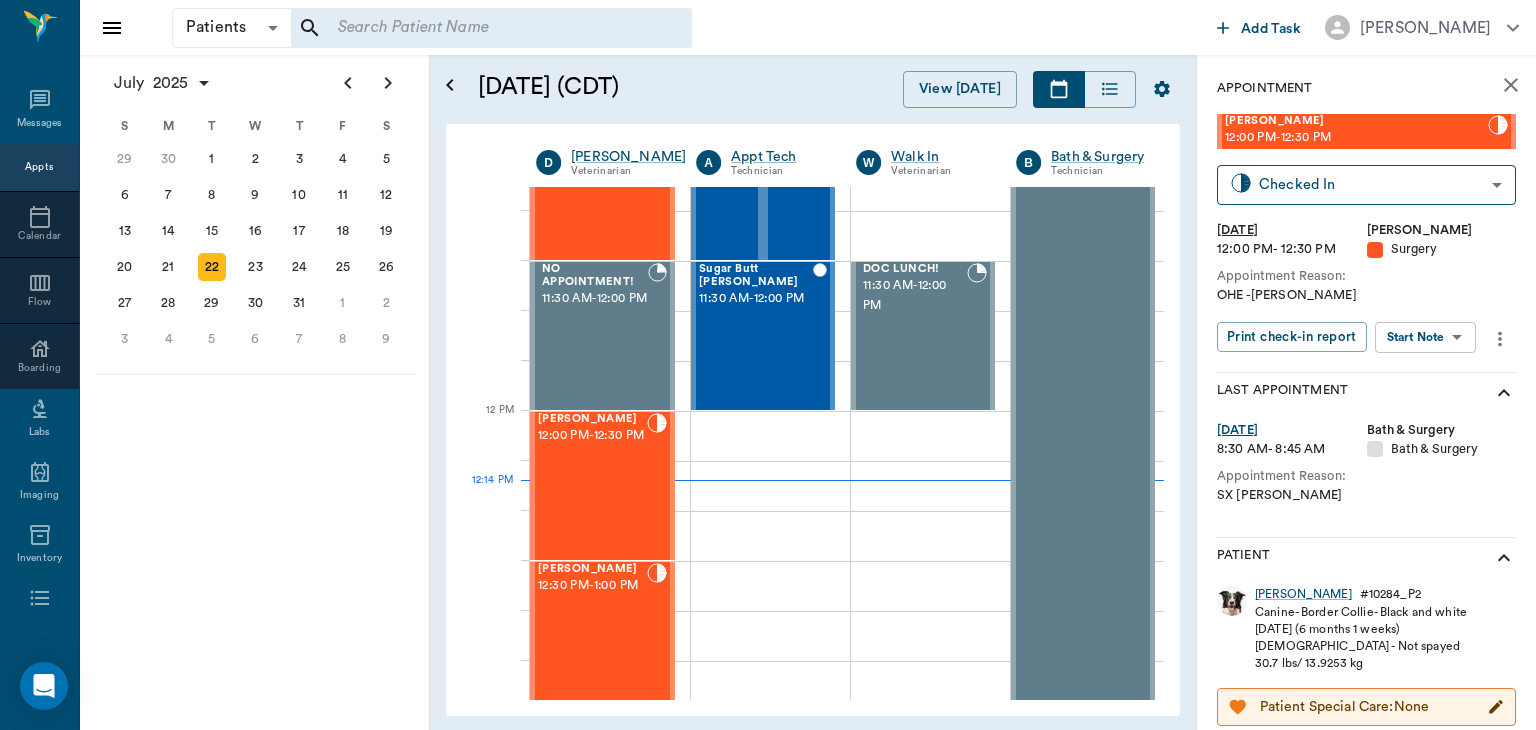 click on "Patients Patients ​ ​ Add Task Dr. Bert Ellsworth Nectar Messages Appts Calendar Flow Boarding Labs Imaging Inventory Tasks Forms Staff Reports Lookup Settings July 2025 S M T W T F S Jun 1 2 3 4 5 6 7 8 9 10 11 12 13 14 15 16 17 18 19 20 21 22 23 24 25 26 27 28 29 30 Jul 1 2 3 4 5 6 7 8 9 10 11 12 S M T W T F S 29 30 Jul 1 2 3 4 5 6 7 8 9 10 11 12 13 14 15 16 17 18 19 20 21 22 23 24 25 26 27 28 29 30 31 Aug 1 2 3 4 5 6 7 8 9 S M T W T F S 27 28 29 30 31 Aug 1 2 3 4 5 6 7 8 9 10 11 12 13 14 15 16 17 18 19 20 21 22 23 24 25 26 27 28 29 30 31 Sep 1 2 3 4 5 6 July 22, 2025 (CDT) View Today July 2025 Today 22 Tue Jul 2025 D Dr. Bert Ellsworth Veterinarian A Appt Tech Technician W Walk In Veterinarian B Bath & Surgery Technician B Board &Procedures Other D Dr. Kindall Jones Veterinarian 8 AM 9 AM 10 AM 11 AM 12 PM 1 PM 2 PM 3 PM 4 PM 5 PM 6 PM 7 PM 8 PM 12:14 PM Zans Prissy Baker Murdock 8:00 AM  -  8:30 AM LCR Emolee Murdock 8:00 AM  -  8:30 AM Donna Woods Murdock 8:00 AM  -  8:30 AM Patches Murdock 8:30 AM" at bounding box center [768, 365] 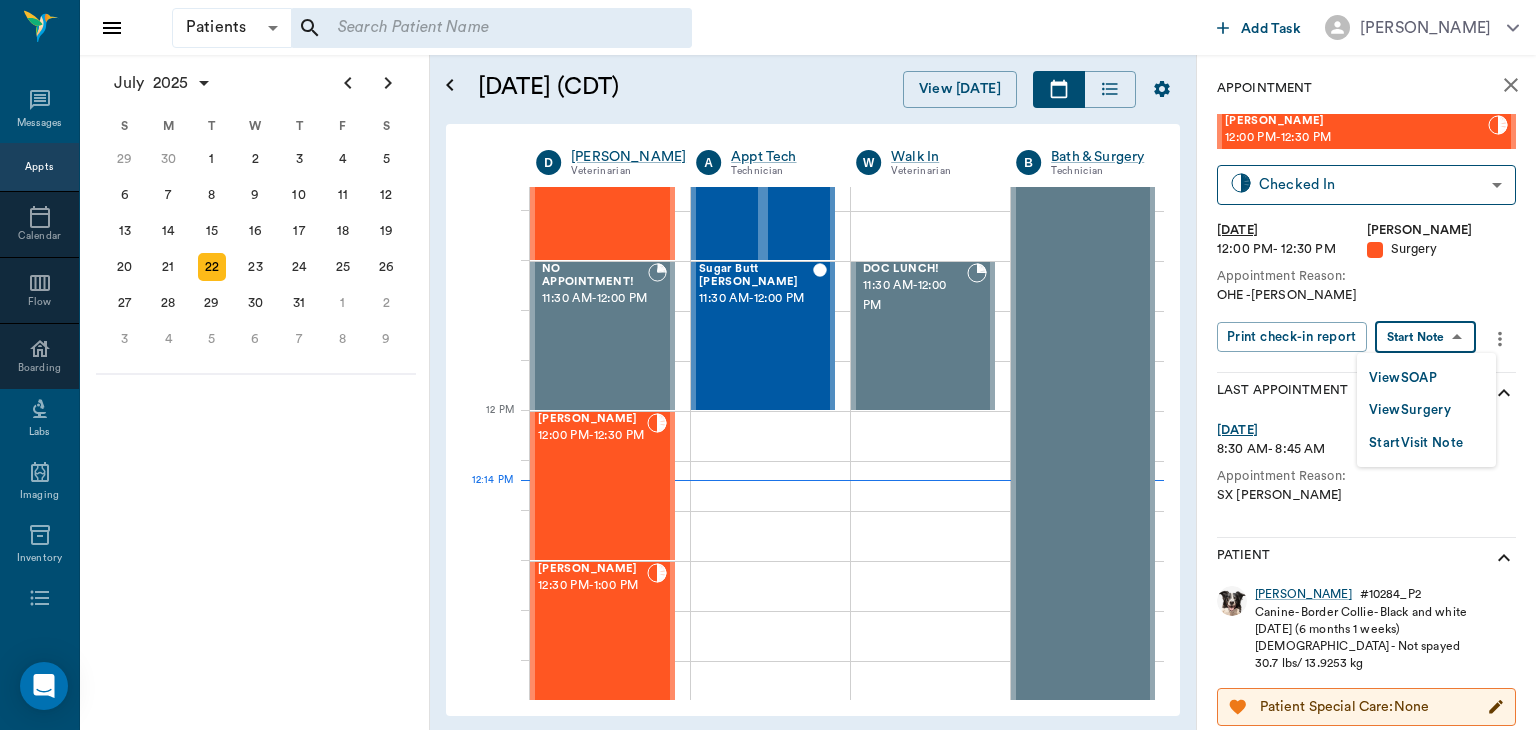 click on "View  Surgery" at bounding box center [1410, 410] 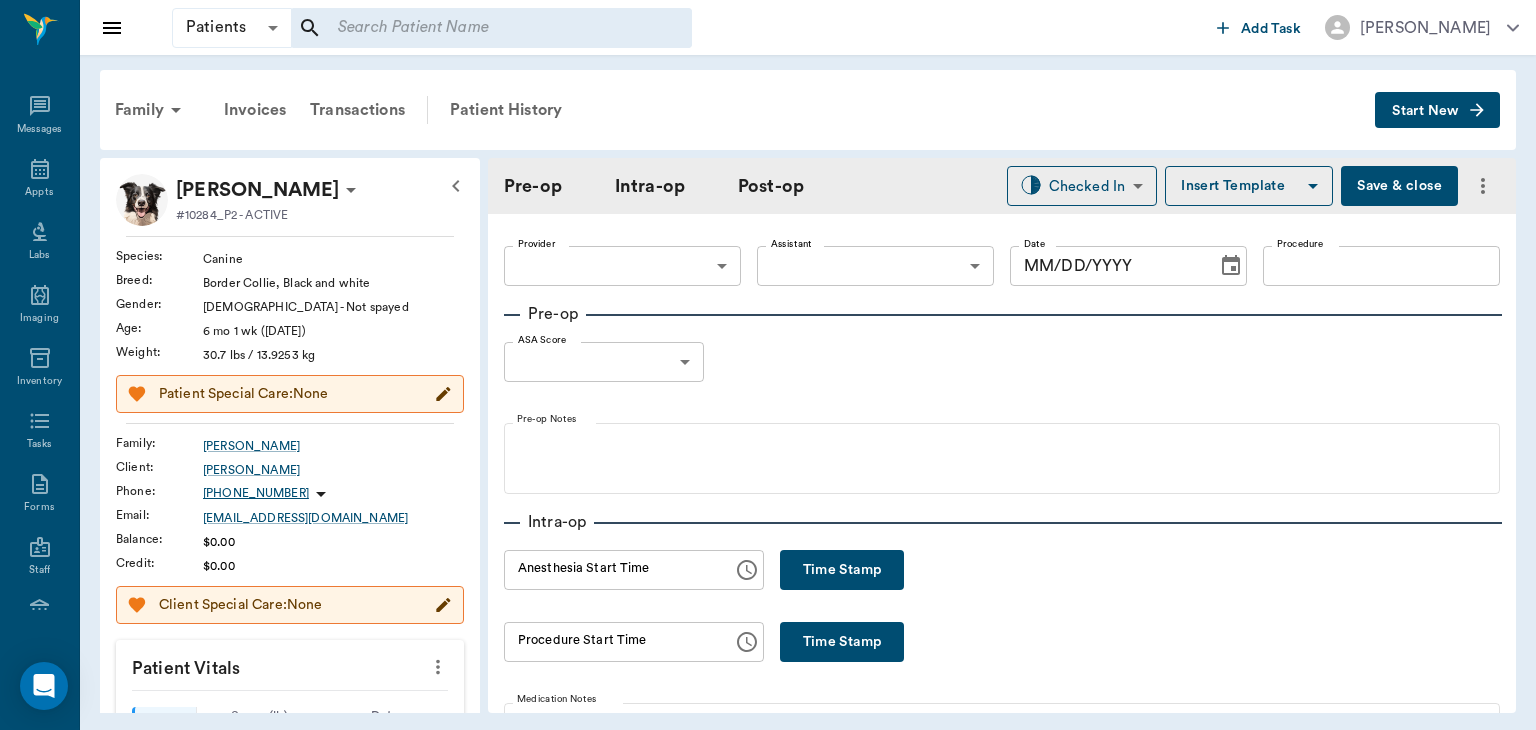 type on "63ec2f075fda476ae8351a4d" 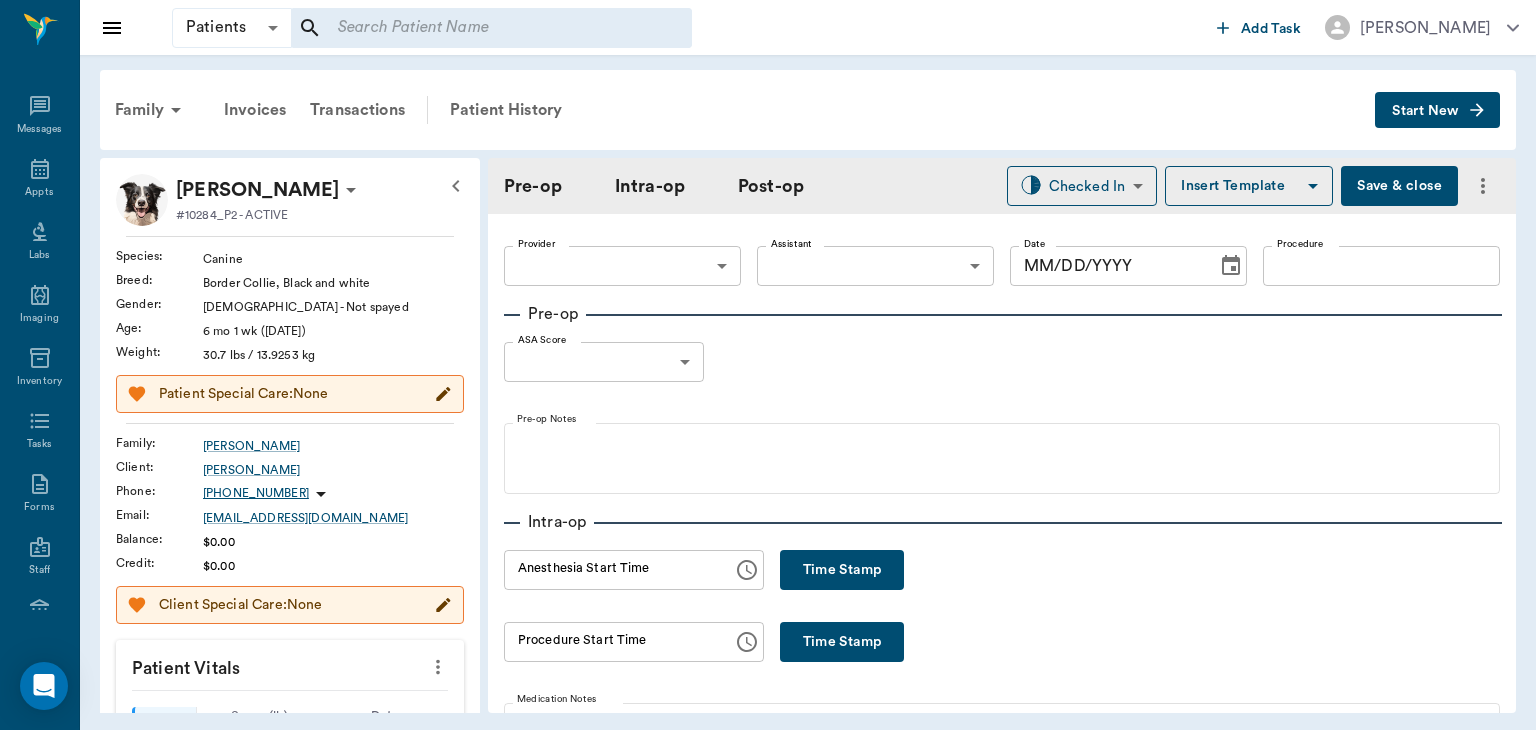 type on "63ec2e7e52e12b0ba117b124" 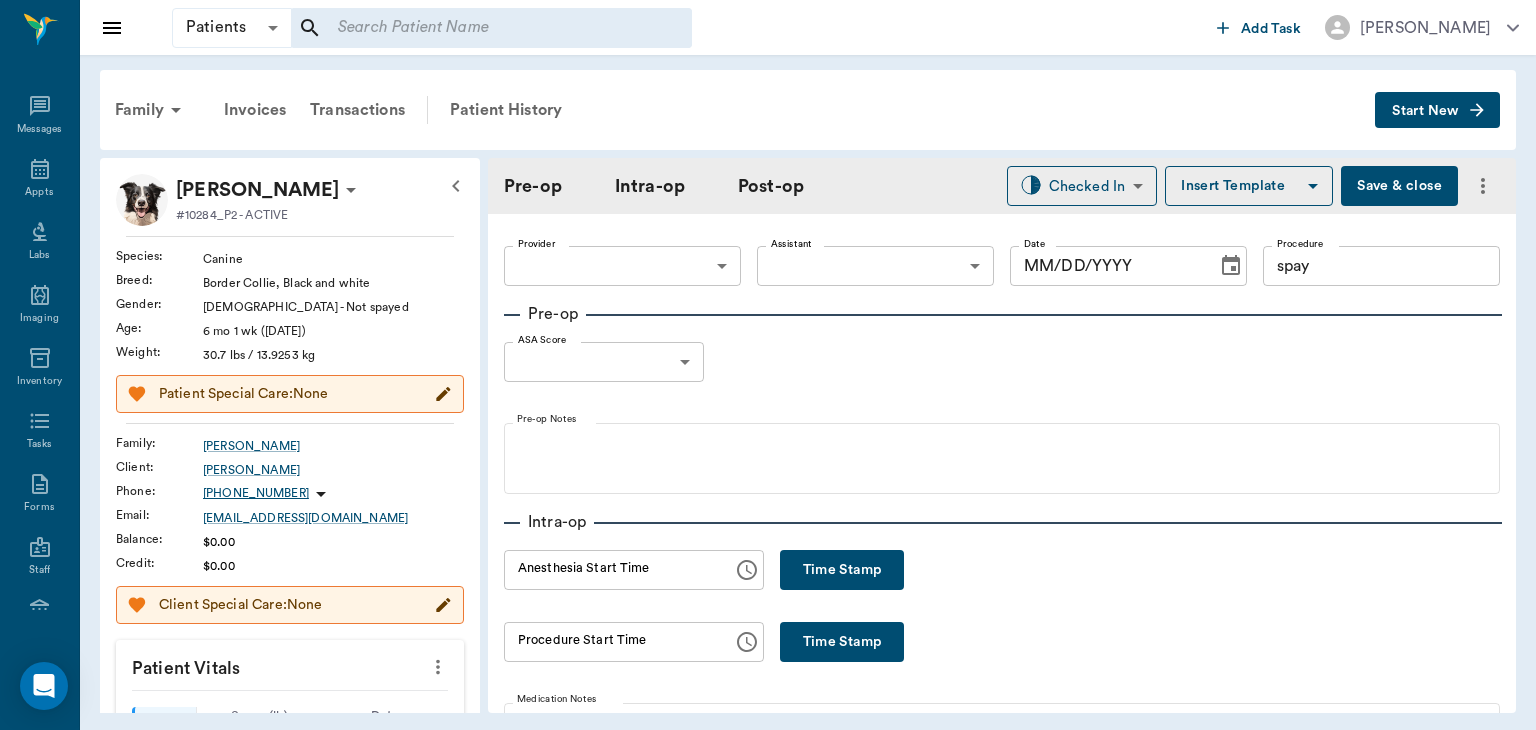 type on "[DATE]" 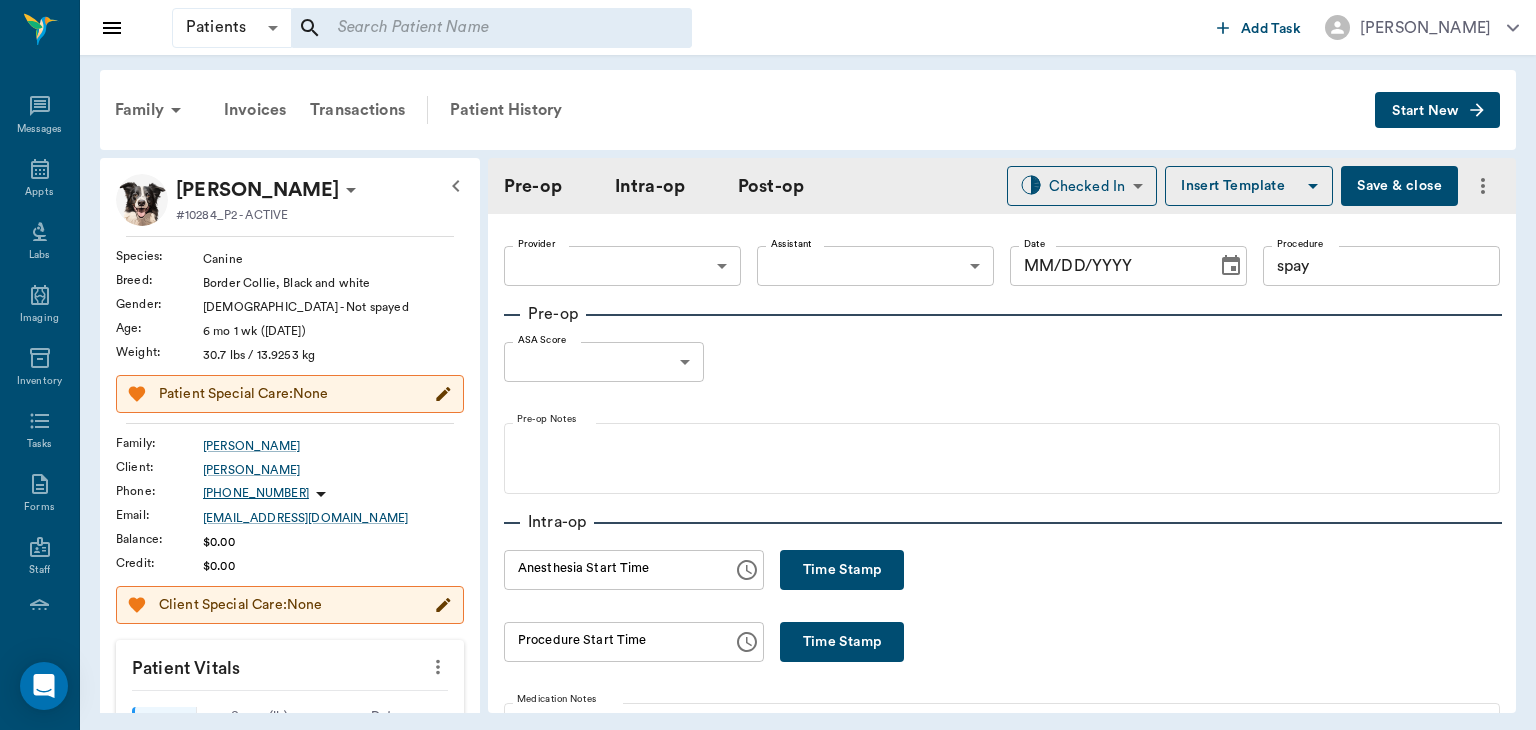 type on "11:55 AM" 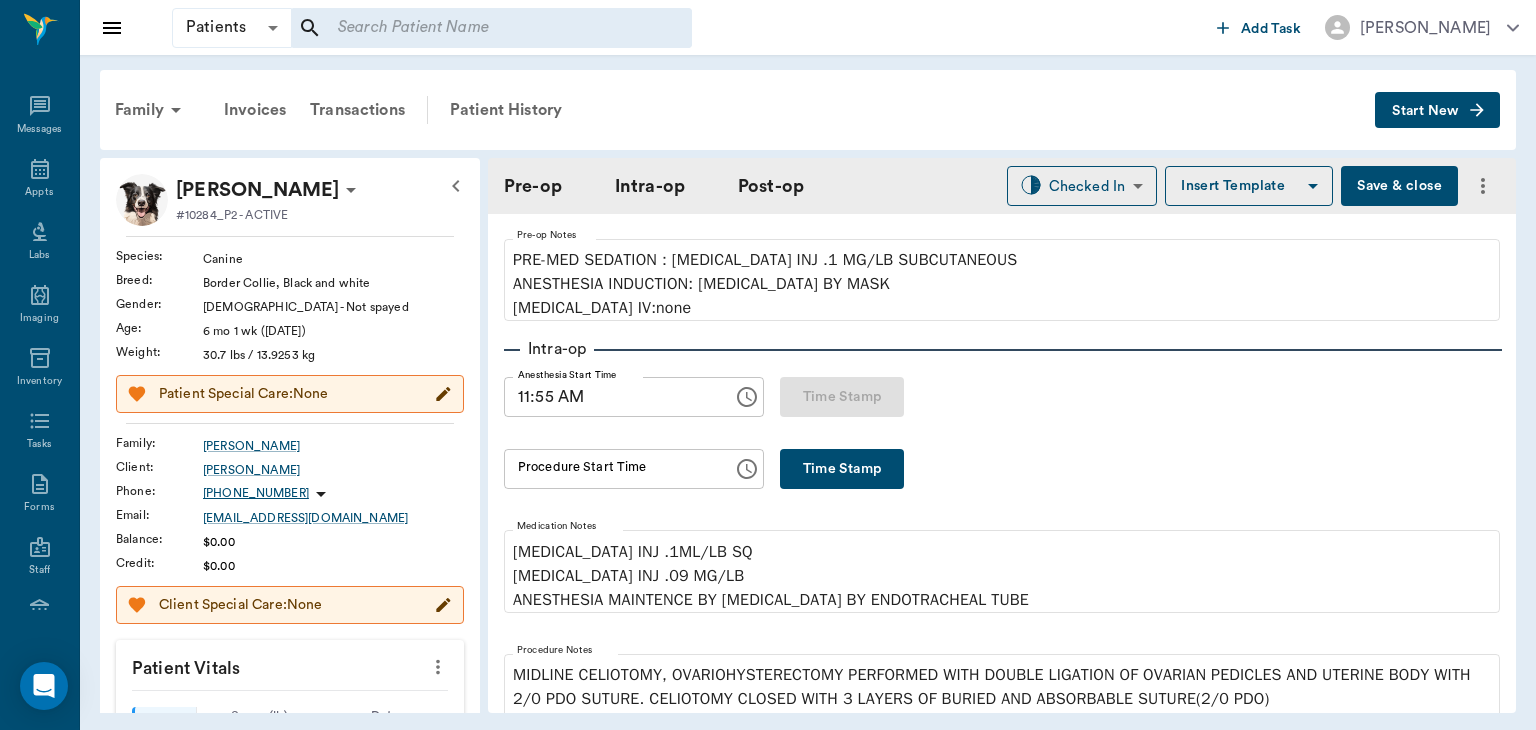 scroll, scrollTop: 202, scrollLeft: 0, axis: vertical 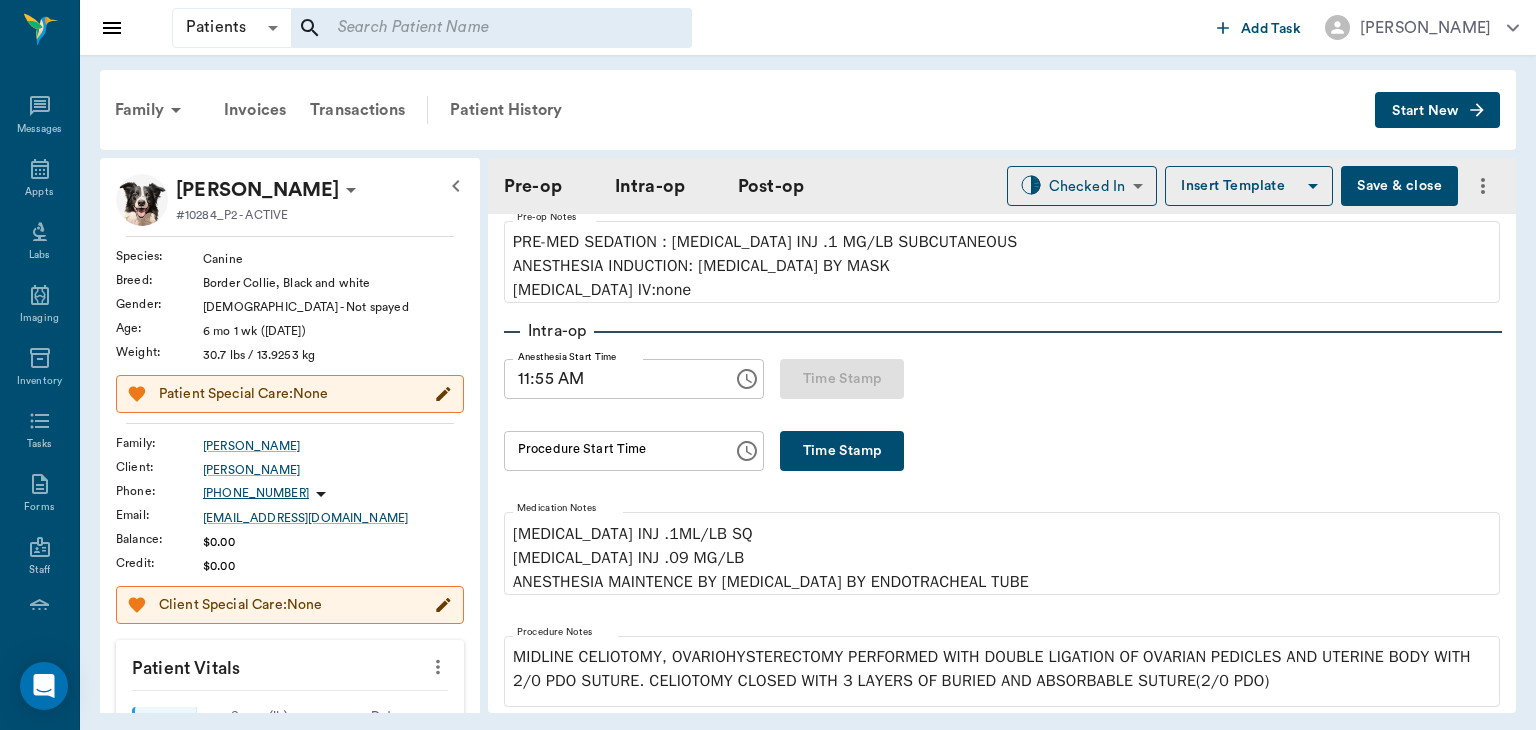 click on "Time Stamp" at bounding box center (842, 451) 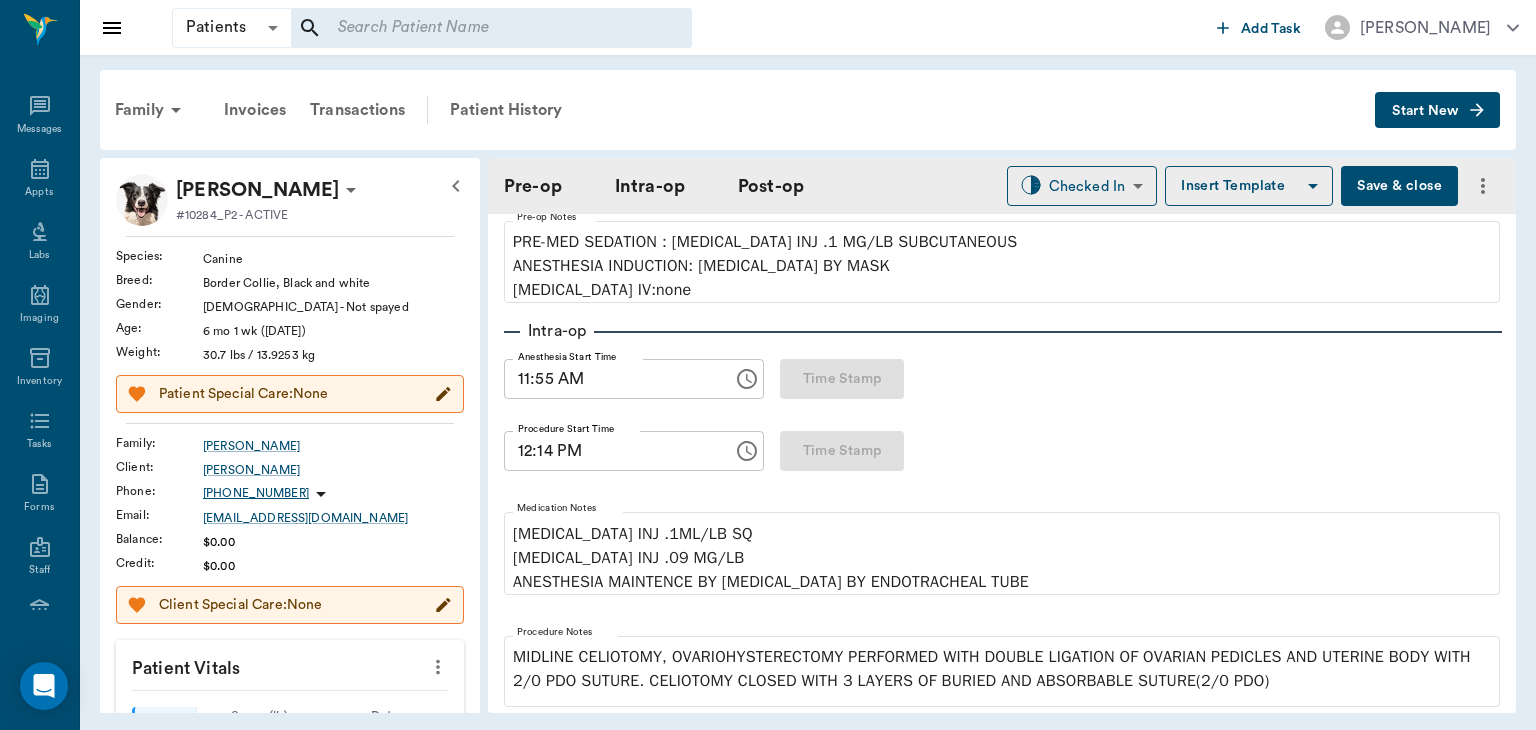 click on "12:14 PM" at bounding box center [611, 451] 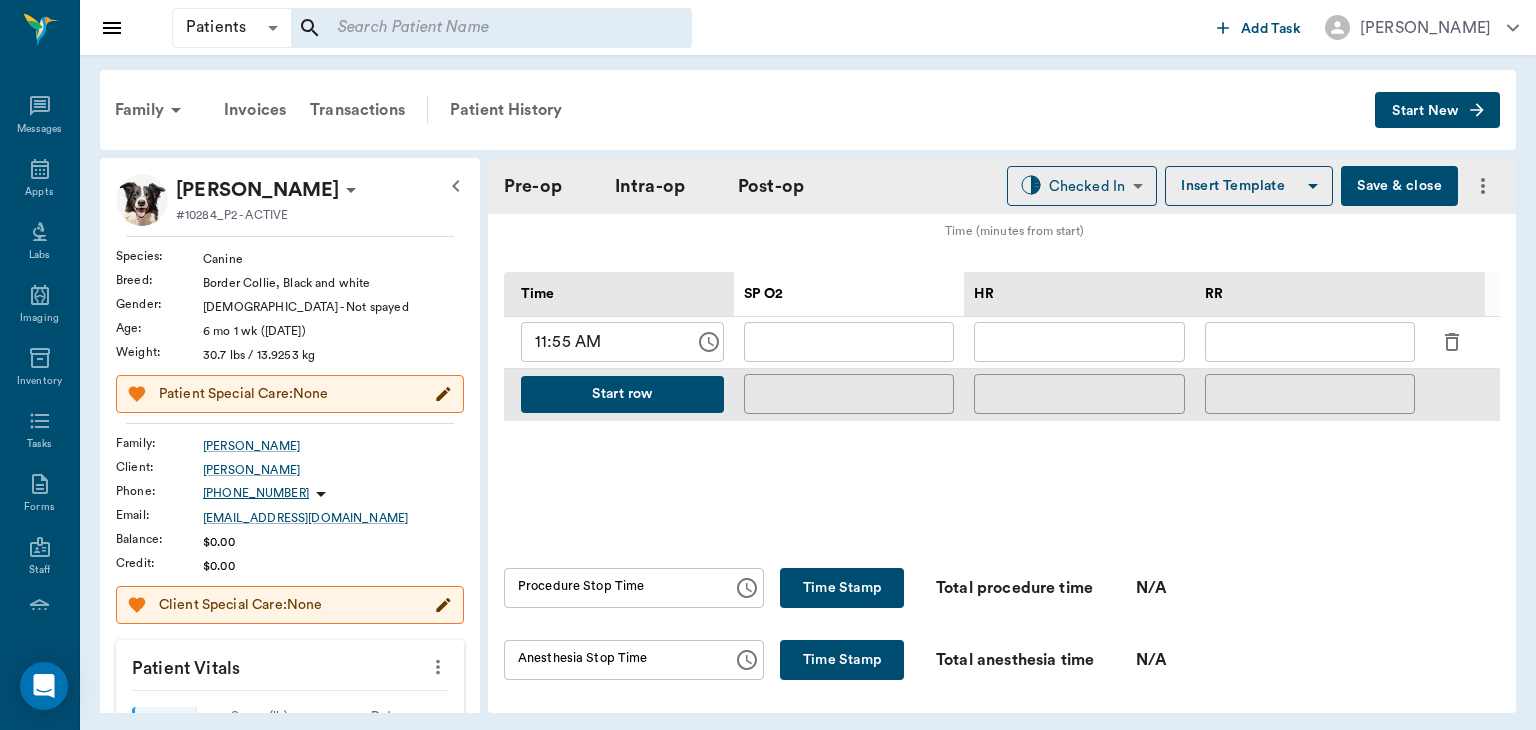 scroll, scrollTop: 929, scrollLeft: 0, axis: vertical 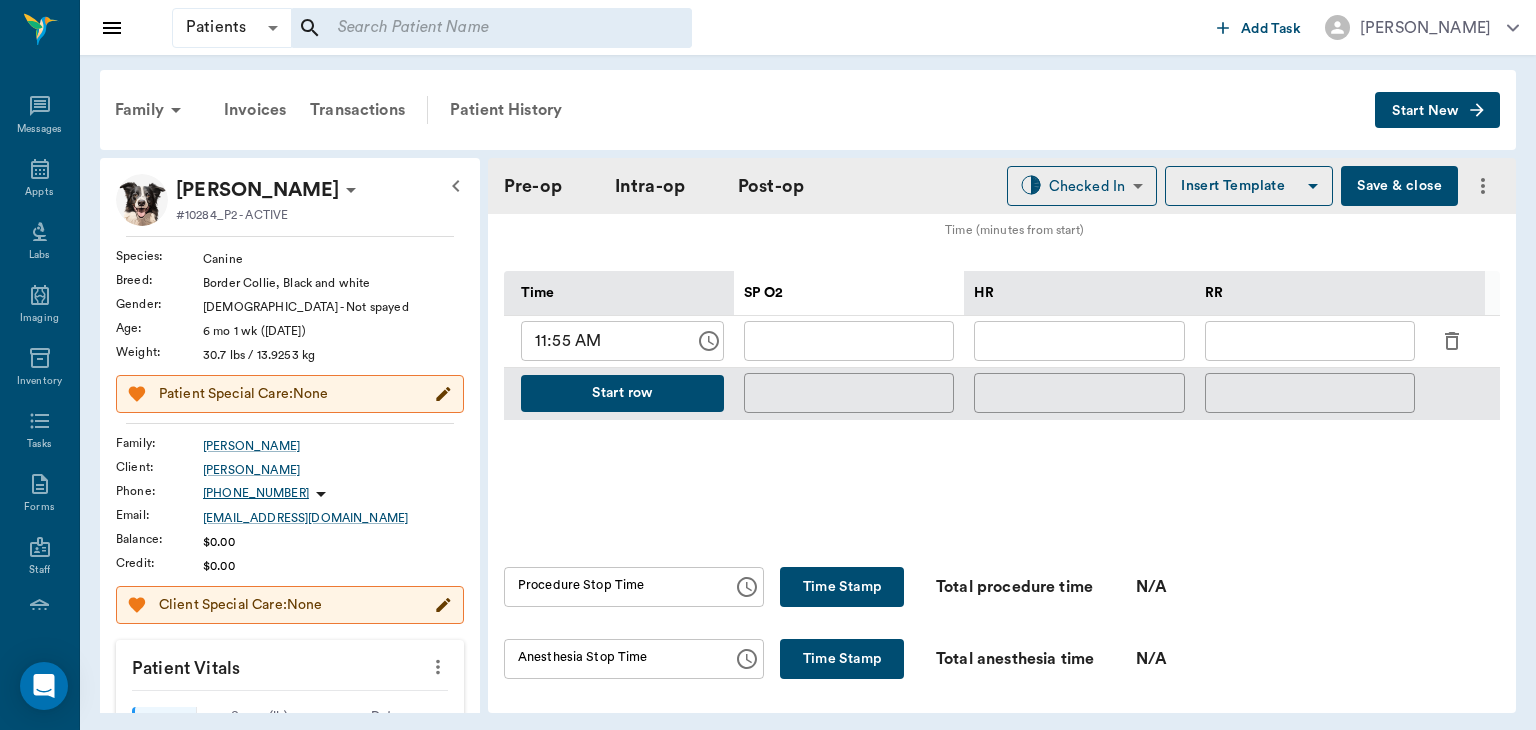type on "12:12 PM" 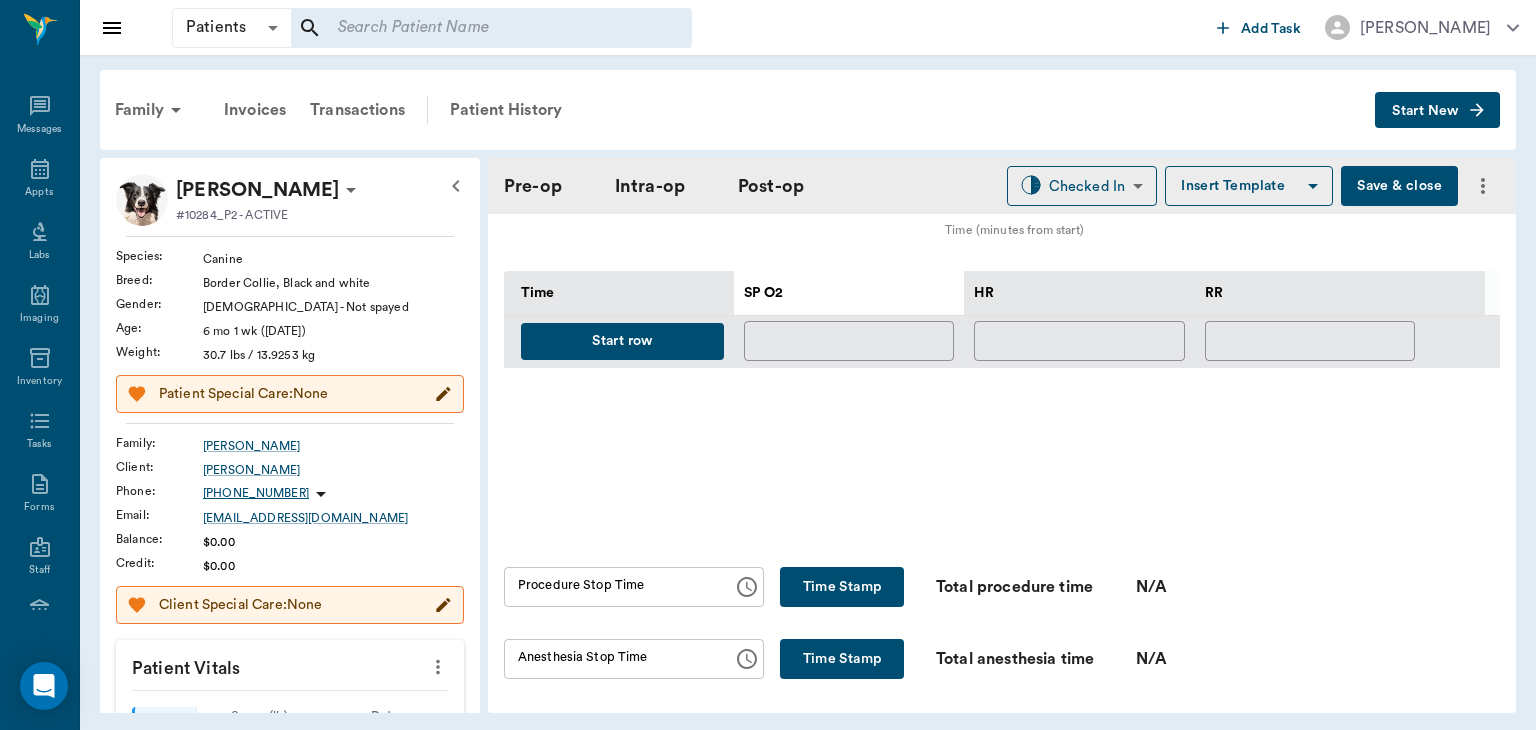 click on "Start row" at bounding box center (622, 341) 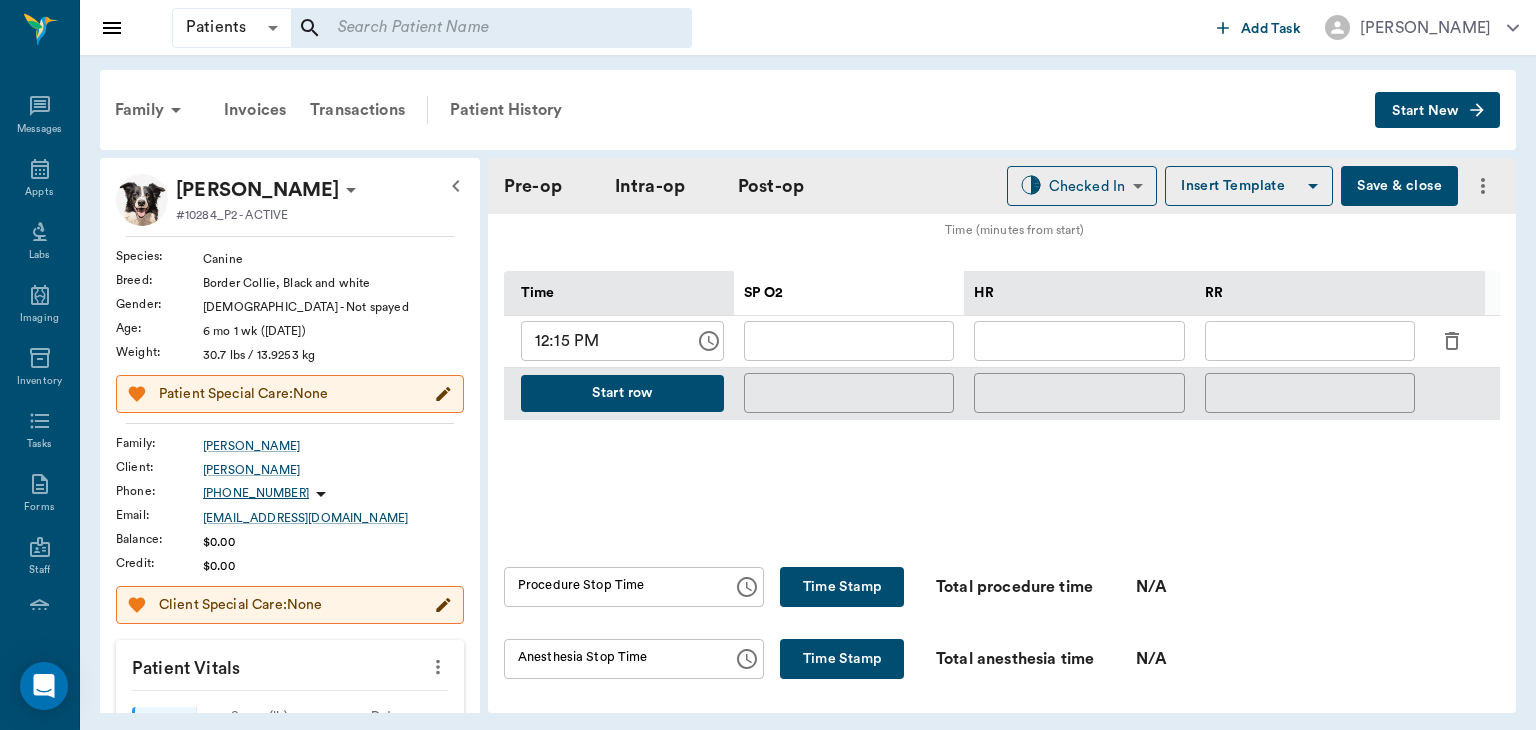 click at bounding box center [1079, 341] 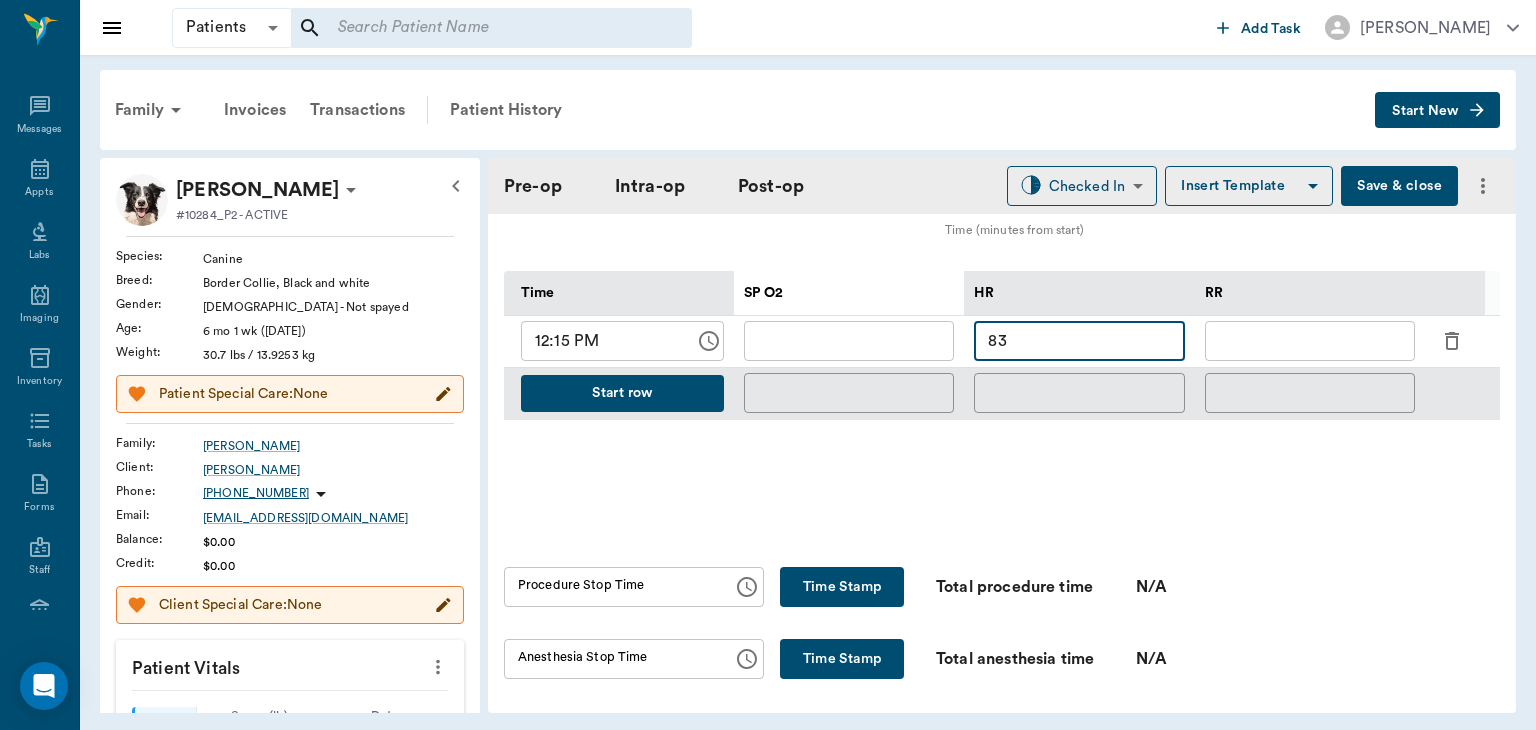 type on "83" 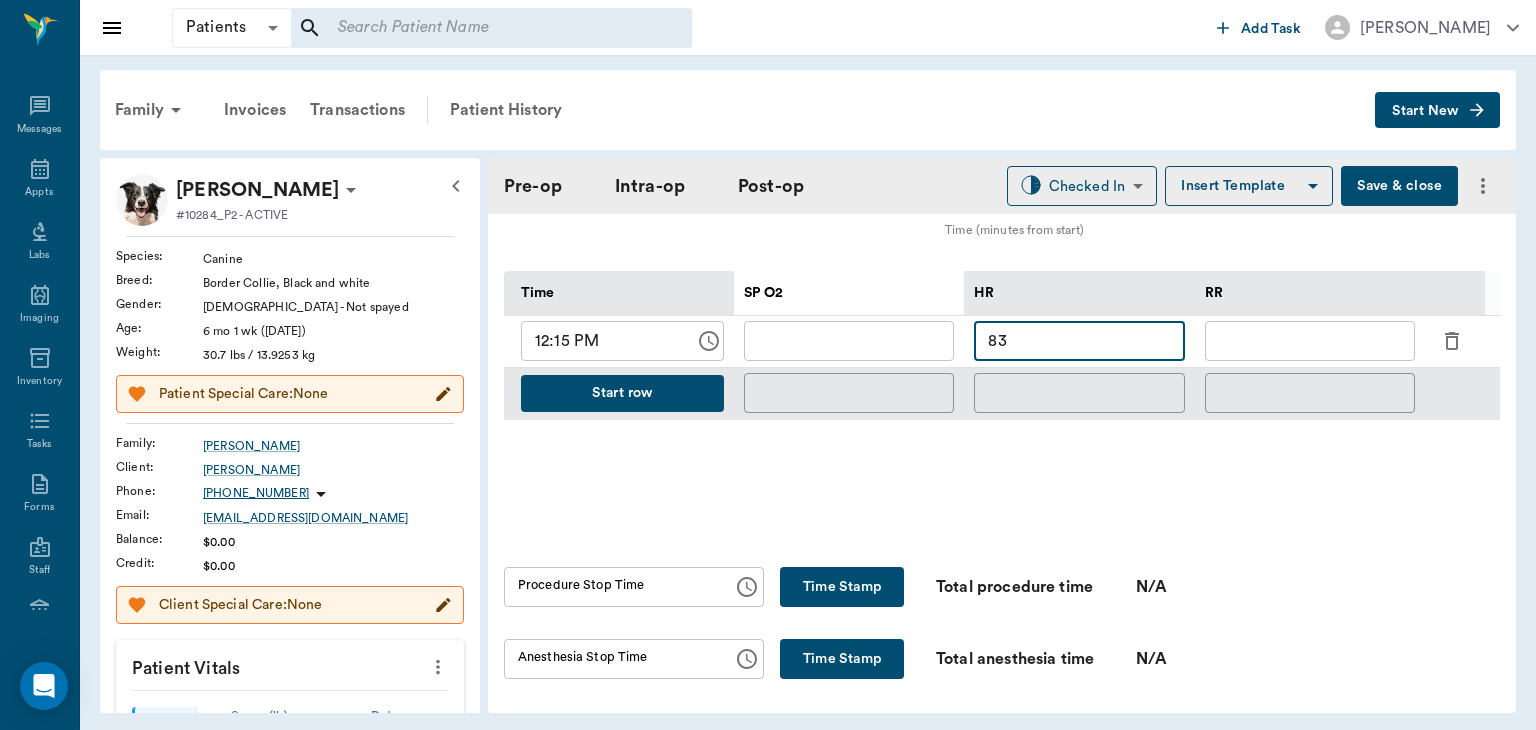 click at bounding box center [849, 341] 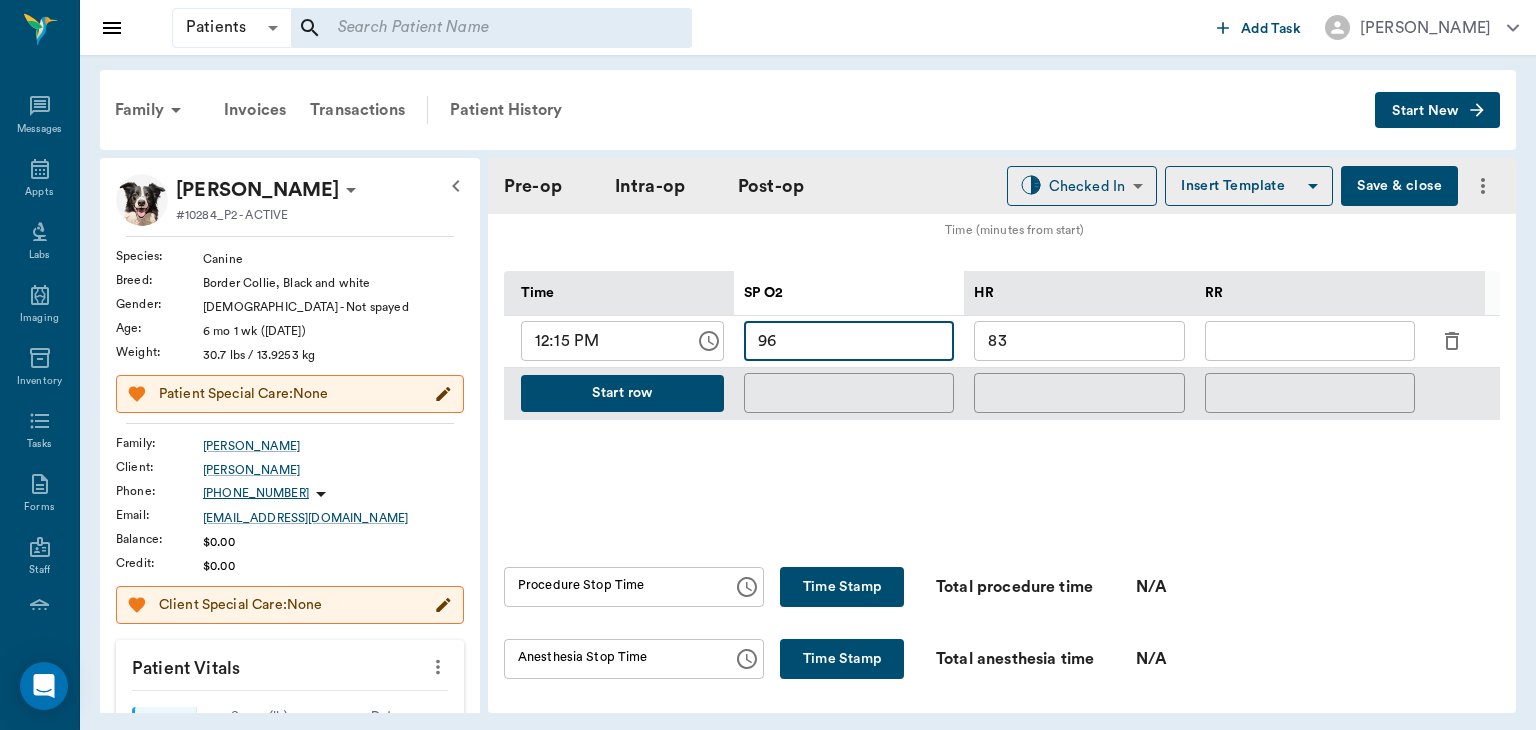 type on "96" 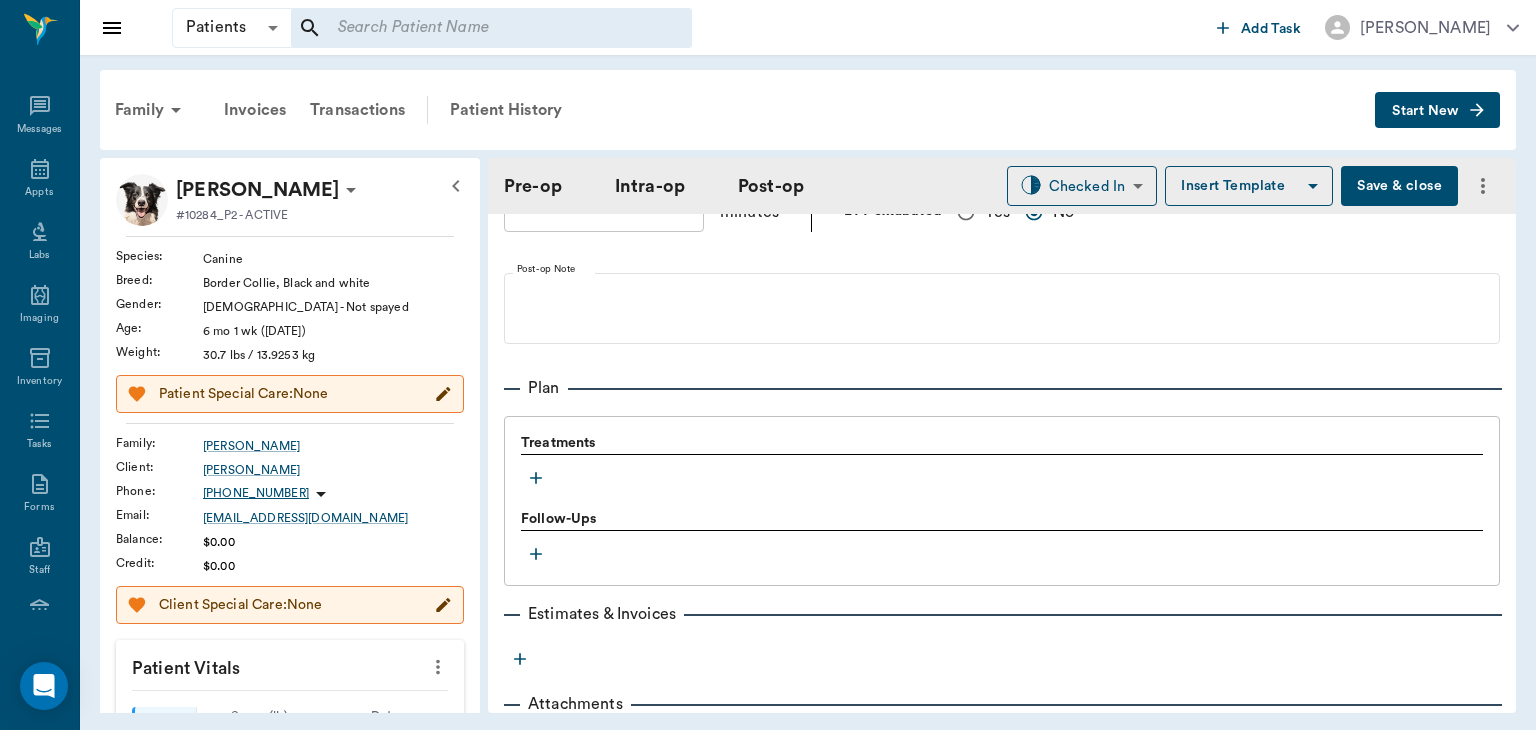 scroll, scrollTop: 1503, scrollLeft: 0, axis: vertical 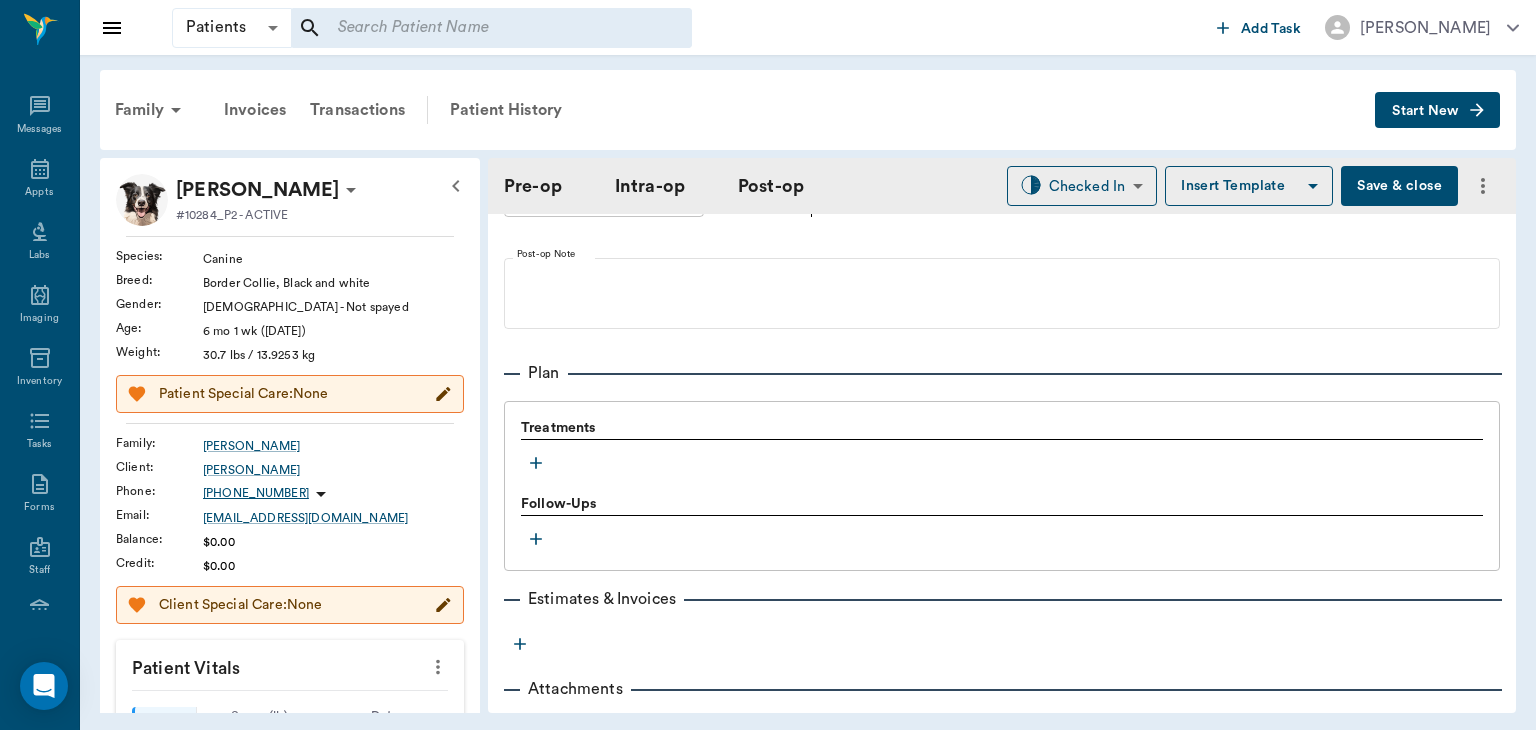 type on "11" 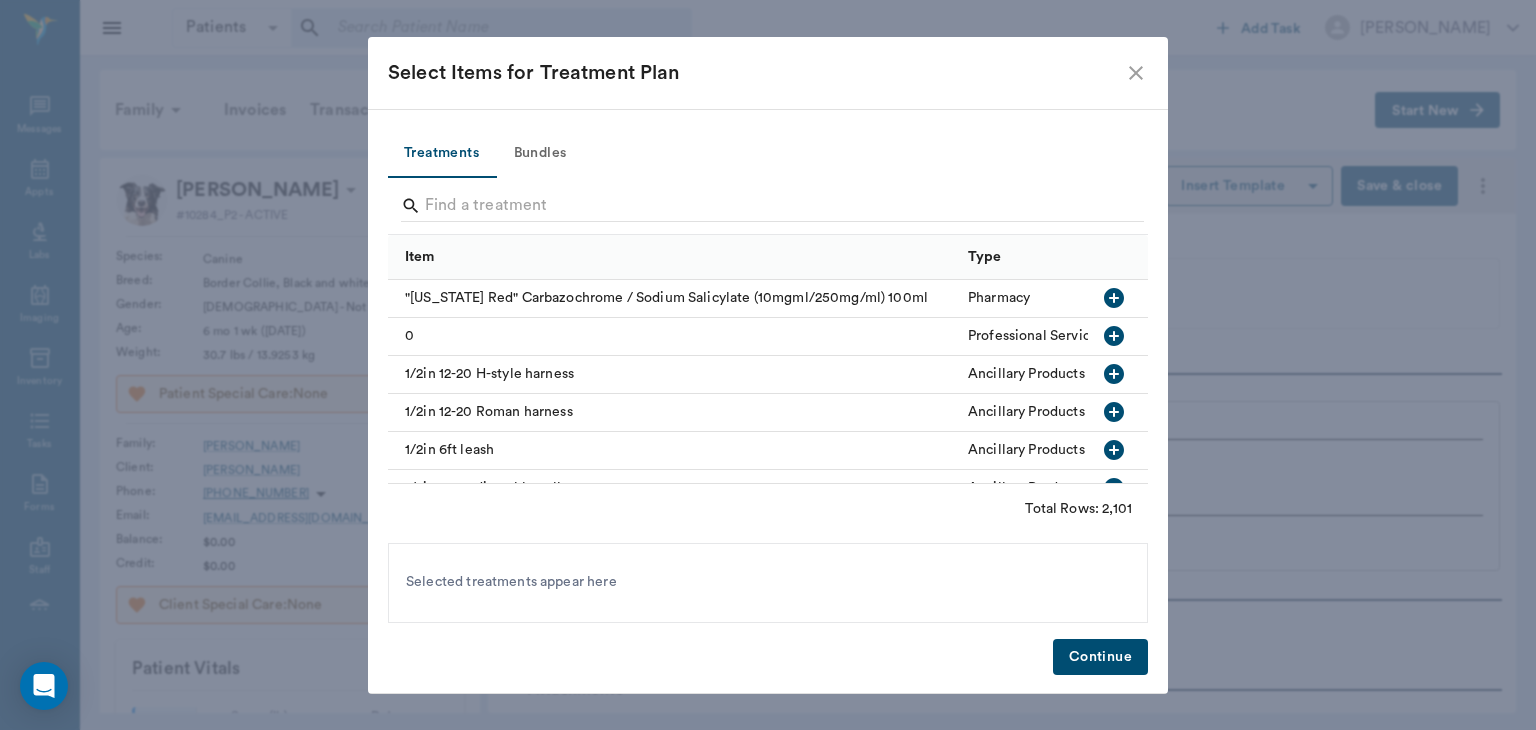 click on "Bundles" at bounding box center [540, 154] 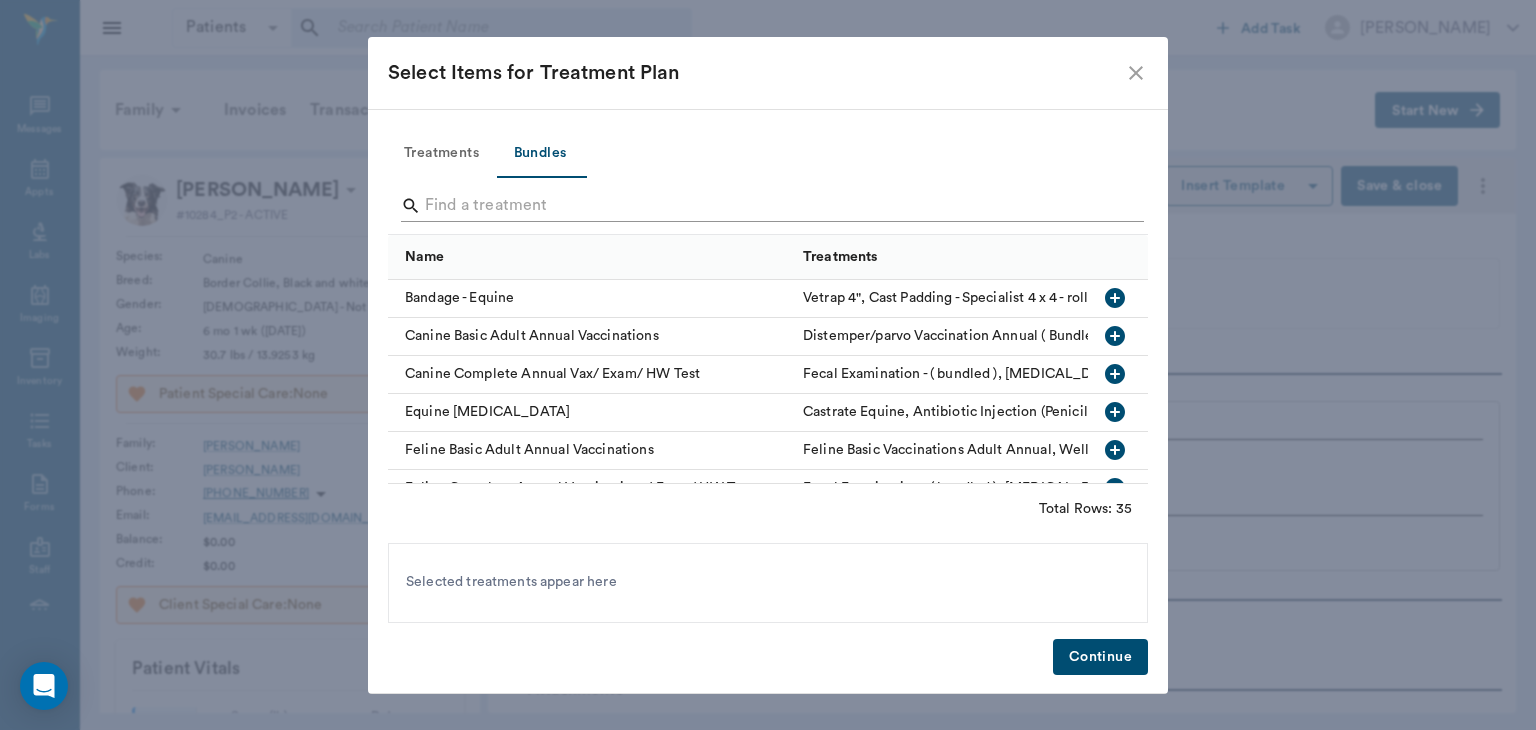click at bounding box center (769, 206) 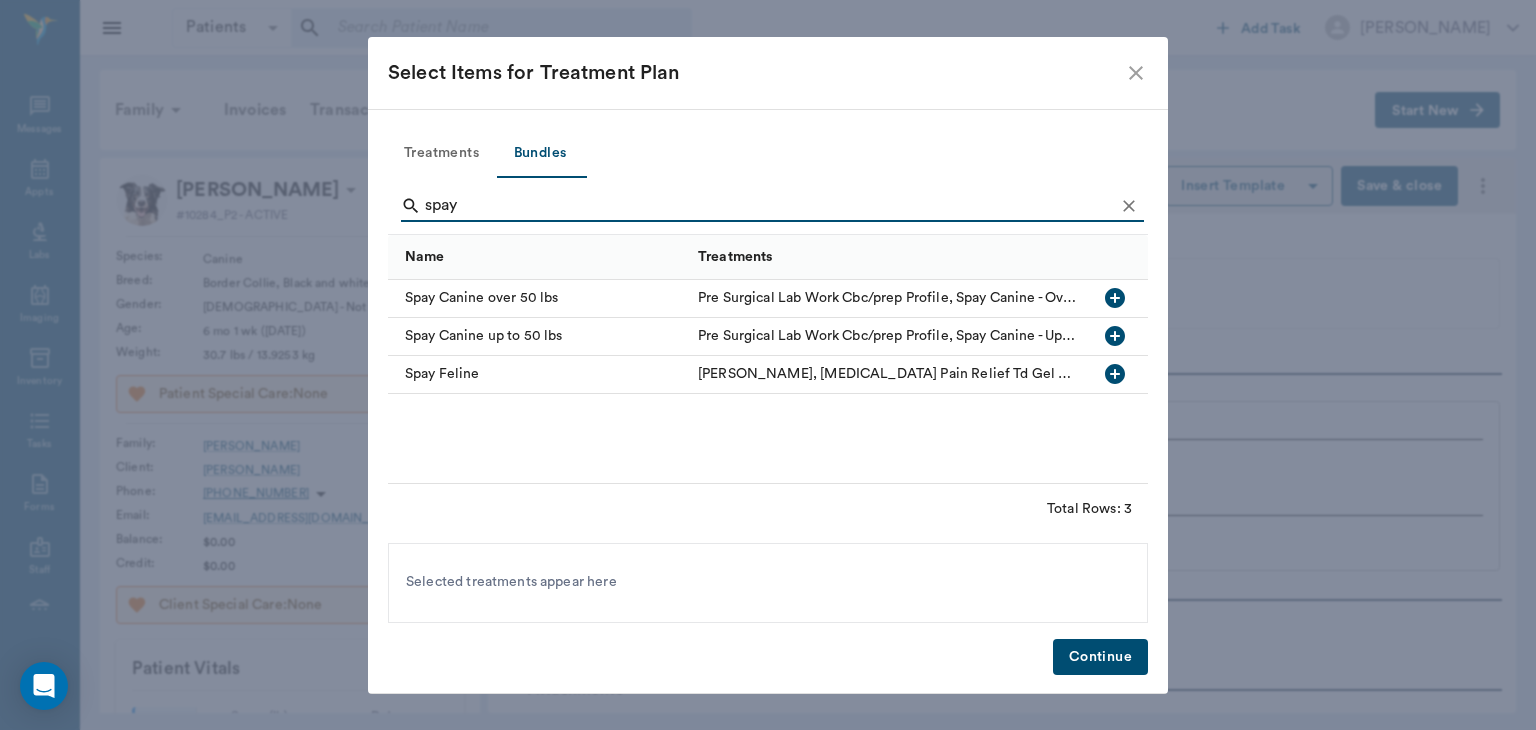 type on "spay" 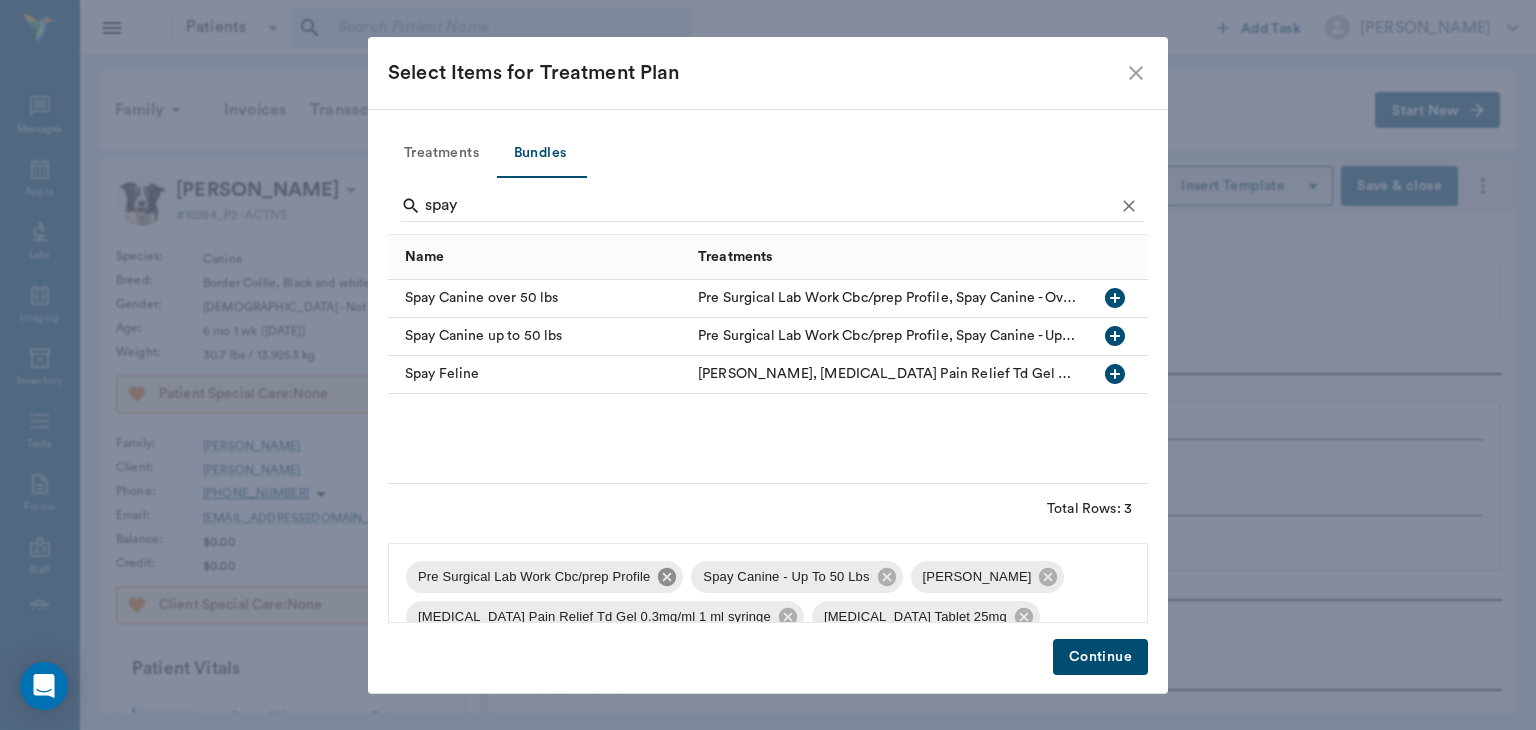 click 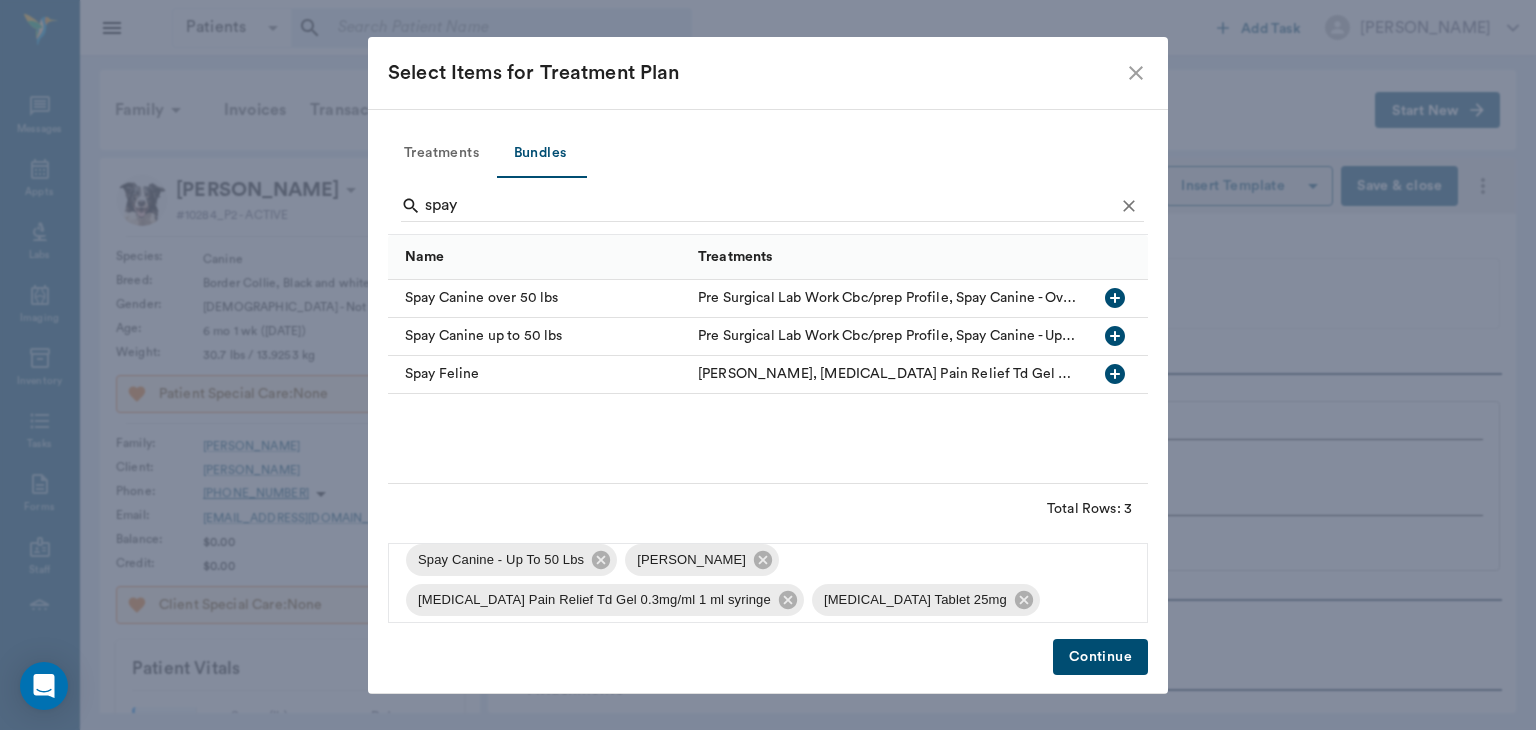 scroll, scrollTop: 16, scrollLeft: 0, axis: vertical 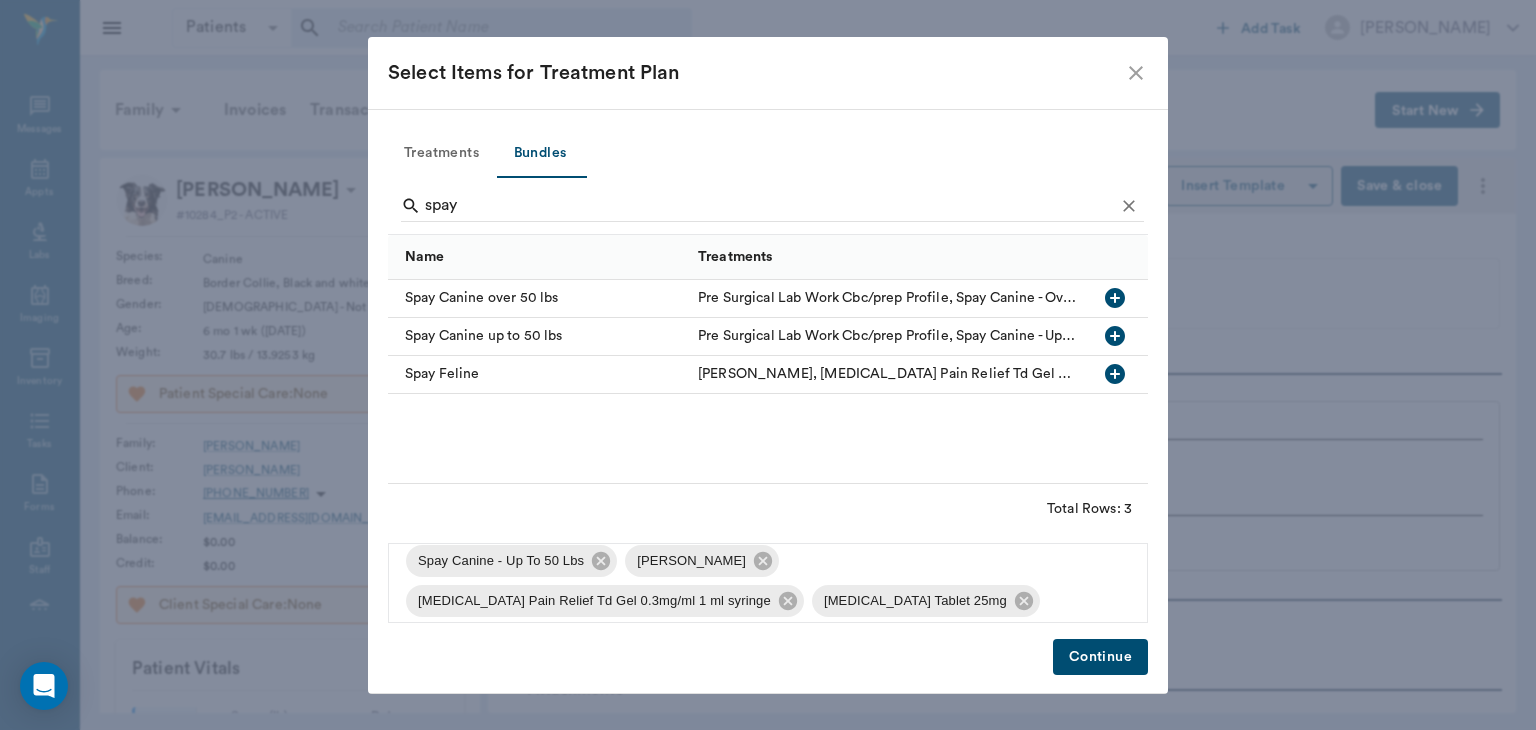 click 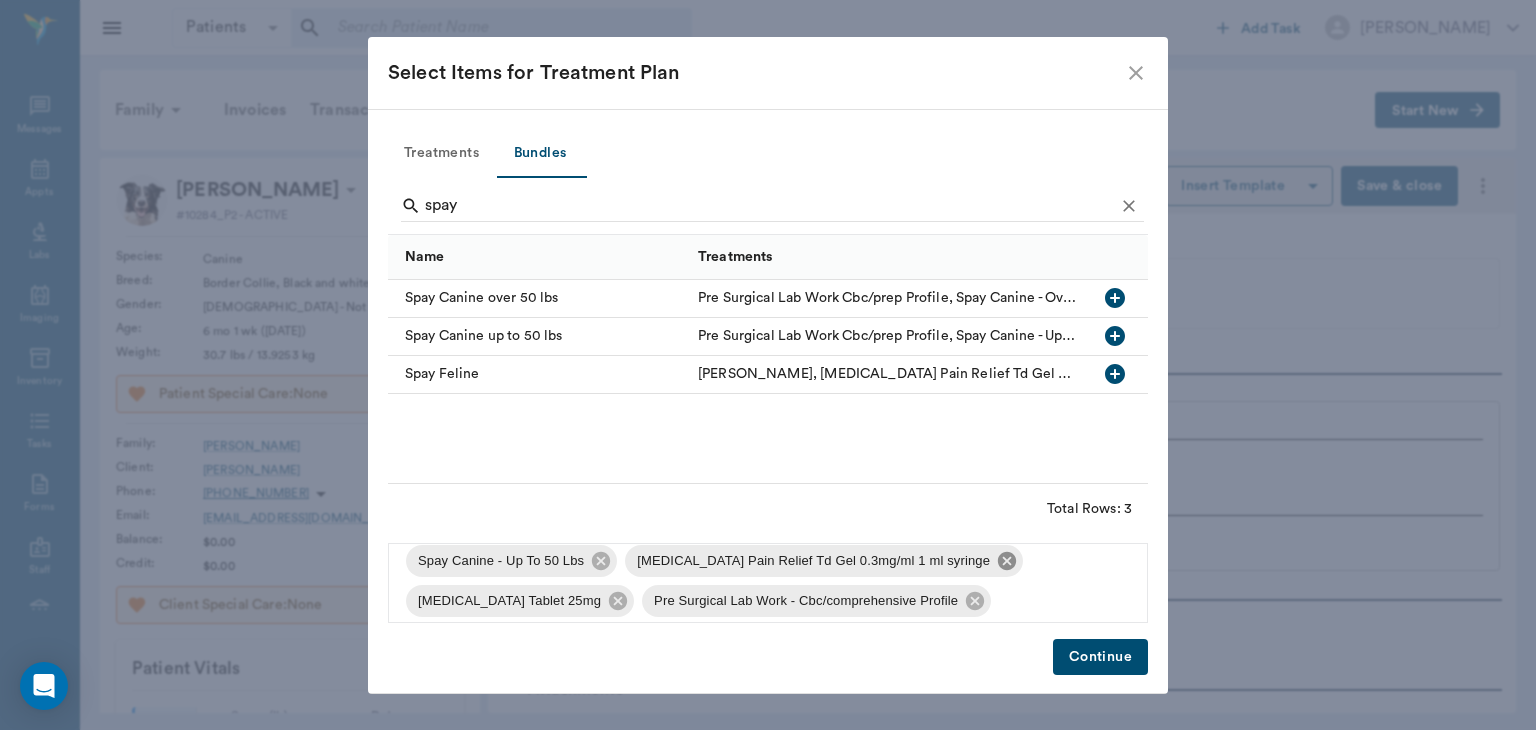 click 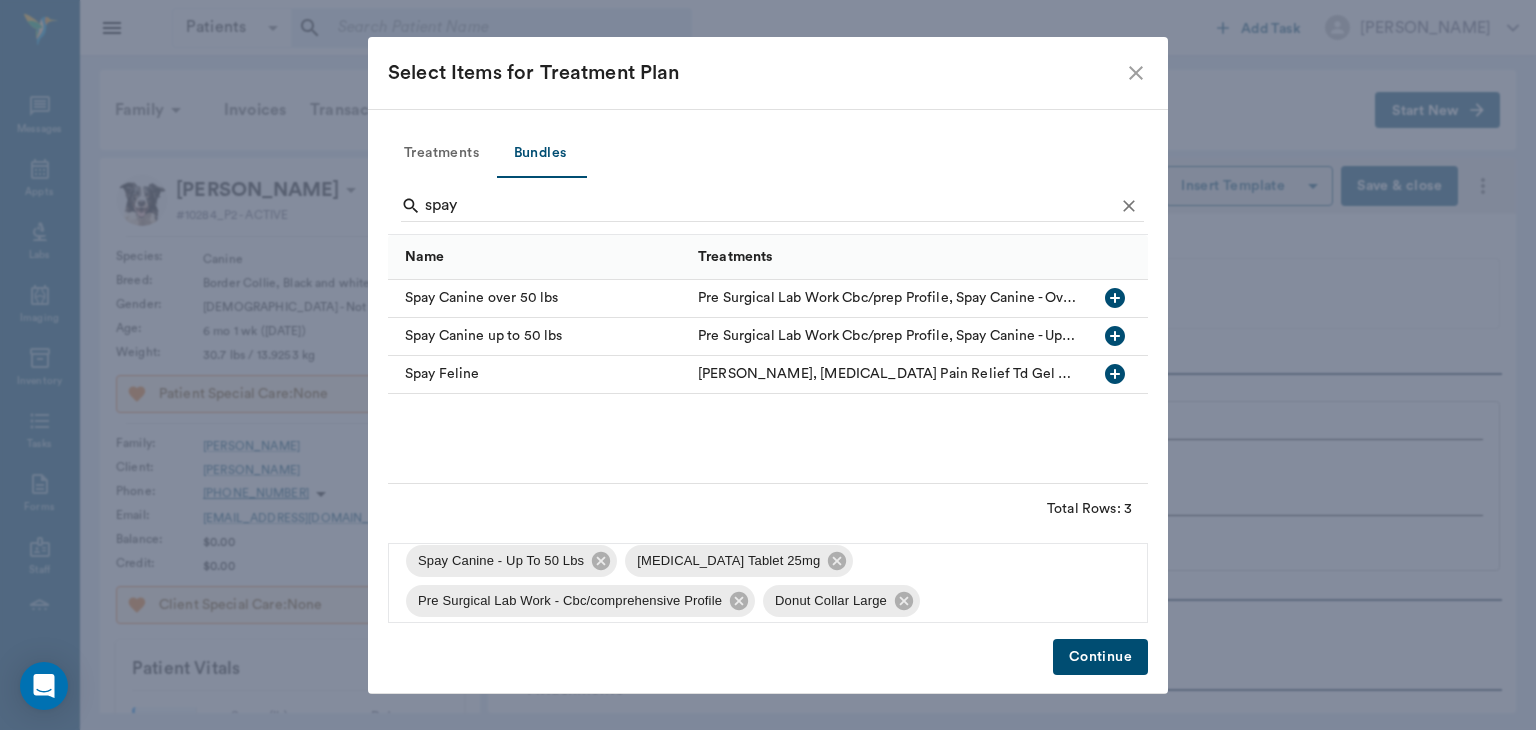click 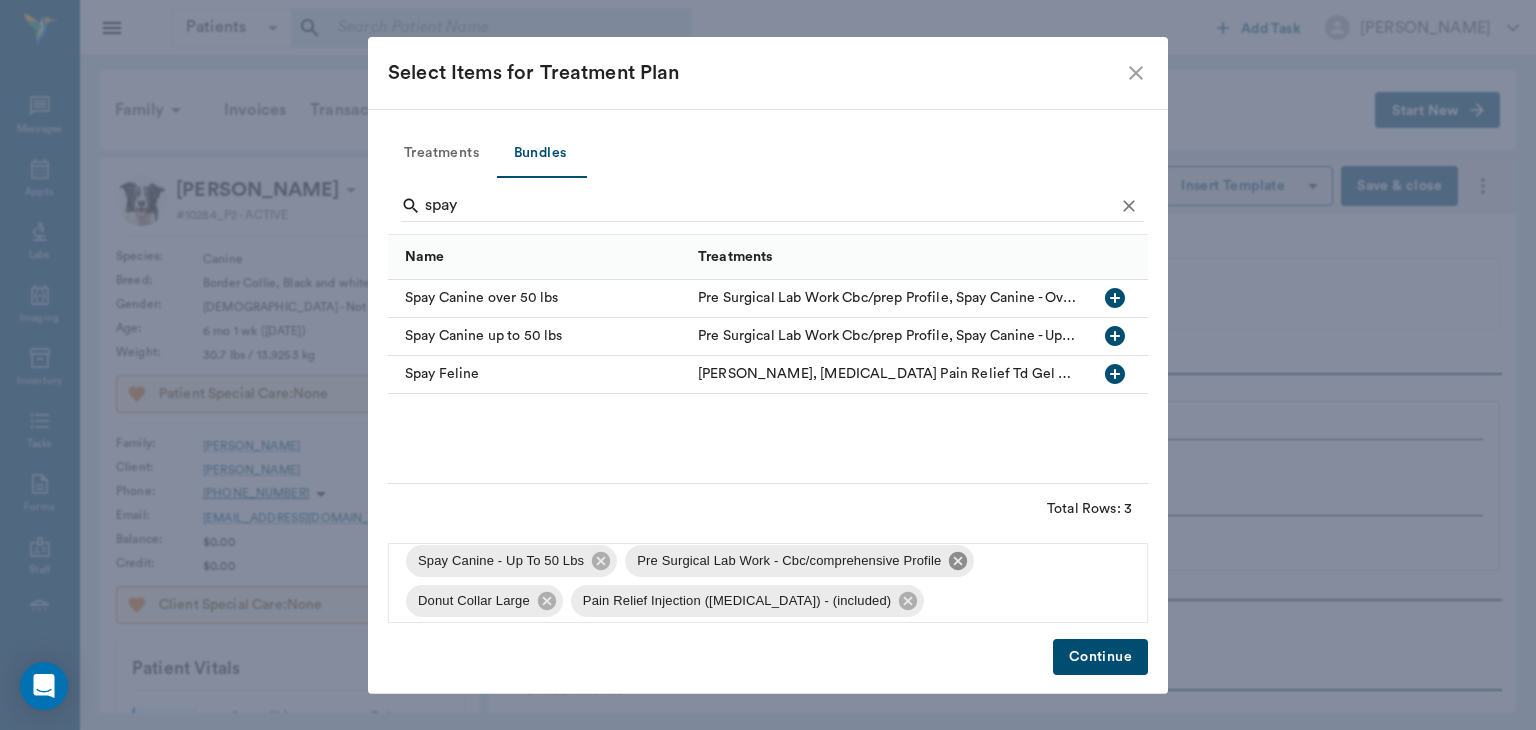 click 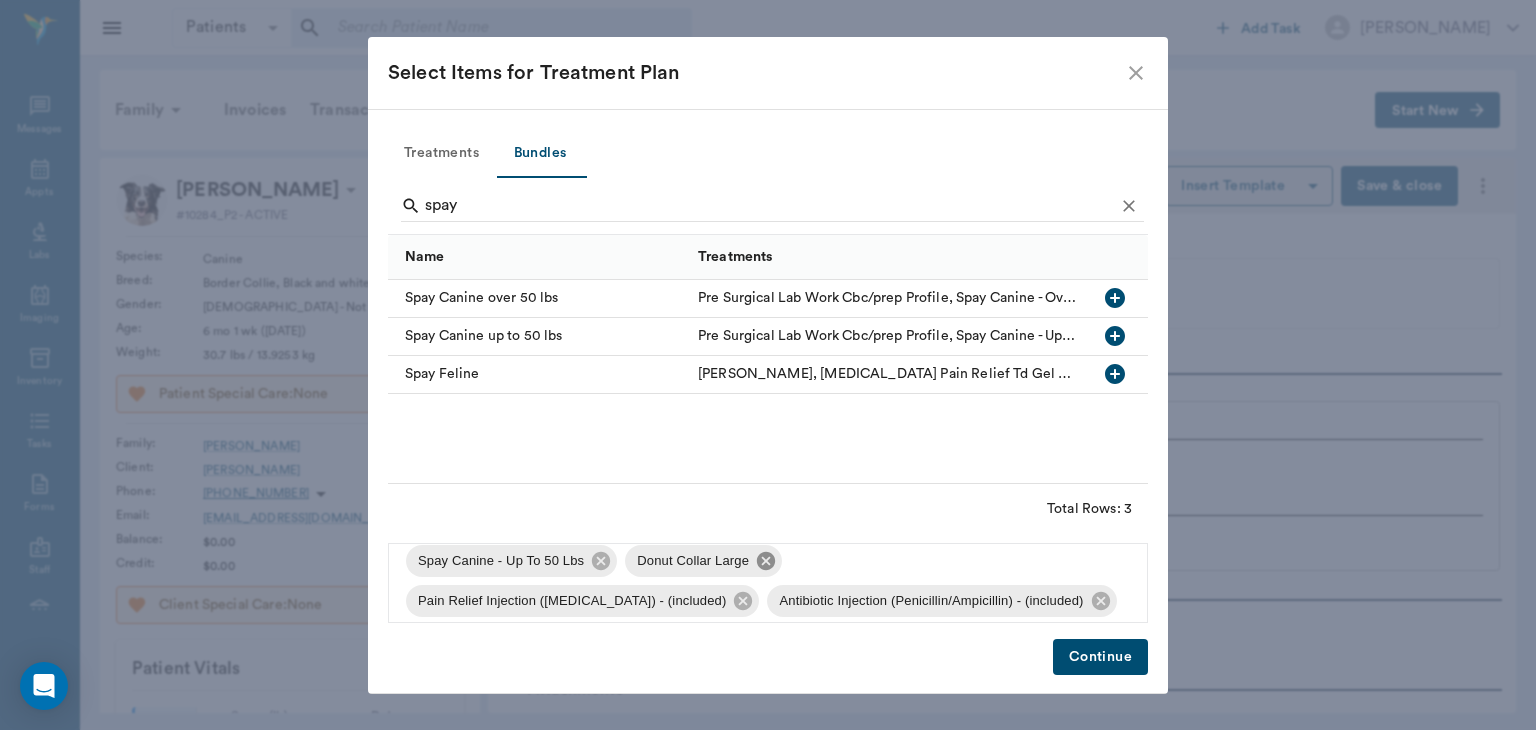 click 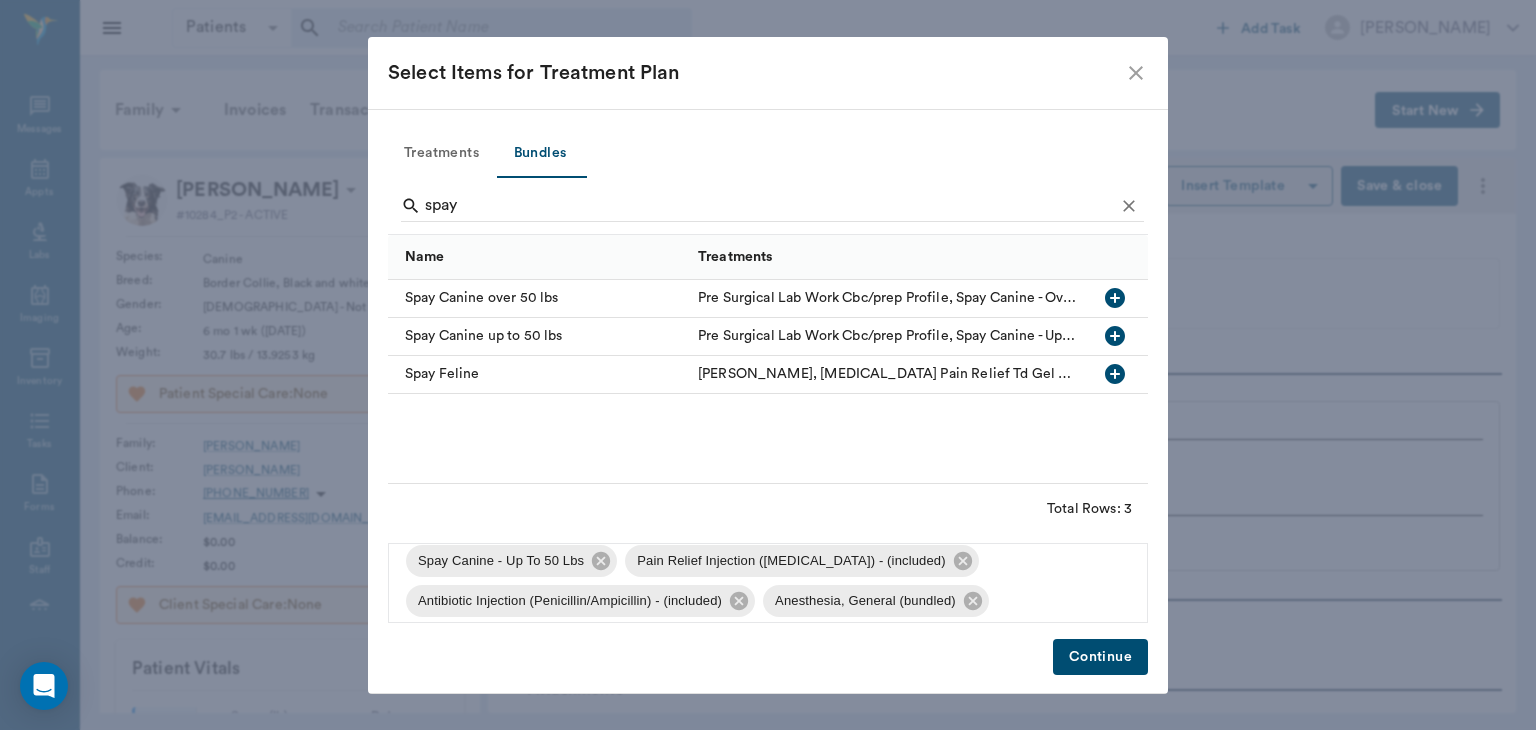 scroll, scrollTop: 24, scrollLeft: 0, axis: vertical 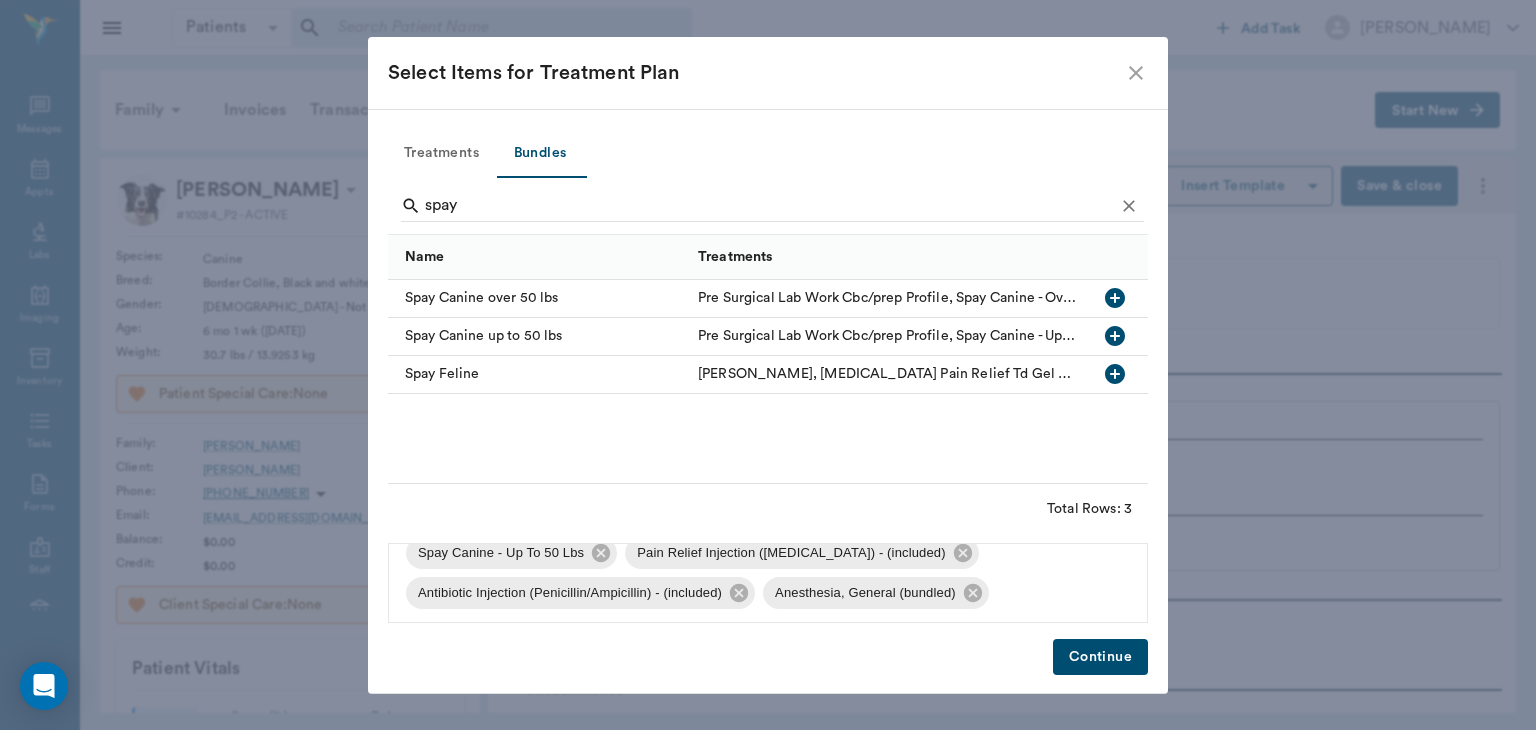 click on "Continue" at bounding box center [1100, 657] 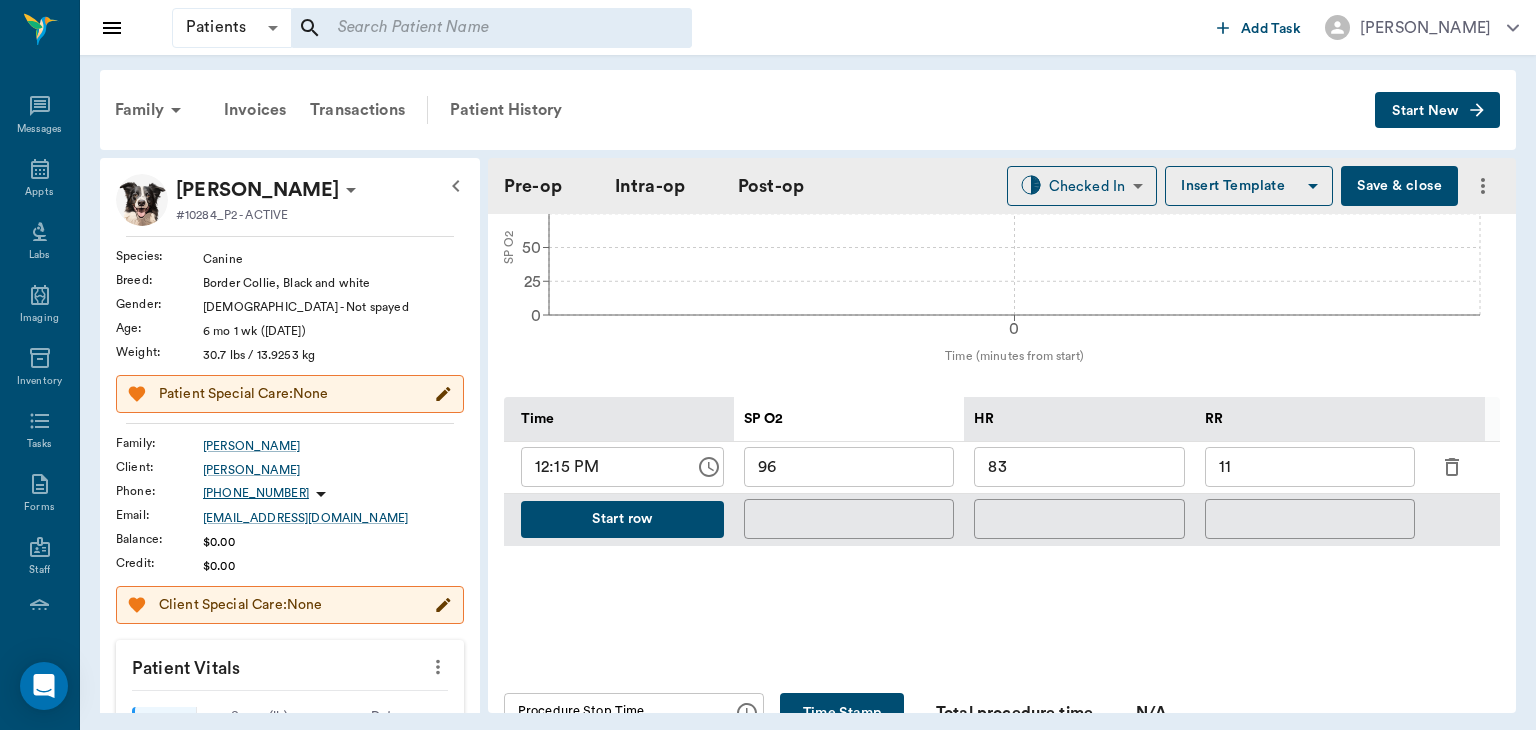 scroll, scrollTop: 837, scrollLeft: 0, axis: vertical 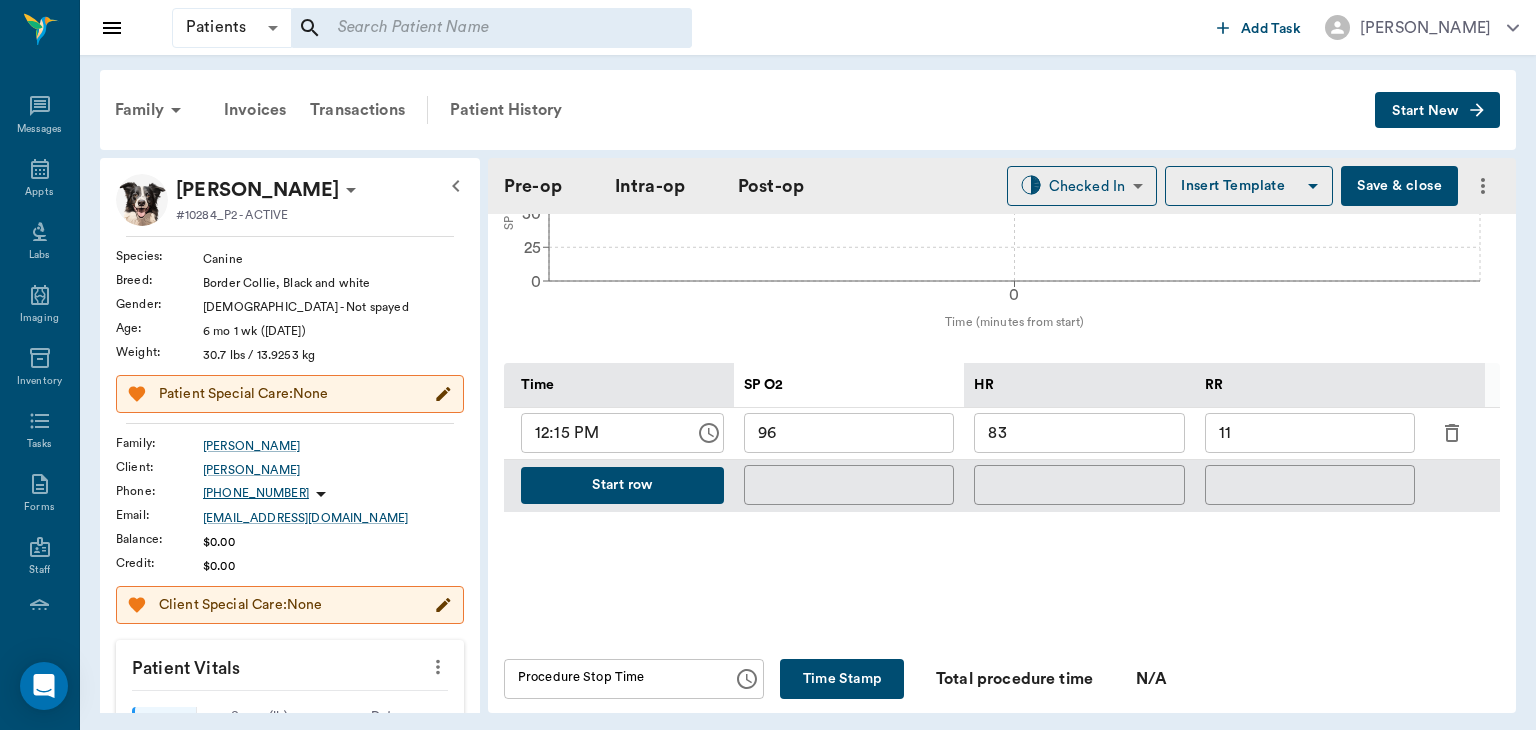 click on "Save & close" at bounding box center (1399, 186) 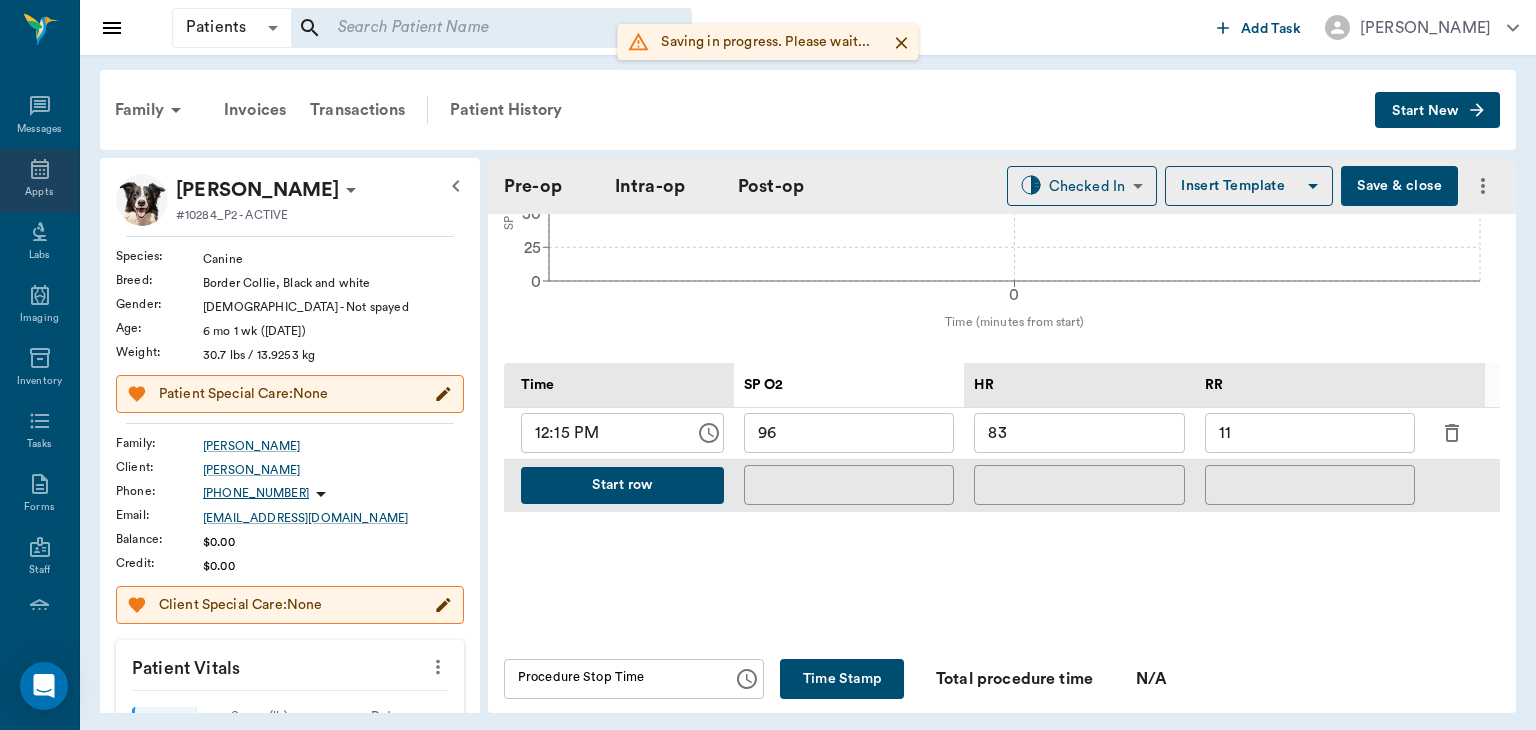 click 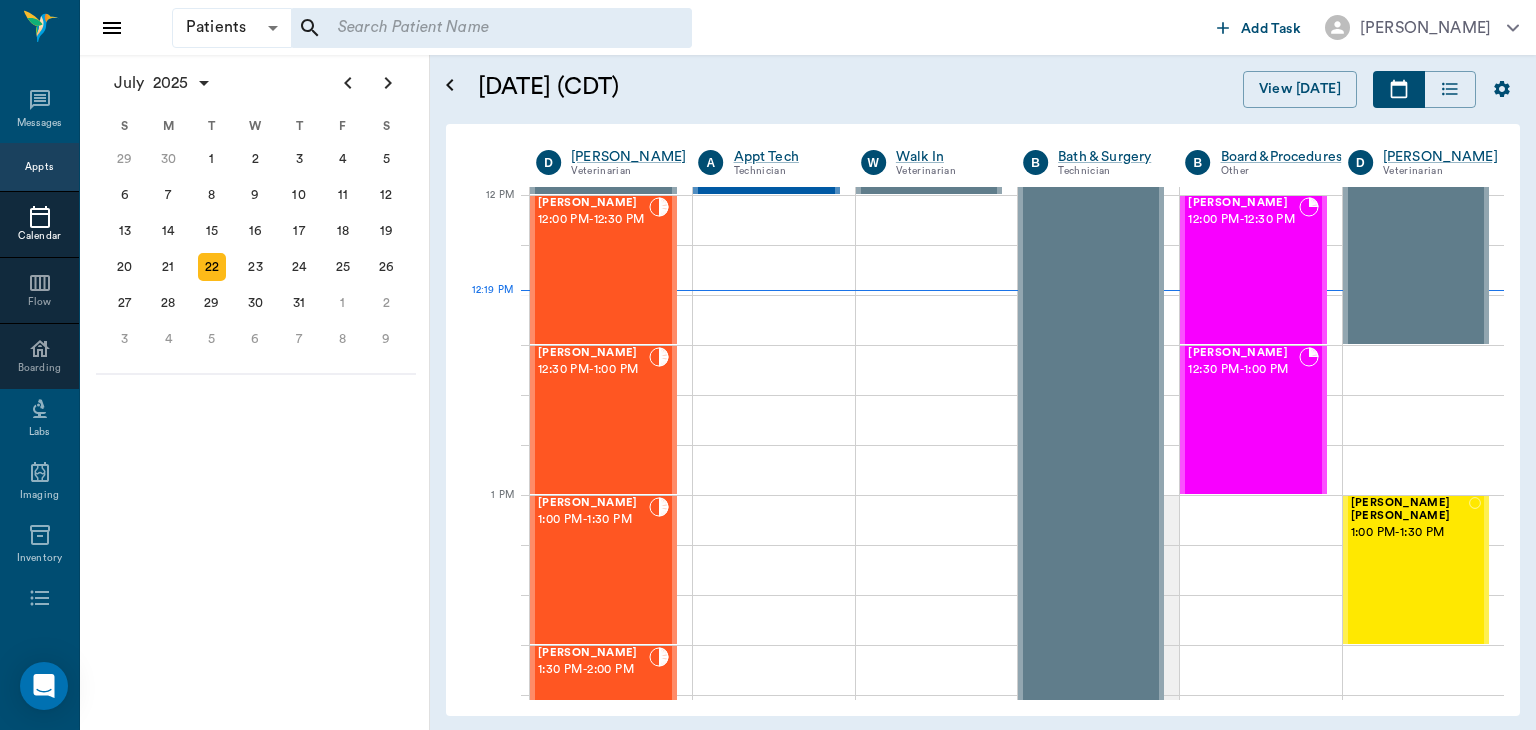 scroll, scrollTop: 1200, scrollLeft: 0, axis: vertical 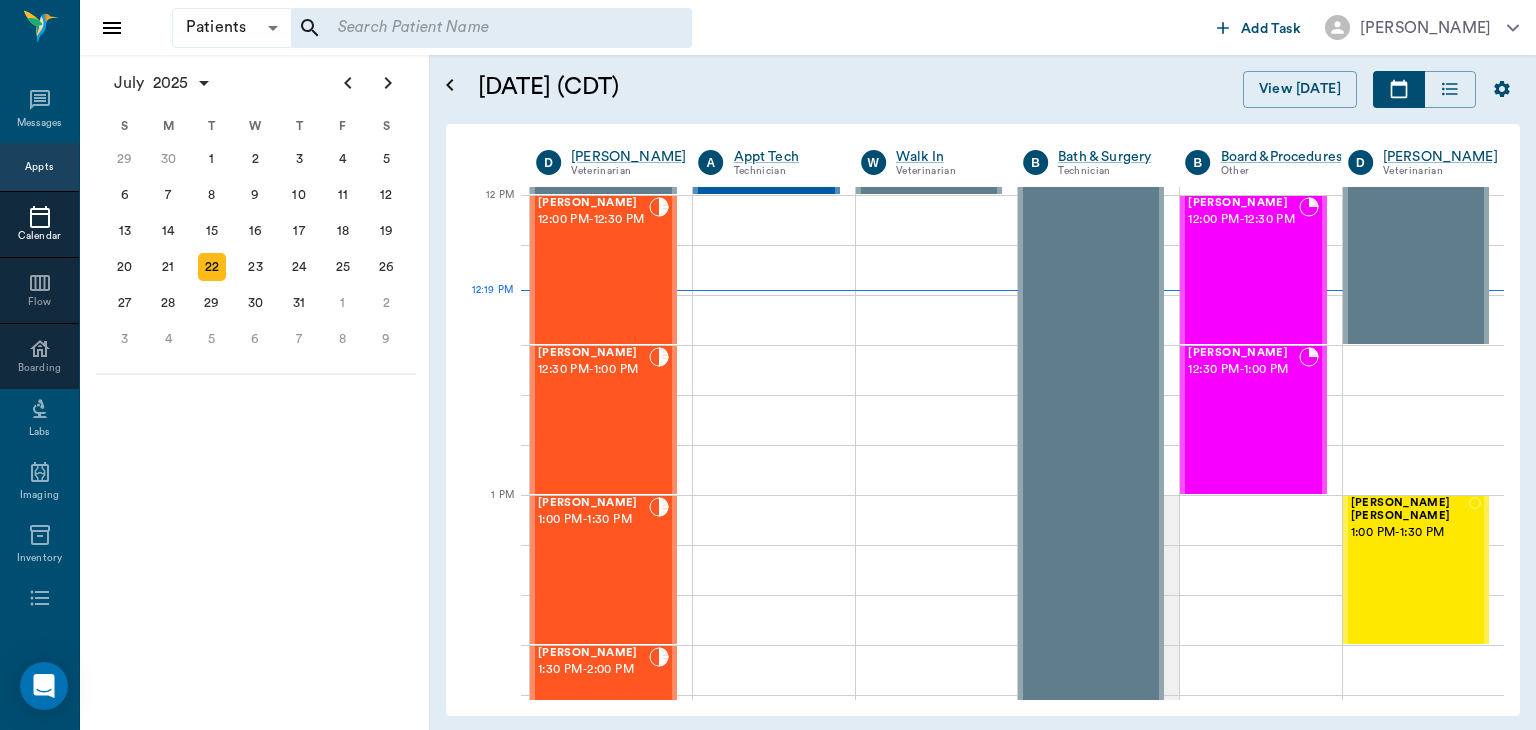 click on "18" at bounding box center (343, 231) 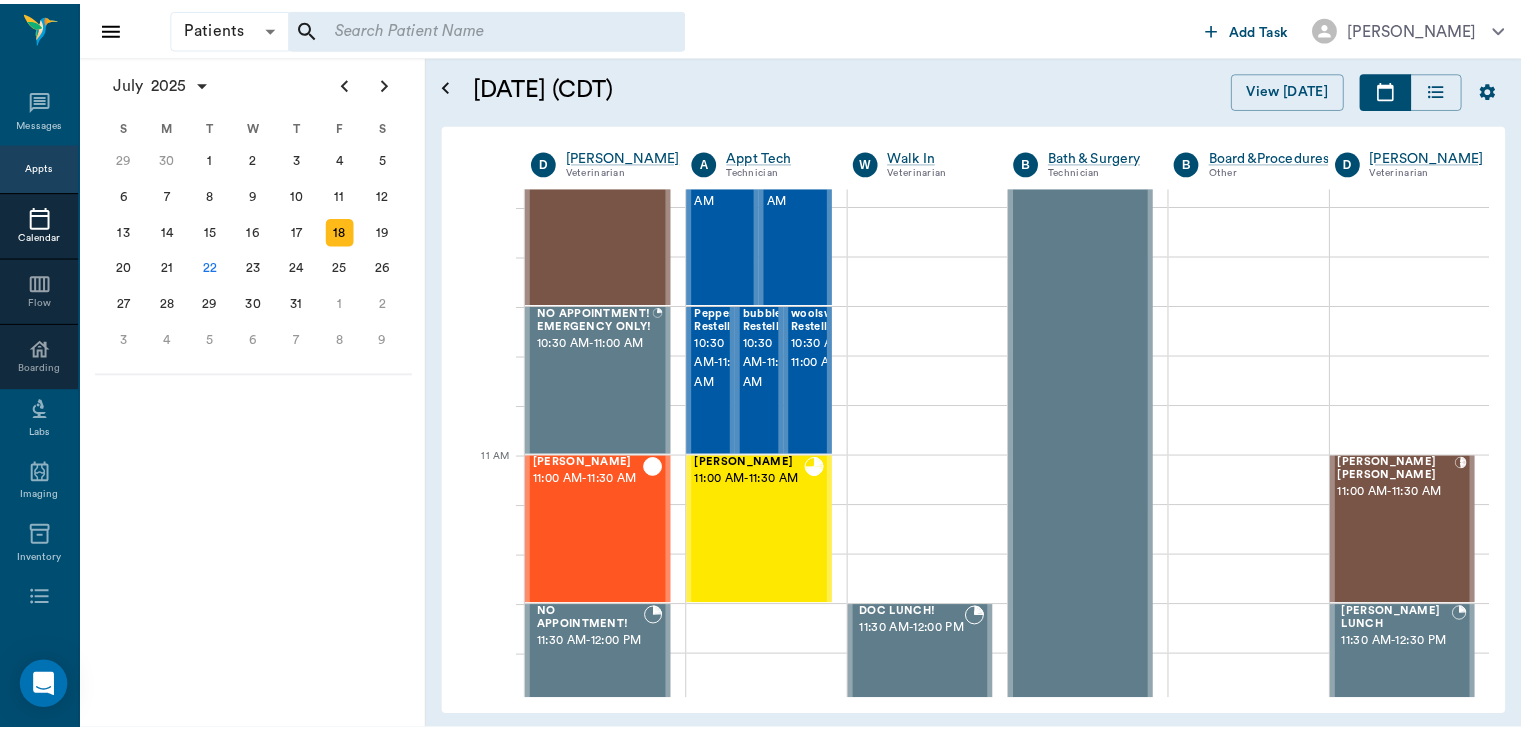 scroll, scrollTop: 640, scrollLeft: 0, axis: vertical 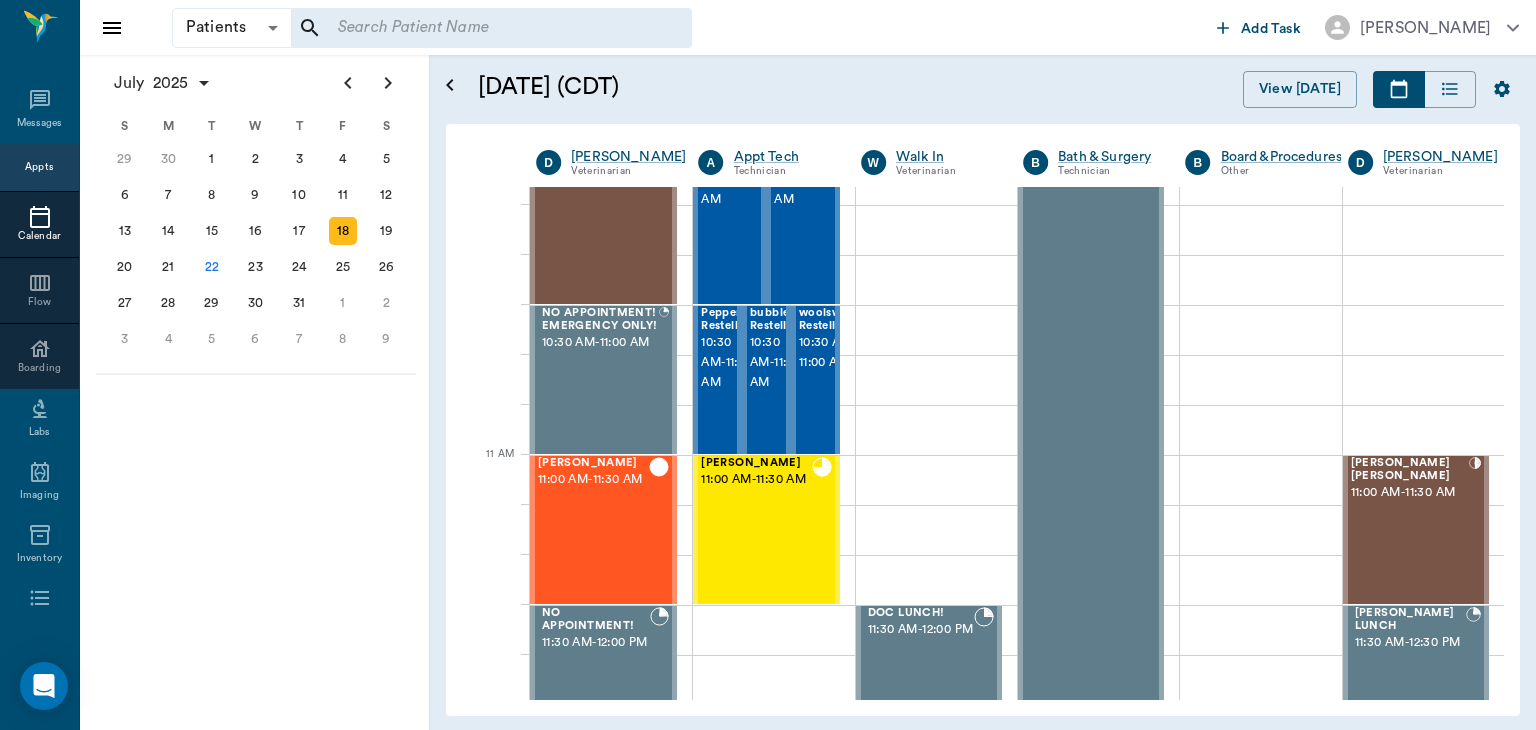 click on "Ace Harris 11:00 AM  -  11:30 AM" at bounding box center (593, 530) 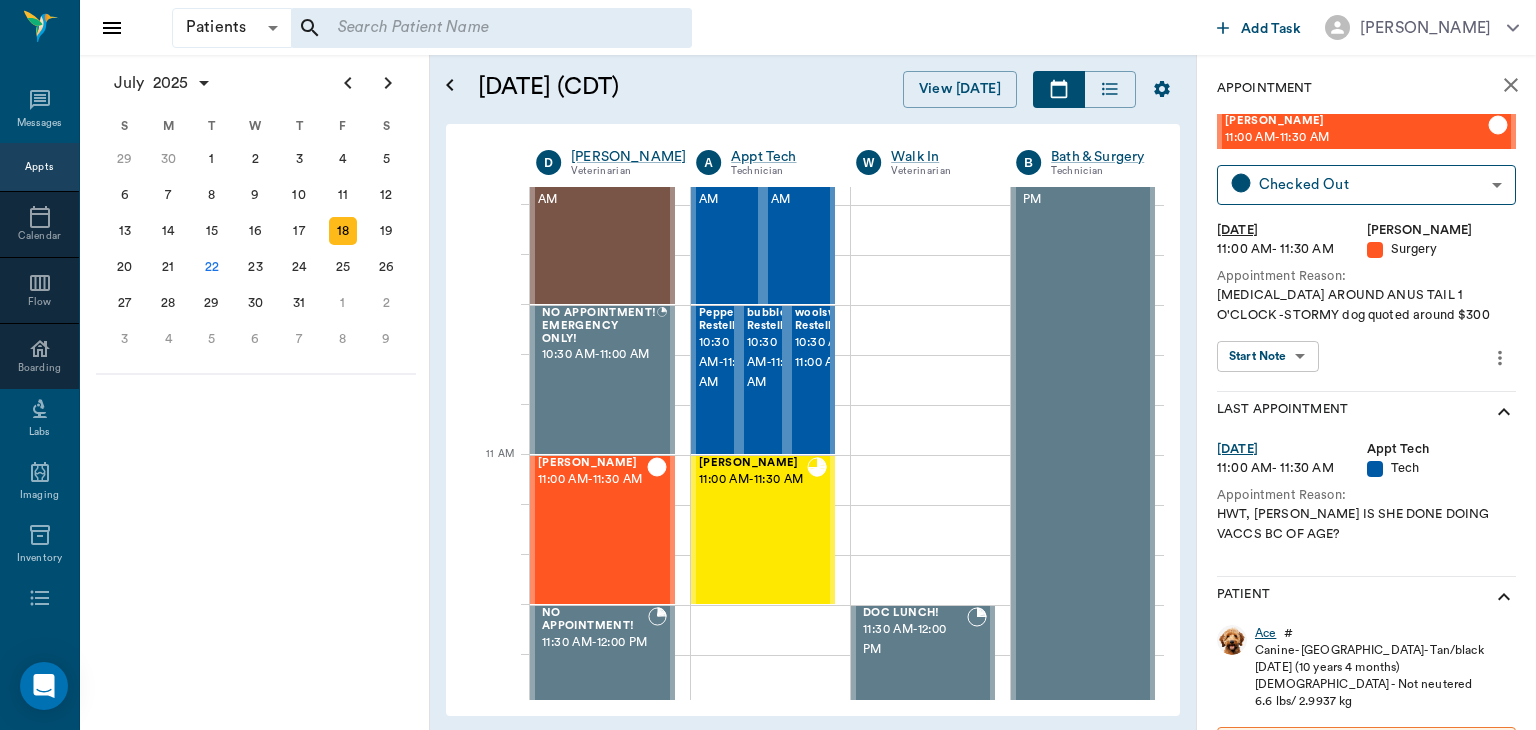 click on "Ace" at bounding box center (1265, 633) 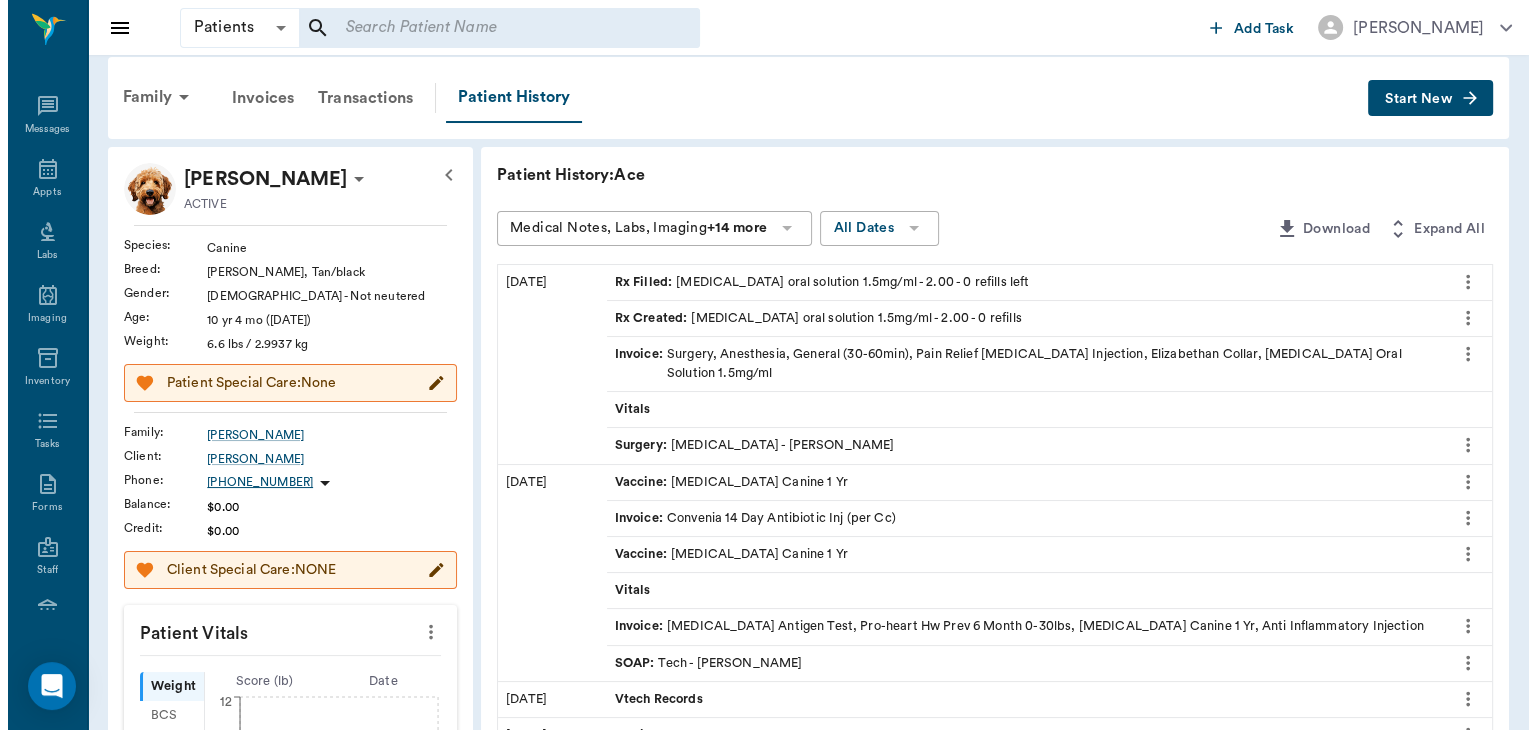 scroll, scrollTop: 0, scrollLeft: 0, axis: both 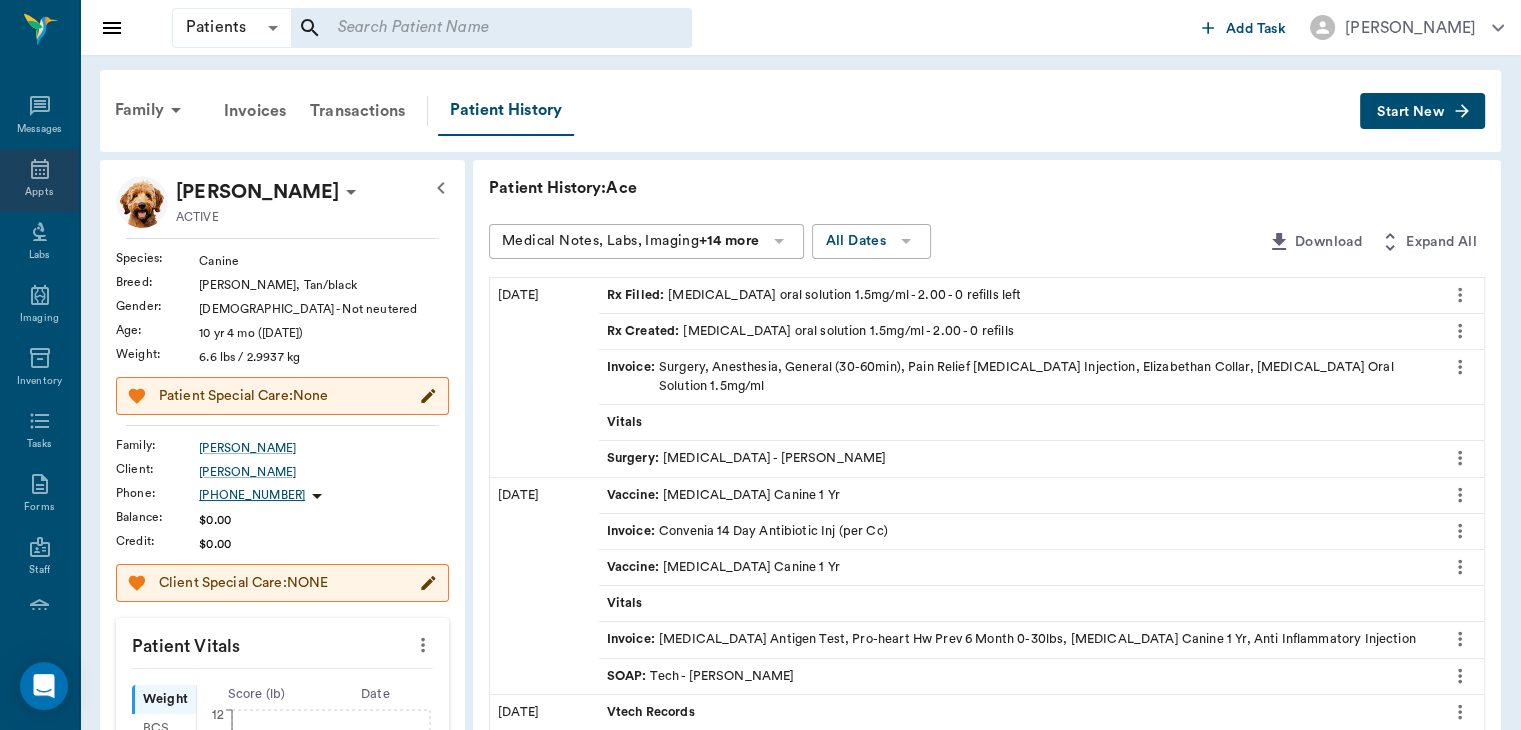 click on "Appts" at bounding box center [39, 192] 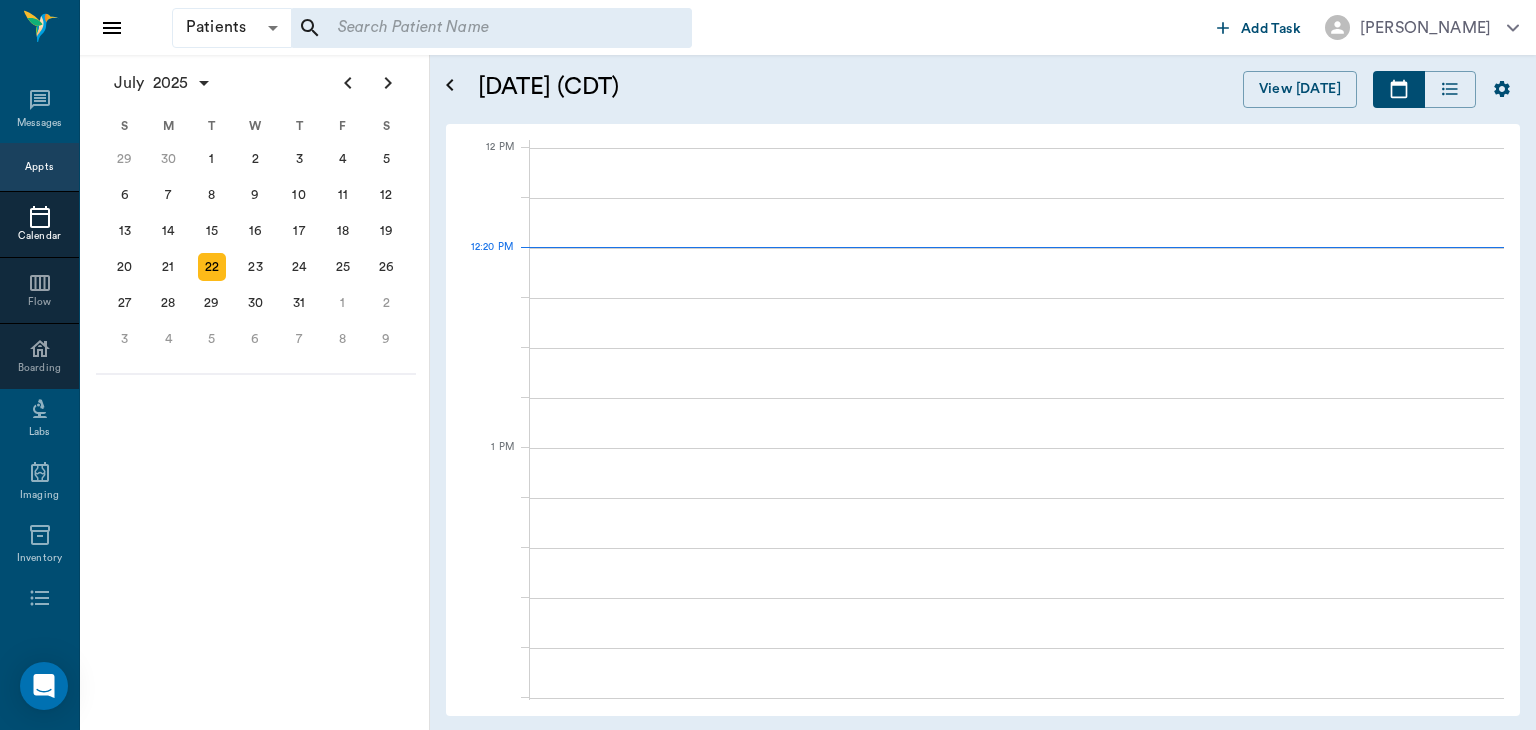 scroll, scrollTop: 0, scrollLeft: 0, axis: both 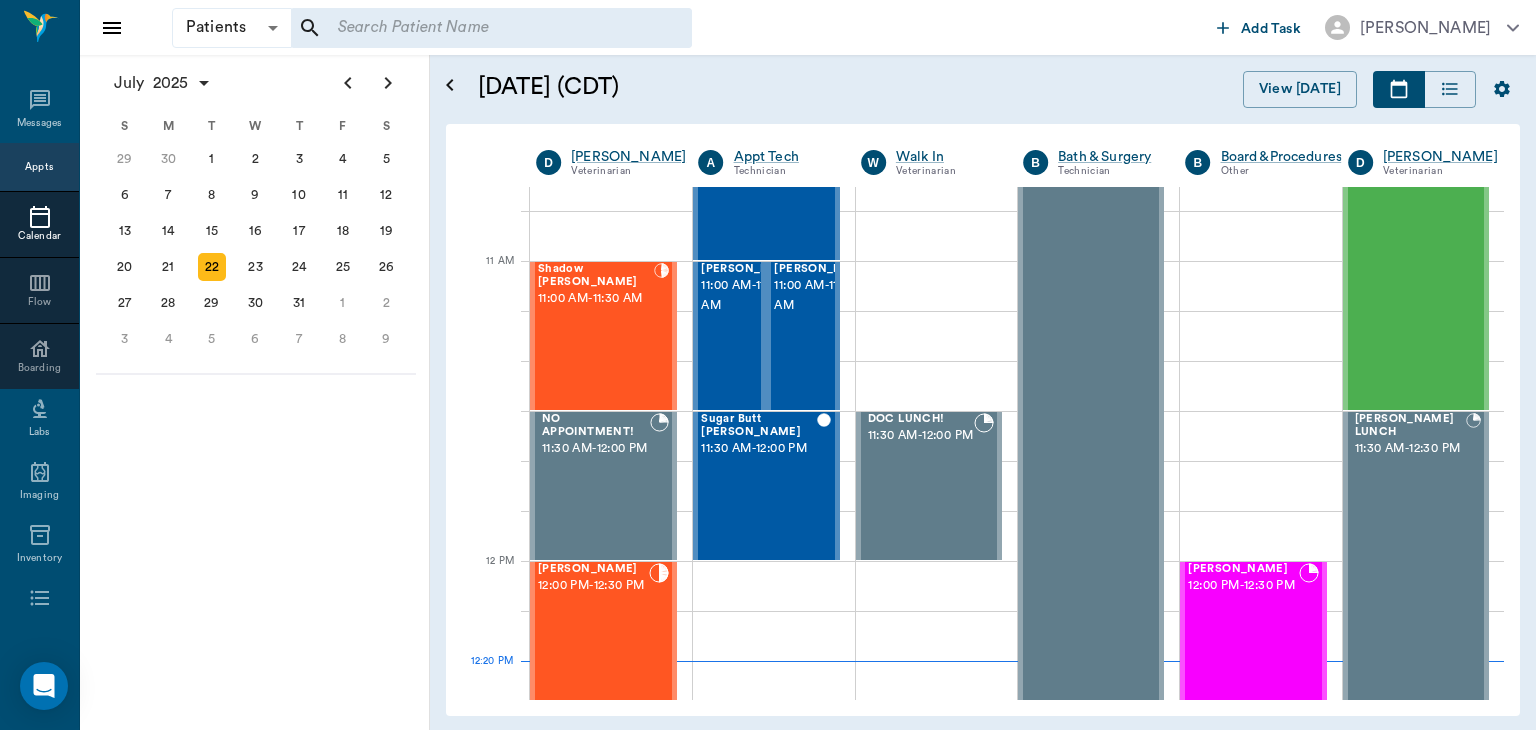 click on "12:00 PM  -  12:30 PM" at bounding box center (593, 586) 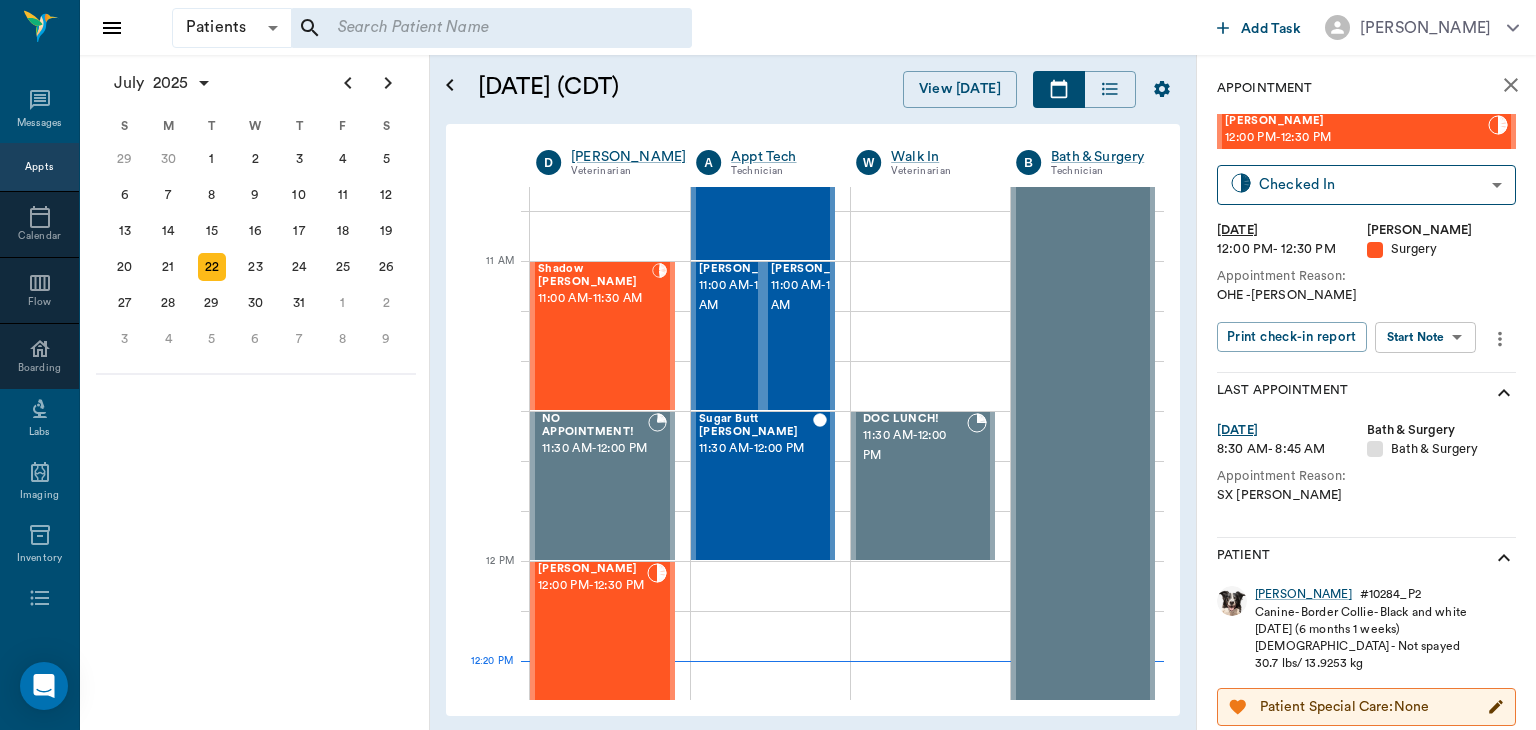 click on "Patients Patients ​ ​ Add Task Dr. Bert Ellsworth Nectar Messages Appts Calendar Flow Boarding Labs Imaging Inventory Tasks Forms Staff Reports Lookup Settings July 2025 S M T W T F S Jun 1 2 3 4 5 6 7 8 9 10 11 12 13 14 15 16 17 18 19 20 21 22 23 24 25 26 27 28 29 30 Jul 1 2 3 4 5 6 7 8 9 10 11 12 S M T W T F S 29 30 Jul 1 2 3 4 5 6 7 8 9 10 11 12 13 14 15 16 17 18 19 20 21 22 23 24 25 26 27 28 29 30 31 Aug 1 2 3 4 5 6 7 8 9 S M T W T F S 27 28 29 30 31 Aug 1 2 3 4 5 6 7 8 9 10 11 12 13 14 15 16 17 18 19 20 21 22 23 24 25 26 27 28 29 30 31 Sep 1 2 3 4 5 6 July 22, 2025 (CDT) View Today July 2025 Today 22 Tue Jul 2025 D Dr. Bert Ellsworth Veterinarian A Appt Tech Technician W Walk In Veterinarian B Bath & Surgery Technician B Board &Procedures Other D Dr. Kindall Jones Veterinarian 8 AM 9 AM 10 AM 11 AM 12 PM 1 PM 2 PM 3 PM 4 PM 5 PM 6 PM 7 PM 8 PM 12:20 PM Zans Prissy Baker Murdock 8:00 AM  -  8:30 AM LCR Emolee Murdock 8:00 AM  -  8:30 AM Donna Woods Murdock 8:00 AM  -  8:30 AM Patches Murdock 8:30 AM" at bounding box center (768, 365) 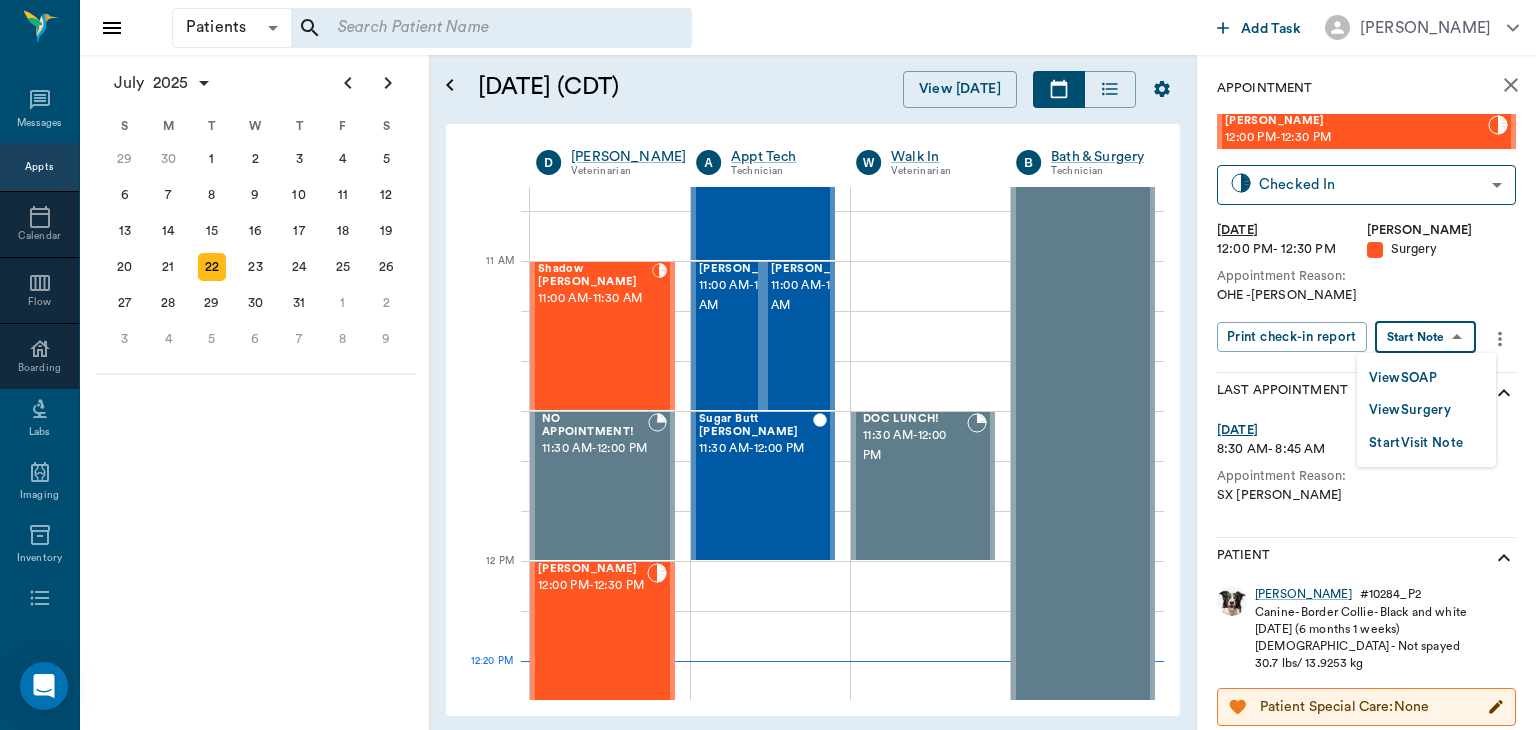 click on "View  Surgery" at bounding box center [1410, 410] 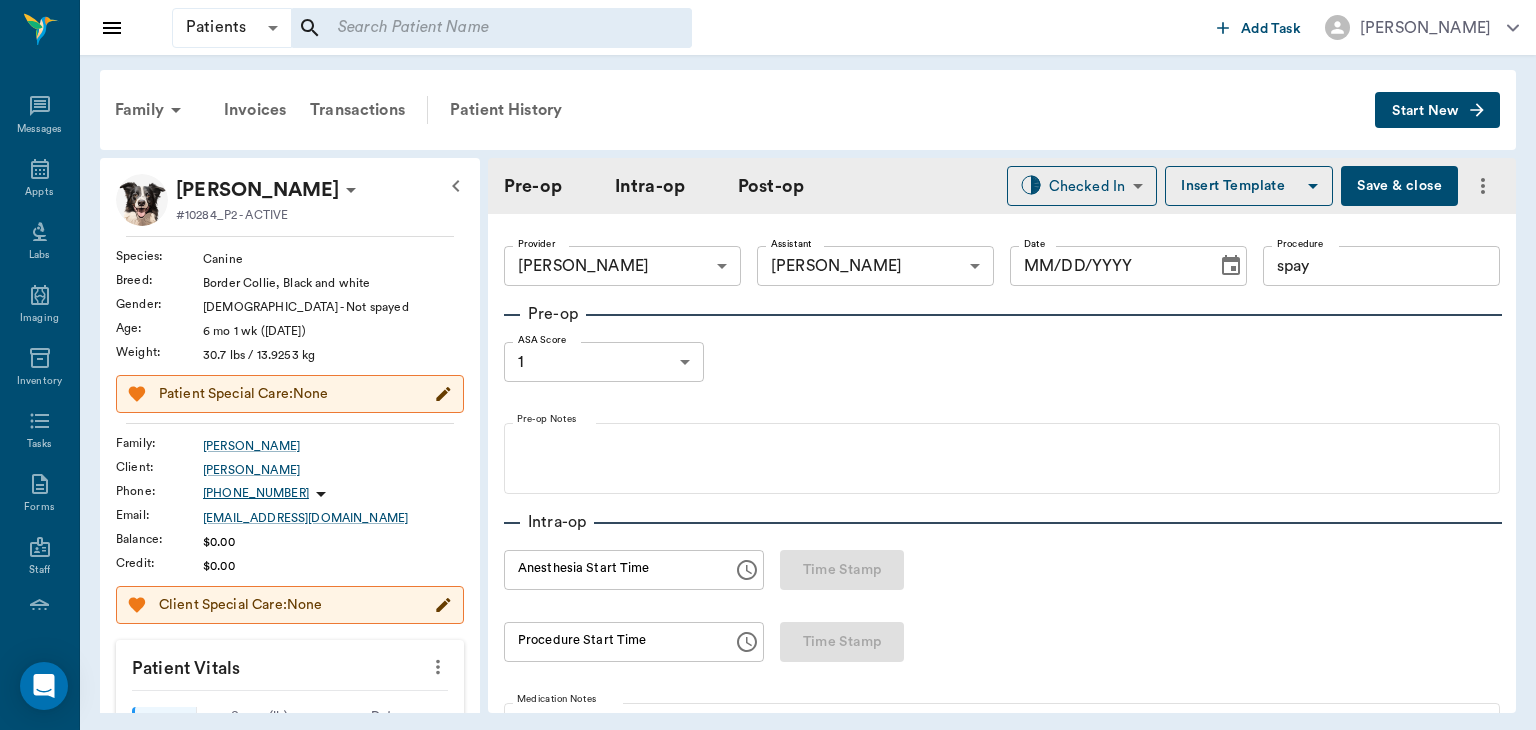 type on "63ec2f075fda476ae8351a4d" 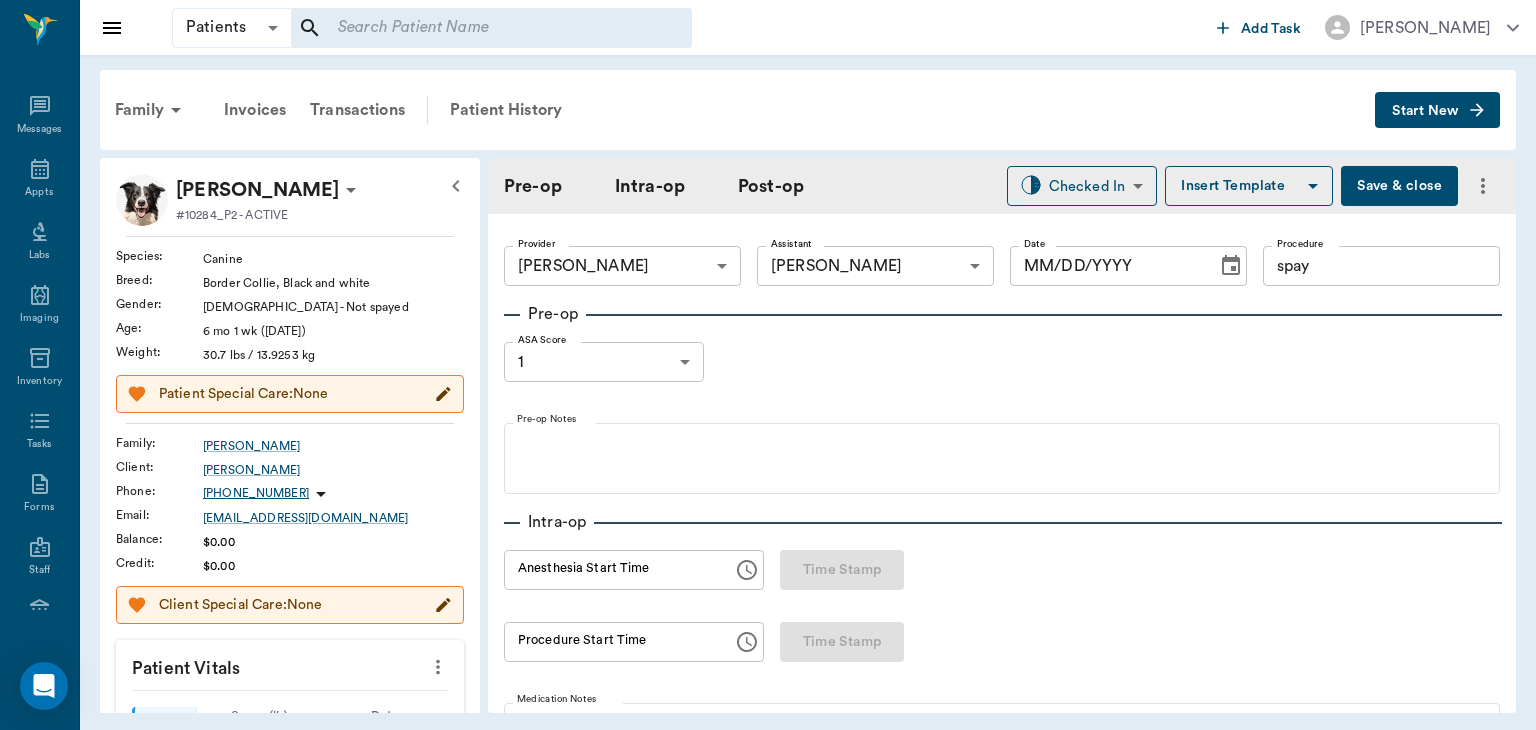 type on "63ec2e7e52e12b0ba117b124" 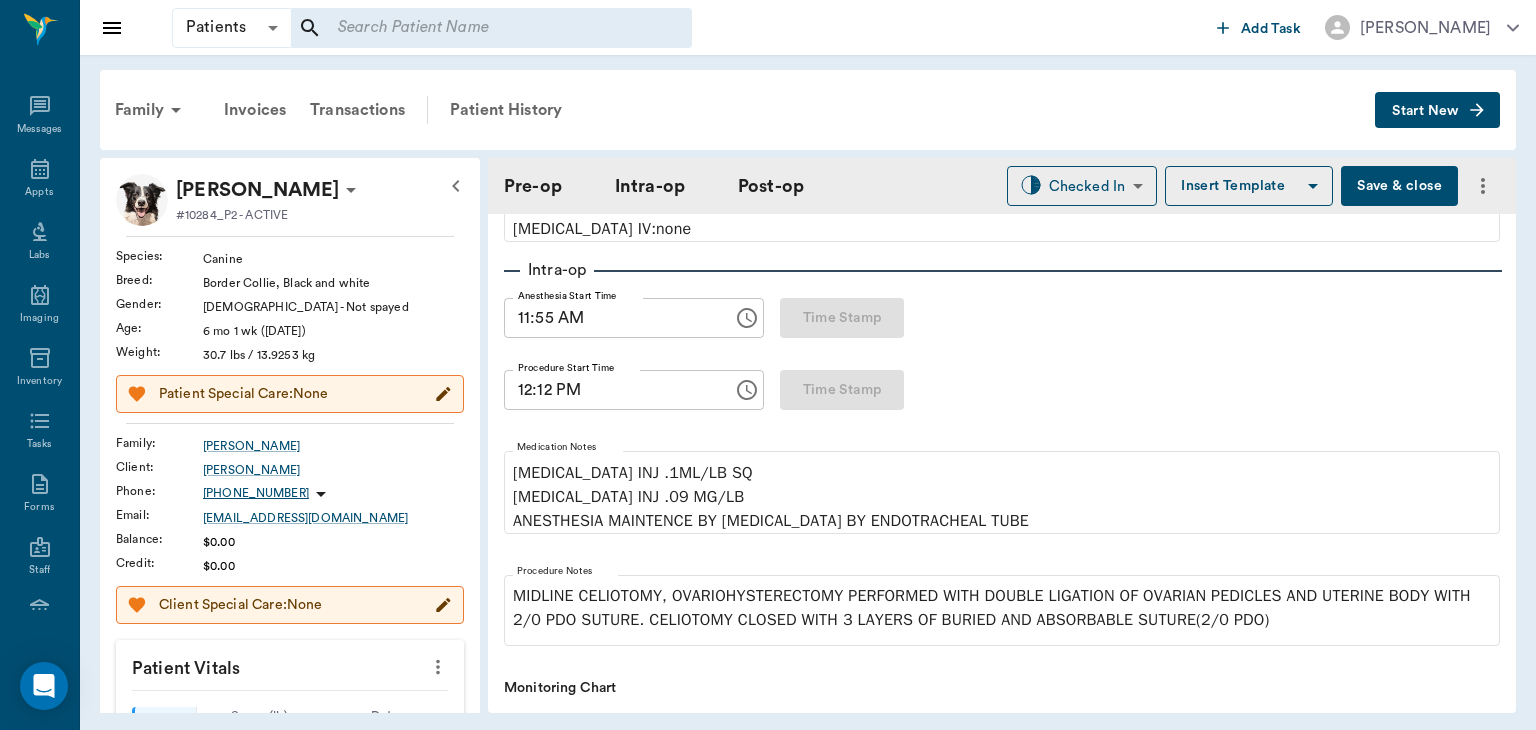 scroll, scrollTop: 287, scrollLeft: 0, axis: vertical 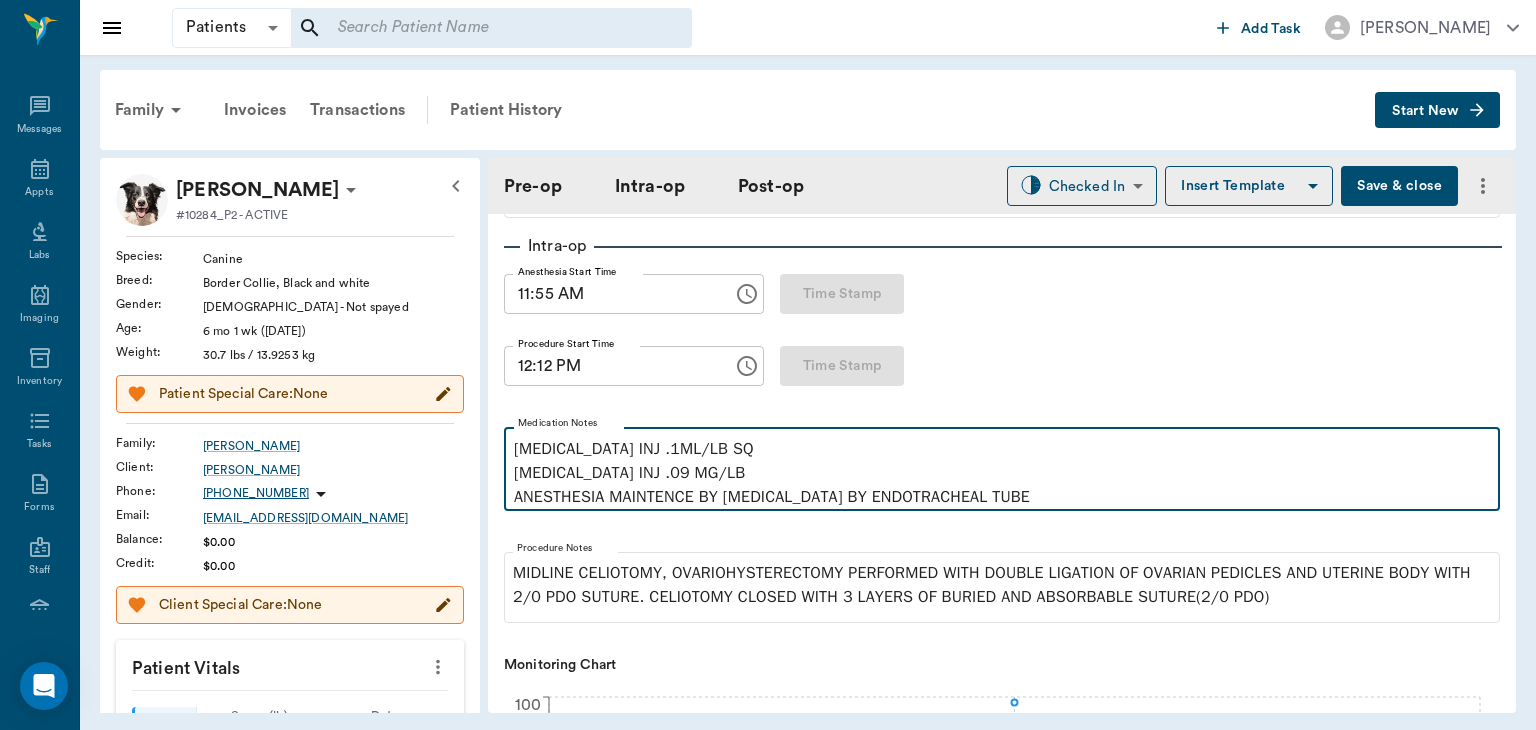 click on "PENICILLIN INJ .1ML/LB SQ MELOXICAM INJ .09 MG/LB ANESTHESIA MAINTENCE BY ISOFLURANE BY ENDOTRACHEAL TUBE" at bounding box center [1002, 473] 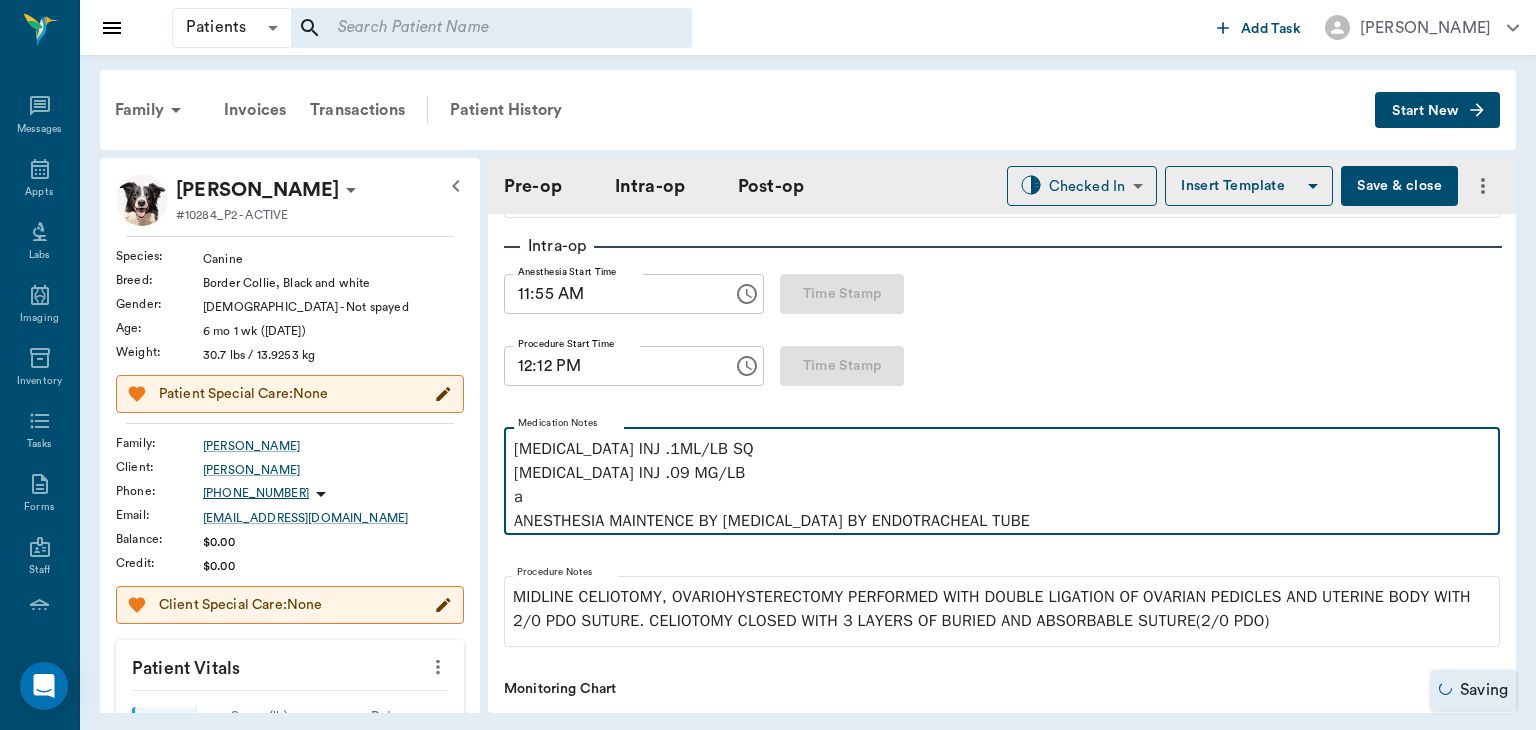 type 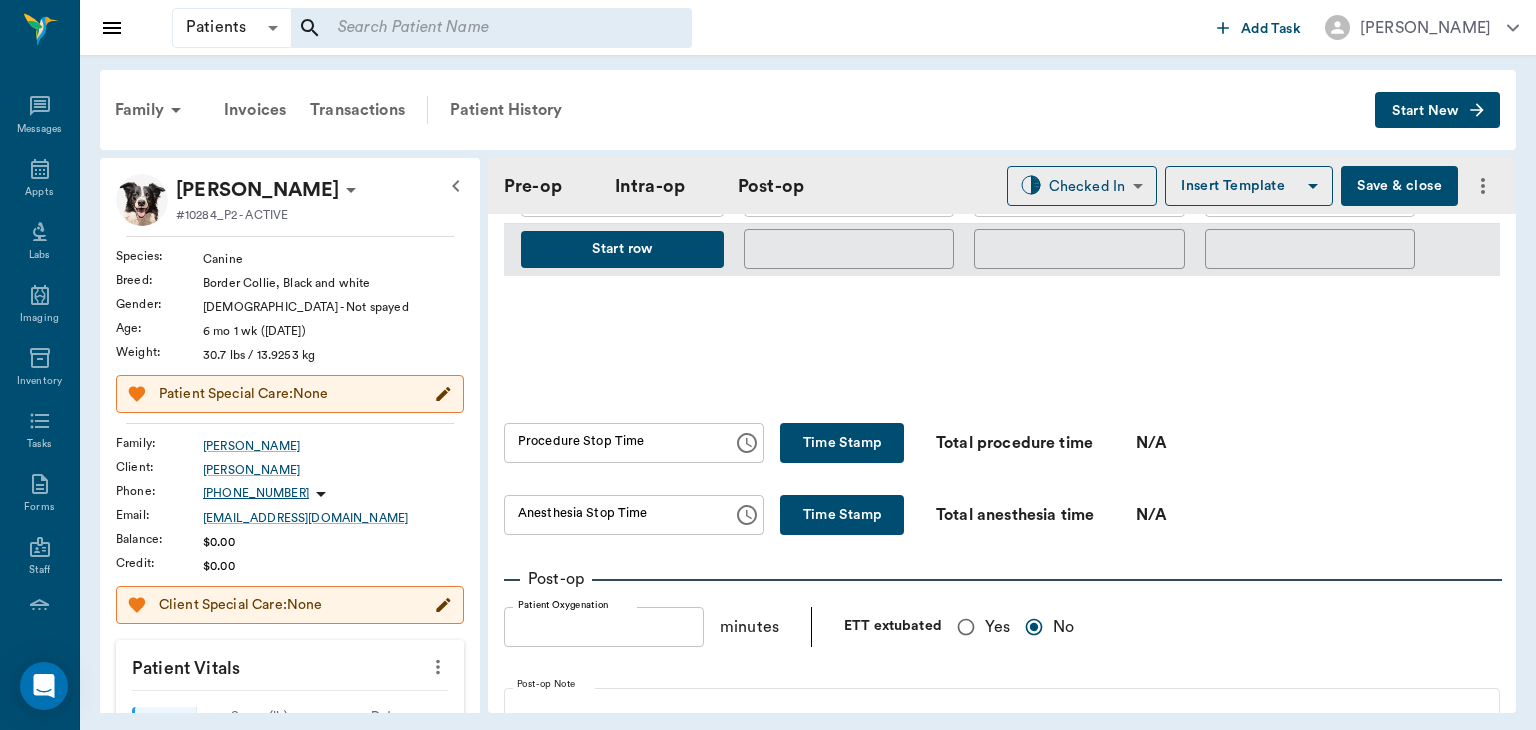 scroll, scrollTop: 1108, scrollLeft: 0, axis: vertical 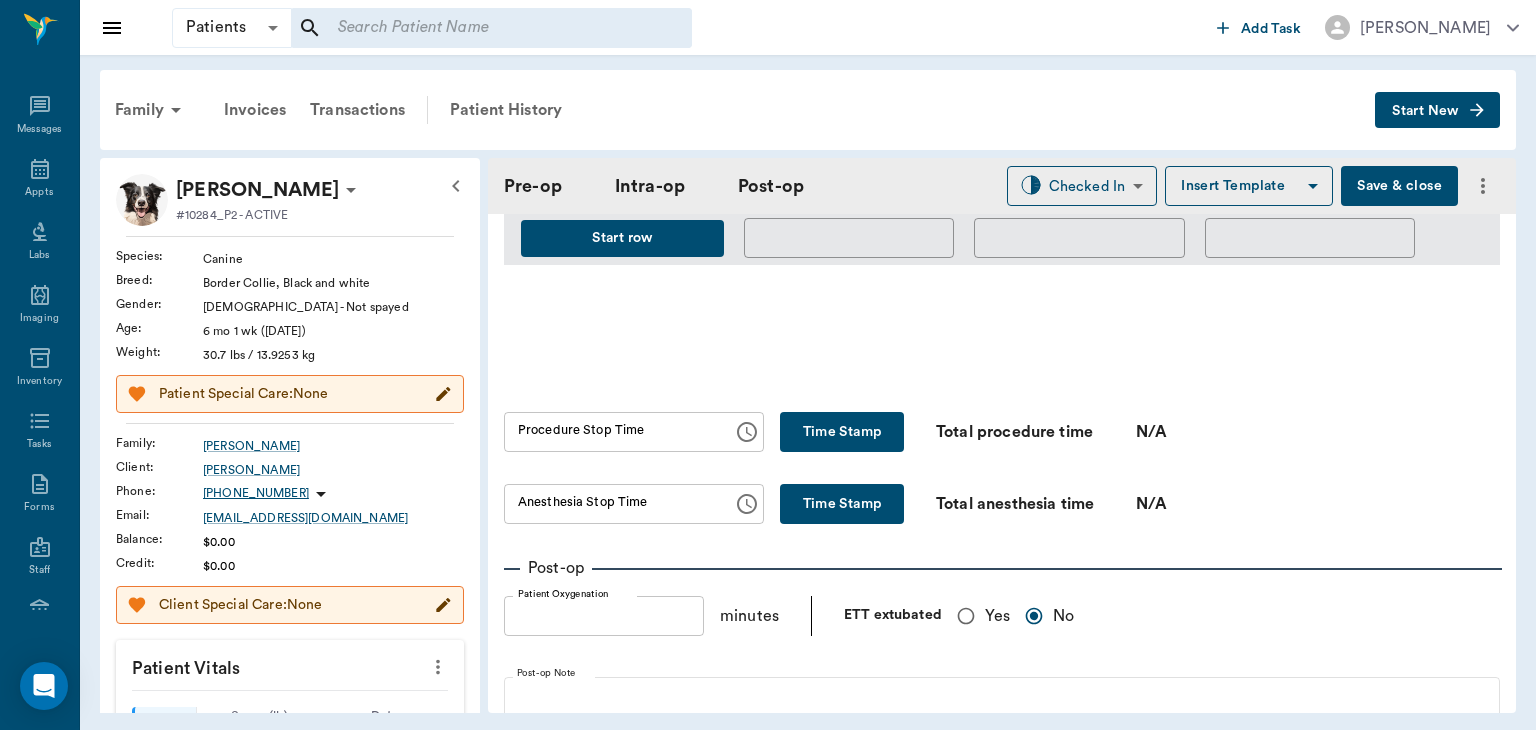 click on "Yes" at bounding box center (966, 616) 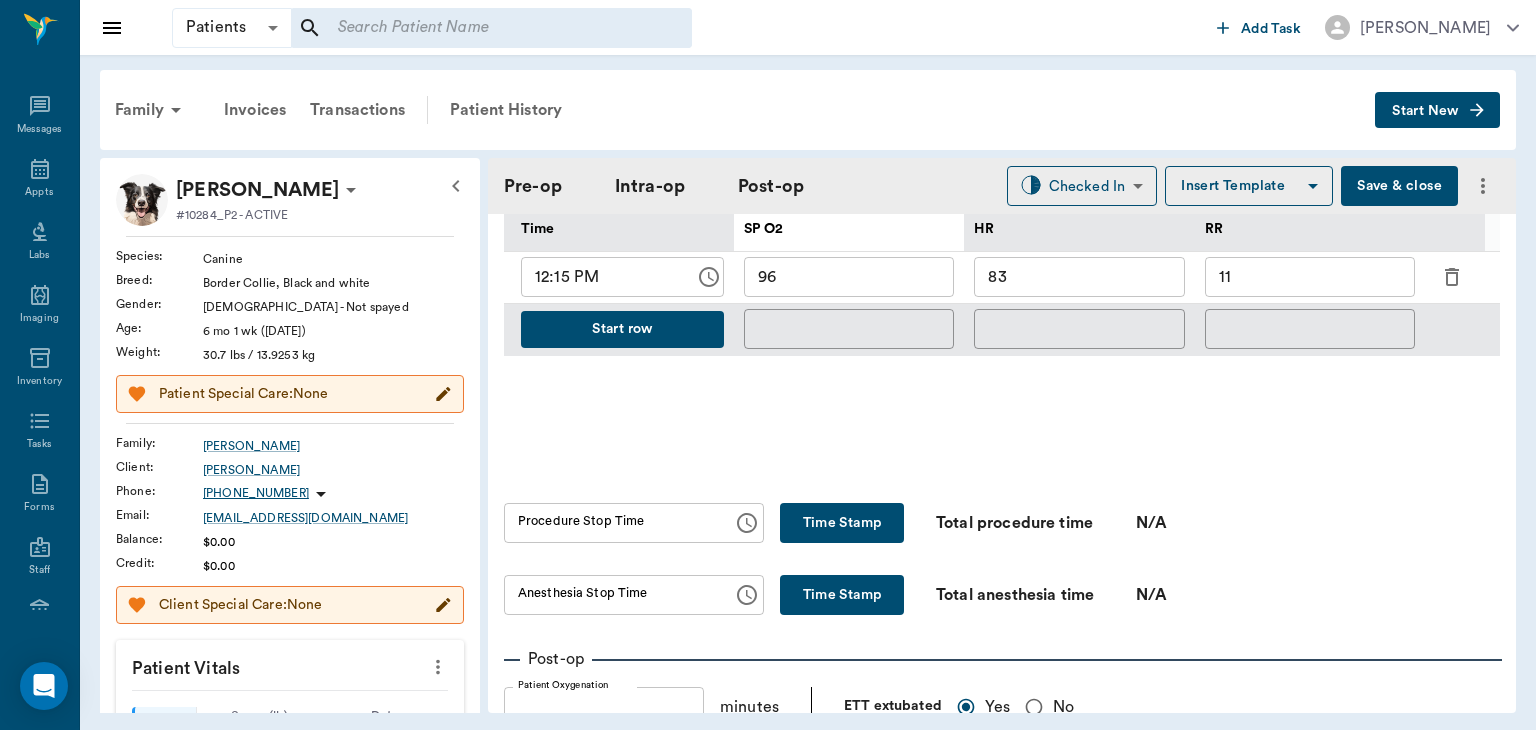 scroll, scrollTop: 997, scrollLeft: 0, axis: vertical 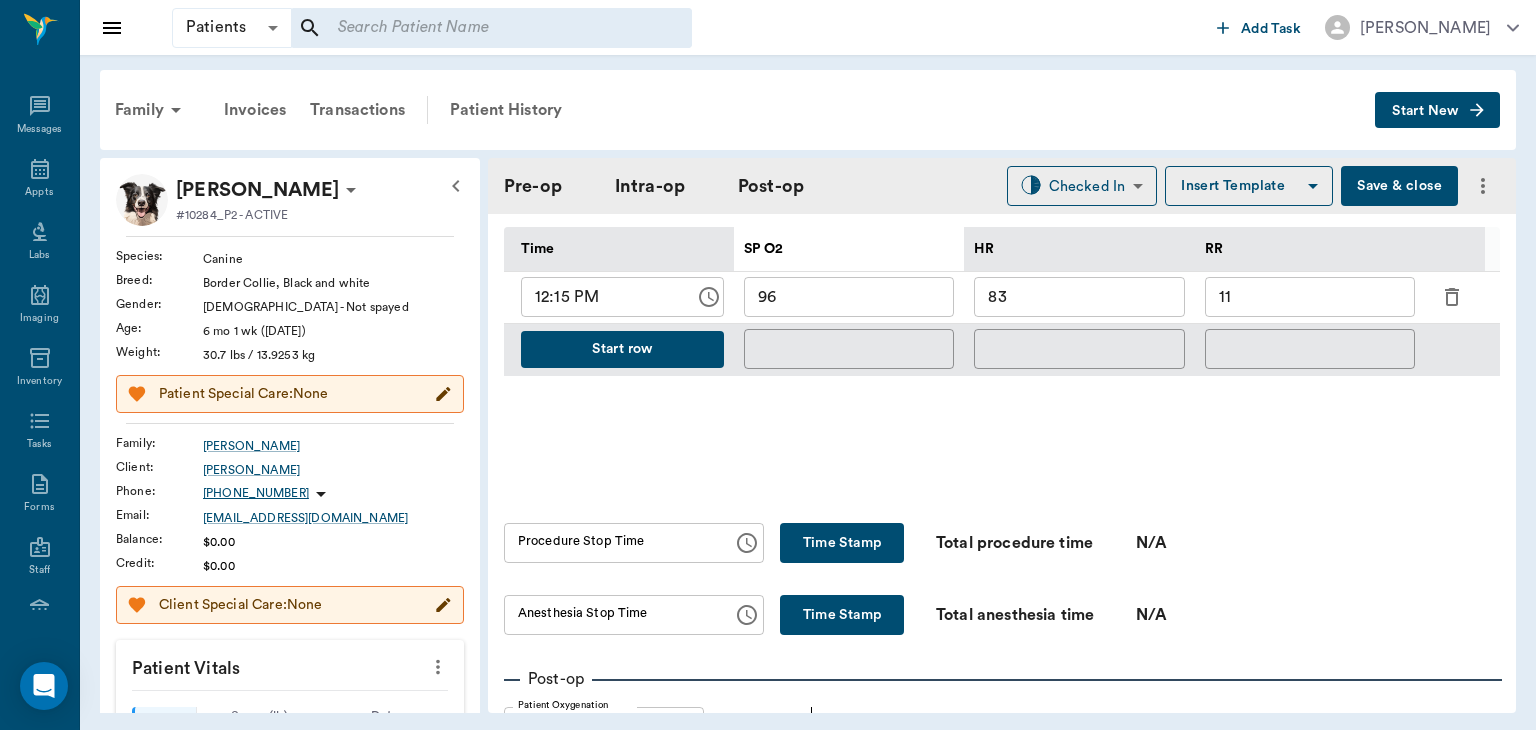 click on "Start row" at bounding box center (622, 349) 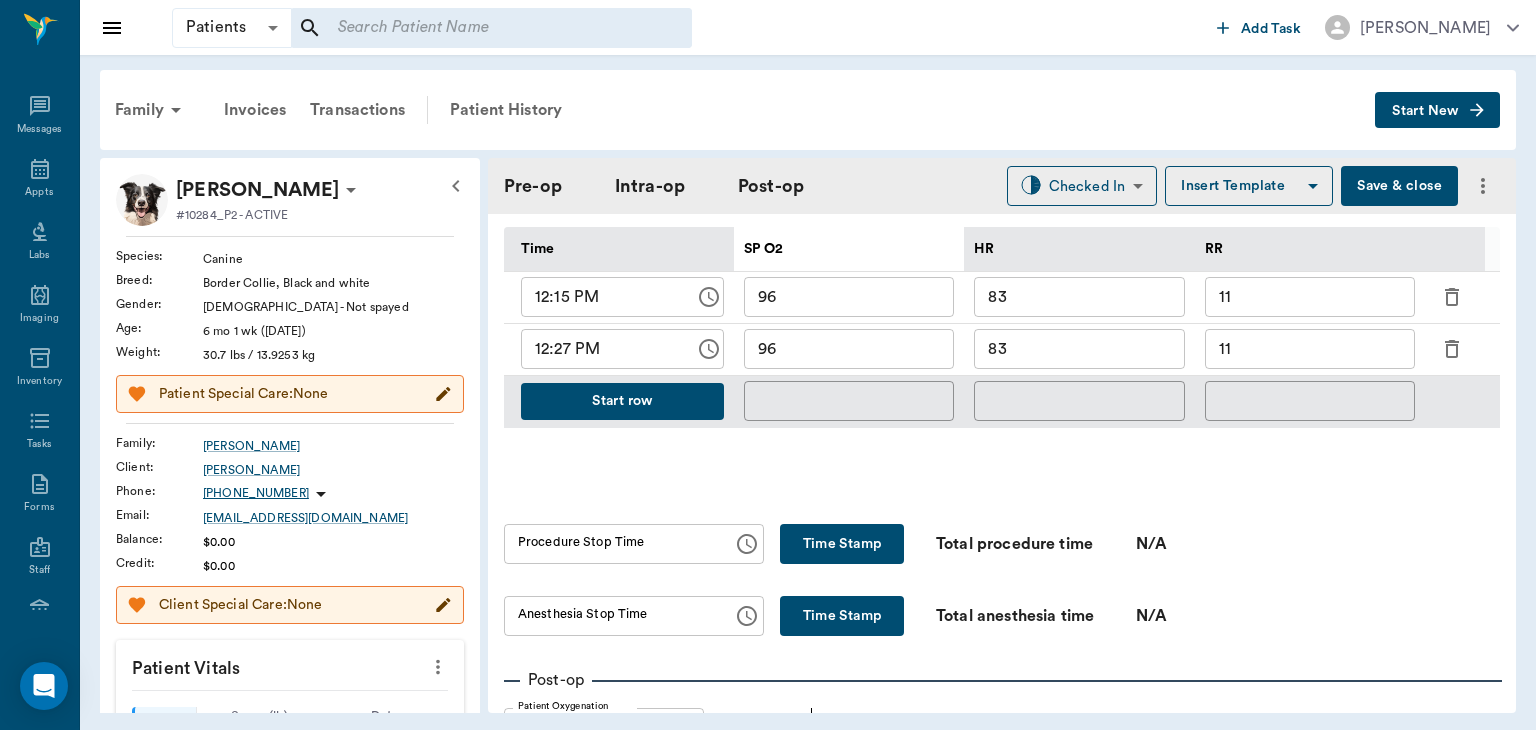 click on "83" at bounding box center (1079, 349) 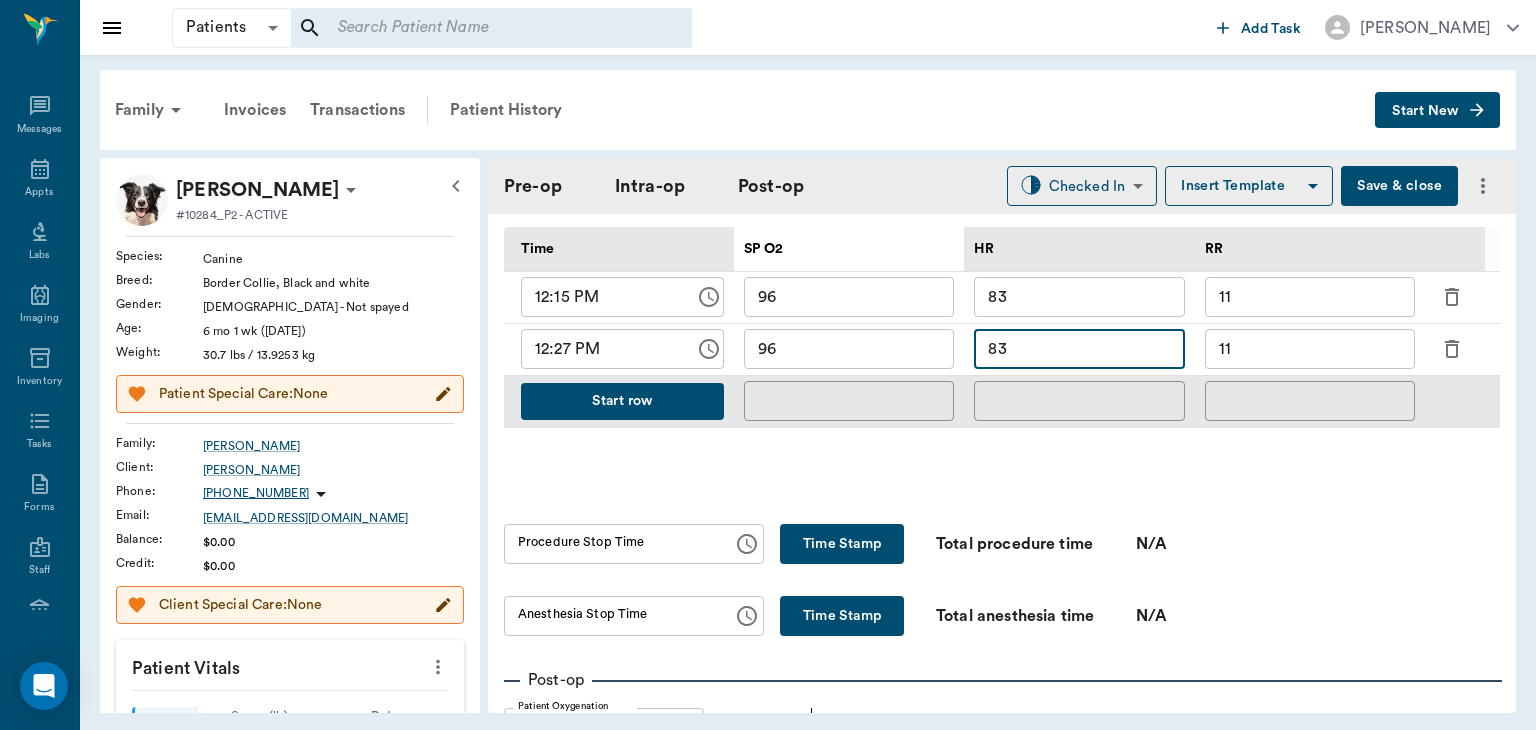 type on "8" 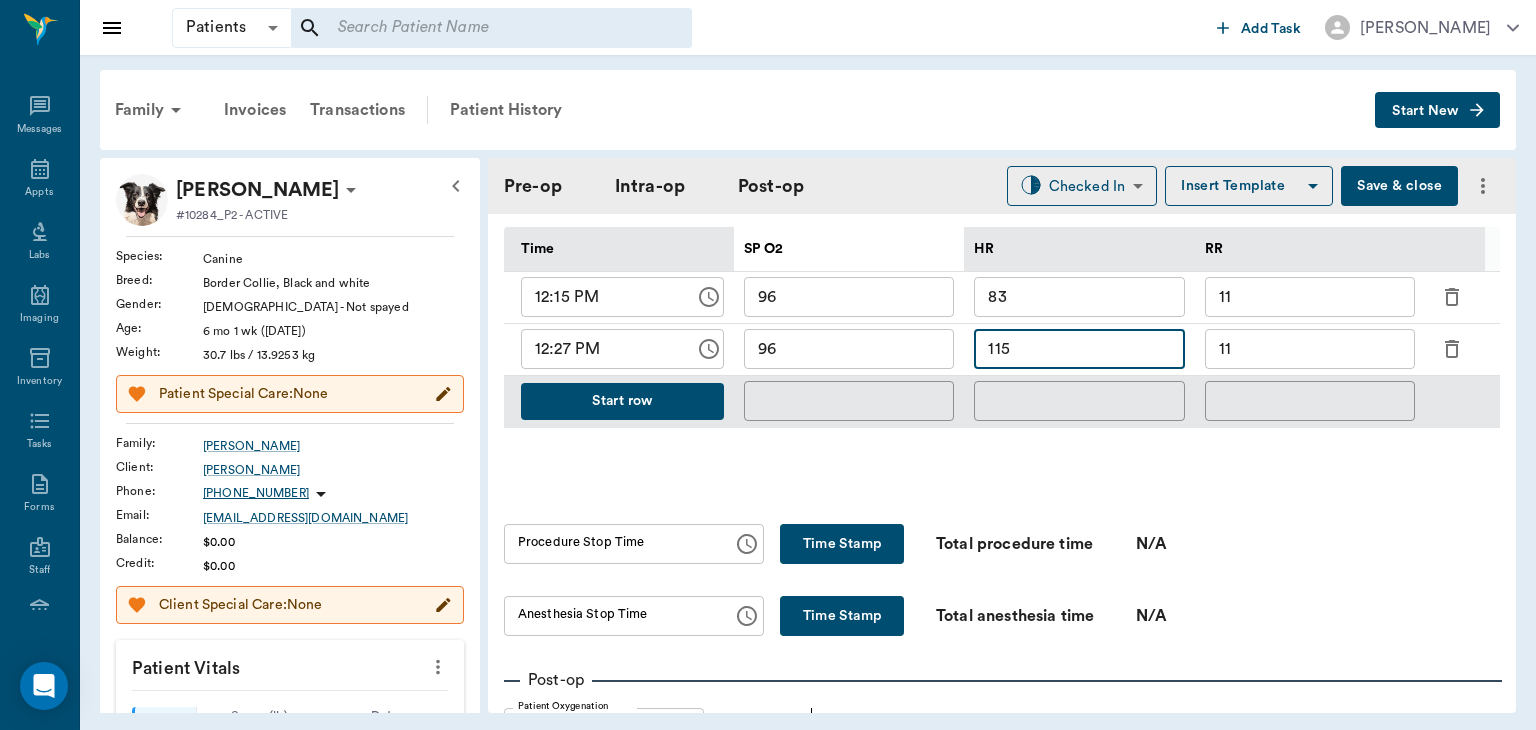 type on "115" 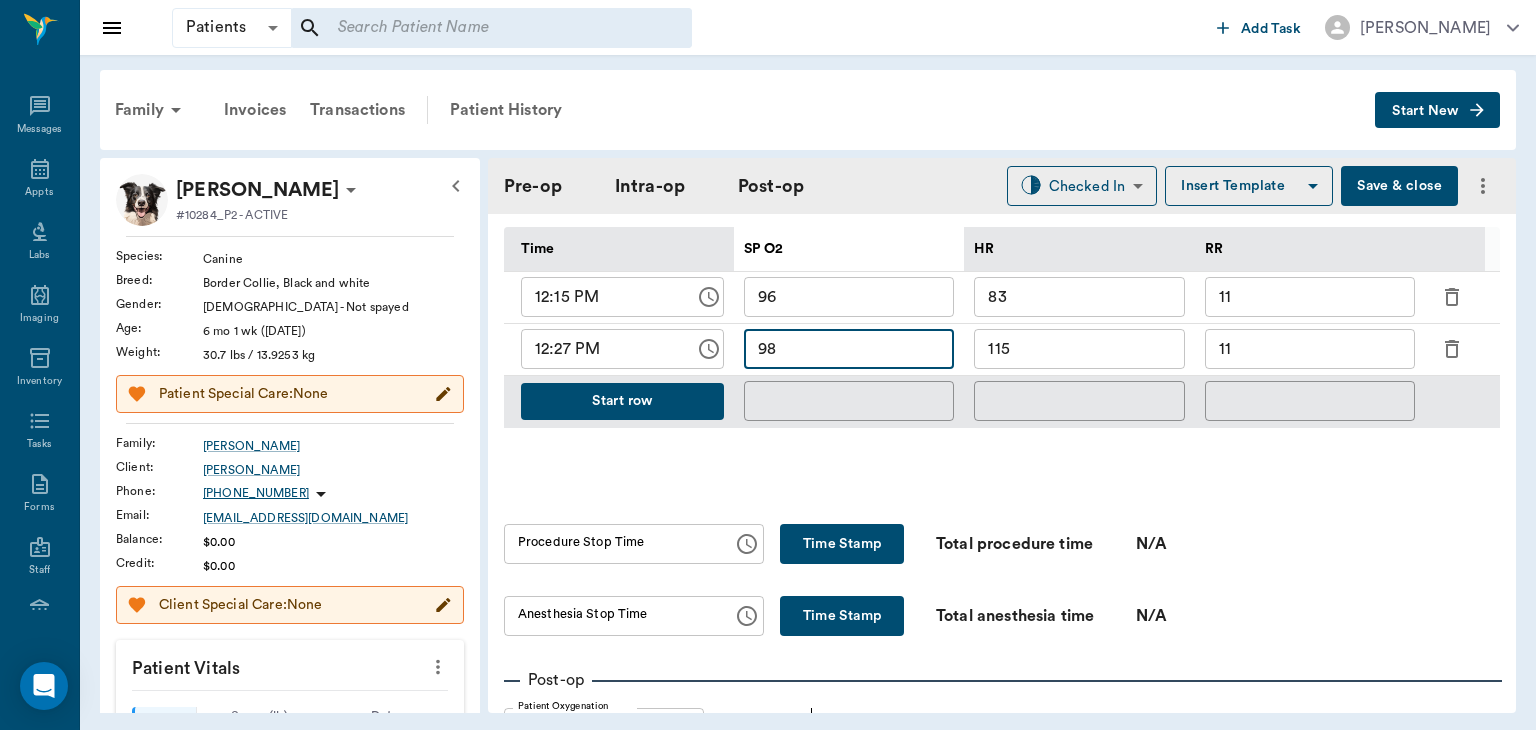 type on "98" 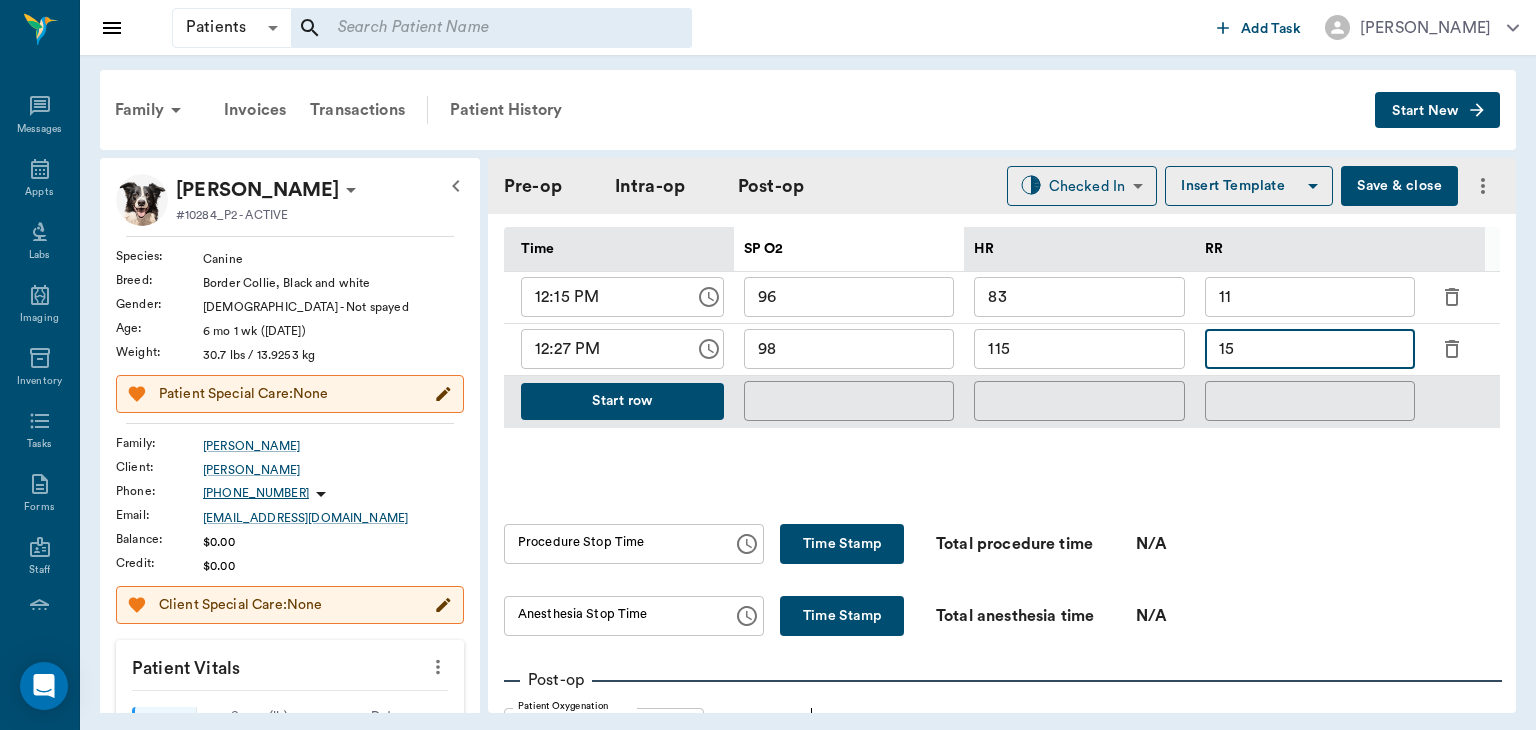 type on "15" 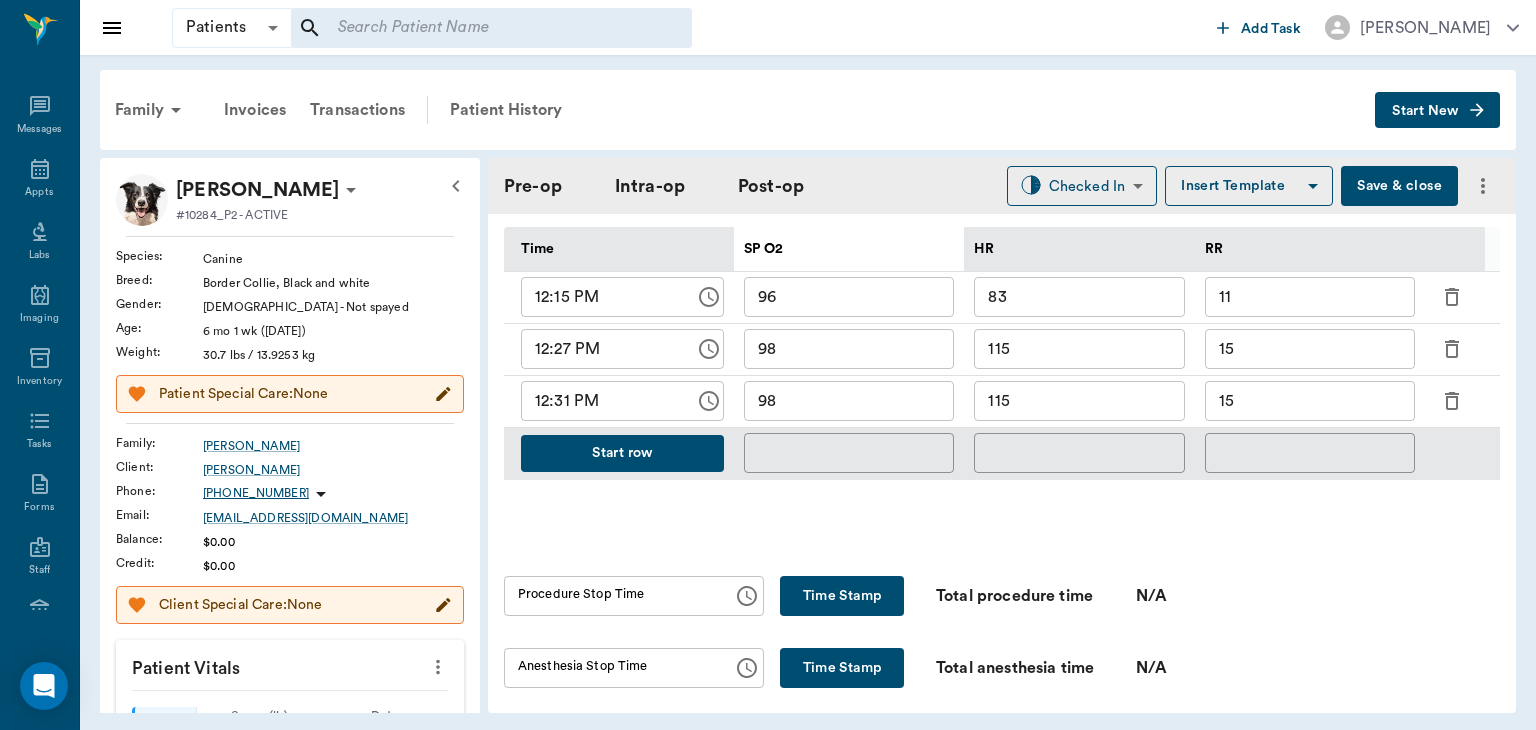 click on "15" at bounding box center [1310, 401] 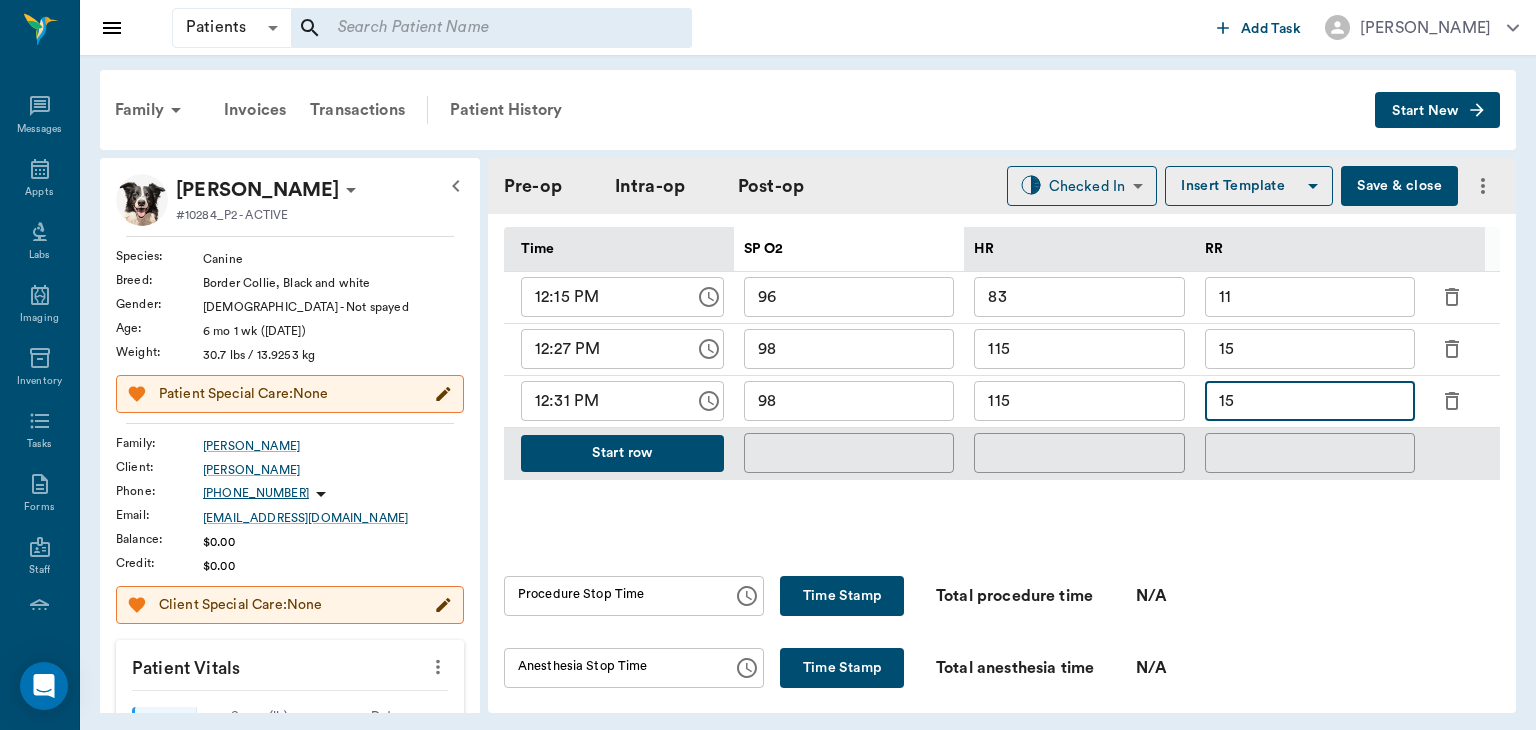 type on "1" 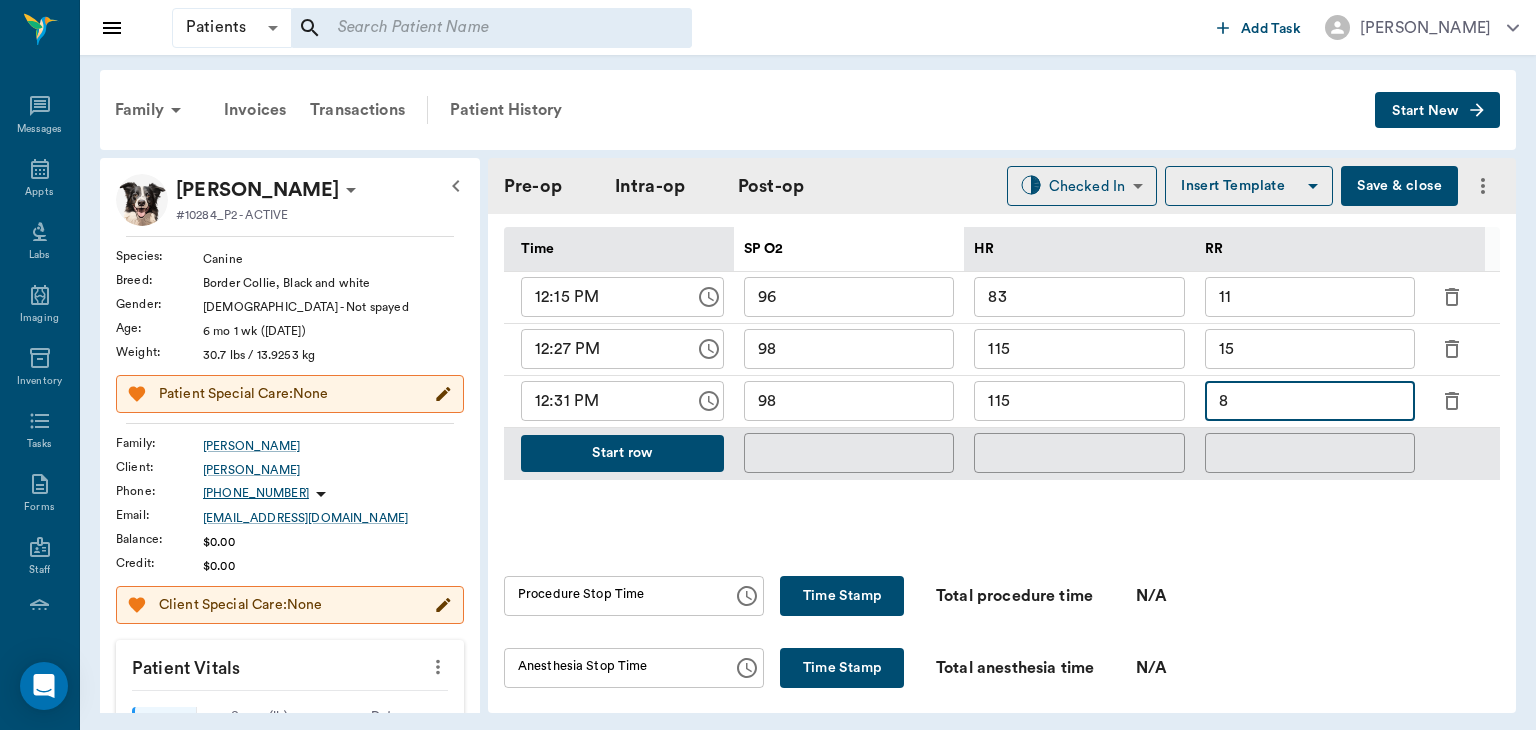 type on "8" 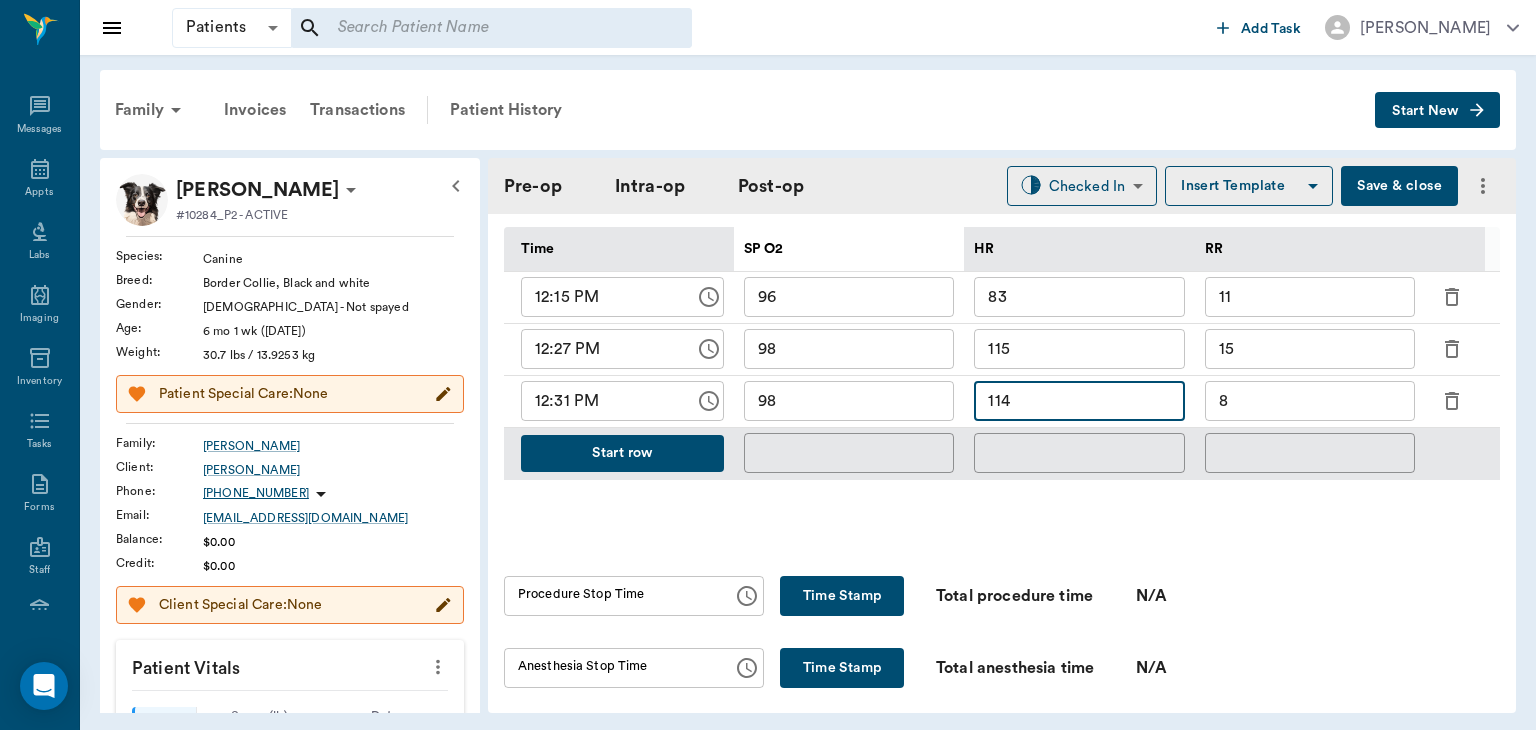 type on "114" 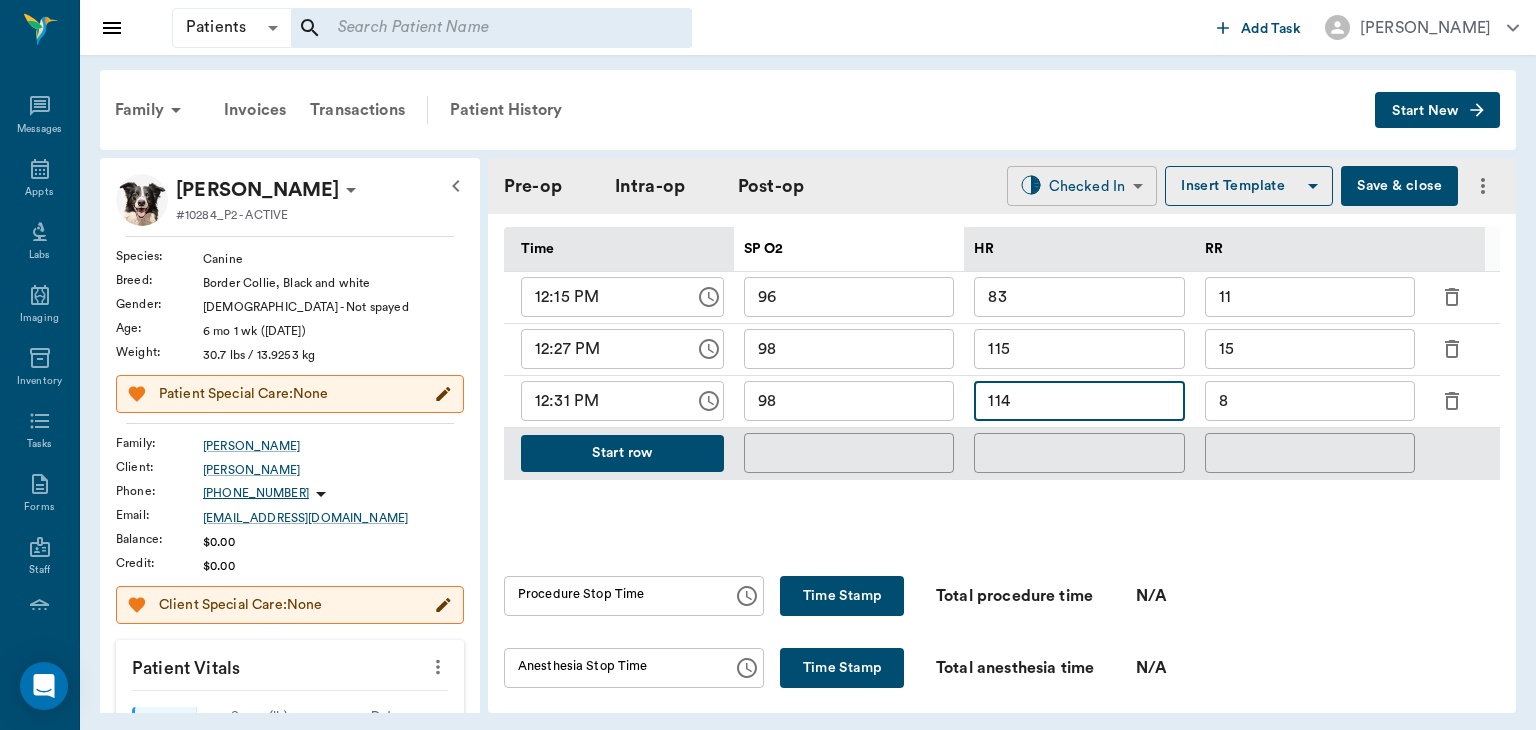 click on "Patients Patients ​ ​ Add Task Dr. Bert Ellsworth Nectar Messages Appts Labs Imaging Inventory Tasks Forms Staff Reports Lookup Settings Family Invoices Transactions Patient History Start New LUNA Autrey #10284_P2    -    ACTIVE   Species : Canine Breed : Border Collie, Black and white Gender : Female - Not spayed Age : 6 mo 1 wk (01/13/2025) Weight : 30.7 lbs / 13.9253 kg Patient Special Care:  None Family : Autrey Client : Rita Autrey Phone : (469) 335-6586 Email : autreyrita@gmail.com Balance : $0.00 Credit : $0.00 Client Special Care:  None Patient Vitals Weight BCS HR Temp Resp BP Dia Pain Perio Score ( lb ) Date 03/17/25 2PM 07/22/25 11AM 0 8 16 24 32 Ongoing diagnosis Current Rx Reminders 6 Week Flea And Tick - Puppy <50 Lbs 06/17/25 Canine Complete Adult Annual 05/05/26 Distemper/Parvo Vaccination Annual 05/05/26 Bordetella Vaccination Annual 05/05/26 Upcoming appointments Schedule Appointment Pre-op Intra-op Post-op Checked In CHECKED_IN ​ Insert Template  Save & close Provider Provider Date" at bounding box center (768, 365) 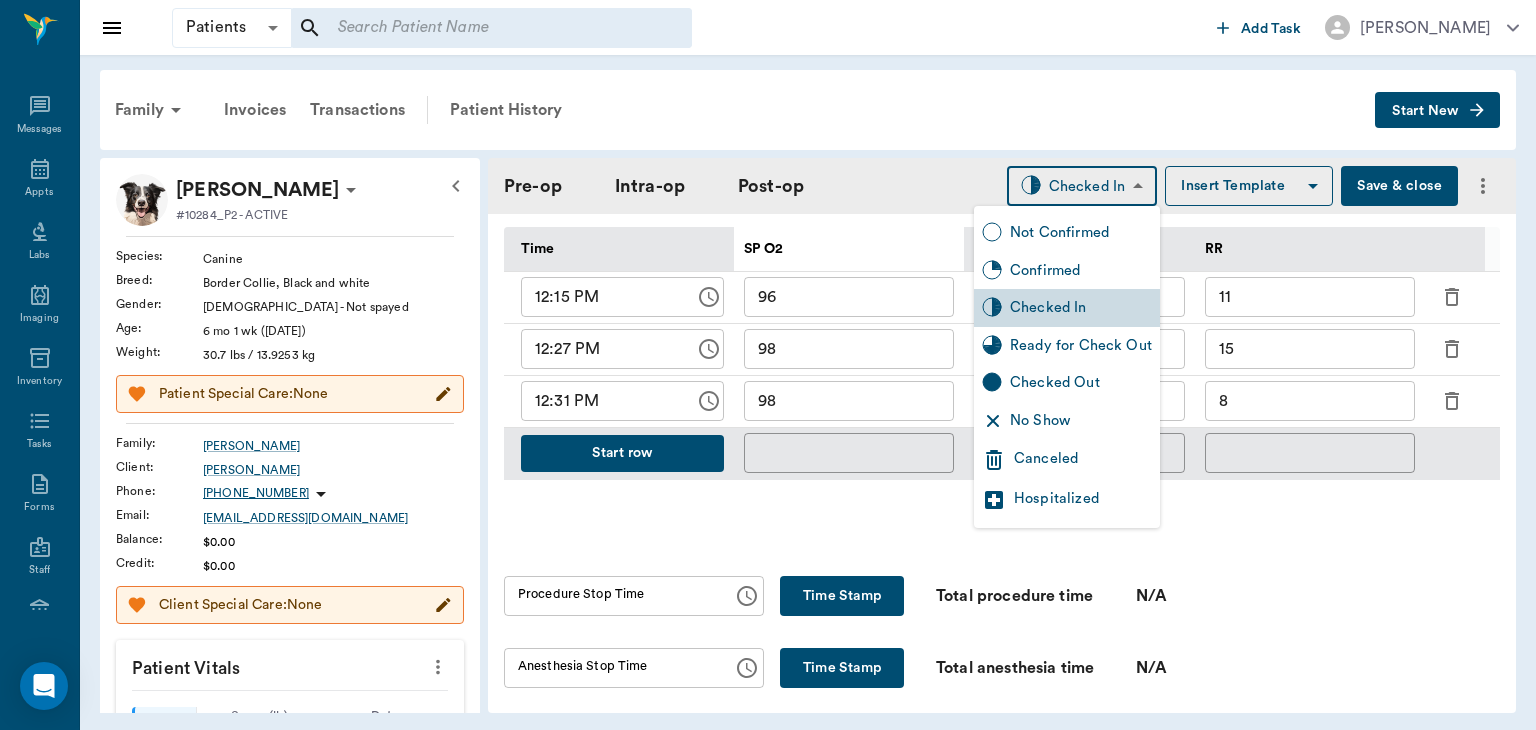 click on "Ready for Check Out" at bounding box center (1081, 346) 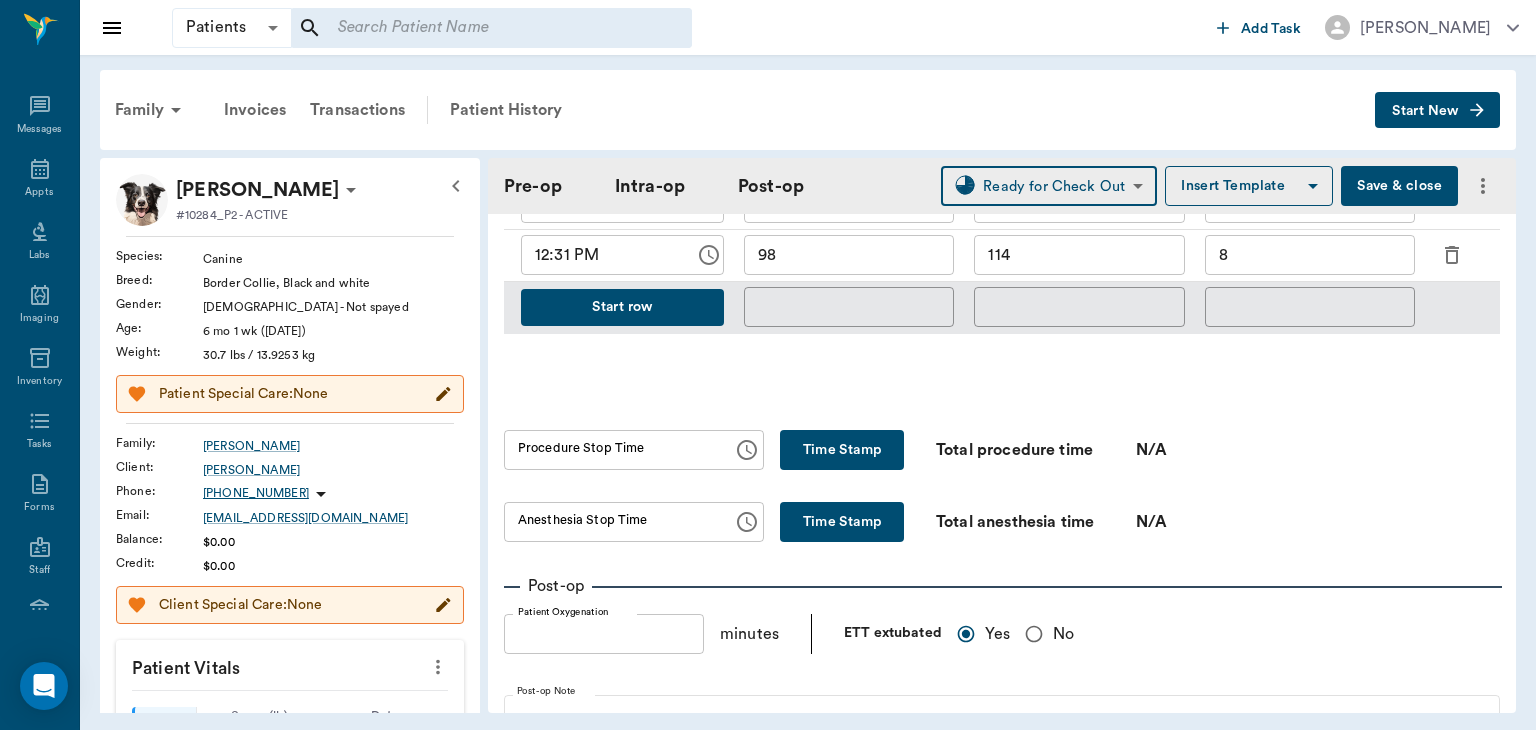 scroll, scrollTop: 1172, scrollLeft: 0, axis: vertical 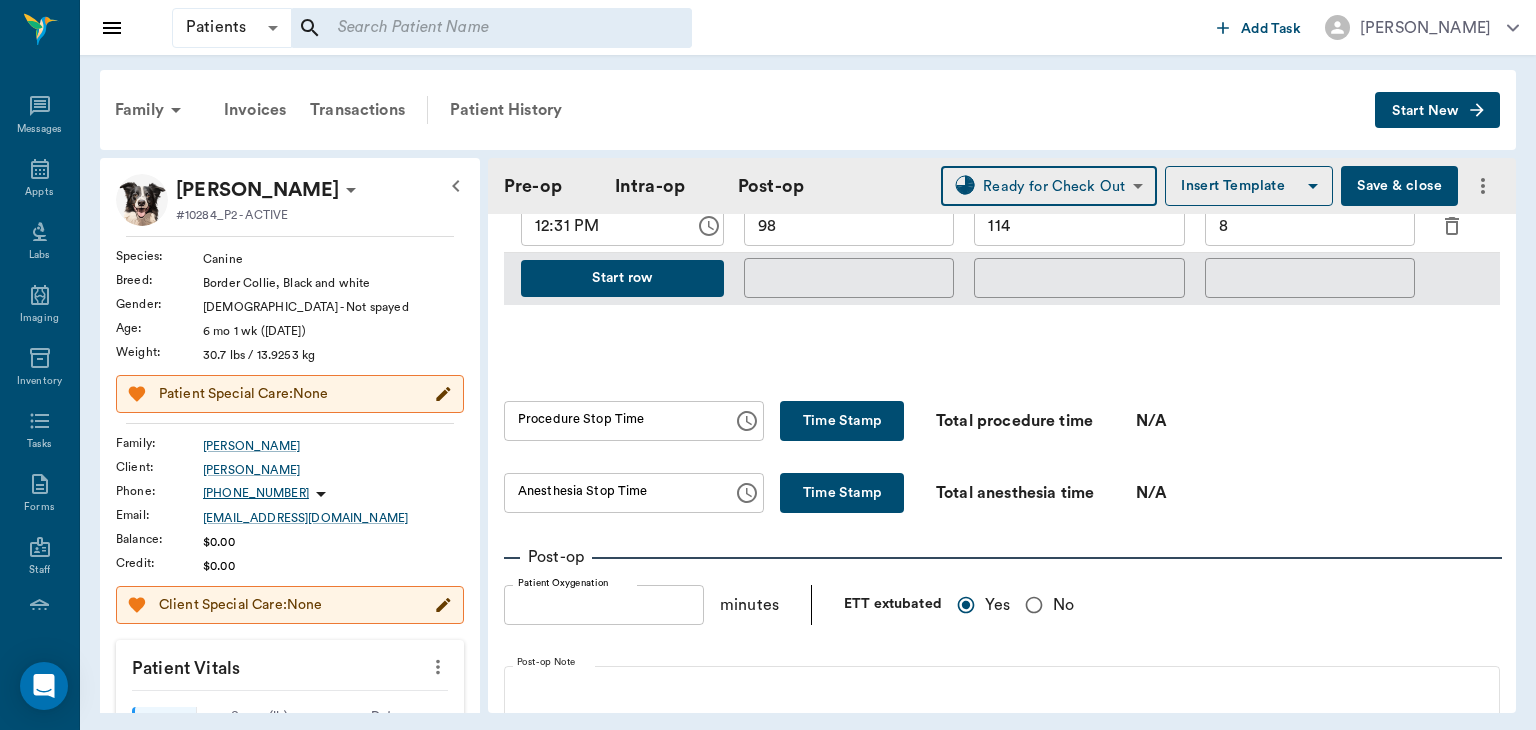 click on "Time Stamp" at bounding box center [842, 421] 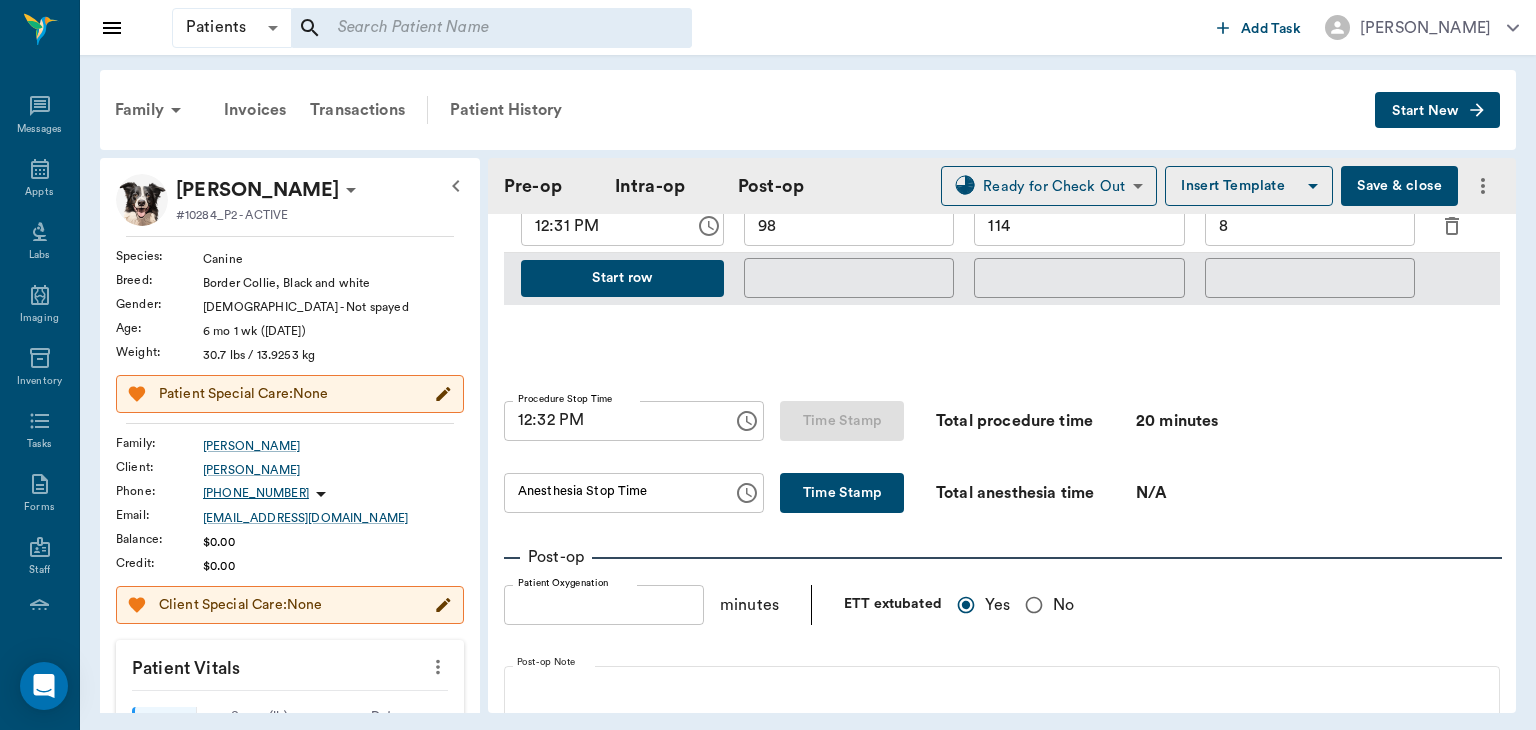 click on "12:32 PM" at bounding box center (611, 421) 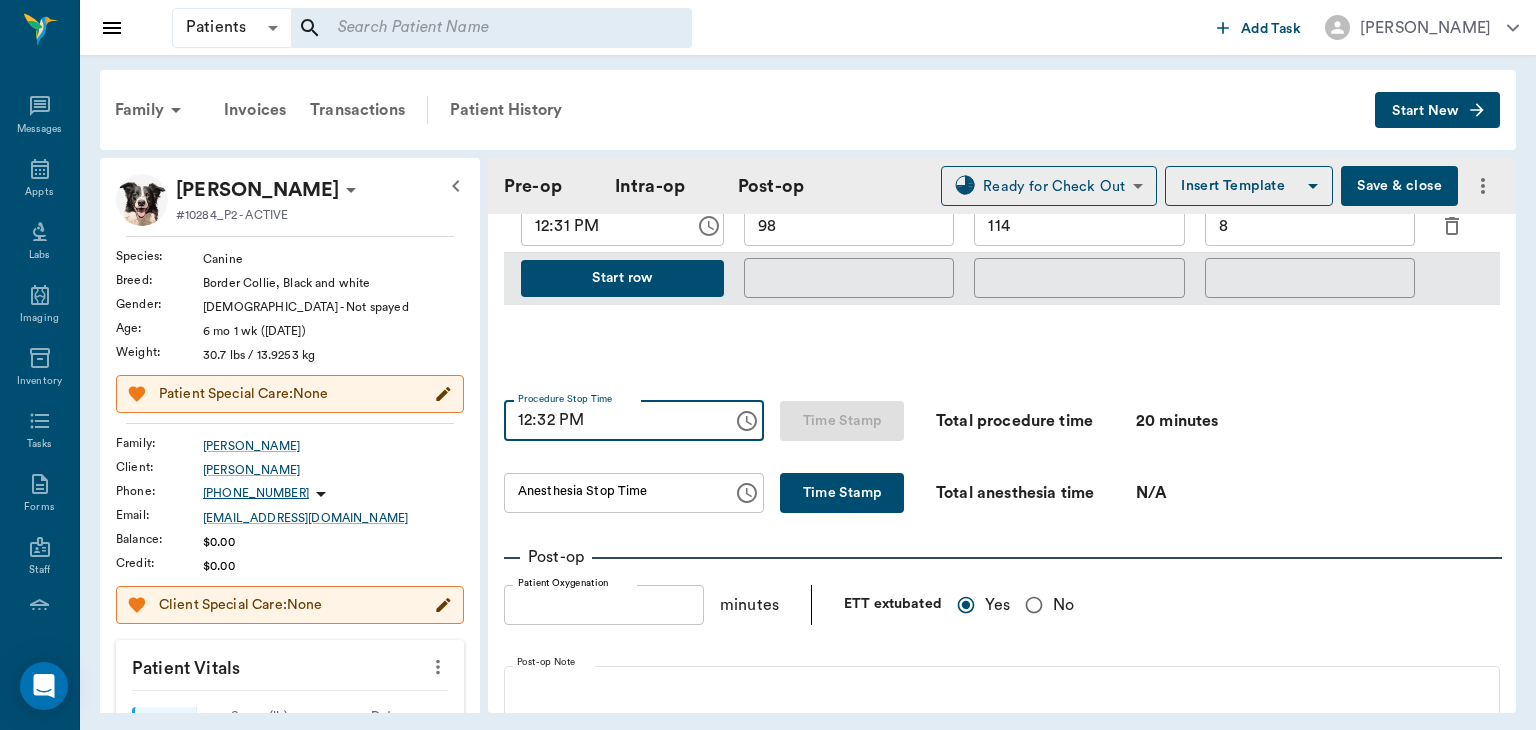 click on "12:32 PM" at bounding box center [611, 421] 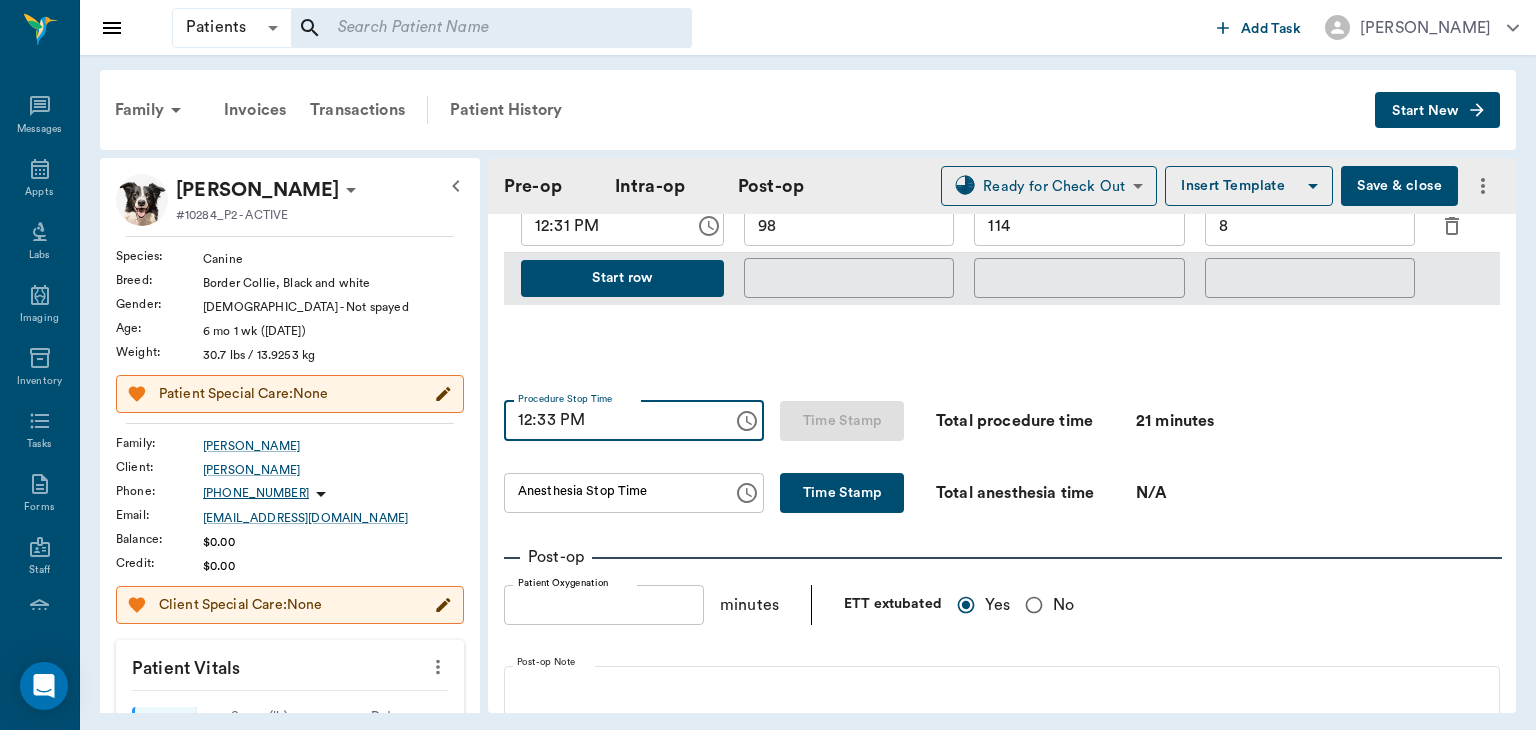 type on "12:33 PM" 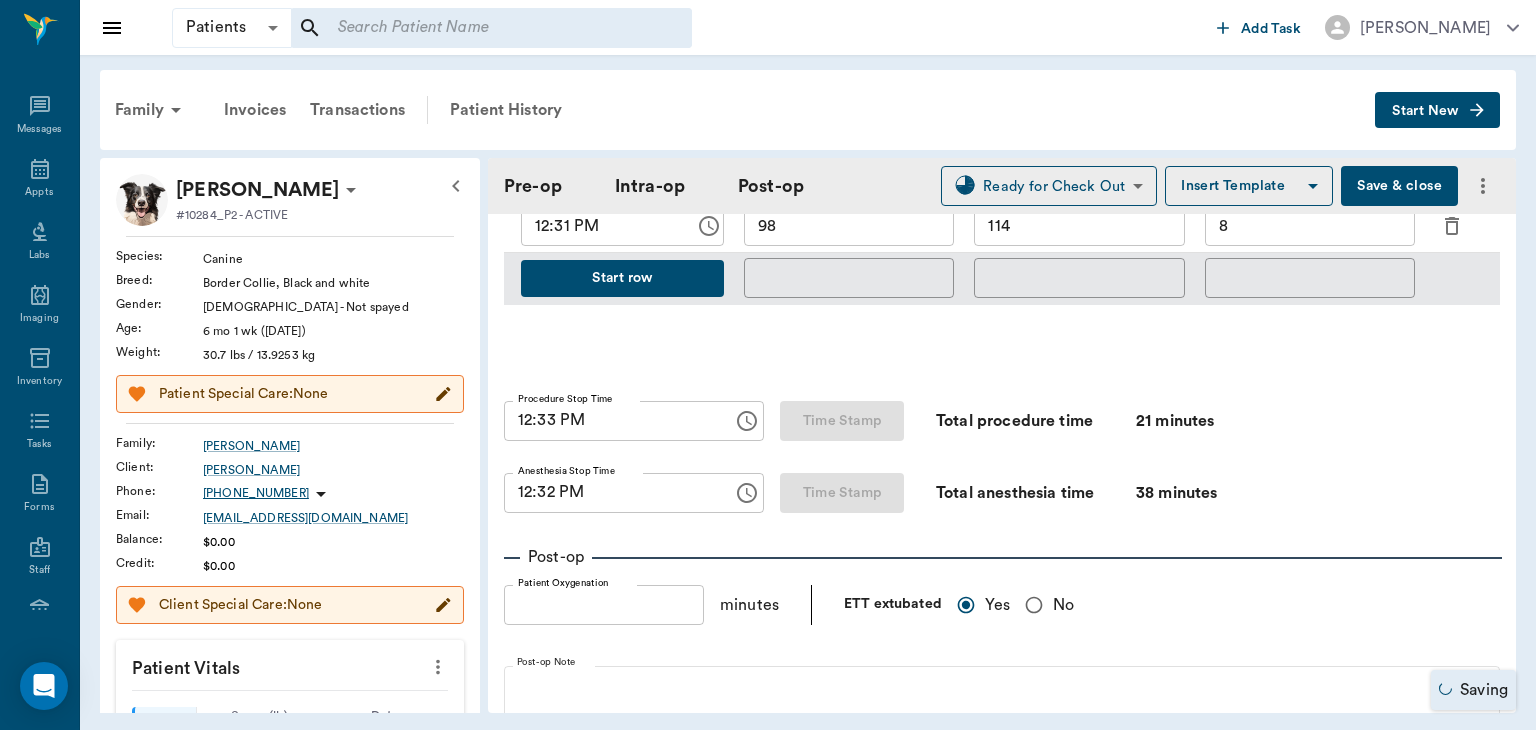 click on "12:32 PM" at bounding box center (611, 493) 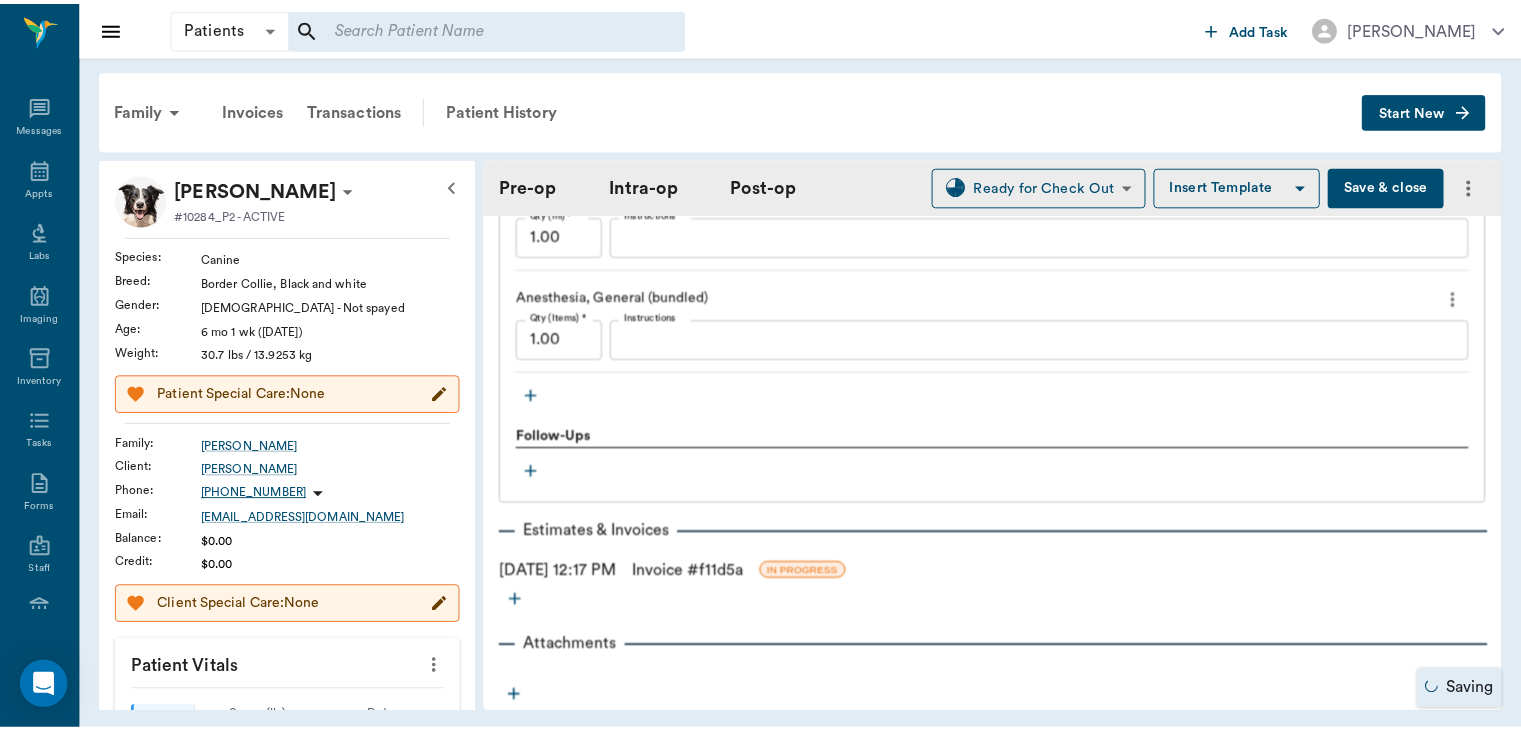 scroll, scrollTop: 2112, scrollLeft: 0, axis: vertical 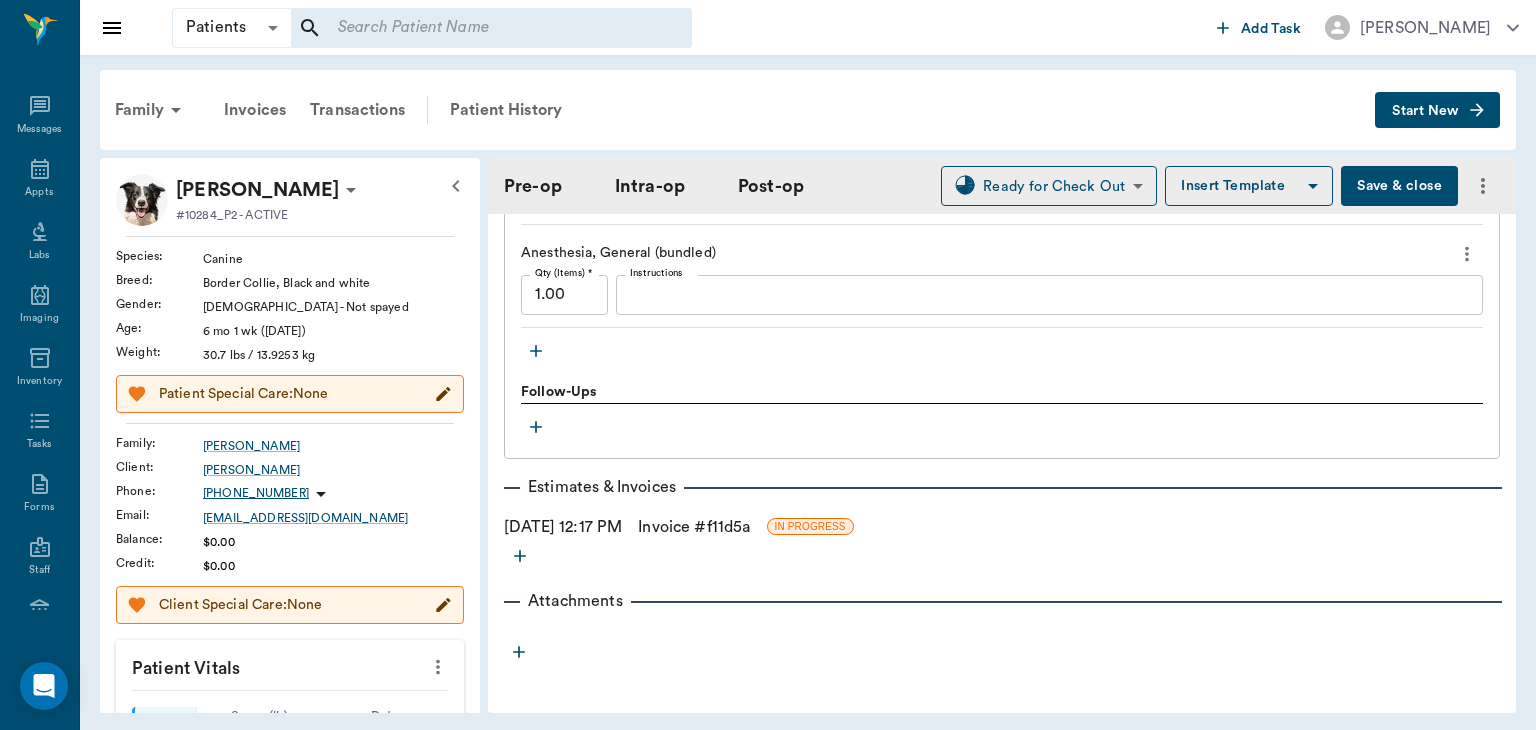 type on "12:33 PM" 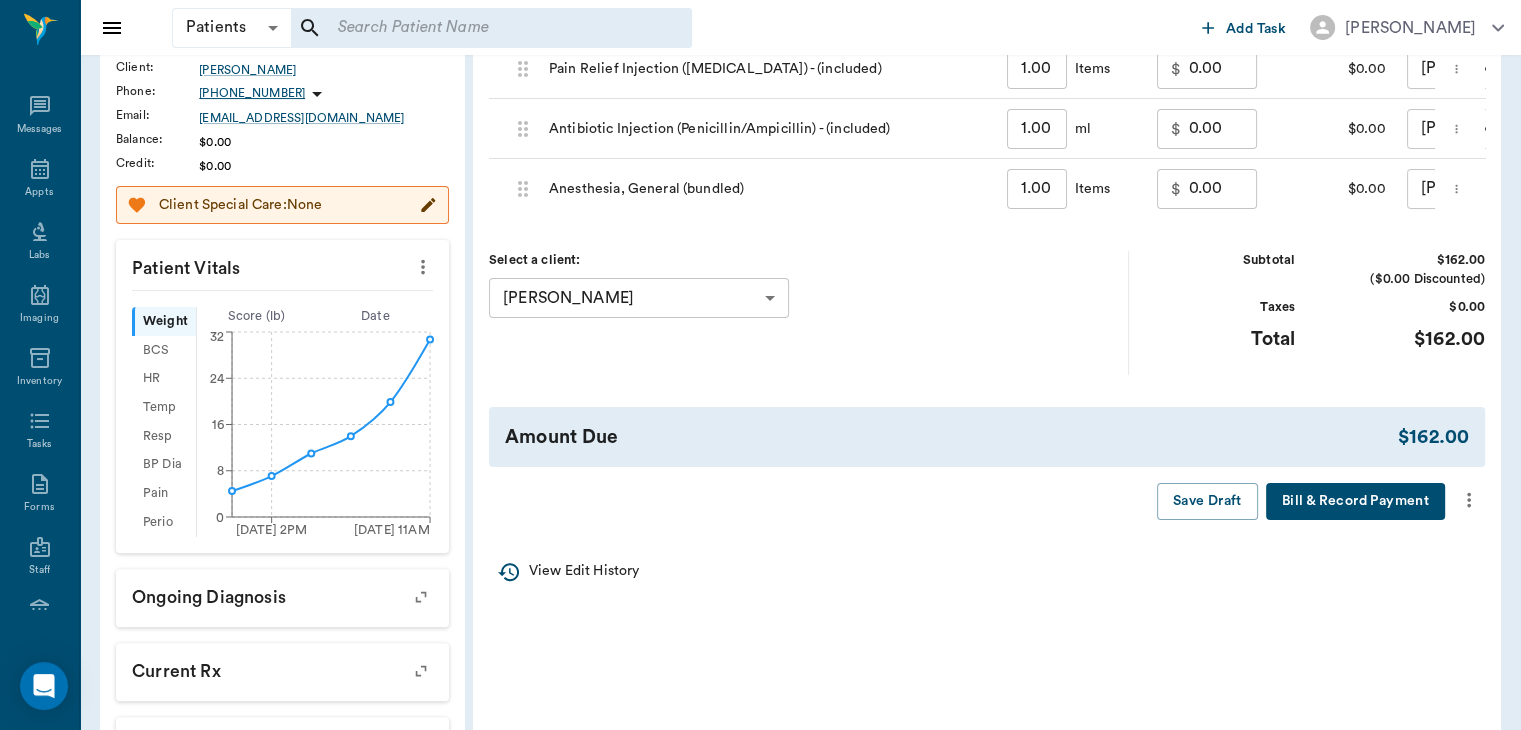 scroll, scrollTop: 403, scrollLeft: 0, axis: vertical 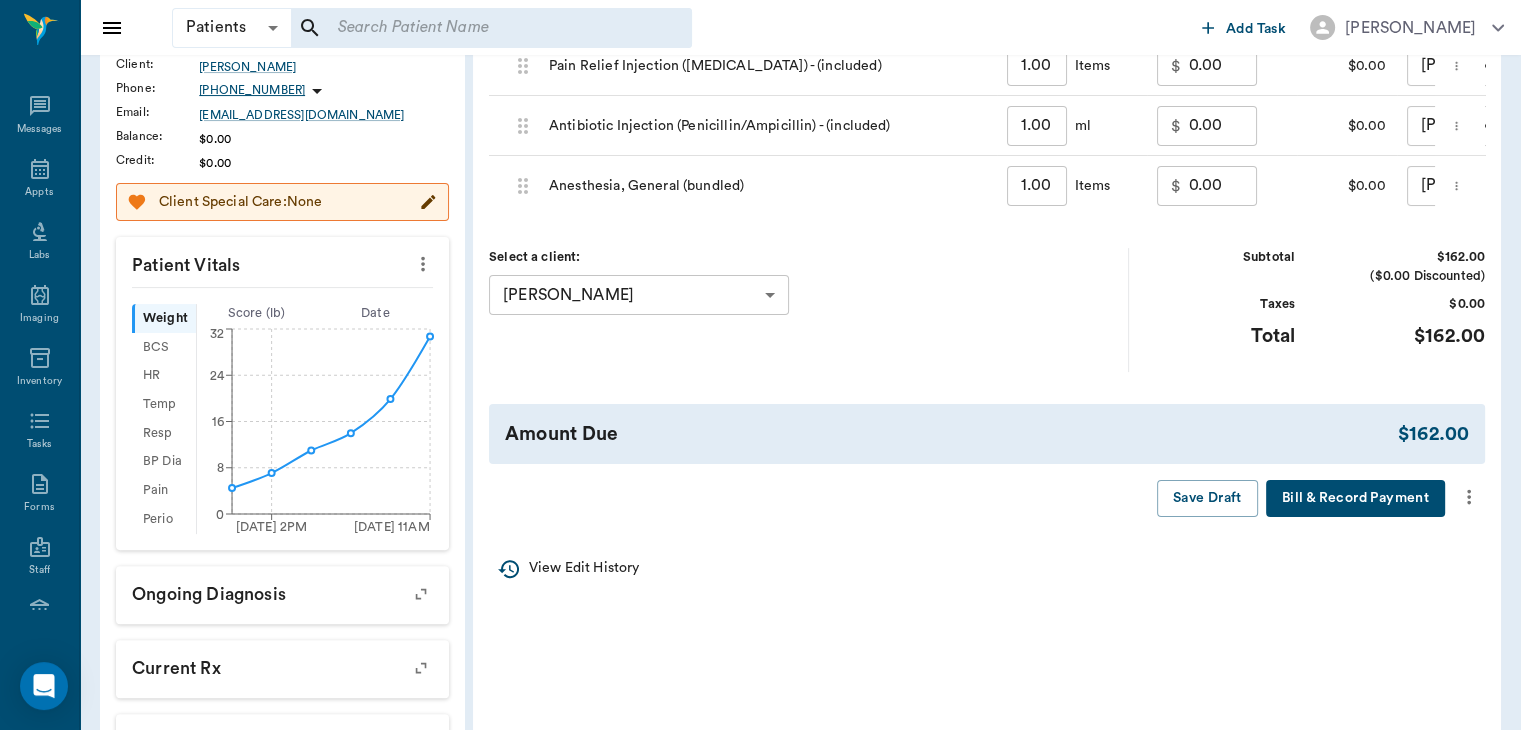 click 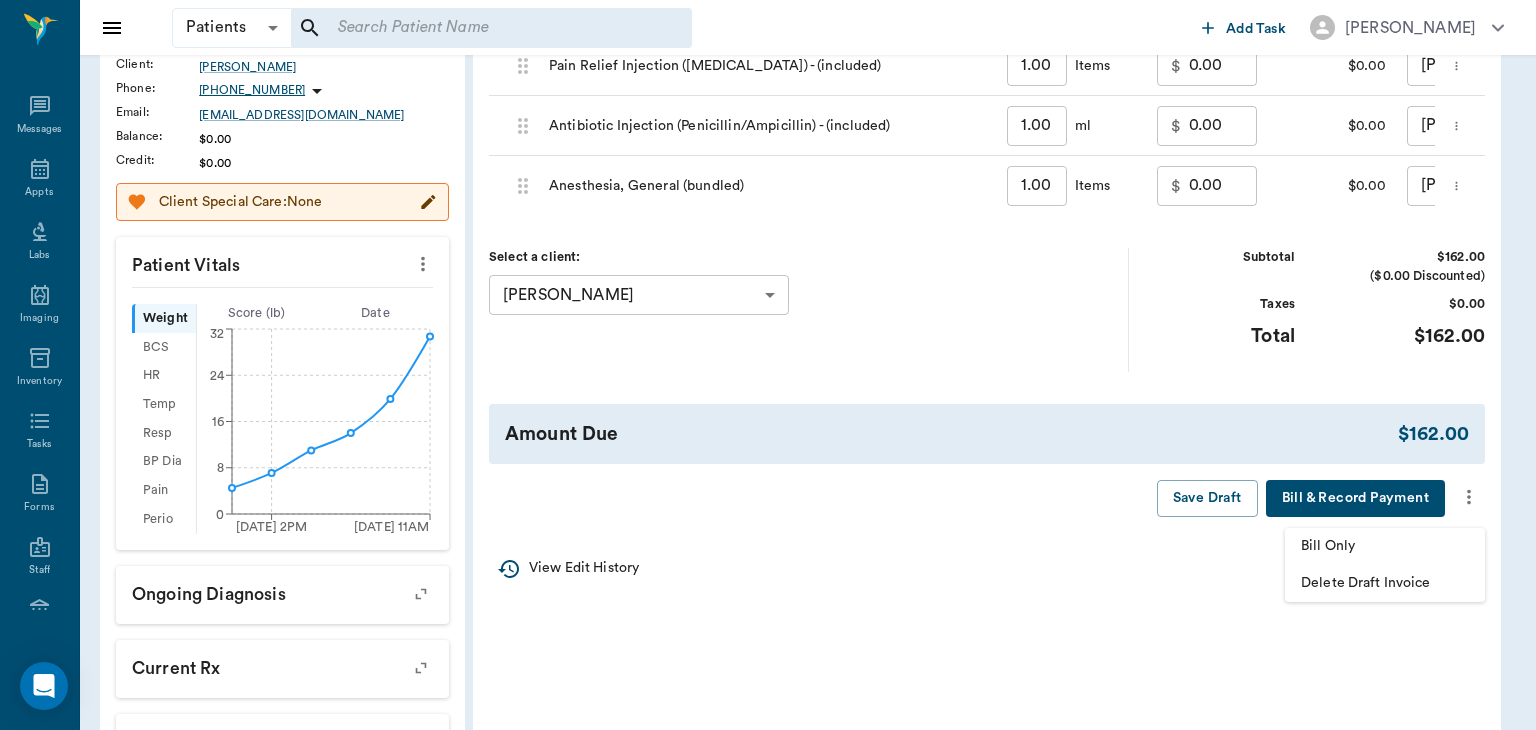 click on "Bill Only" at bounding box center [1385, 546] 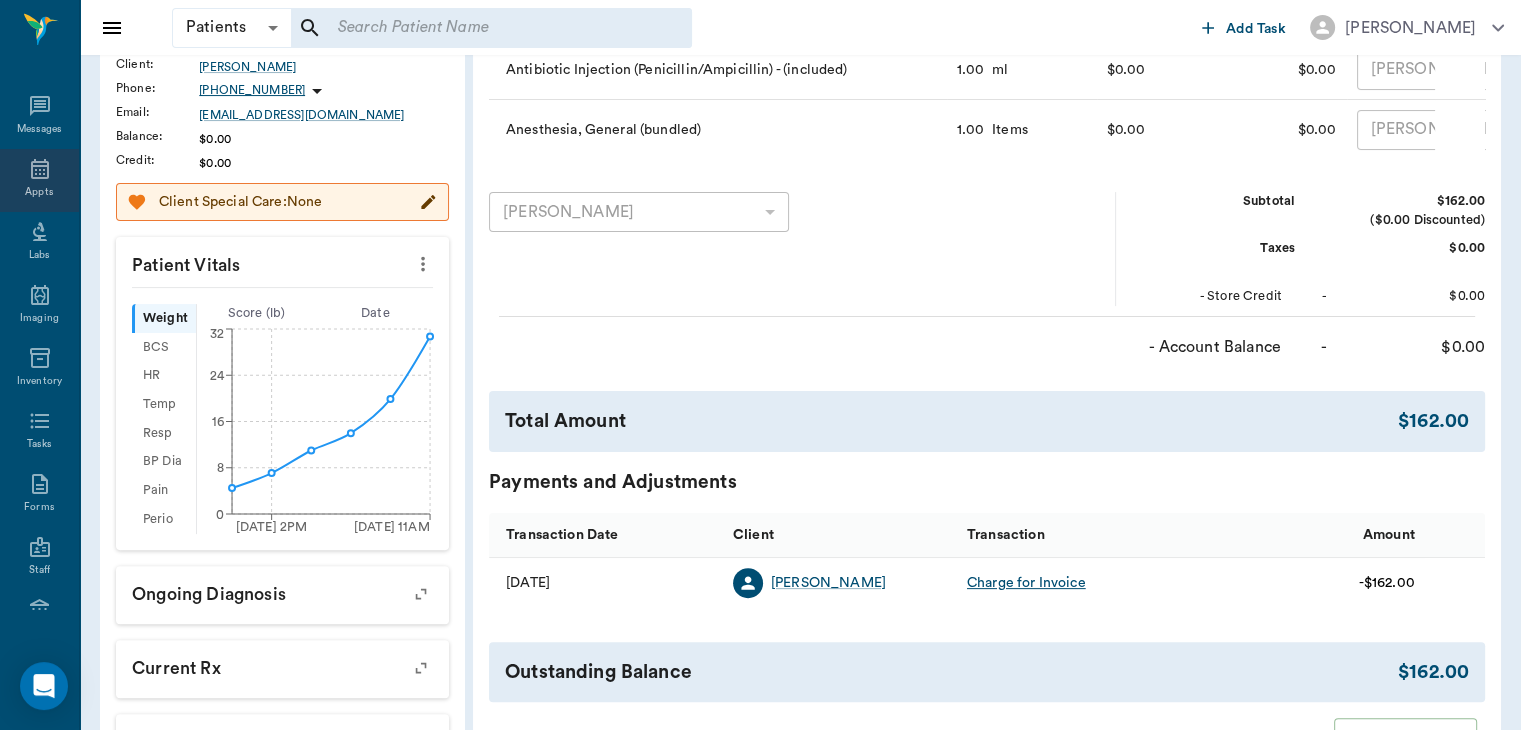 click on "Appts" at bounding box center (39, 180) 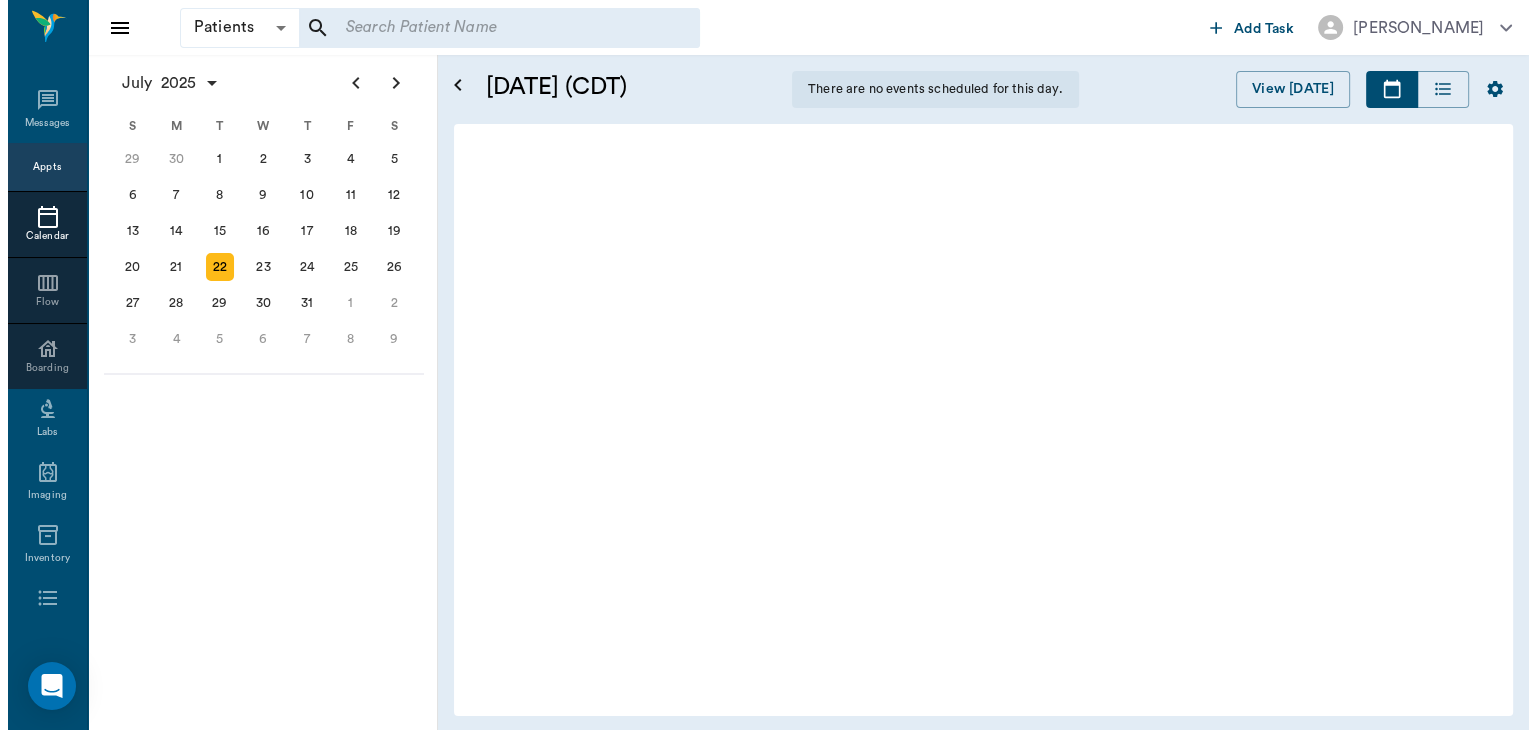 scroll, scrollTop: 0, scrollLeft: 0, axis: both 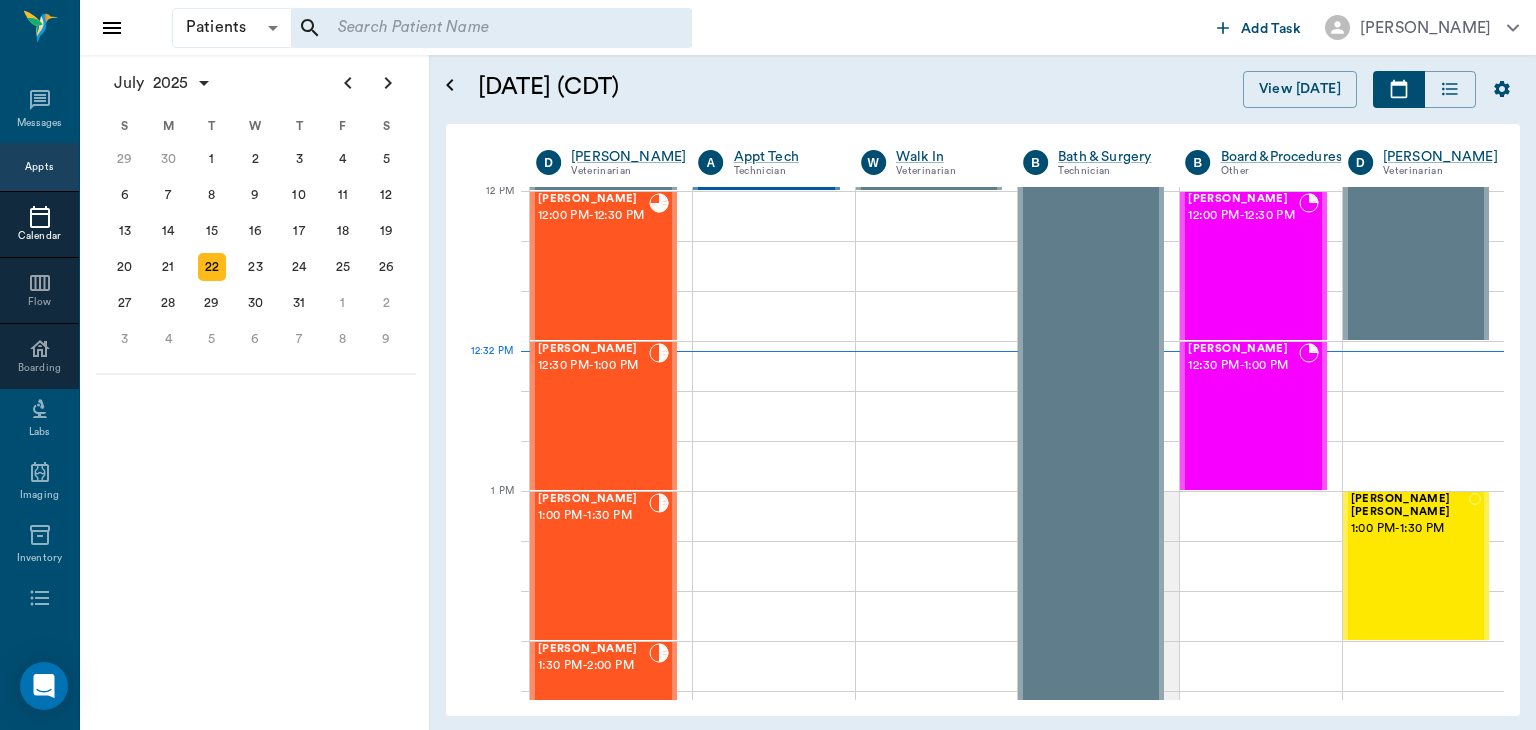 click on "Pete Sachtleben 1:00 PM  -  1:30 PM" at bounding box center (593, 566) 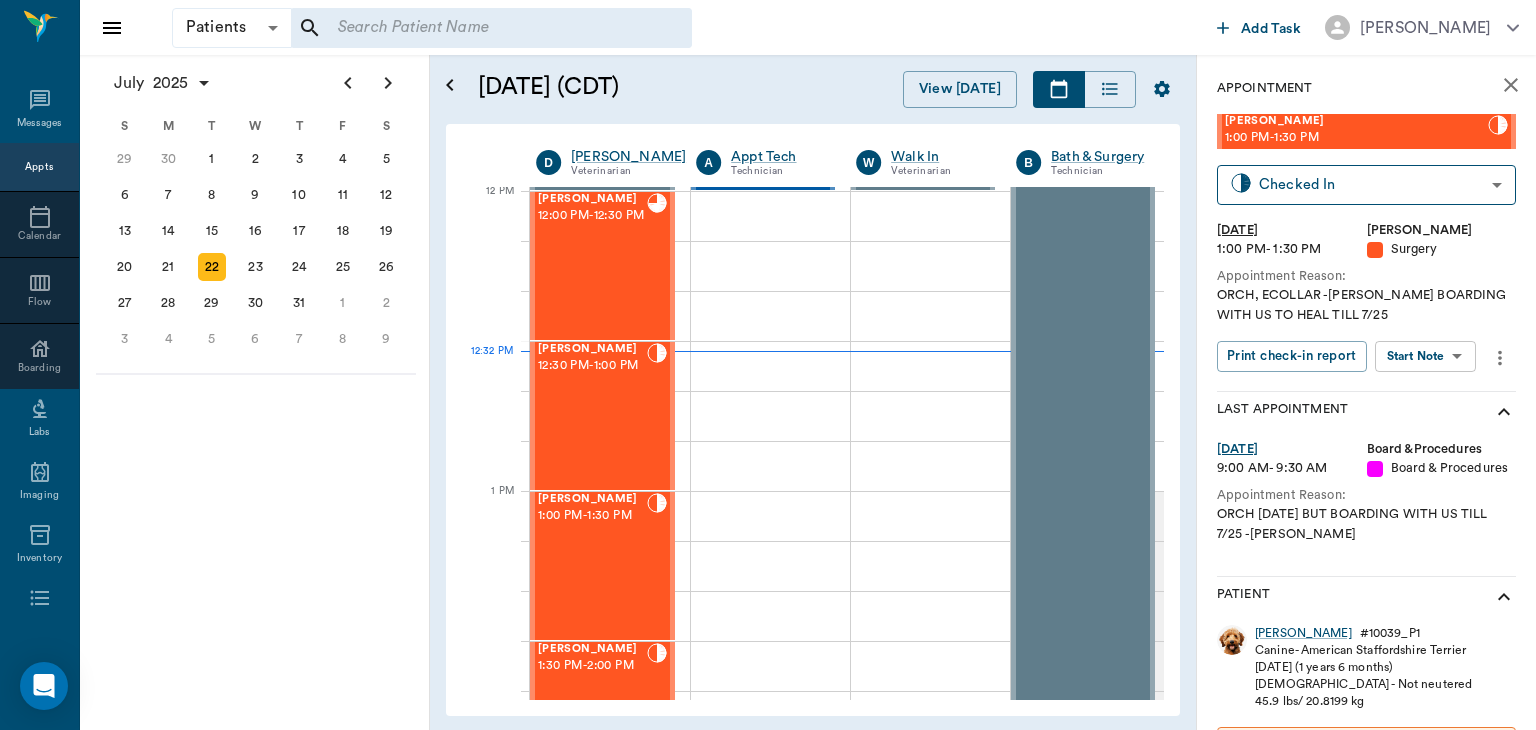 click on "Patients Patients ​ ​ Add Task Dr. Bert Ellsworth Nectar Messages Appts Calendar Flow Boarding Labs Imaging Inventory Tasks Forms Staff Reports Lookup Settings July 2025 S M T W T F S Jun 1 2 3 4 5 6 7 8 9 10 11 12 13 14 15 16 17 18 19 20 21 22 23 24 25 26 27 28 29 30 Jul 1 2 3 4 5 6 7 8 9 10 11 12 S M T W T F S 29 30 Jul 1 2 3 4 5 6 7 8 9 10 11 12 13 14 15 16 17 18 19 20 21 22 23 24 25 26 27 28 29 30 31 Aug 1 2 3 4 5 6 7 8 9 S M T W T F S 27 28 29 30 31 Aug 1 2 3 4 5 6 7 8 9 10 11 12 13 14 15 16 17 18 19 20 21 22 23 24 25 26 27 28 29 30 31 Sep 1 2 3 4 5 6 July 22, 2025 (CDT) View Today July 2025 Today 22 Tue Jul 2025 D Dr. Bert Ellsworth Veterinarian A Appt Tech Technician W Walk In Veterinarian B Bath & Surgery Technician B Board &Procedures Other D Dr. Kindall Jones Veterinarian 8 AM 9 AM 10 AM 11 AM 12 PM 1 PM 2 PM 3 PM 4 PM 5 PM 6 PM 7 PM 8 PM 12:32 PM Zans Prissy Baker Murdock 8:00 AM  -  8:30 AM LCR Emolee Murdock 8:00 AM  -  8:30 AM Donna Woods Murdock 8:00 AM  -  8:30 AM Patches Murdock 8:30 AM" at bounding box center (768, 365) 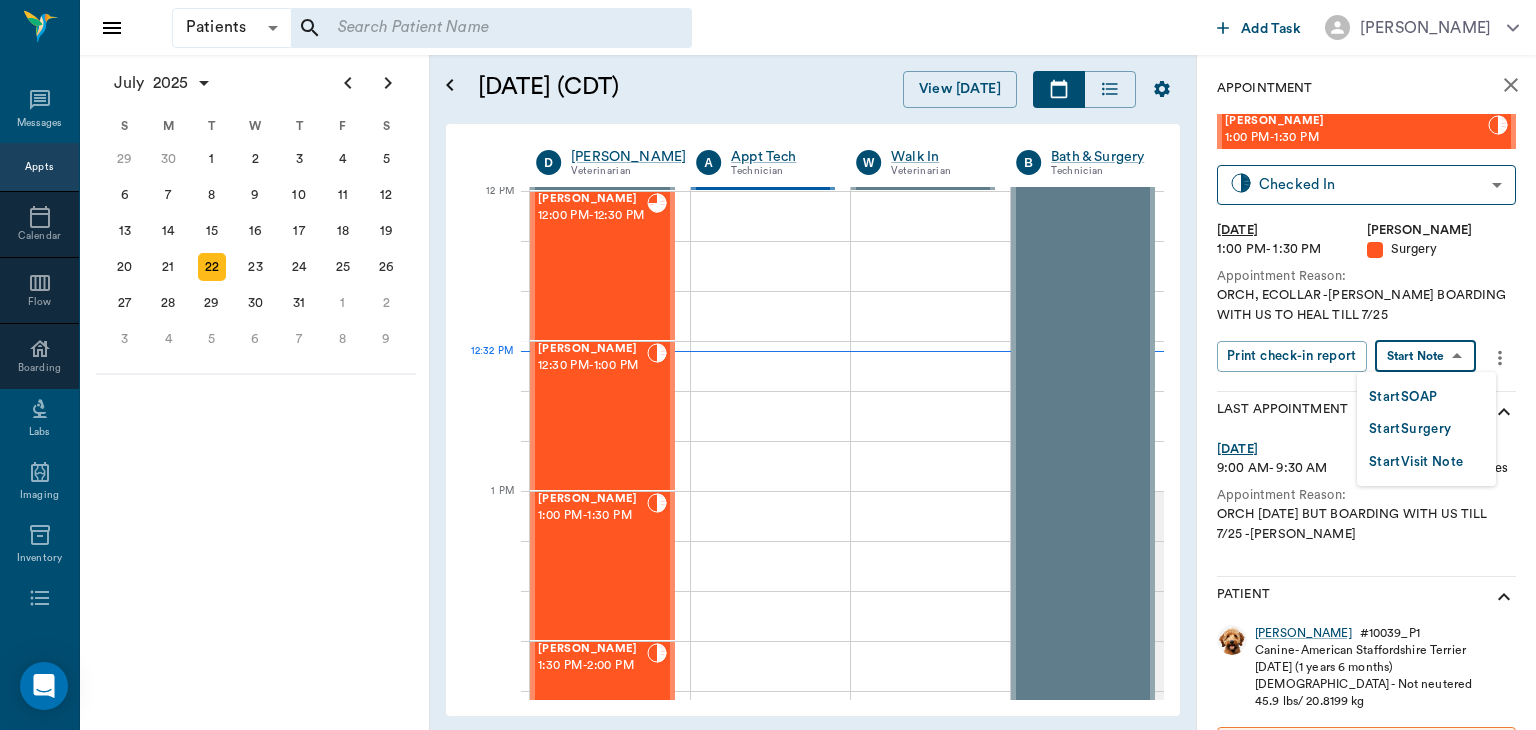 click on "Start  Surgery" at bounding box center [1410, 429] 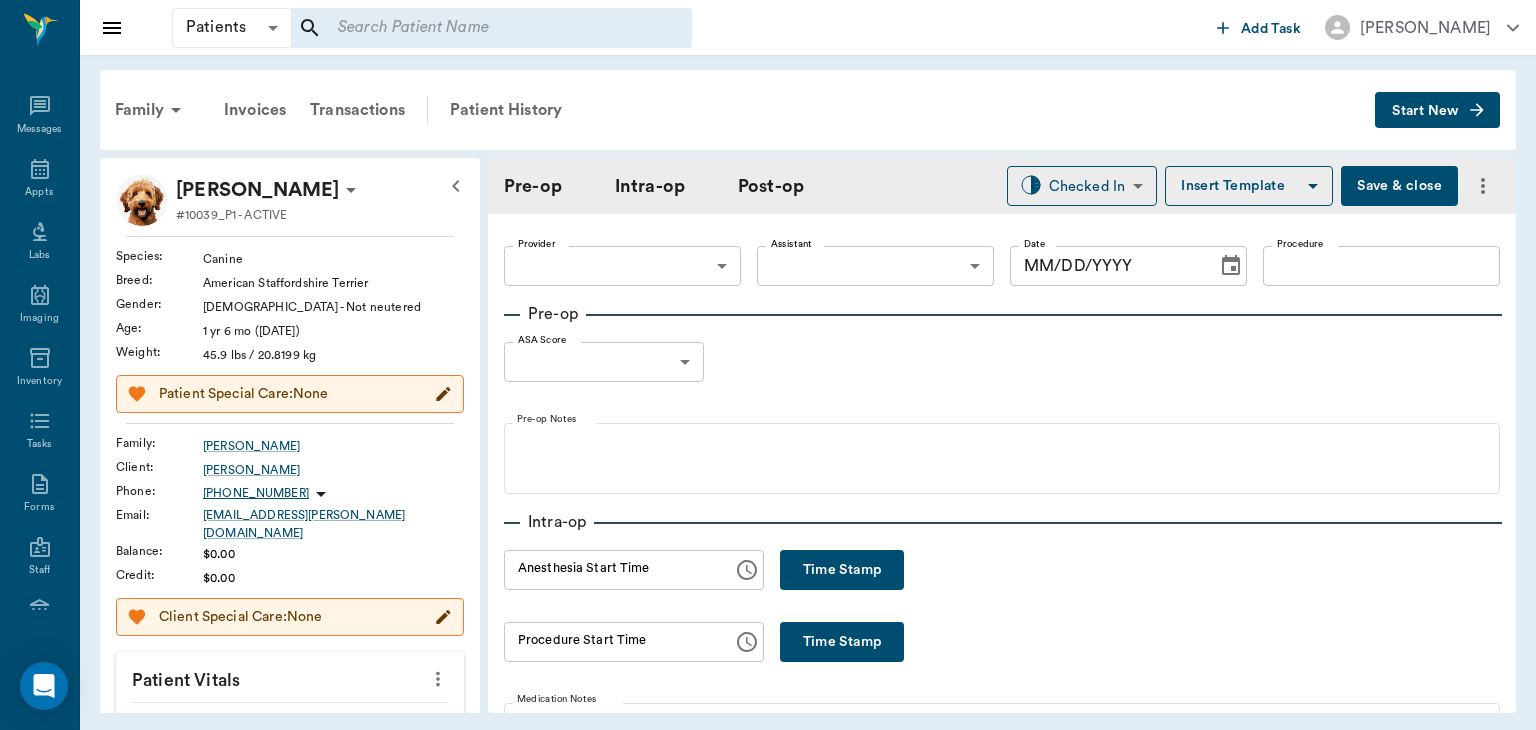 type on "63ec2f075fda476ae8351a4d" 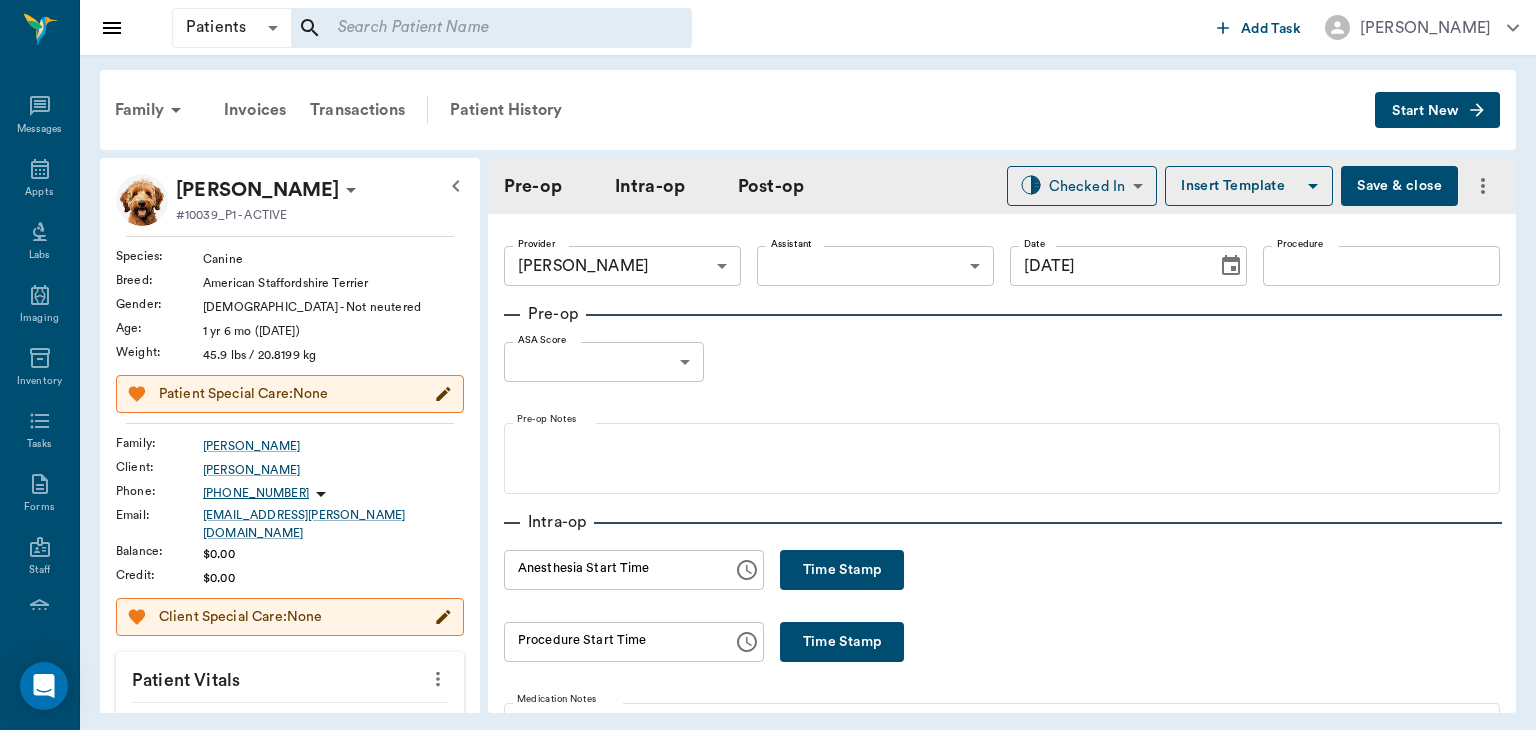 click on "Time Stamp" at bounding box center (842, 570) 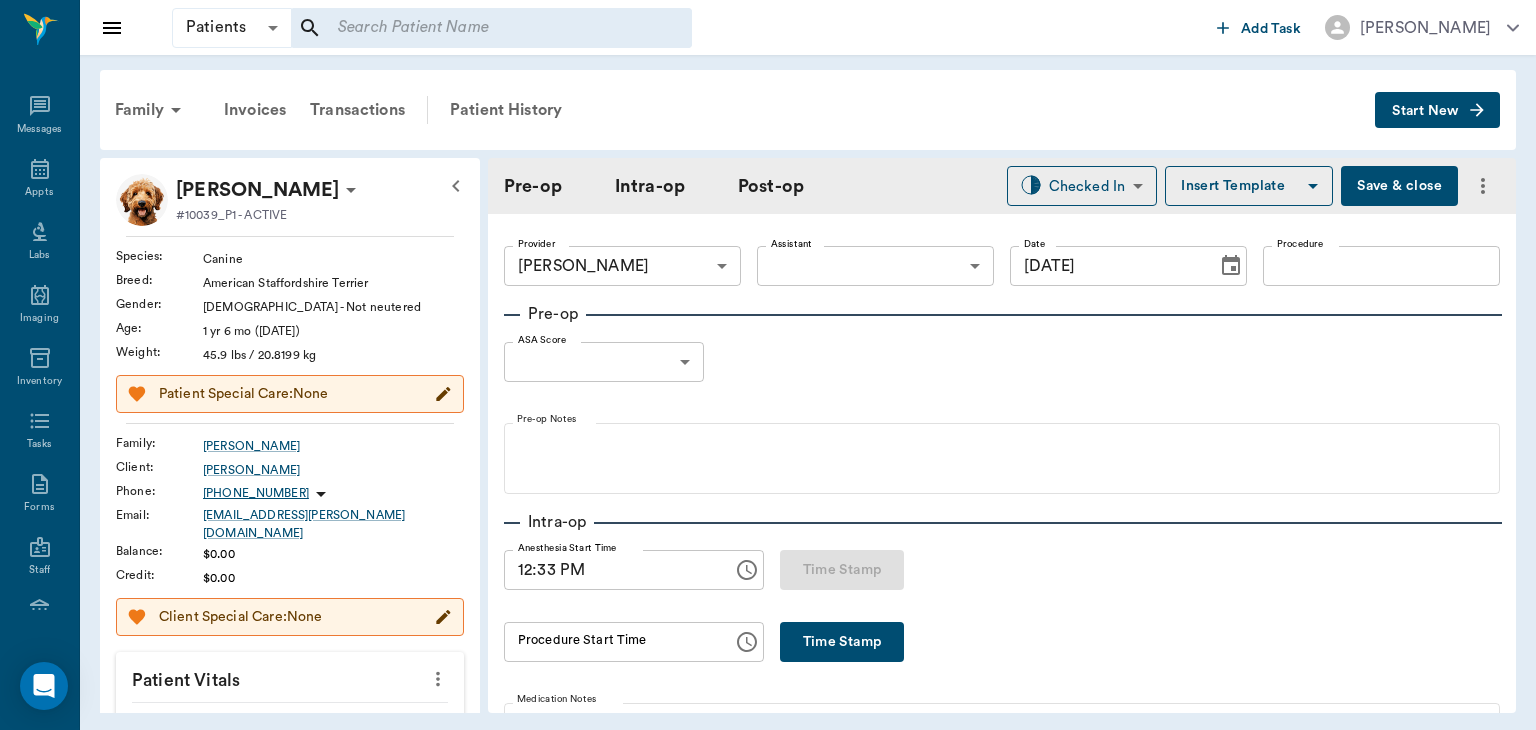 type on "12:33 PM" 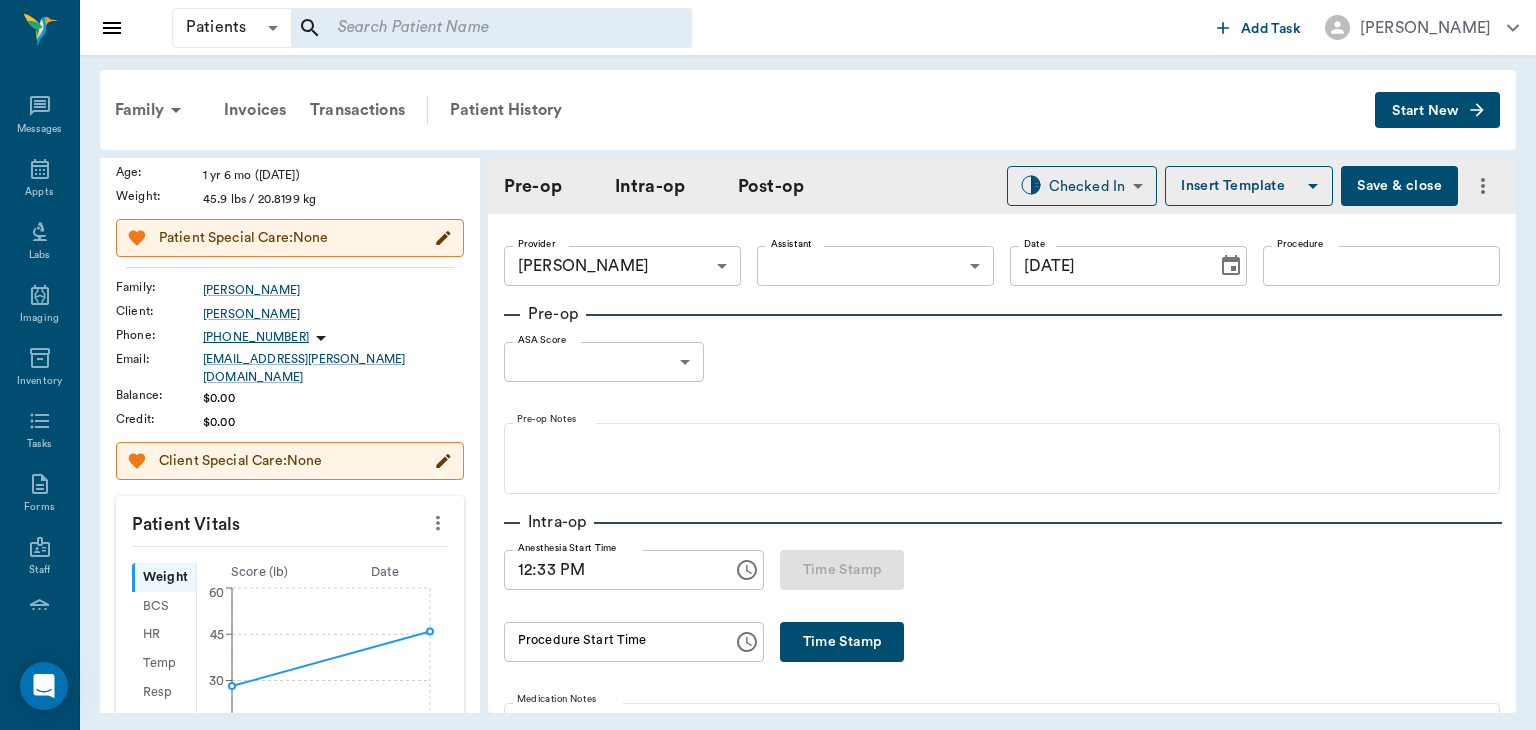 scroll, scrollTop: 224, scrollLeft: 0, axis: vertical 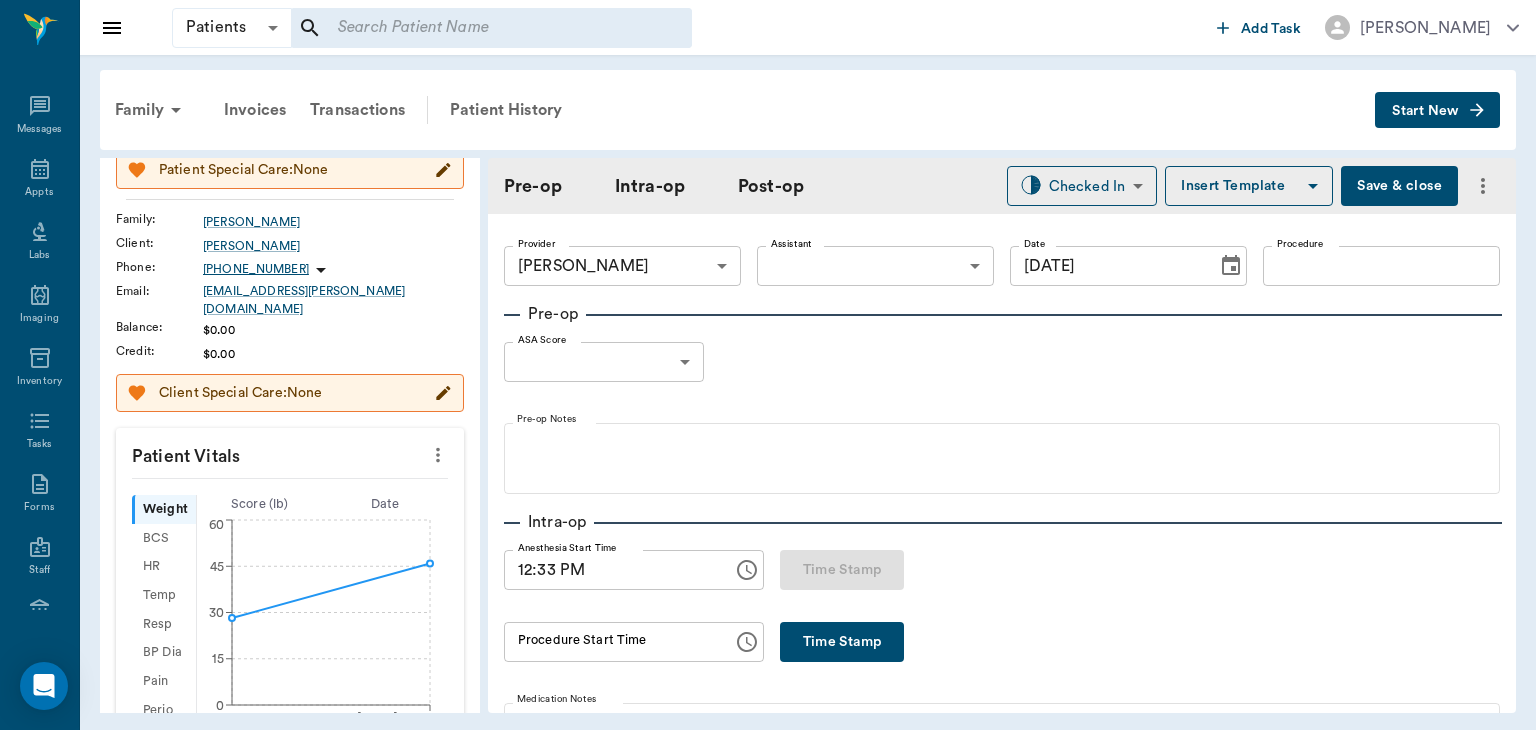 click 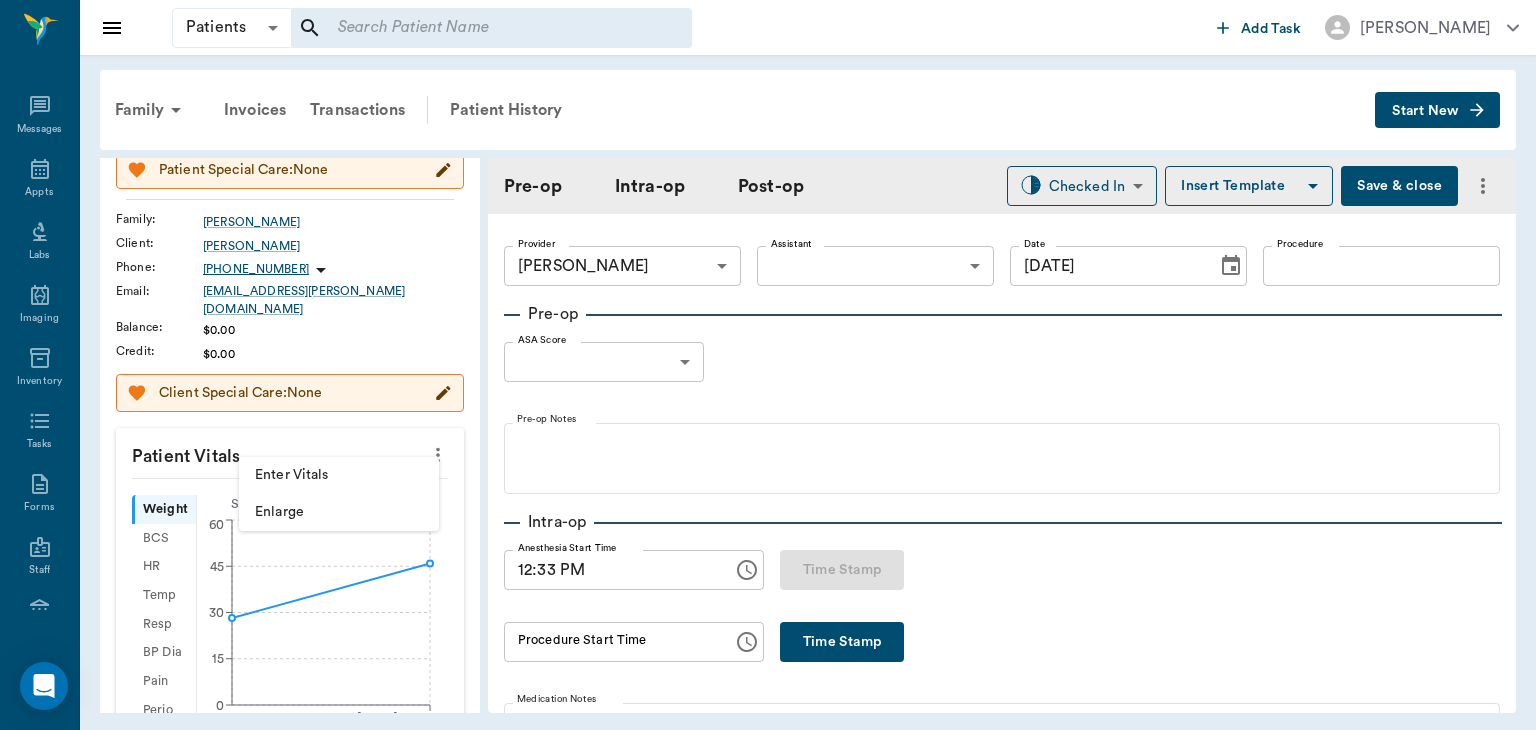 click on "Enter Vitals" at bounding box center [339, 475] 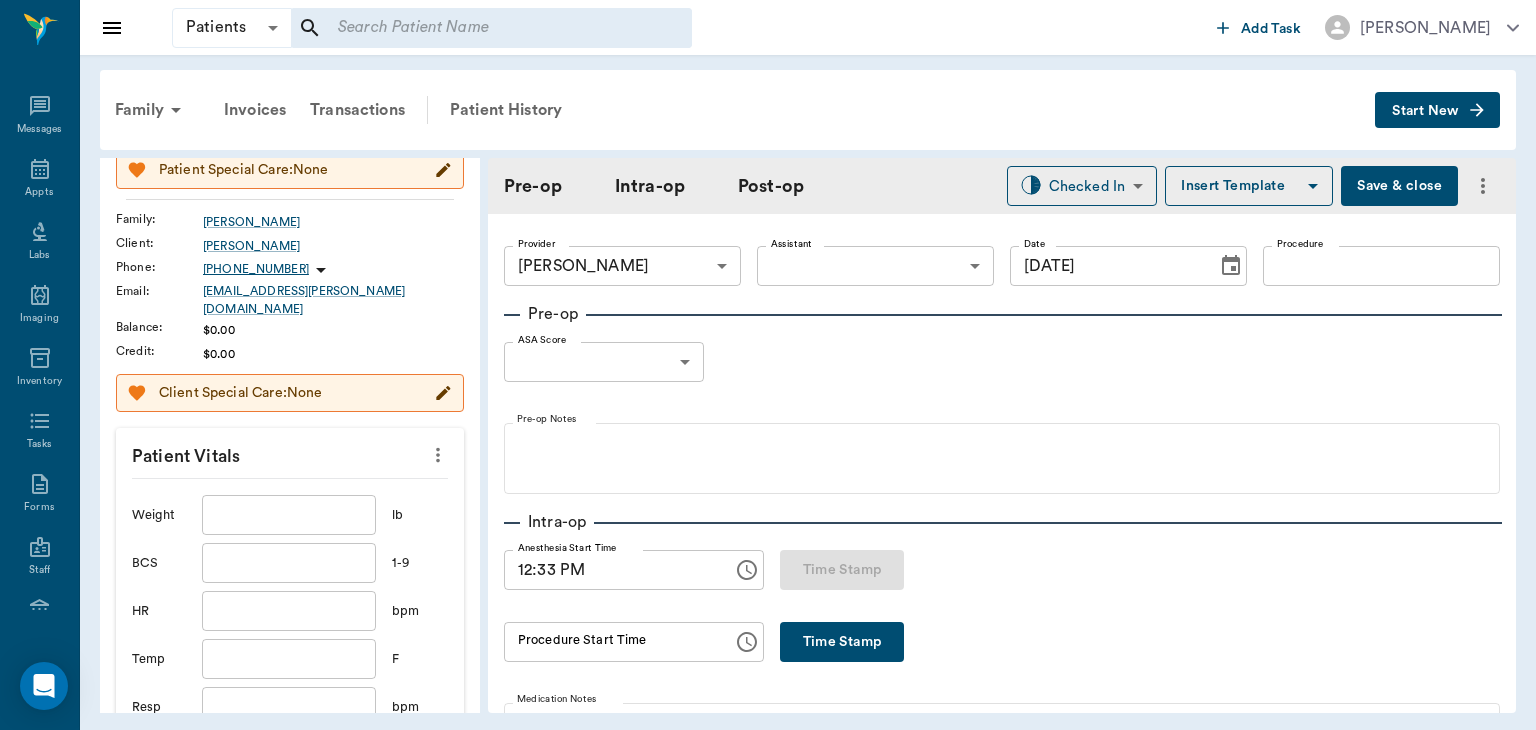 click at bounding box center [289, 515] 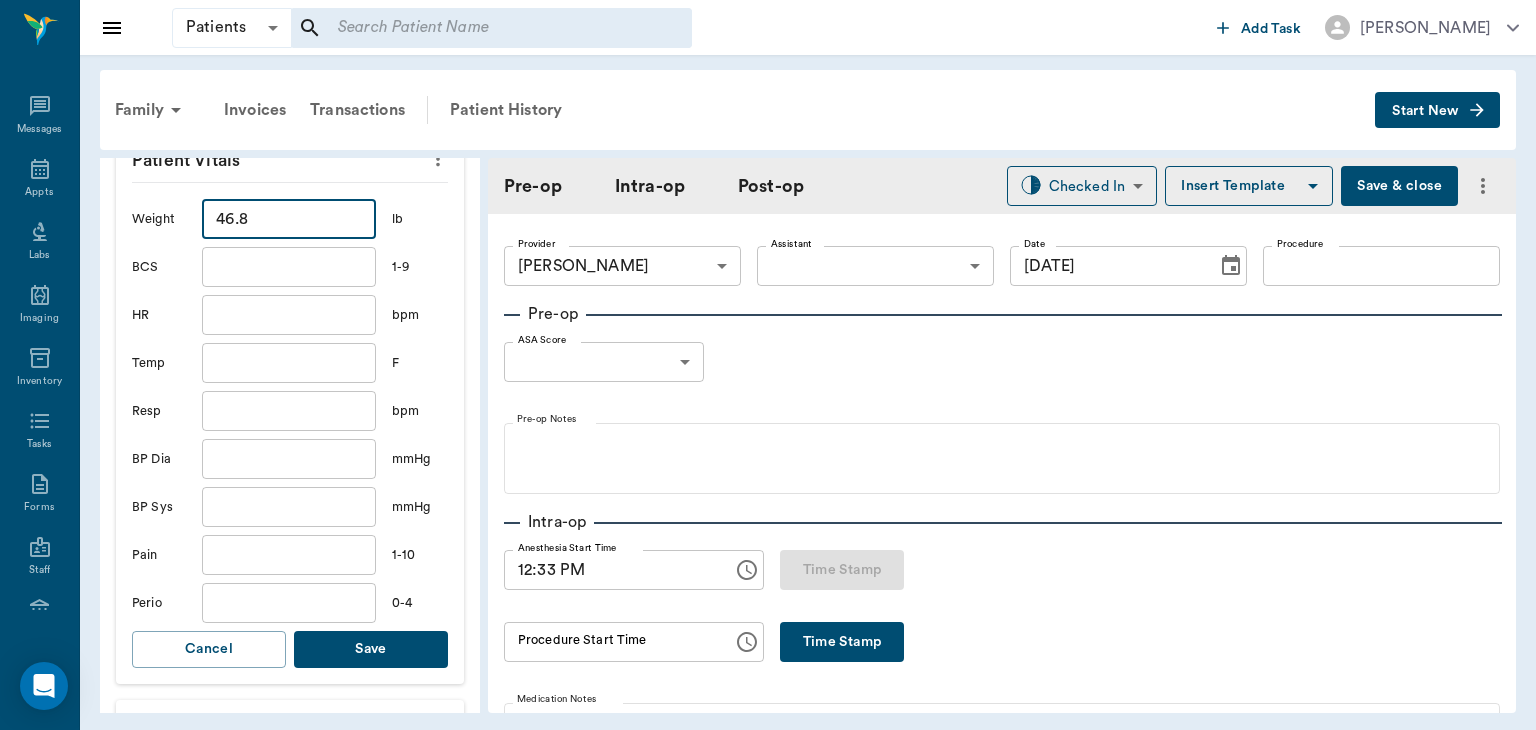scroll, scrollTop: 588, scrollLeft: 0, axis: vertical 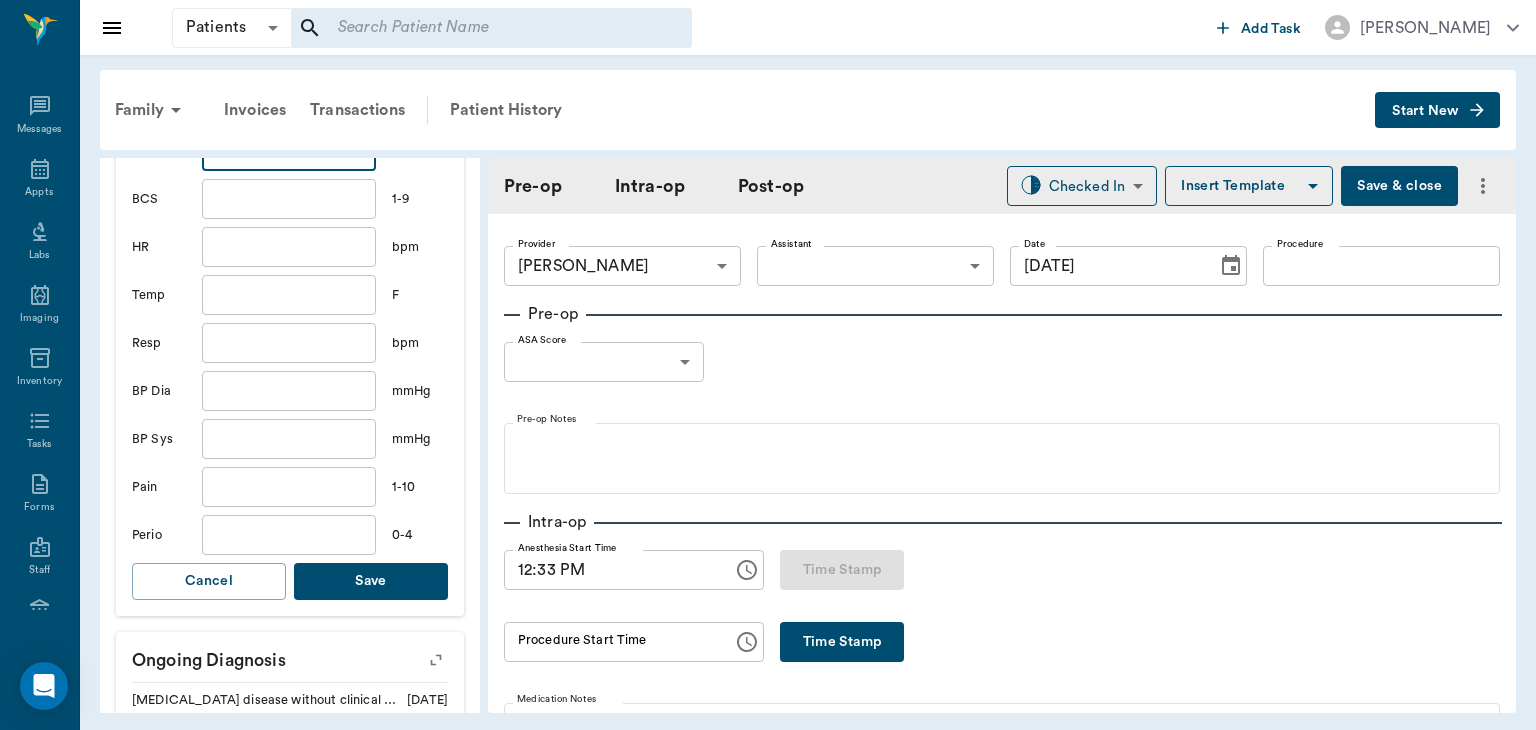 type on "46.8" 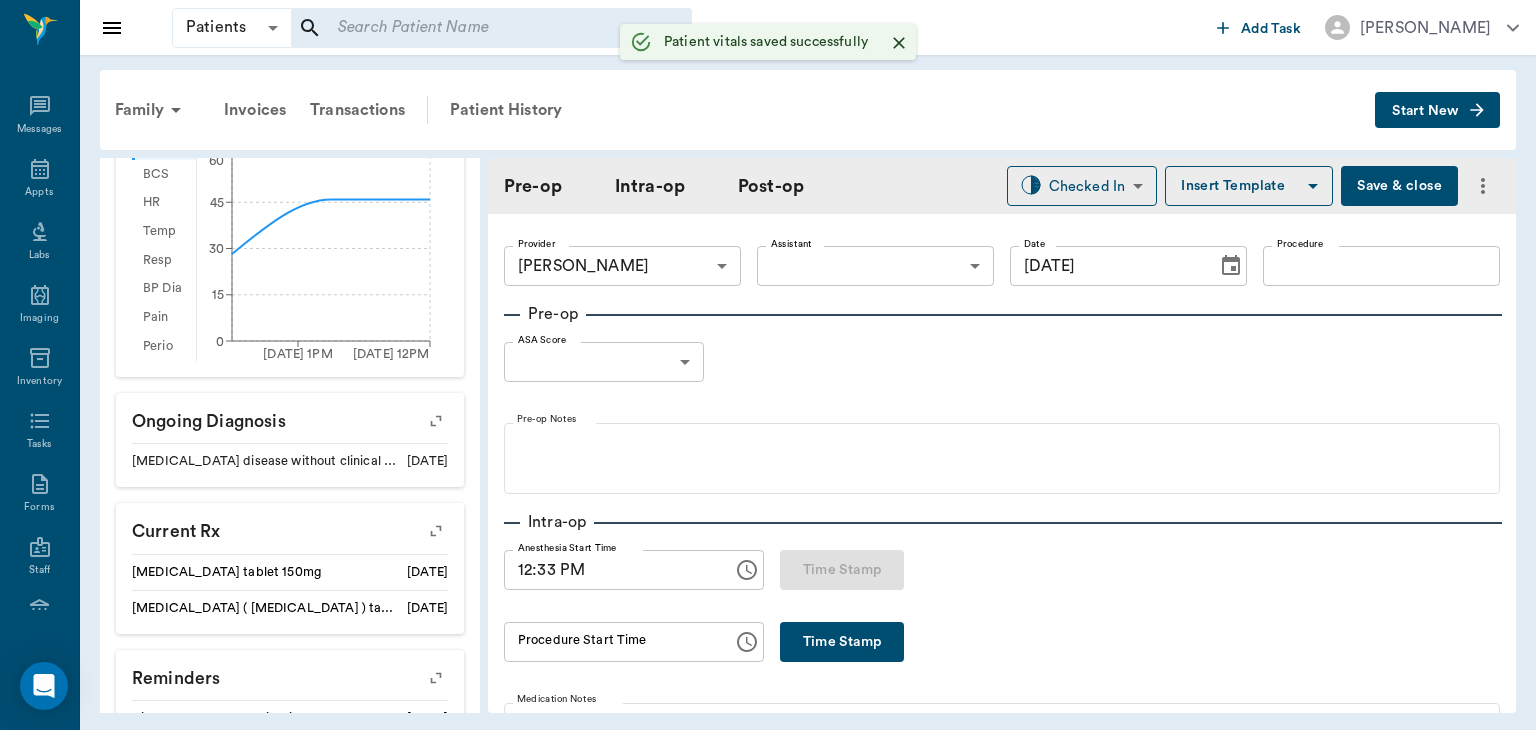 click on "Patients Patients ​ ​ Add Task Dr. Bert Ellsworth Nectar Messages Appts Labs Imaging Inventory Tasks Forms Staff Reports Lookup Settings Family Invoices Transactions Patient History Start New Pete Sachtleben #10039_P1    -    ACTIVE   Species : Canine Breed : American Staffordshire Terrier Gender : Male - Not neutered Age : 1 yr 6 mo (01/01/2024) Weight : 45.9 lbs / 20.8199 kg Patient Special Care:  None Family : Sachtleben Client : kenlah Sachtleban Phone : (903) 665-0018 Email : kenlah.sachtleben@gmail.com Balance : $0.00 Credit : $0.00 Client Special Care:  None Patient Vitals Weight BCS HR Temp Resp BP Dia Pain Perio Score ( lb ) Date 10/30/24 1PM 07/22/25 12PM 0 15 30 45 60 Ongoing diagnosis Heartworm disease without clinical signs 07/02/25 Current Rx trazodone tablet 150mg 07/02/26 metoclopramide ( reglan ) tablets 5mg 10/30/25 Reminders Distemper/Parvo Vaccination Annual 07/01/26 Corona Vaccination Annual 07/01/26 Rabies Vaccination Canine Annual ( Bundled) 07/01/26 Bordetella Vaccination Annual 0" at bounding box center (768, 365) 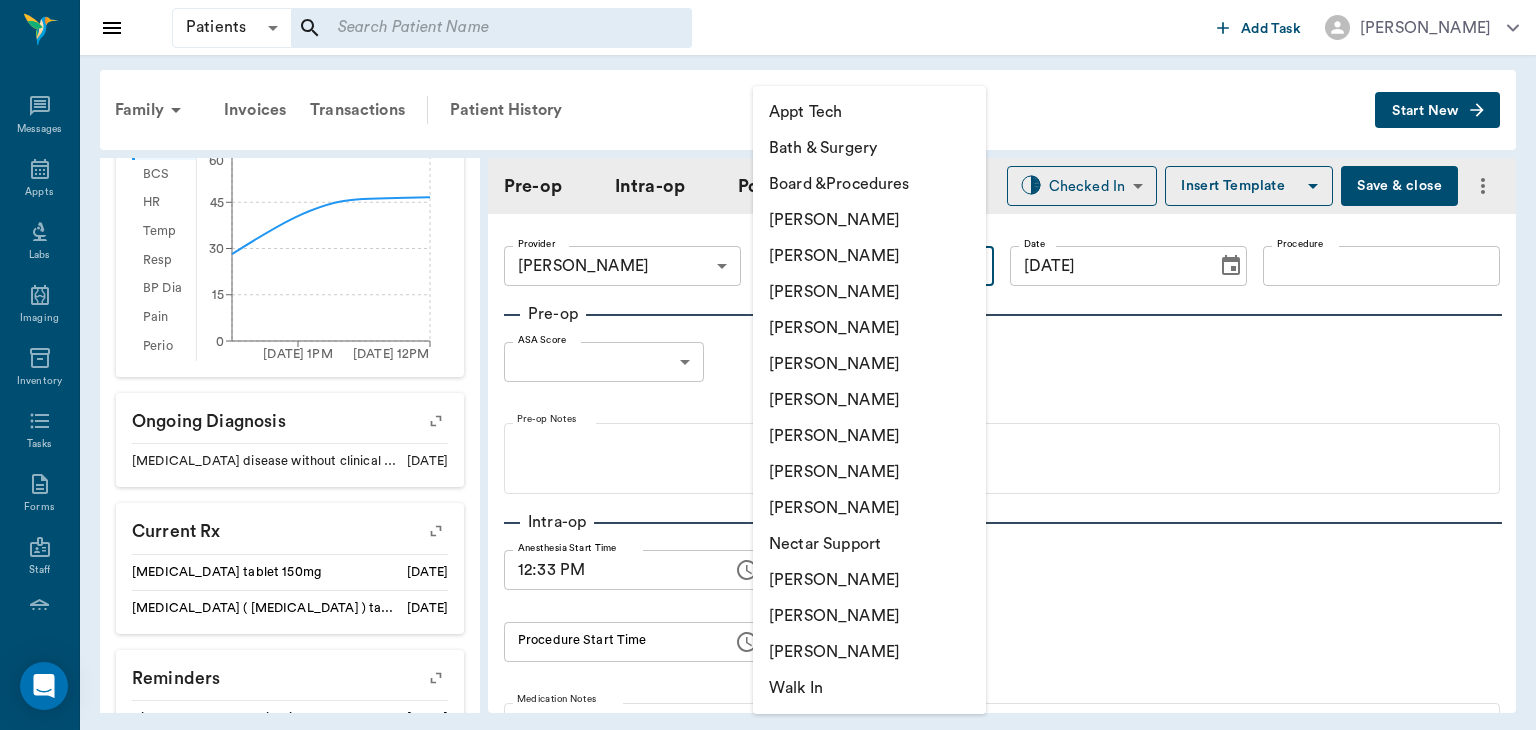 click on "[PERSON_NAME]" at bounding box center (869, 436) 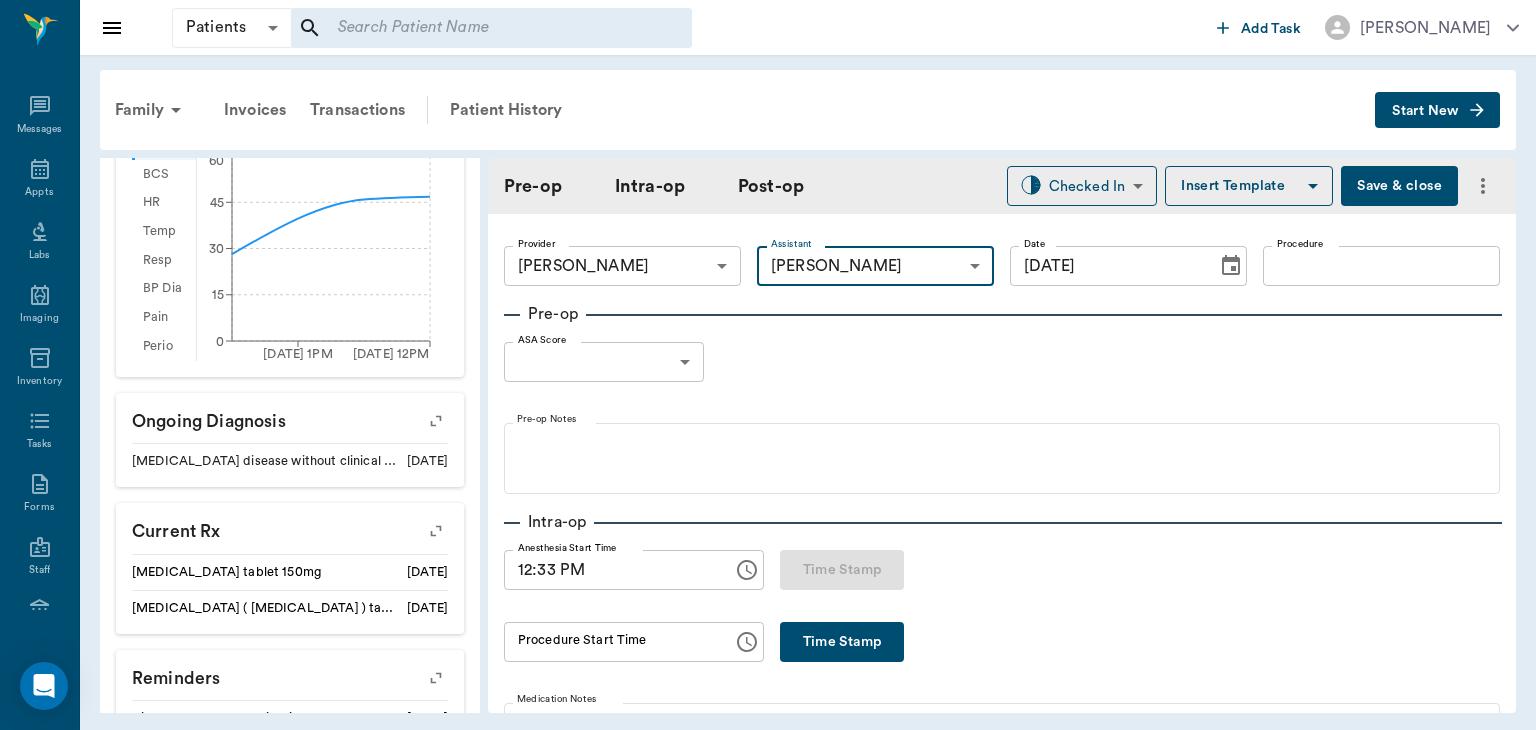 click on "Procedure" at bounding box center (1381, 266) 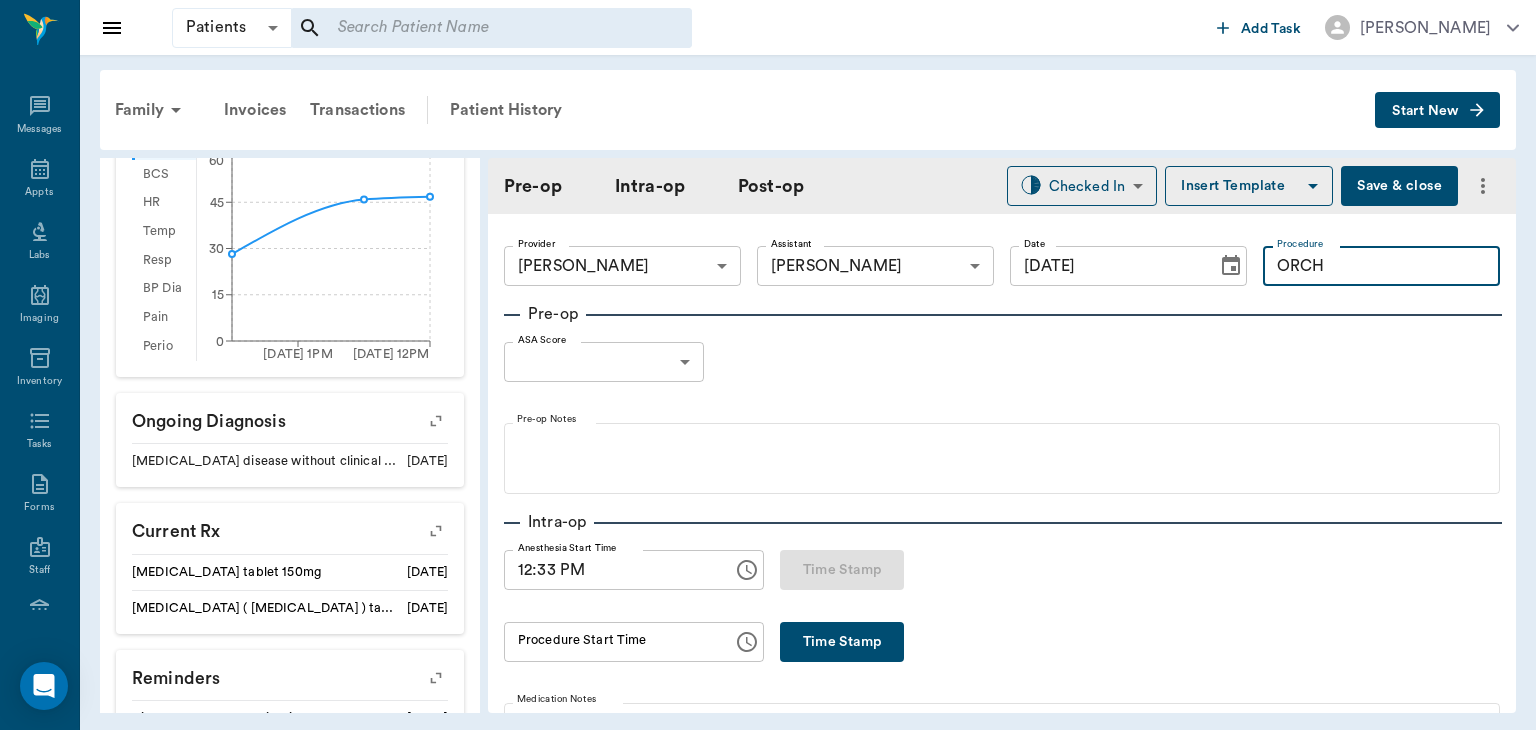 type on "ORCH" 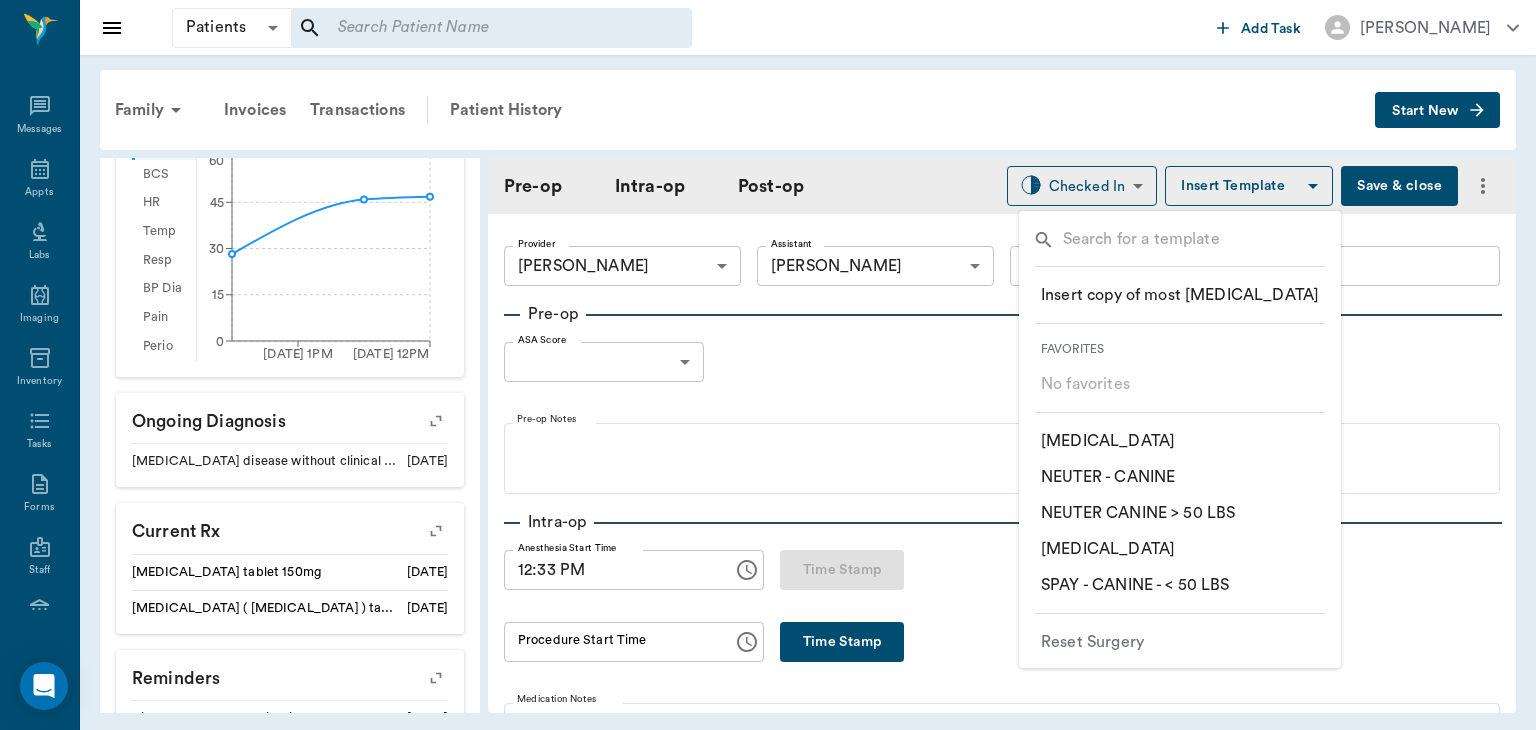 click on "​ NEUTER - CANINE" at bounding box center [1108, 477] 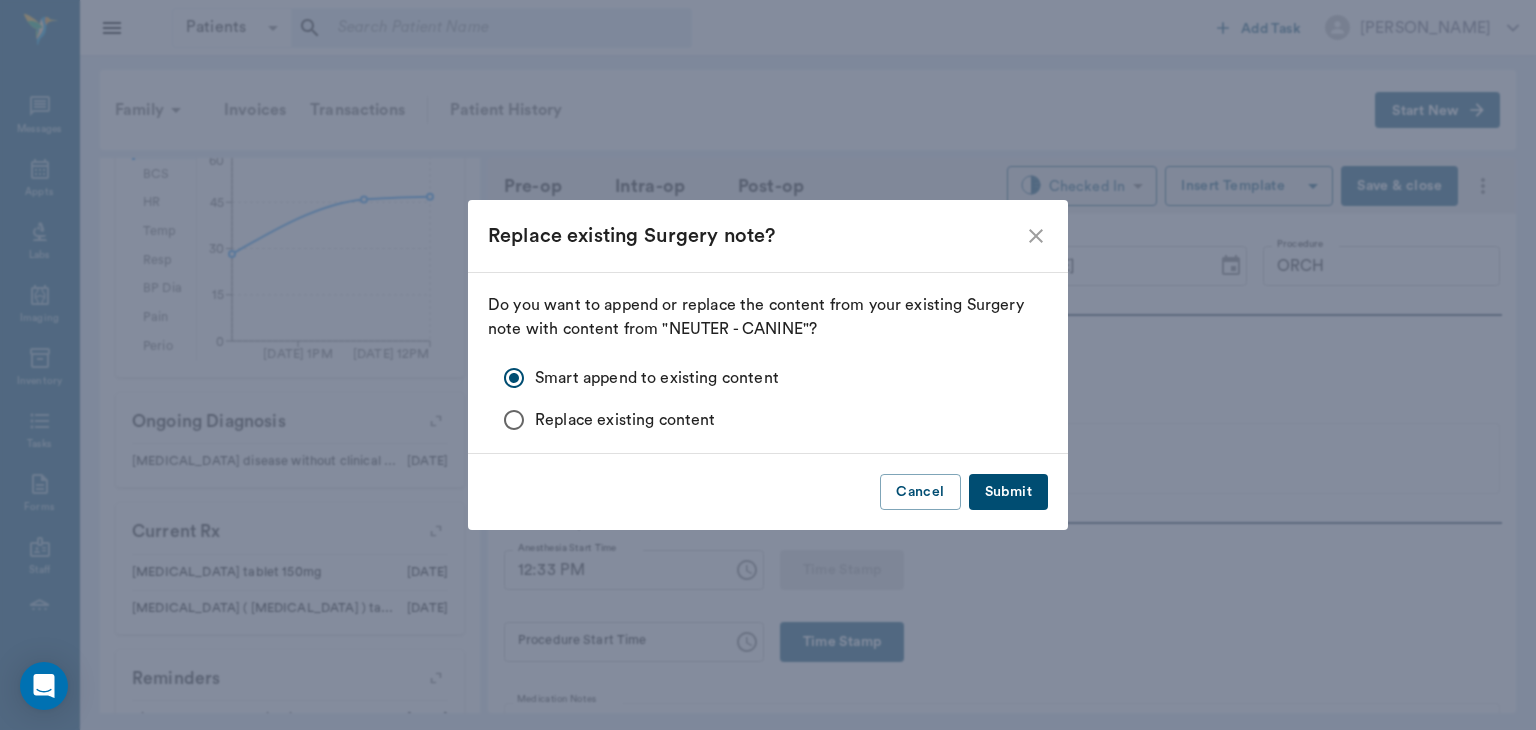 click on "Submit" at bounding box center (1008, 492) 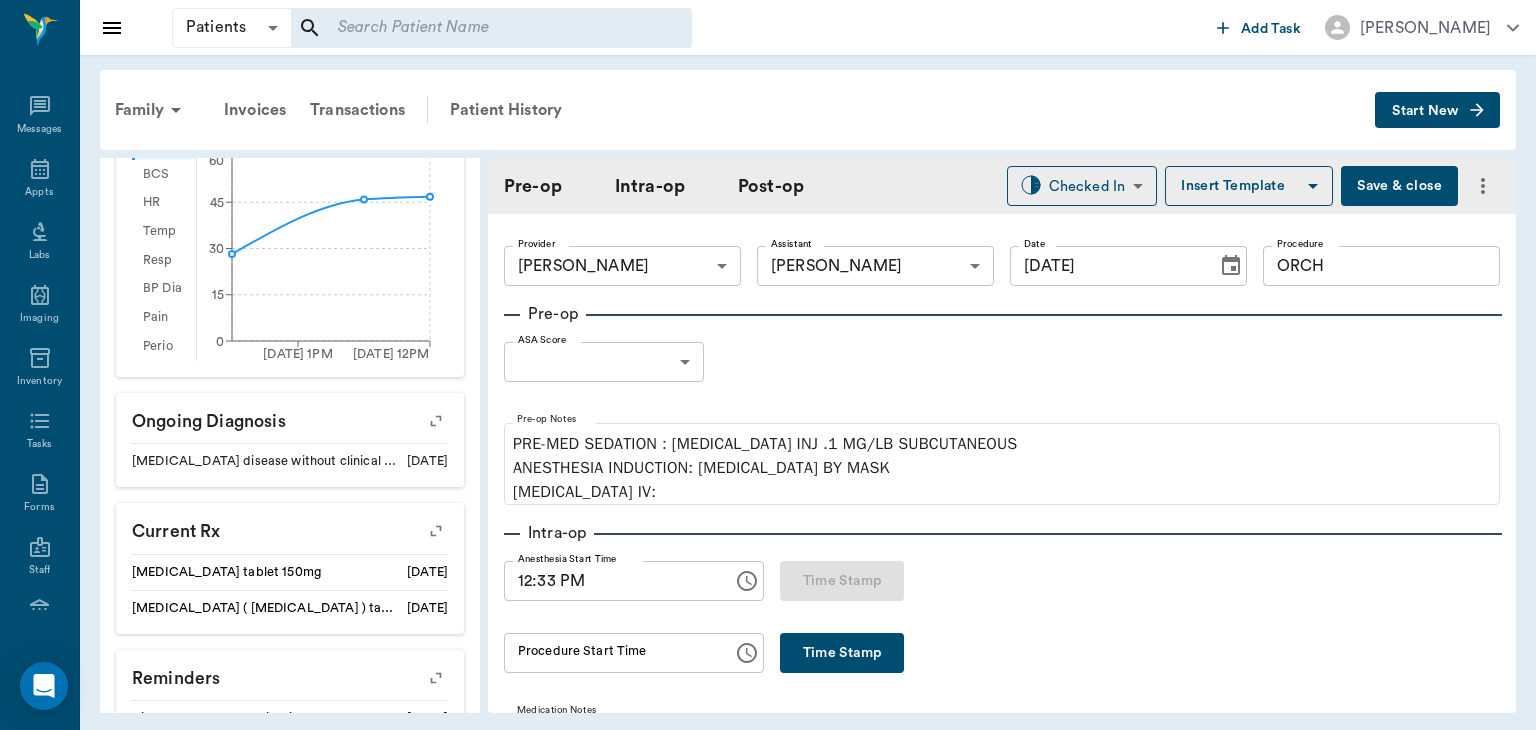click on "Patients Patients ​ ​ Add Task Dr. Bert Ellsworth Nectar Messages Appts Labs Imaging Inventory Tasks Forms Staff Reports Lookup Settings Family Invoices Transactions Patient History Start New Pete Sachtleben #10039_P1    -    ACTIVE   Species : Canine Breed : American Staffordshire Terrier Gender : Male - Not neutered Age : 1 yr 6 mo (01/01/2024) Weight : 46.8 lbs / 21.2281 kg Patient Special Care:  None Family : Sachtleben Client : kenlah Sachtleban Phone : (903) 665-0018 Email : kenlah.sachtleben@gmail.com Balance : $0.00 Credit : $0.00 Client Special Care:  None Patient Vitals Weight BCS HR Temp Resp BP Dia Pain Perio Score ( lb ) Date 10/30/24 1PM 07/22/25 12PM 0 15 30 45 60 Ongoing diagnosis Heartworm disease without clinical signs 07/02/25 Current Rx trazodone tablet 150mg 07/02/26 metoclopramide ( reglan ) tablets 5mg 10/30/25 Reminders Distemper/Parvo Vaccination Annual 07/01/26 Corona Vaccination Annual 07/01/26 Rabies Vaccination Canine Annual ( Bundled) 07/01/26 Bordetella Vaccination Annual 0" at bounding box center (768, 365) 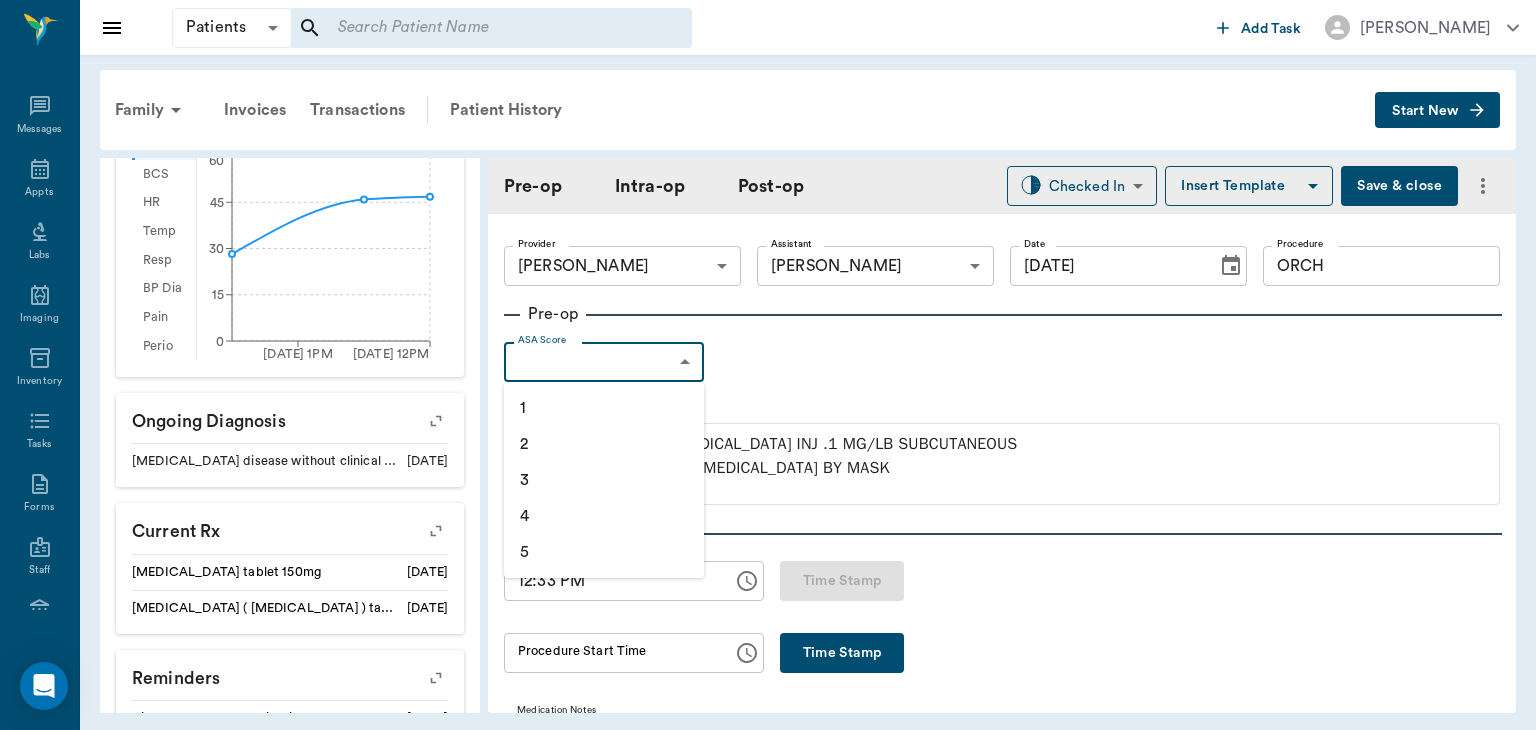 click on "1" at bounding box center (604, 408) 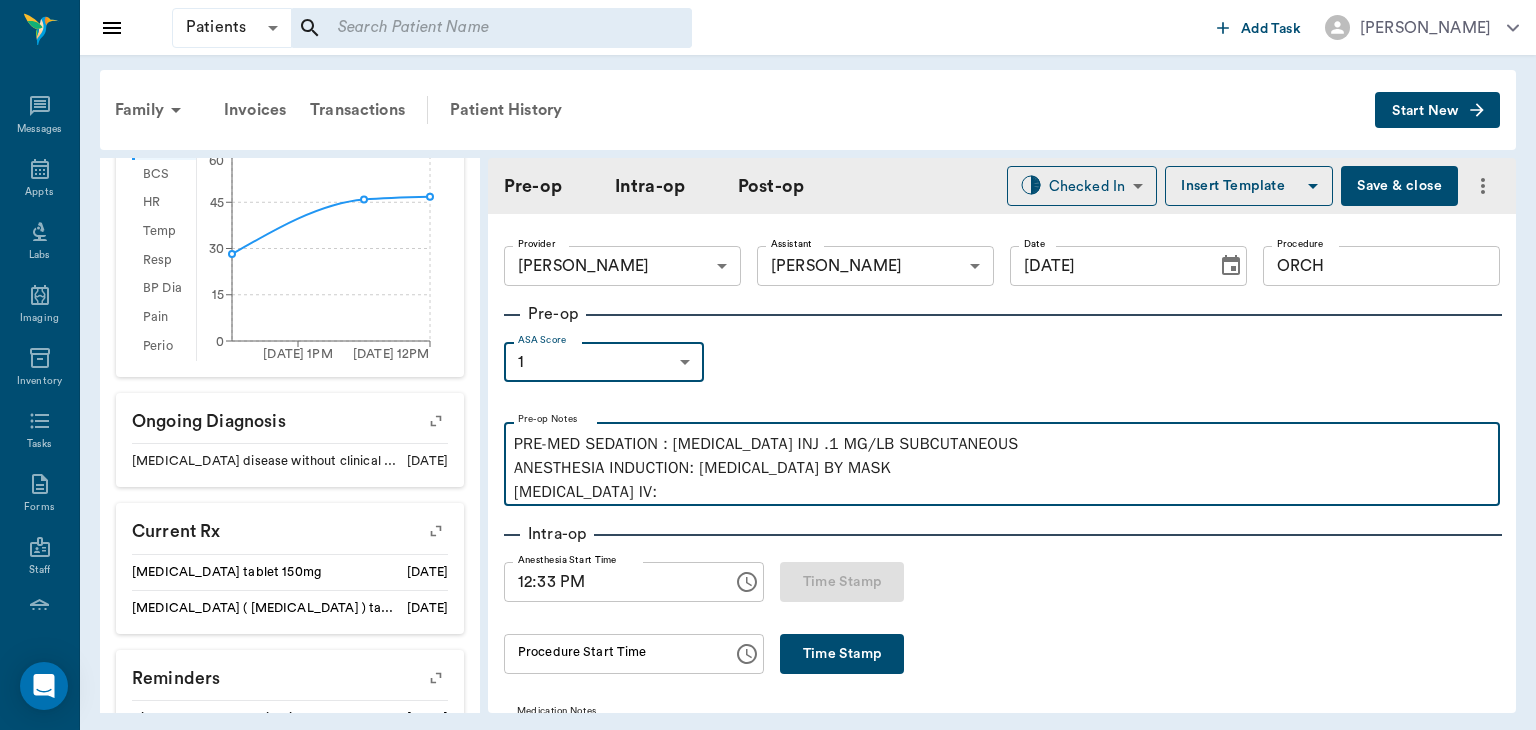 click on "PRE-MED SEDATION : ACEPROMAZINE INJ .1 MG/LB SUBCUTANEOUS ANESTHESIA INDUCTION: ISOFLURANE BY MASK PROPOFOL IV:" at bounding box center (1002, 468) 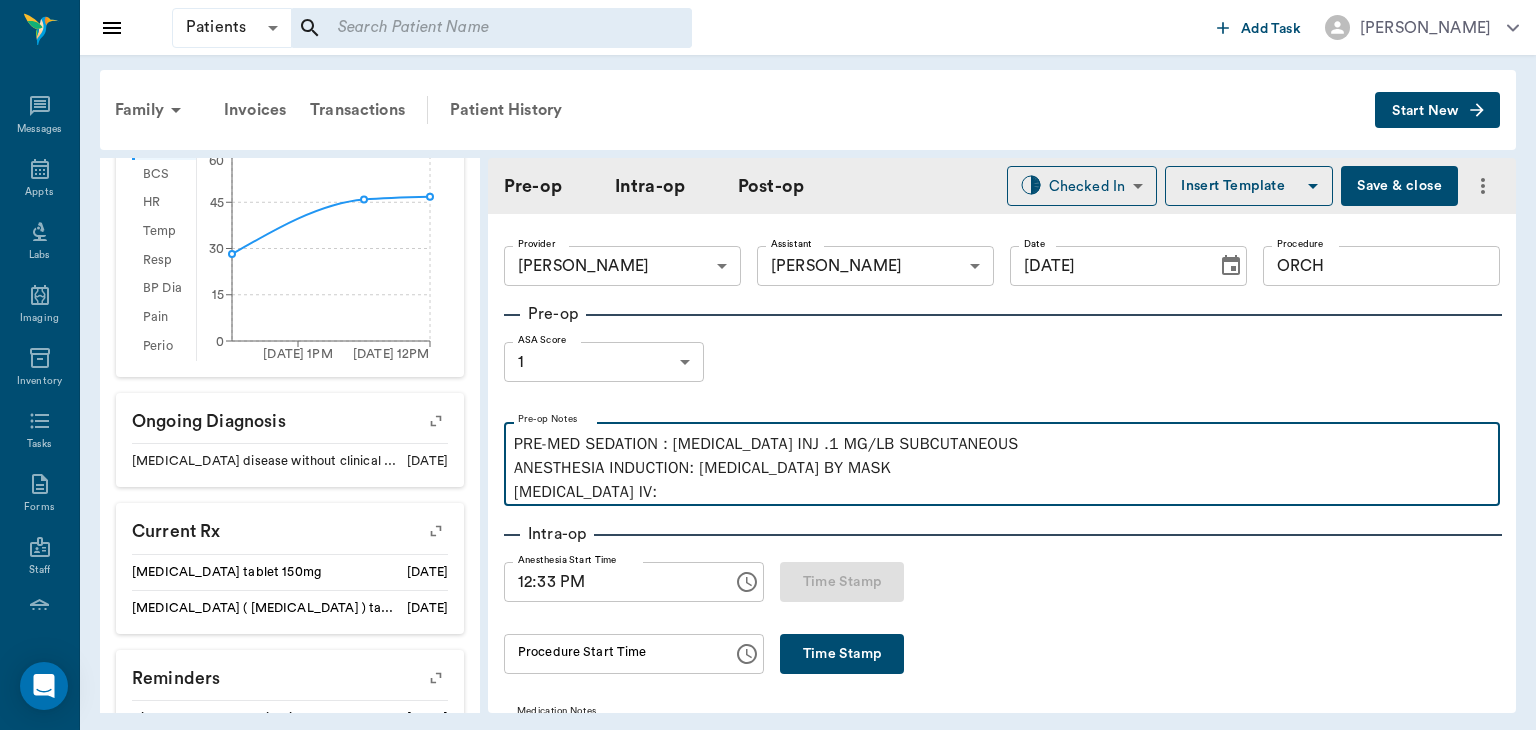 type 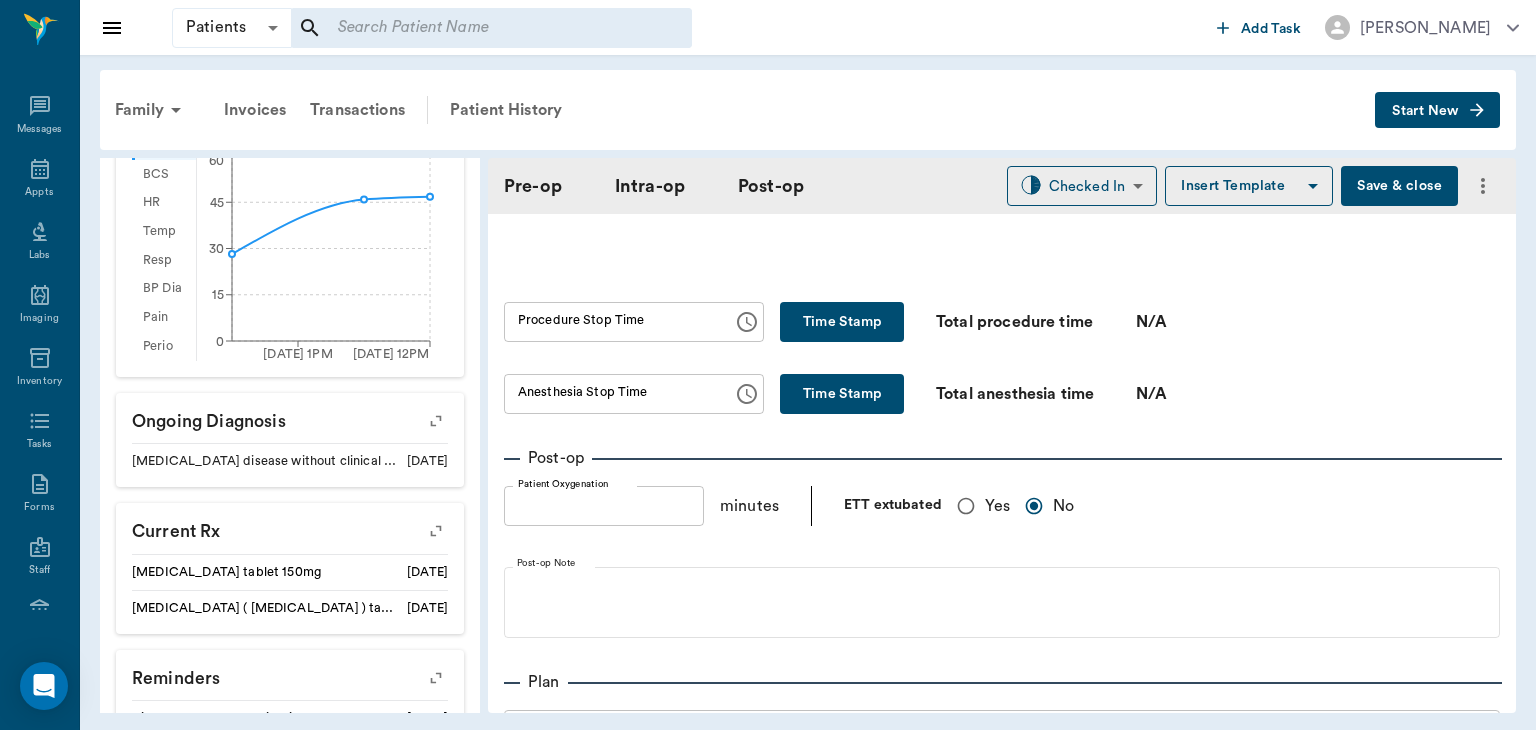 click on "Yes" at bounding box center (966, 506) 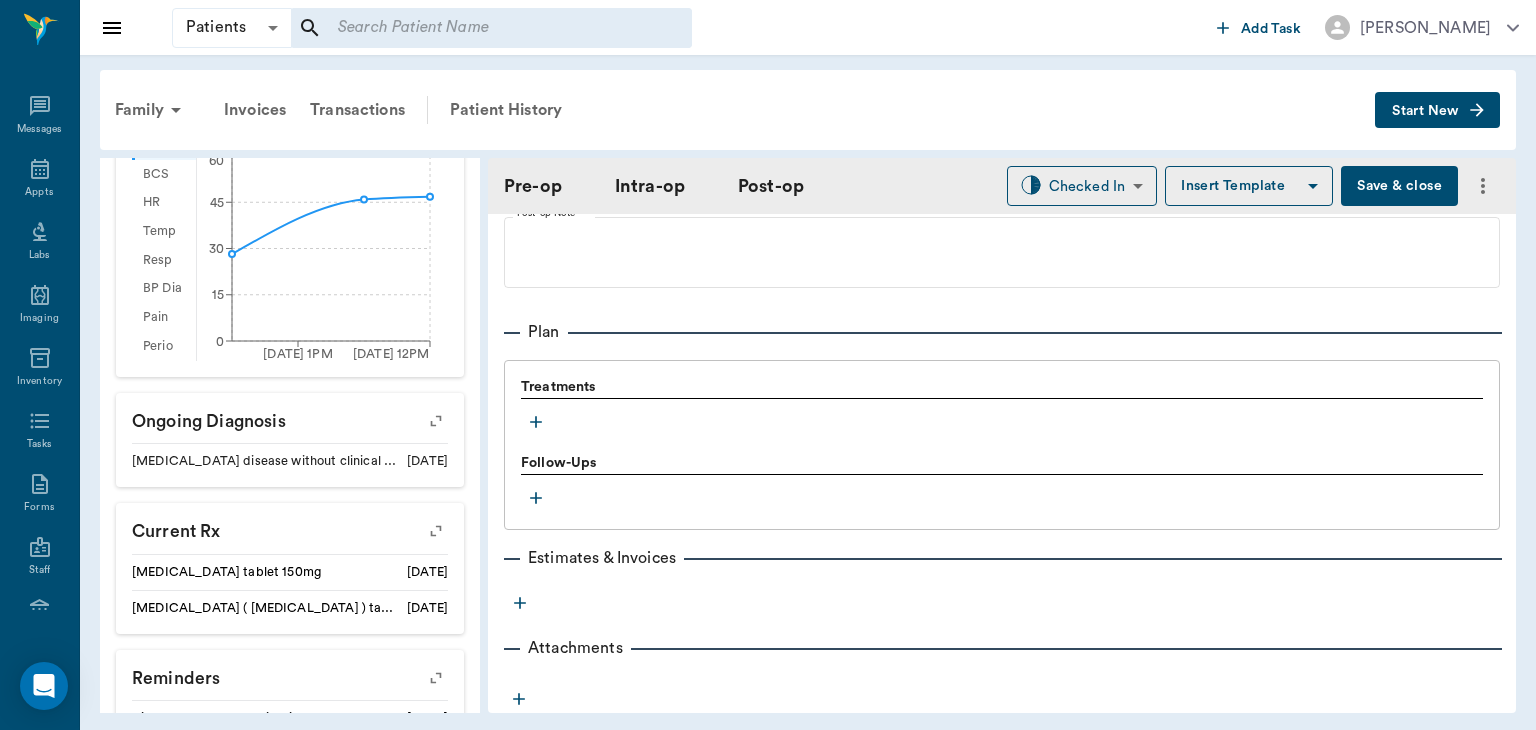 scroll, scrollTop: 1544, scrollLeft: 0, axis: vertical 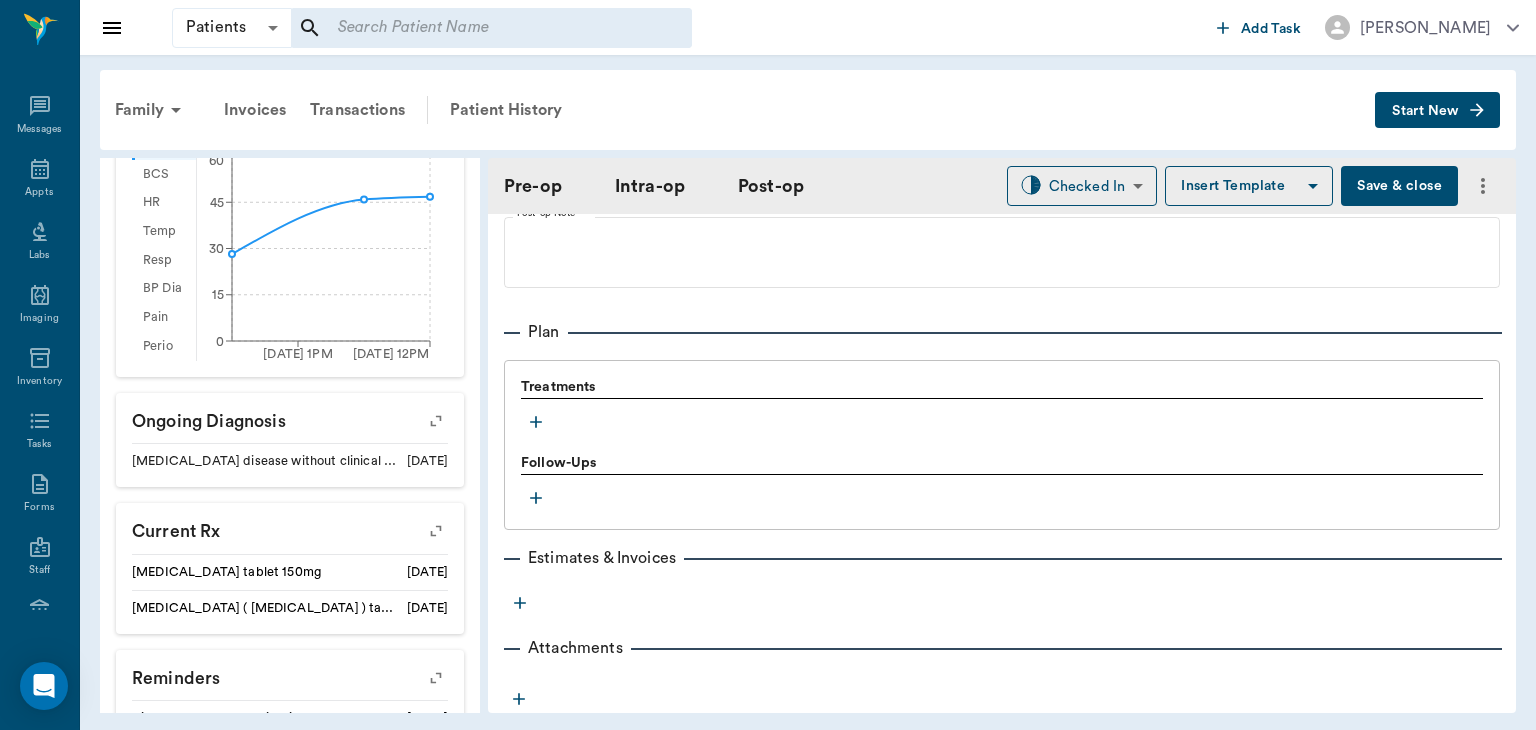 click 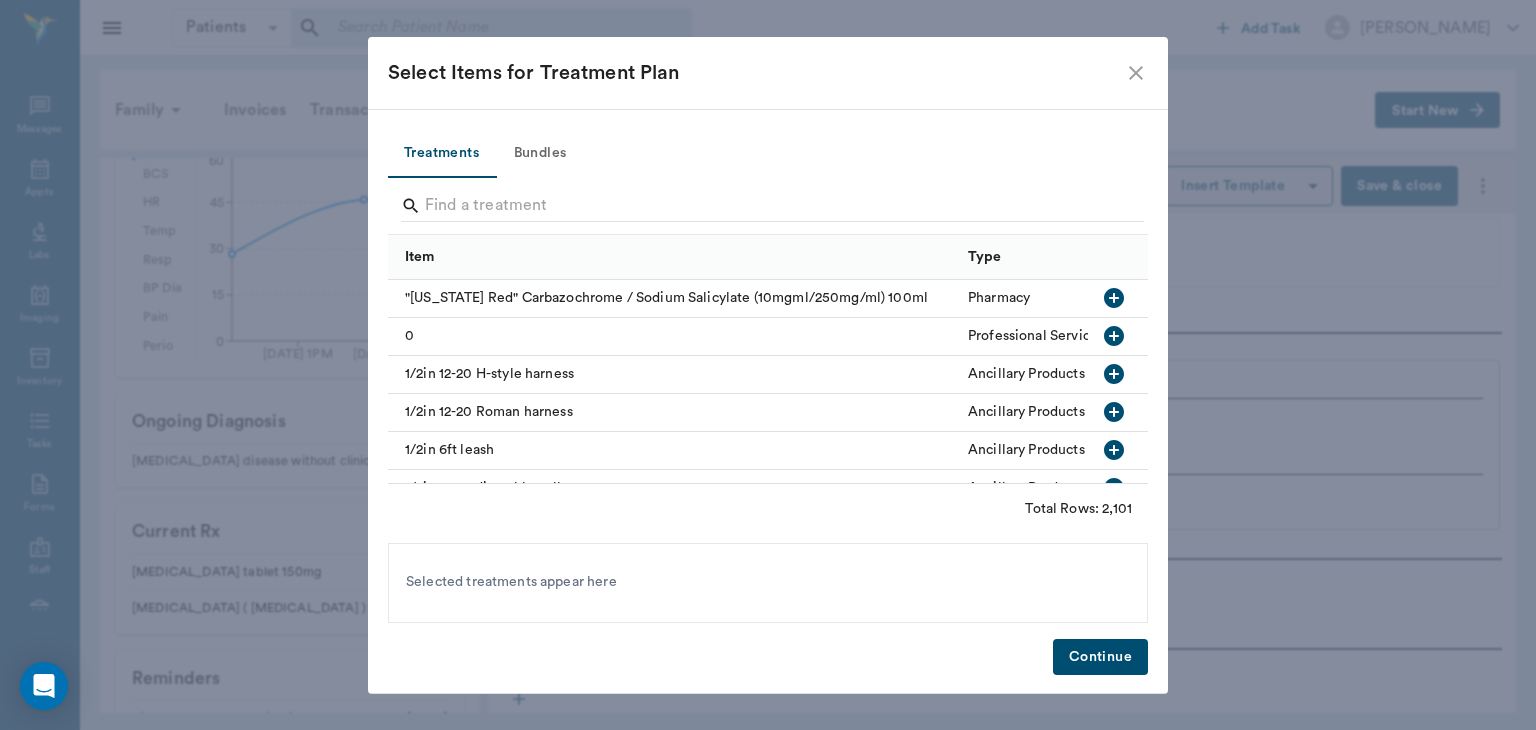 click on "Bundles" at bounding box center (540, 154) 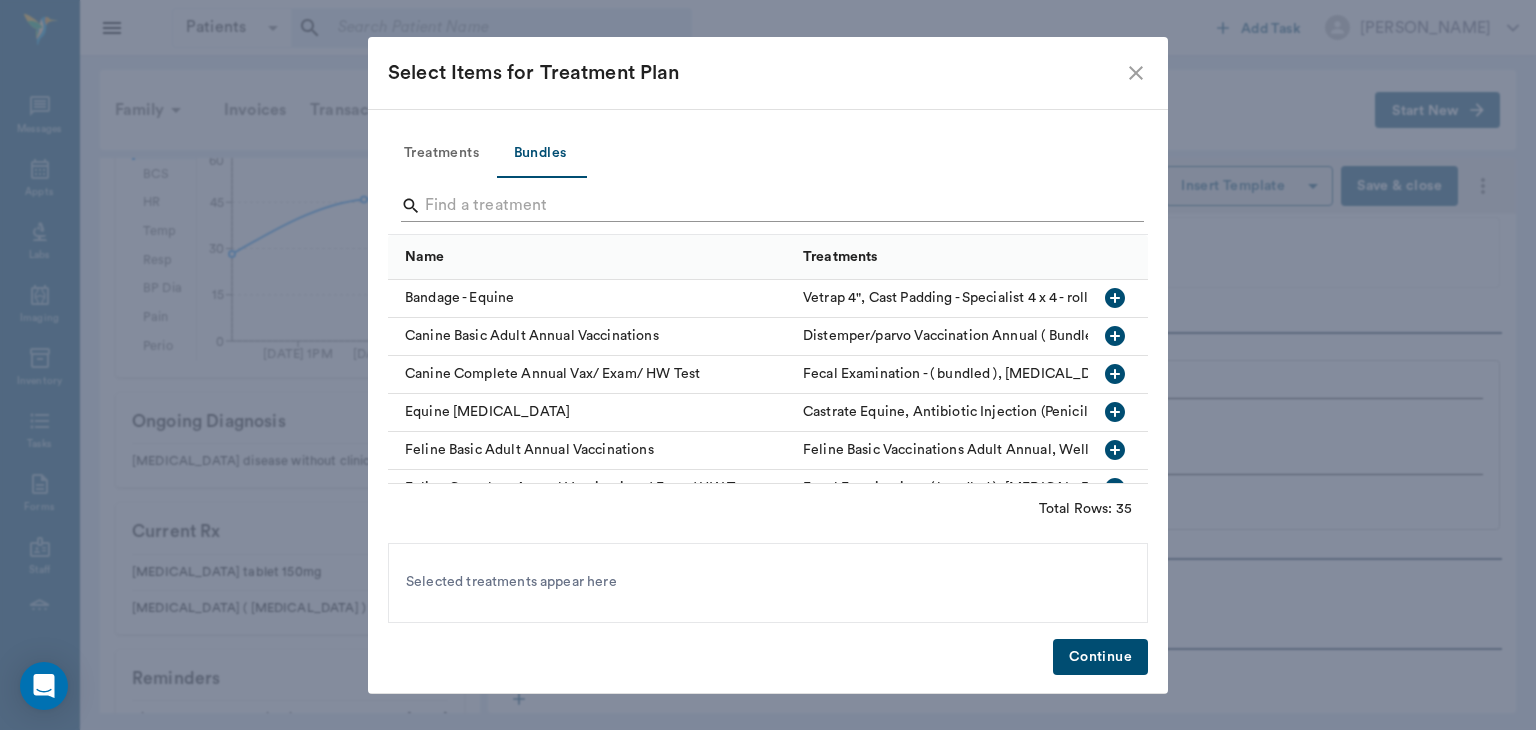 click at bounding box center [769, 206] 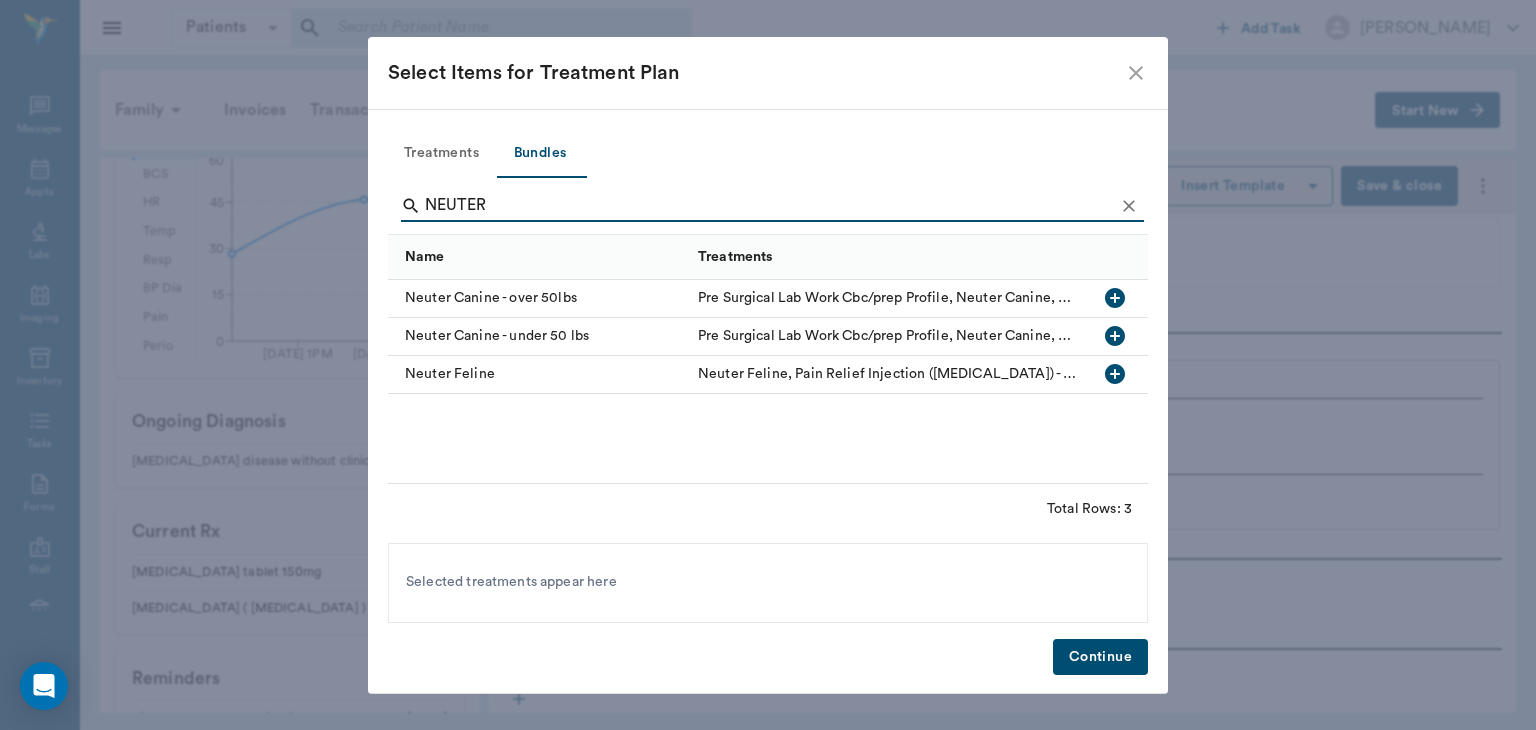 type on "NEUTER" 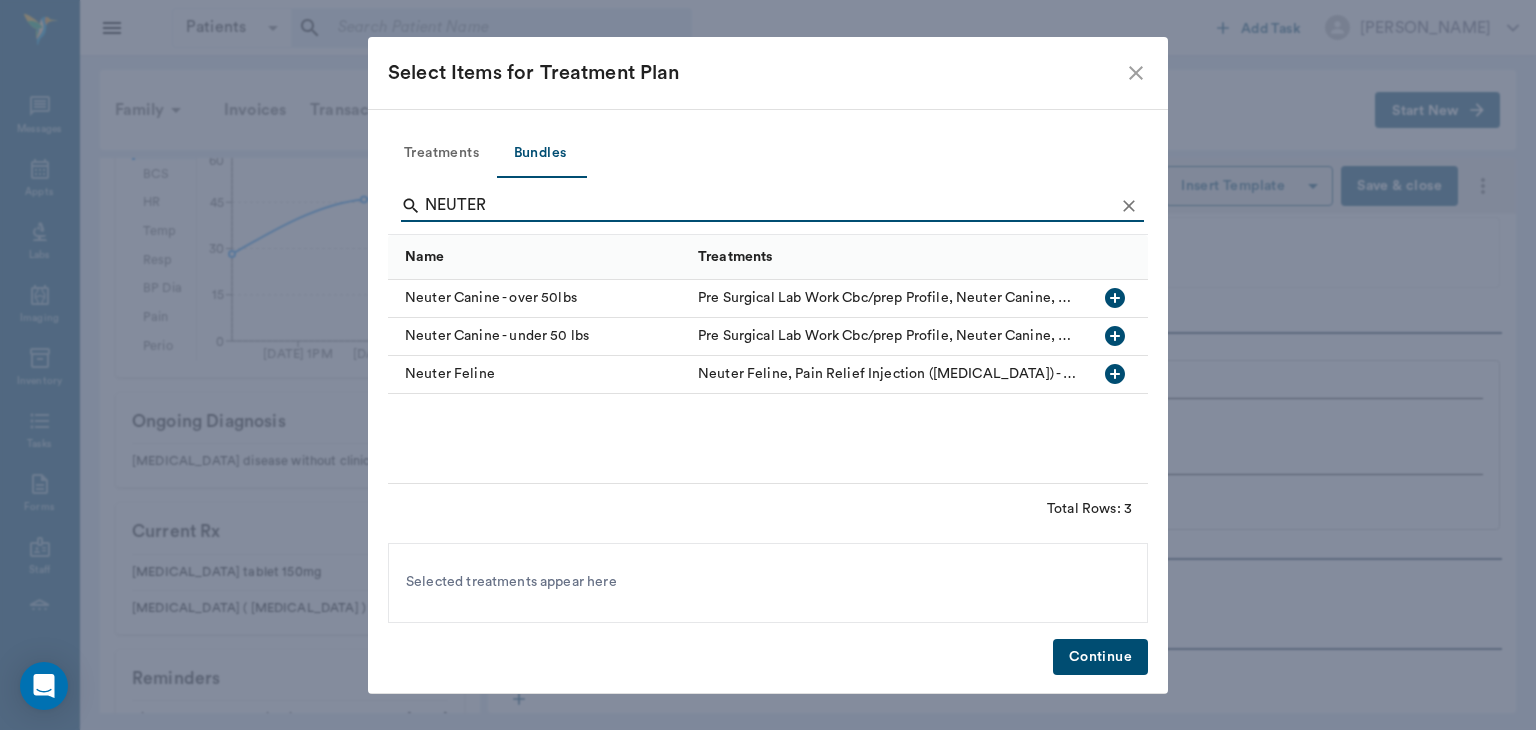 click 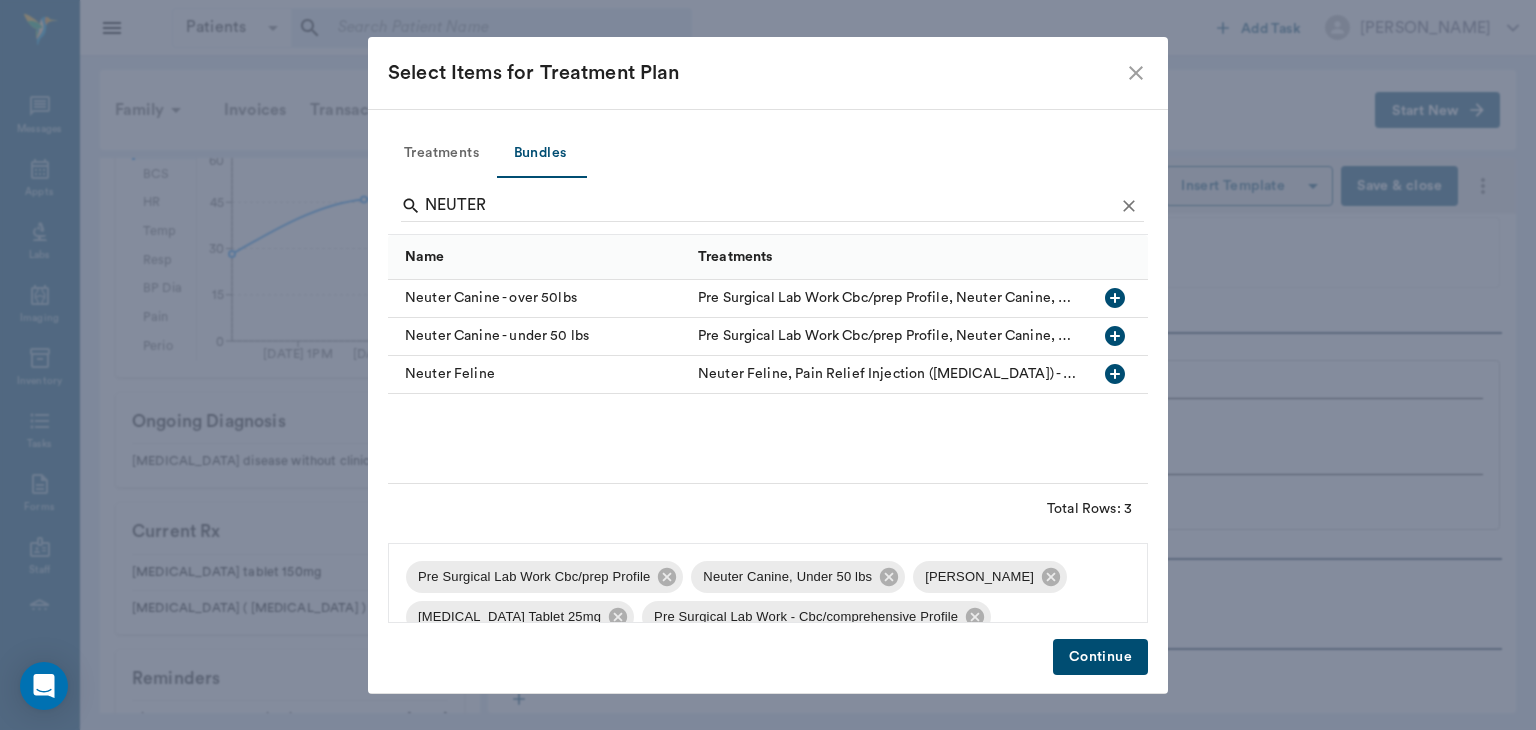 click on "Pre Surgical Lab Work Cbc/prep Profile" at bounding box center (534, 577) 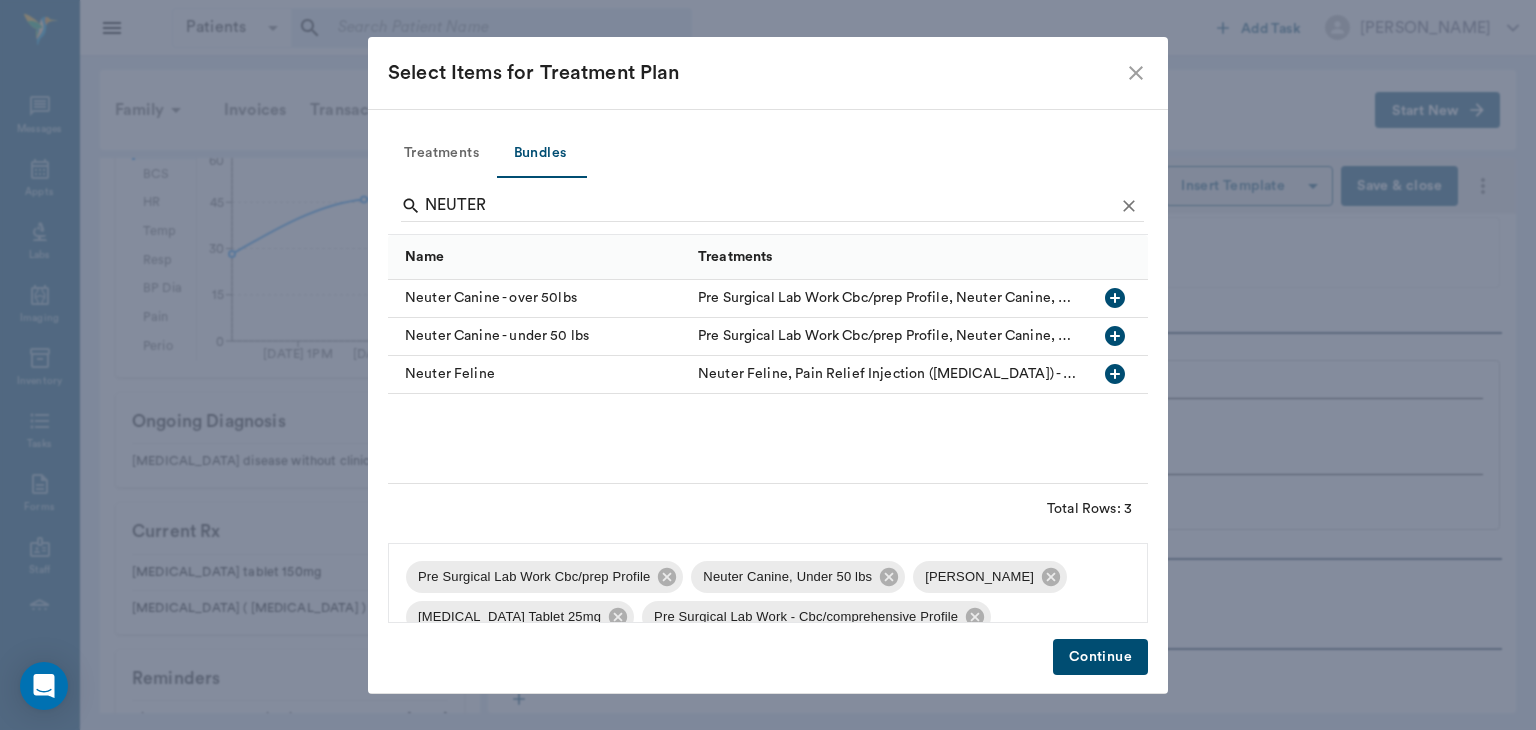 click 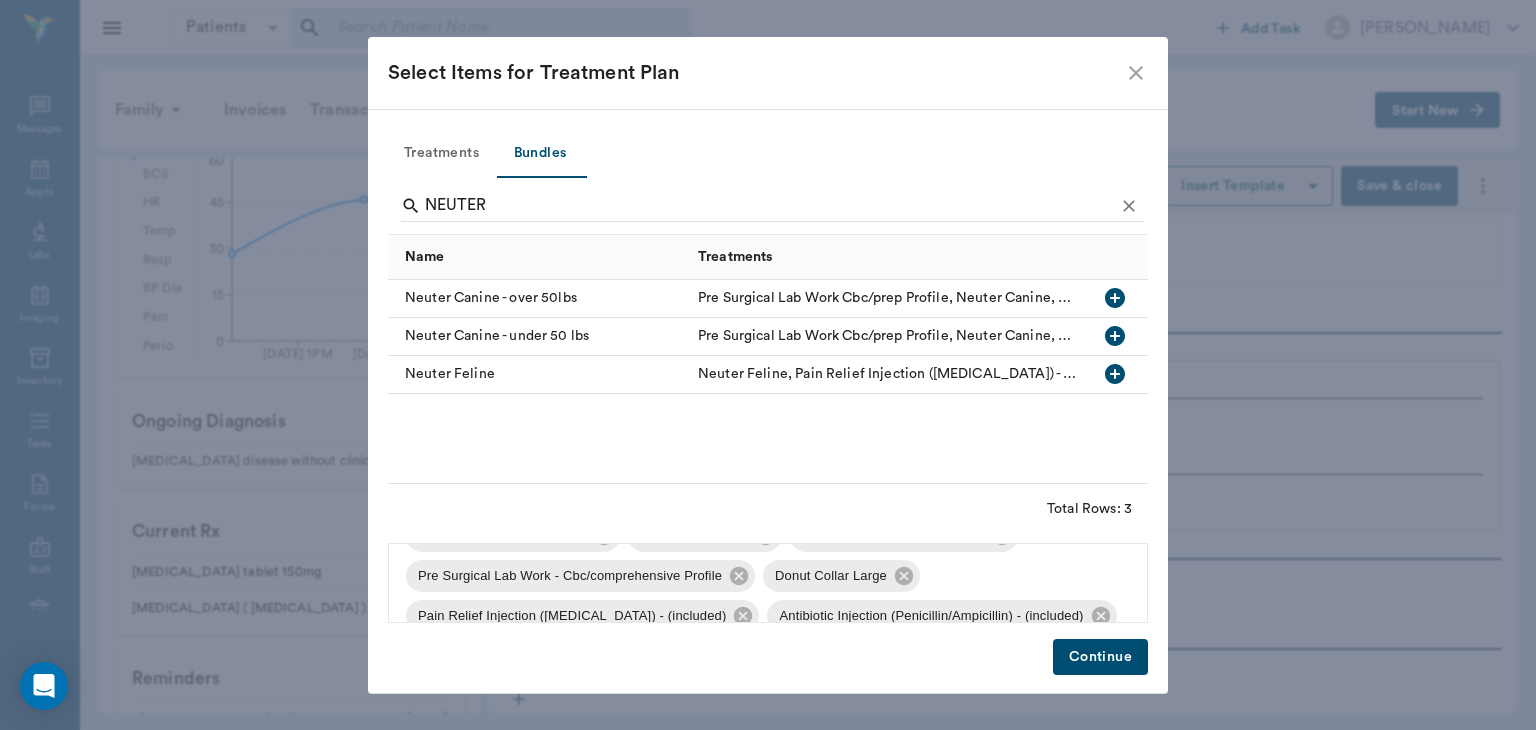scroll, scrollTop: 46, scrollLeft: 0, axis: vertical 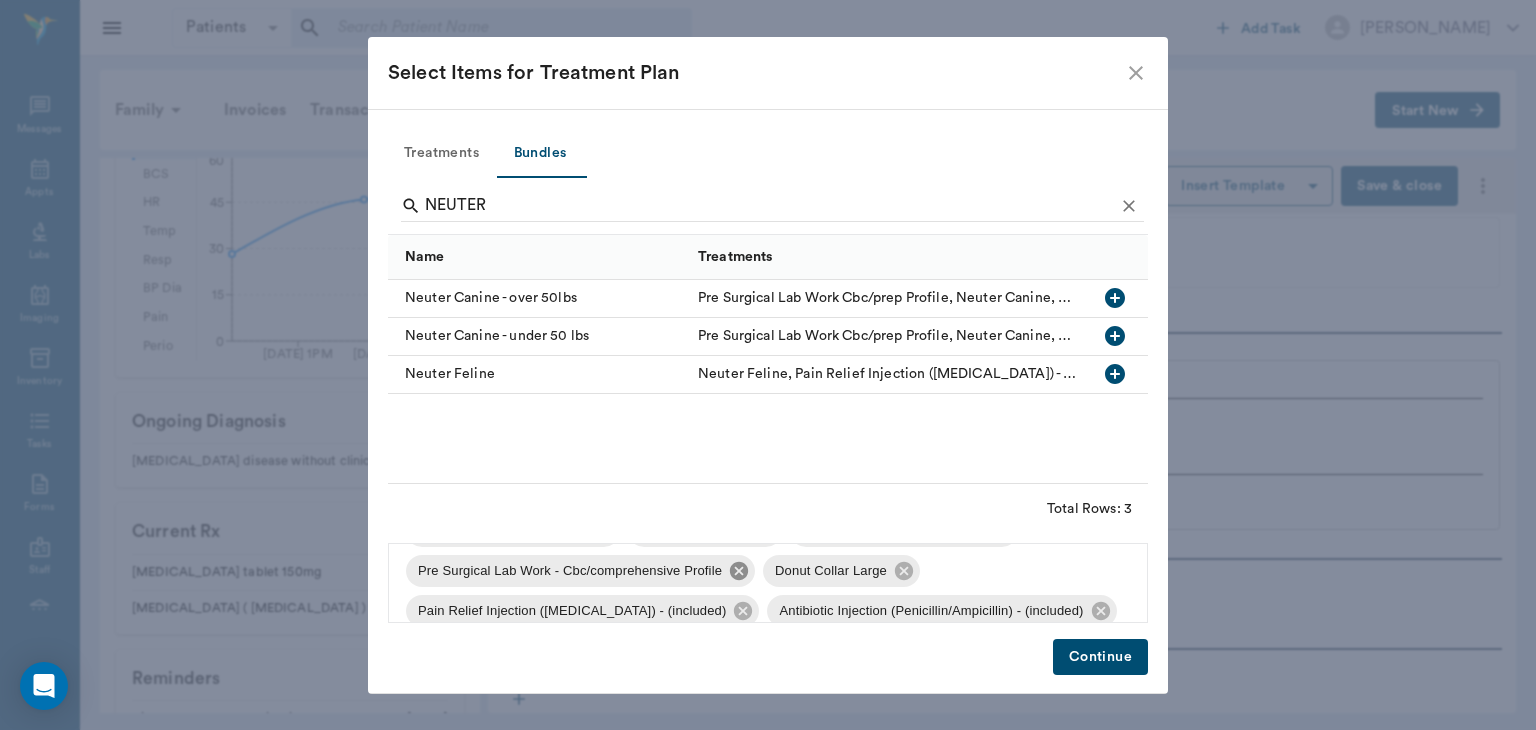 click 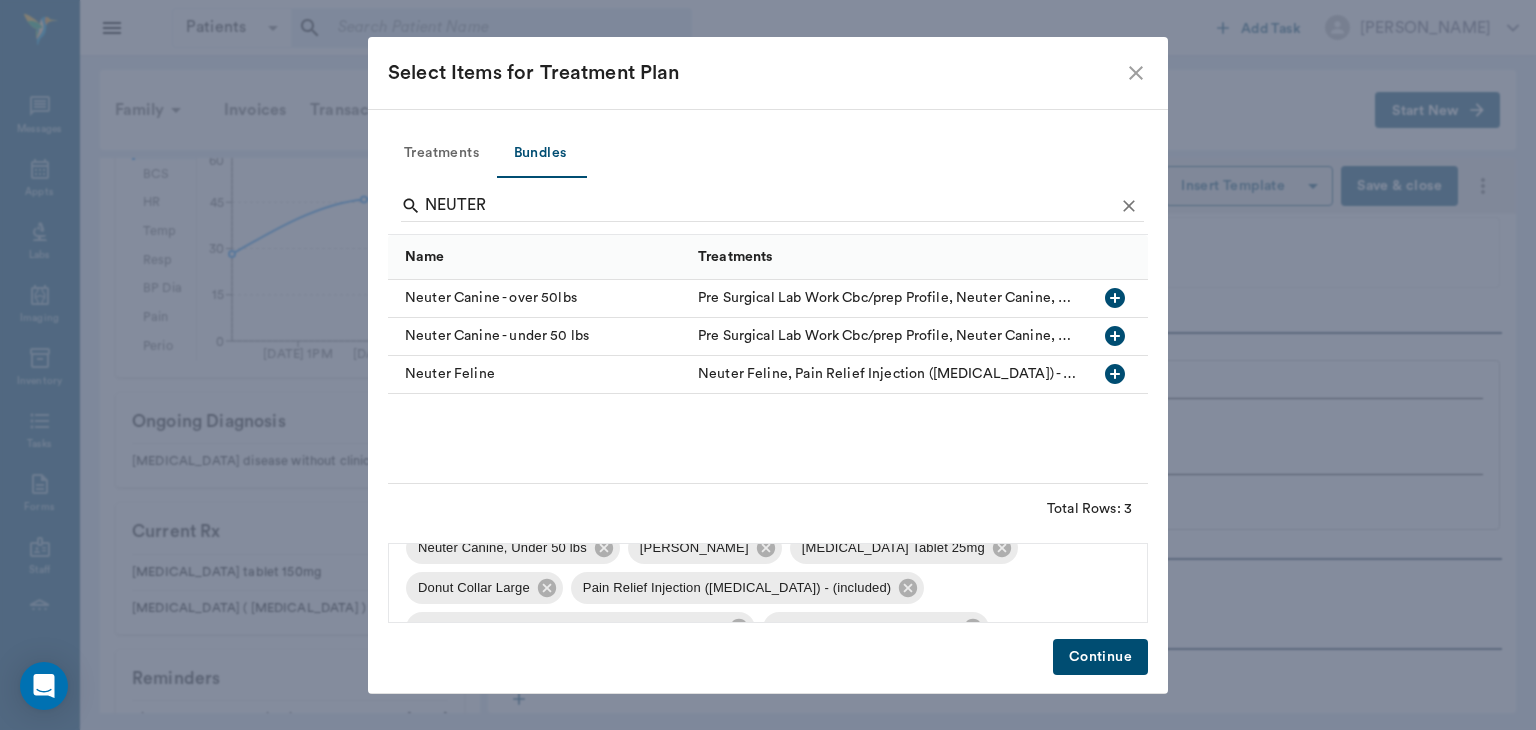 scroll, scrollTop: 12, scrollLeft: 0, axis: vertical 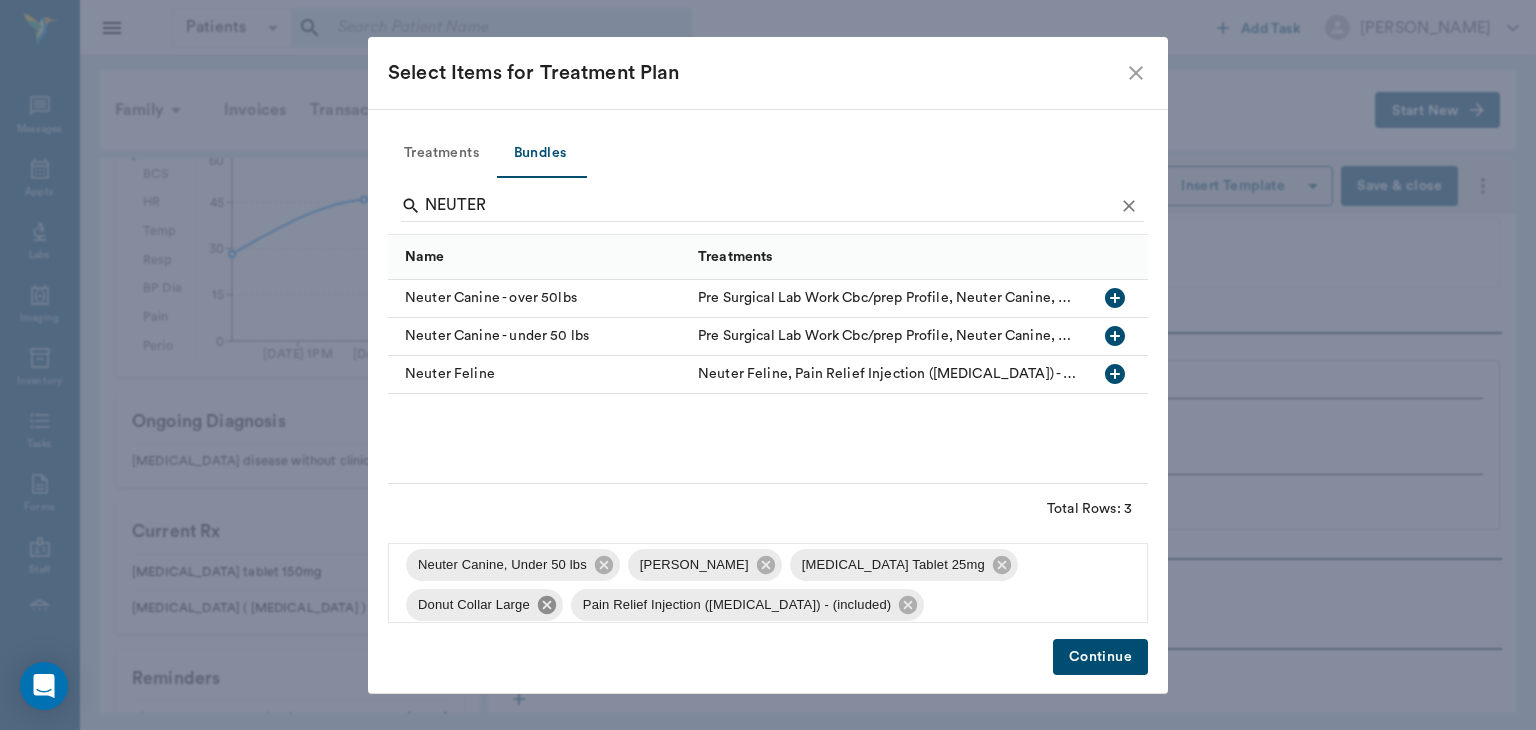 click 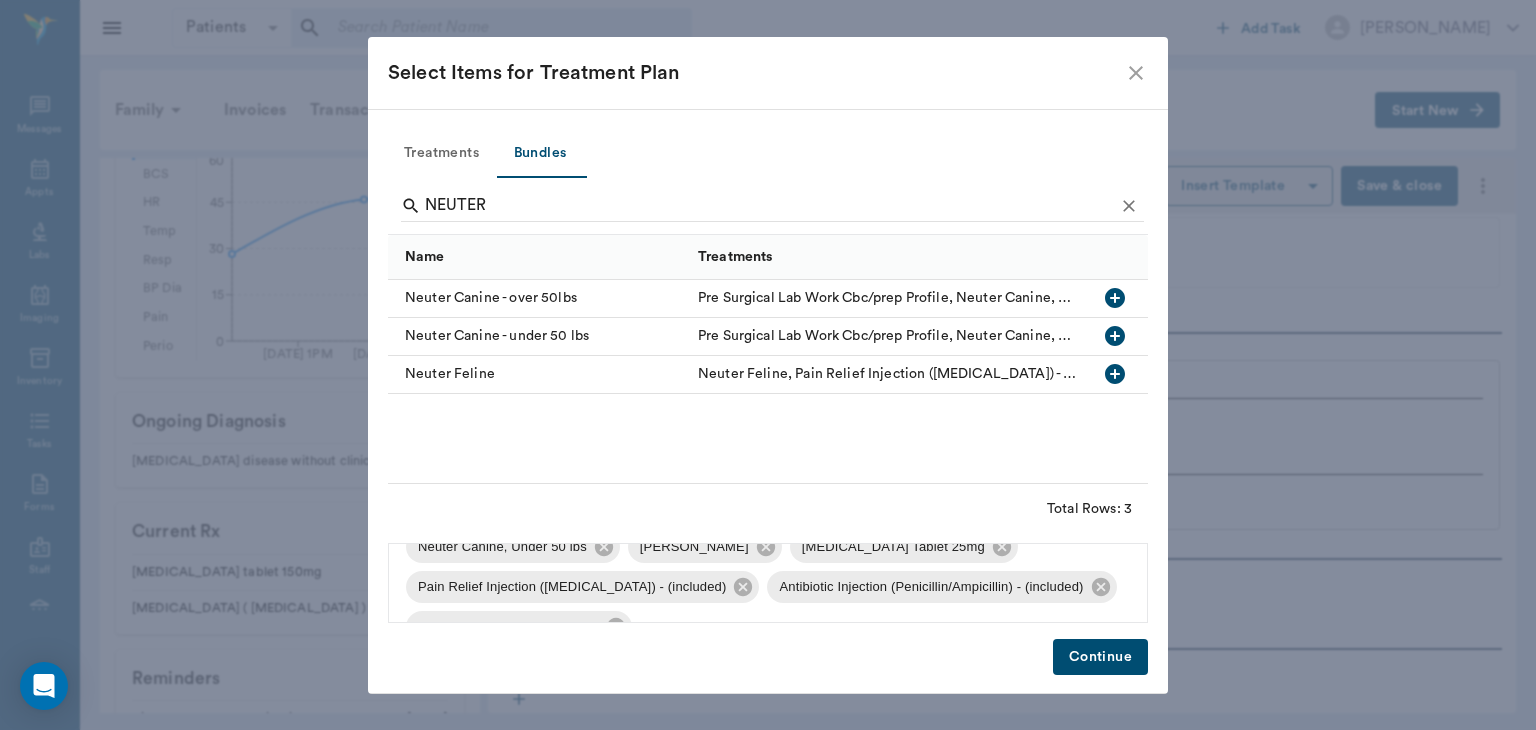 scroll, scrollTop: 0, scrollLeft: 0, axis: both 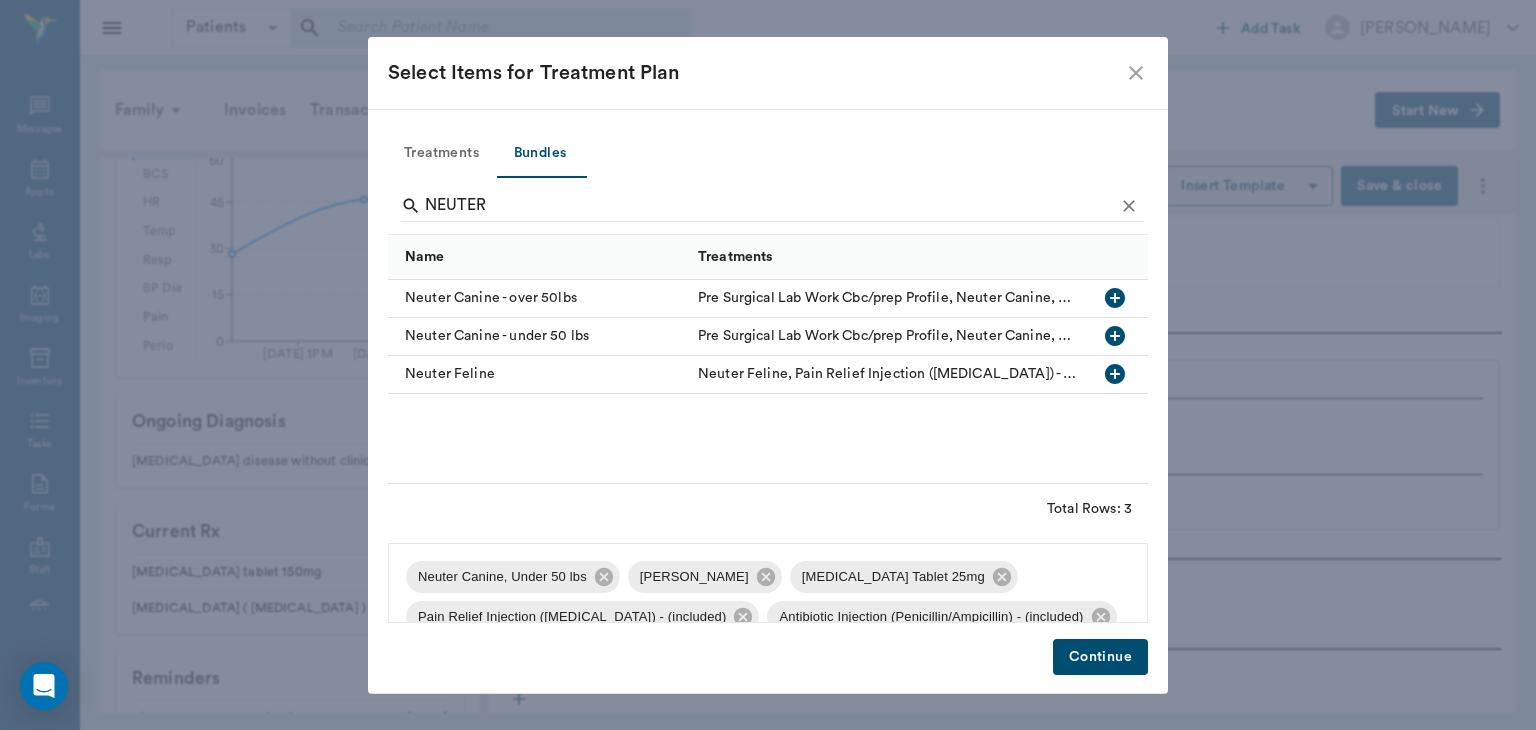 click on "Continue" at bounding box center [1100, 657] 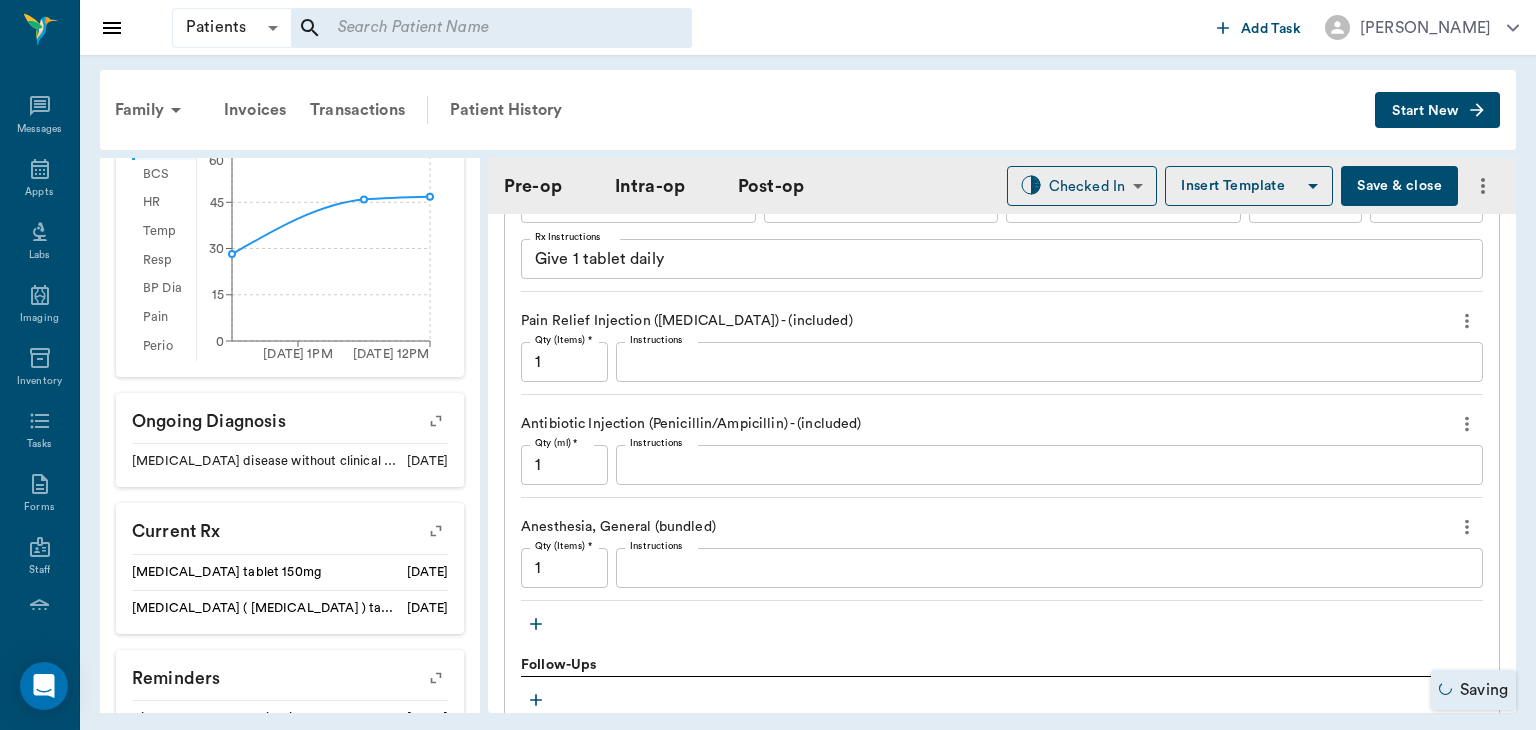 click on "Anesthesia, General (bundled) Qty (Items) * 1 Qty (Items) * Instructions x Instructions" at bounding box center [1002, 555] 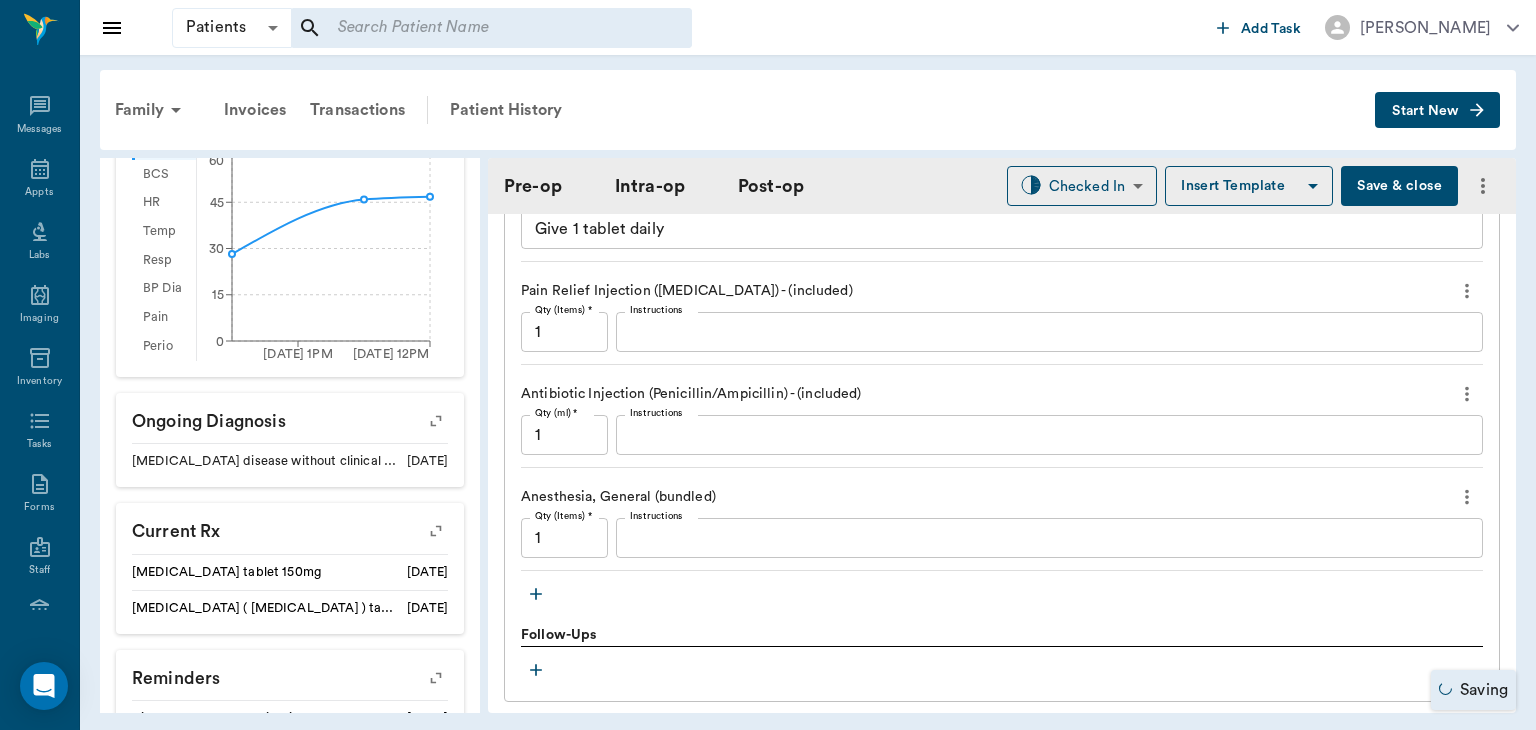 click 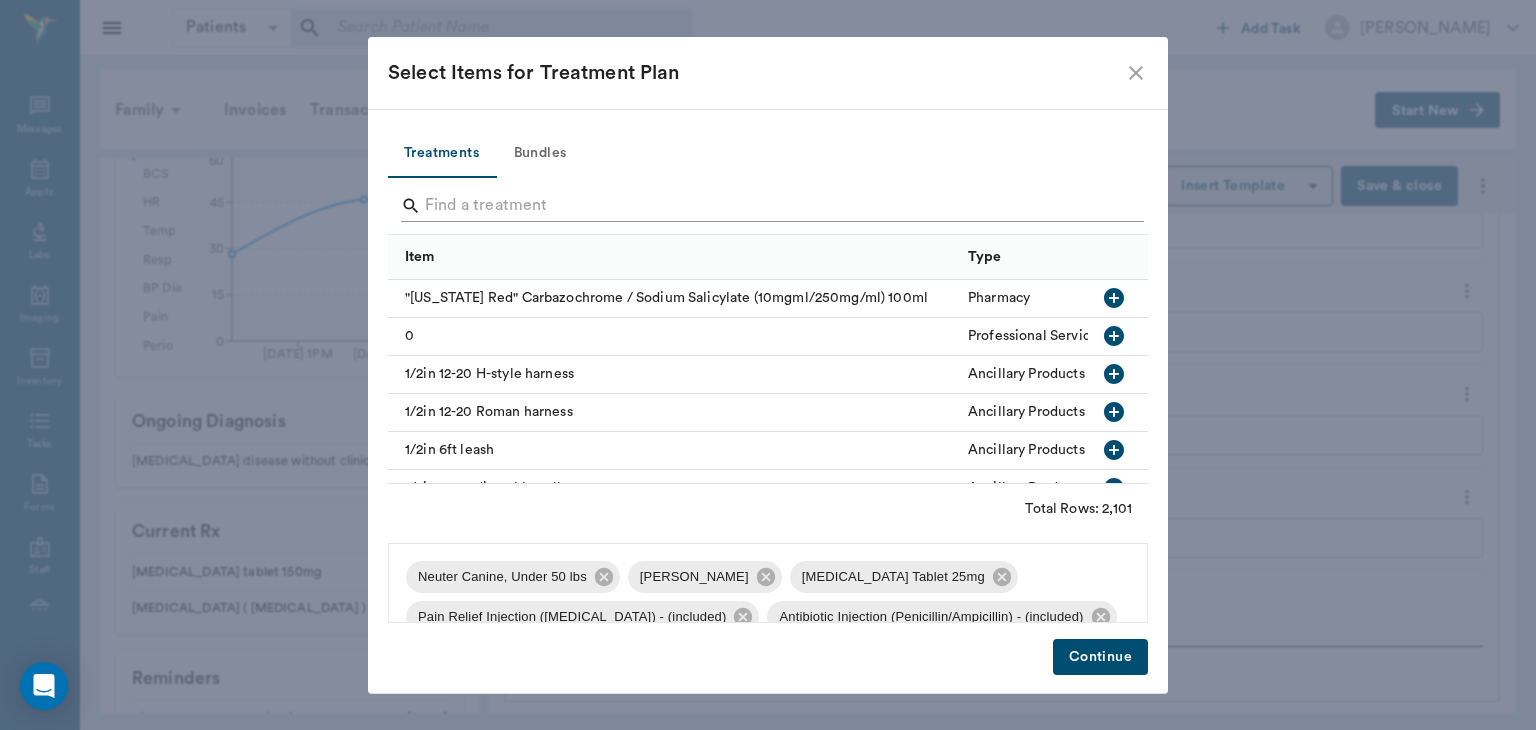 click at bounding box center (769, 206) 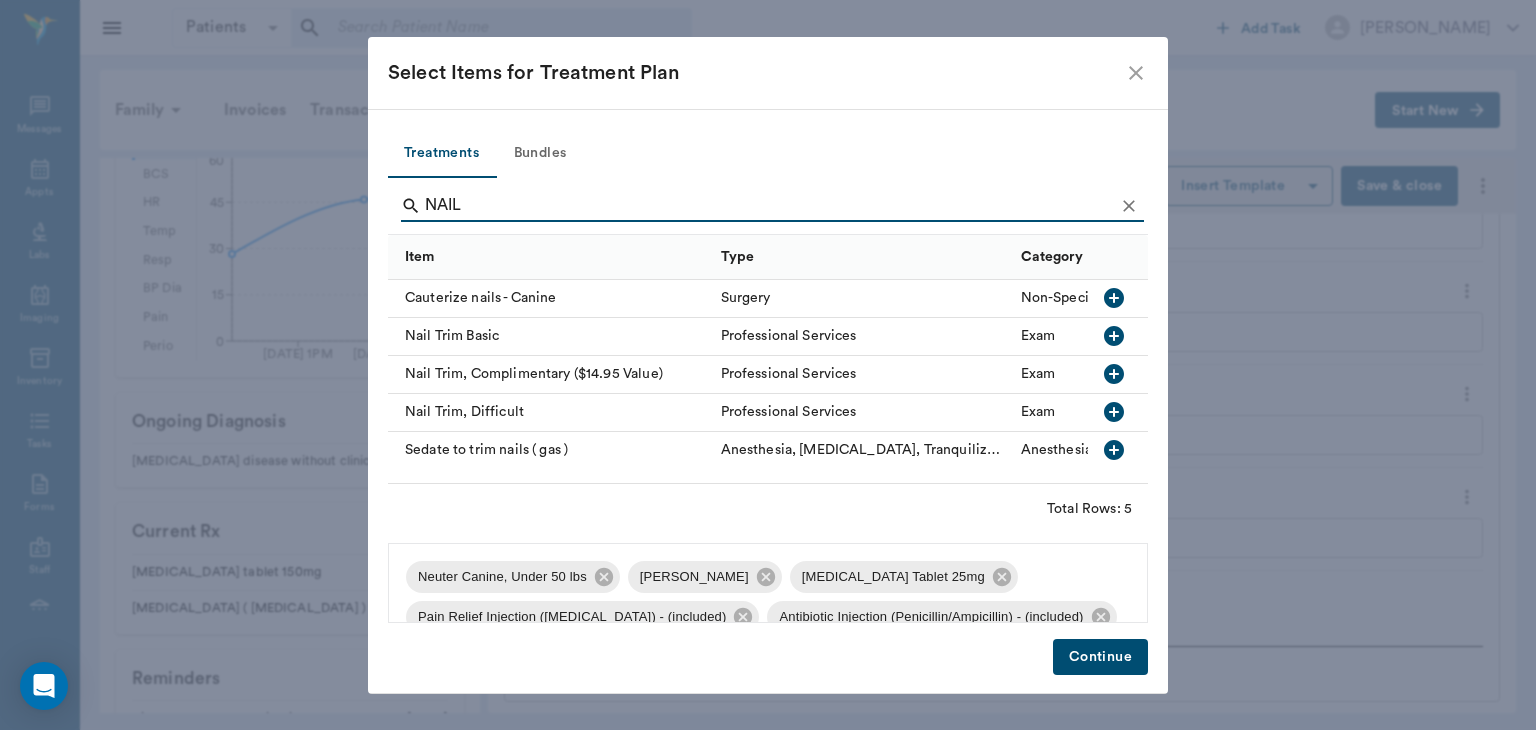 type on "NAIL" 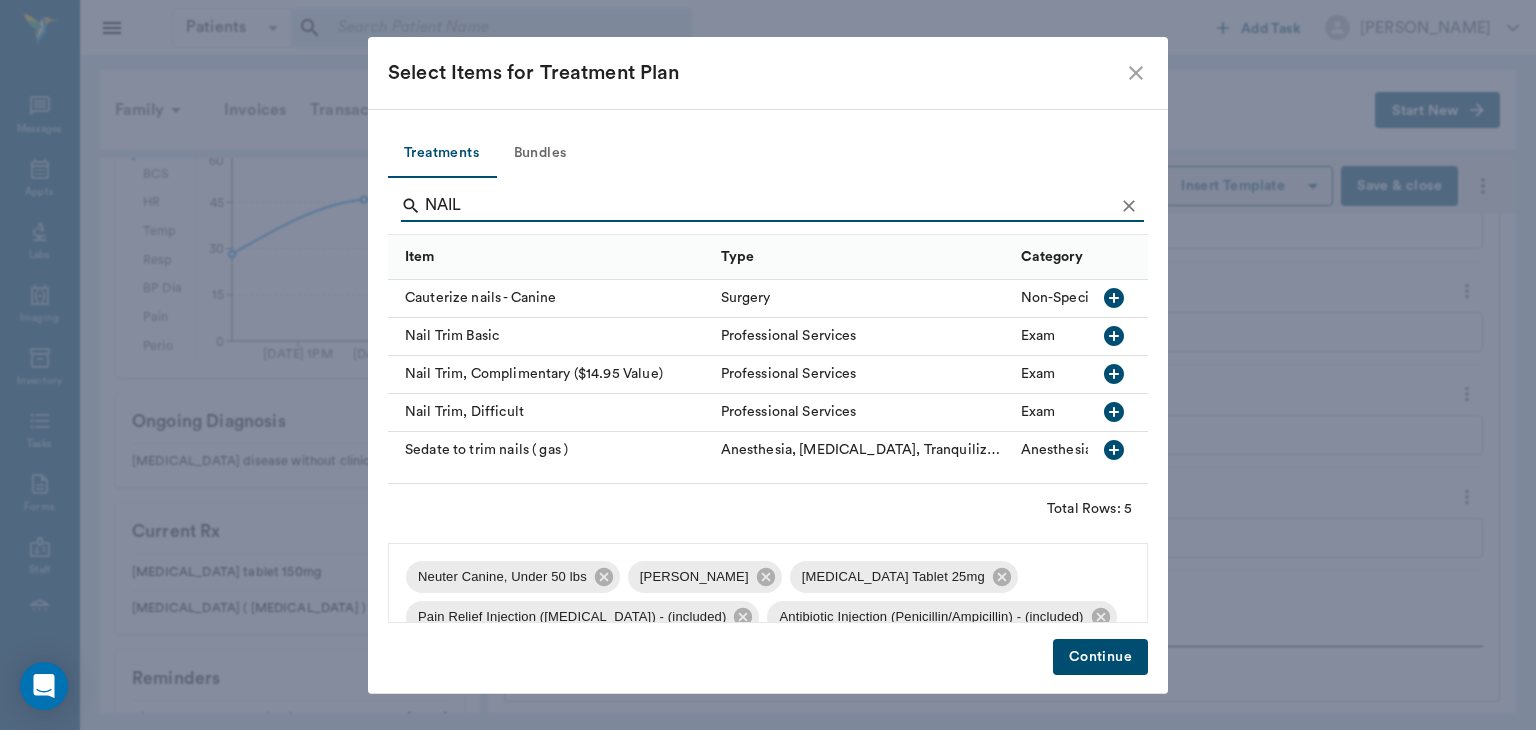 click 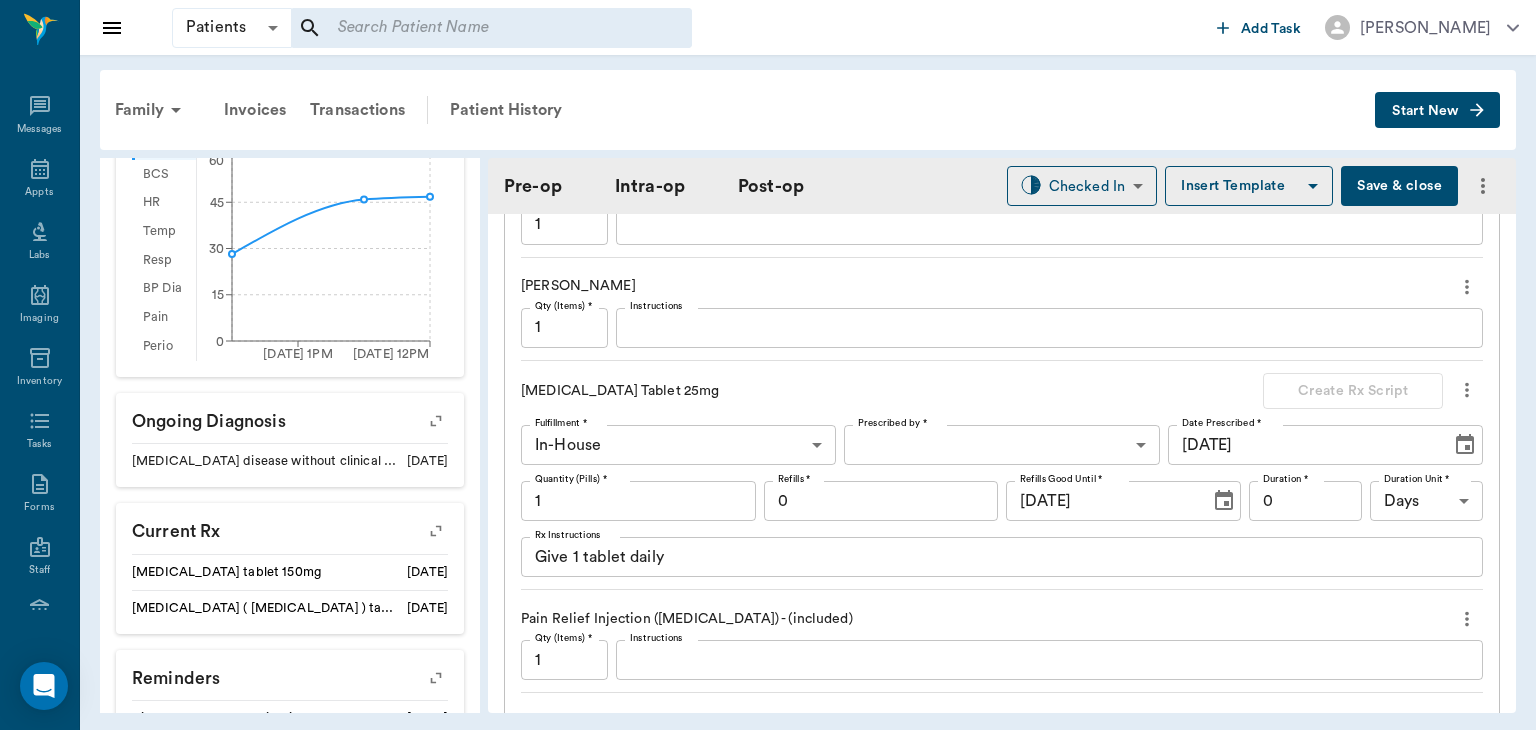 scroll, scrollTop: 1744, scrollLeft: 0, axis: vertical 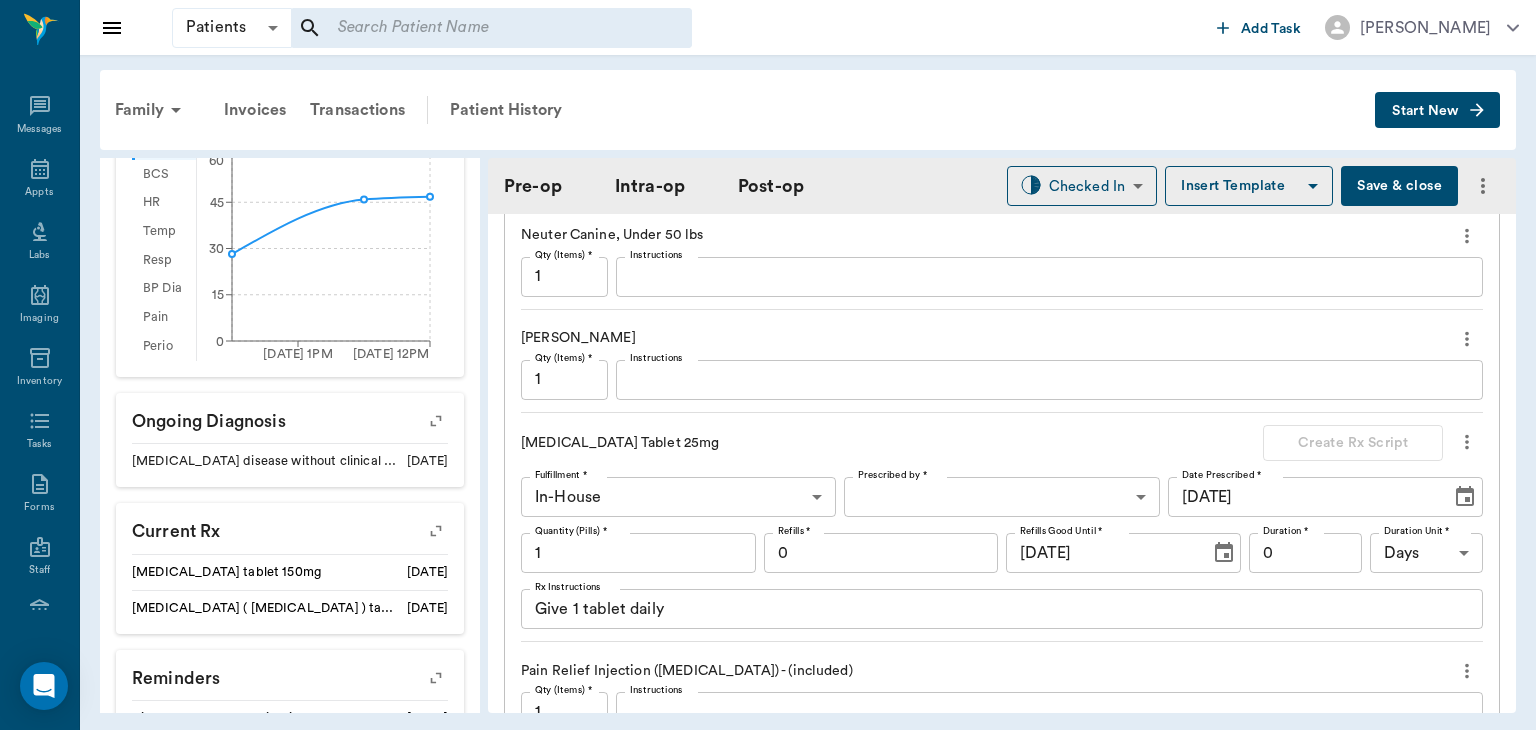 click 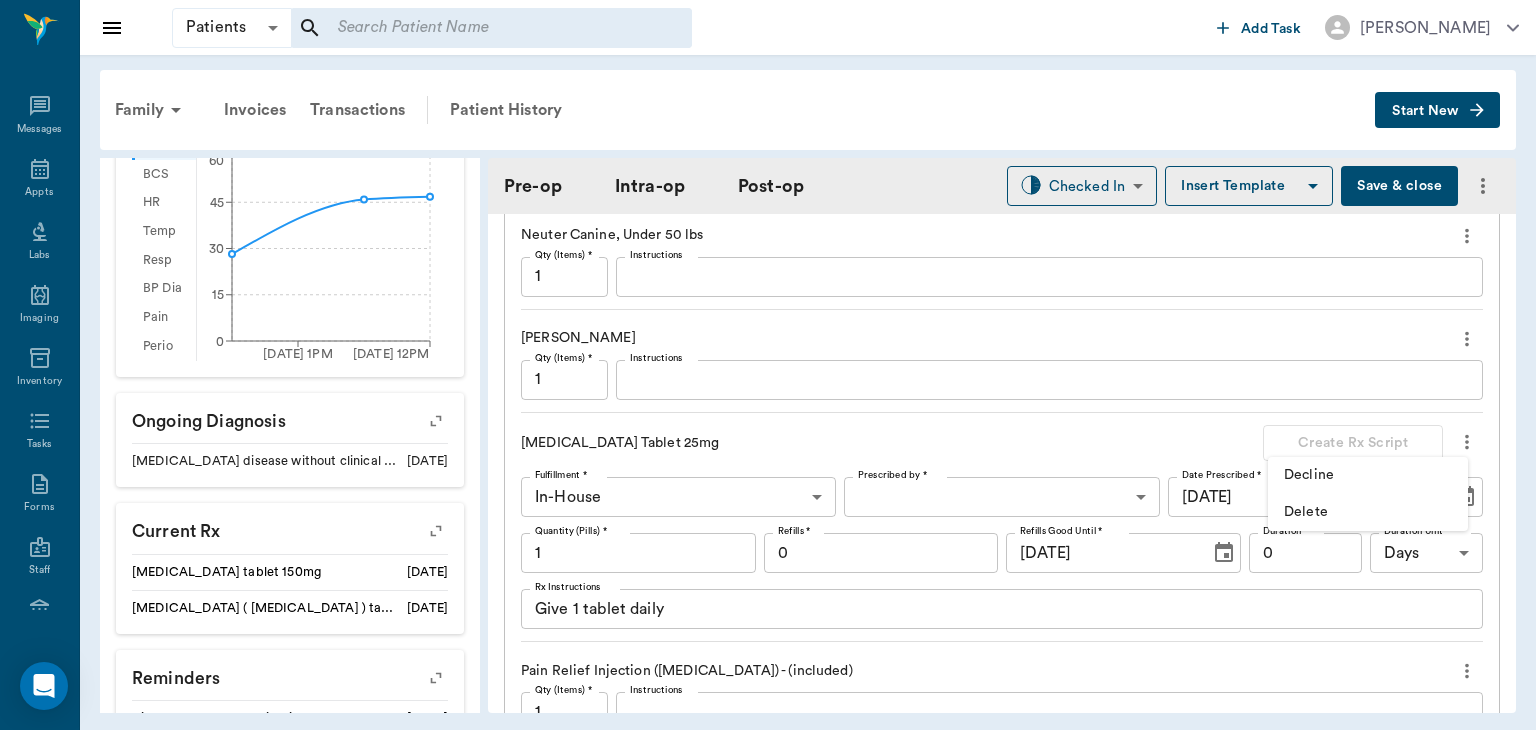 click on "Delete" at bounding box center (1368, 512) 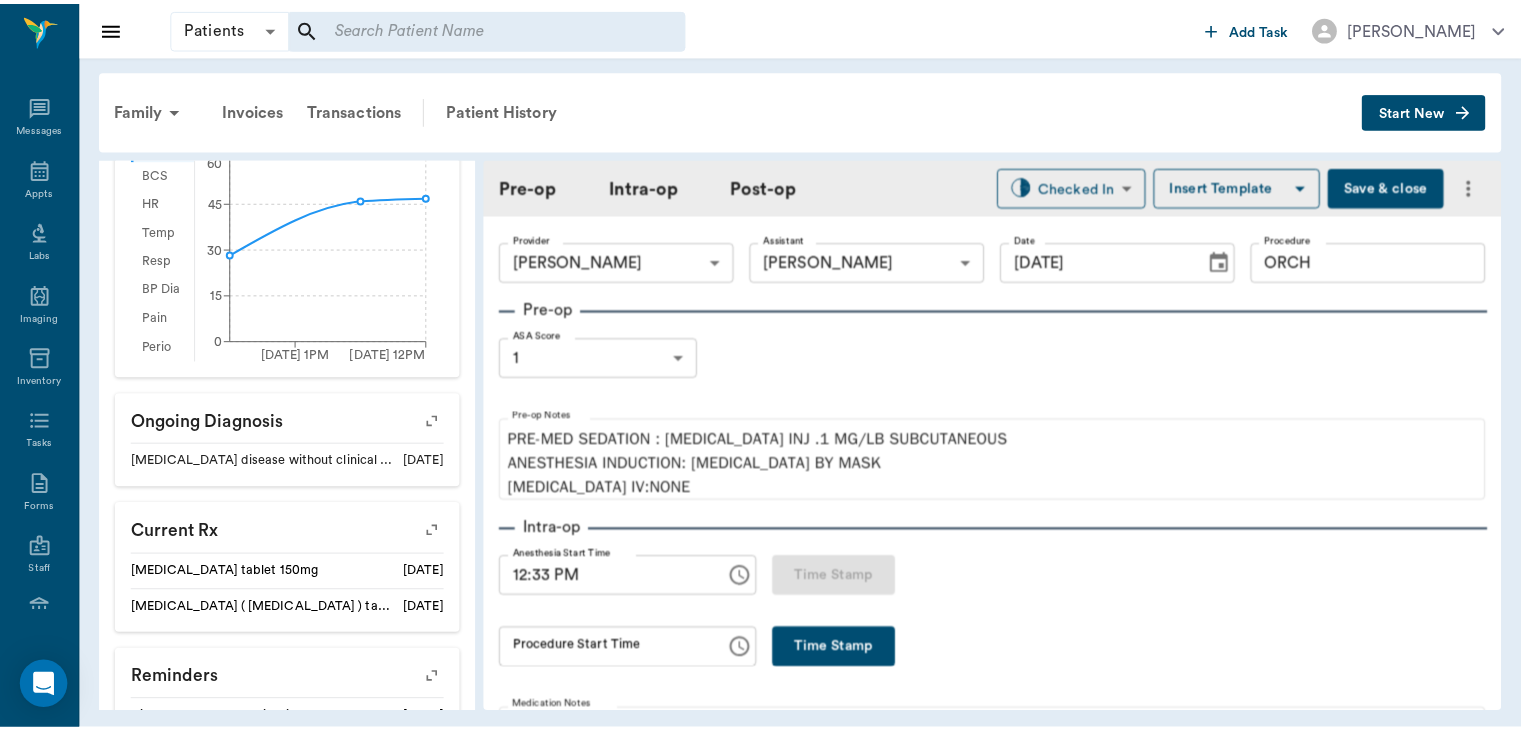 scroll, scrollTop: 0, scrollLeft: 0, axis: both 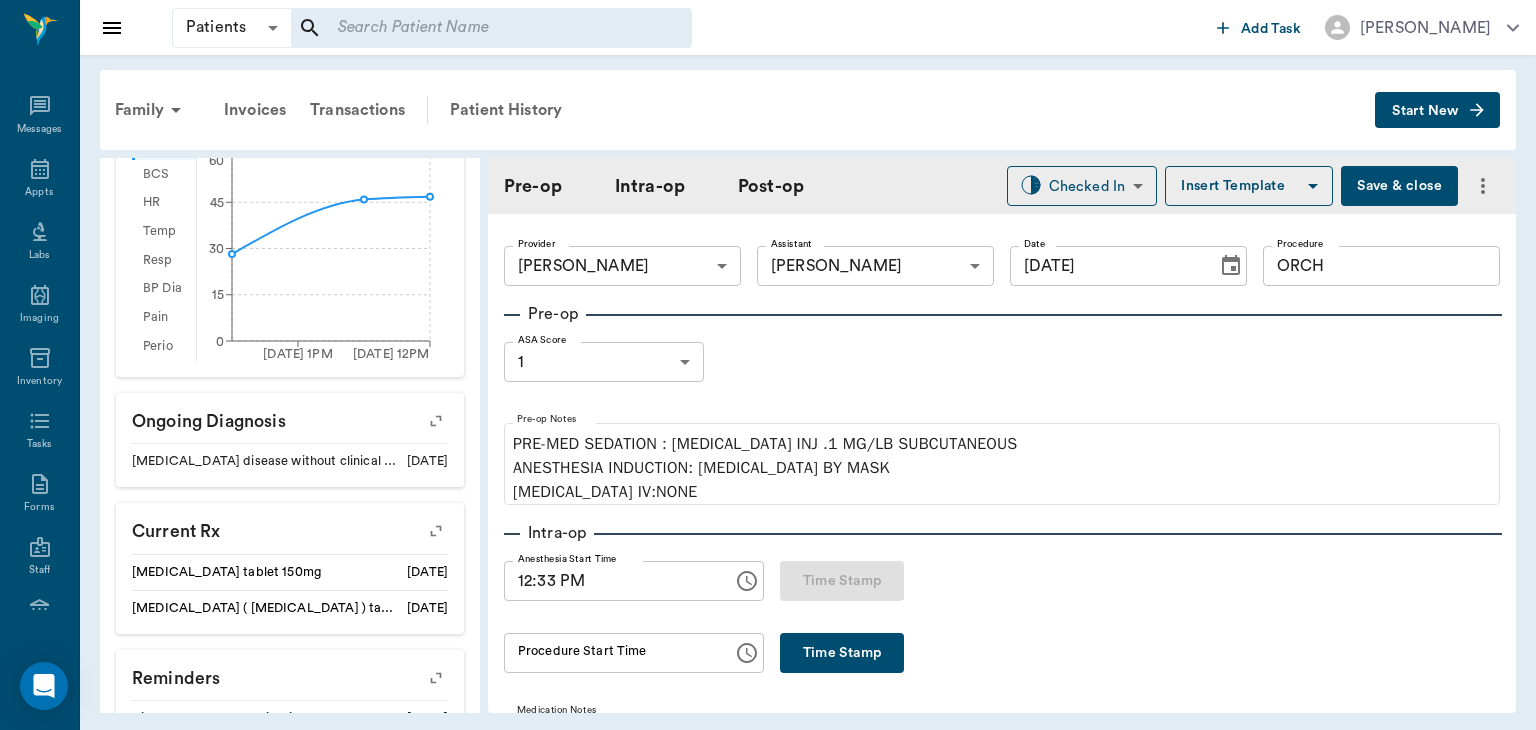click on "Save & close" at bounding box center [1399, 186] 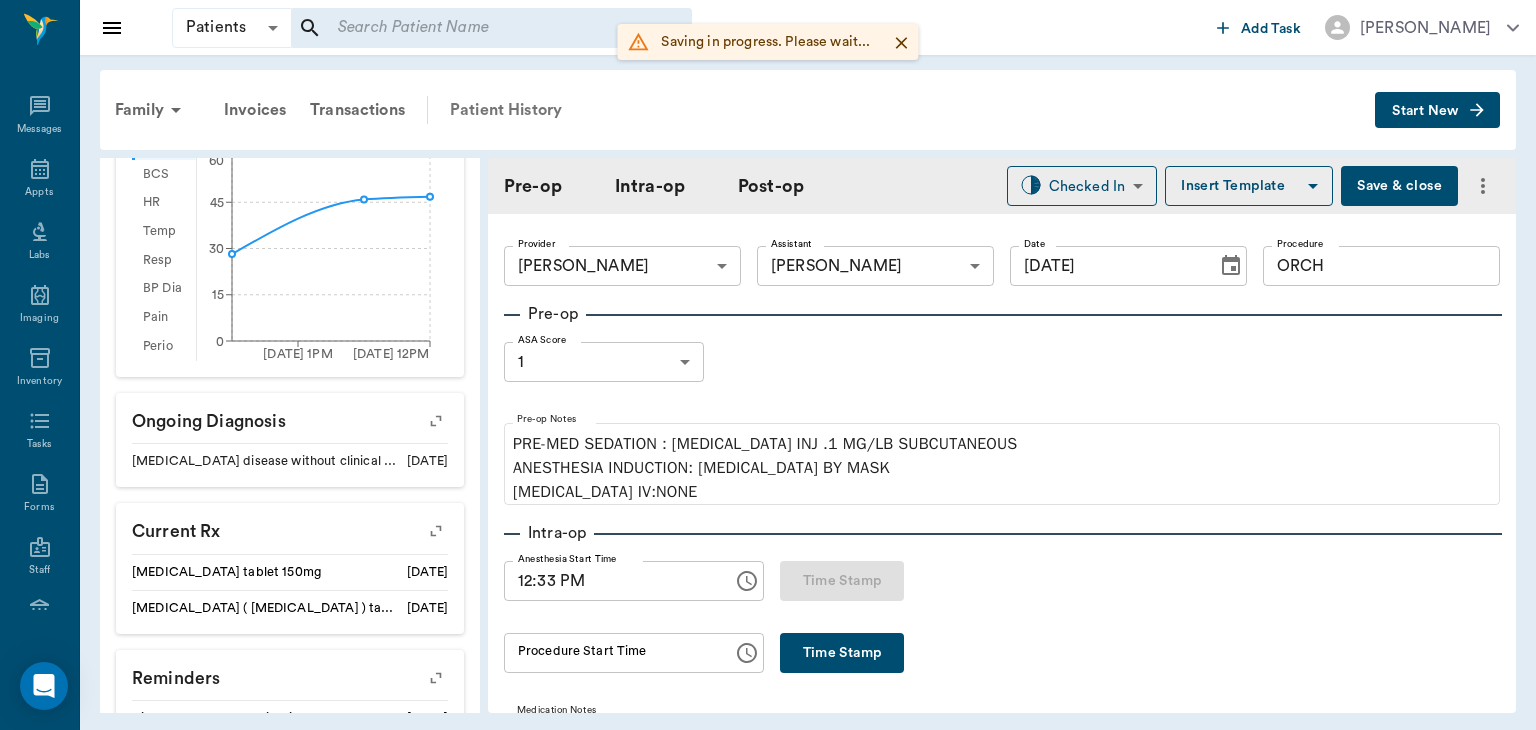 click on "Patient History" at bounding box center [506, 110] 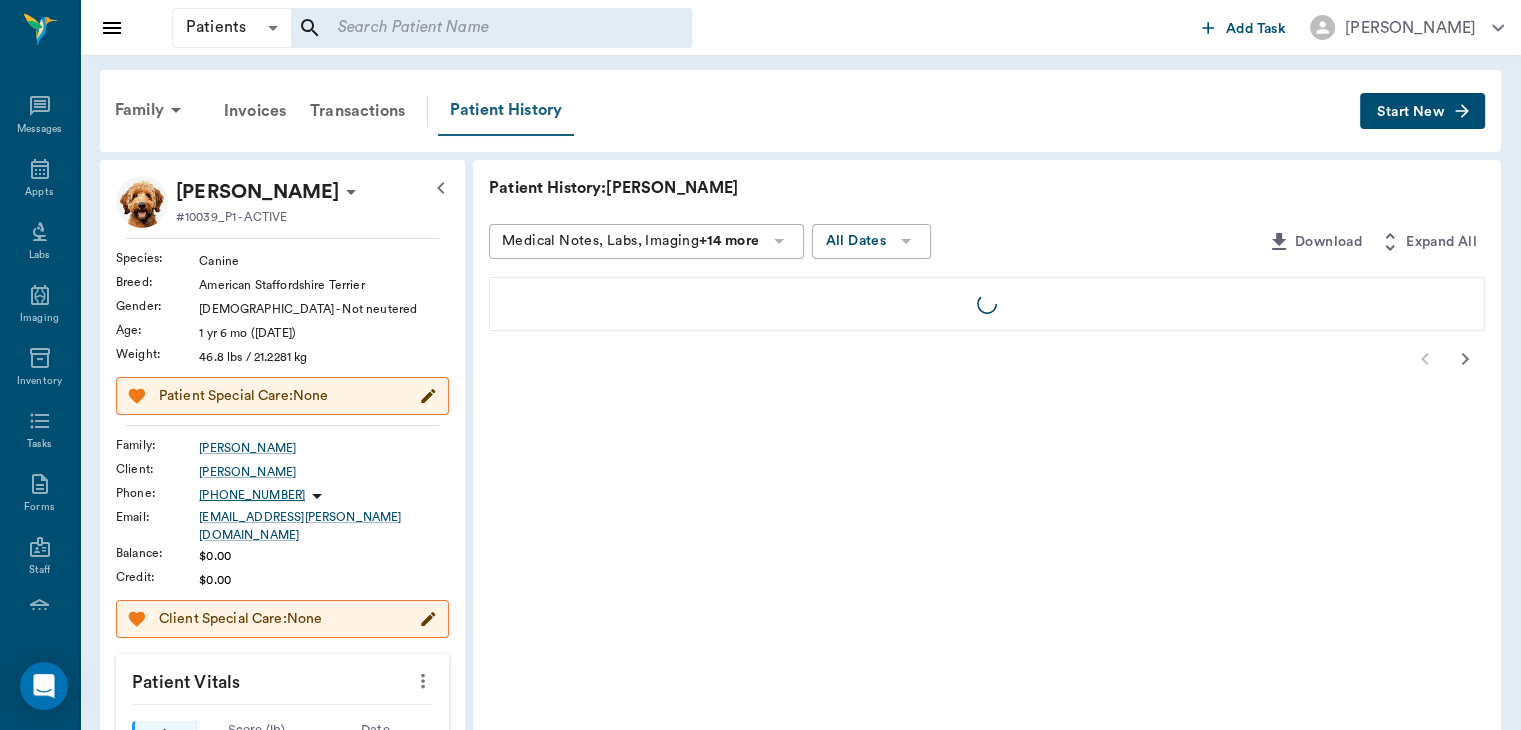 scroll, scrollTop: 0, scrollLeft: 0, axis: both 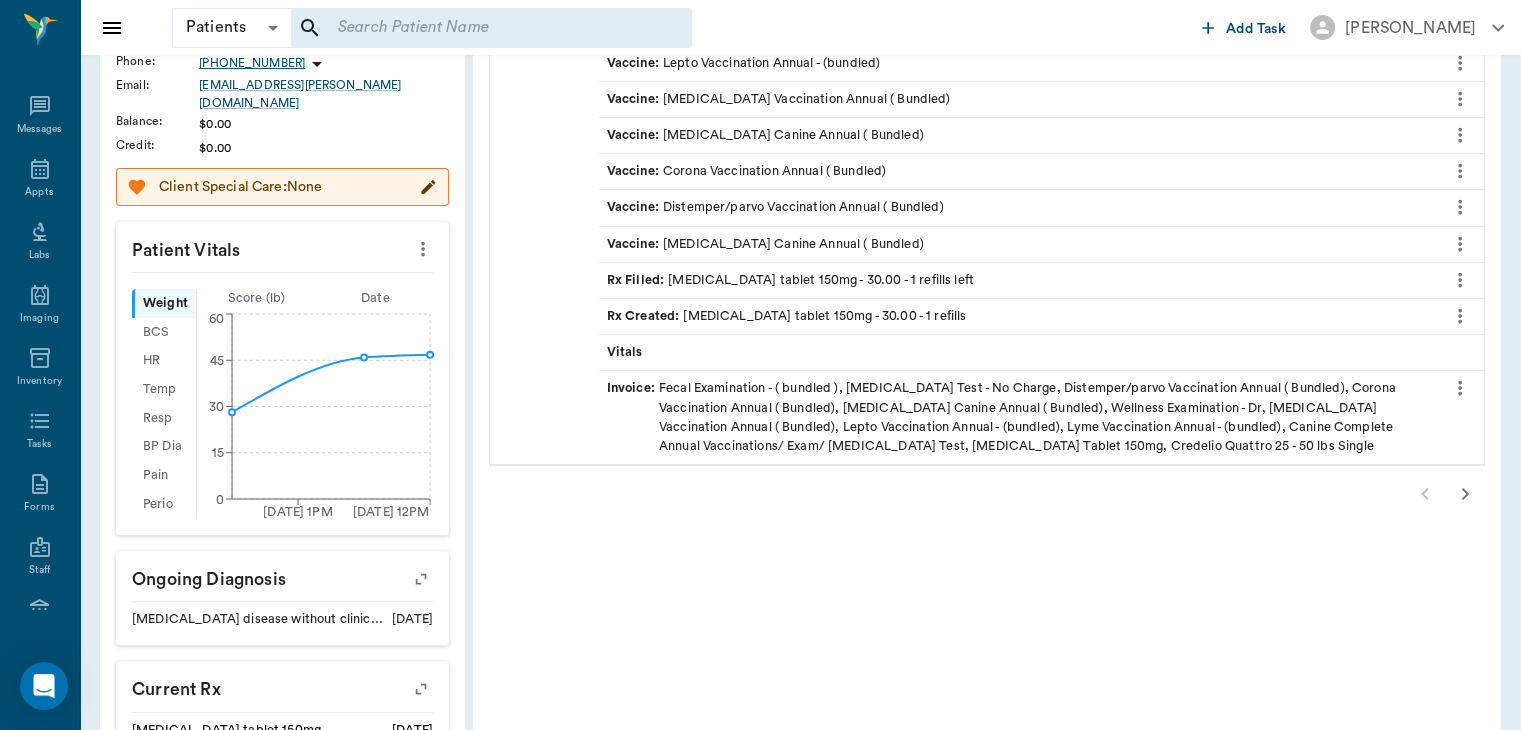 click 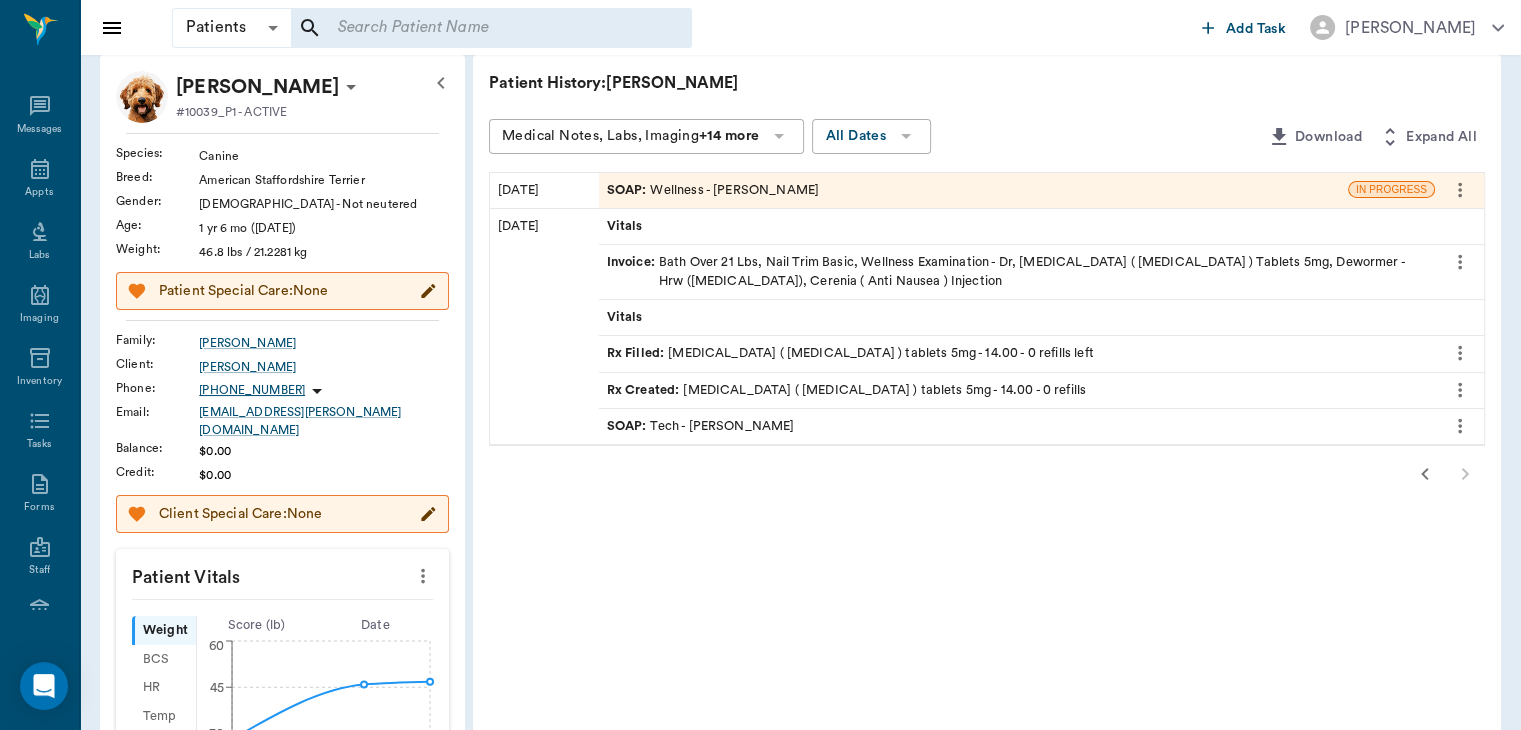 scroll, scrollTop: 13, scrollLeft: 0, axis: vertical 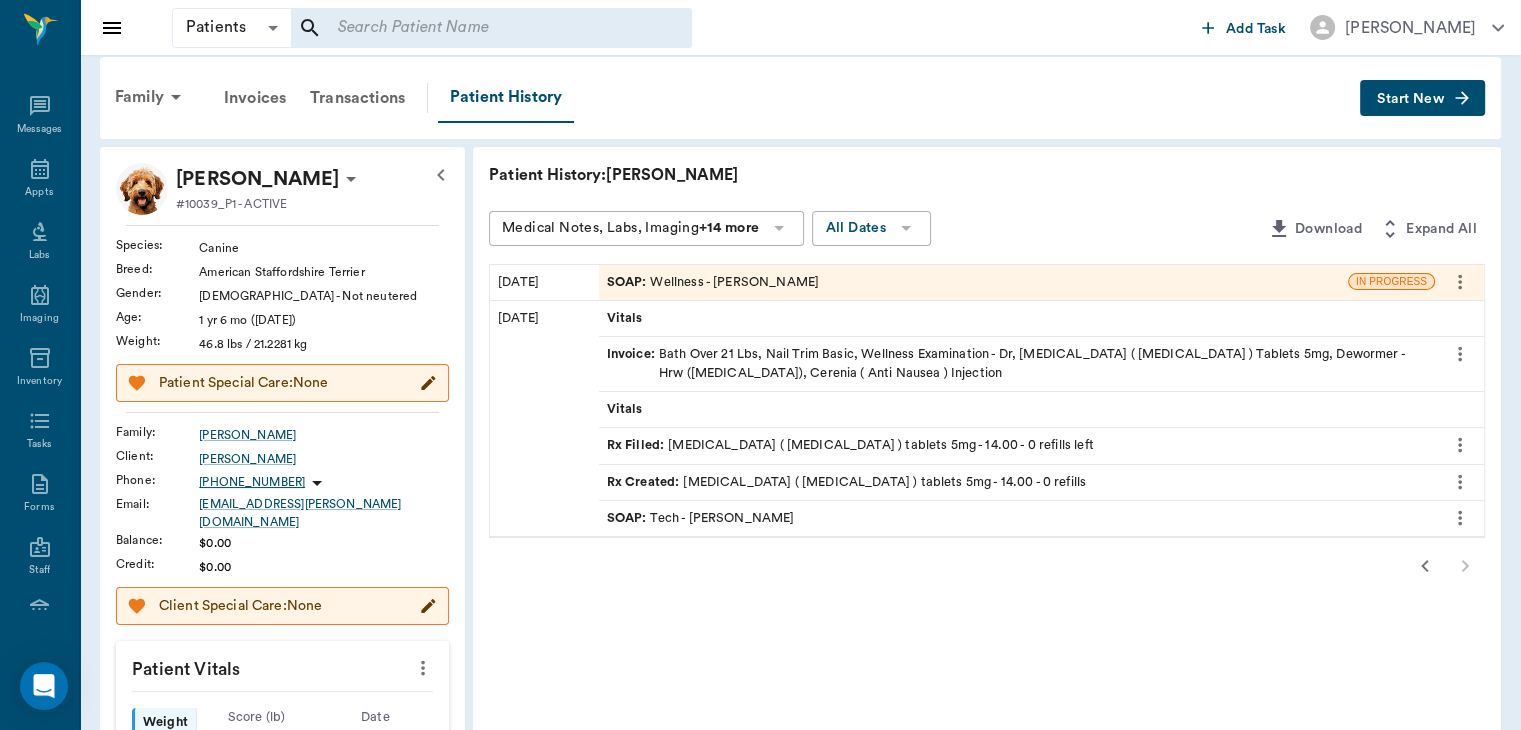 click at bounding box center (987, 566) 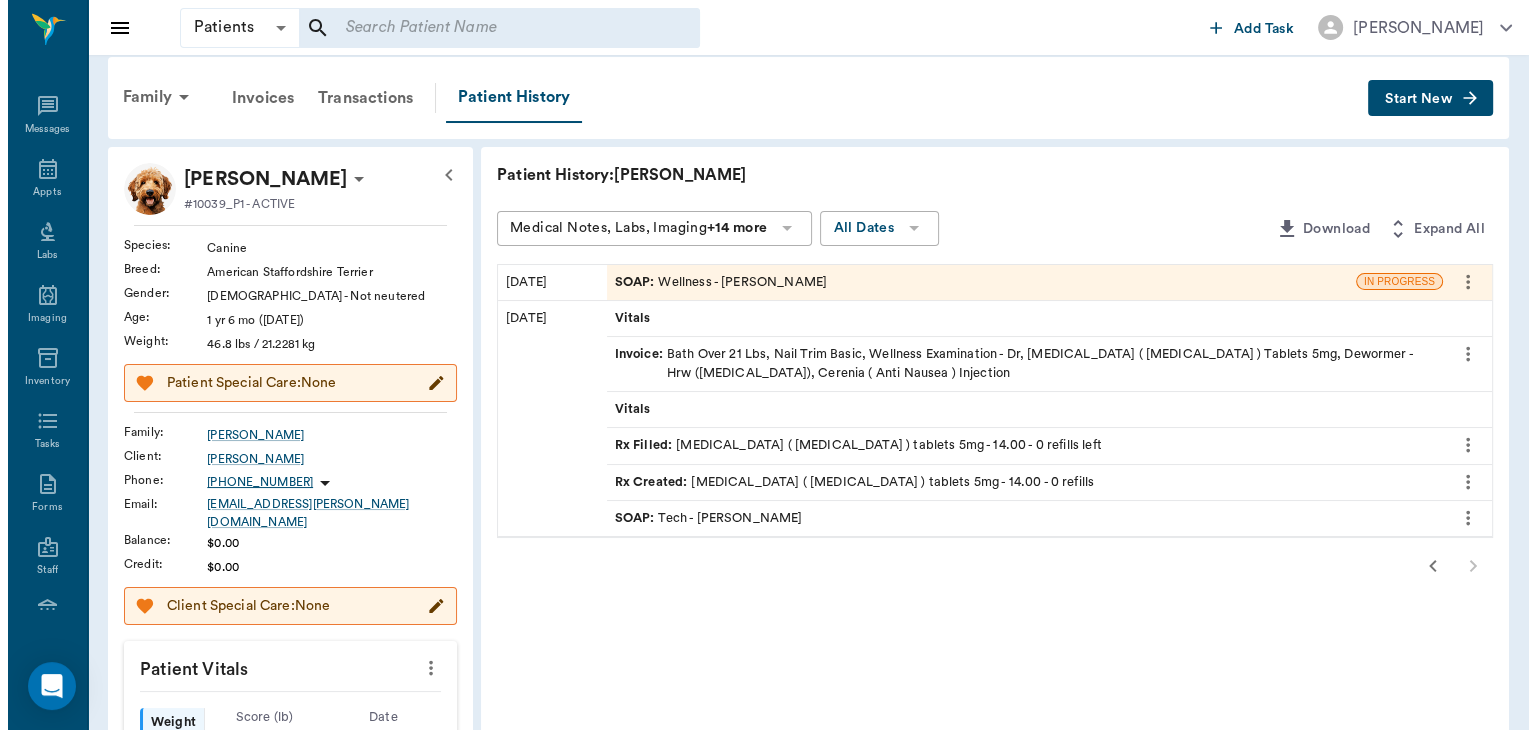 scroll, scrollTop: 0, scrollLeft: 0, axis: both 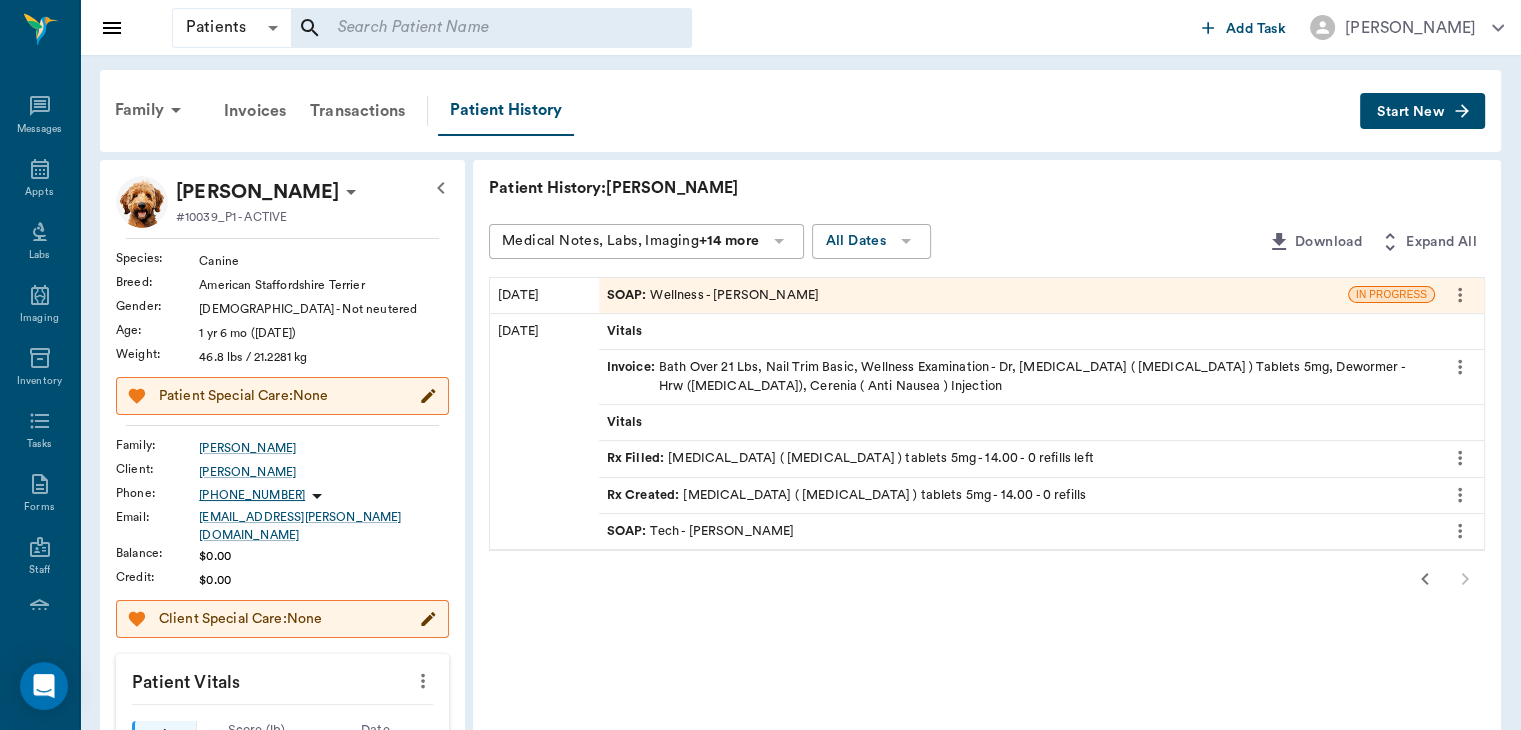 click on "SOAP :" at bounding box center [629, 295] 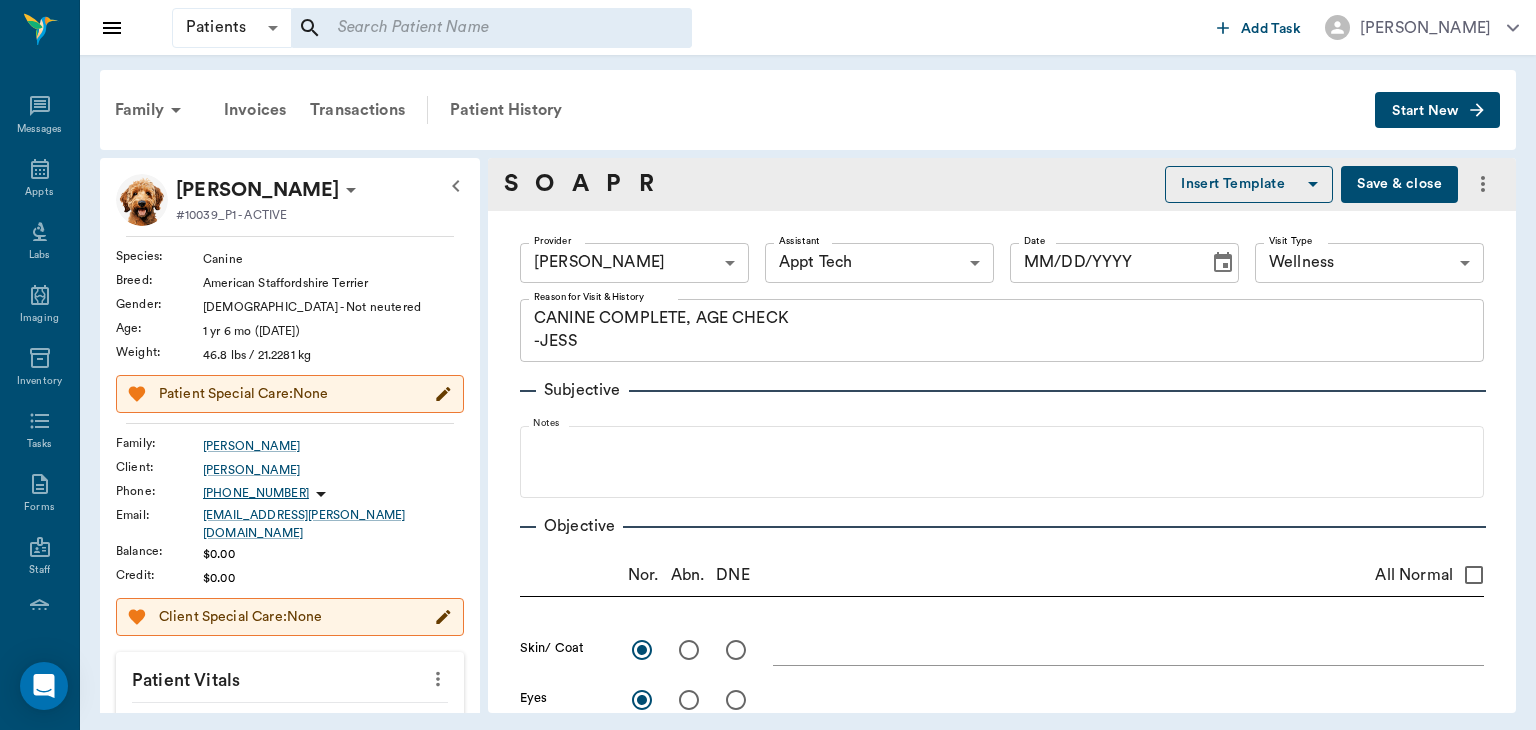 type on "63ec2f075fda476ae8351a4d" 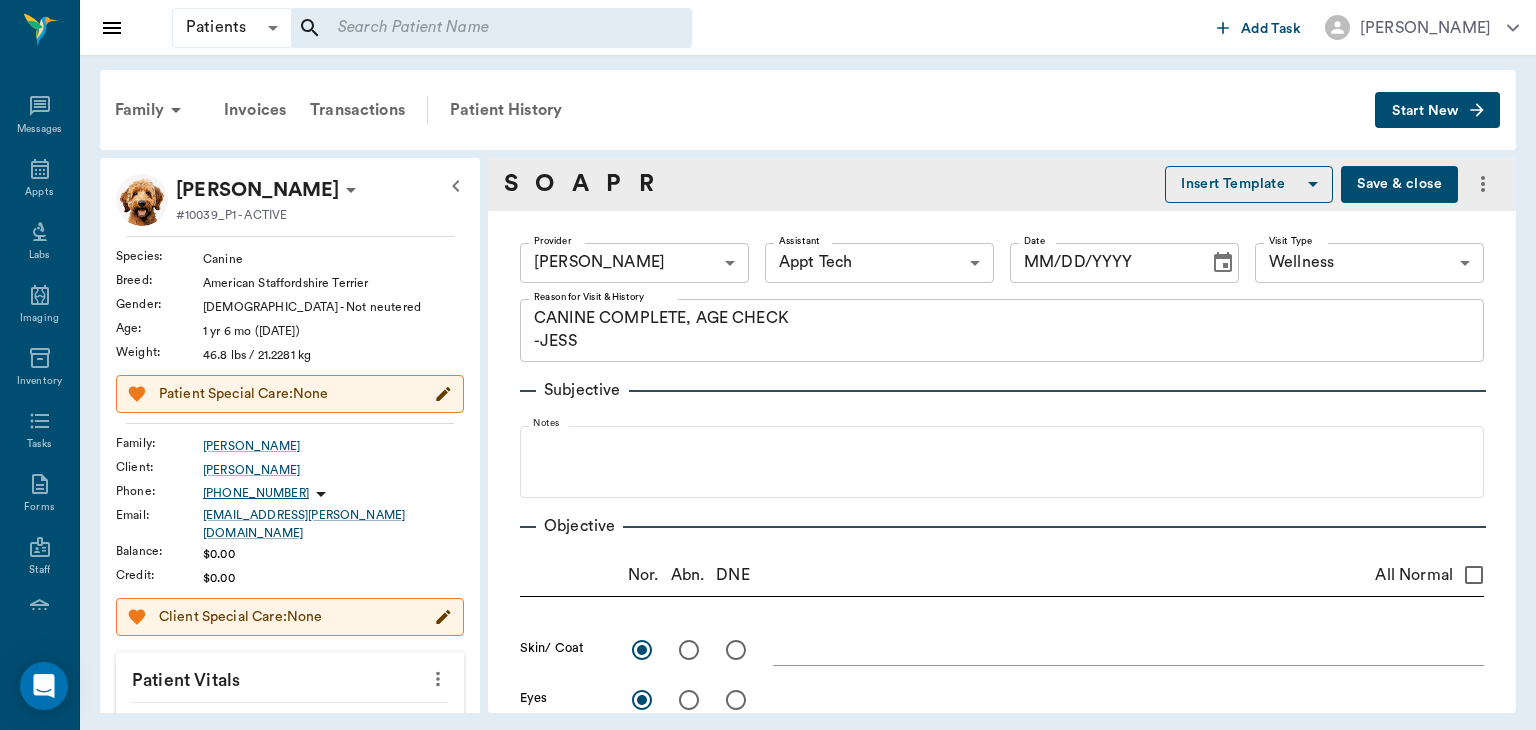 type on "65d2be4f46e3a538d89b8c14" 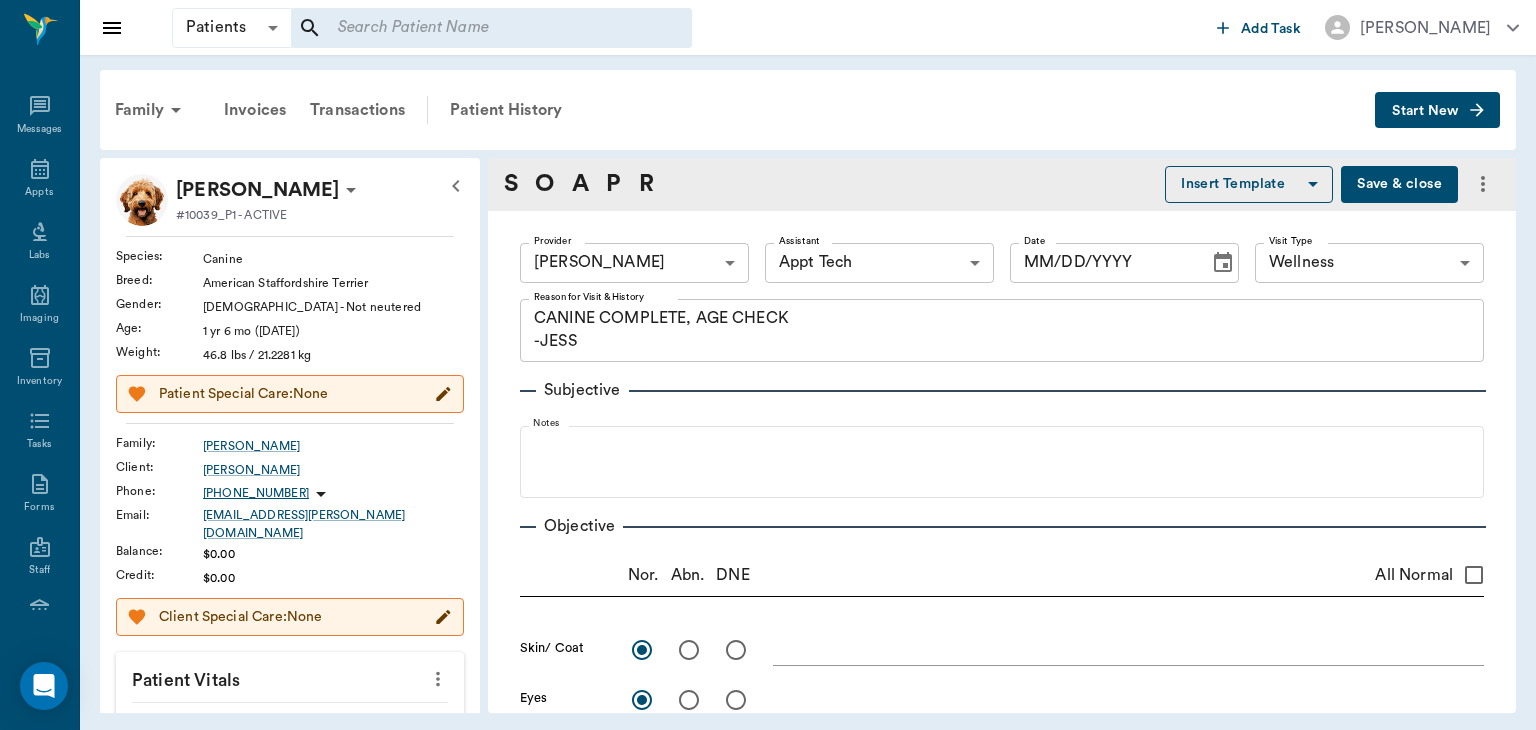 radio on "true" 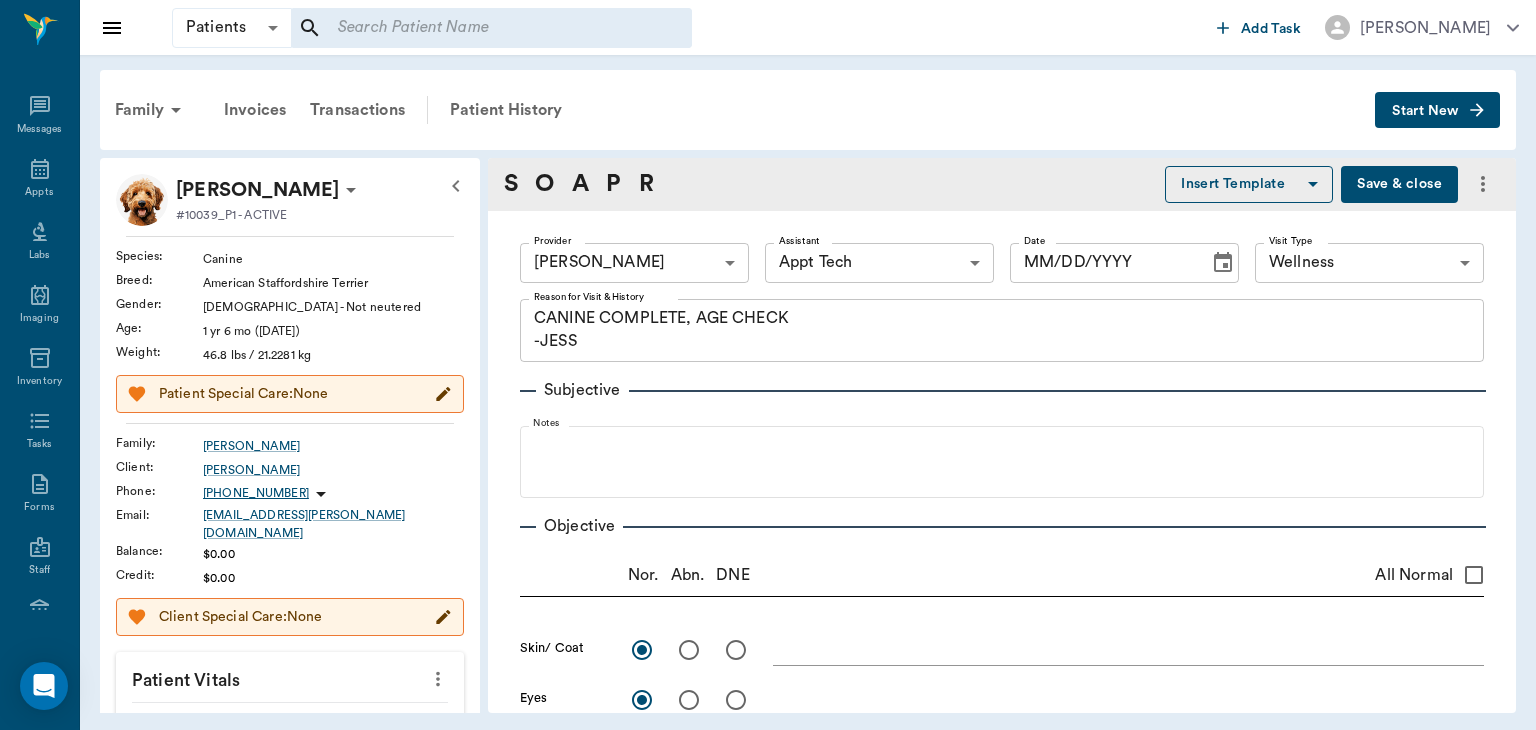 radio on "true" 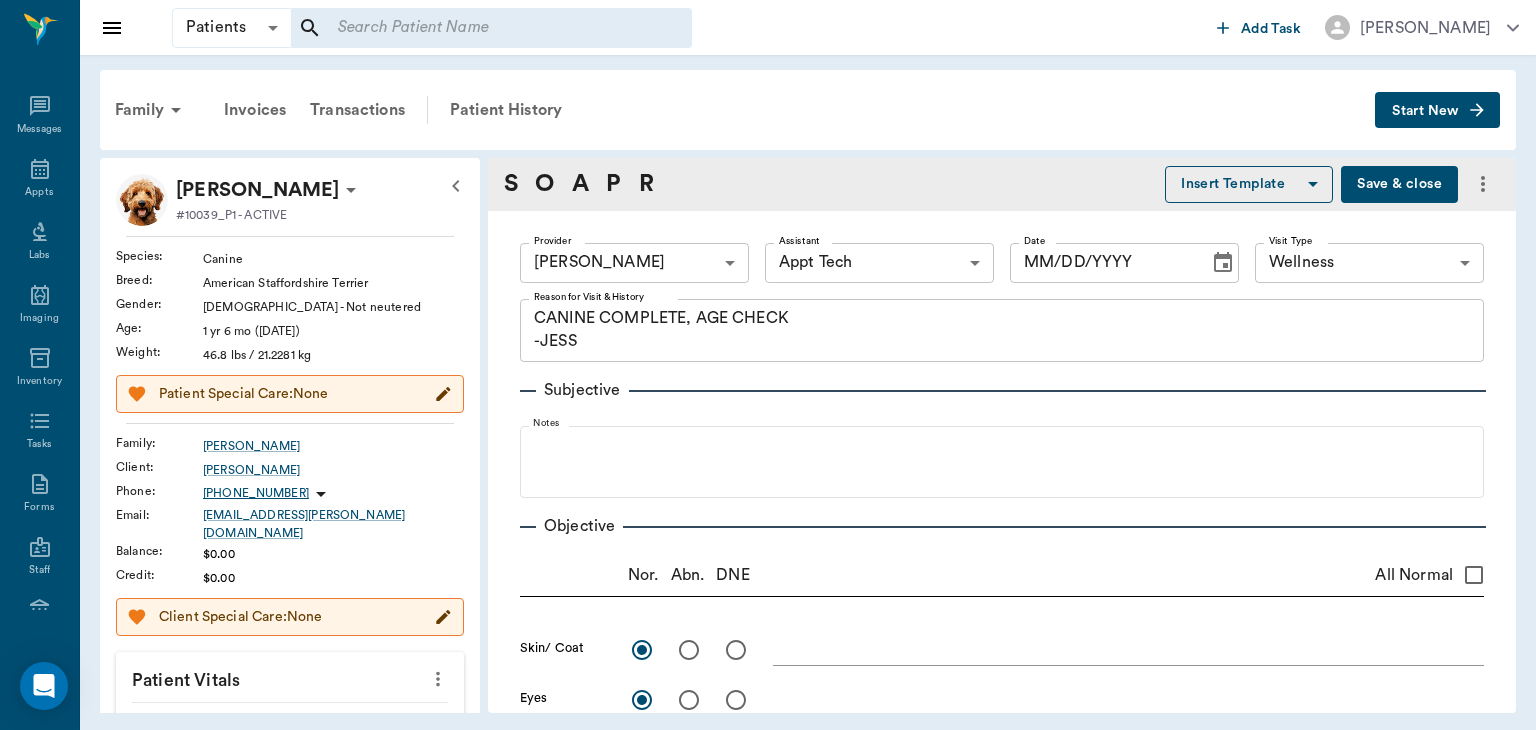 radio on "true" 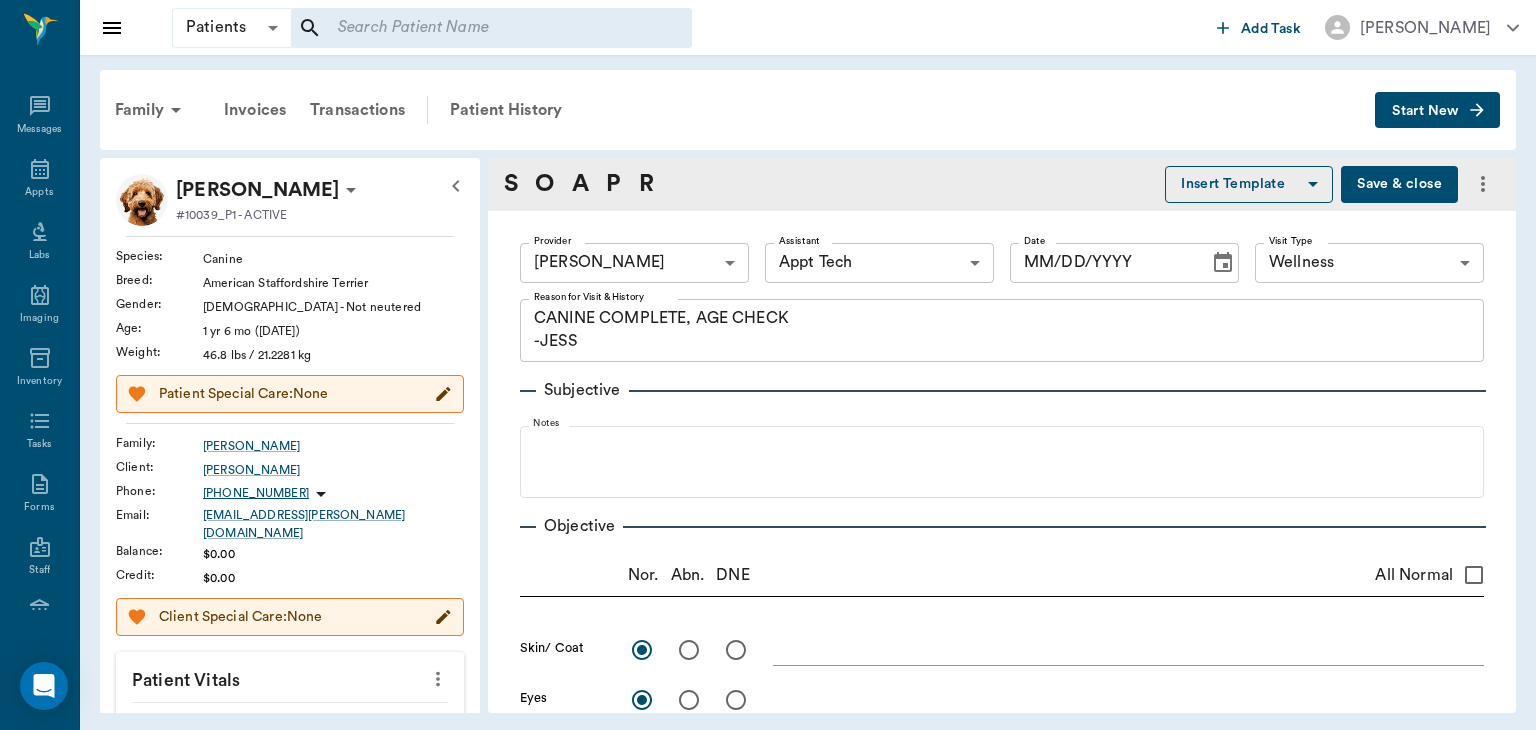 radio on "true" 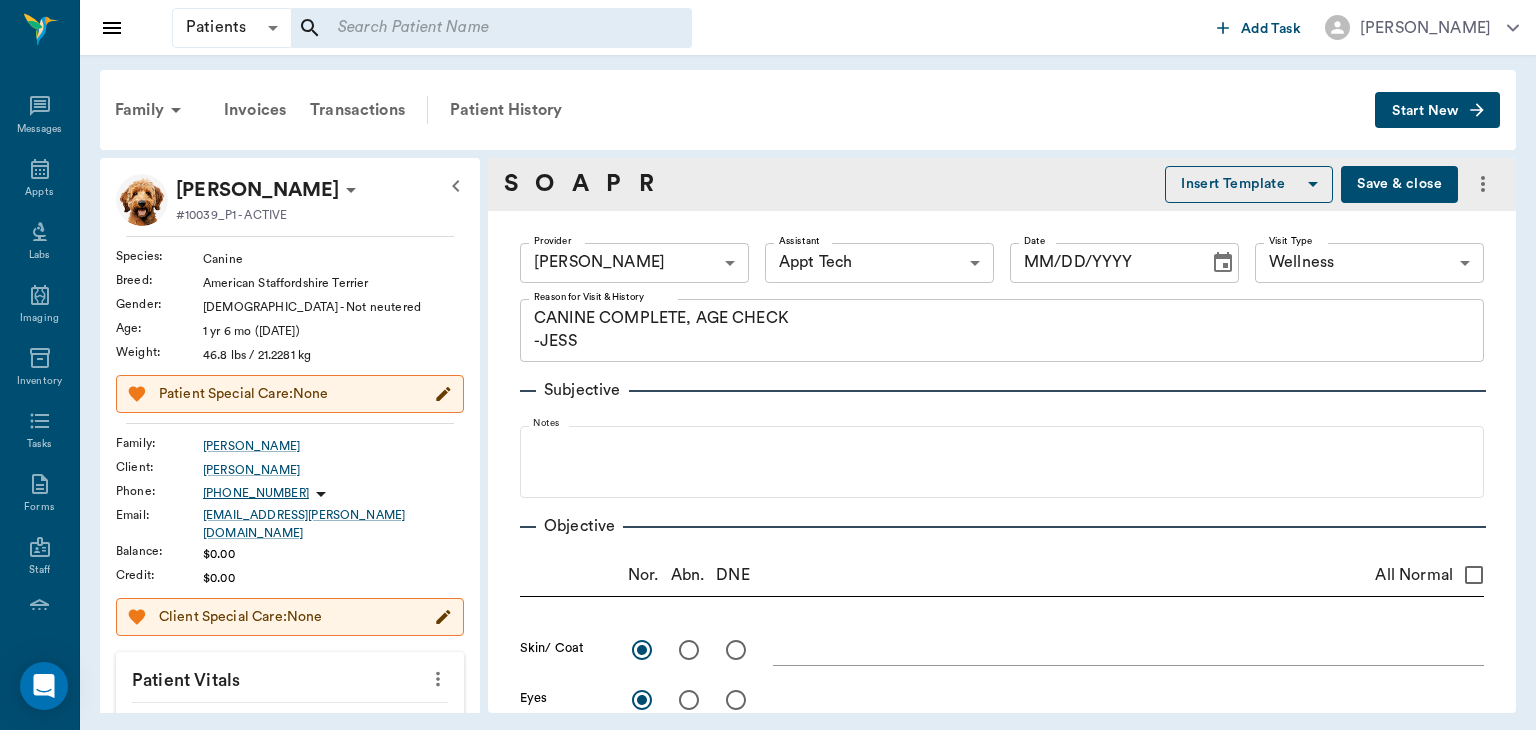 radio on "true" 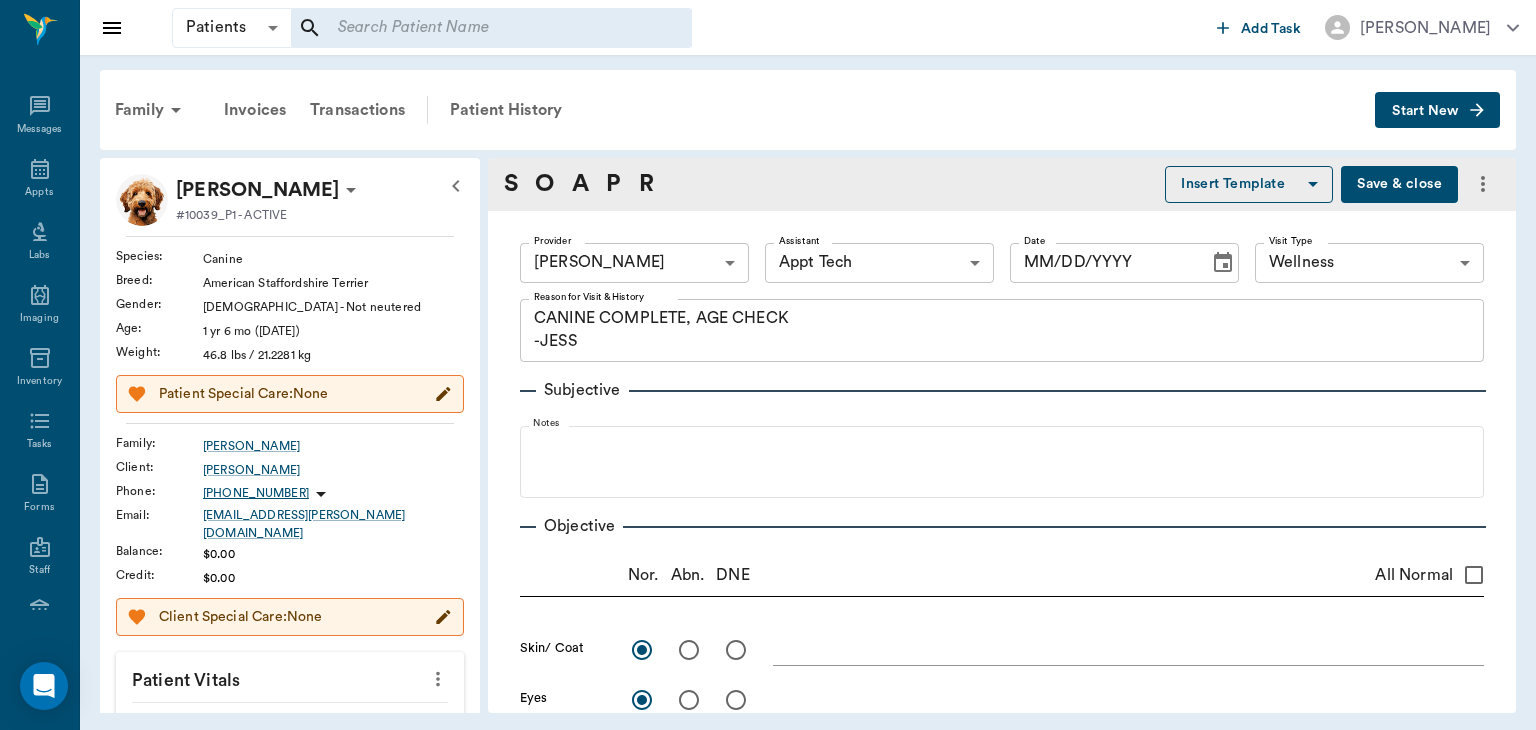 radio on "true" 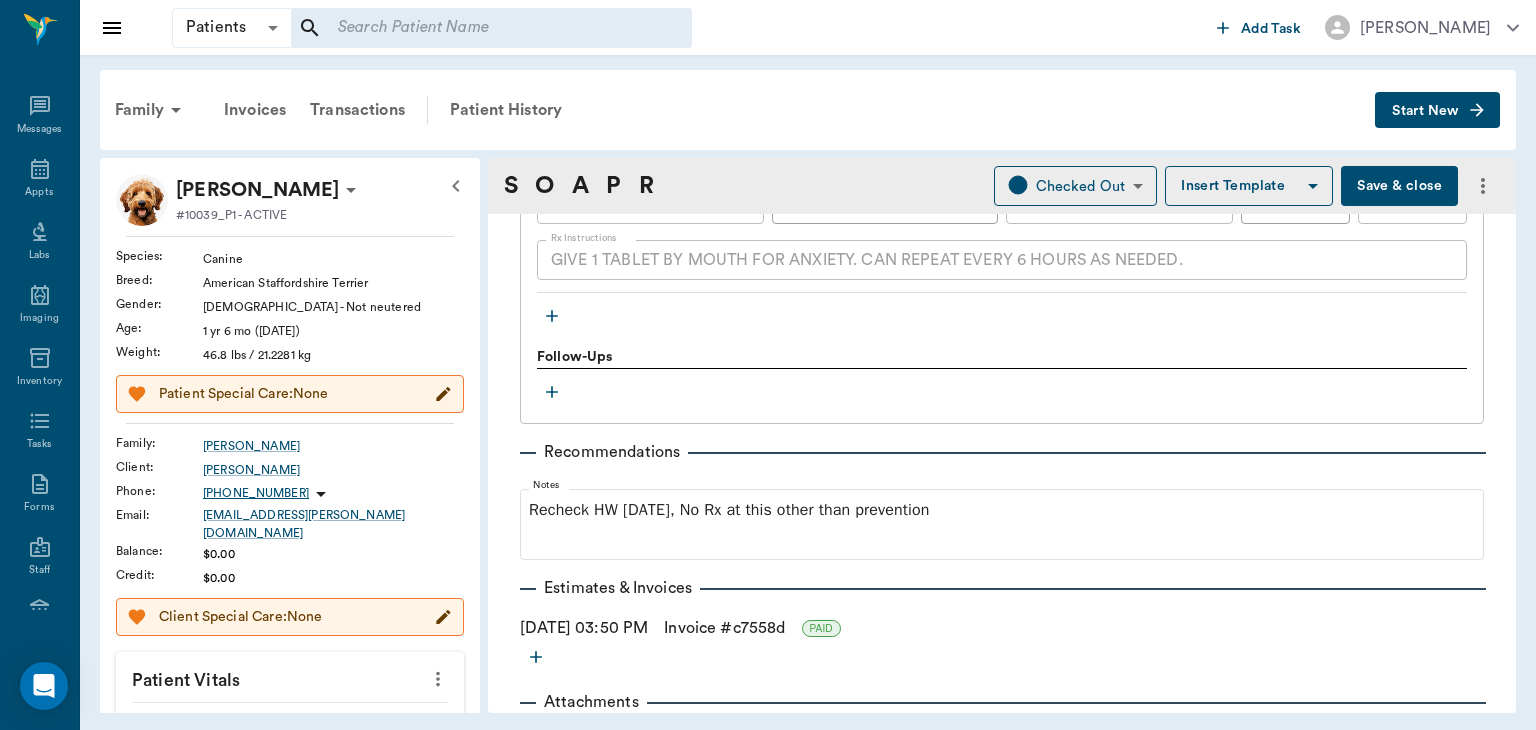 scroll, scrollTop: 2653, scrollLeft: 0, axis: vertical 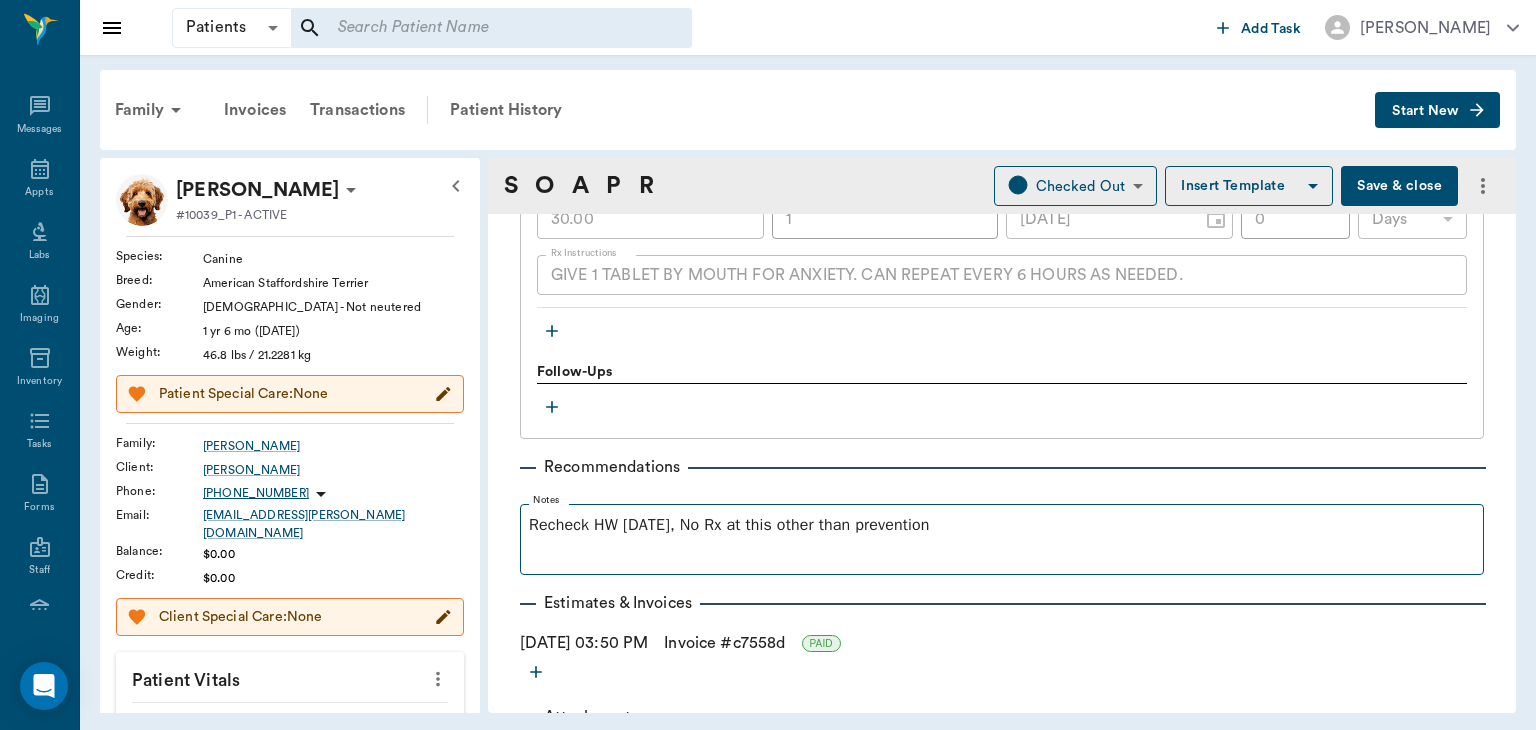 click on "Notes Recheck HW in 6 months, No Rx at this other than prevention" at bounding box center (1002, 535) 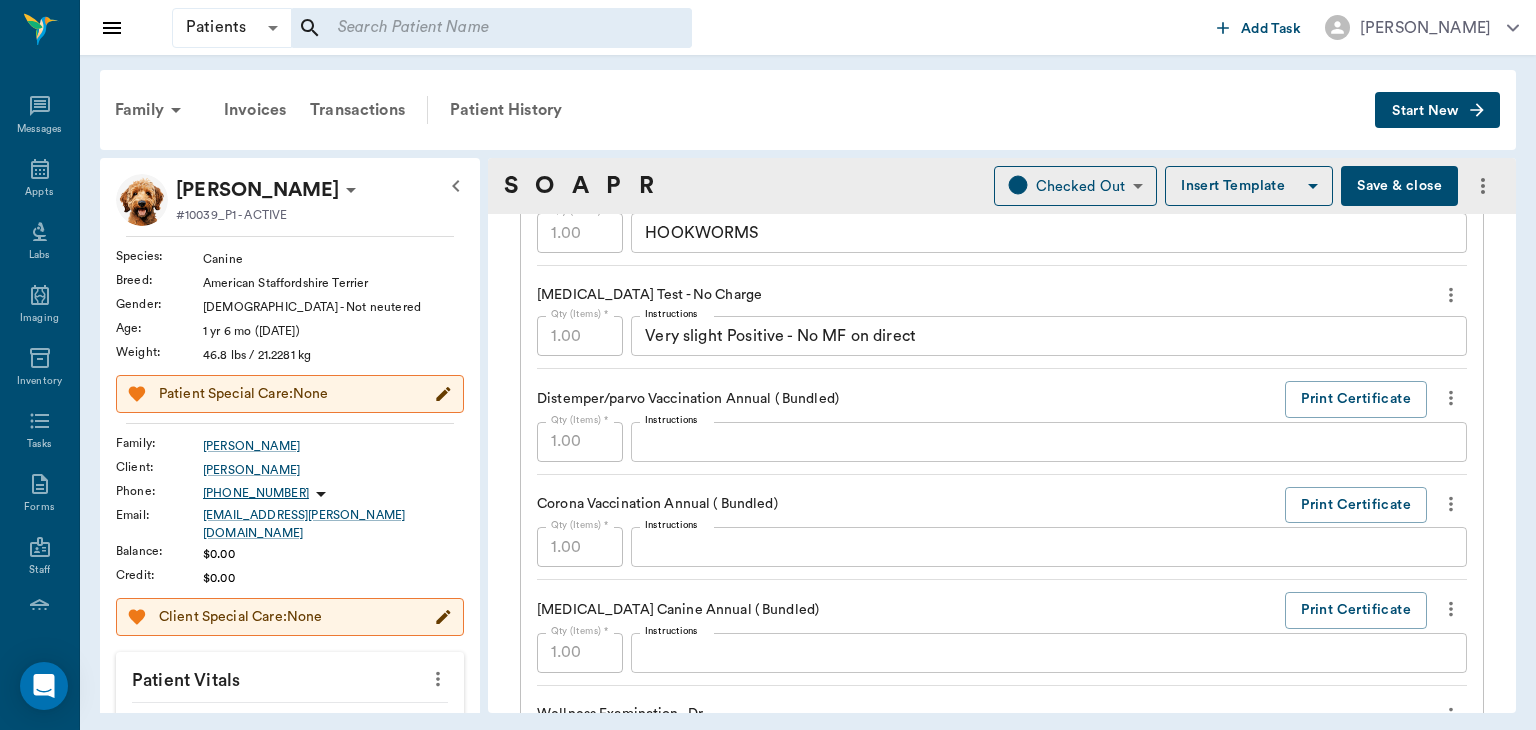 scroll, scrollTop: 1503, scrollLeft: 0, axis: vertical 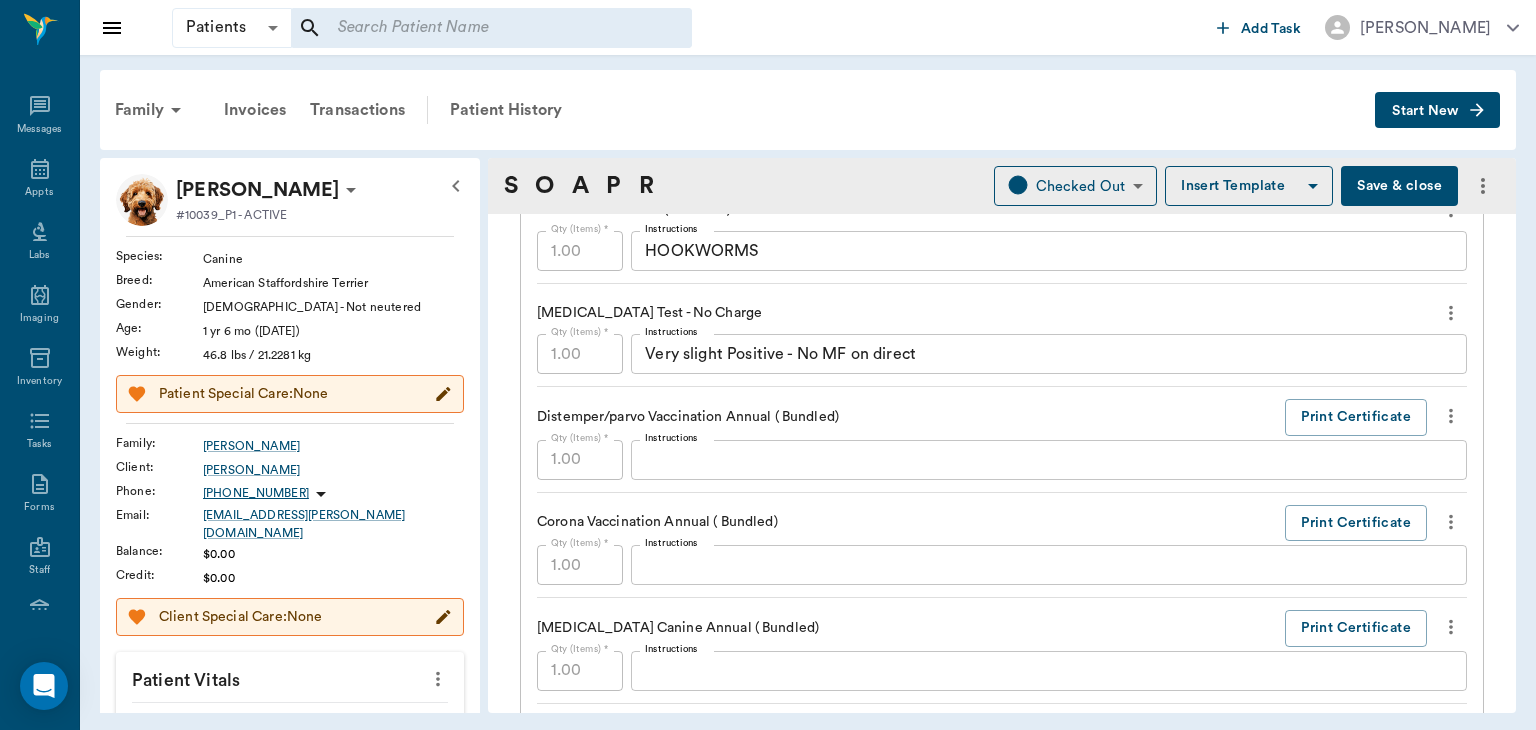 click on "S O A P R Checked Out CHECKED_OUT ​ Insert Template  Save & close" at bounding box center (1002, 186) 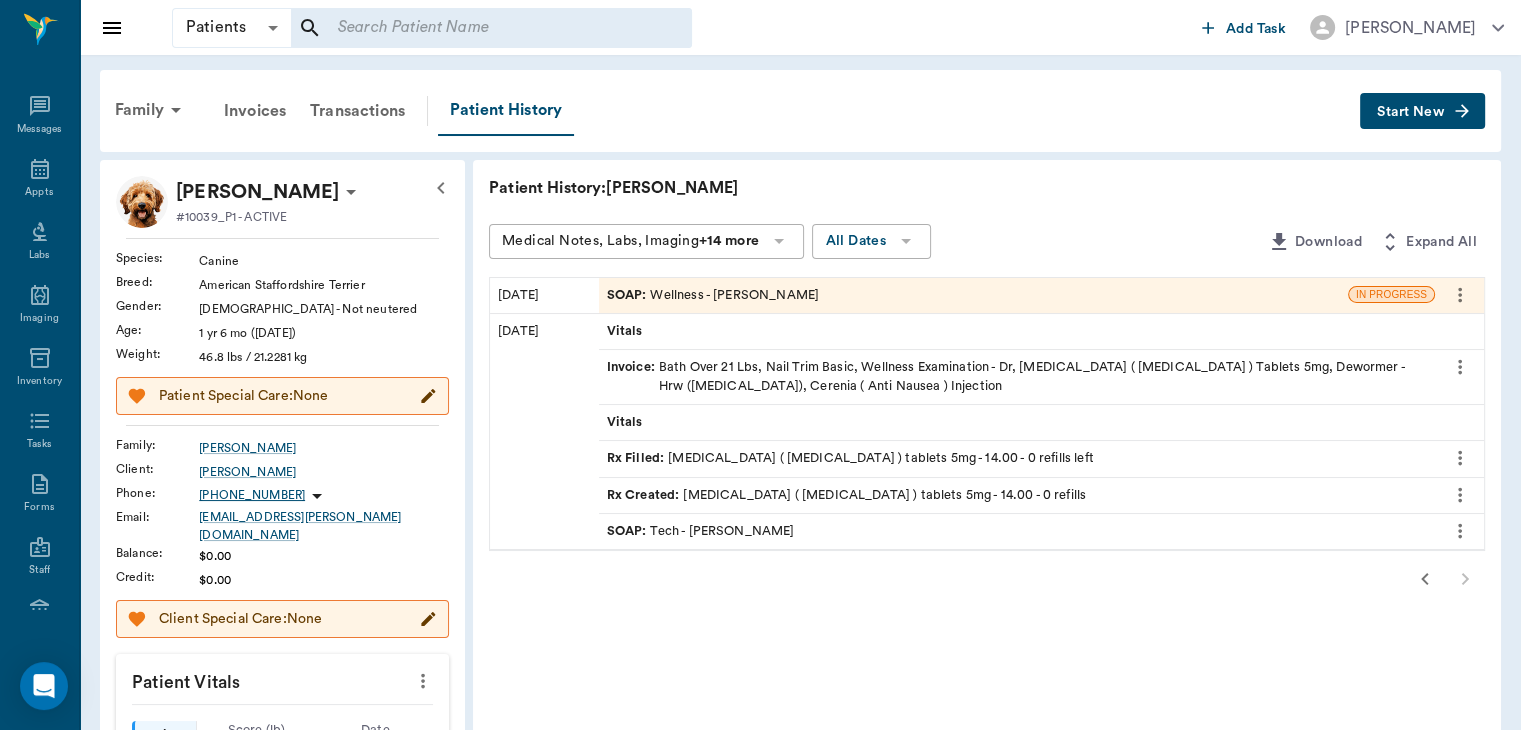 click on "SOAP :" at bounding box center [629, 295] 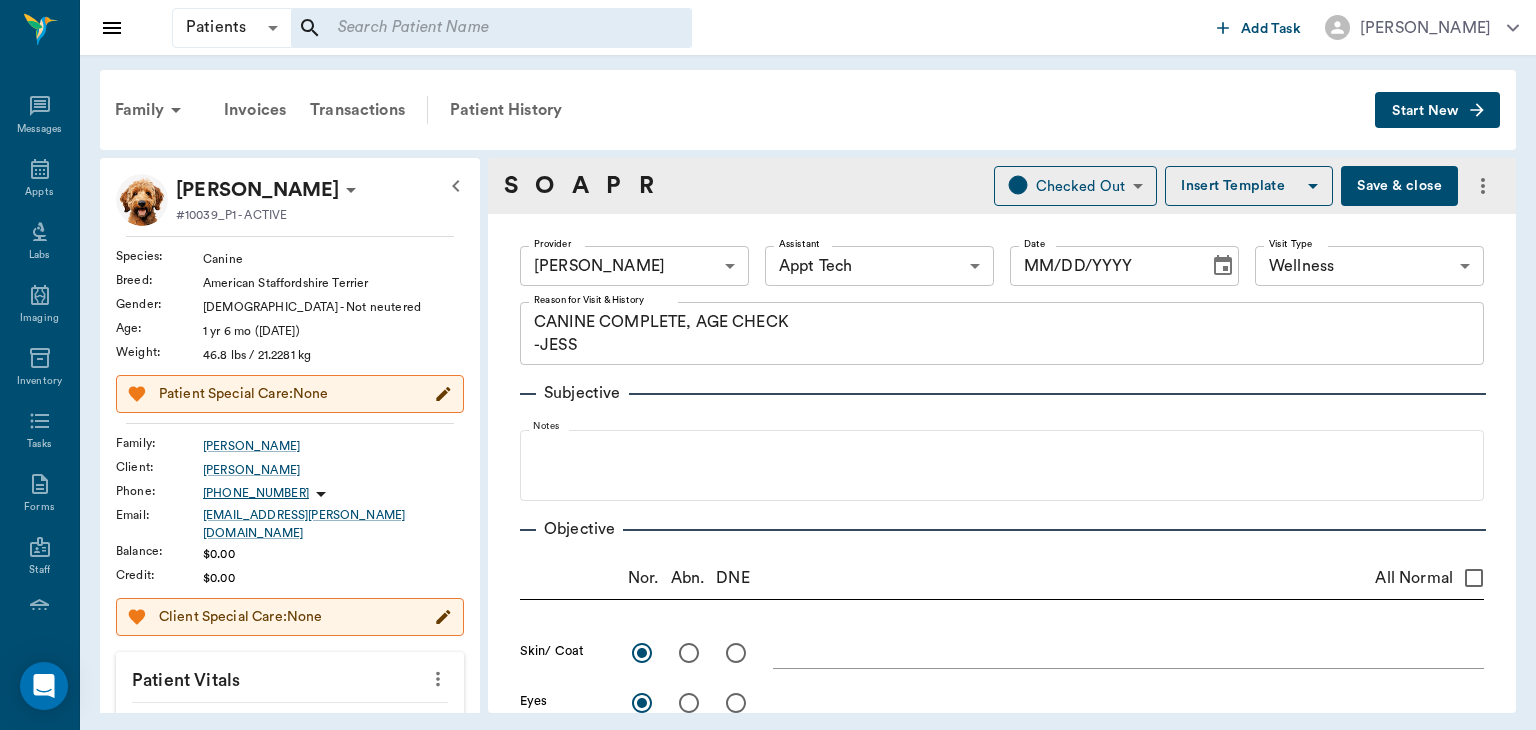 type on "63ec2f075fda476ae8351a4d" 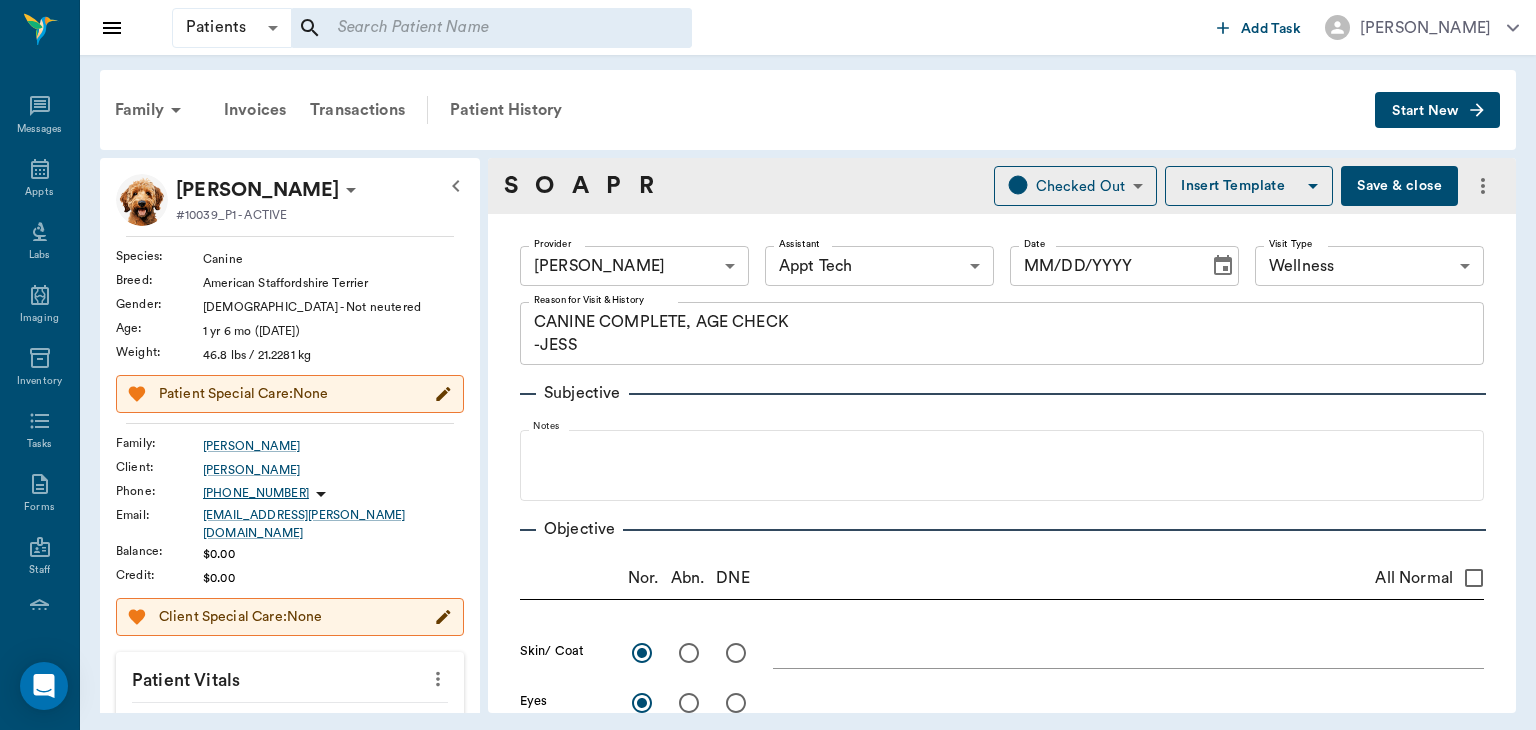 type on "63ec2f075fda476ae8351a4c" 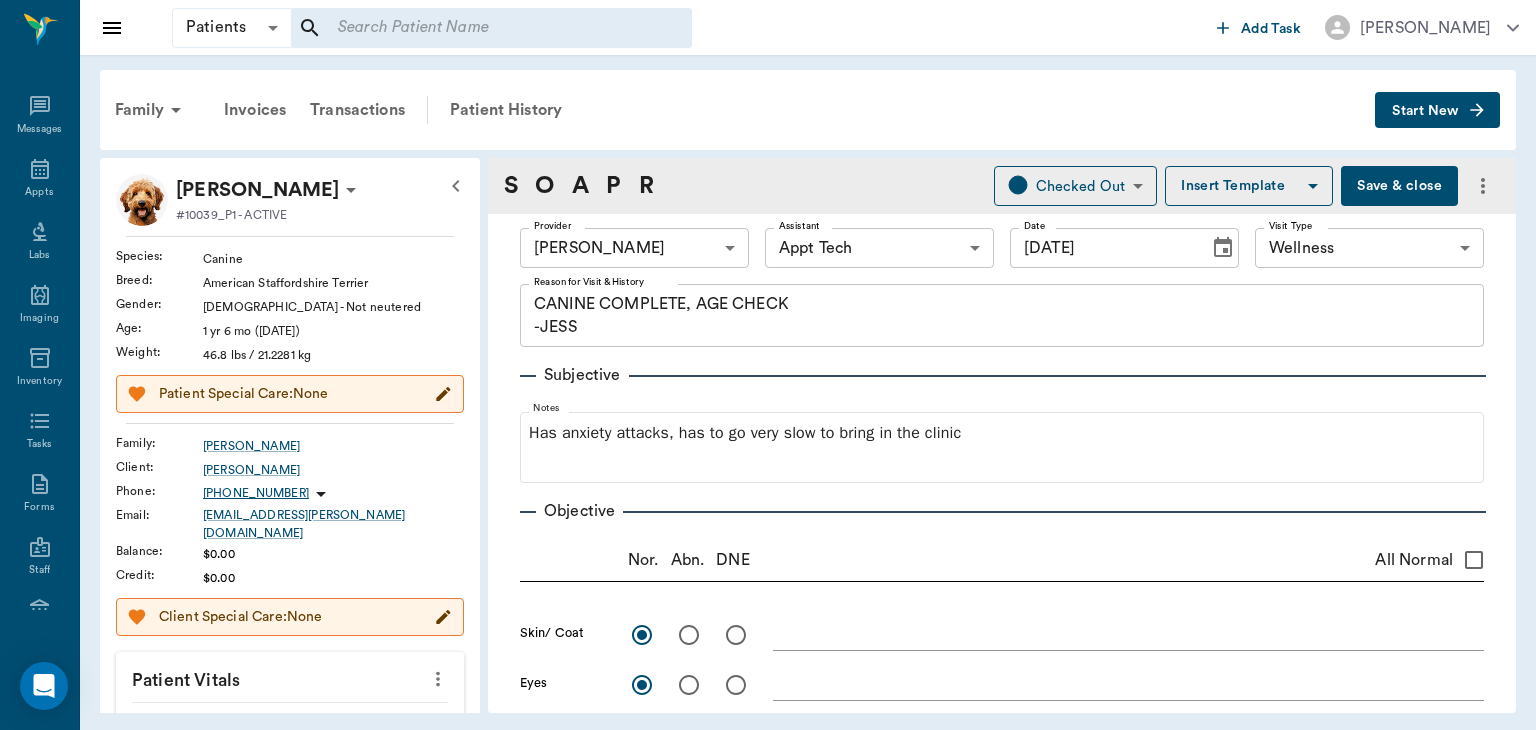 scroll, scrollTop: 0, scrollLeft: 0, axis: both 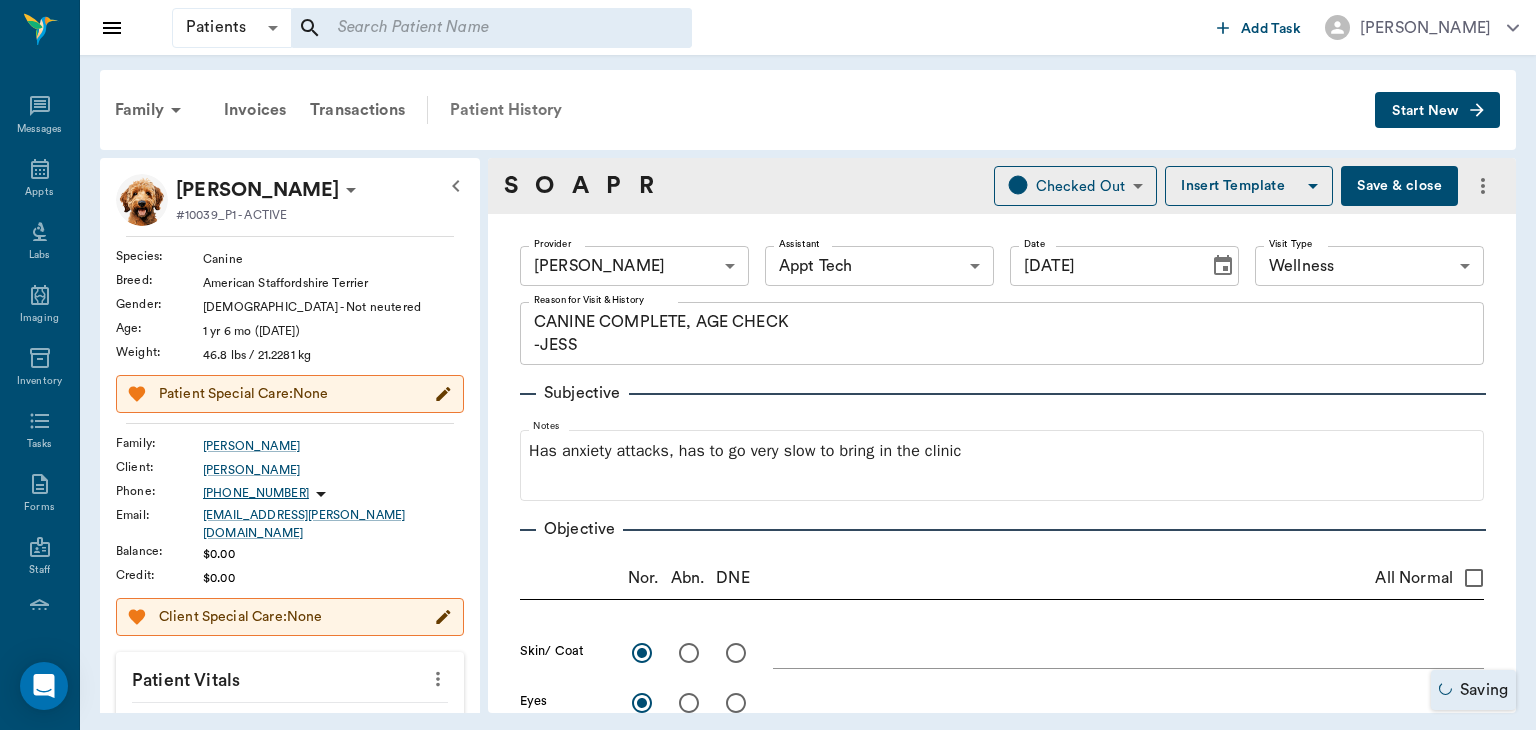 click on "Patient History" at bounding box center (506, 110) 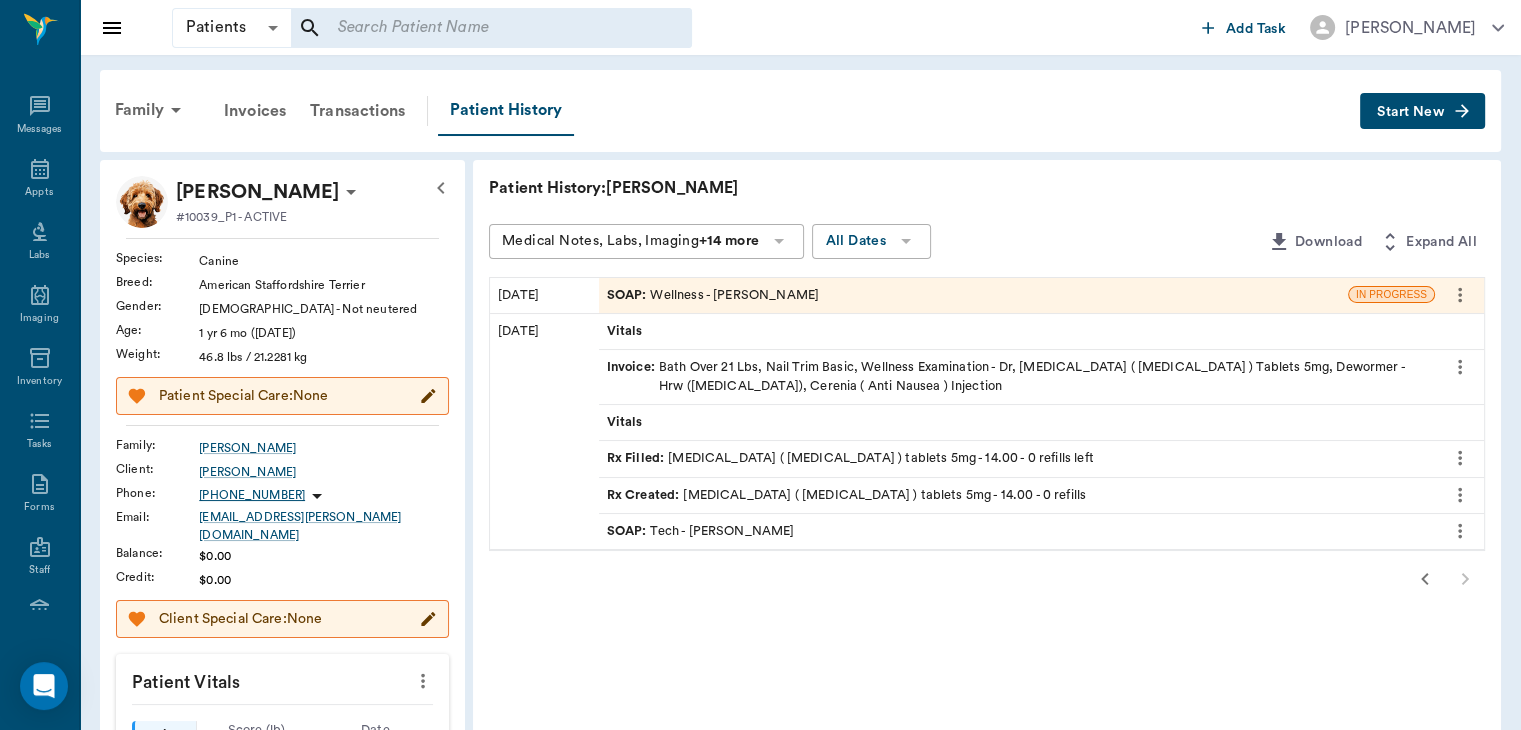 click at bounding box center [1425, 579] 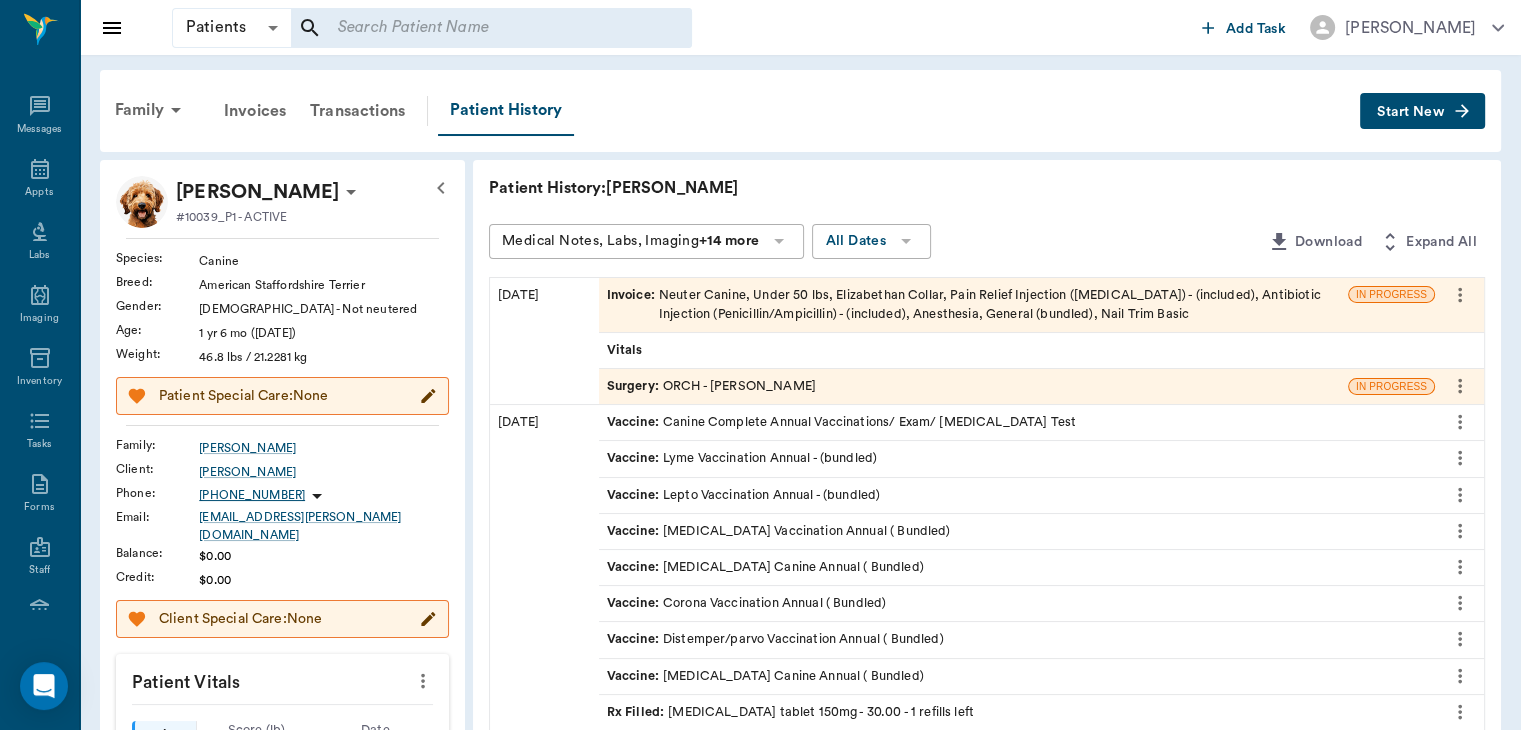 click on "Surgery :" at bounding box center (635, 386) 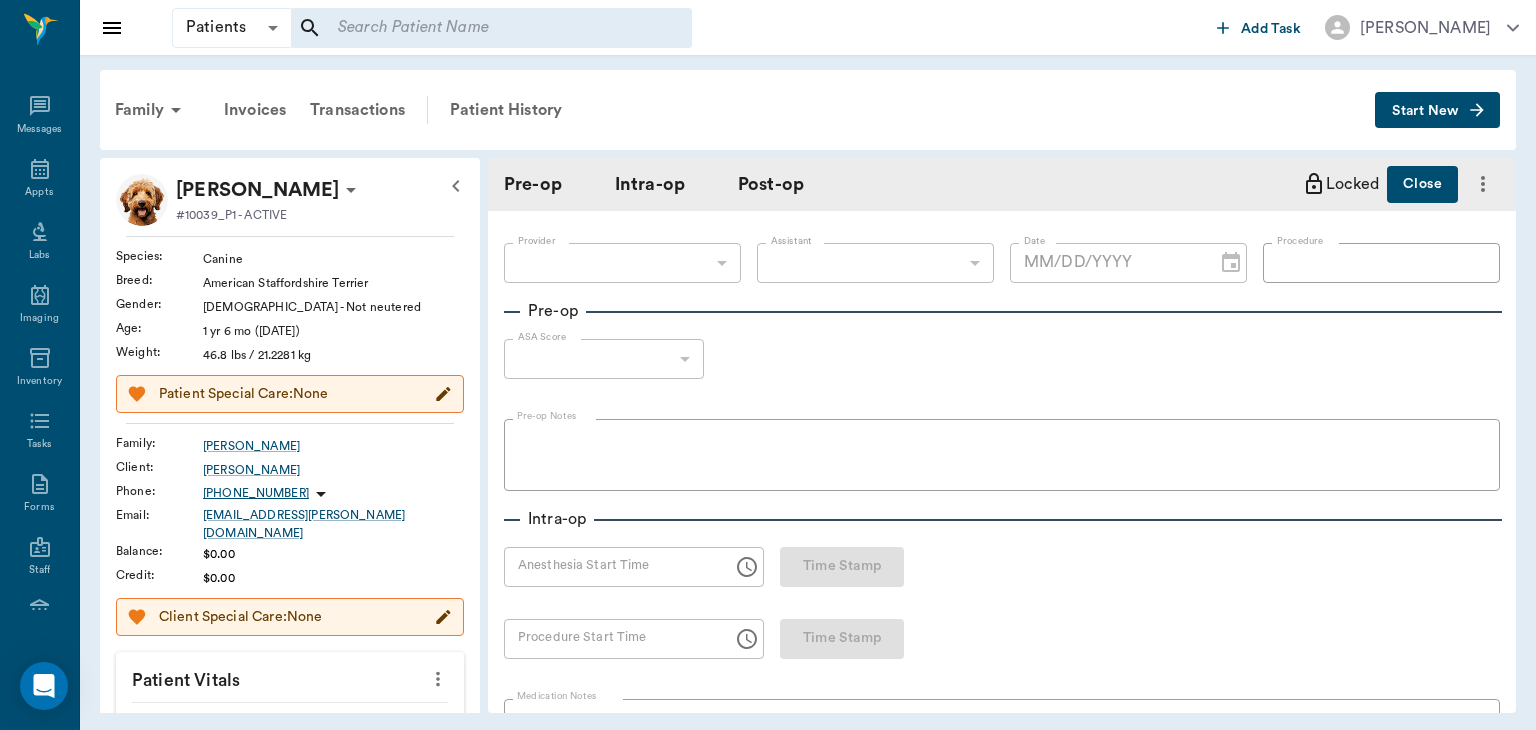 type on "63ec2f075fda476ae8351a4d" 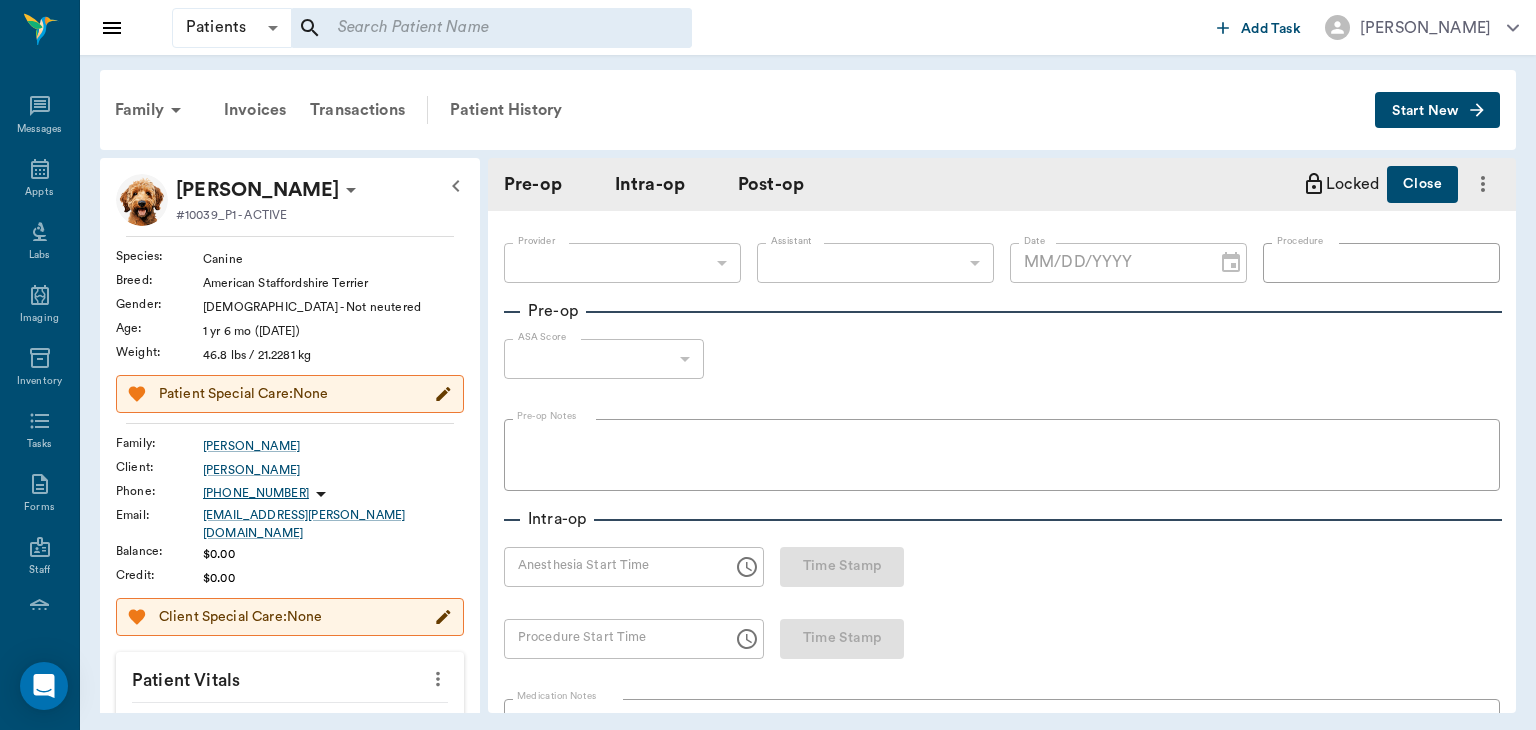 type on "63ec2e7e52e12b0ba117b124" 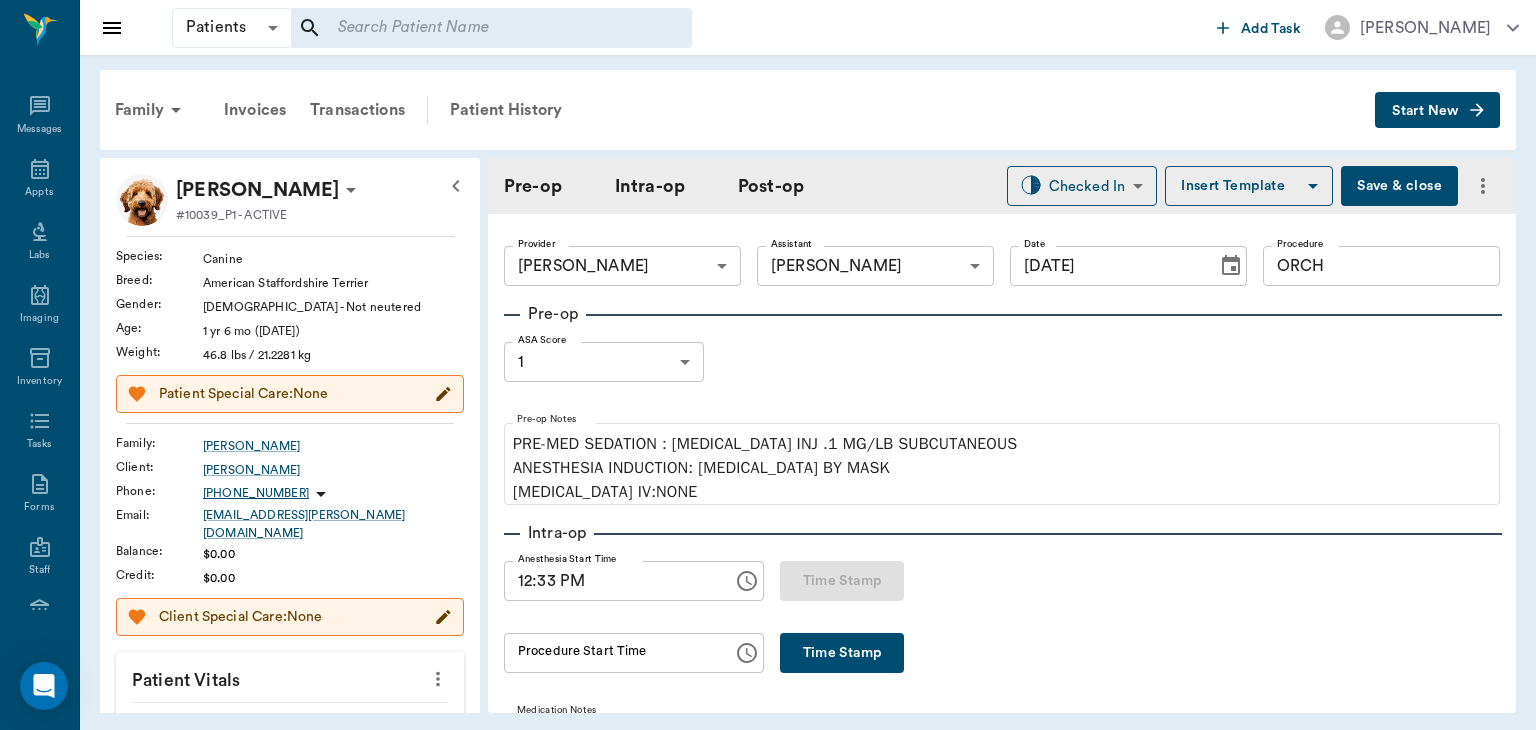type on "[DATE]" 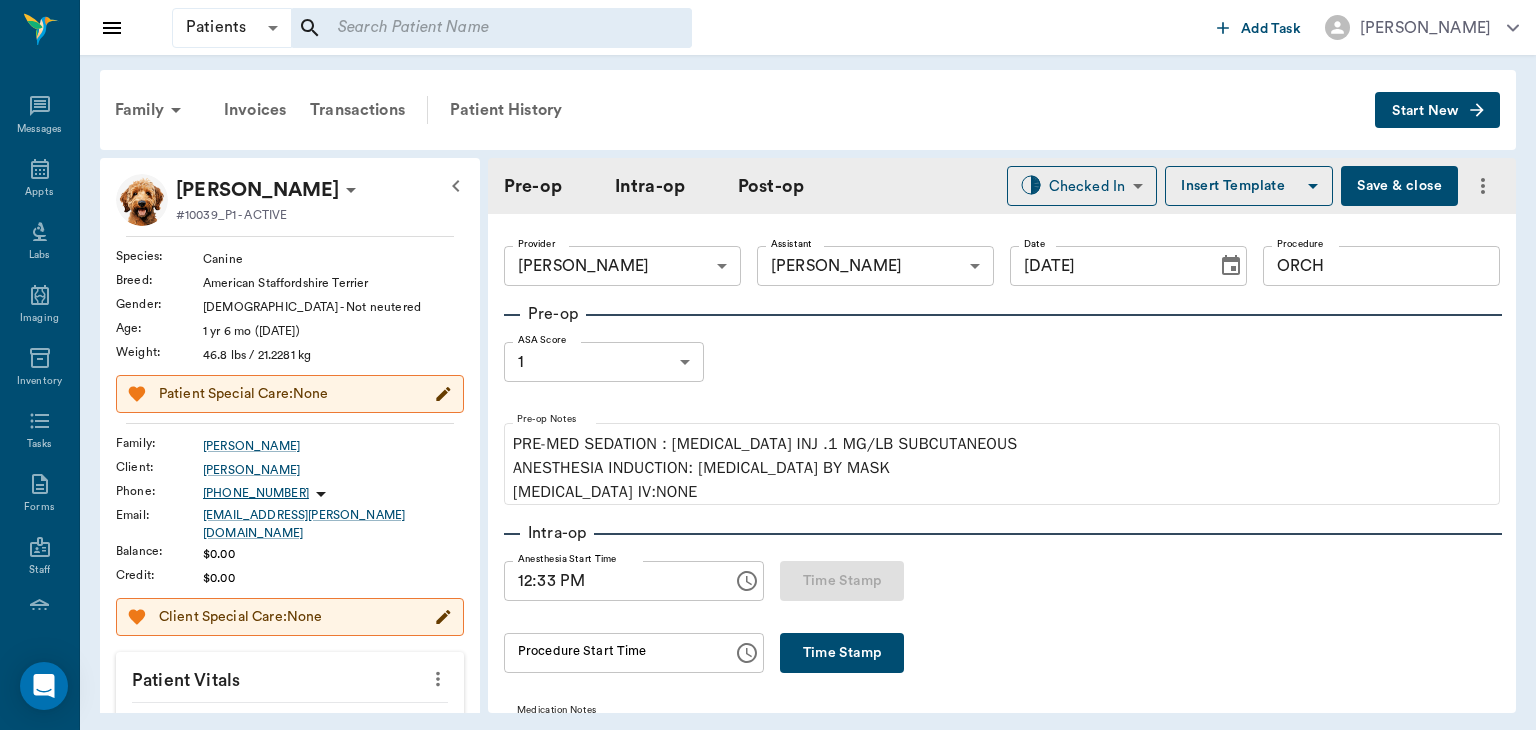 type on "12:33 PM" 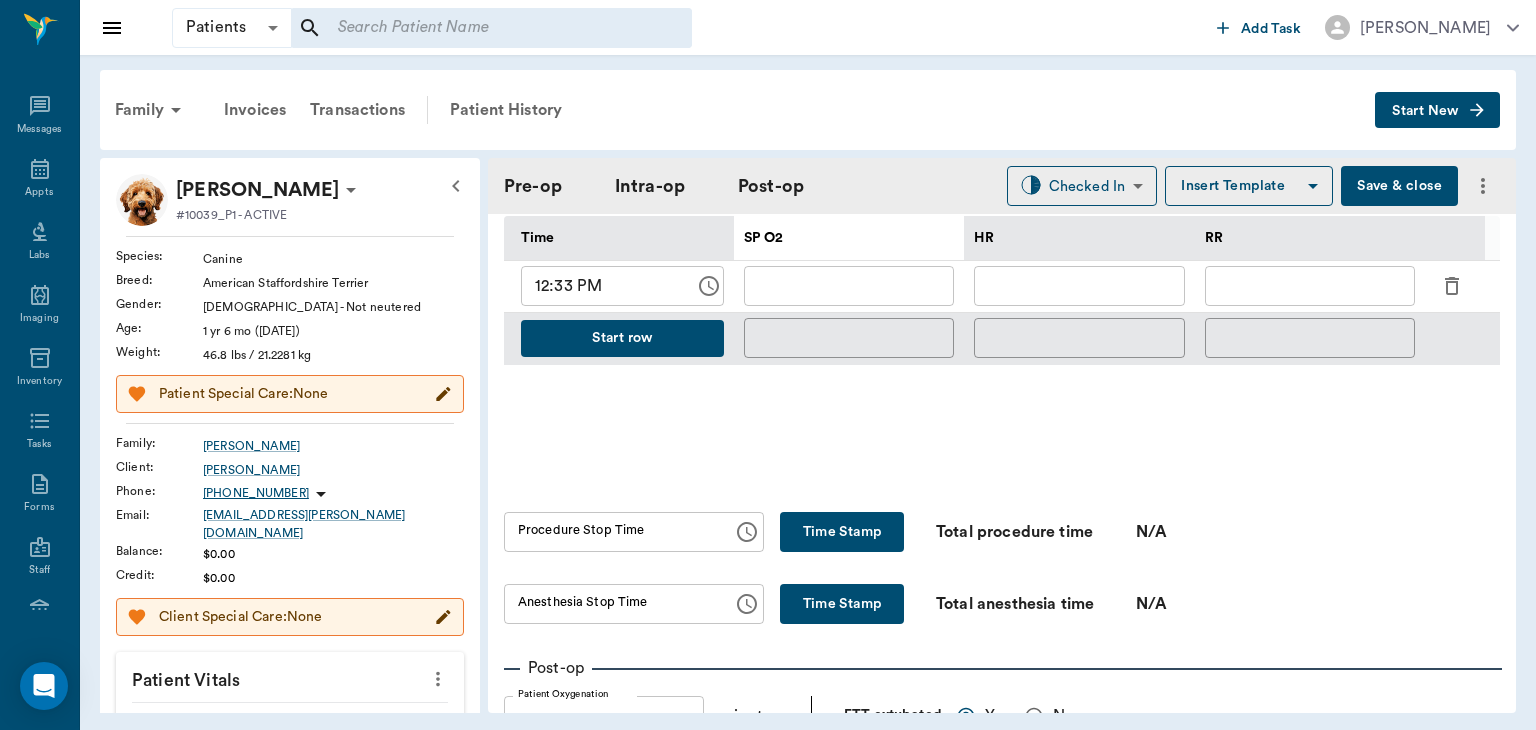 scroll, scrollTop: 960, scrollLeft: 0, axis: vertical 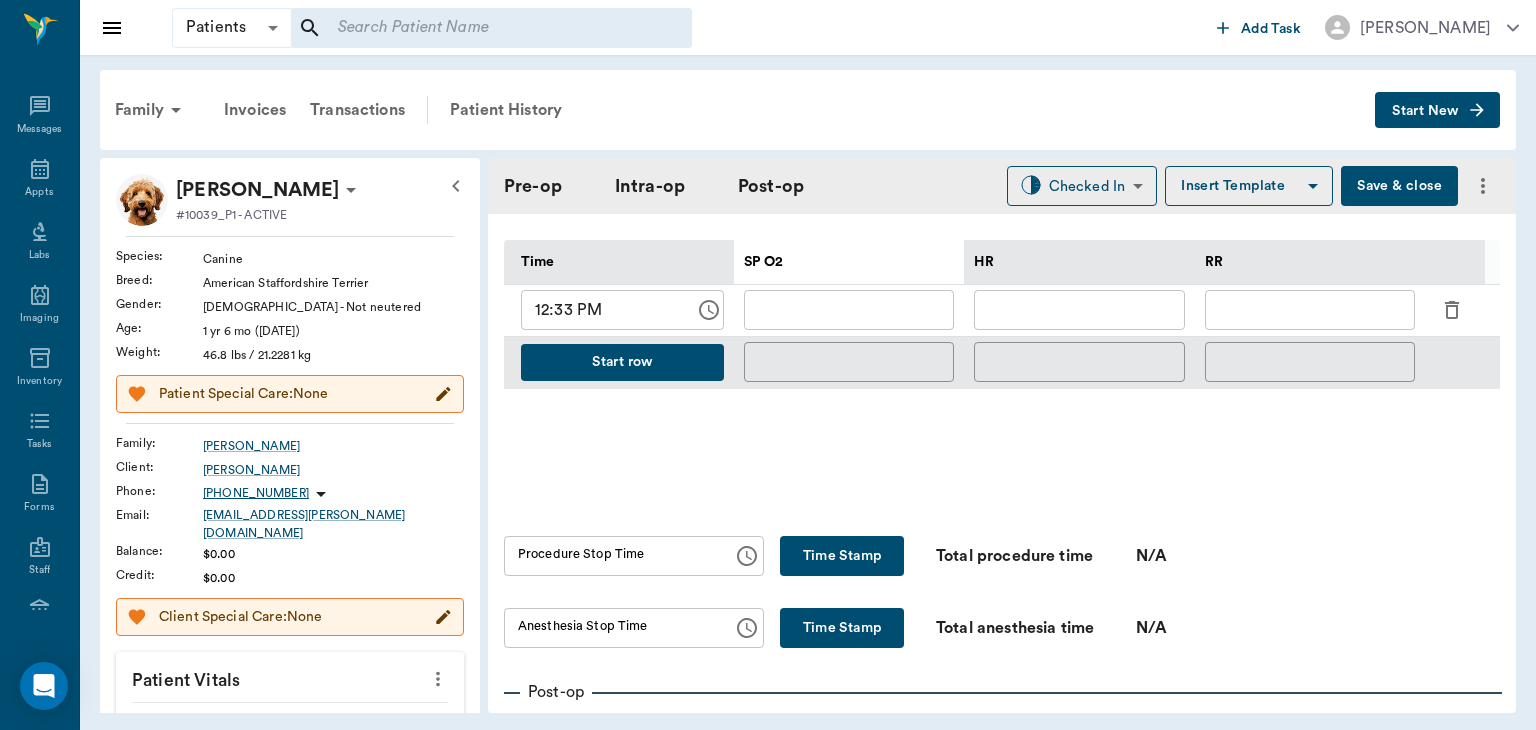 click 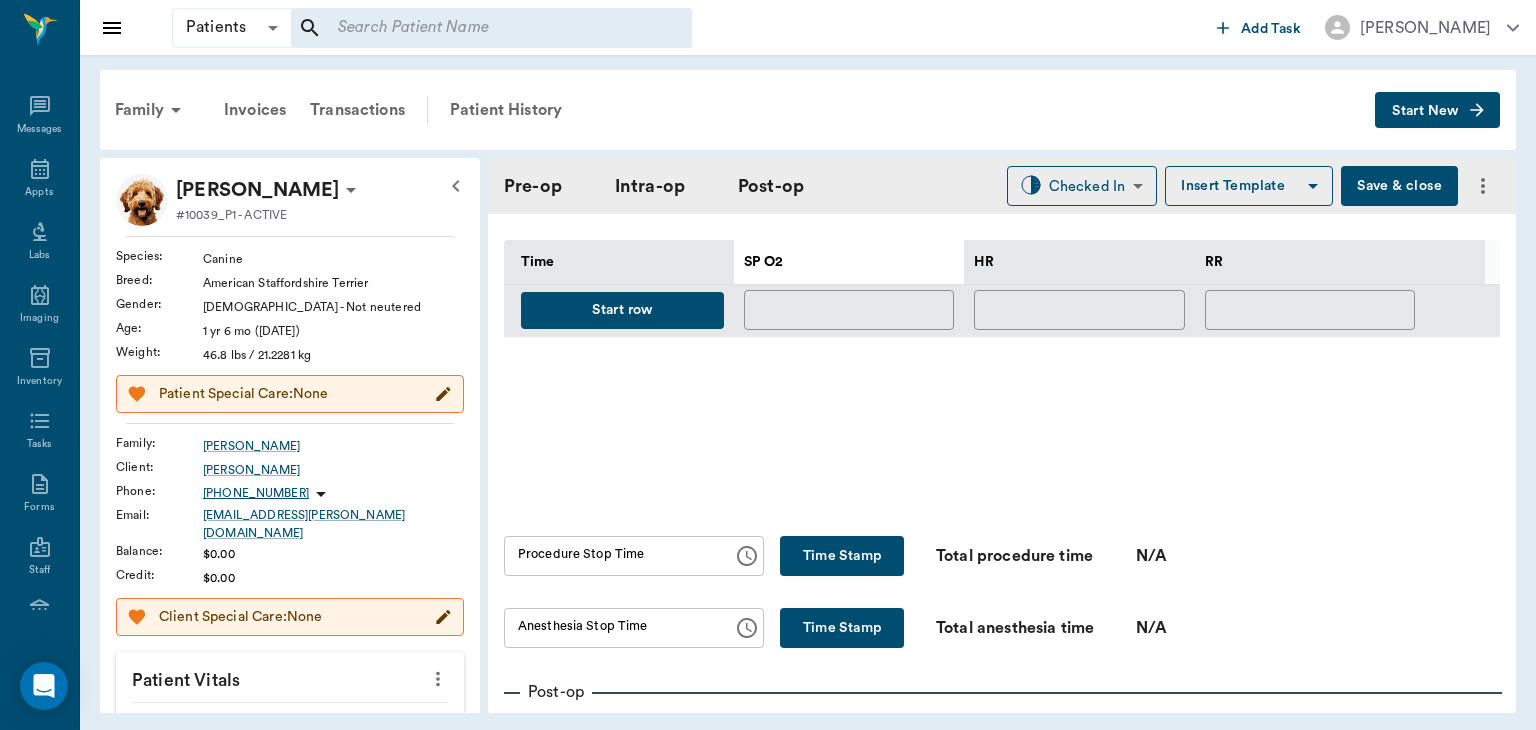 click on "Start row" at bounding box center (622, 310) 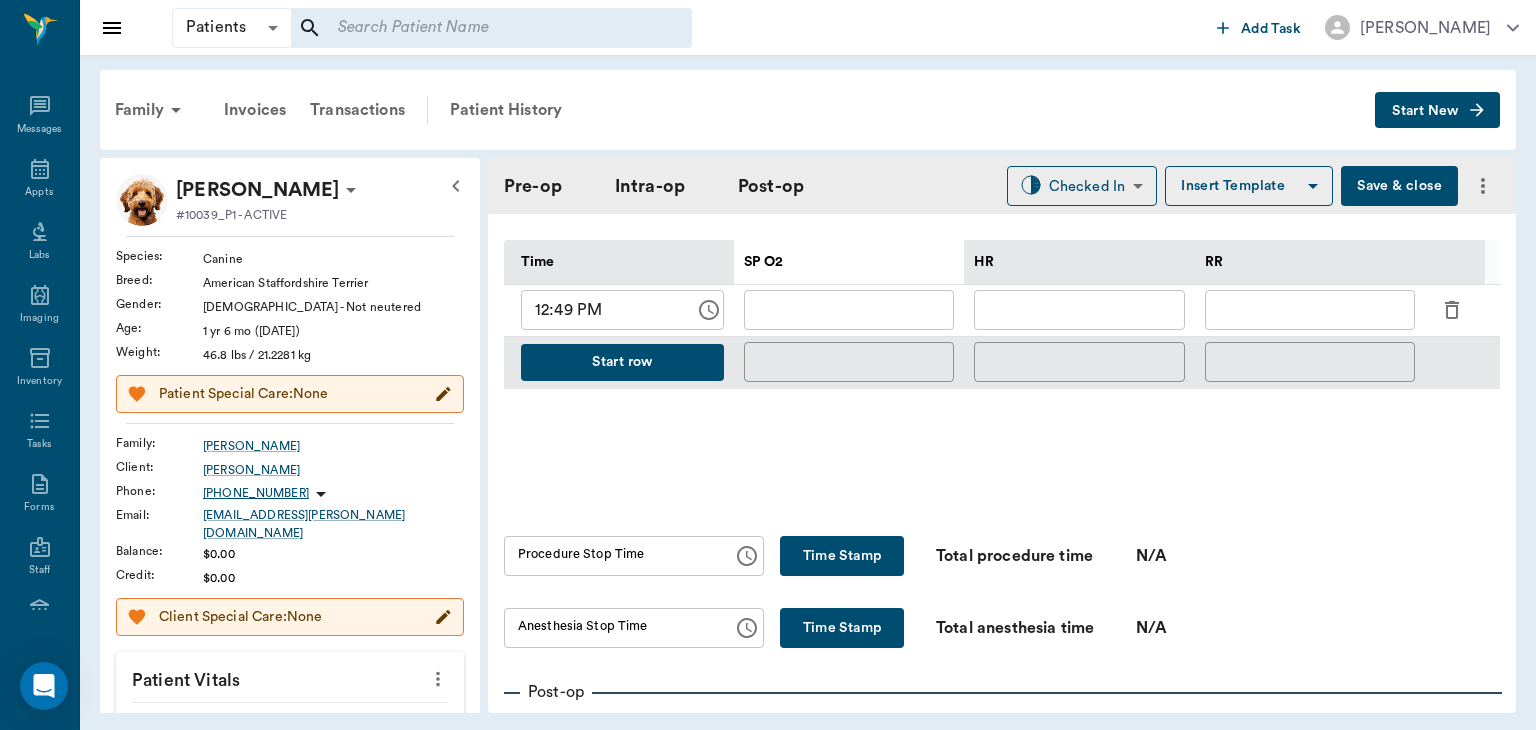 click at bounding box center [1310, 310] 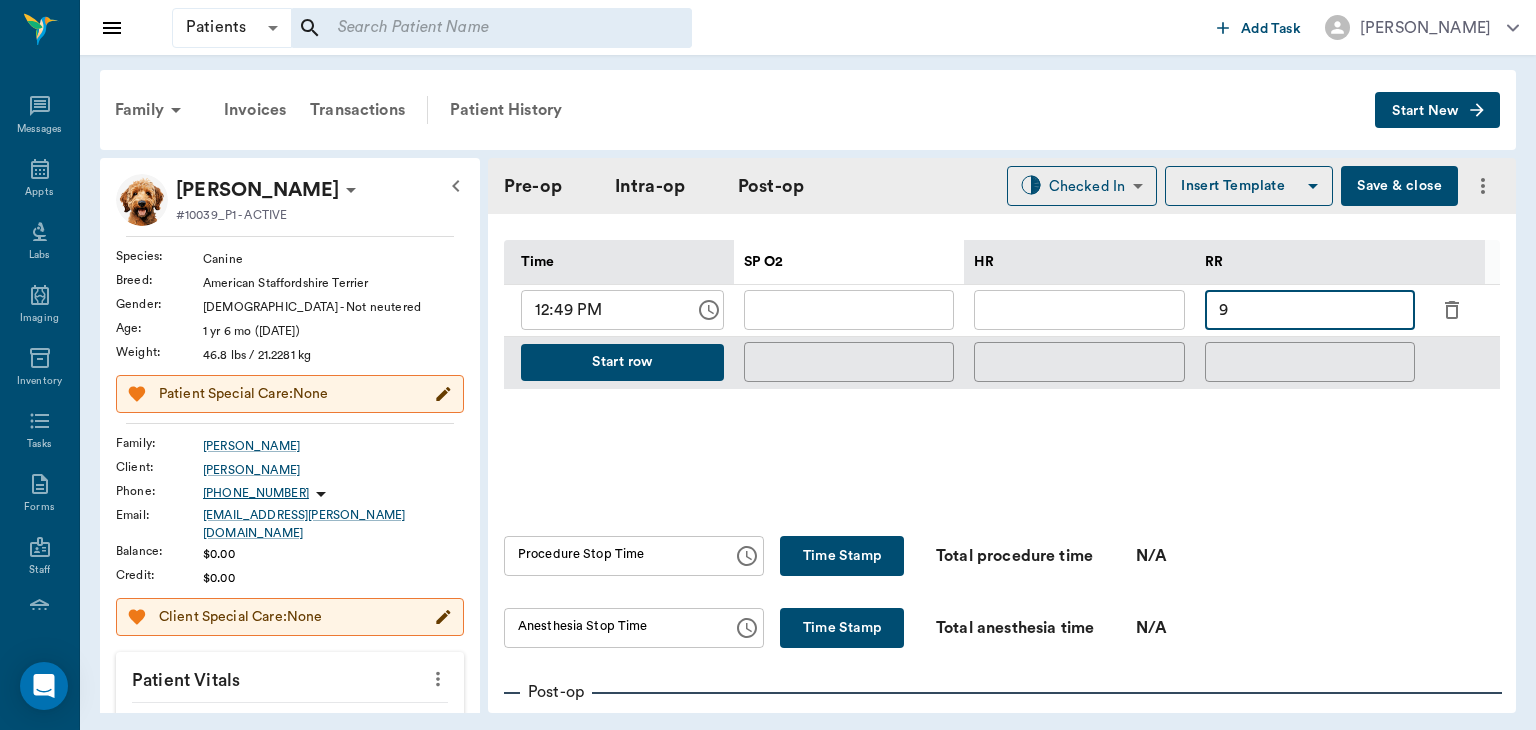 type on "9" 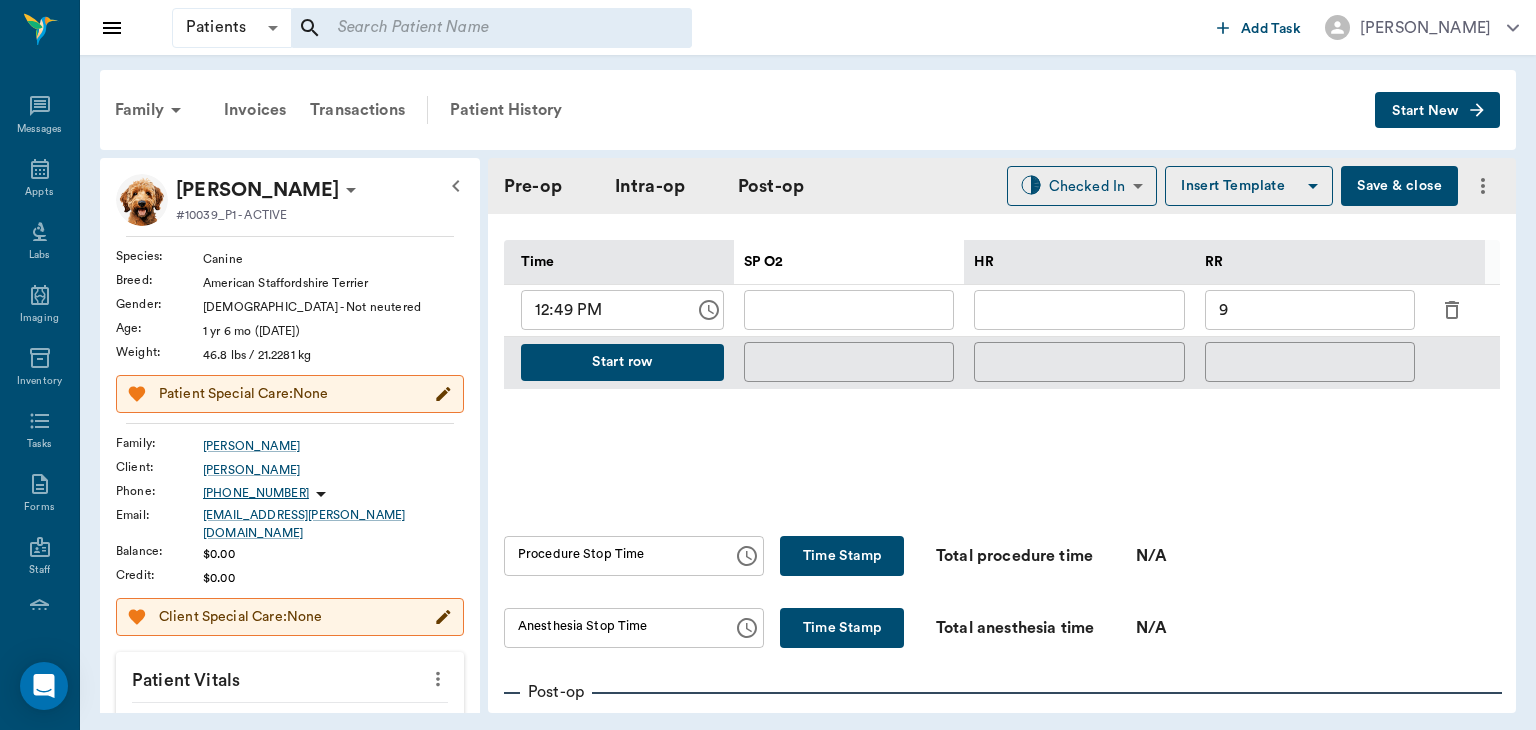 click 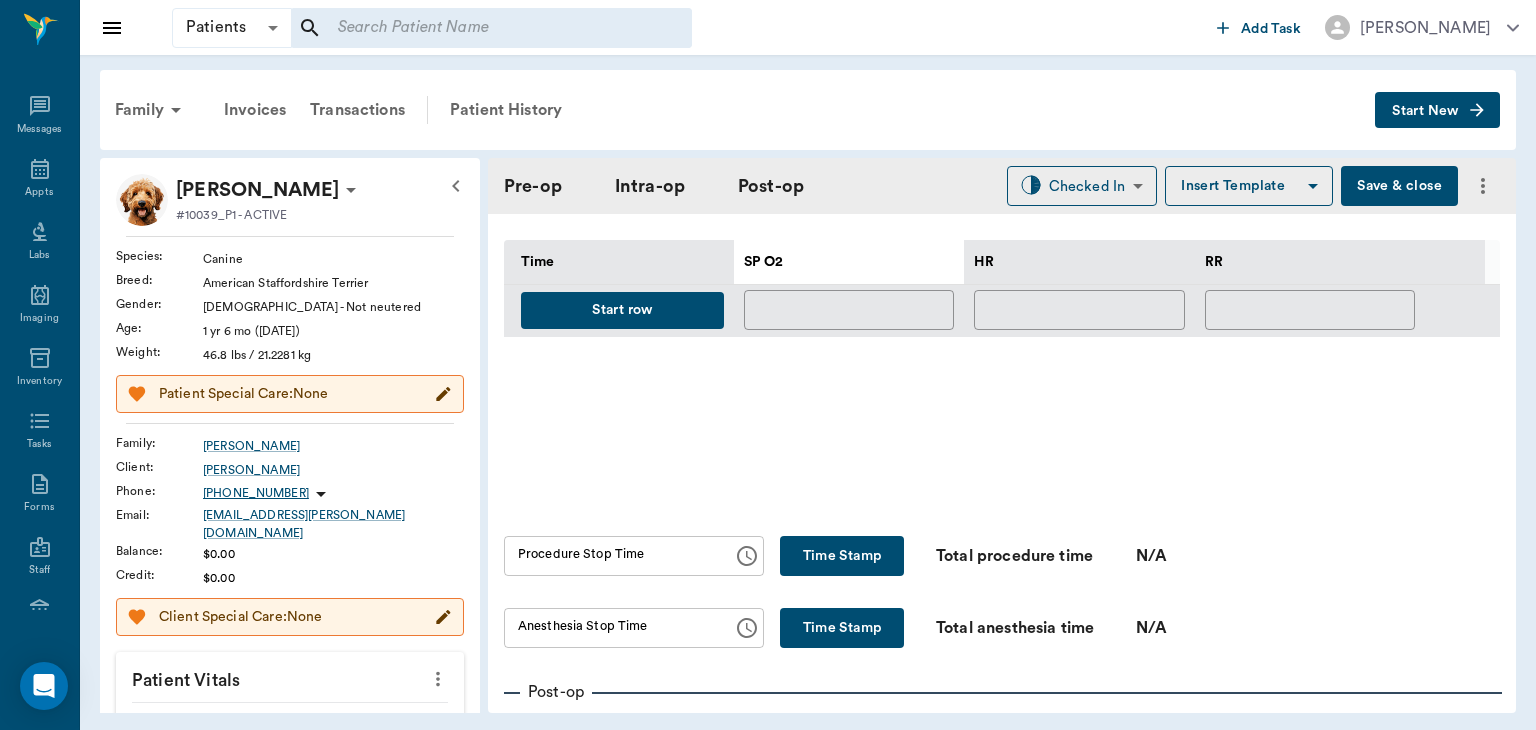 click on "Start row" at bounding box center [622, 310] 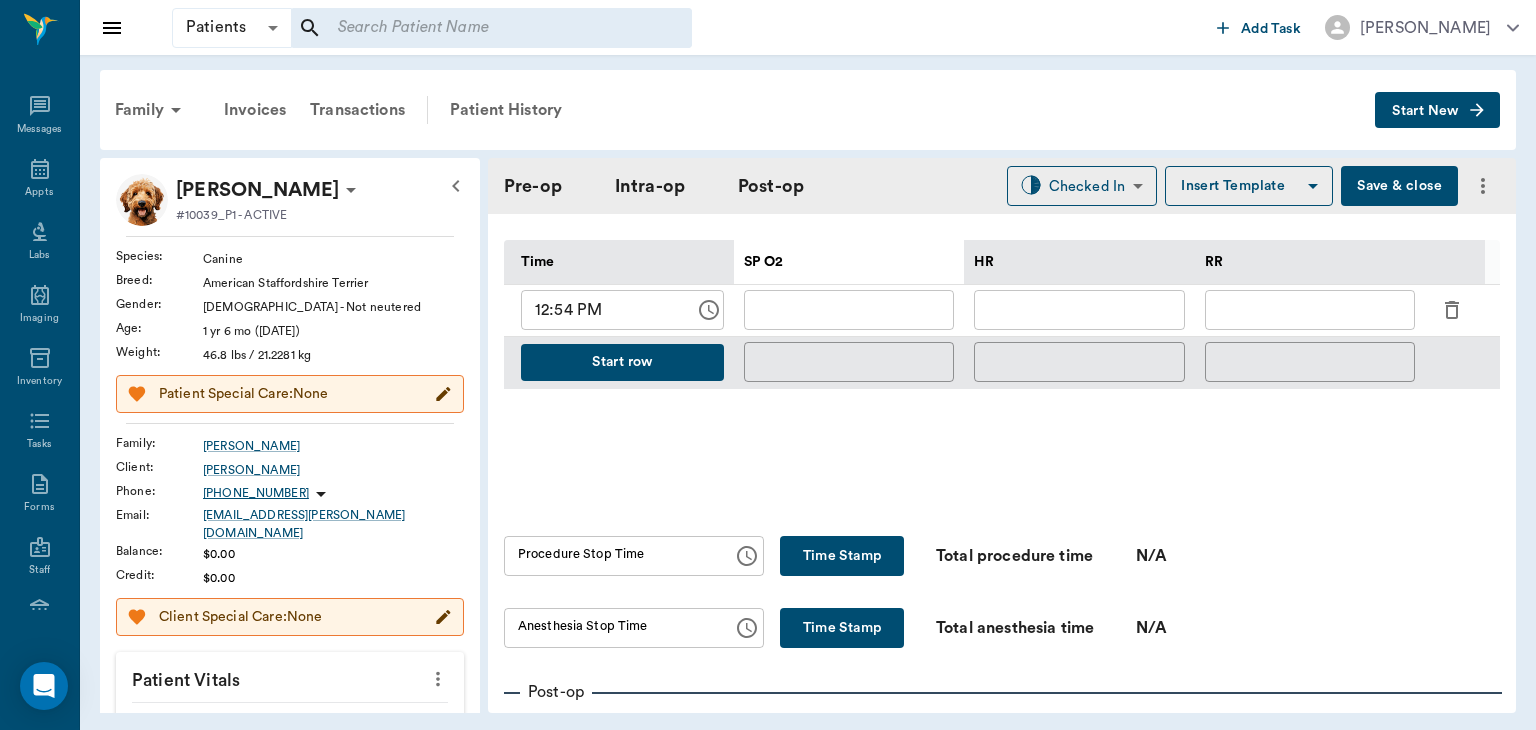 click at bounding box center (1079, 310) 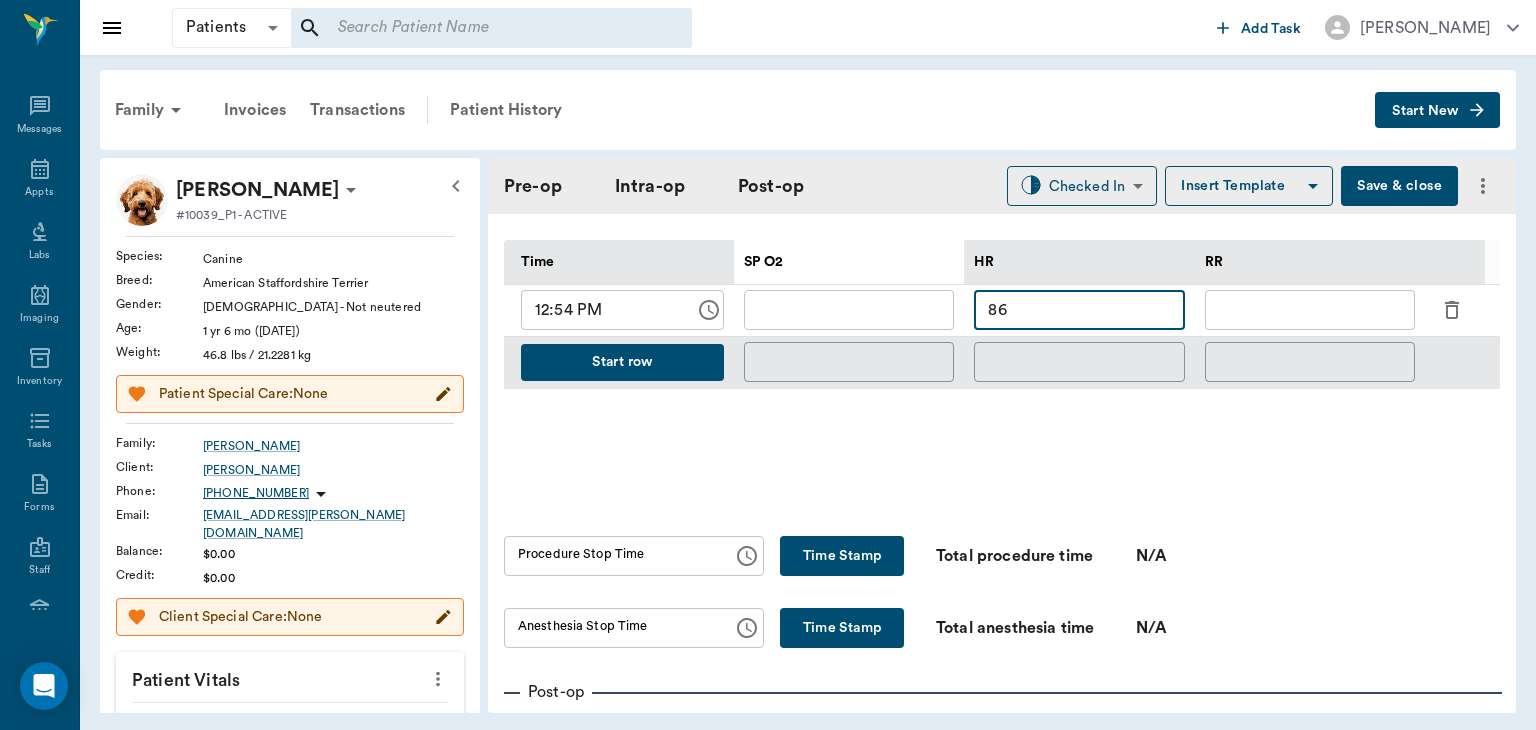 type on "86" 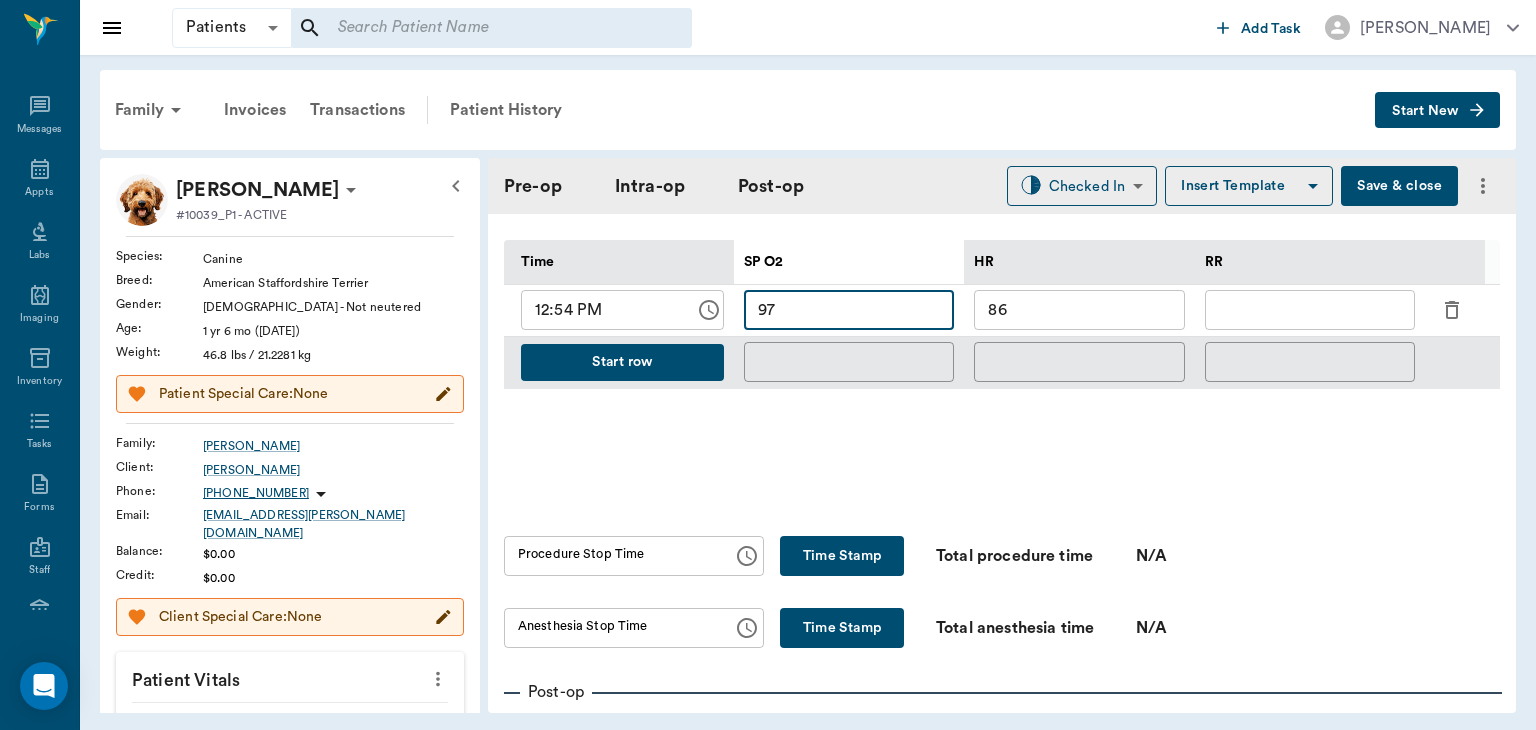 type on "97" 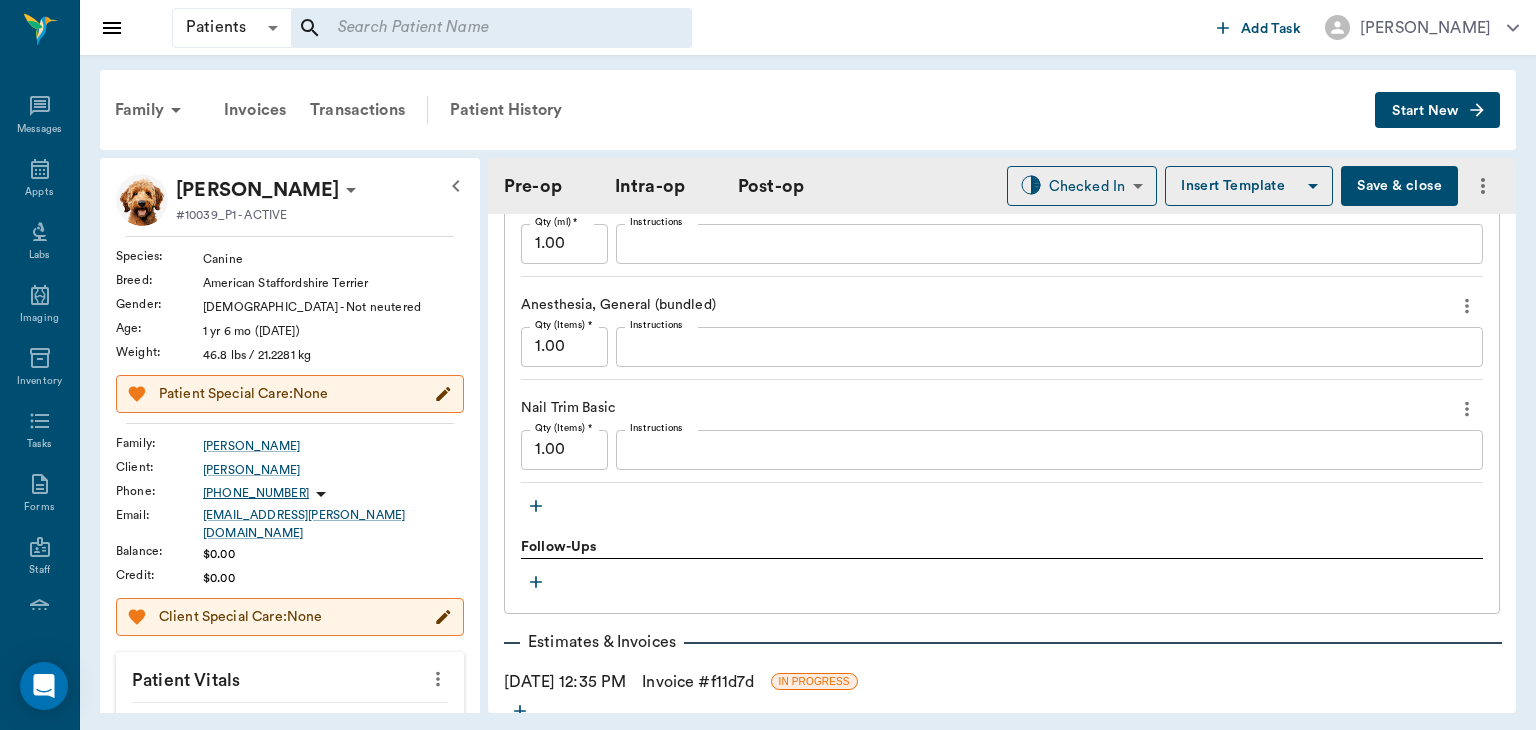 scroll, scrollTop: 2099, scrollLeft: 0, axis: vertical 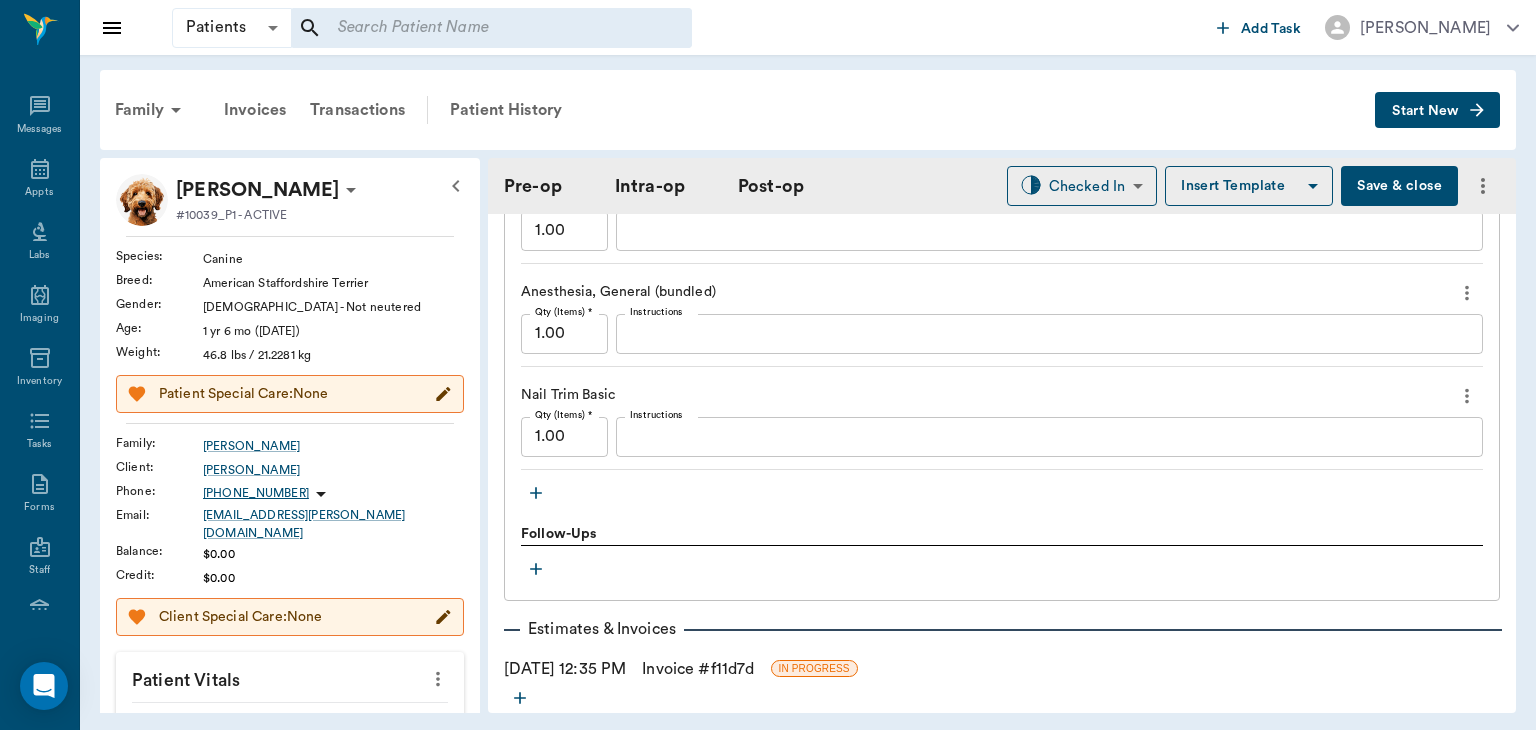 type on "5" 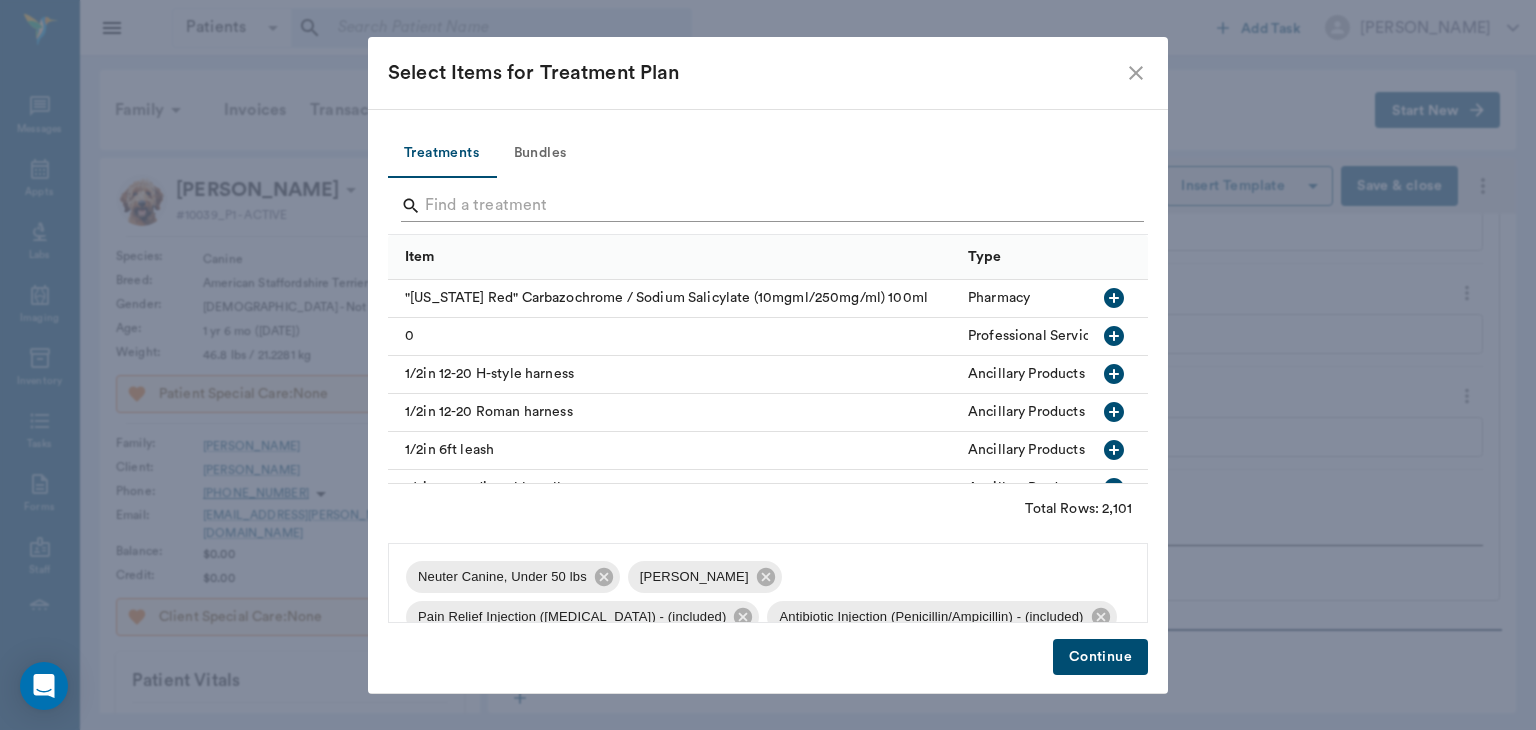 click at bounding box center (769, 206) 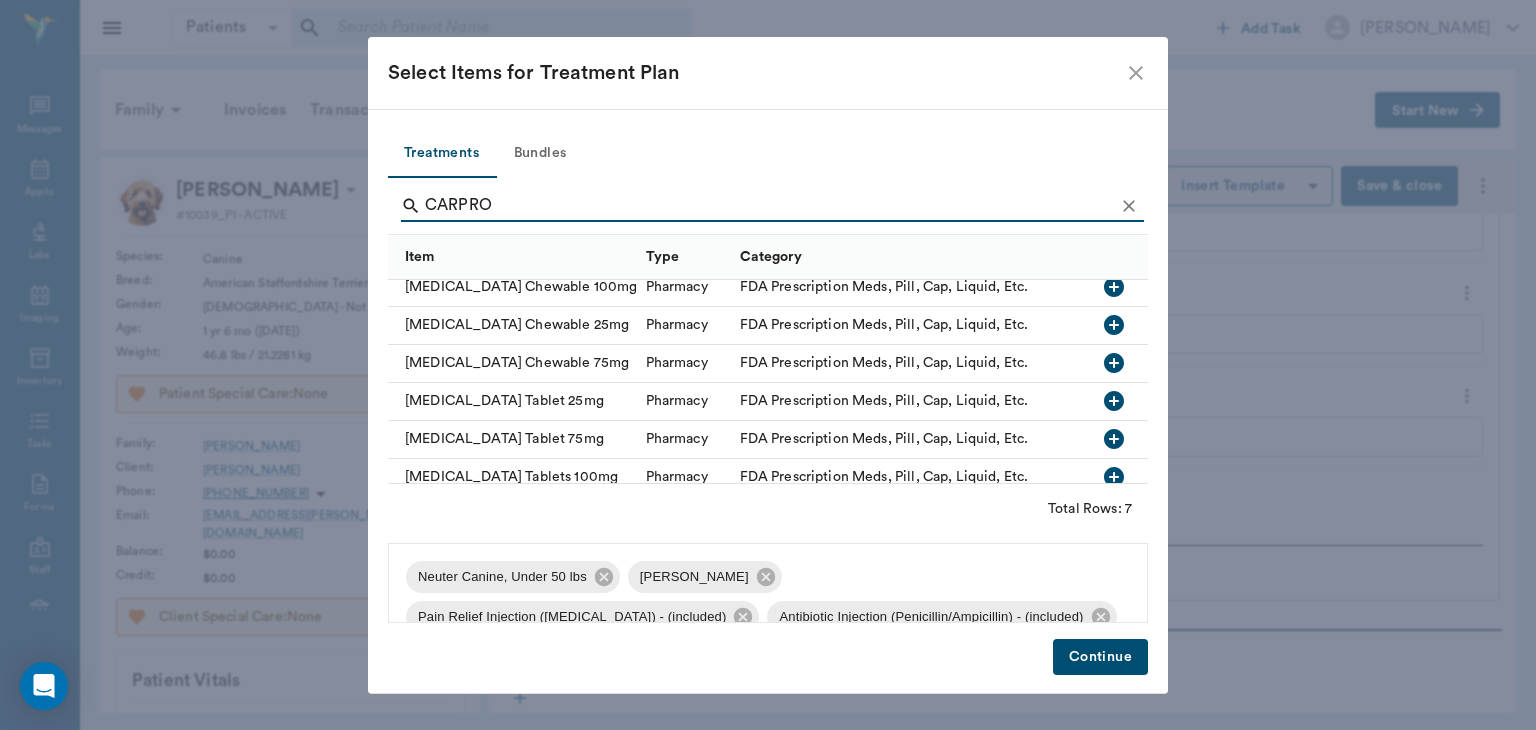 scroll, scrollTop: 77, scrollLeft: 0, axis: vertical 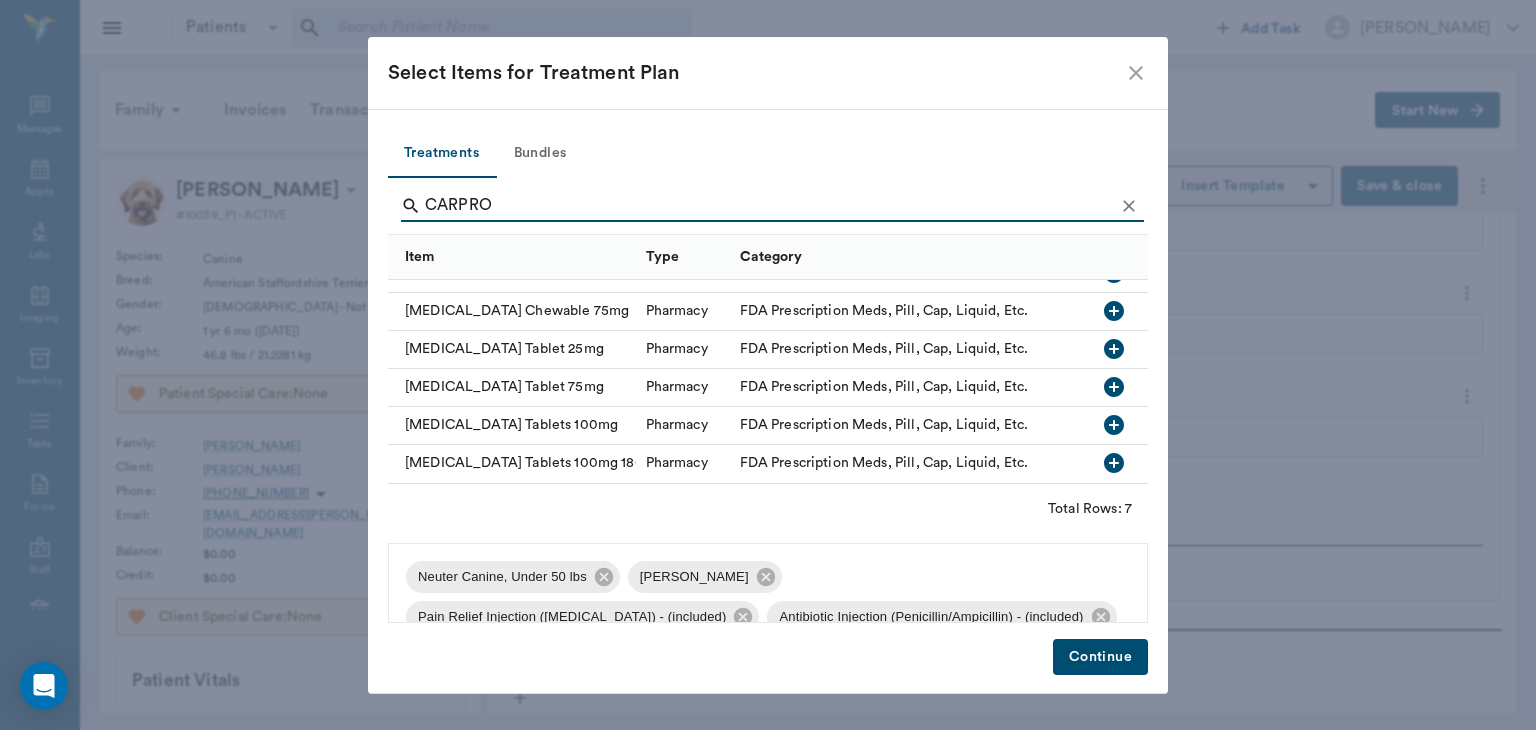 type on "CARPRO" 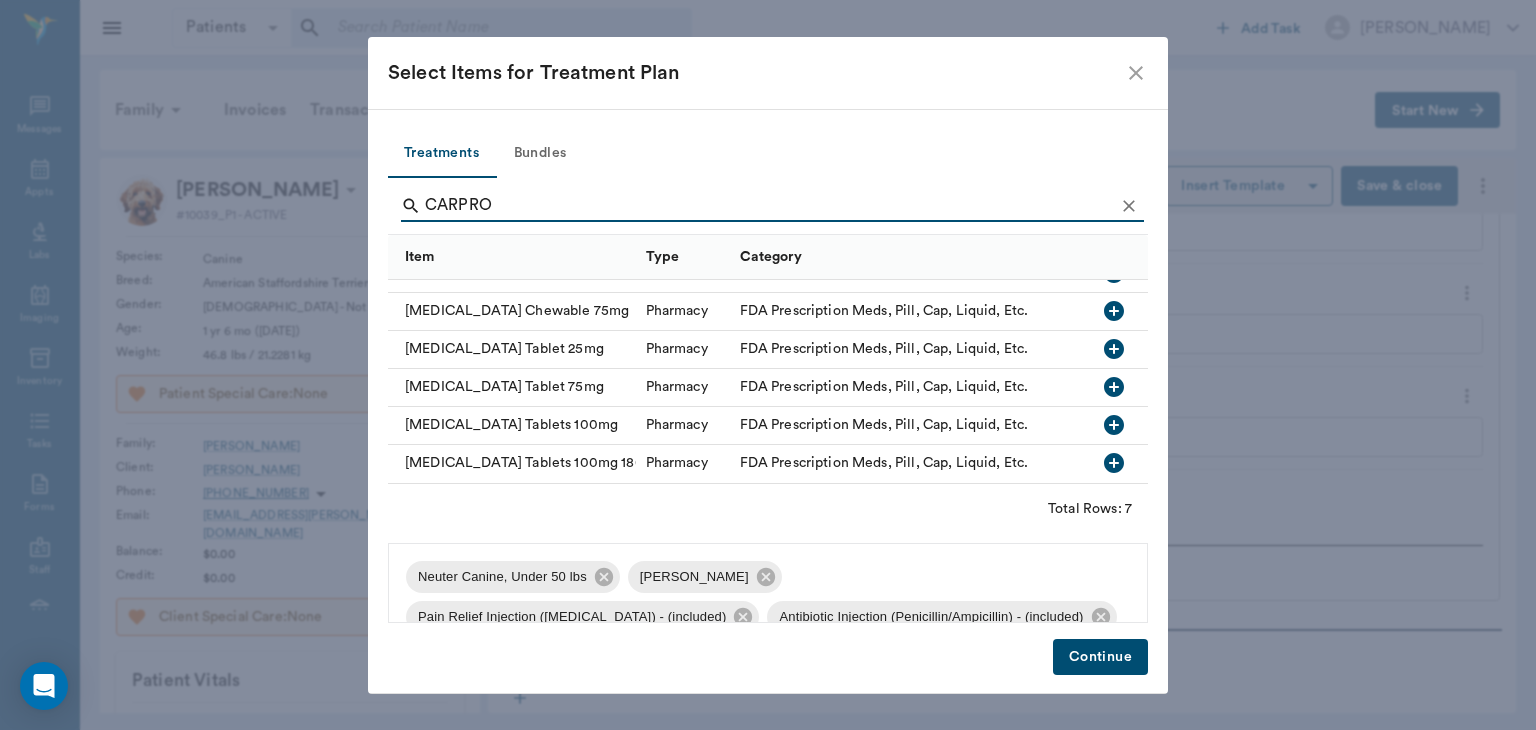 scroll, scrollTop: 67, scrollLeft: 0, axis: vertical 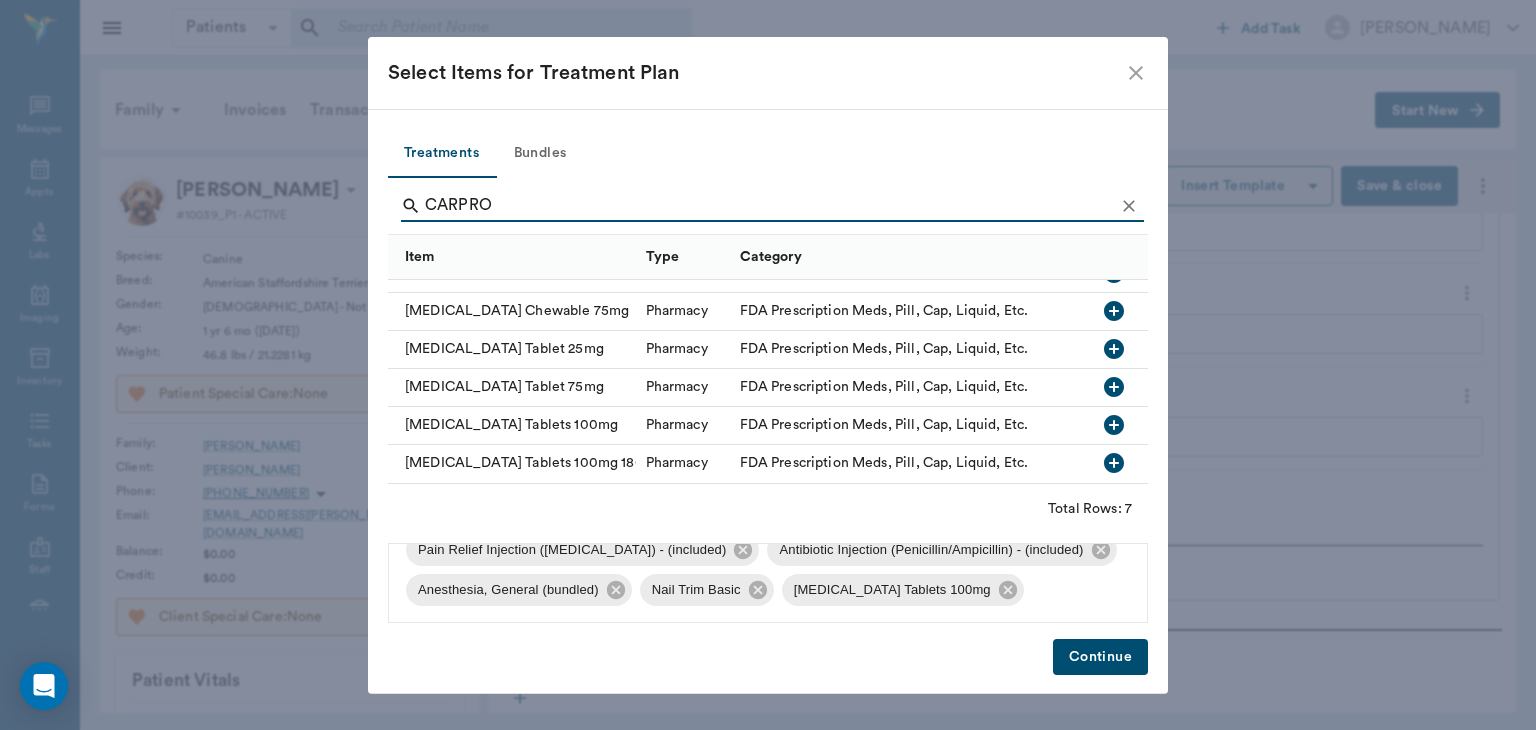 click on "Continue" at bounding box center [1100, 657] 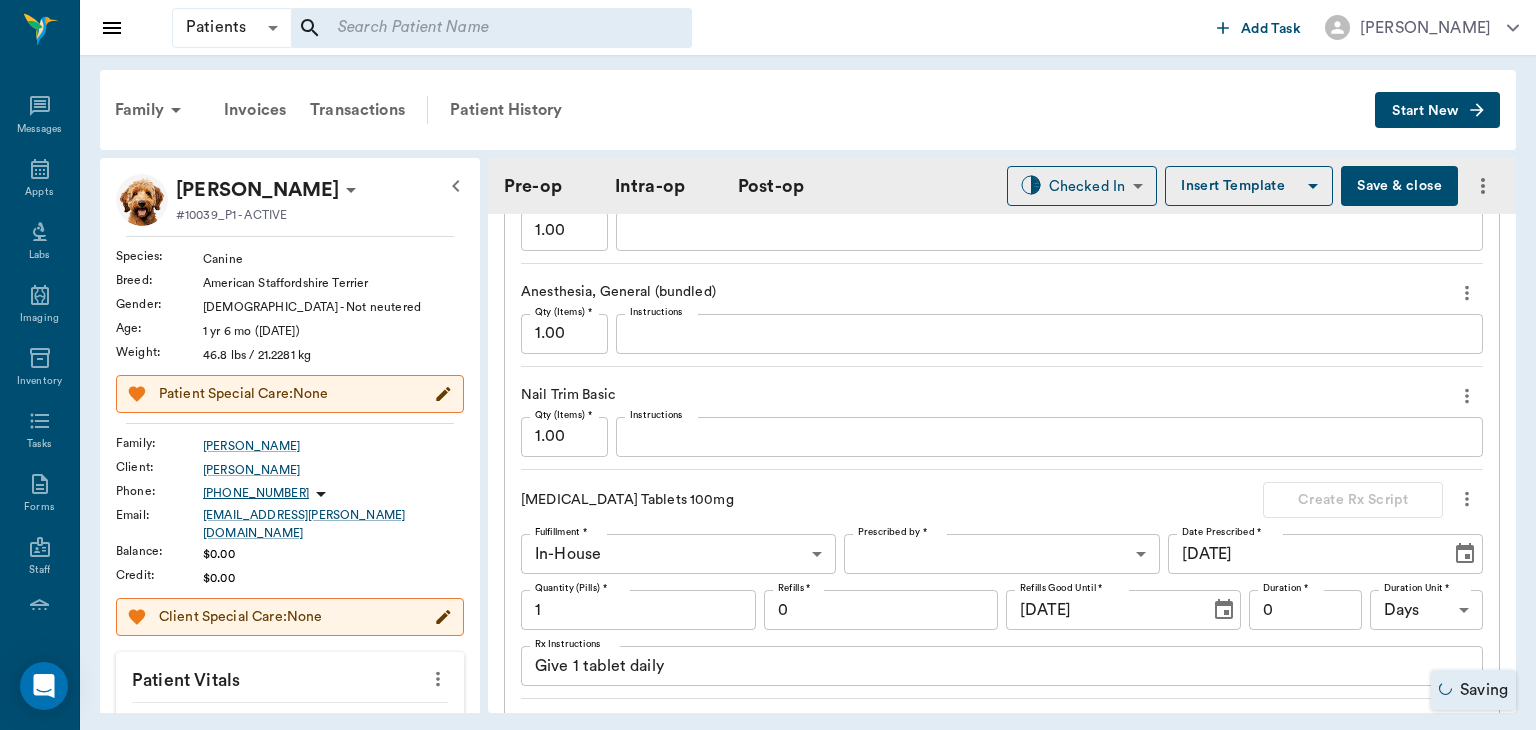 scroll, scrollTop: 2134, scrollLeft: 0, axis: vertical 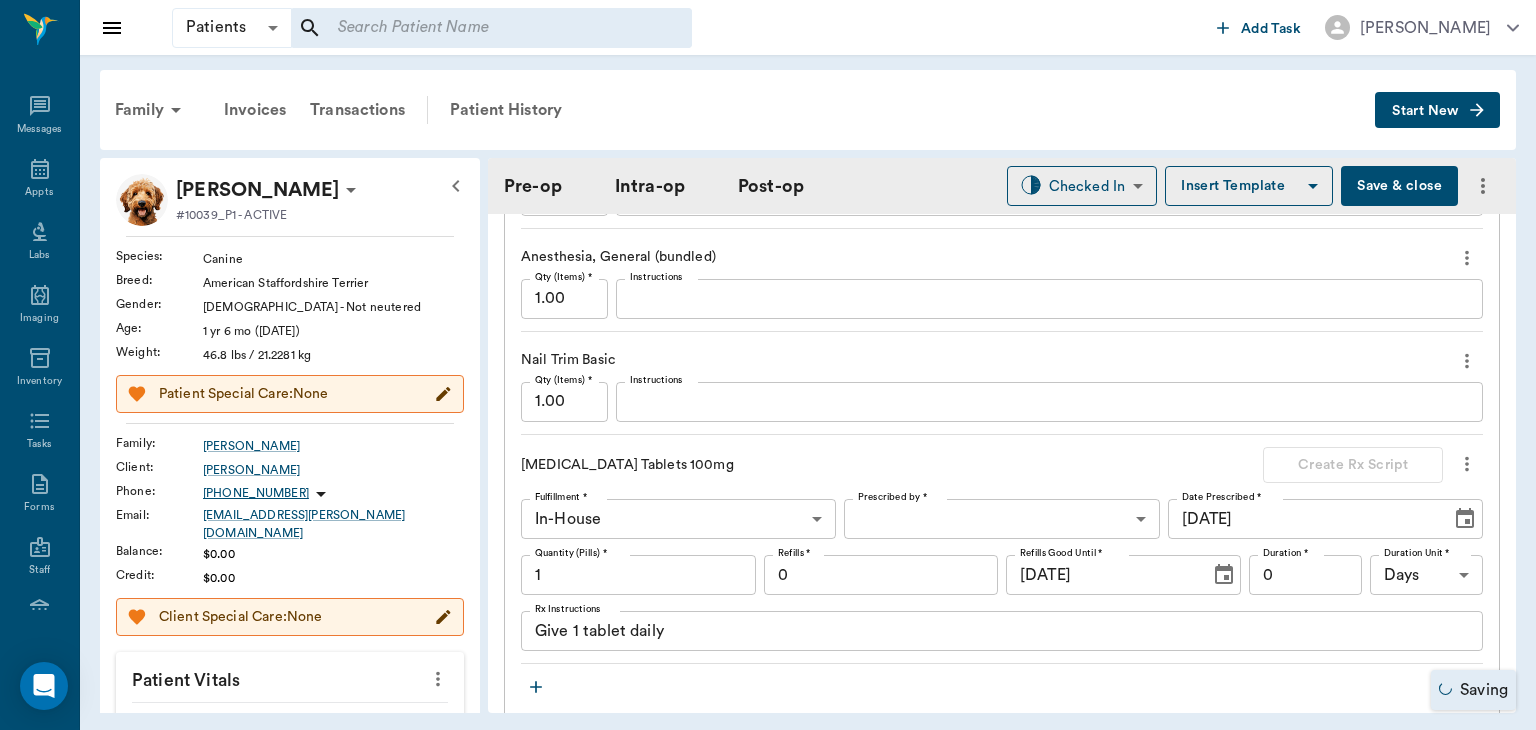 click on "Patients Patients ​ ​ Add Task Dr. Bert Ellsworth Nectar Messages Appts Labs Imaging Inventory Tasks Forms Staff Reports Lookup Settings Family Invoices Transactions Patient History Start New Pete Sachtleben #10039_P1    -    ACTIVE   Species : Canine Breed : American Staffordshire Terrier Gender : Male - Not neutered Age : 1 yr 6 mo (01/01/2024) Weight : 46.8 lbs / 21.2281 kg Patient Special Care:  None Family : Sachtleben Client : kenlah Sachtleban Phone : (903) 665-0018 Email : kenlah.sachtleben@gmail.com Balance : $0.00 Credit : $0.00 Client Special Care:  None Patient Vitals Weight BCS HR Temp Resp BP Dia Pain Perio Score ( lb ) Date 10/30/24 1PM 07/22/25 12PM 0 15 30 45 60 Ongoing diagnosis Heartworm disease without clinical signs 07/02/25 Current Rx trazodone tablet 150mg 07/02/26 metoclopramide ( reglan ) tablets 5mg 10/30/25 Reminders Distemper/Parvo Vaccination Annual 07/01/26 Corona Vaccination Annual 07/01/26 Rabies Vaccination Canine Annual ( Bundled) 07/01/26 Bordetella Vaccination Annual 1" at bounding box center (768, 365) 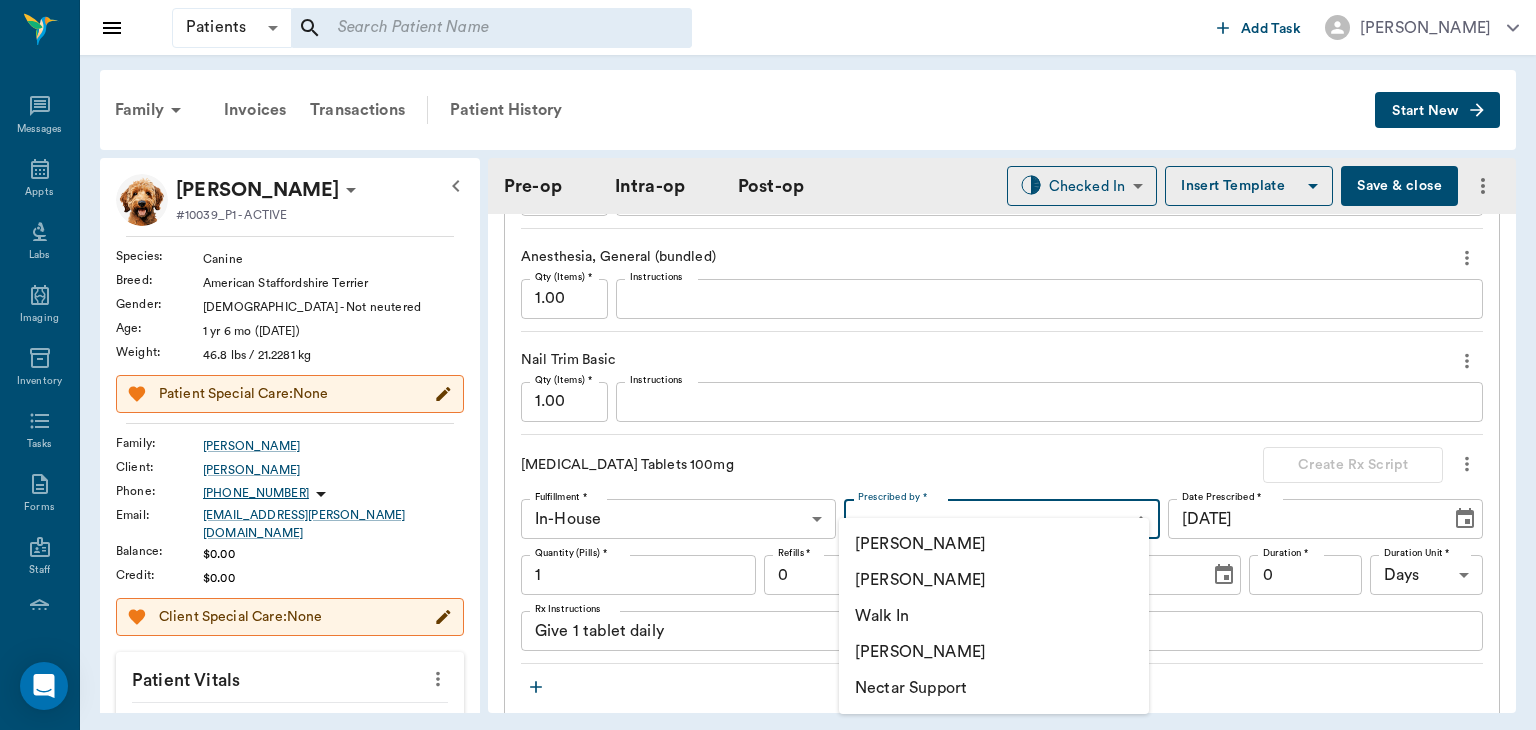 click on "[PERSON_NAME]" at bounding box center [994, 580] 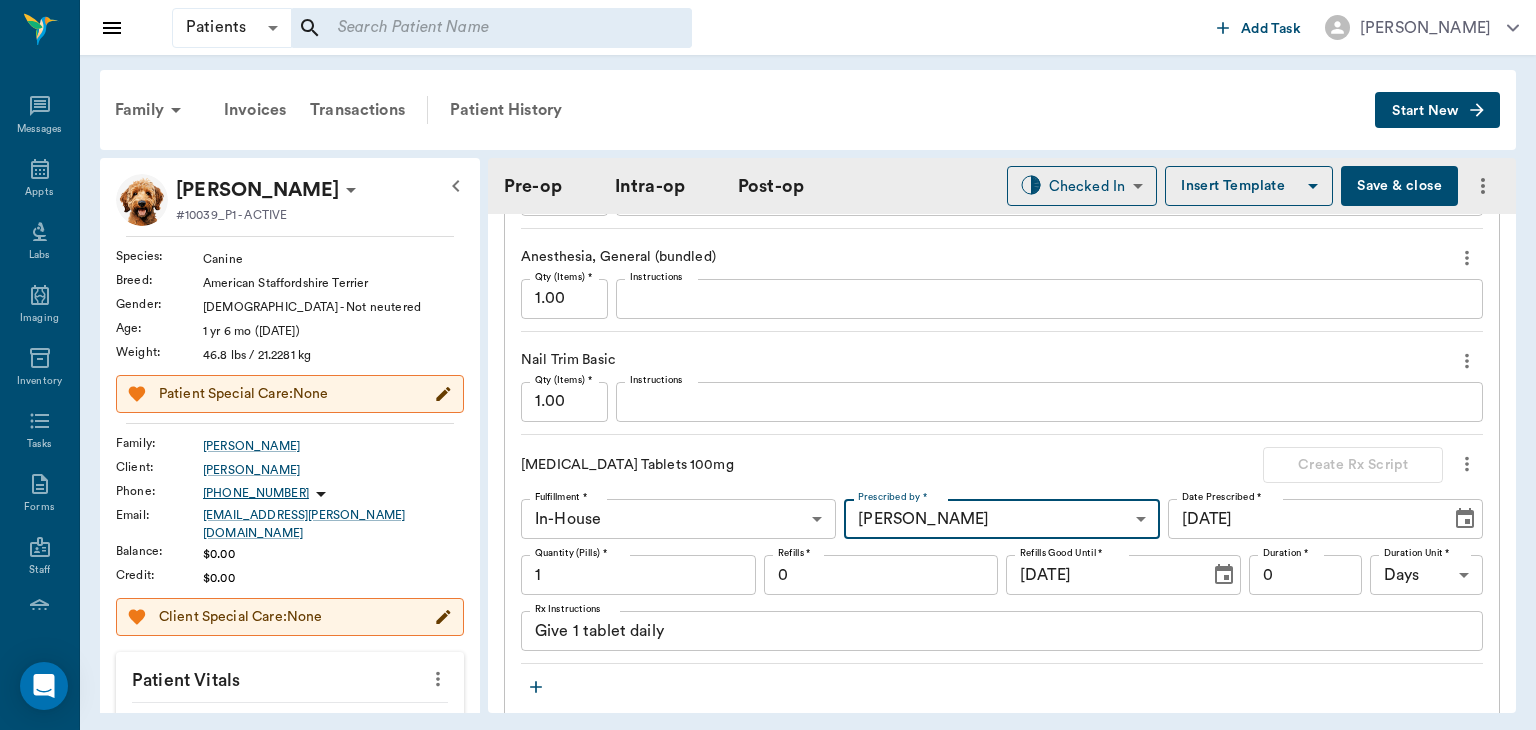 click on "1" at bounding box center (638, 575) 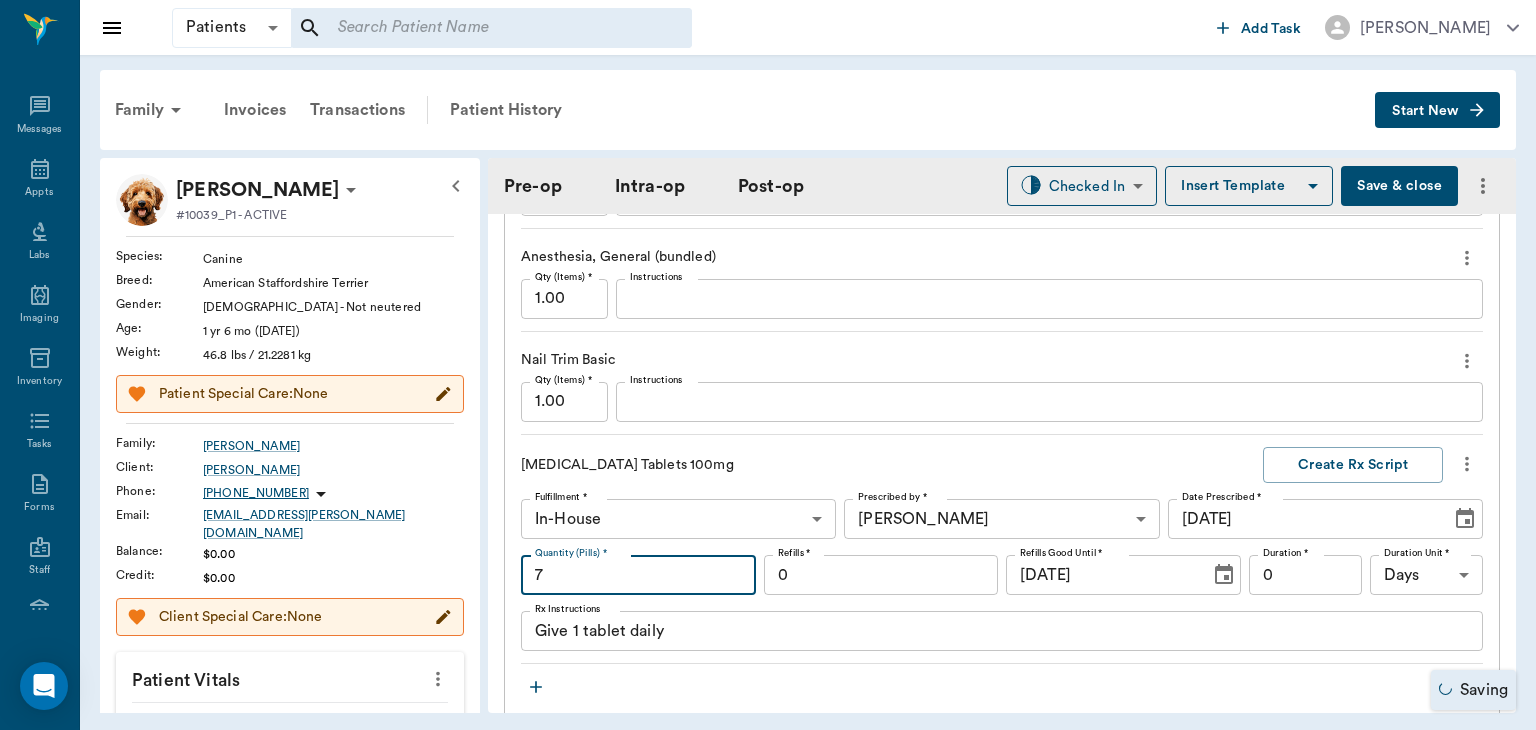 scroll, scrollTop: 2149, scrollLeft: 0, axis: vertical 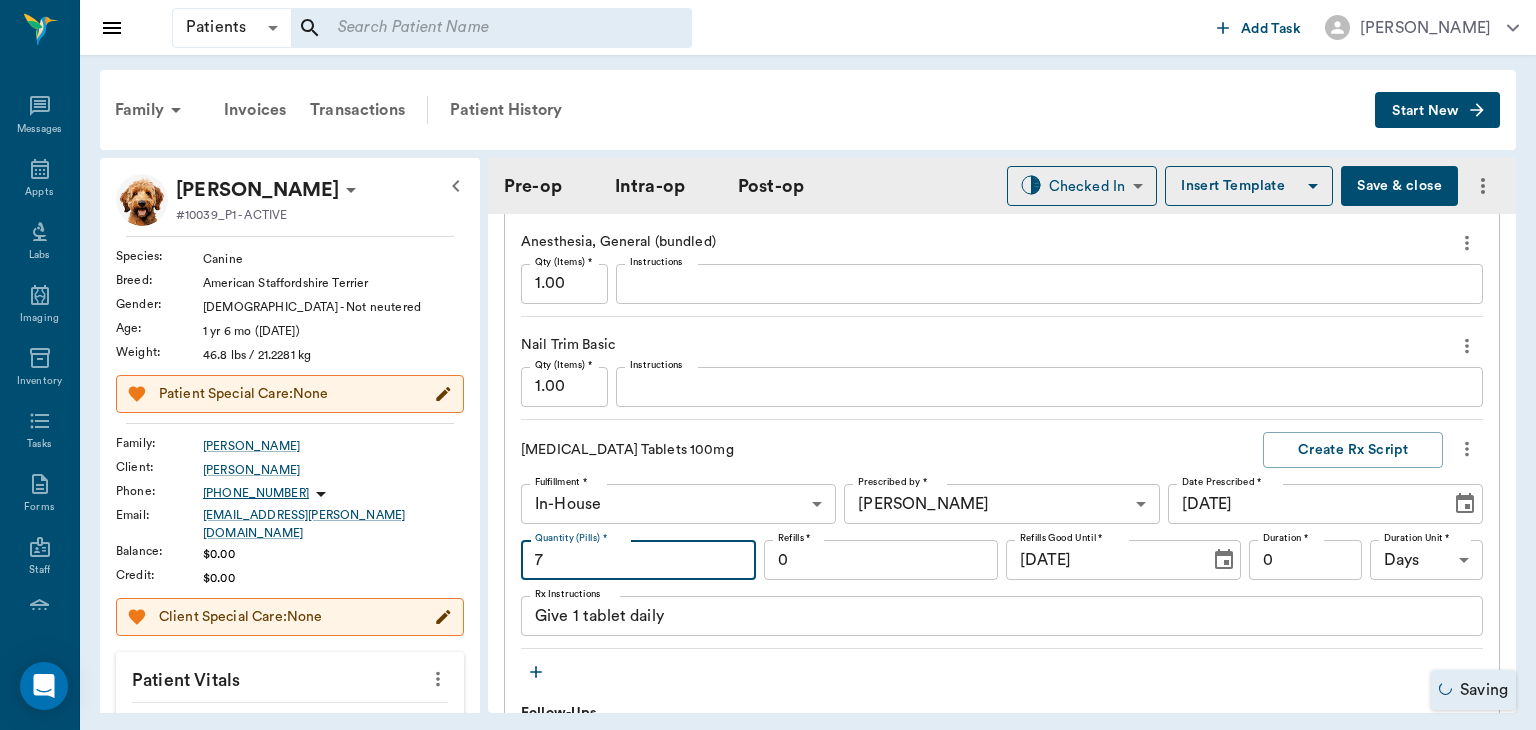 type on "7" 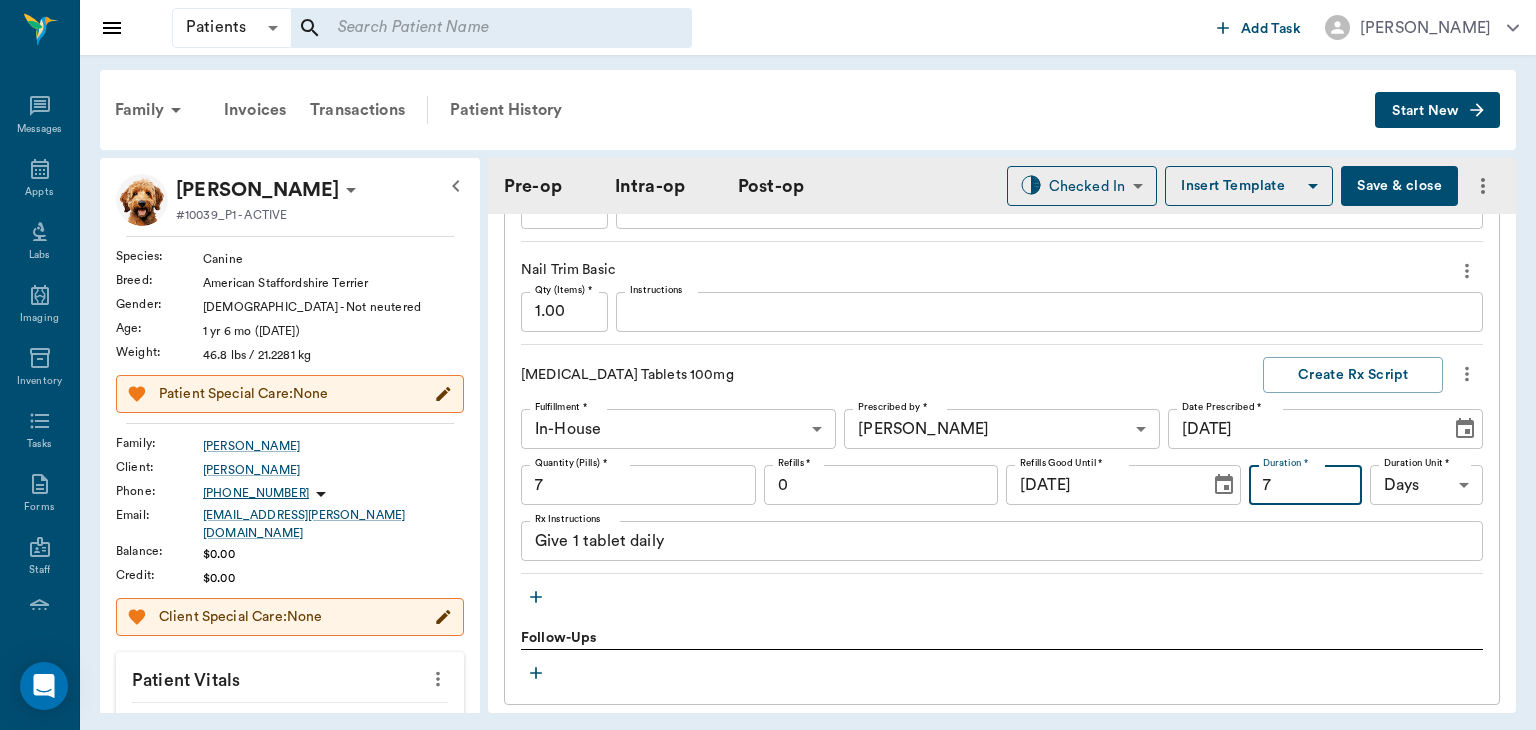 scroll, scrollTop: 2261, scrollLeft: 0, axis: vertical 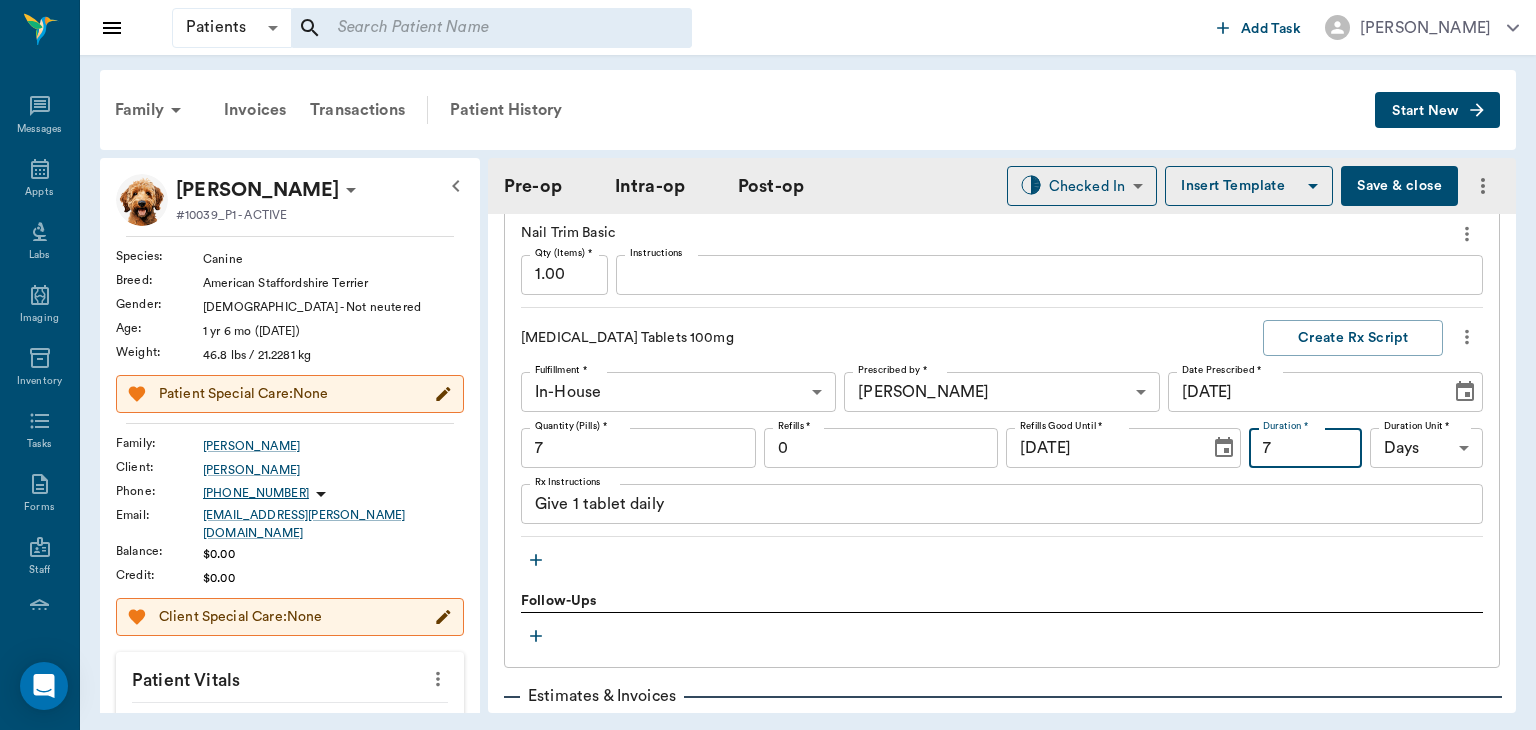 type on "7" 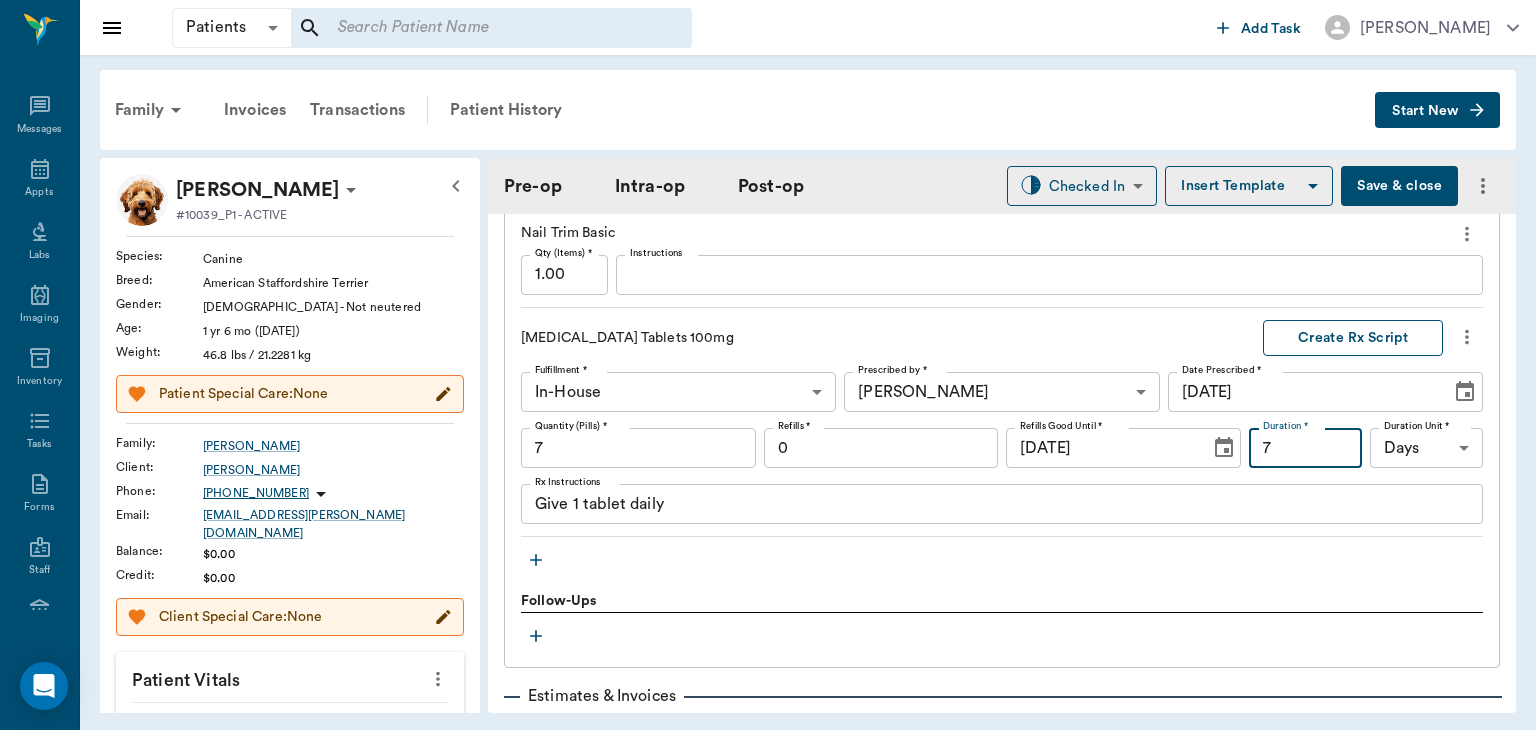 click on "Create Rx Script" at bounding box center [1353, 338] 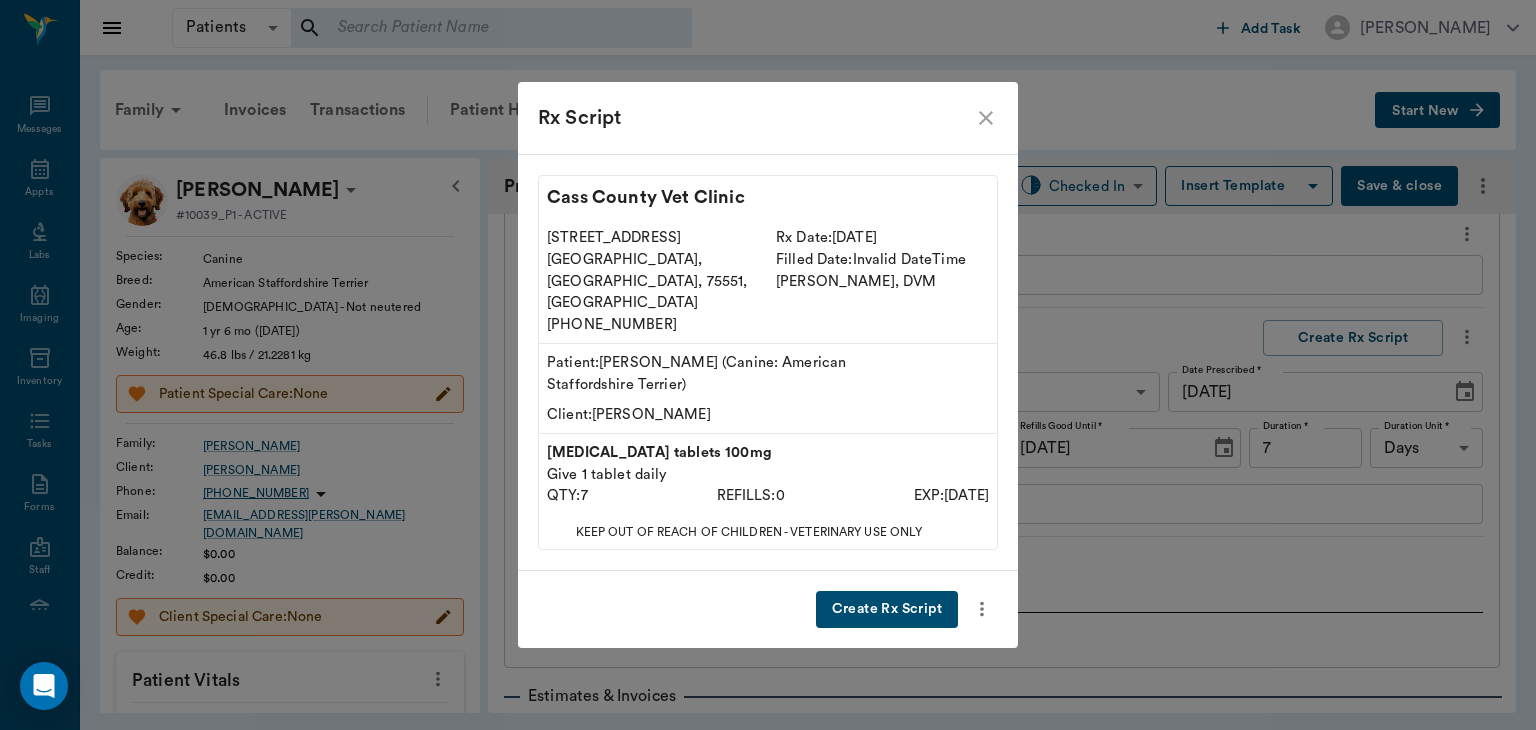 click on "Create Rx Script" at bounding box center [887, 609] 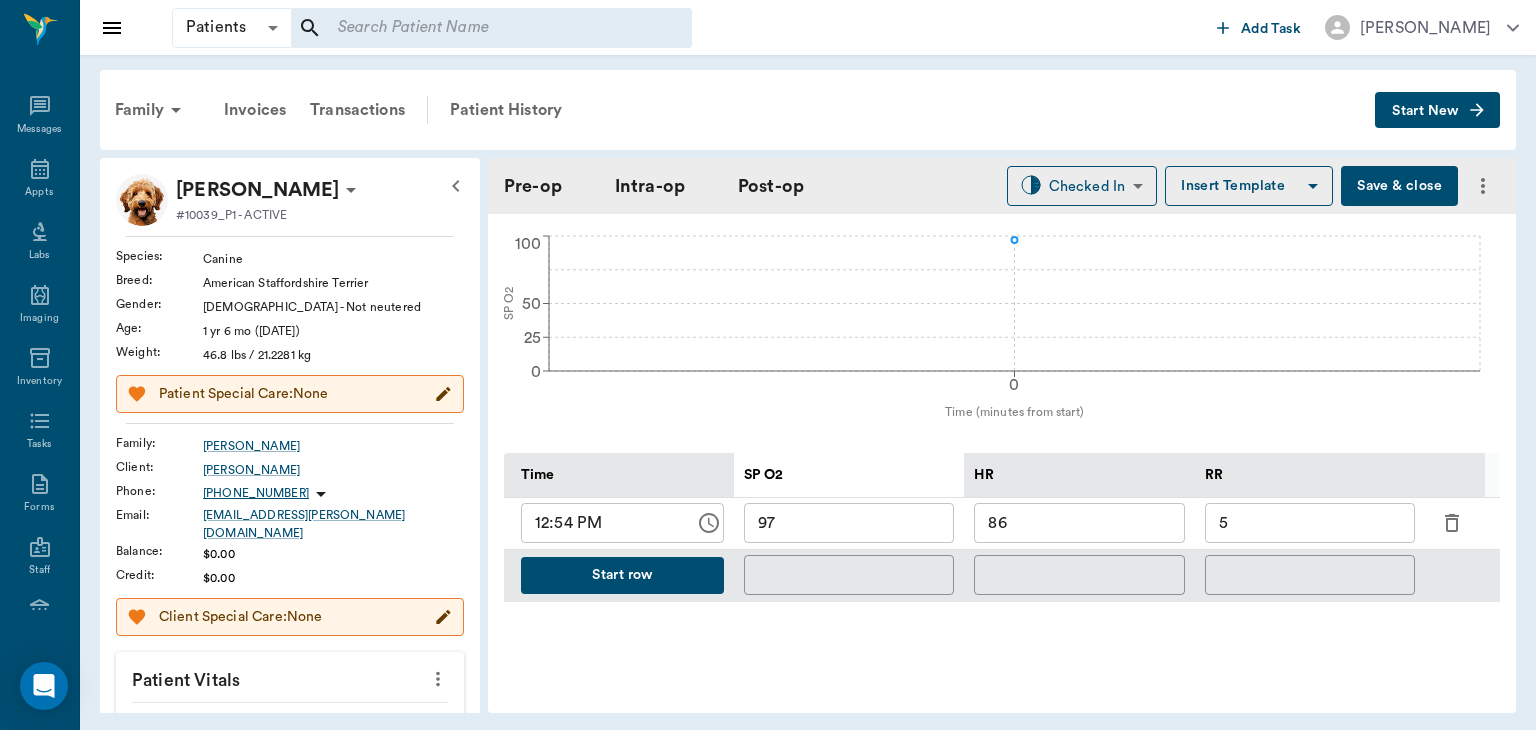 scroll, scrollTop: 694, scrollLeft: 0, axis: vertical 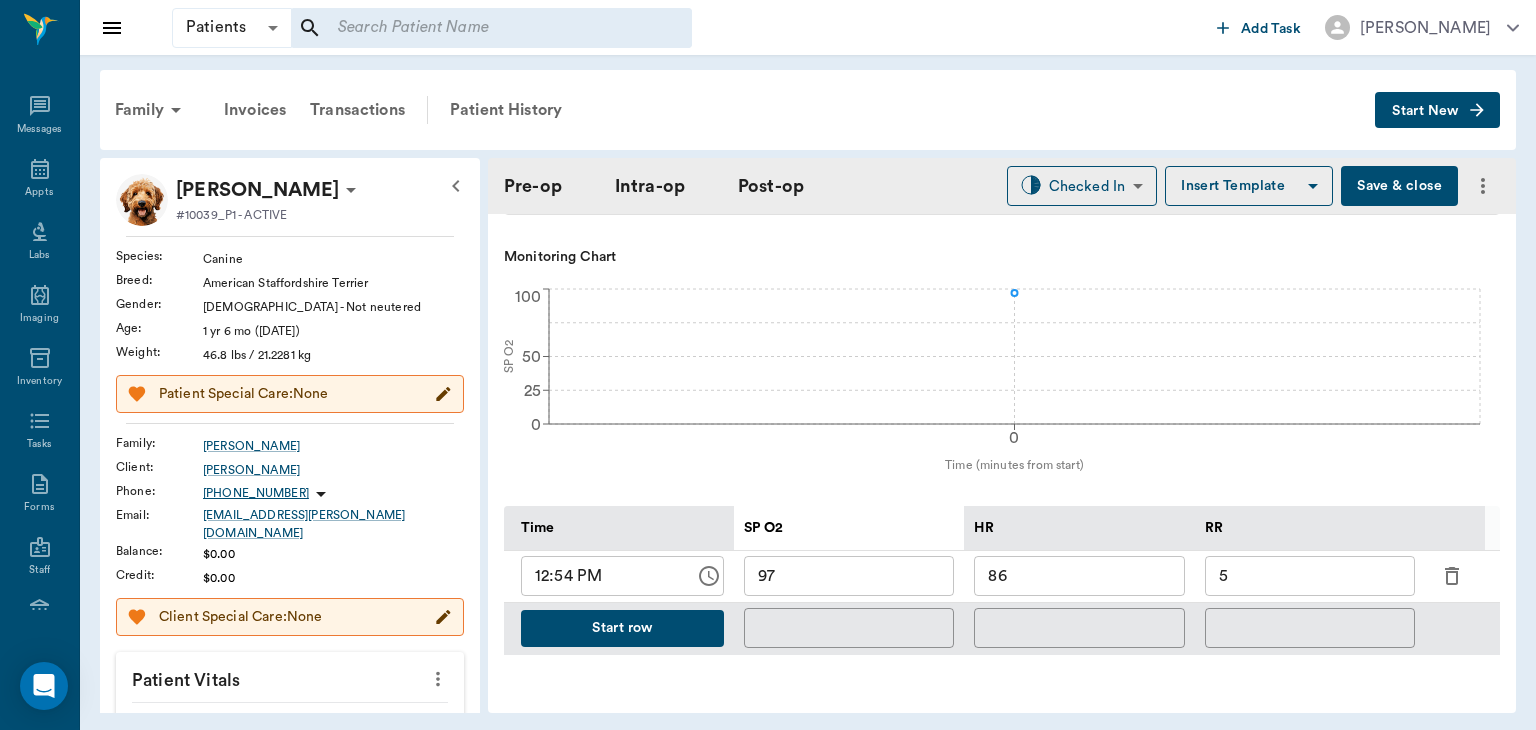 click on "Start row" at bounding box center (622, 628) 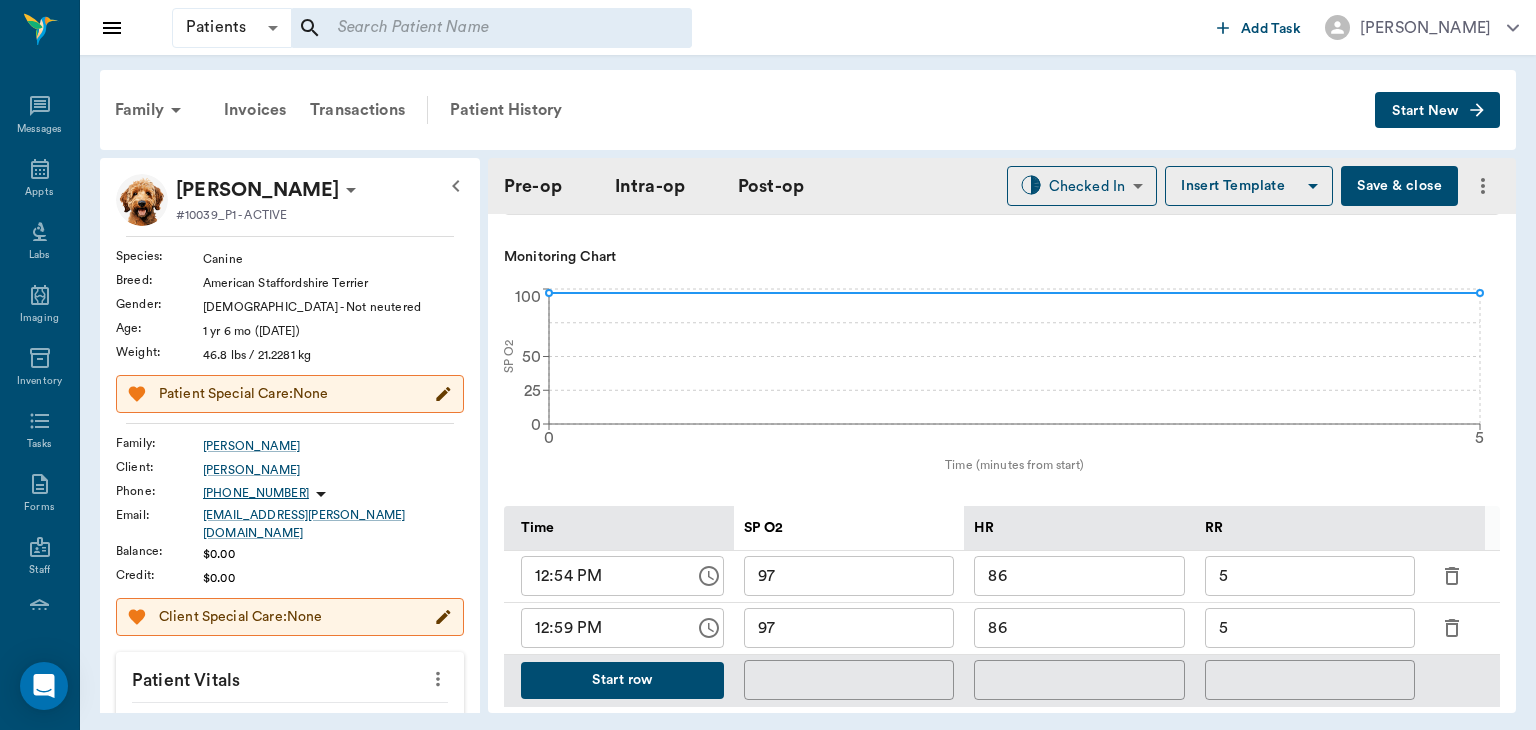 click on "86" at bounding box center [1079, 628] 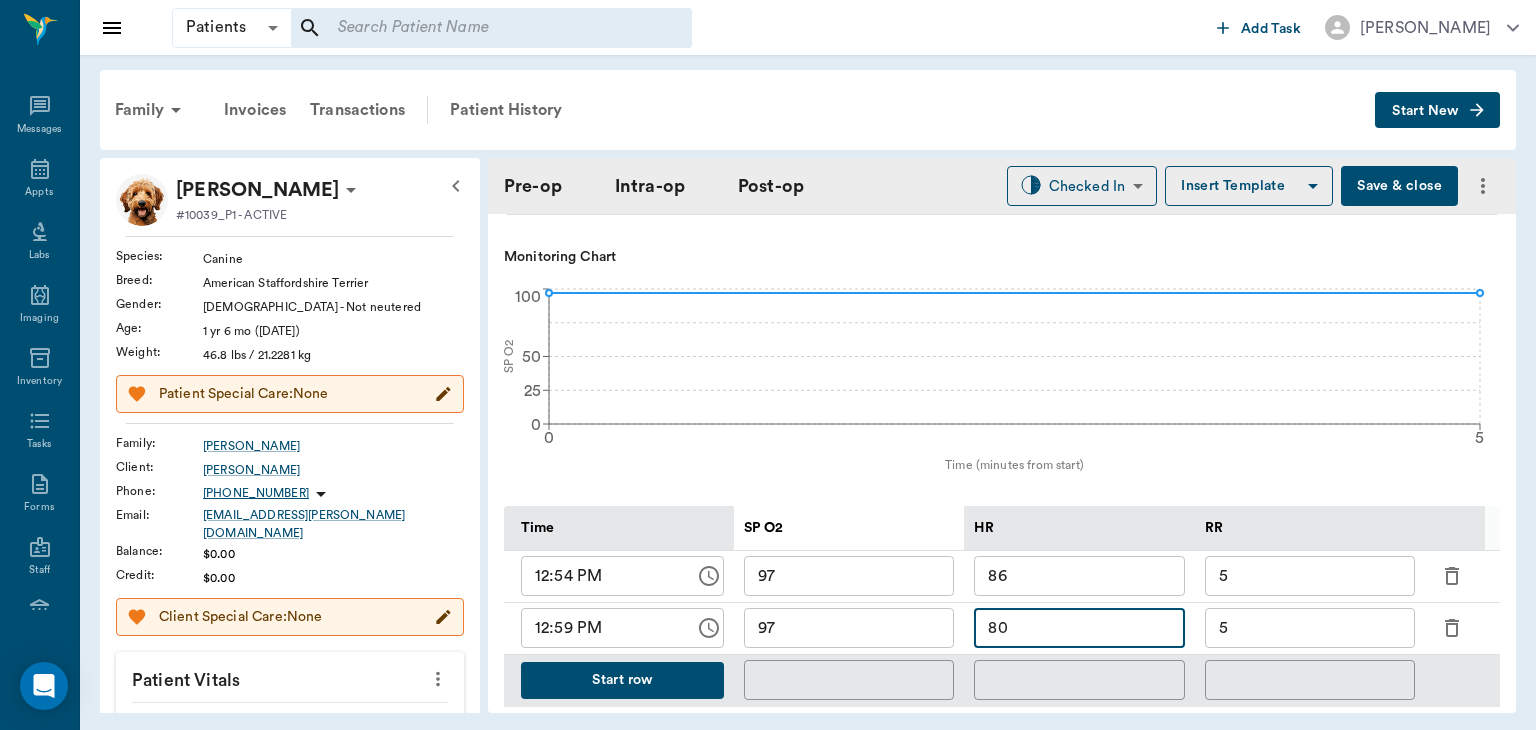 type on "80" 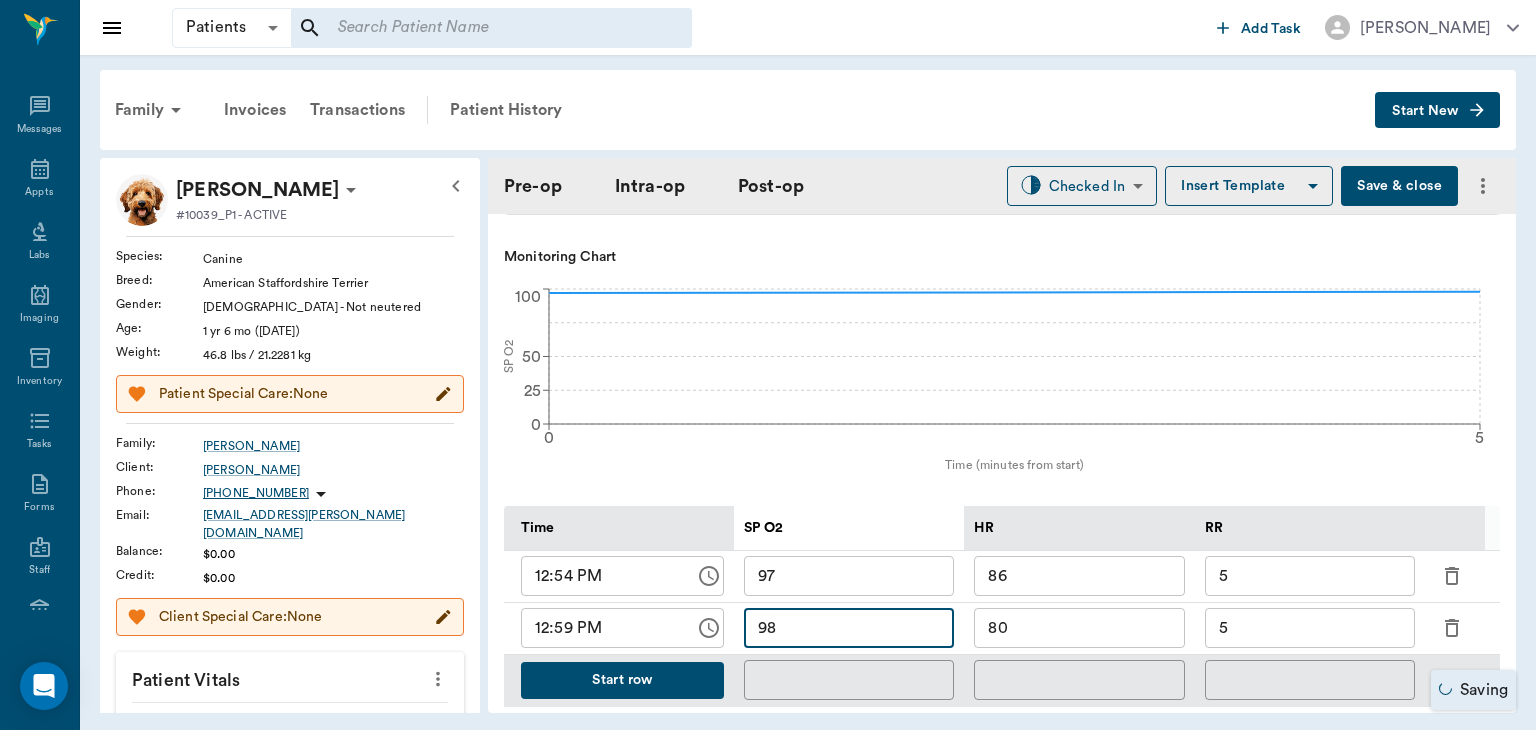 type on "98" 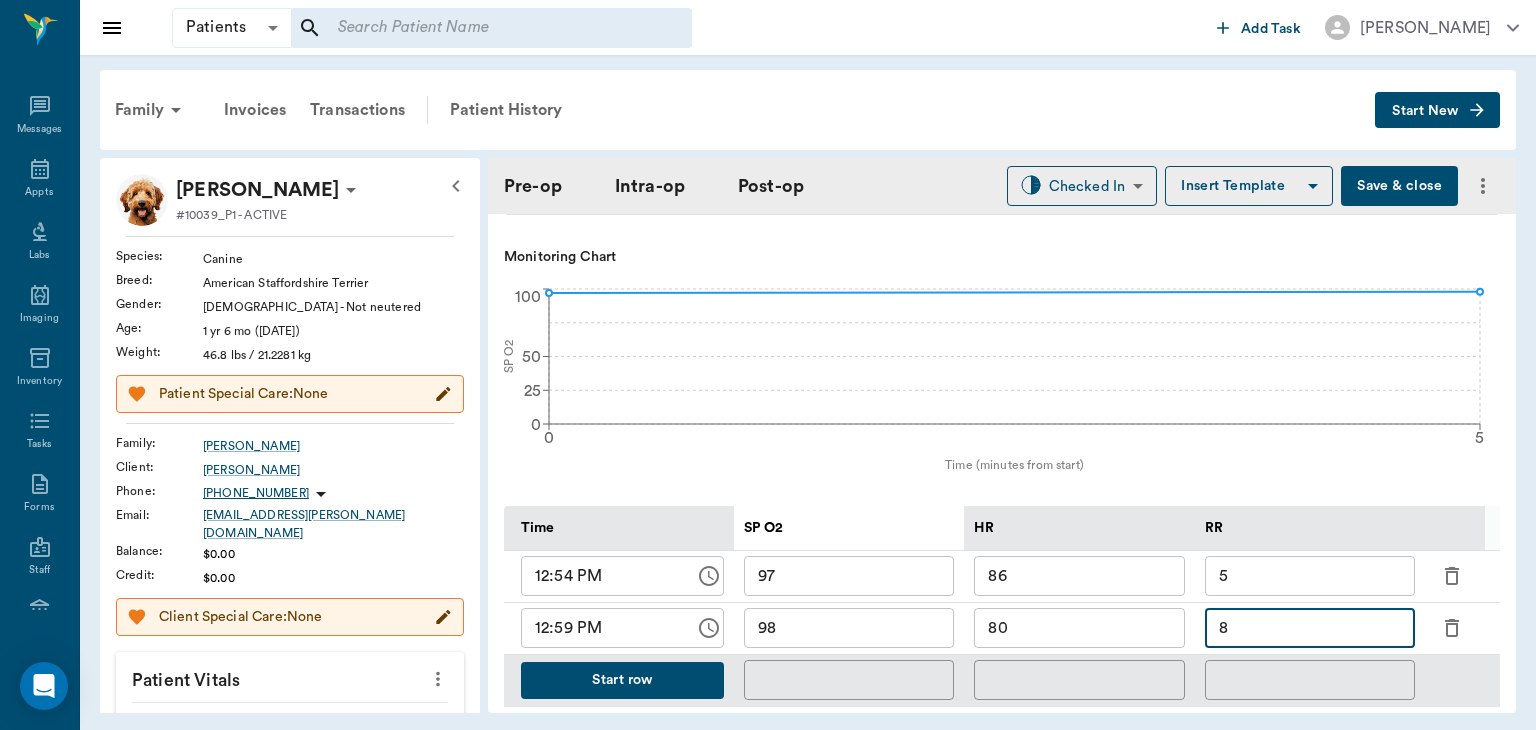 type on "8" 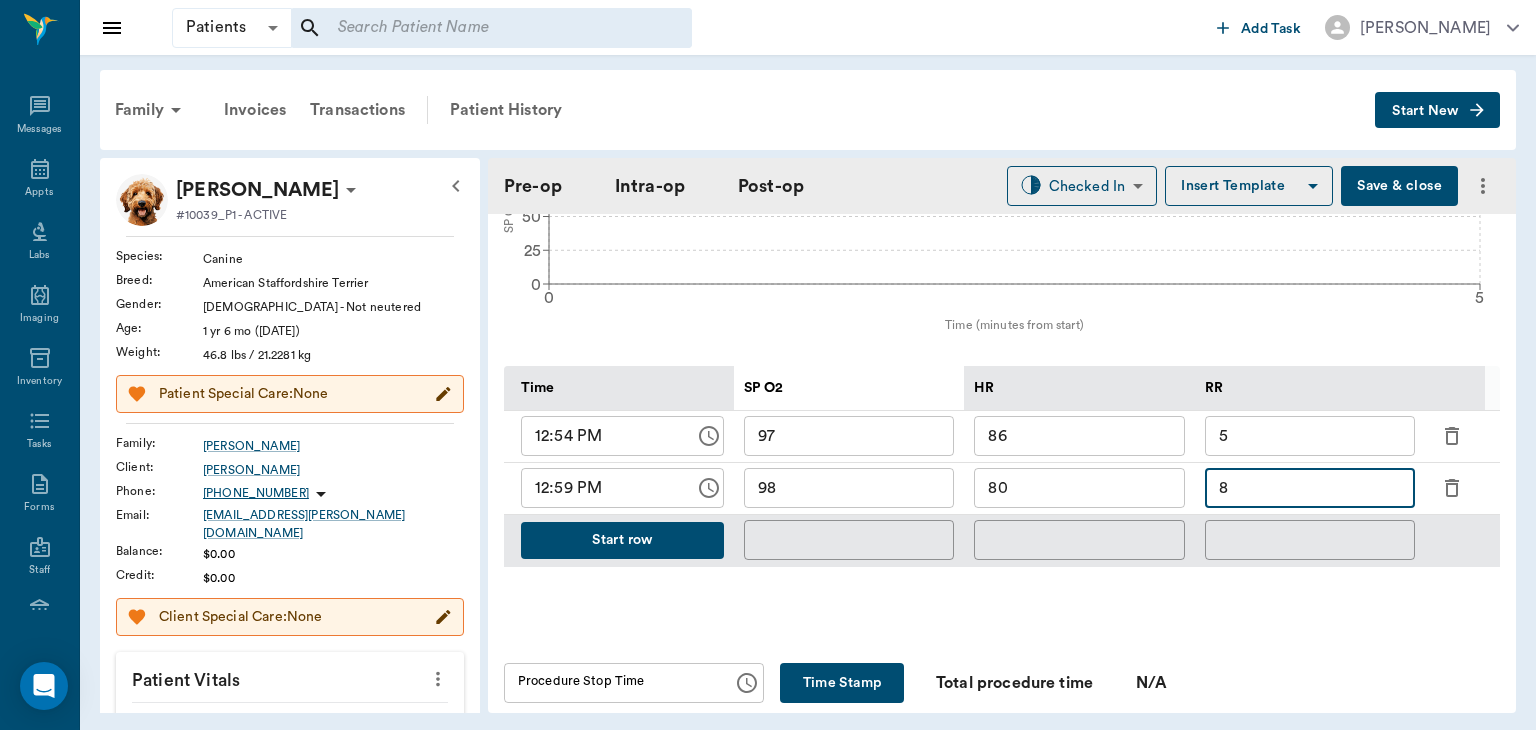 scroll, scrollTop: 837, scrollLeft: 0, axis: vertical 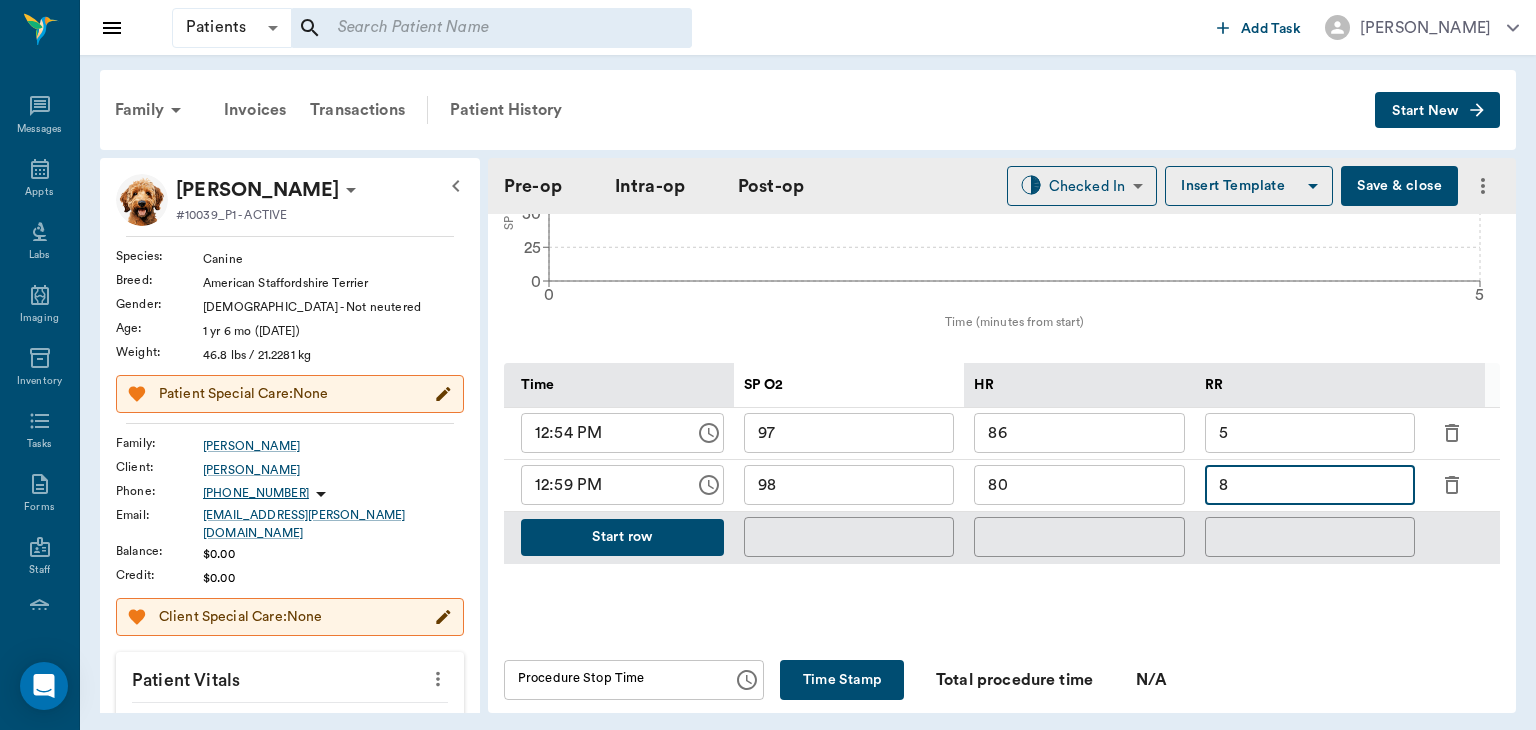 click on "Save & close" at bounding box center [1399, 186] 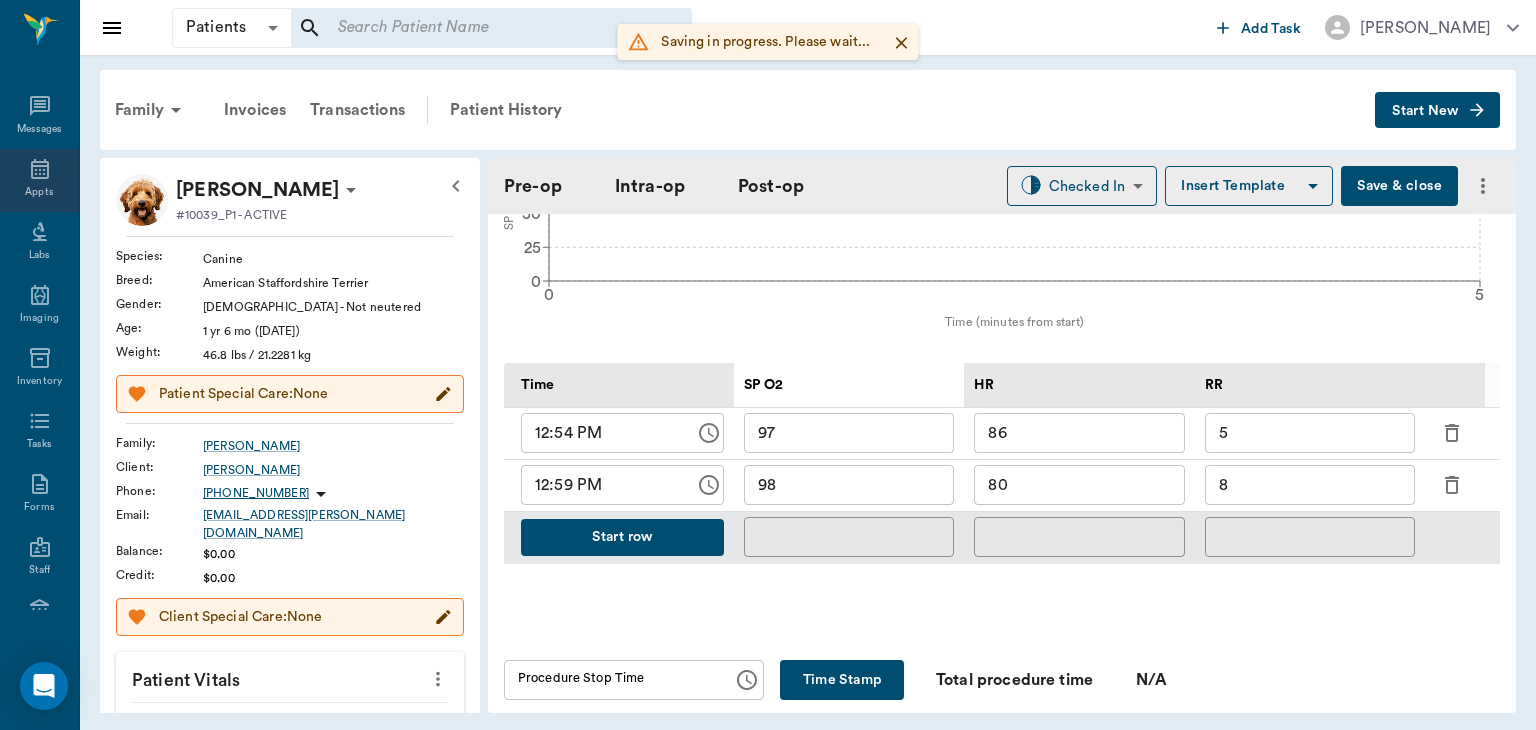 click 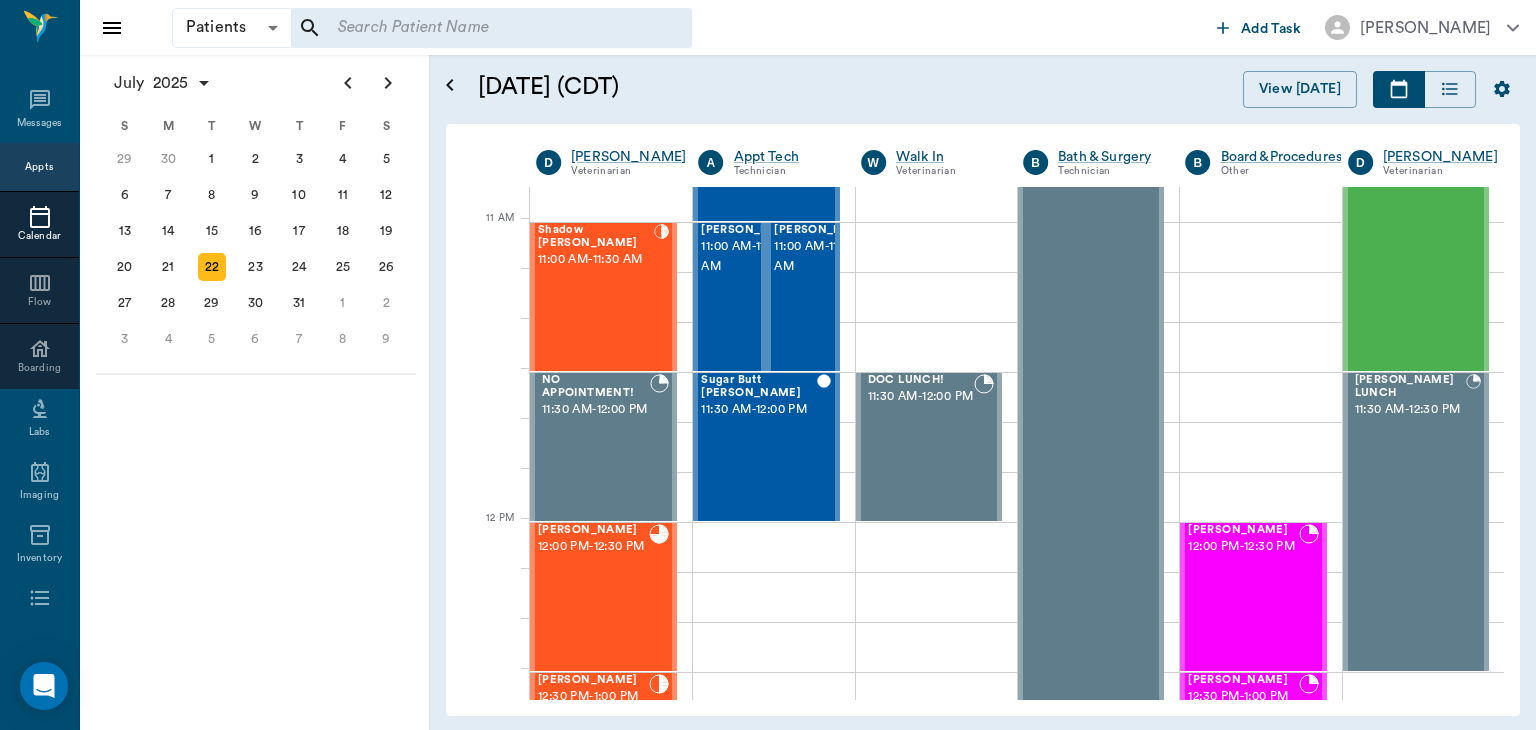 scroll, scrollTop: 862, scrollLeft: 0, axis: vertical 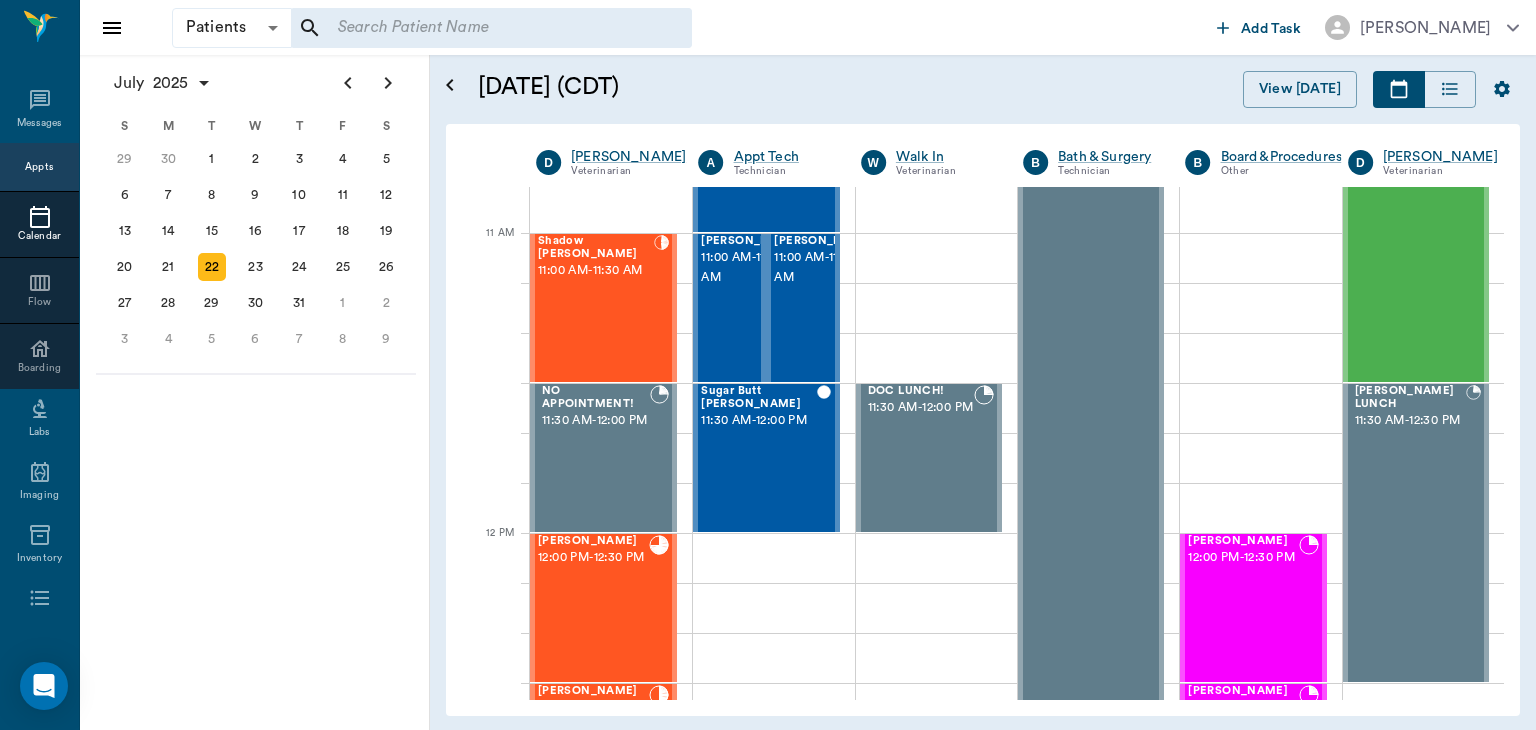 click on "11:00 AM  -  11:30 AM" at bounding box center (596, 271) 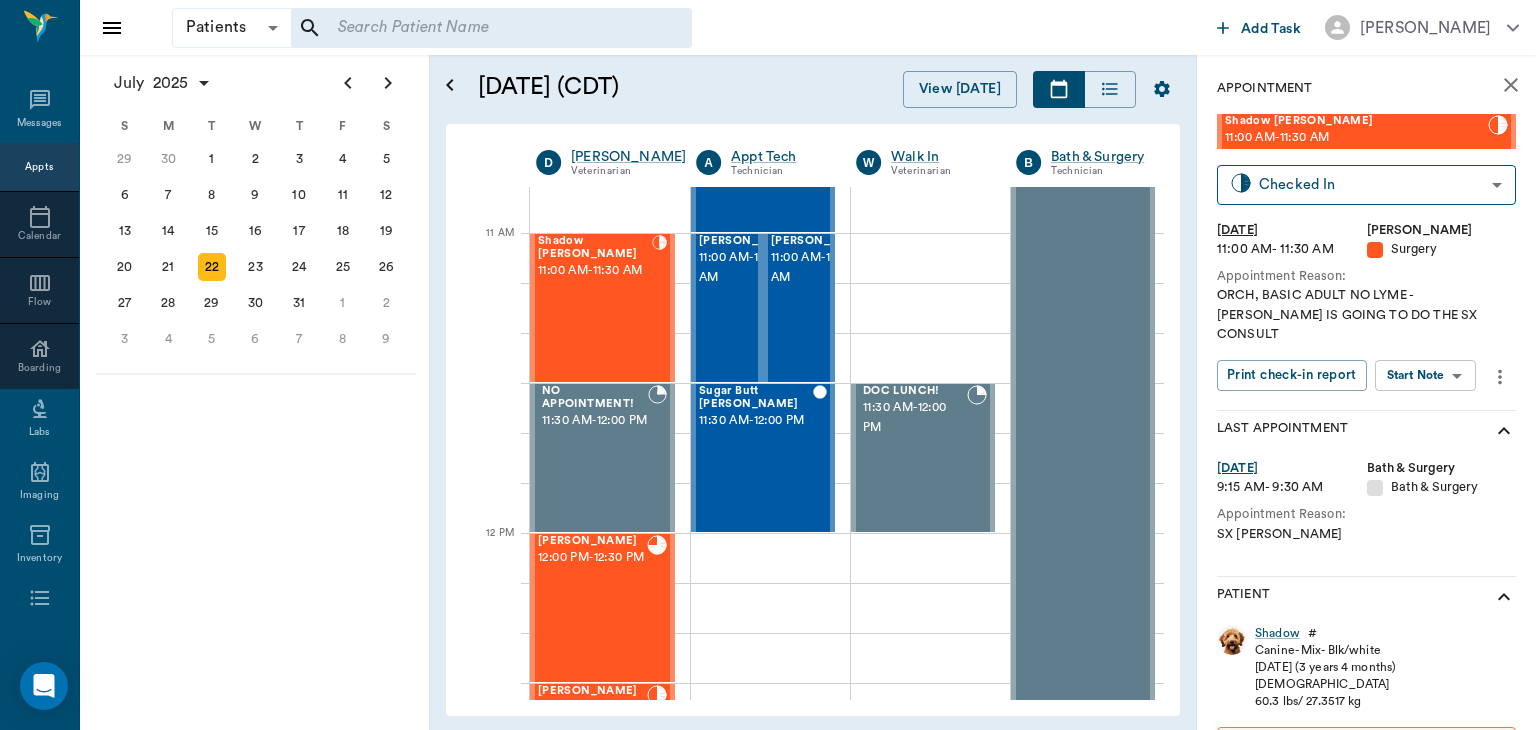 click on "Patients Patients ​ ​ Add Task Dr. Bert Ellsworth Nectar Messages Appts Calendar Flow Boarding Labs Imaging Inventory Tasks Forms Staff Reports Lookup Settings July 2025 S M T W T F S Jun 1 2 3 4 5 6 7 8 9 10 11 12 13 14 15 16 17 18 19 20 21 22 23 24 25 26 27 28 29 30 Jul 1 2 3 4 5 6 7 8 9 10 11 12 S M T W T F S 29 30 Jul 1 2 3 4 5 6 7 8 9 10 11 12 13 14 15 16 17 18 19 20 21 22 23 24 25 26 27 28 29 30 31 Aug 1 2 3 4 5 6 7 8 9 S M T W T F S 27 28 29 30 31 Aug 1 2 3 4 5 6 7 8 9 10 11 12 13 14 15 16 17 18 19 20 21 22 23 24 25 26 27 28 29 30 31 Sep 1 2 3 4 5 6 July 22, 2025 (CDT) View Today July 2025 Today 22 Tue Jul 2025 D Dr. Bert Ellsworth Veterinarian A Appt Tech Technician W Walk In Veterinarian B Bath & Surgery Technician B Board &Procedures Other D Dr. Kindall Jones Veterinarian 8 AM 9 AM 10 AM 11 AM 12 PM 1 PM 2 PM 3 PM 4 PM 5 PM 6 PM 7 PM 8 PM 1:03 PM Zans Prissy Baker Murdock 8:00 AM  -  8:30 AM LCR Emolee Murdock 8:00 AM  -  8:30 AM Donna Woods Murdock 8:00 AM  -  8:30 AM Patches Murdock 8:30 AM  -" at bounding box center (768, 365) 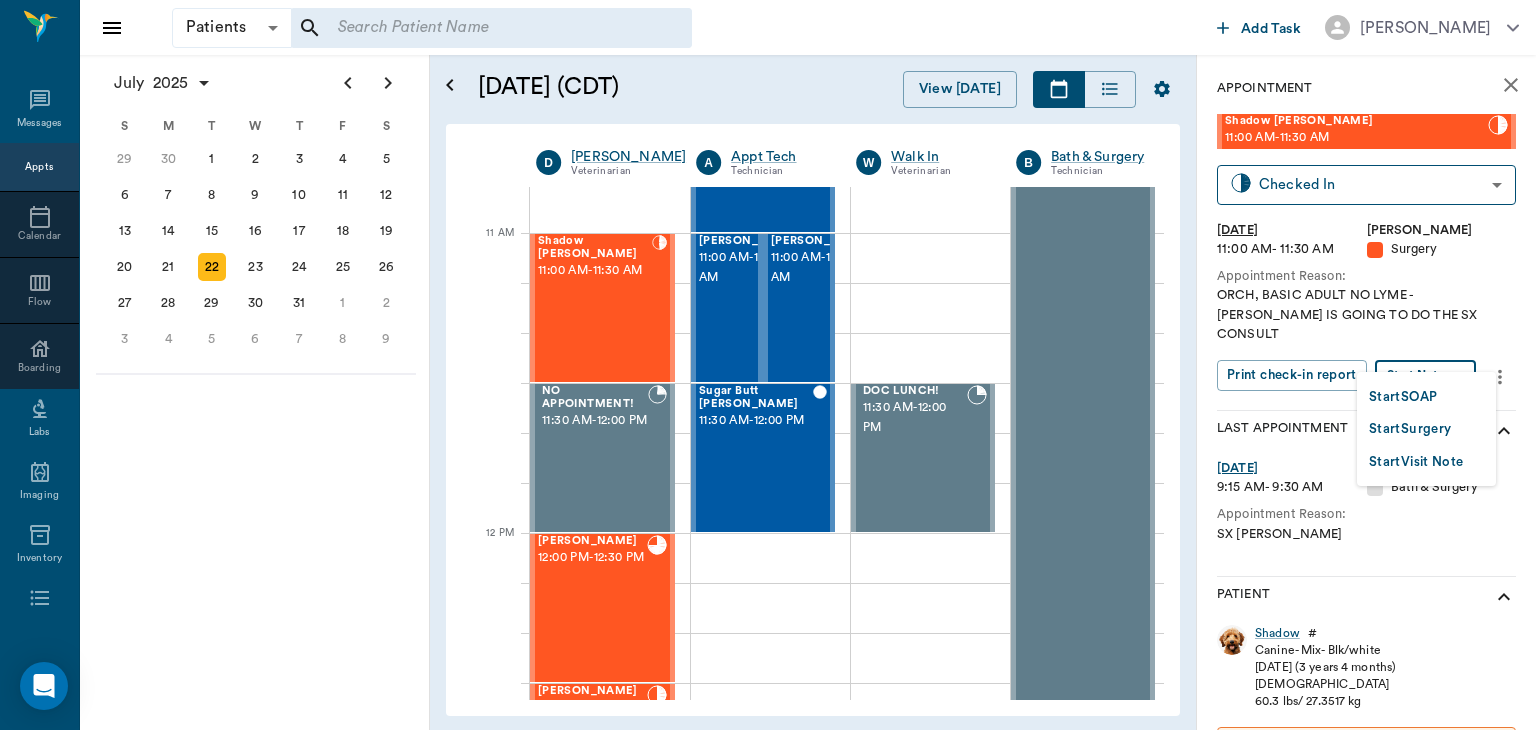 click on "Start  Surgery" at bounding box center (1410, 429) 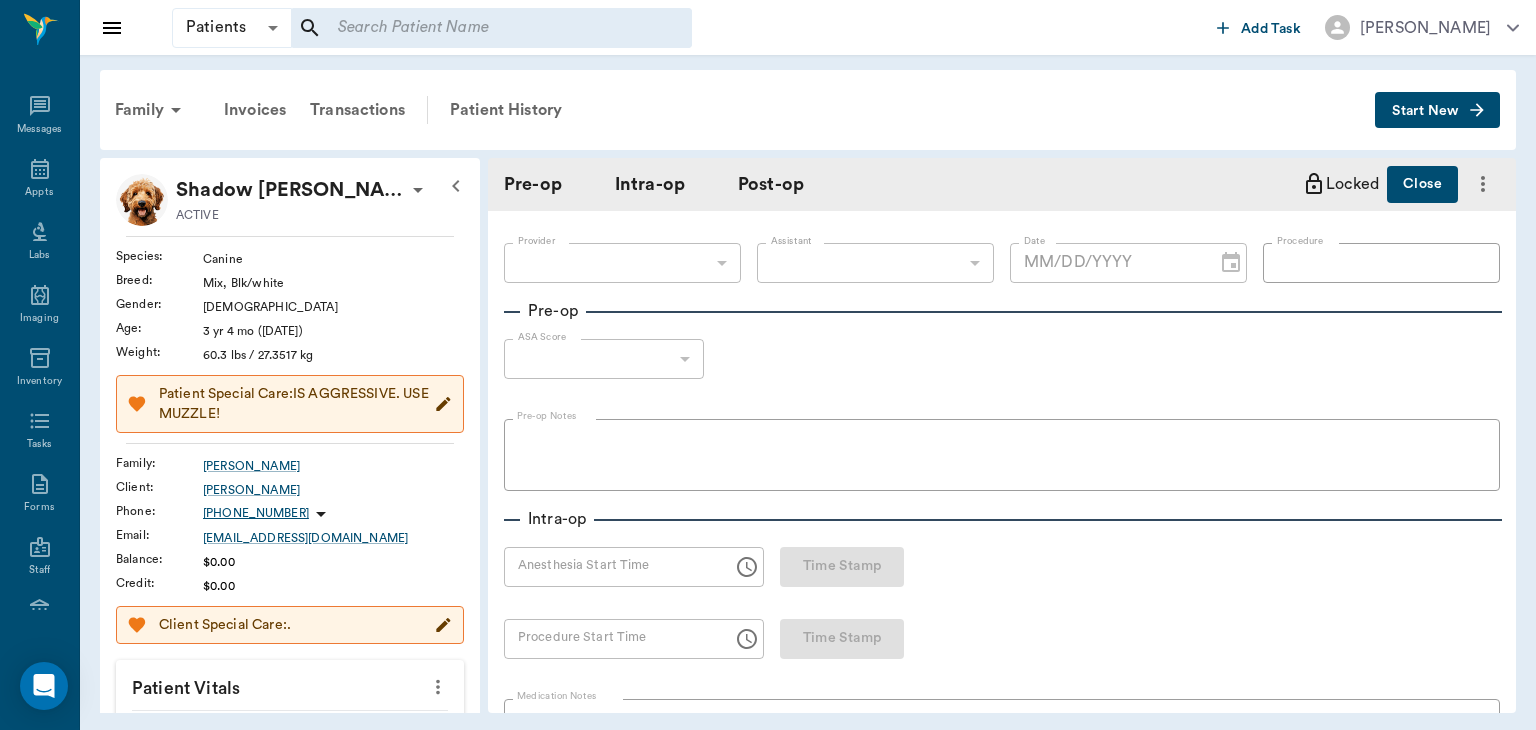 type on "63ec2f075fda476ae8351a4d" 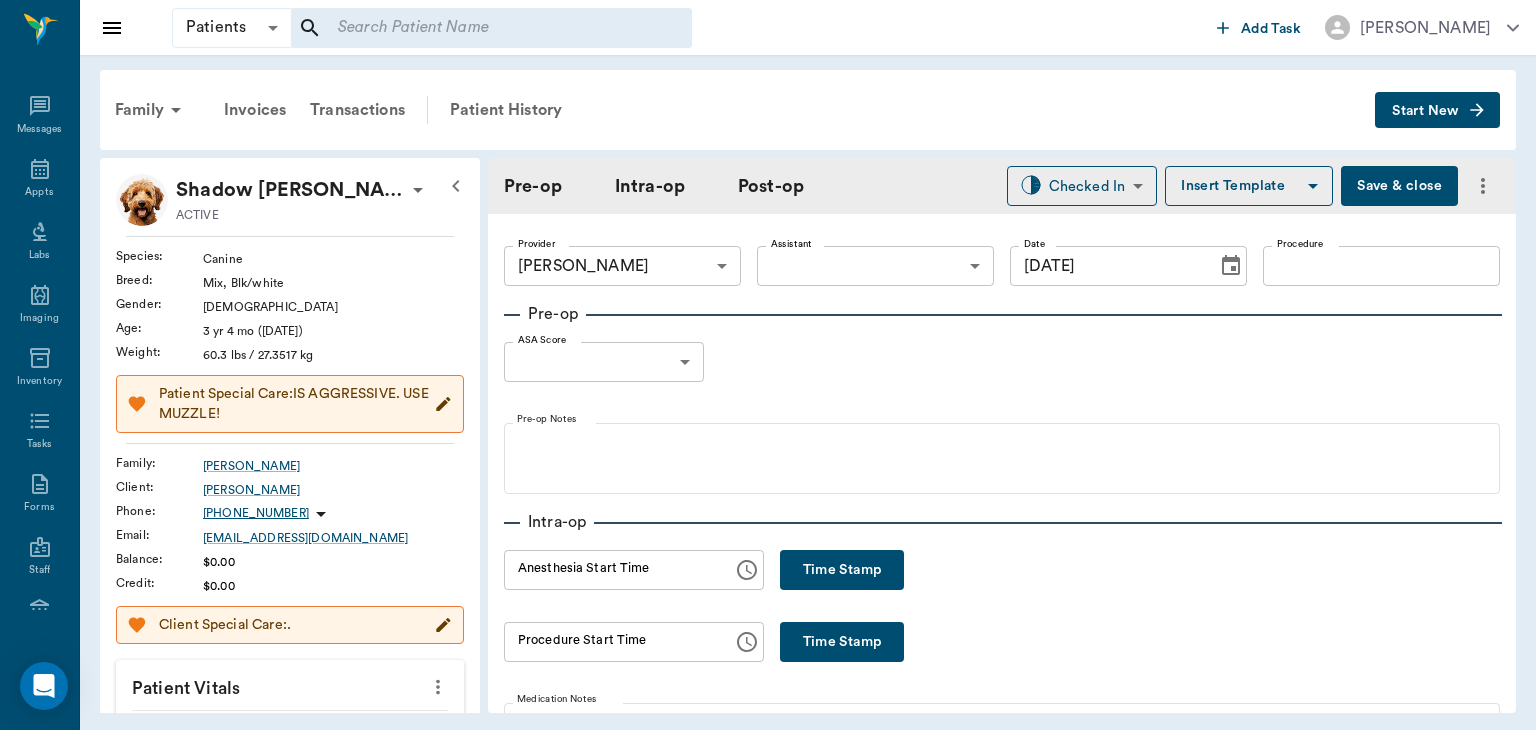 type on "[DATE]" 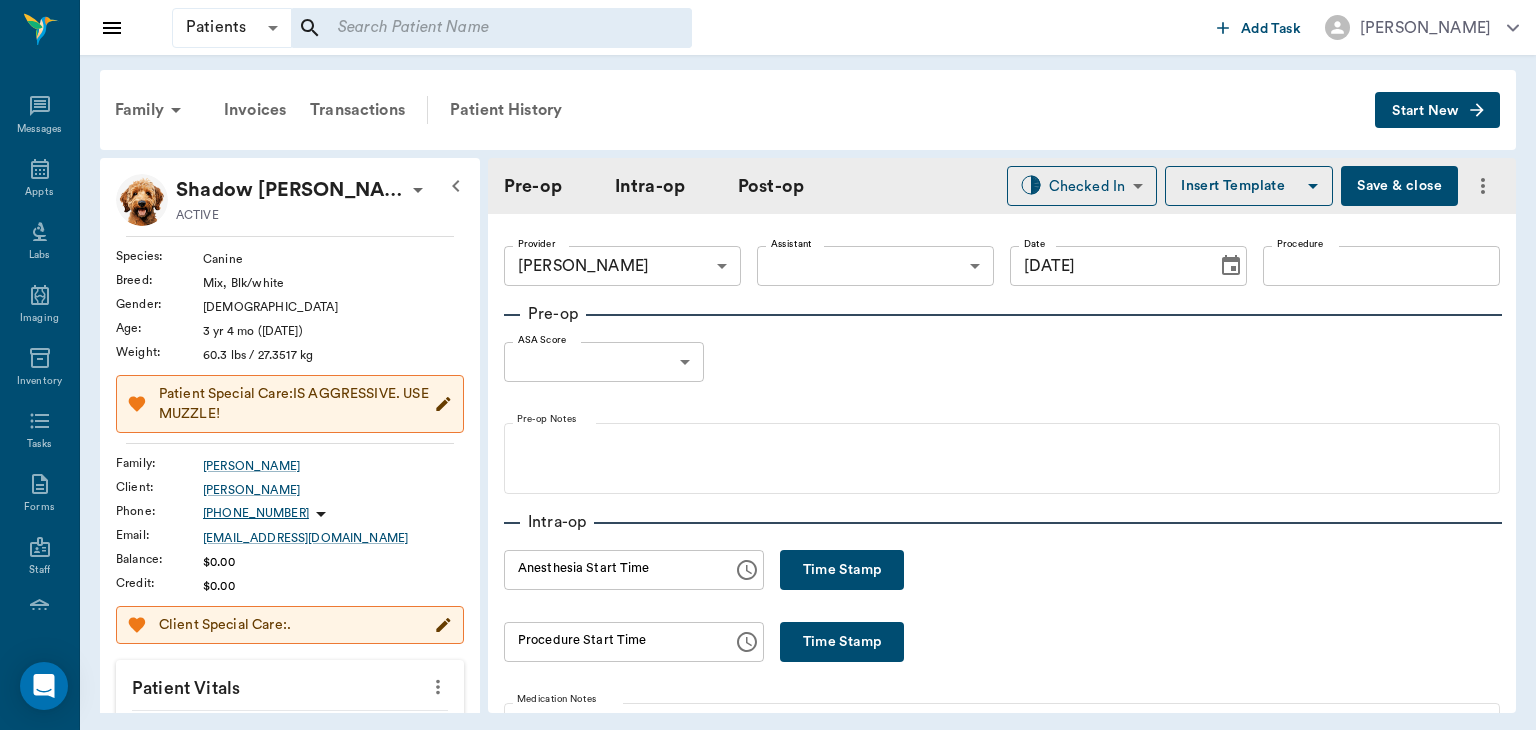 click on "Time Stamp" at bounding box center [842, 570] 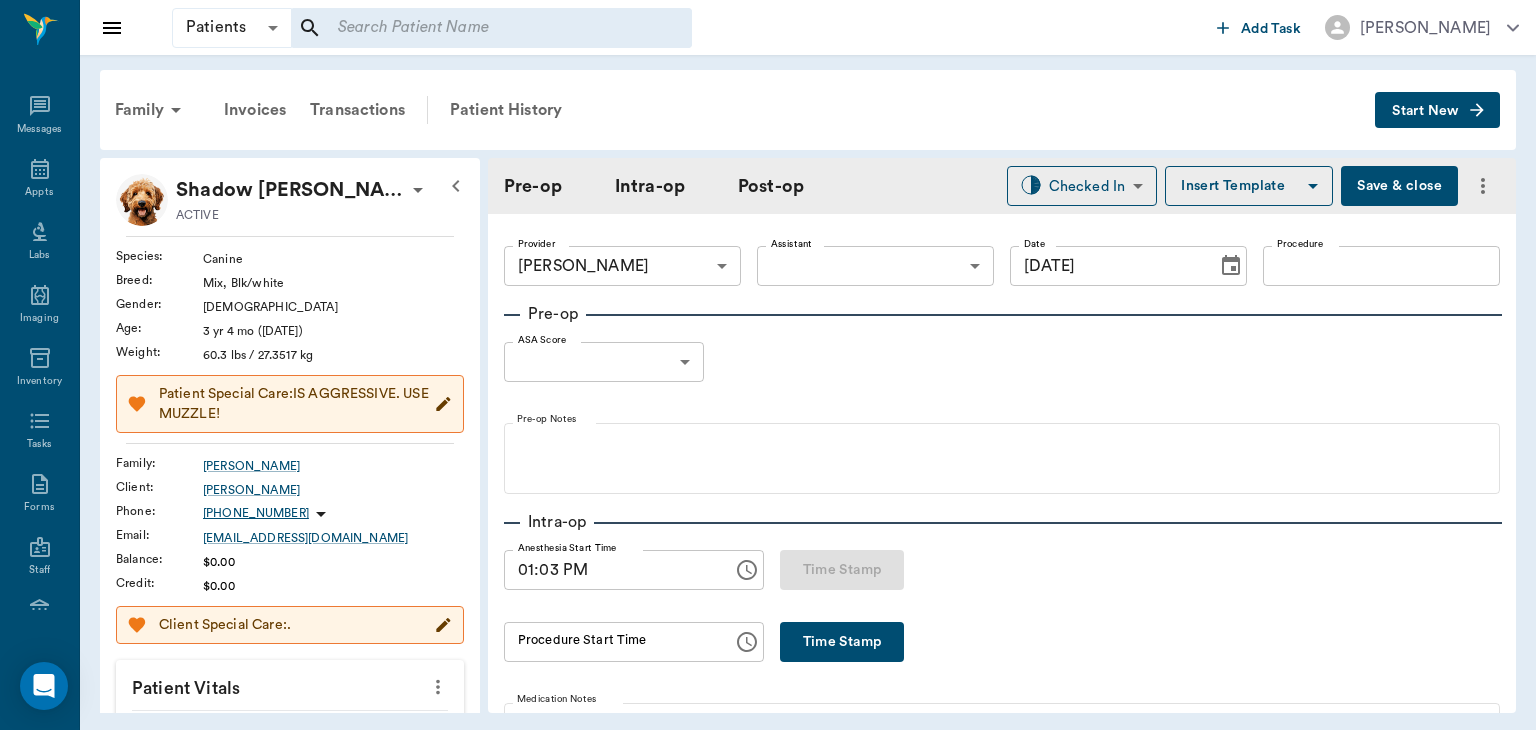 click on "Patients Patients ​ ​ Add Task Dr. Bert Ellsworth Nectar Messages Appts Labs Imaging Inventory Tasks Forms Staff Reports Lookup Settings Family Invoices Transactions Patient History Start New Shadow Scoggin     ACTIVE   Species : Canine Breed : Mix, Blk/white Gender : Male Age : 3 yr 4 mo (03/01/2022) Weight : 60.3 lbs / 27.3517 kg Patient Special Care:  IS AGGRESSIVE. USE MUZZLE! Family : Scoggin Client : Sally-june Scoggin Phone : (254) 399-0169 Email : sjscoggin10@gmail.com Balance : $0.00 Credit : $0.00 Client Special Care:  . Patient Vitals Weight BCS HR Temp Resp BP Dia Pain Perio Score ( lb ) Date 01/30/24 2PM 0 20 40 60 80 Ongoing diagnosis Current Rx Reminders Distemper/Parvo Vaccination Annual 01/28/25 Corona Vaccination Annual 01/28/25 Bordetella Vaccination Annual 01/28/25 Rabies Vaccination Canine 1 Yr 01/28/25 Upcoming appointments Schedule Appointment Pre-op Intra-op Post-op Checked In CHECKED_IN ​ Insert Template  Save & close Provider Dr. Bert Ellsworth 63ec2f075fda476ae8351a4d ​ 0" at bounding box center [768, 365] 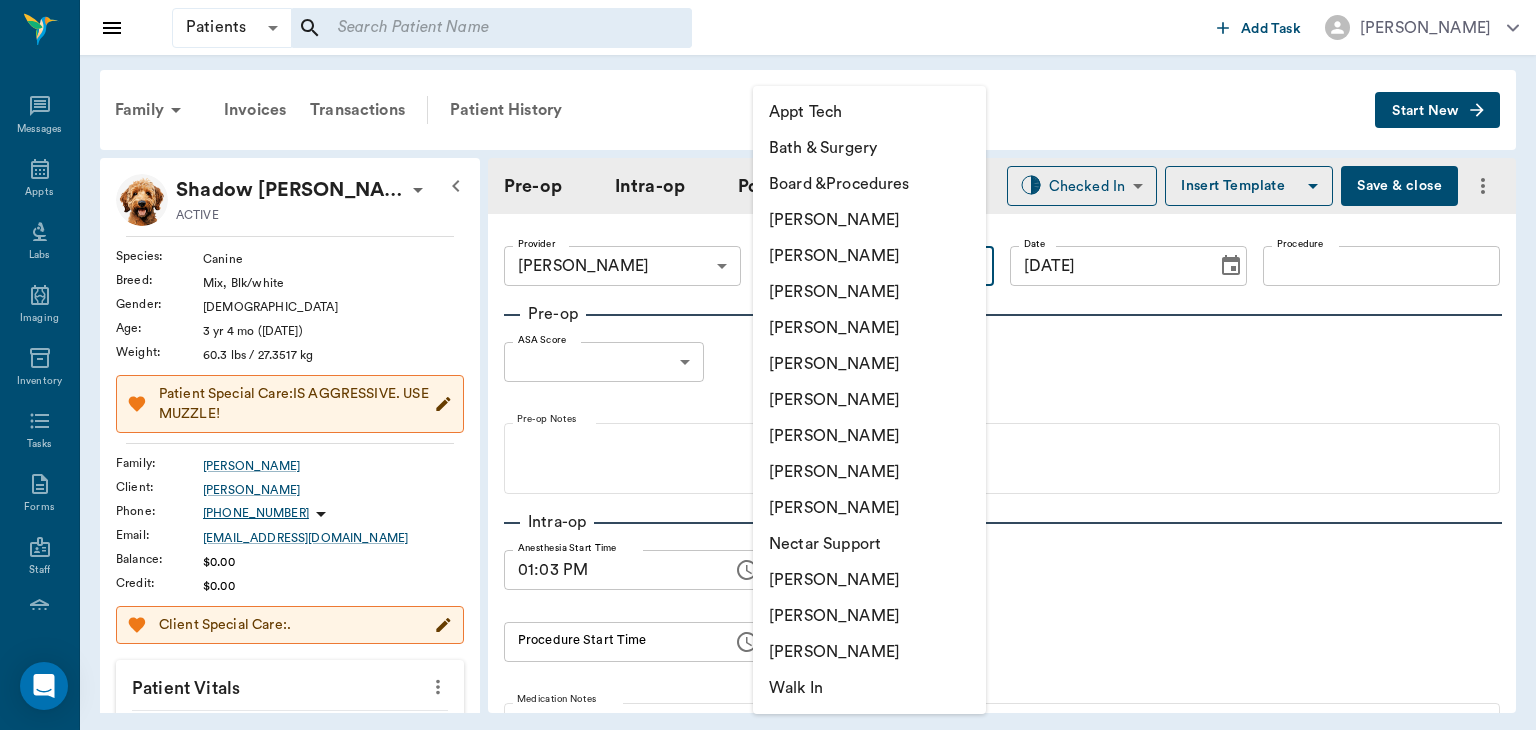 click on "[PERSON_NAME]" at bounding box center (869, 436) 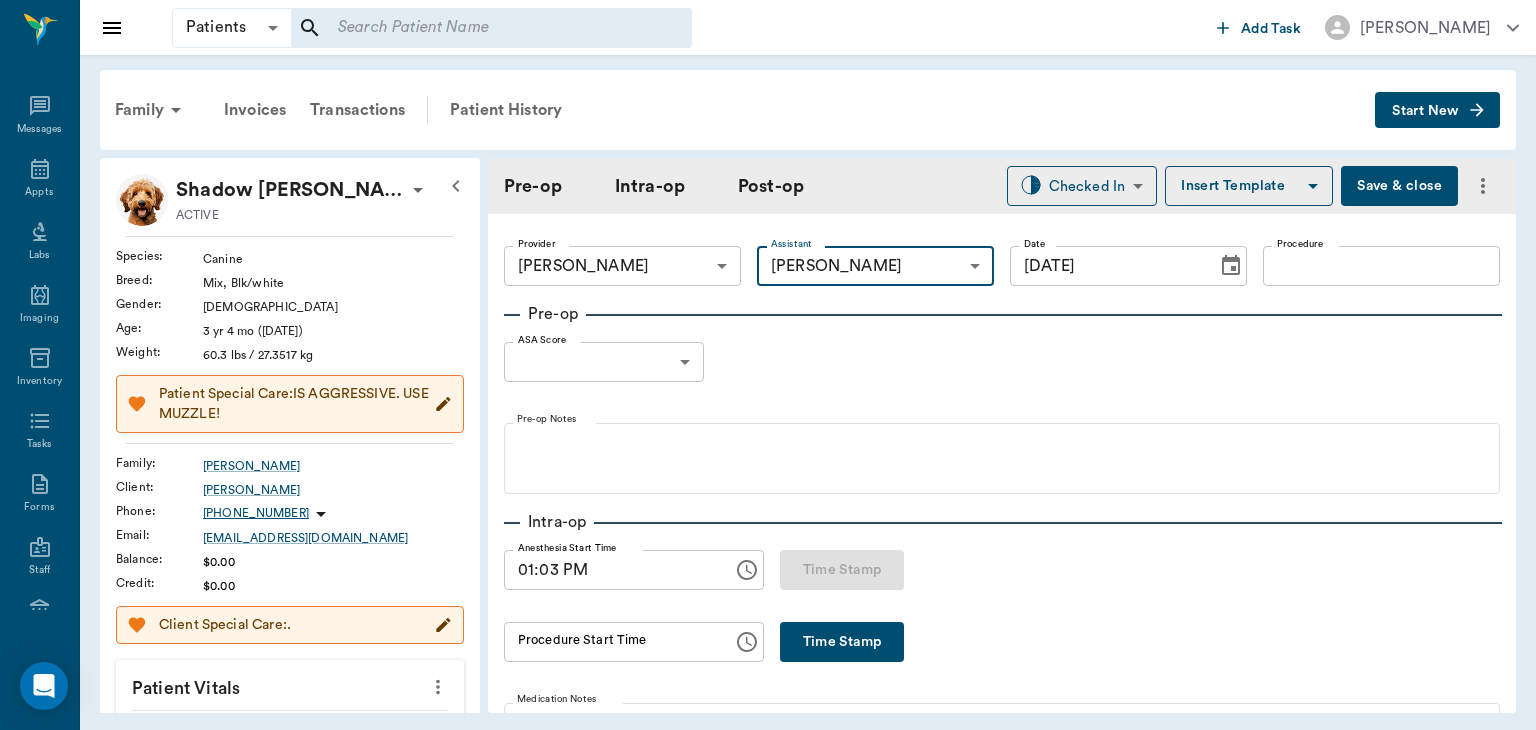 click on "Procedure" at bounding box center (1381, 266) 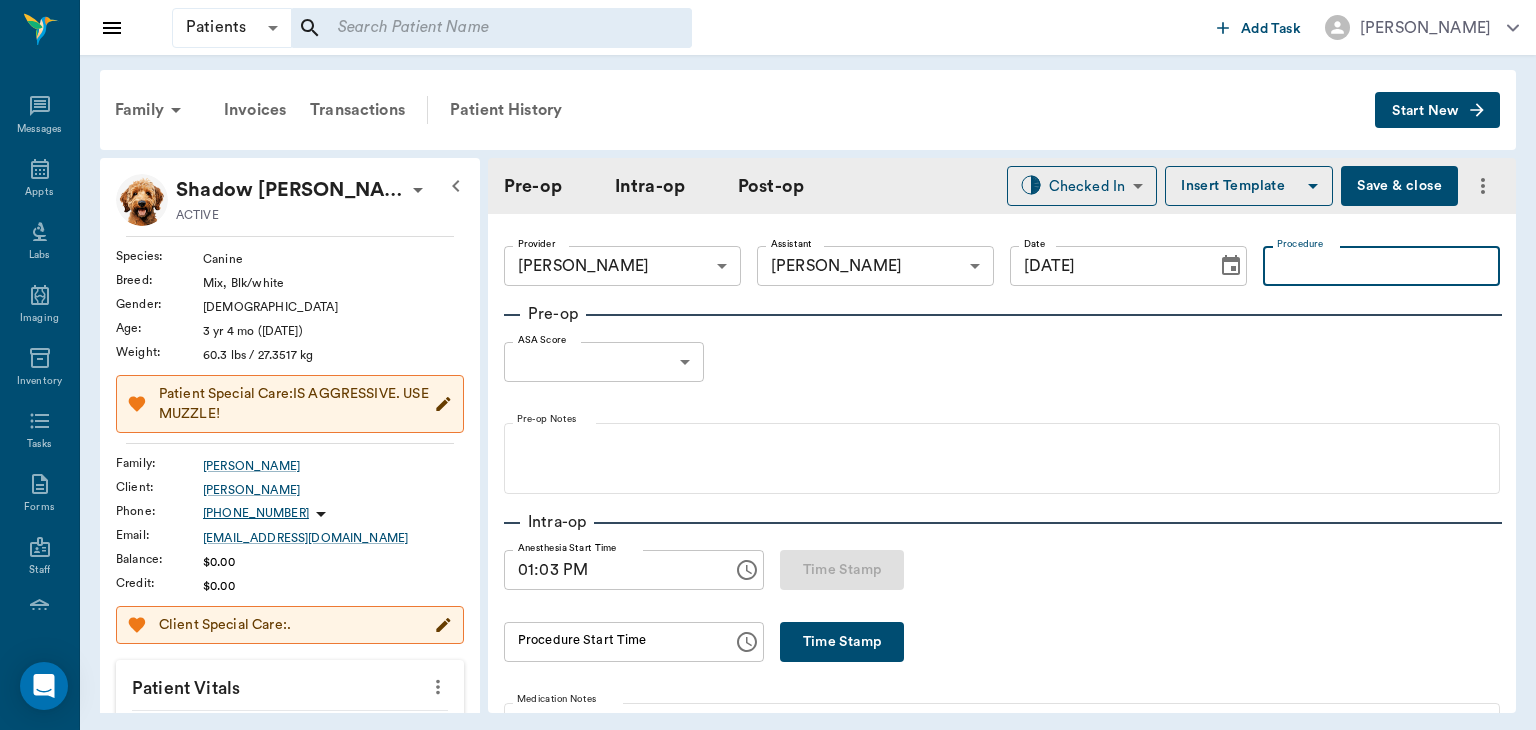 type on "M" 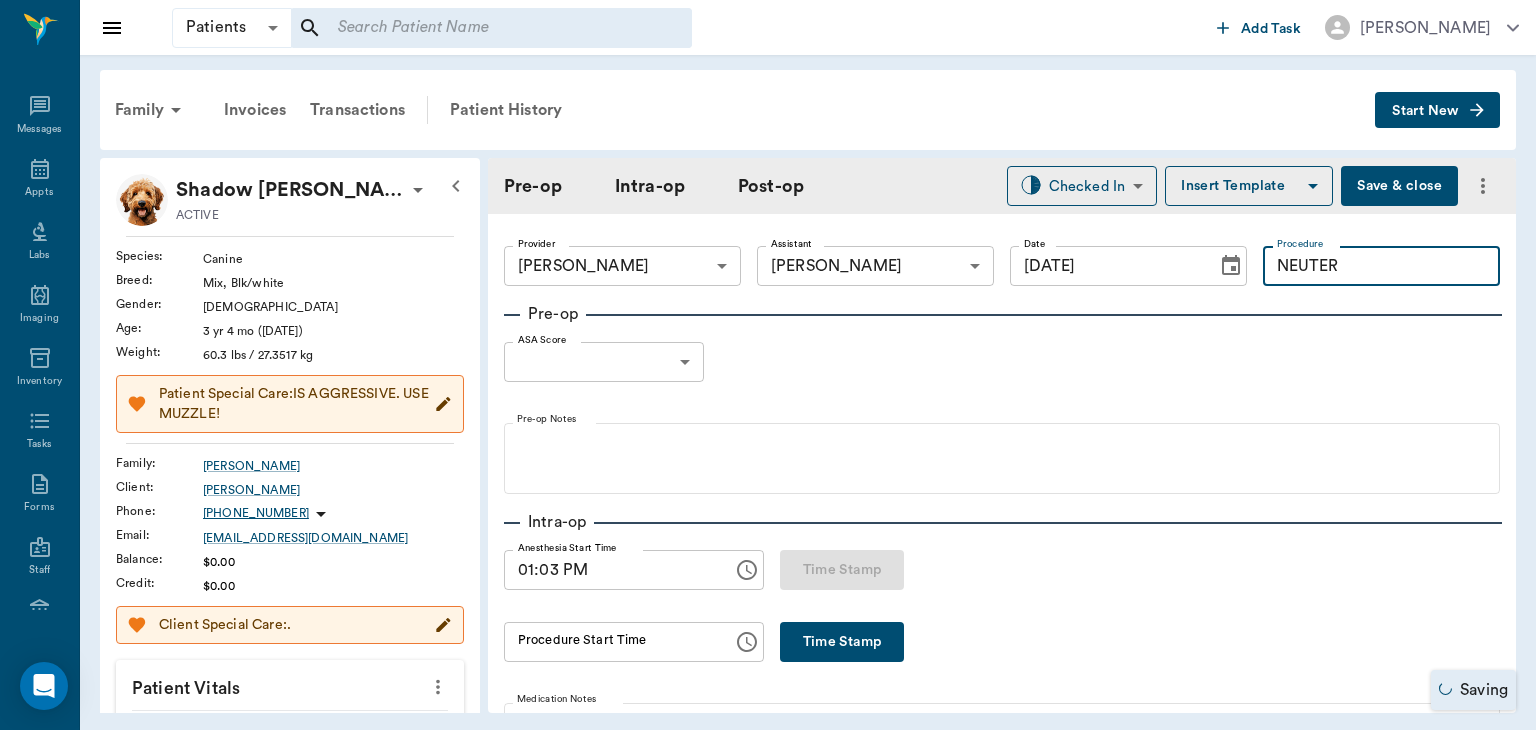 type on "NEUTER" 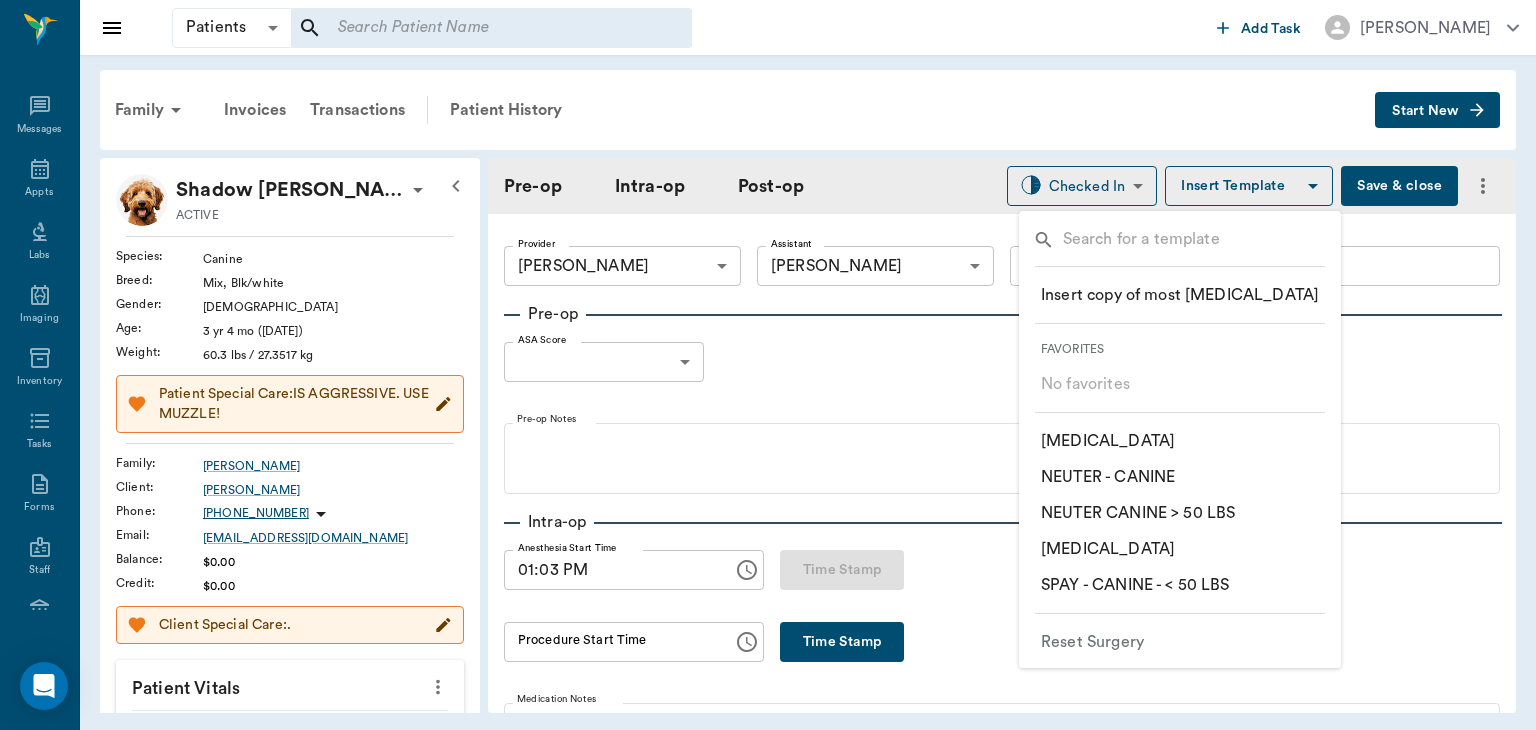 click on "​ NEUTER CANINE > 50 LBS" at bounding box center (1138, 513) 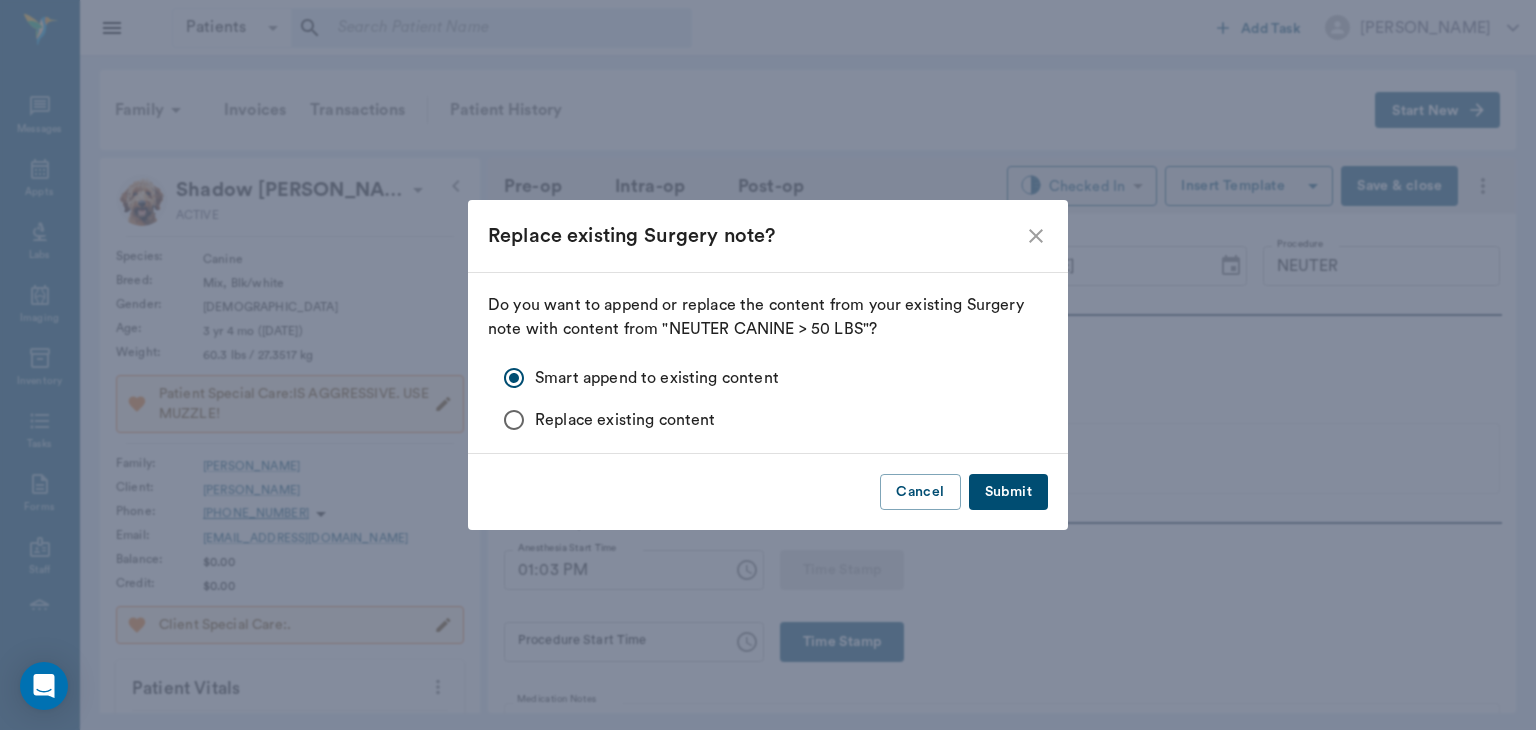 click on "Submit" at bounding box center (1008, 492) 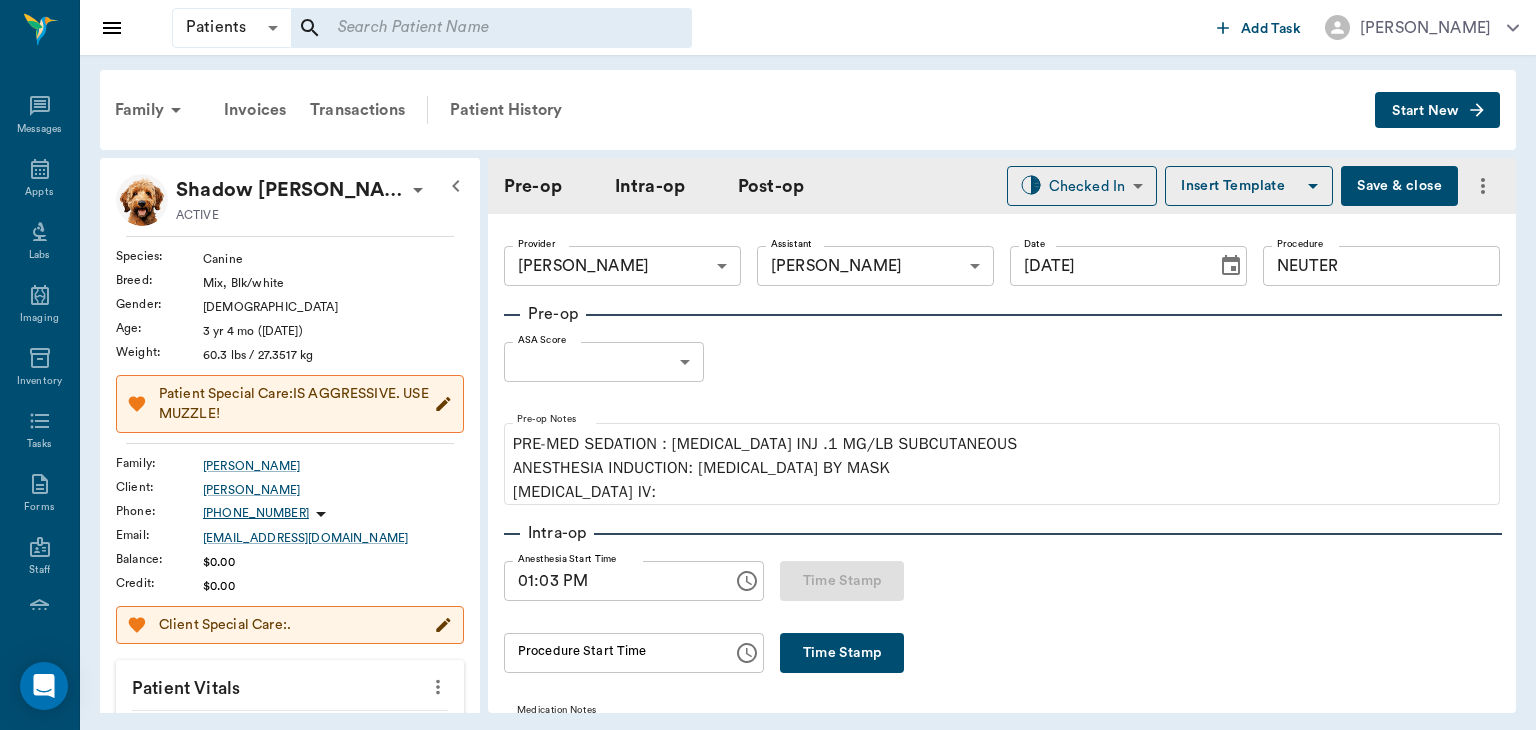 click on "Patients Patients ​ ​ Add Task Dr. Bert Ellsworth Nectar Messages Appts Labs Imaging Inventory Tasks Forms Staff Reports Lookup Settings Family Invoices Transactions Patient History Start New Shadow Scoggin     ACTIVE   Species : Canine Breed : Mix, Blk/white Gender : Male Age : 3 yr 4 mo (03/01/2022) Weight : 60.3 lbs / 27.3517 kg Patient Special Care:  IS AGGRESSIVE. USE MUZZLE! Family : Scoggin Client : Sally-june Scoggin Phone : (254) 399-0169 Email : sjscoggin10@gmail.com Balance : $0.00 Credit : $0.00 Client Special Care:  . Patient Vitals Weight BCS HR Temp Resp BP Dia Pain Perio Score ( lb ) Date 01/30/24 2PM 0 20 40 60 80 Ongoing diagnosis Current Rx Reminders Distemper/Parvo Vaccination Annual 01/28/25 Corona Vaccination Annual 01/28/25 Bordetella Vaccination Annual 01/28/25 Rabies Vaccination Canine 1 Yr 01/28/25 Upcoming appointments Schedule Appointment Pre-op Intra-op Post-op Checked In CHECKED_IN ​ Insert Template  Save & close Provider Dr. Bert Ellsworth 63ec2f075fda476ae8351a4d Date" at bounding box center [768, 365] 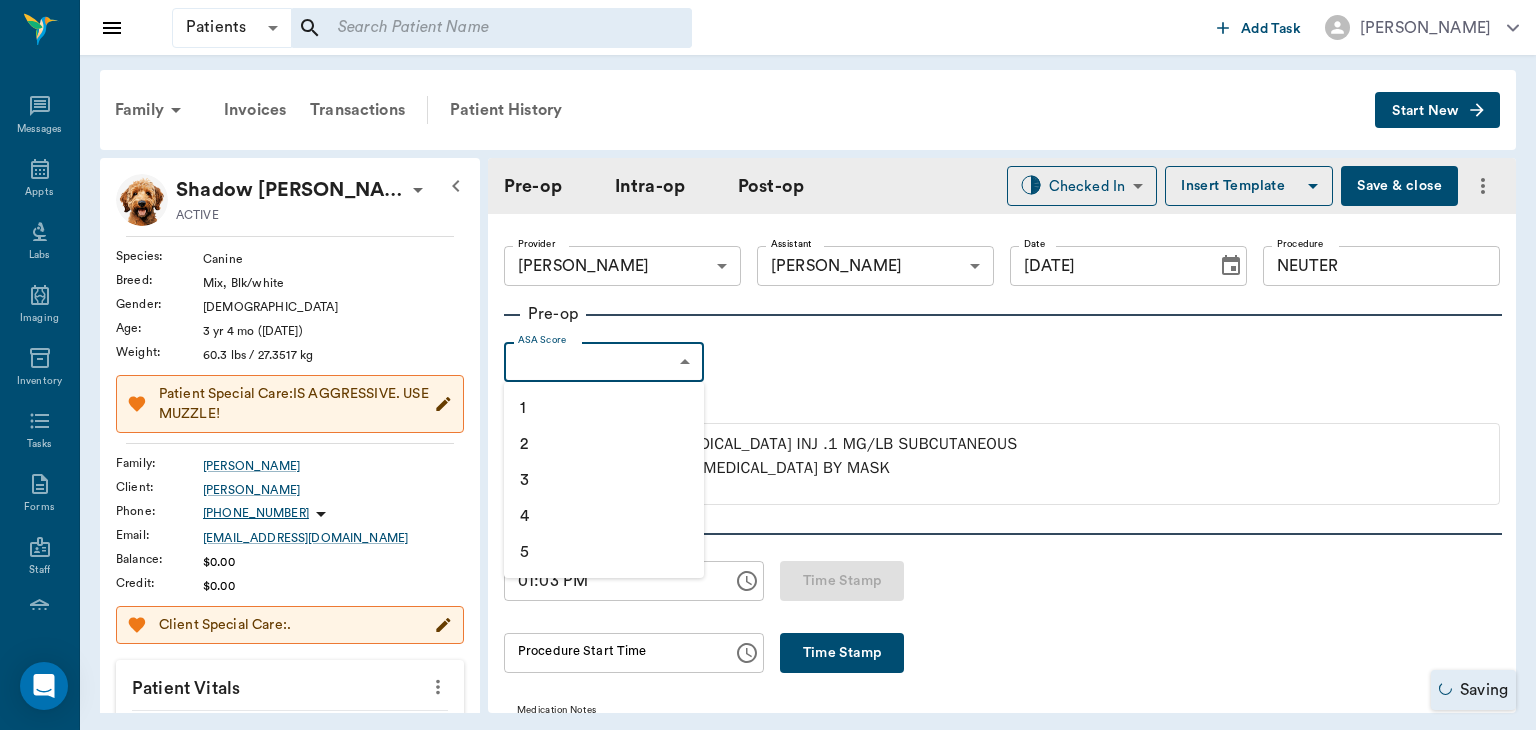 click on "1" at bounding box center (604, 408) 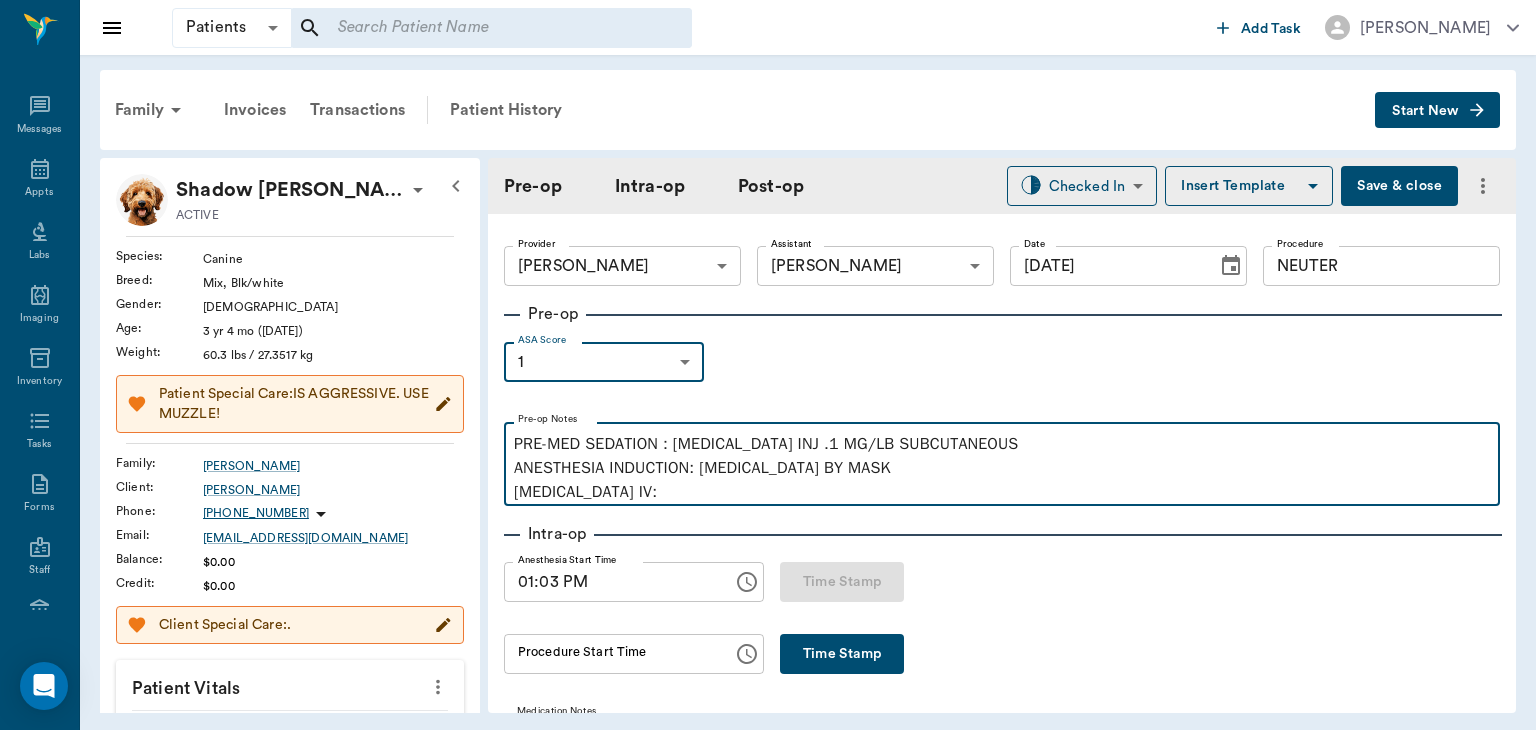 click on "PRE-MED SEDATION : ACEPROMAZINE INJ .1 MG/LB SUBCUTANEOUS ANESTHESIA INDUCTION: ISOFLURANE BY MASK PROPOFOL IV:" at bounding box center [1002, 468] 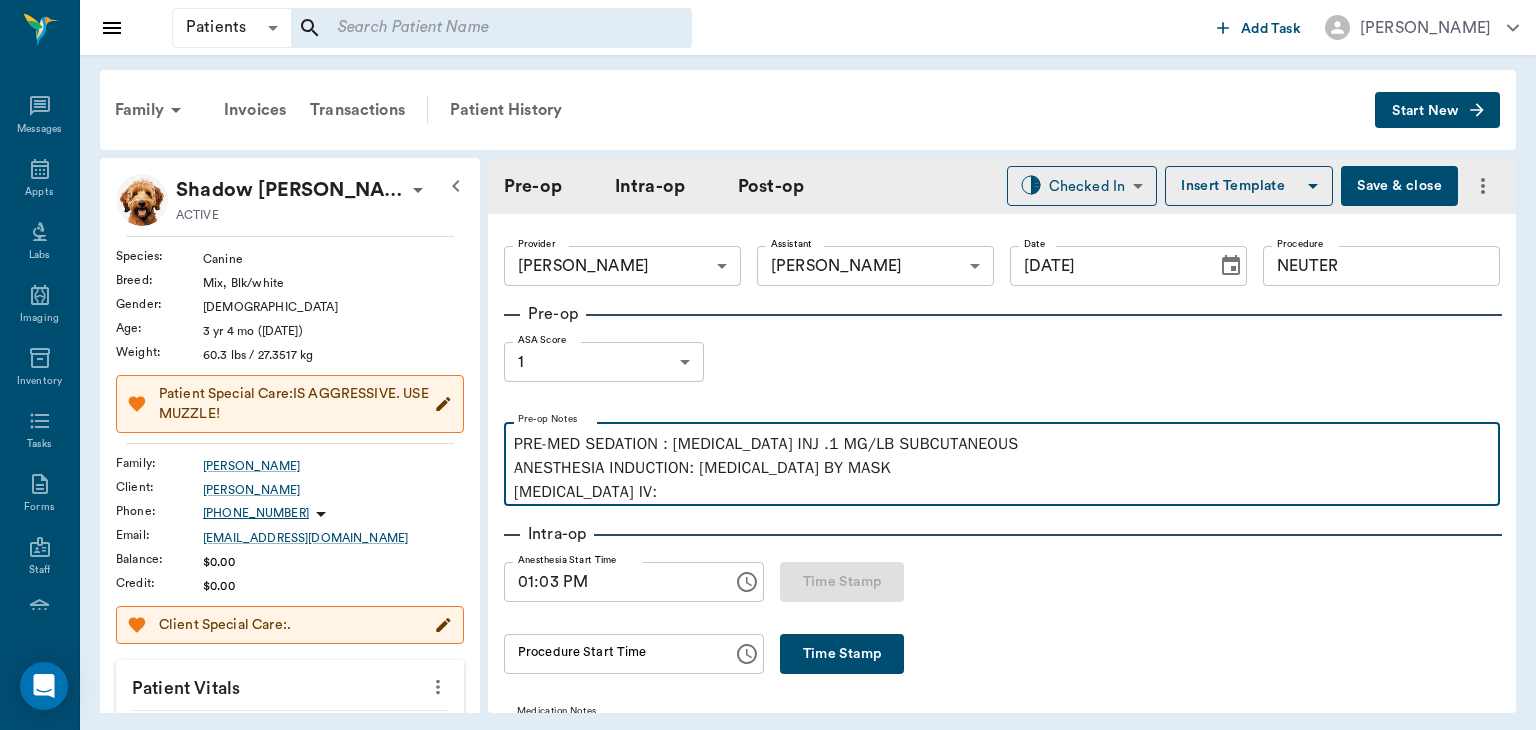 type 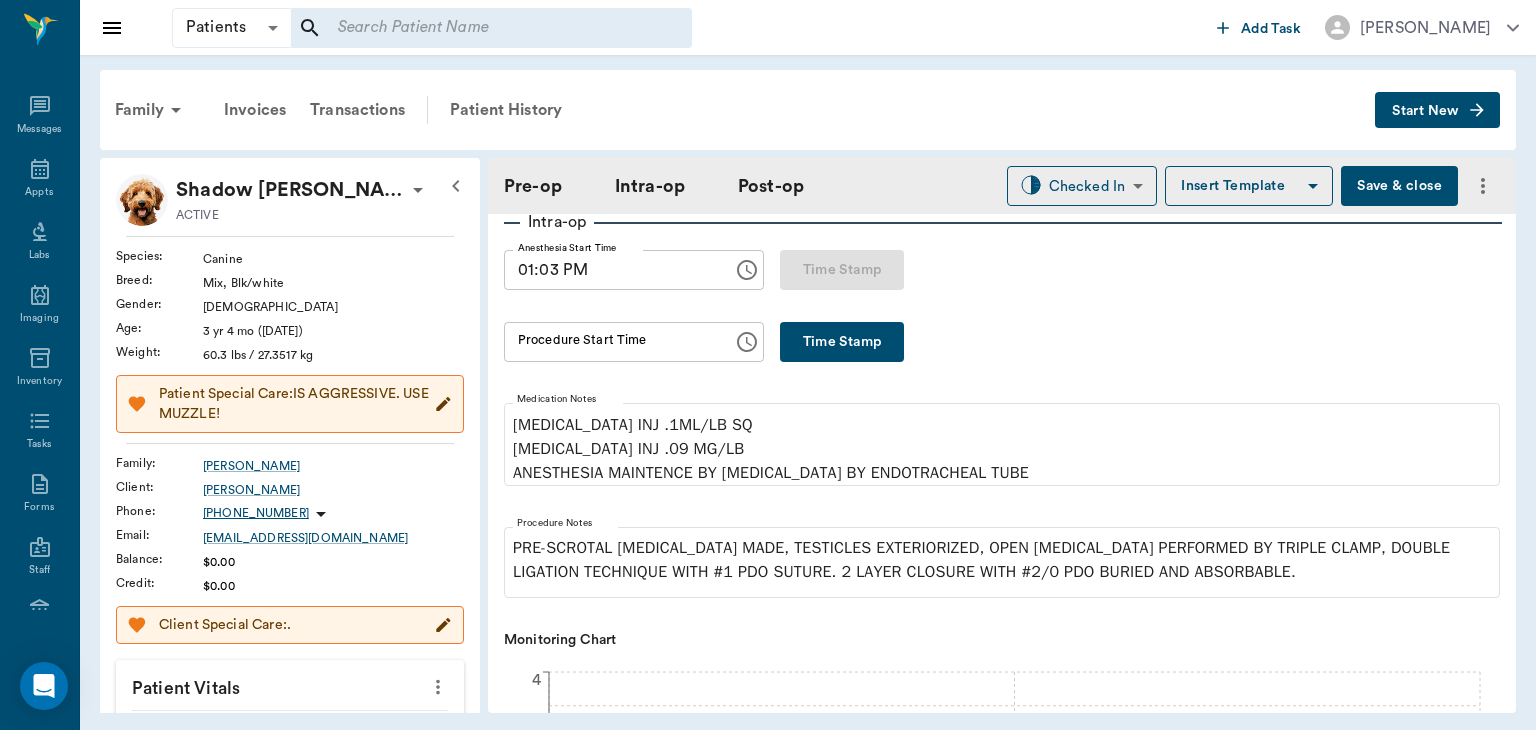 scroll, scrollTop: 316, scrollLeft: 0, axis: vertical 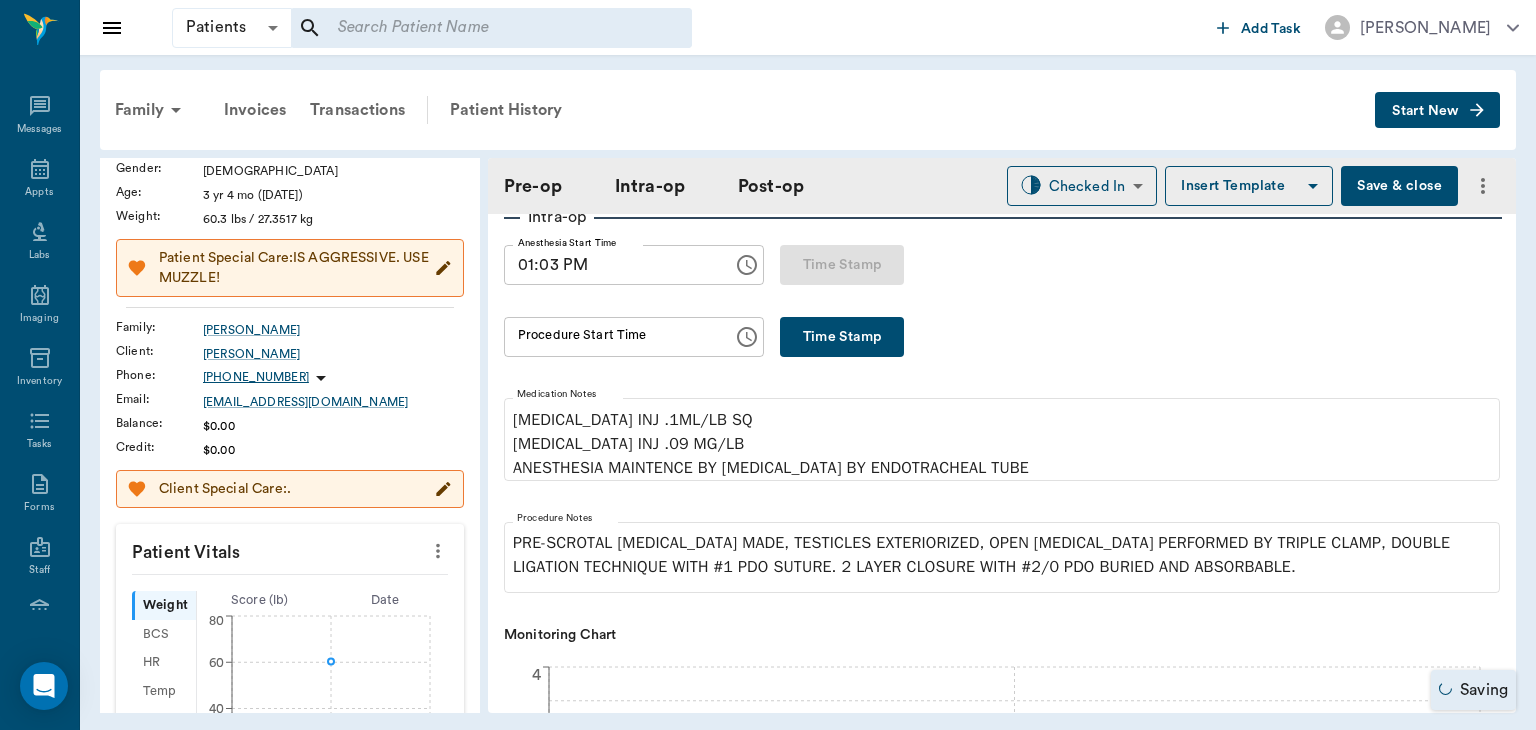 click on "Patient Vitals" at bounding box center [290, 549] 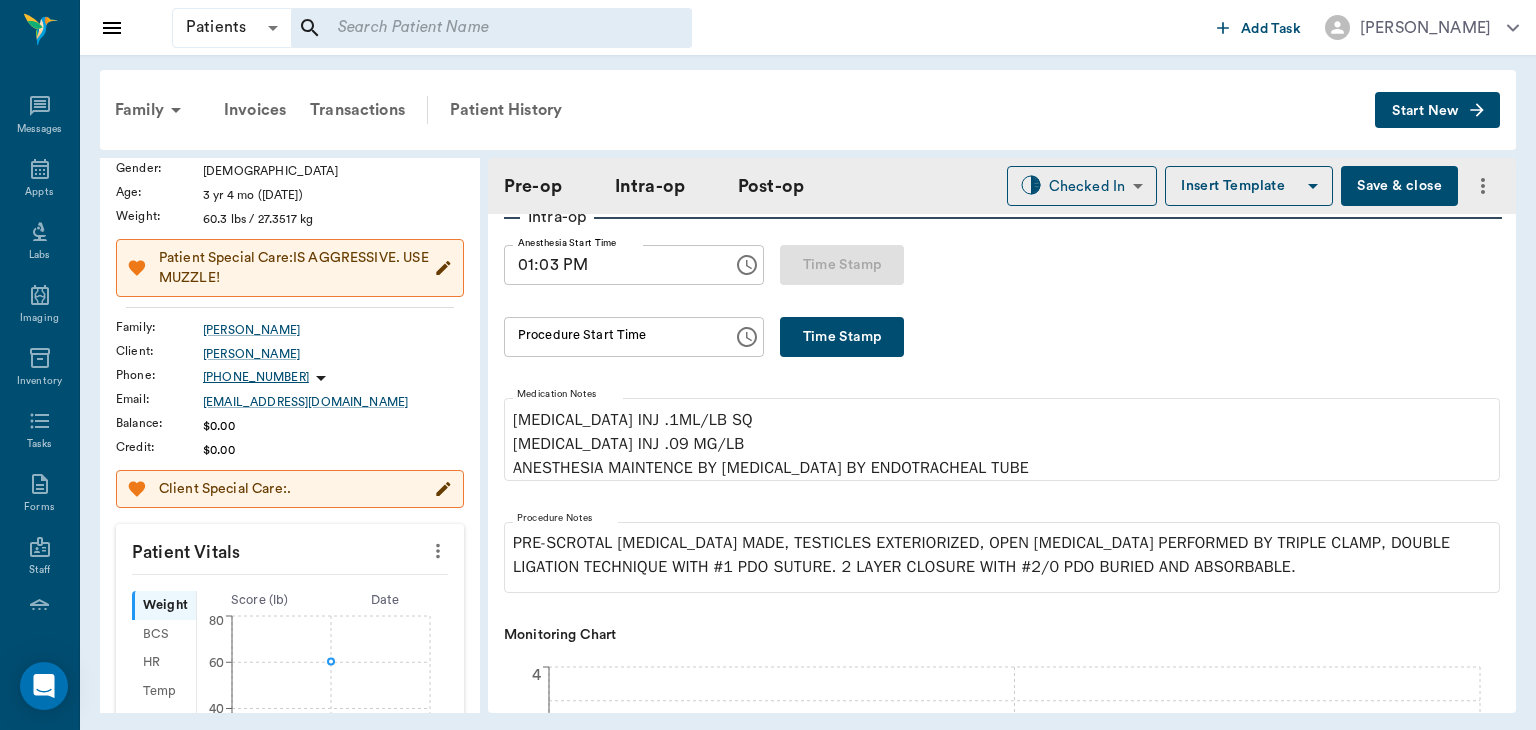 click 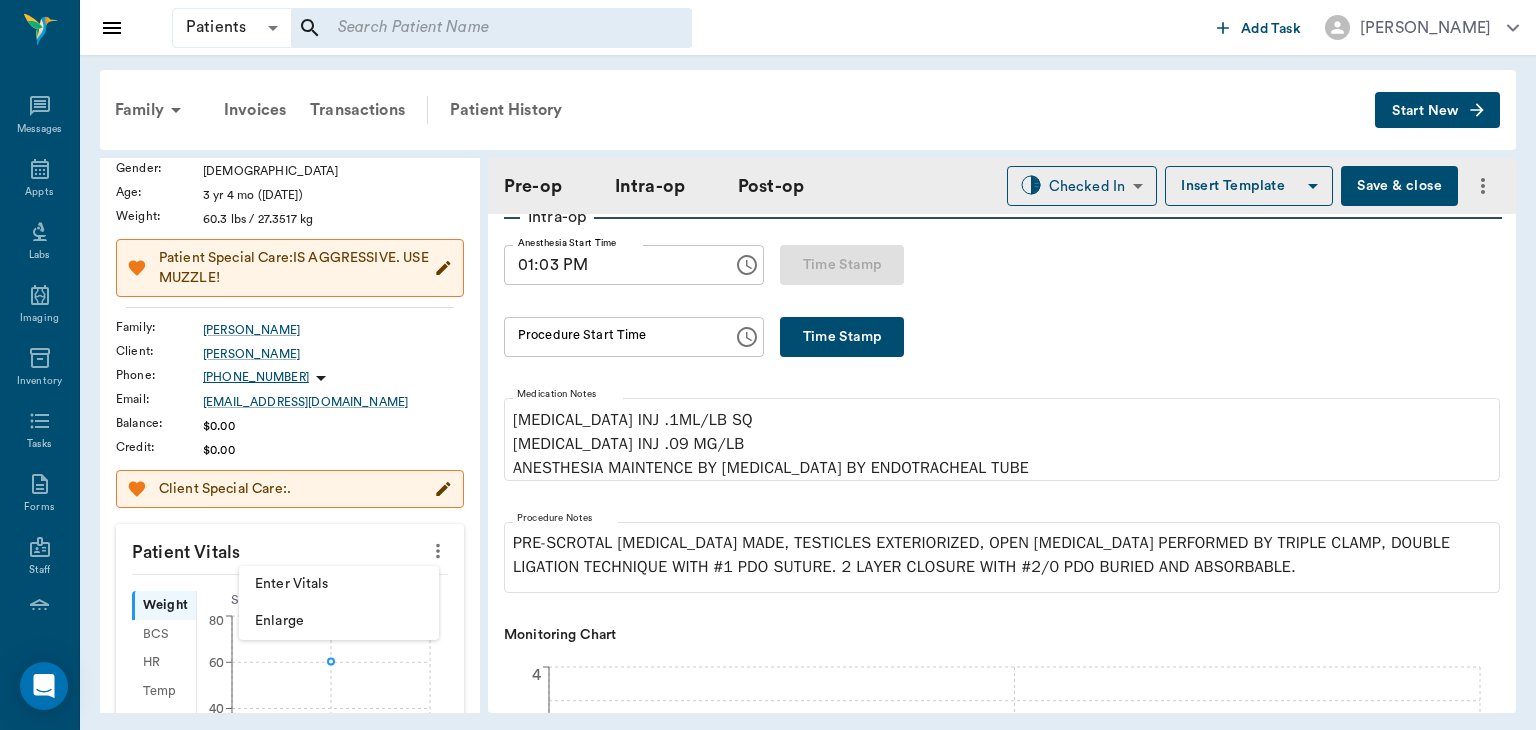click on "Enter Vitals" at bounding box center [339, 584] 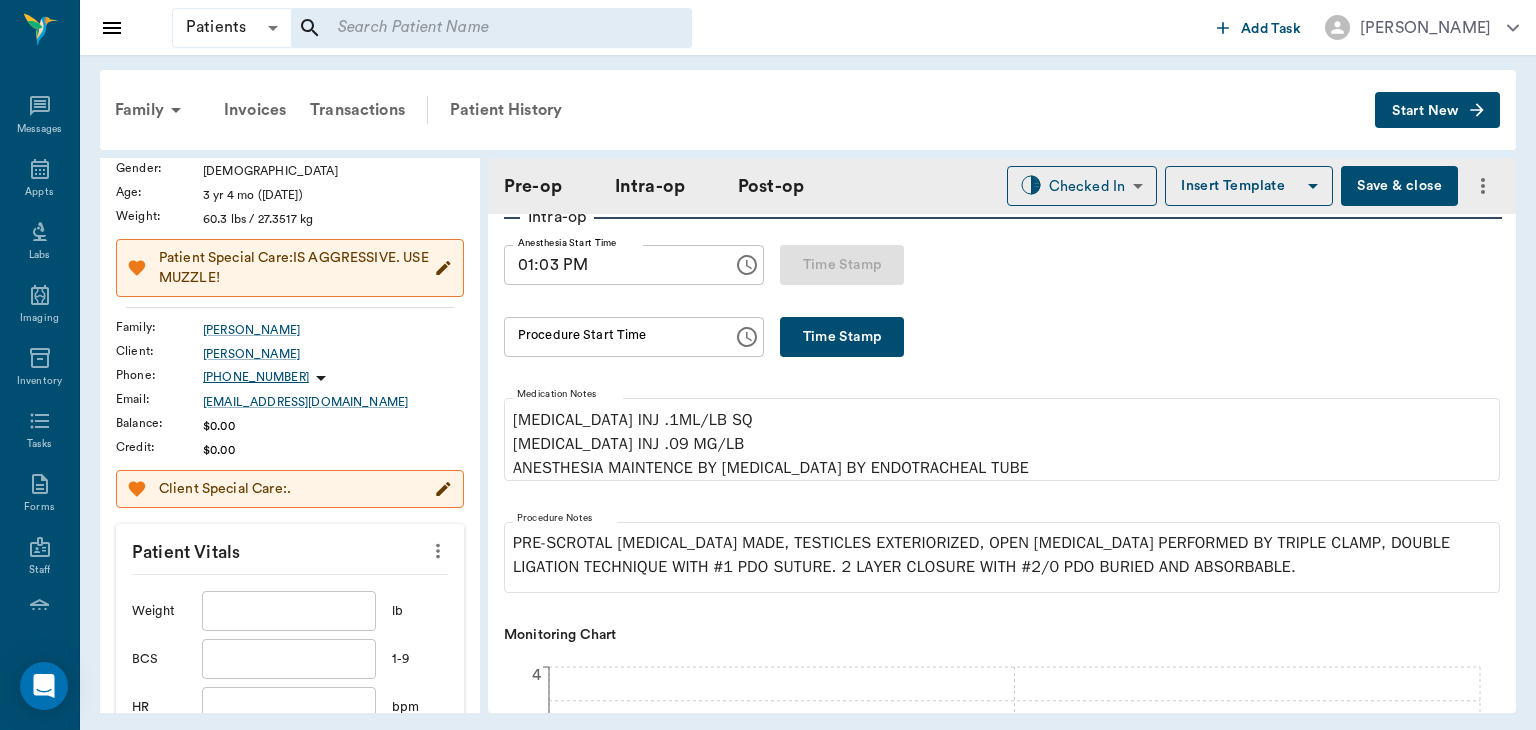 click at bounding box center [289, 611] 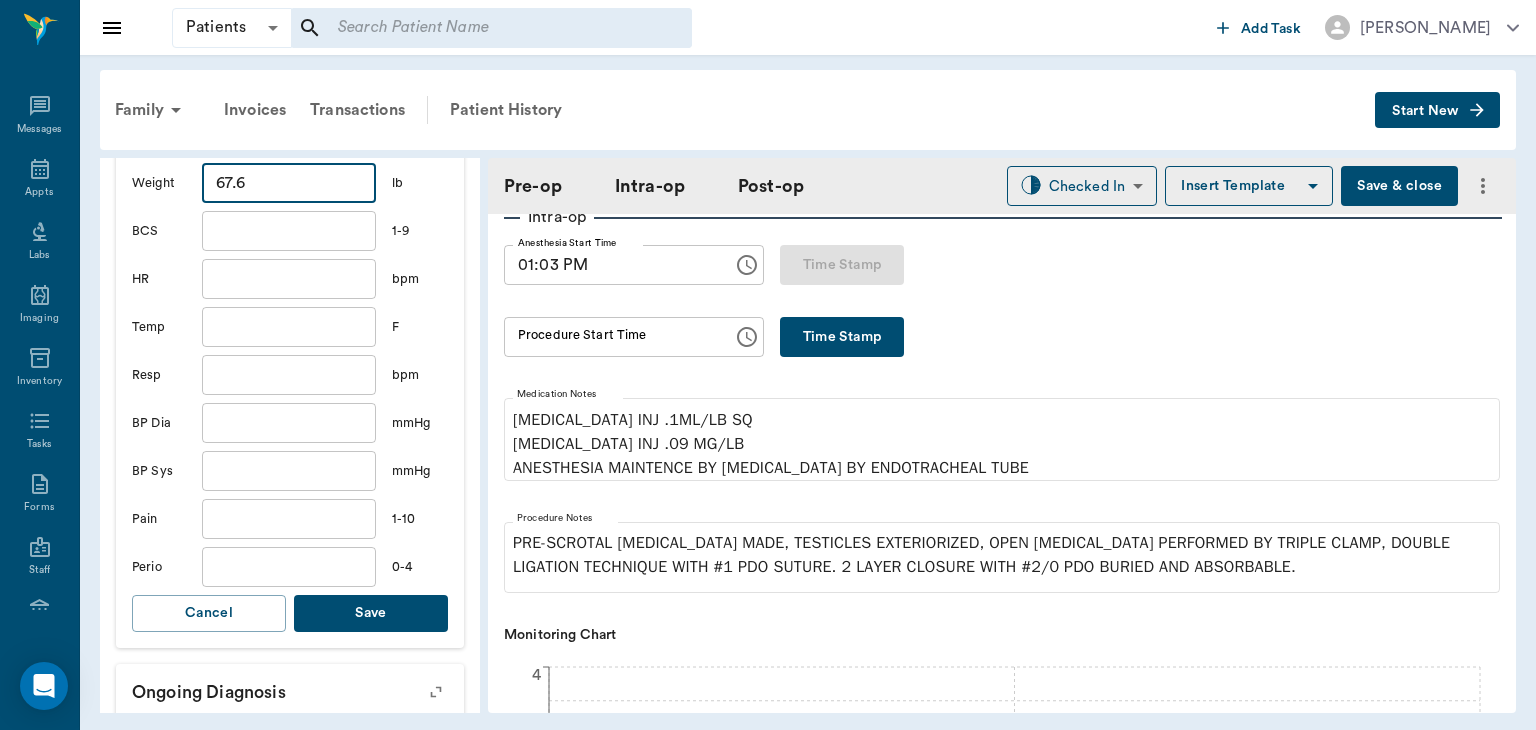 scroll, scrollTop: 640, scrollLeft: 0, axis: vertical 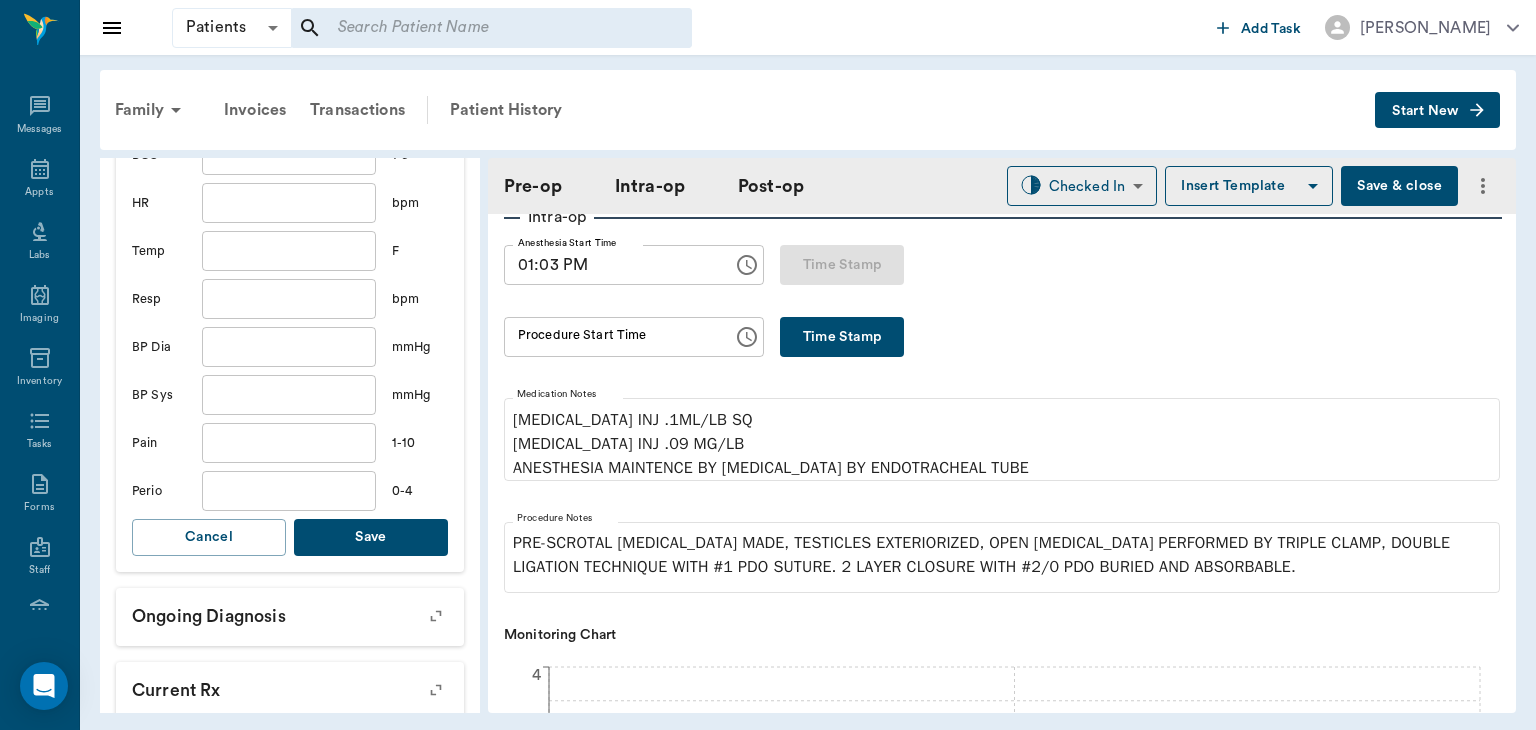 type on "67.6" 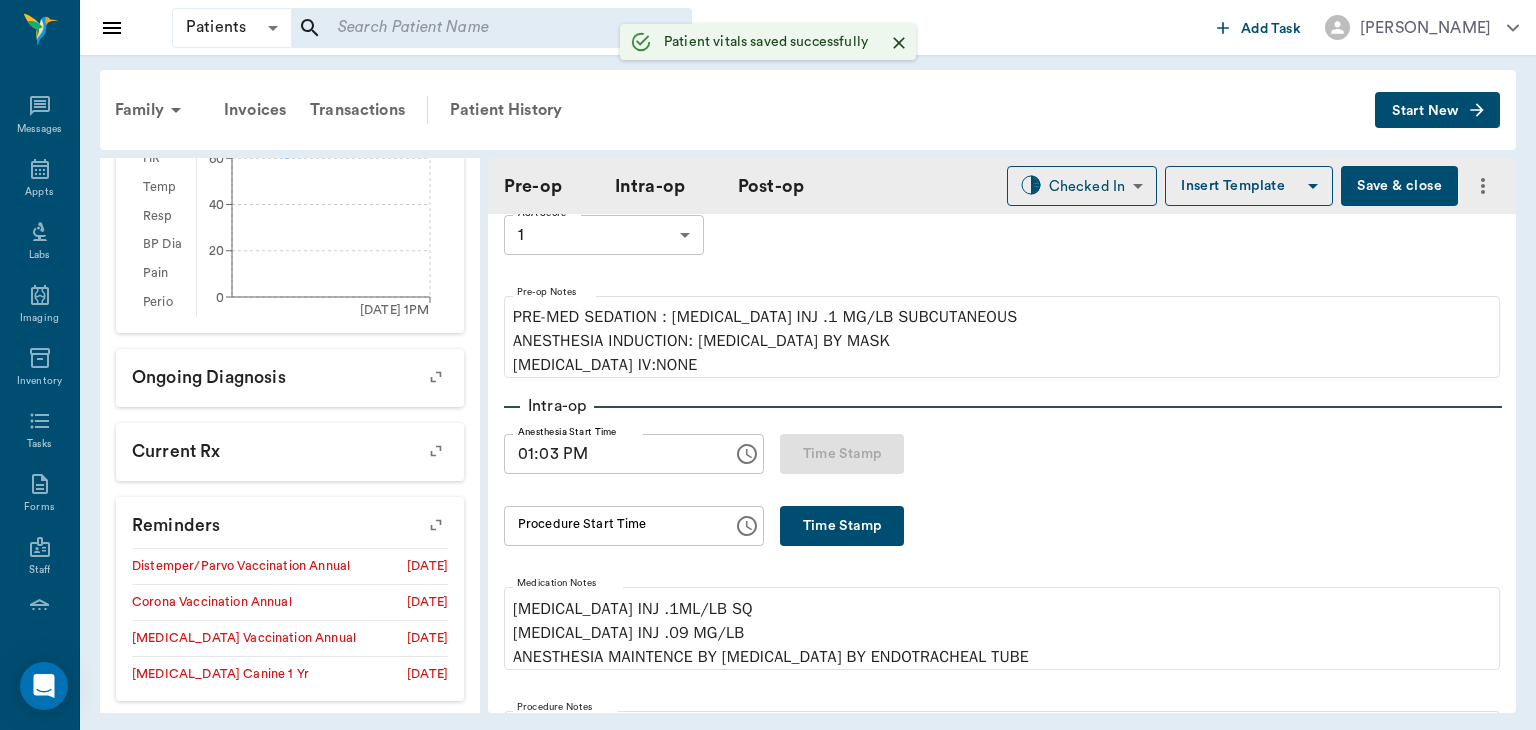 scroll, scrollTop: 0, scrollLeft: 0, axis: both 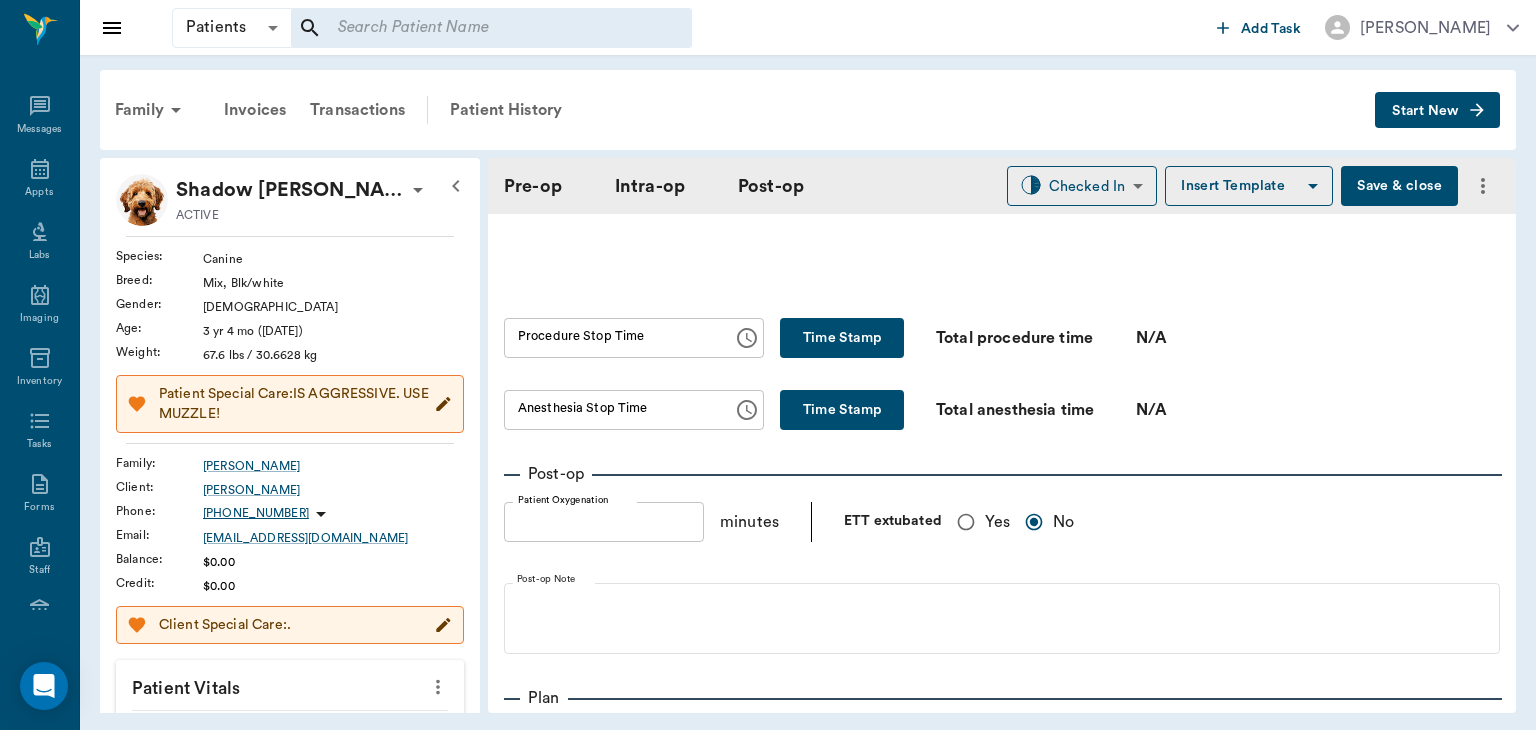 click on "Yes" at bounding box center (966, 522) 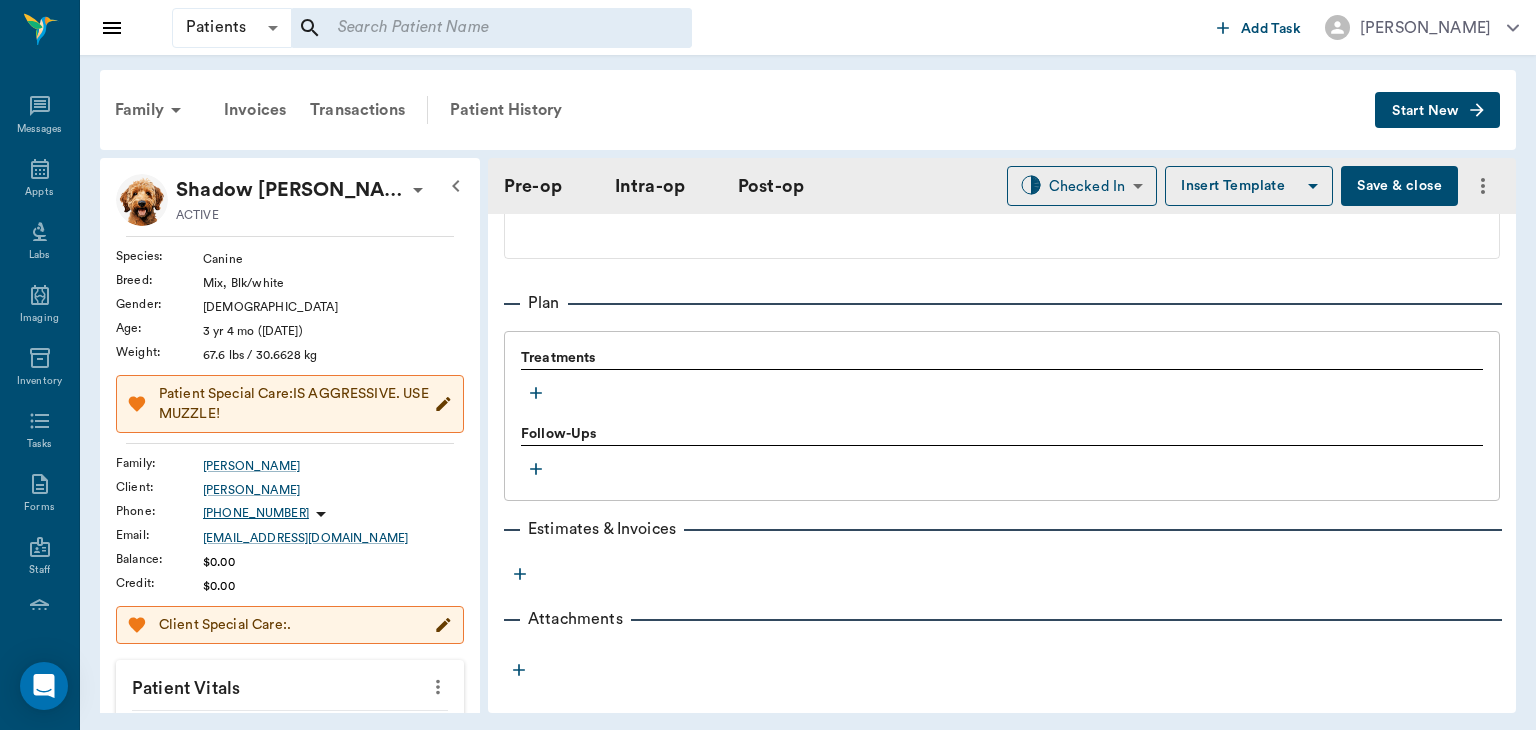 scroll, scrollTop: 1576, scrollLeft: 0, axis: vertical 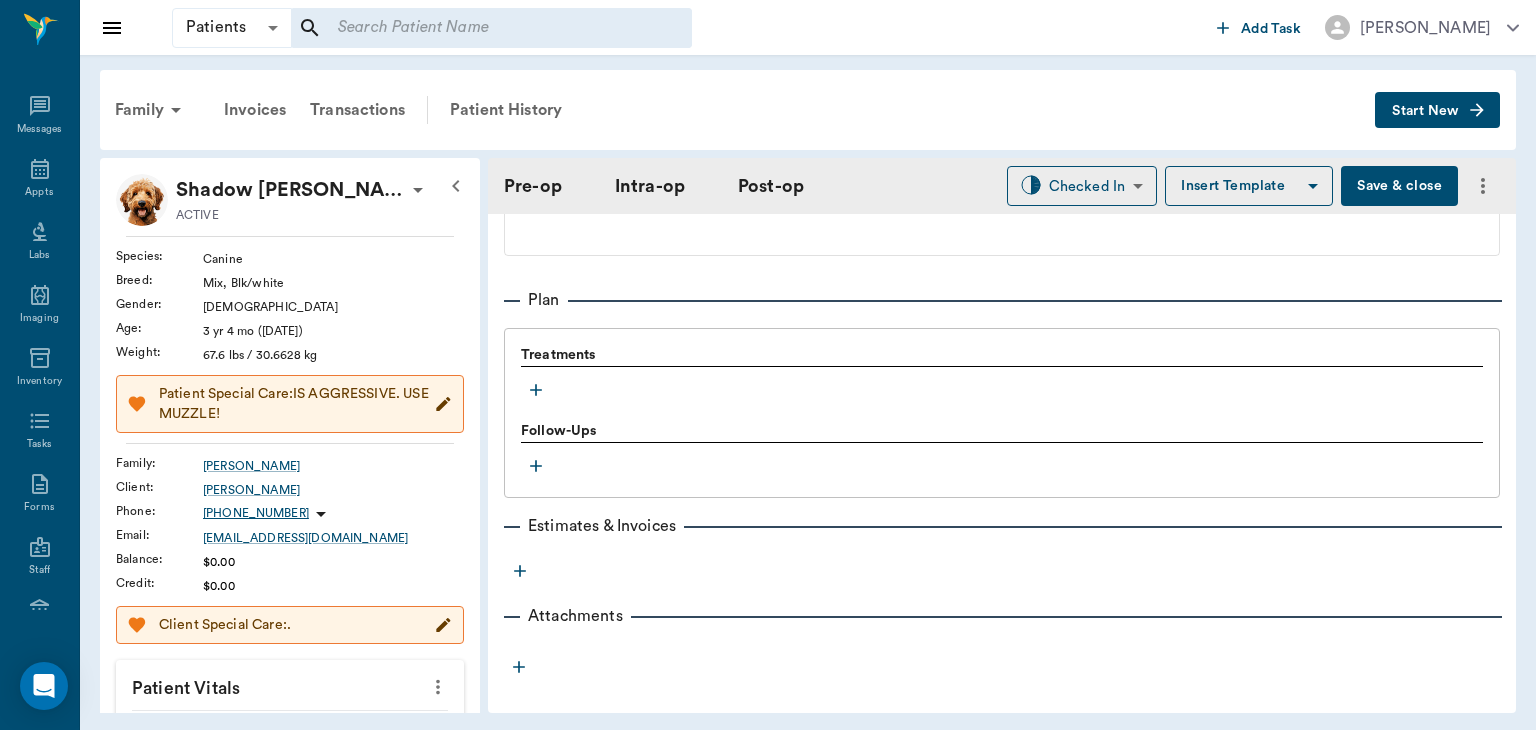click on "Follow-Ups" at bounding box center (1002, 432) 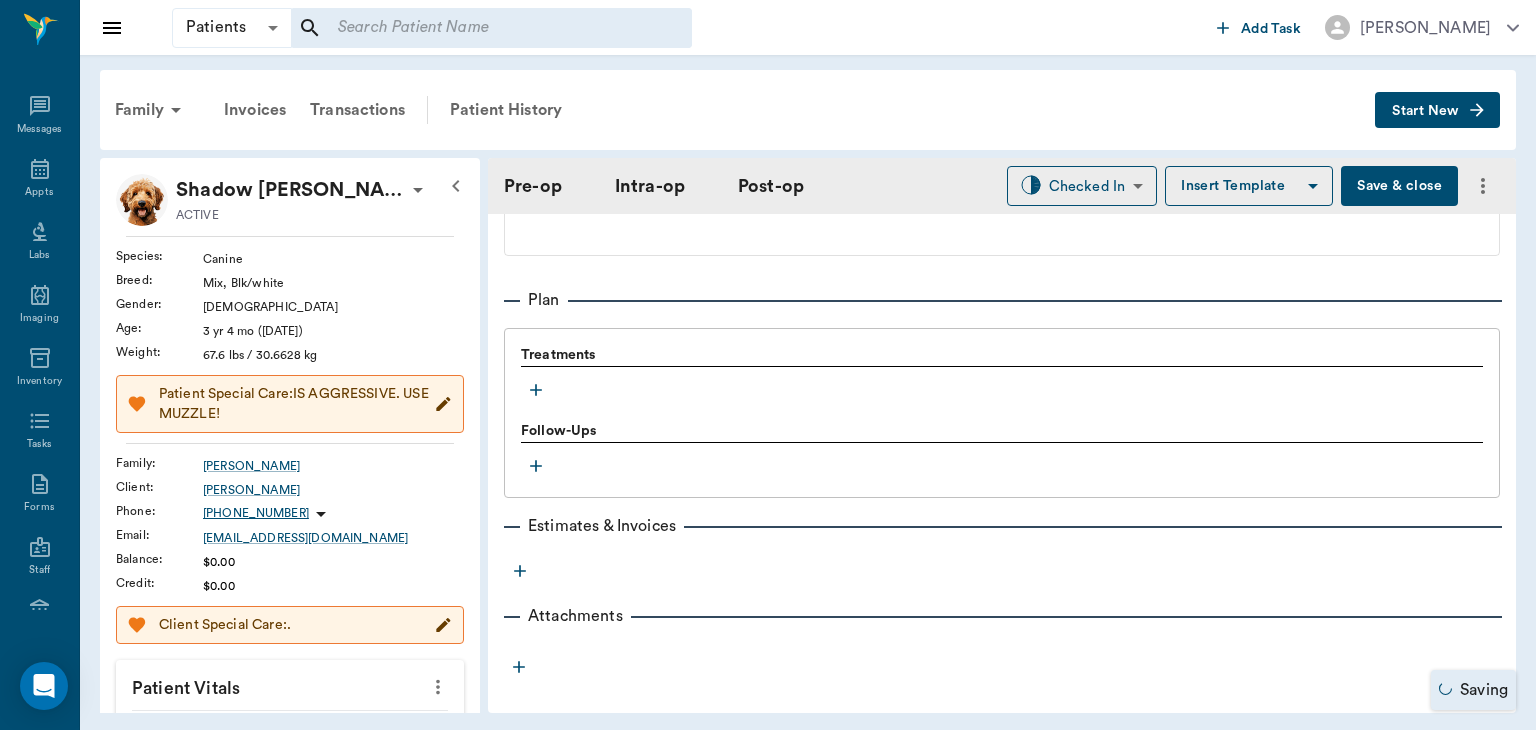 click 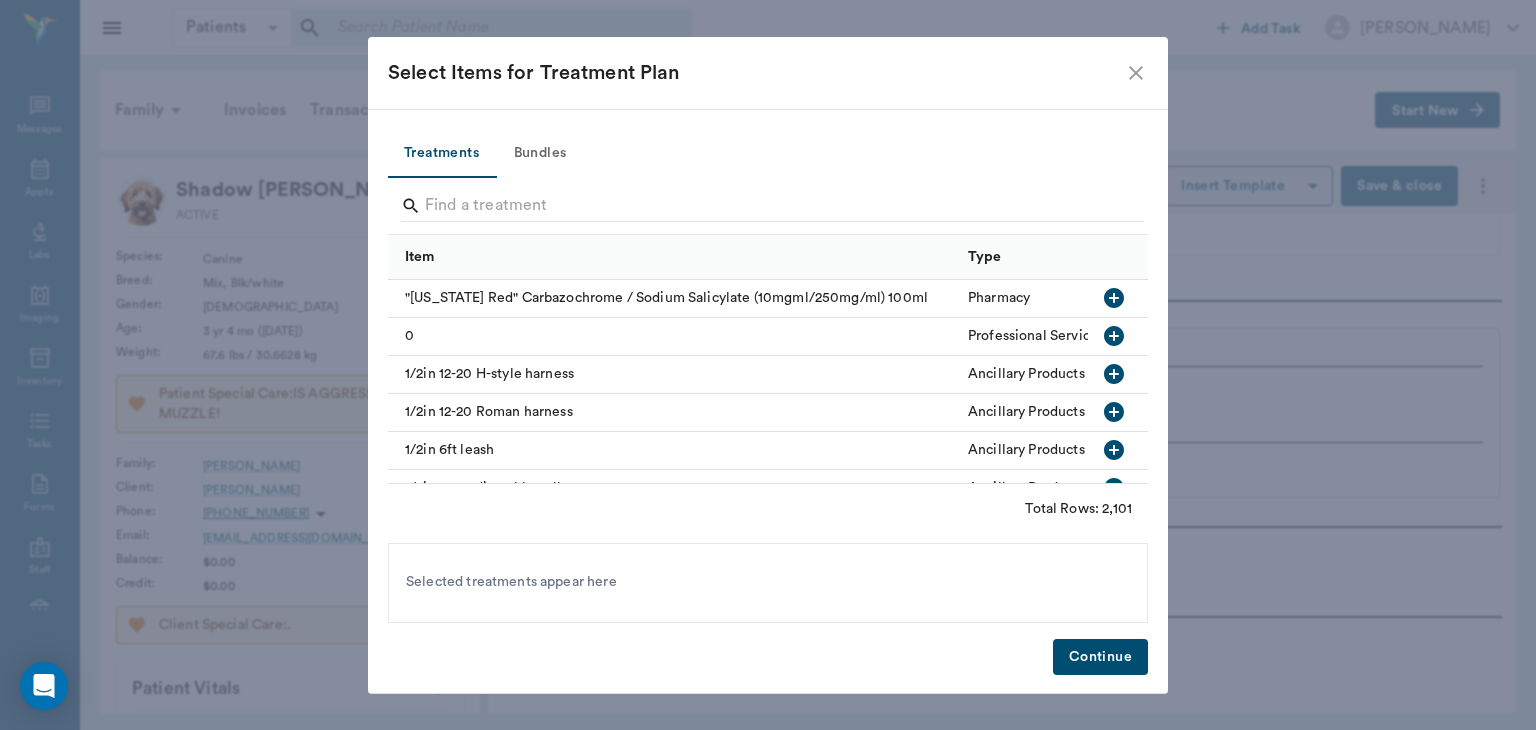 click on "Bundles" at bounding box center (540, 154) 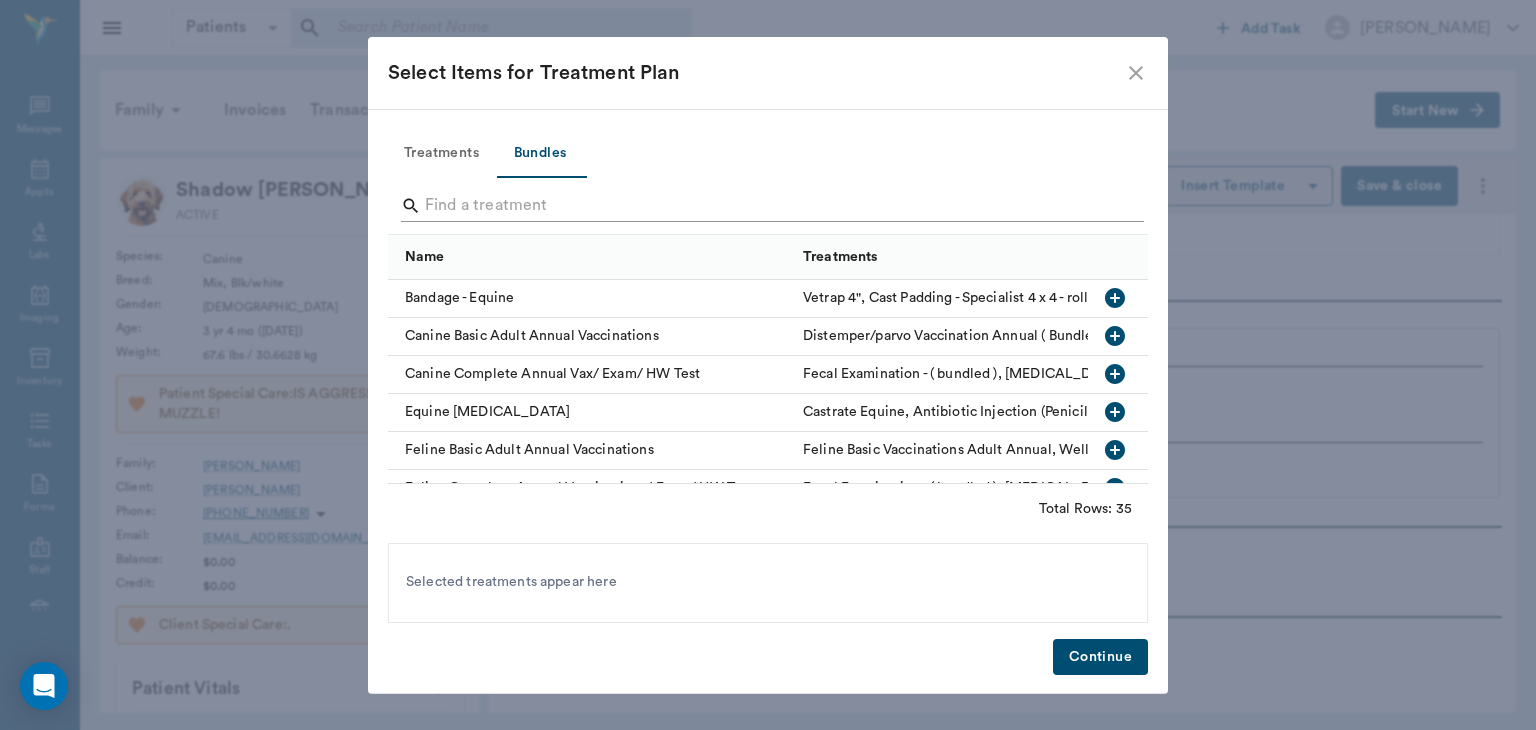 click at bounding box center [769, 206] 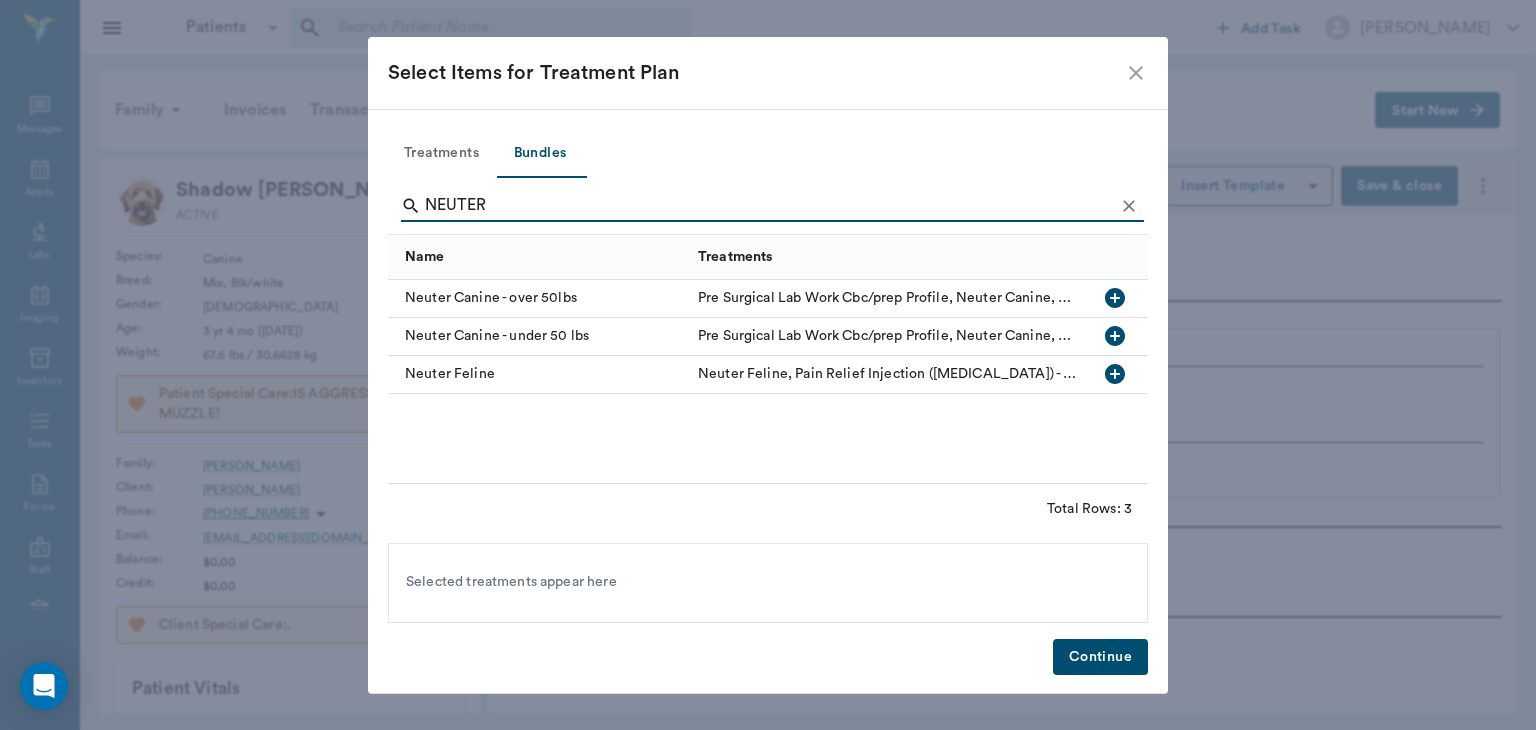 type on "NEUTER" 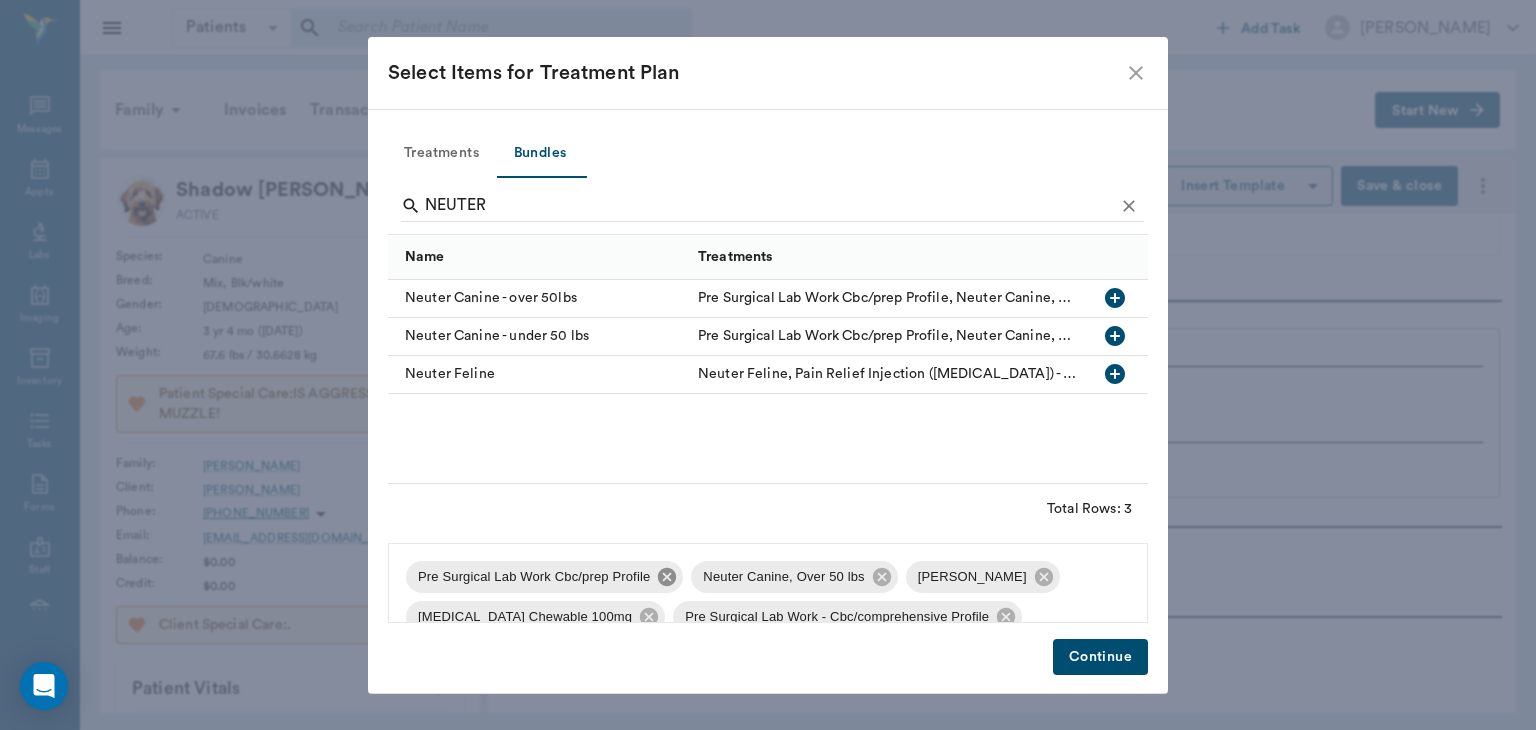click 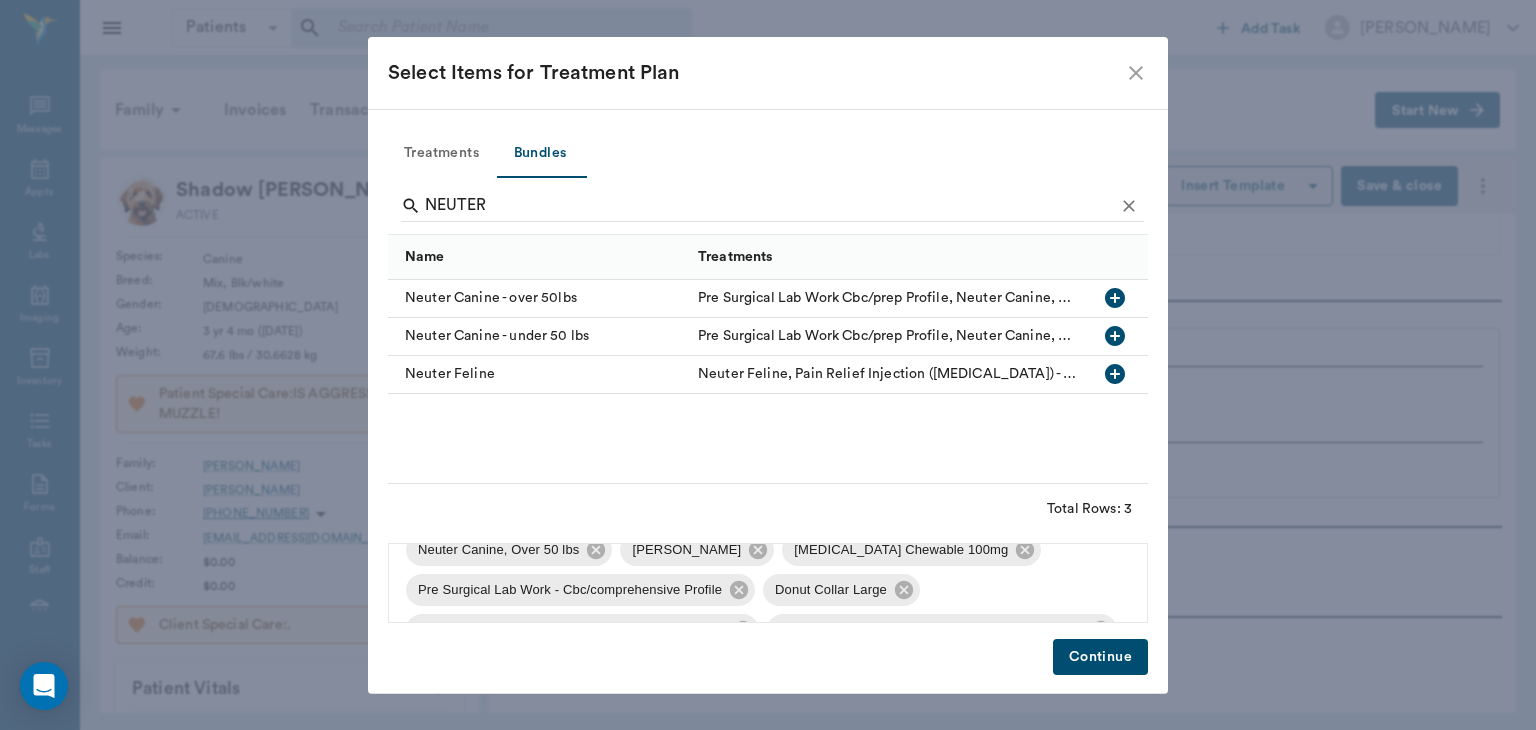 scroll, scrollTop: 34, scrollLeft: 0, axis: vertical 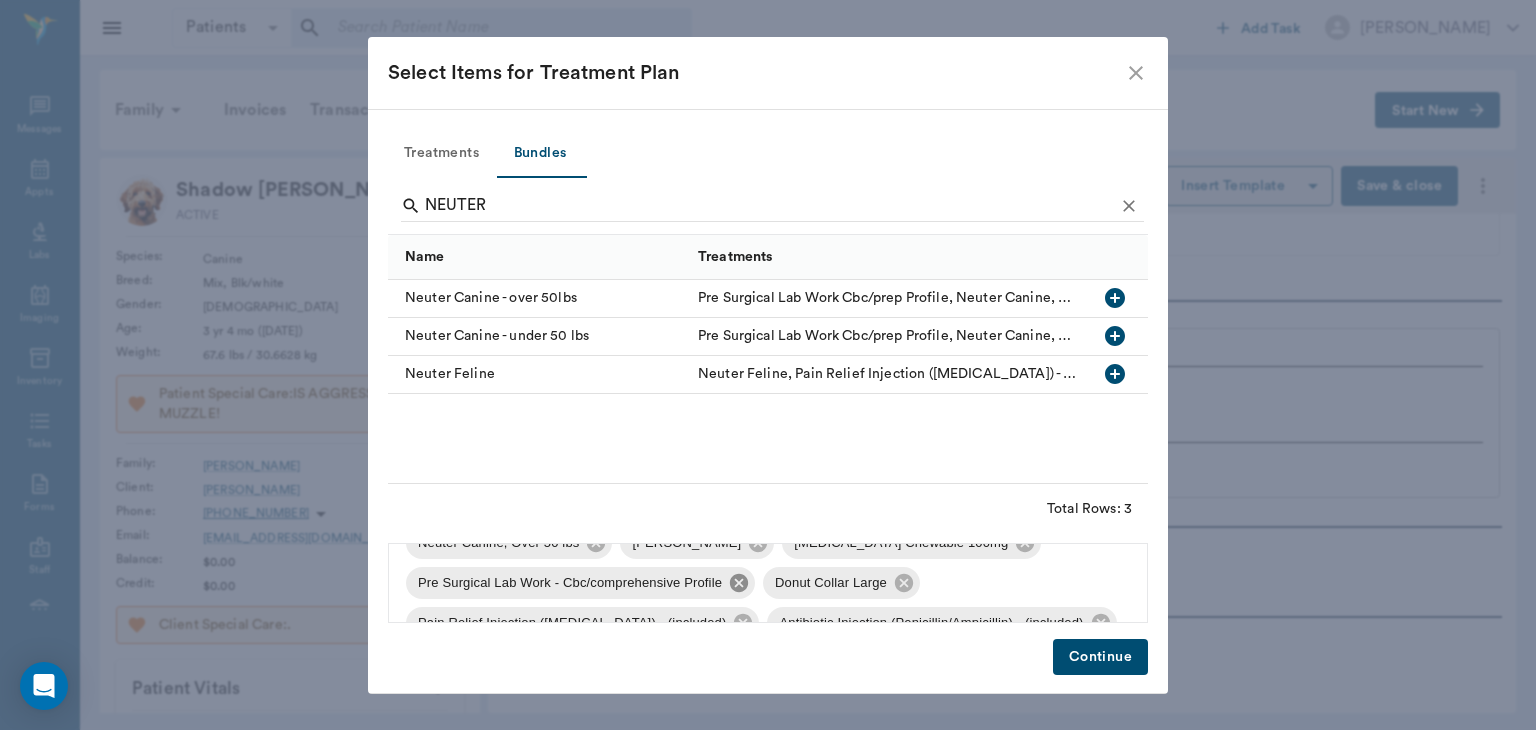click 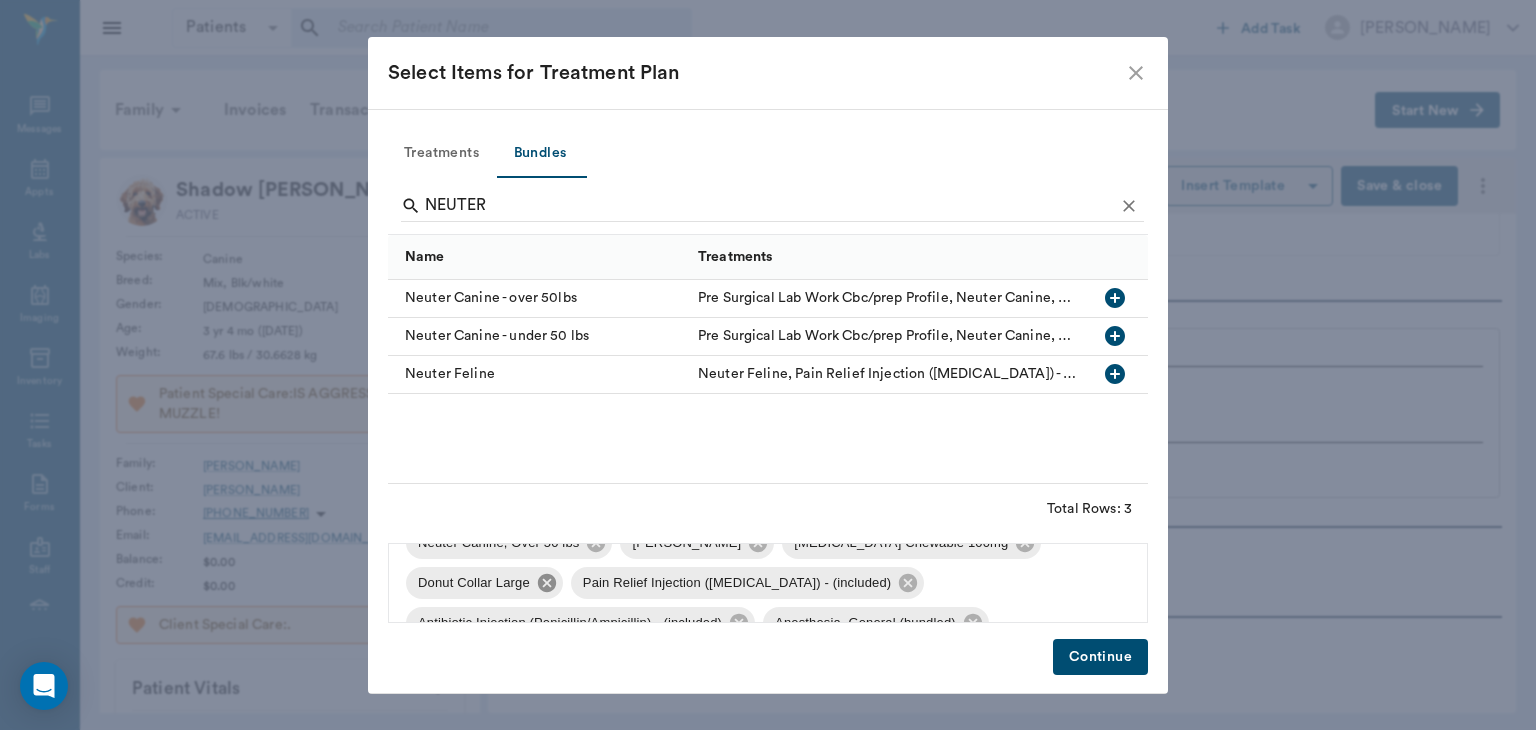 click 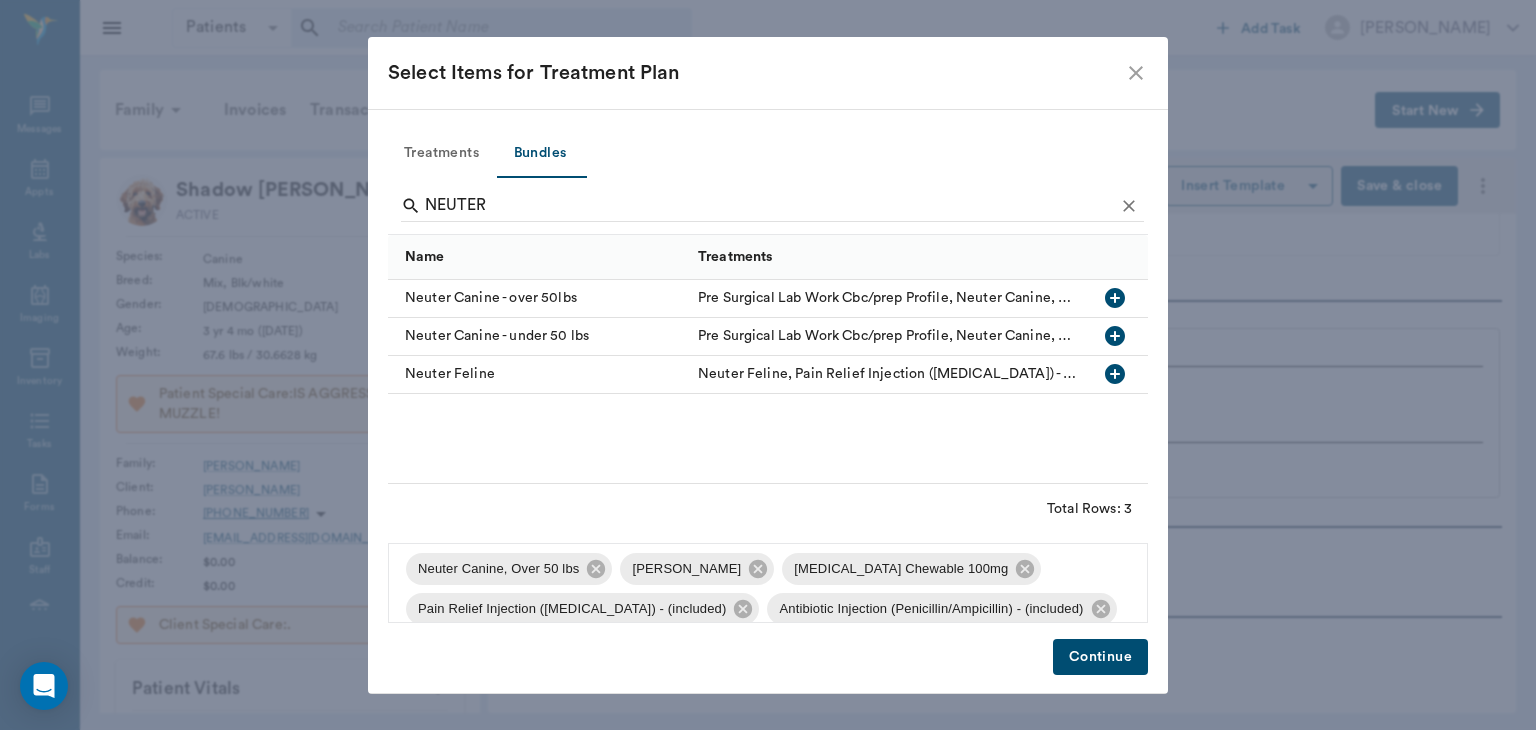 scroll, scrollTop: 0, scrollLeft: 0, axis: both 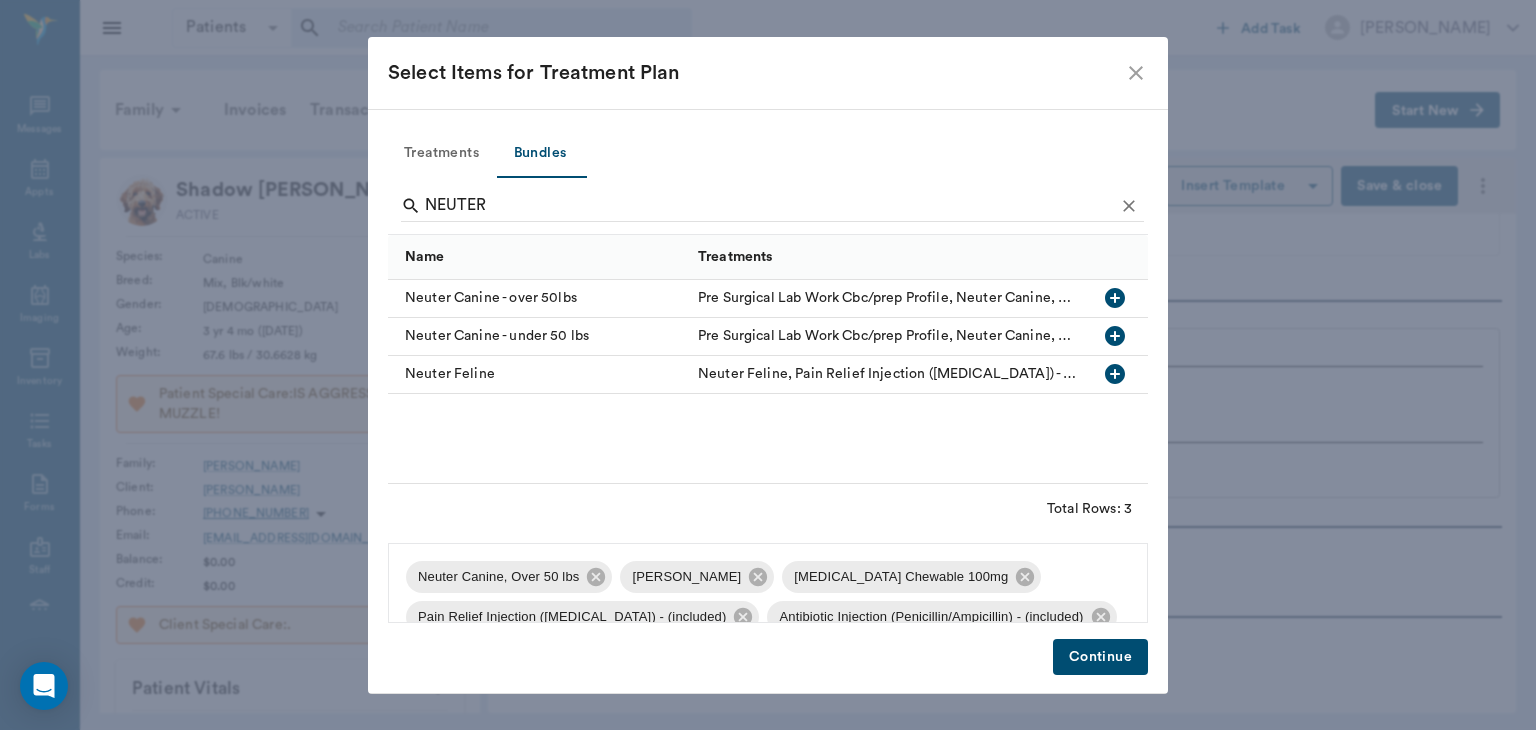click on "Continue" at bounding box center (1100, 657) 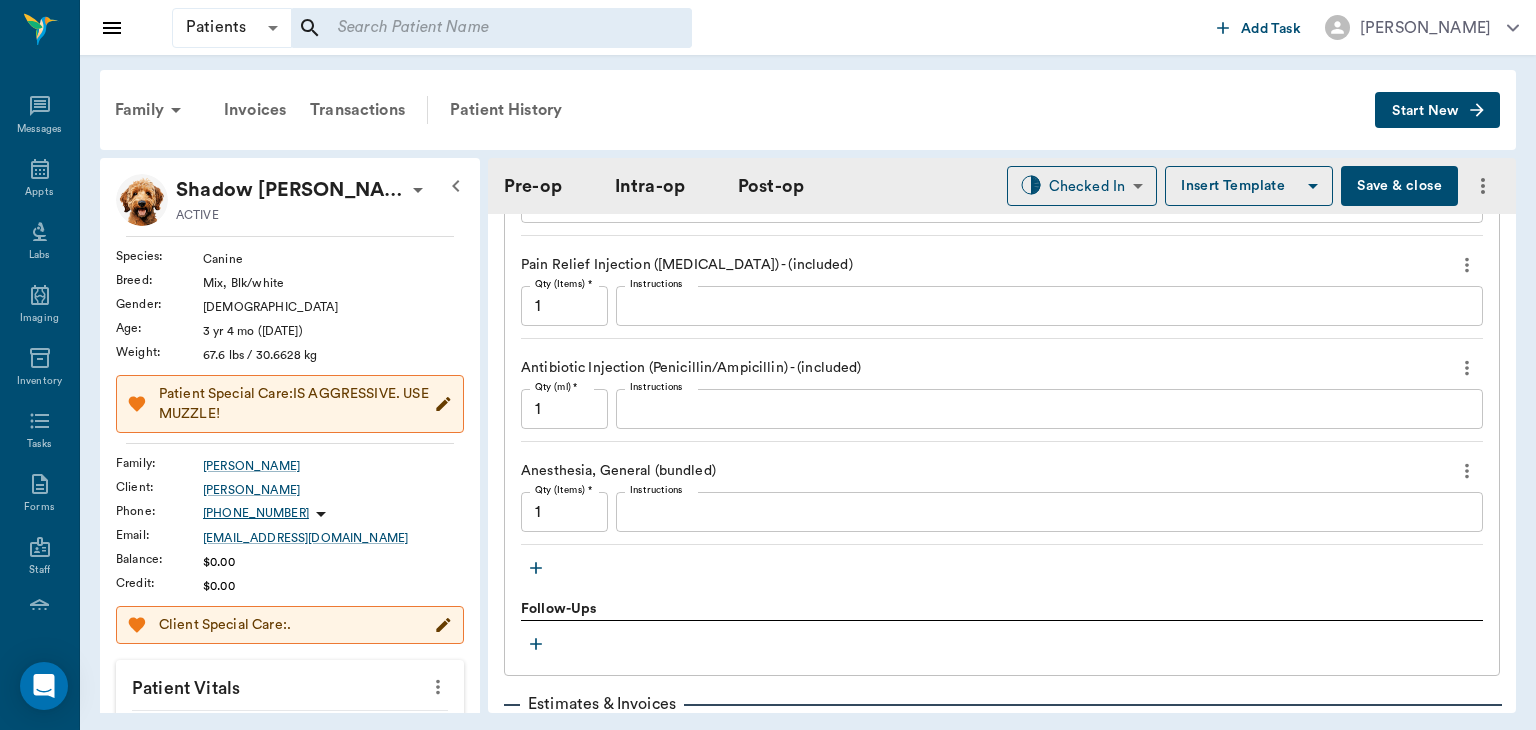 scroll, scrollTop: 2153, scrollLeft: 0, axis: vertical 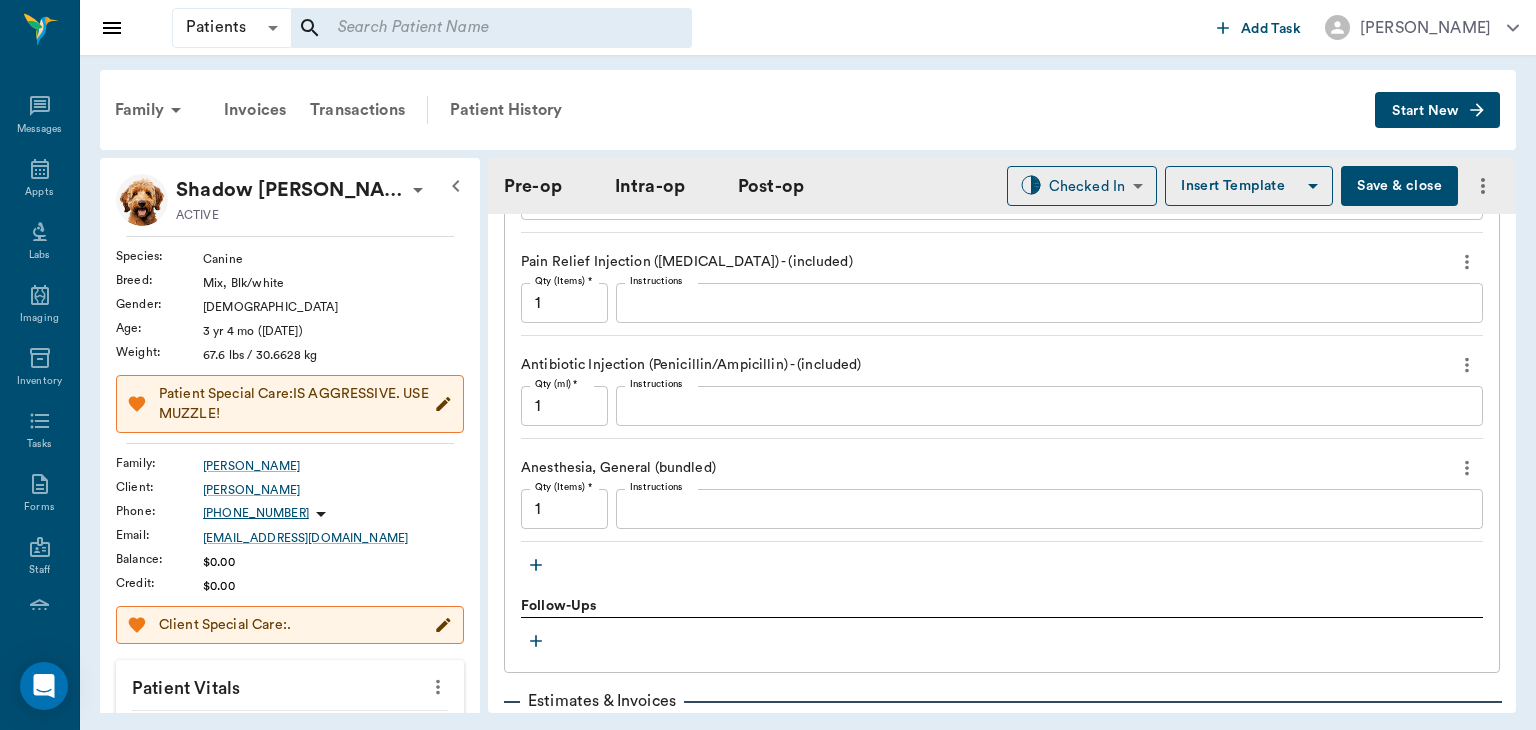 click 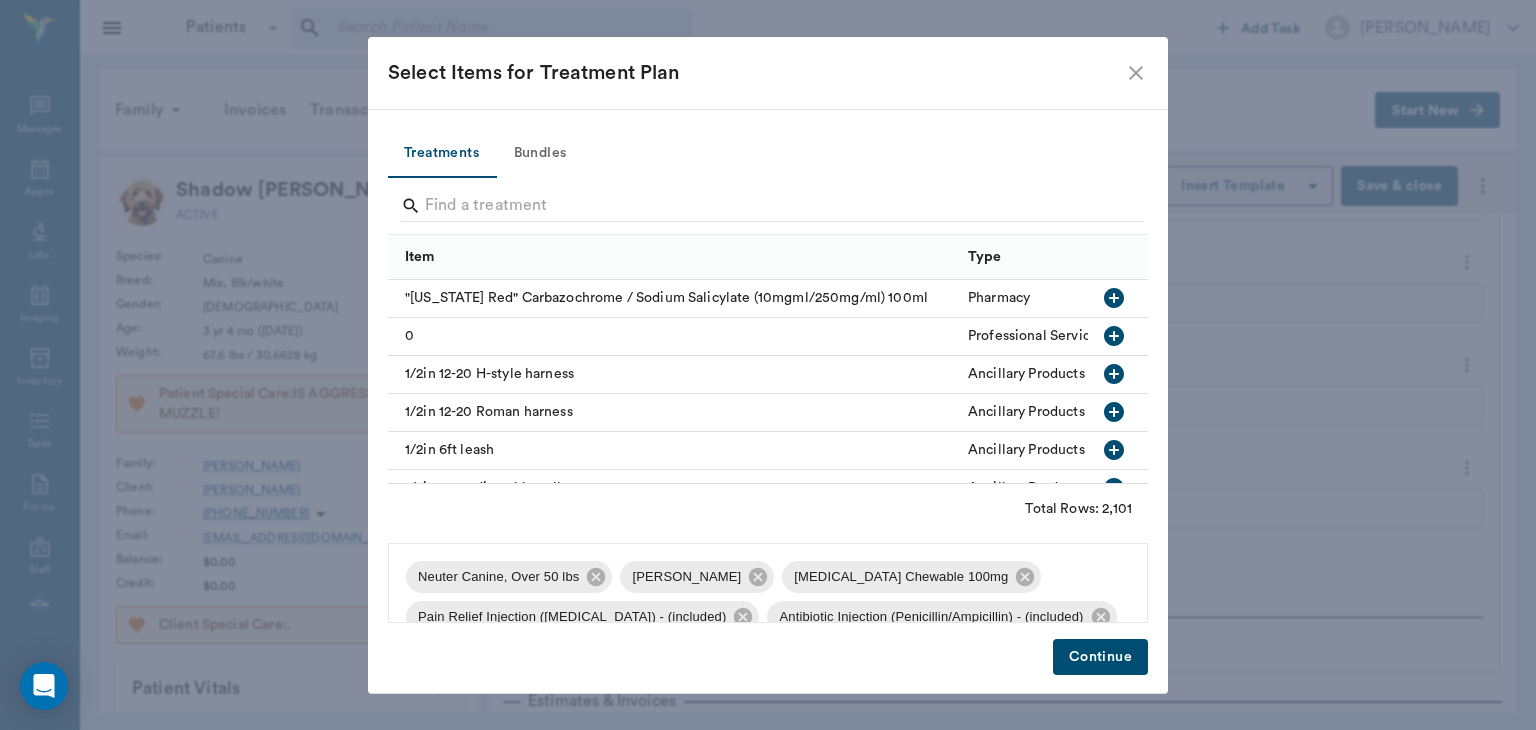 click on "Bundles" at bounding box center [540, 154] 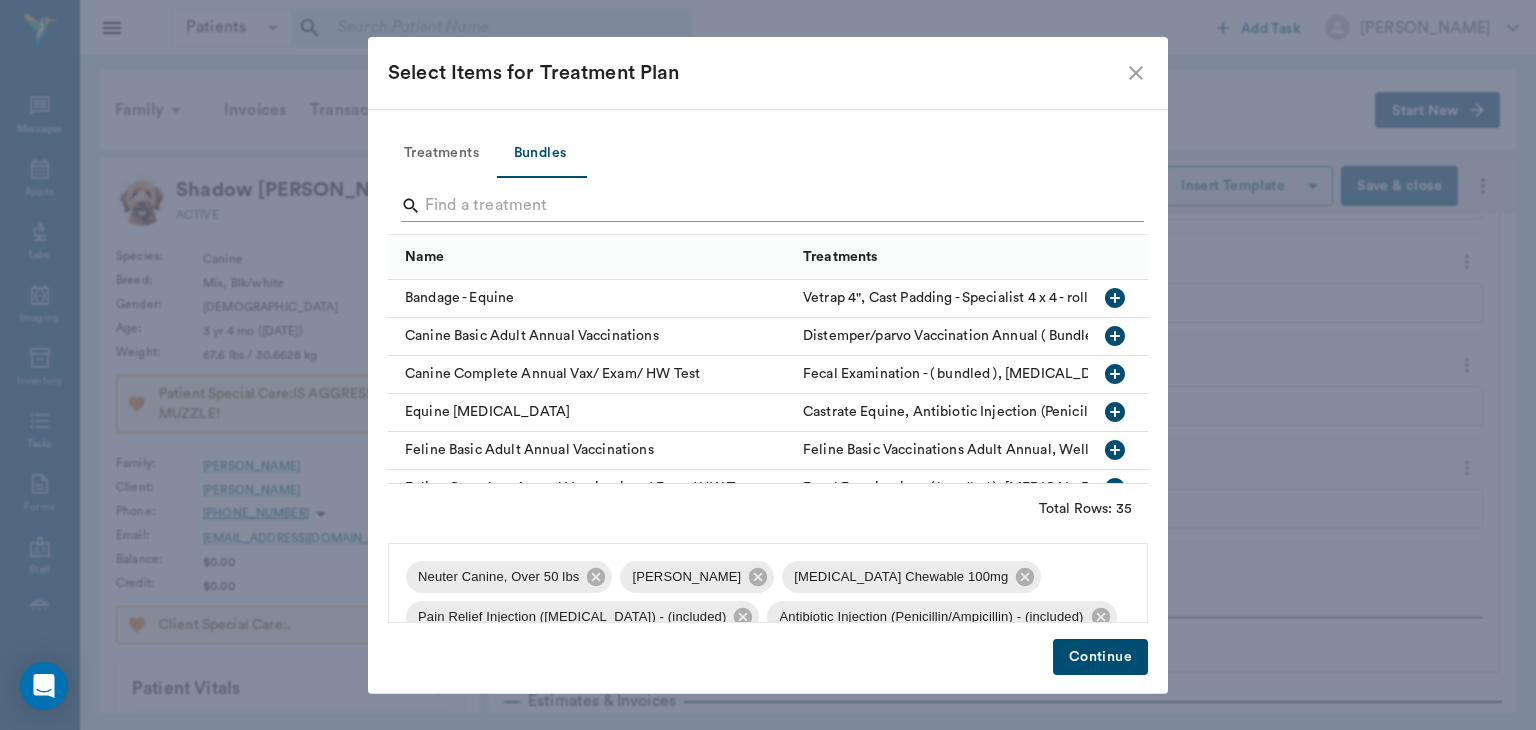 click at bounding box center [769, 206] 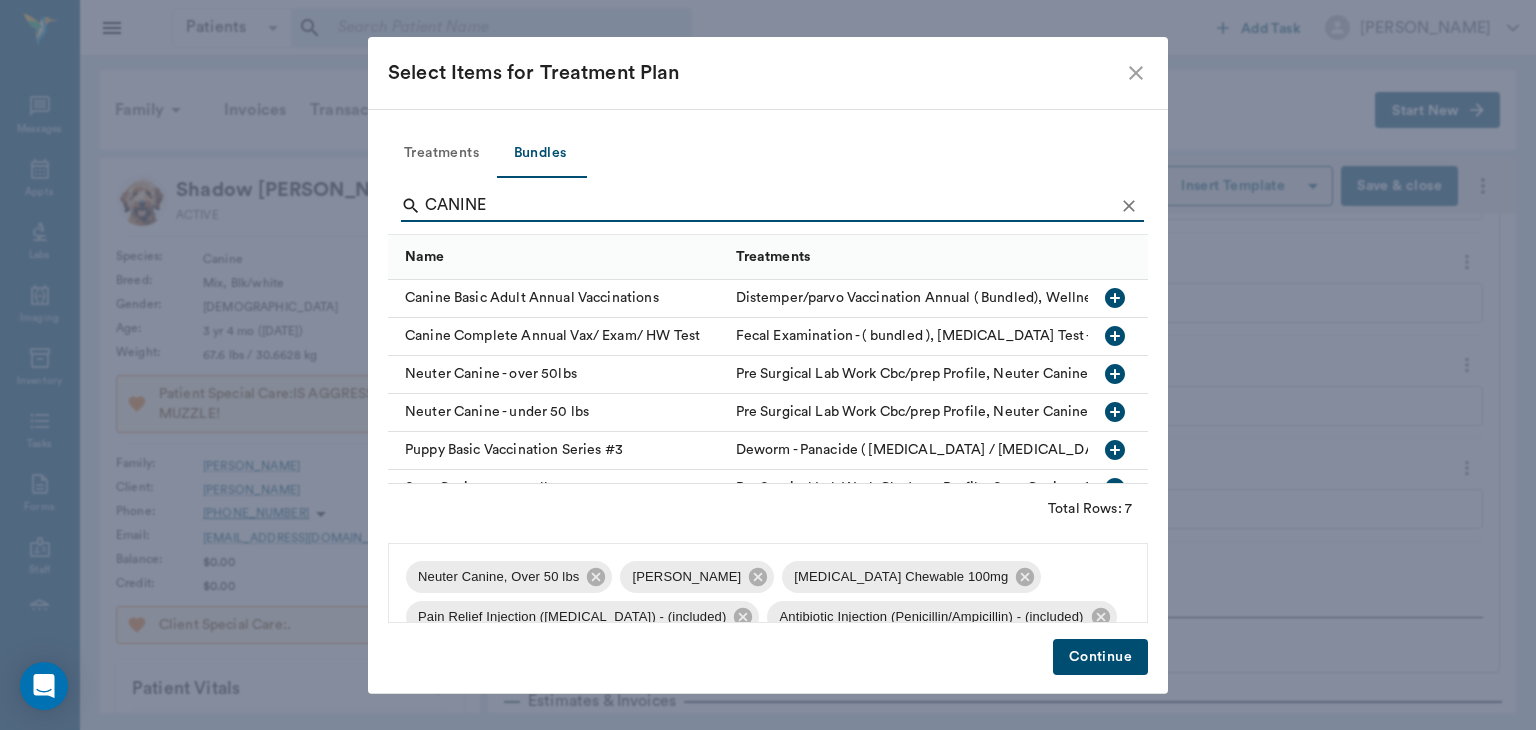 type on "CANINE" 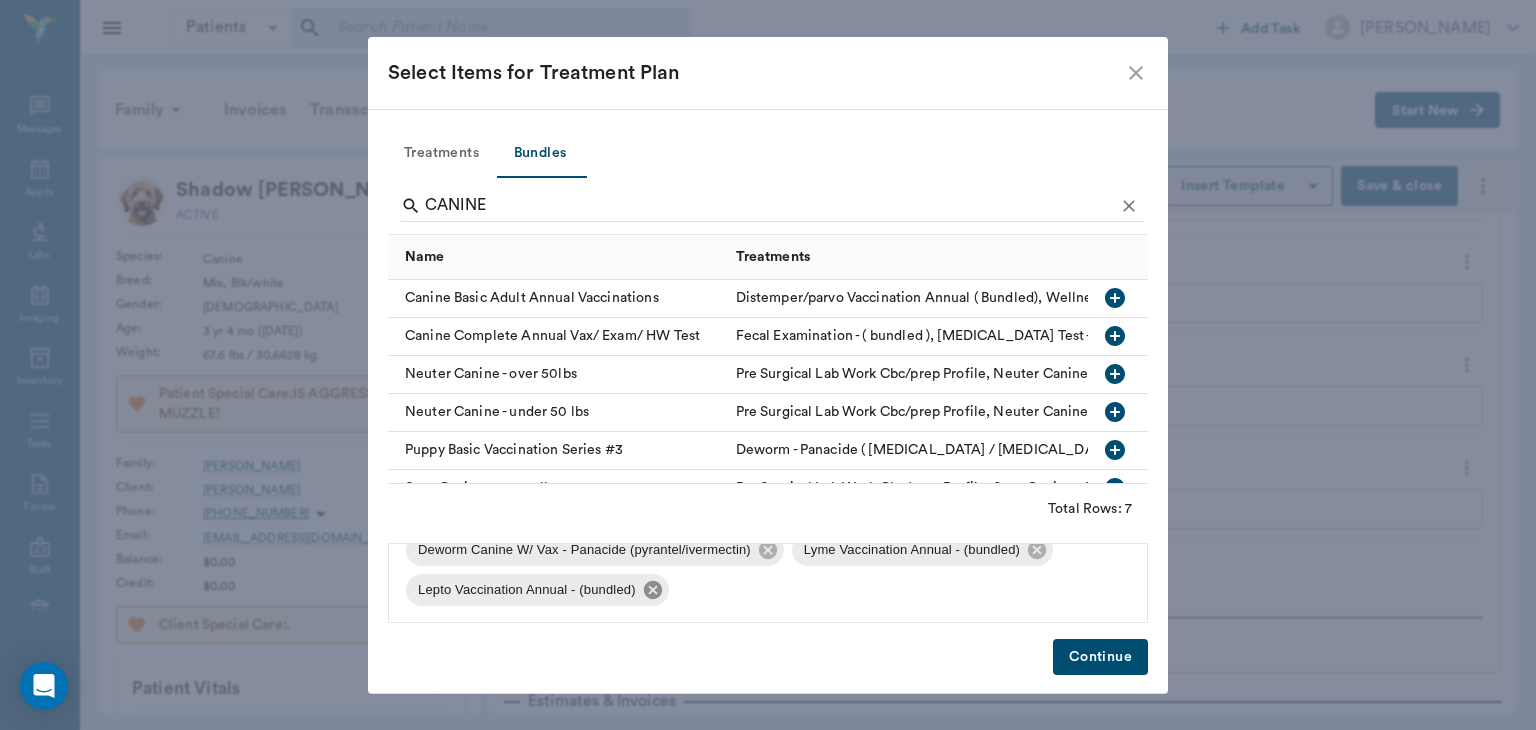 click 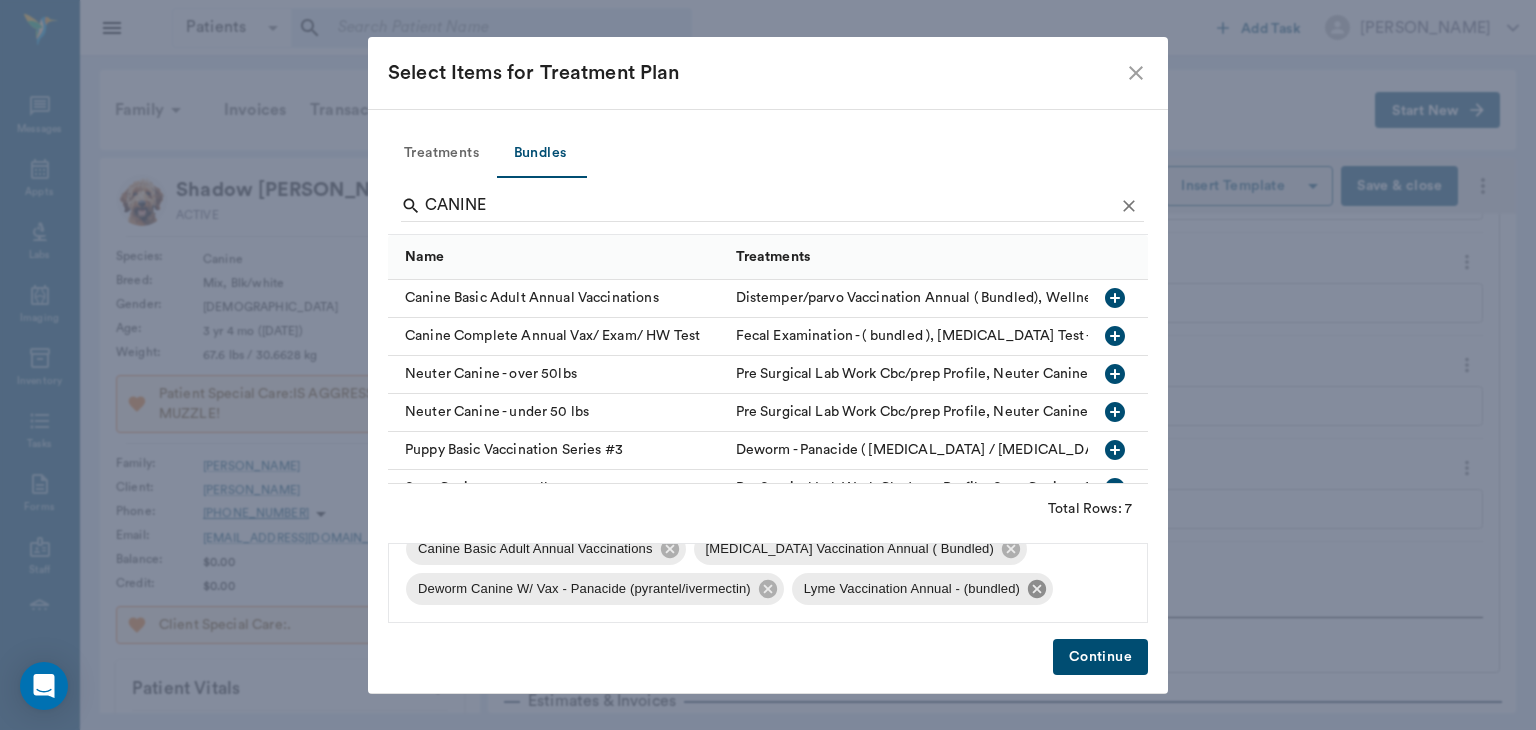 click 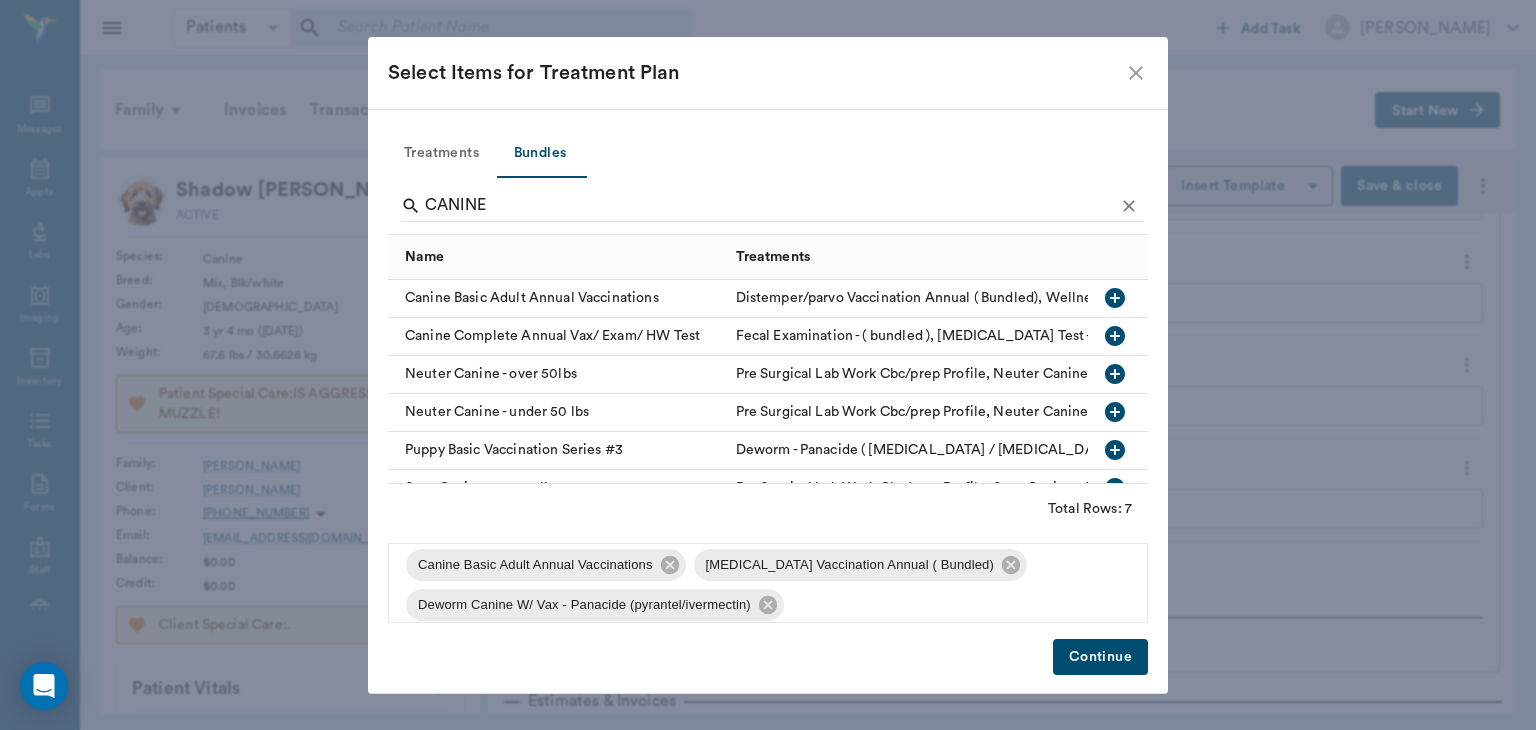 scroll, scrollTop: 370, scrollLeft: 0, axis: vertical 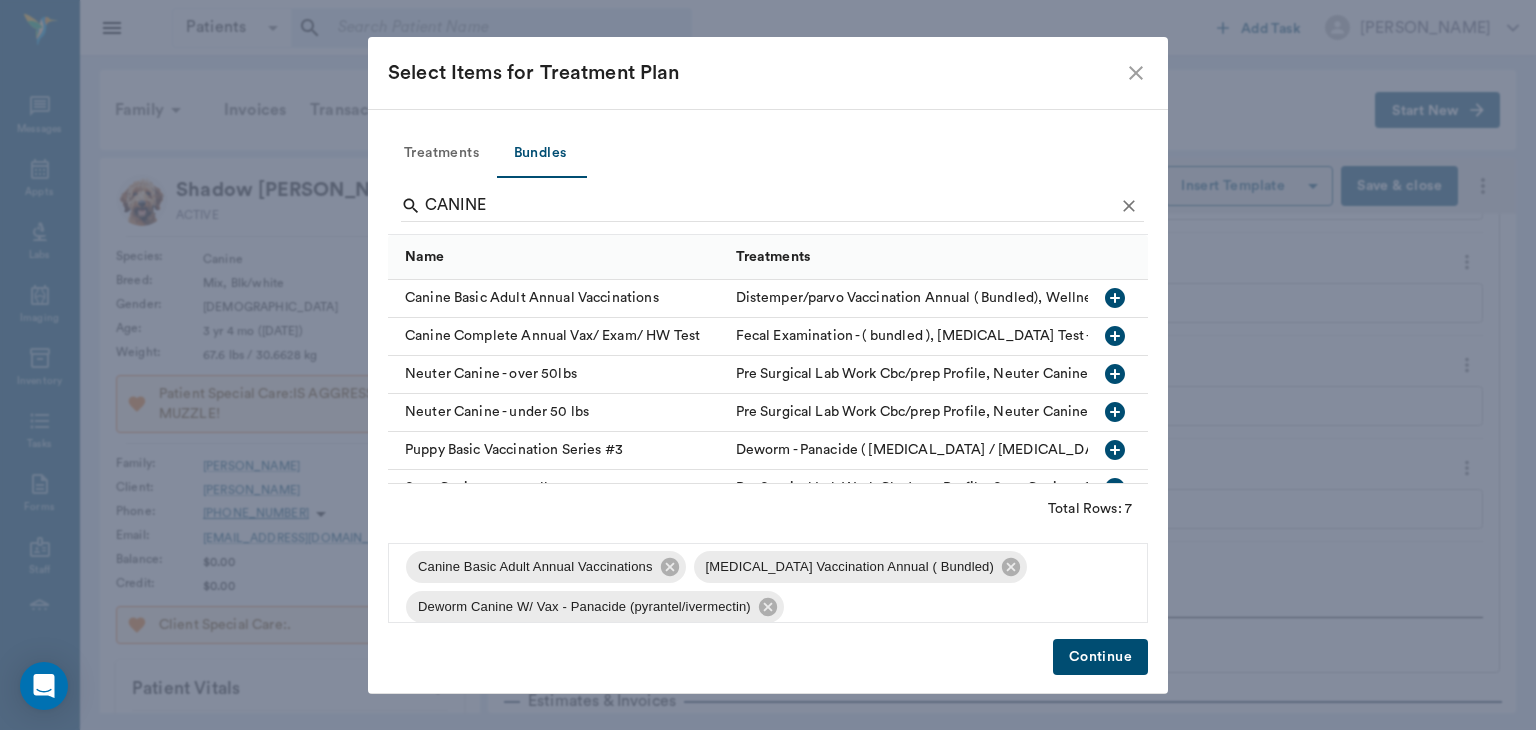 click 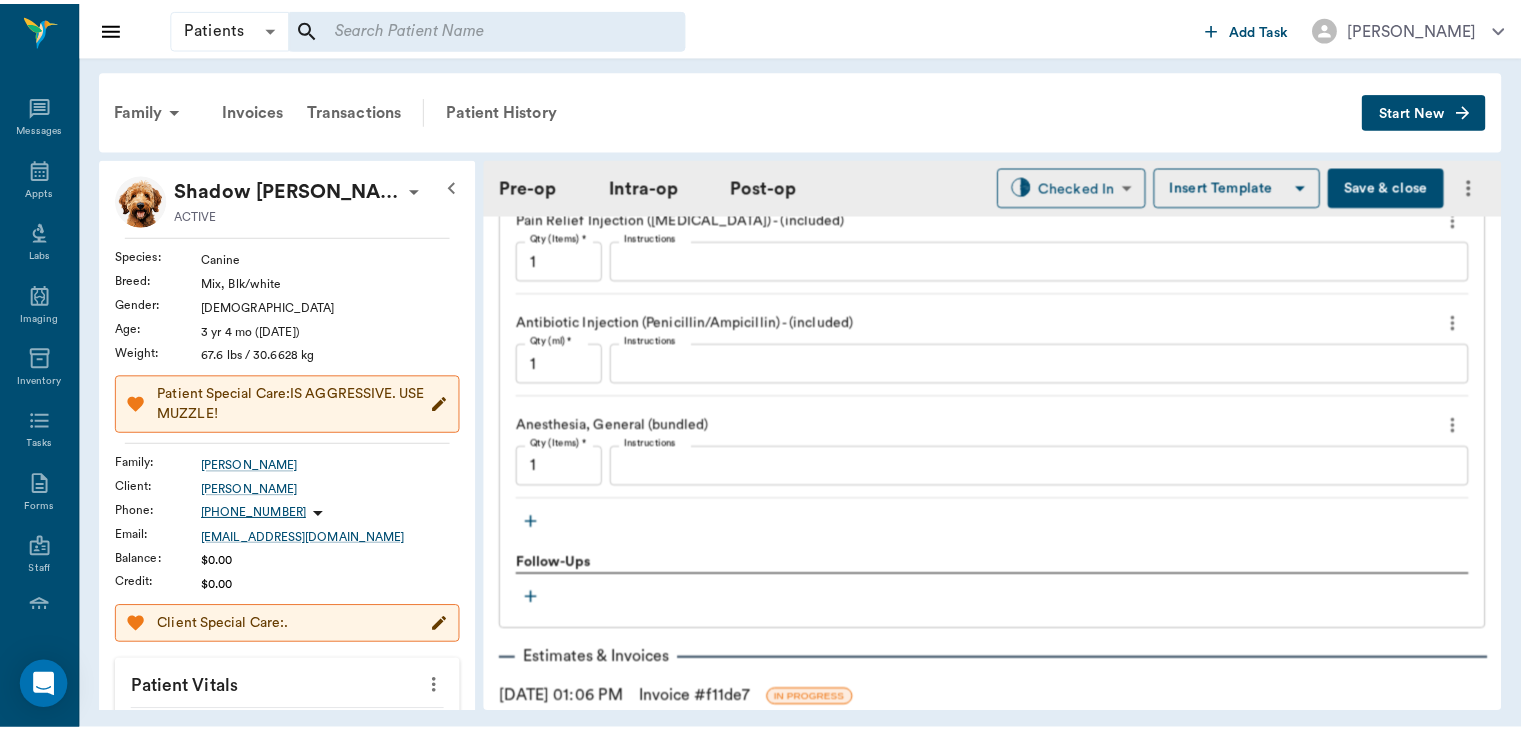 scroll, scrollTop: 2316, scrollLeft: 0, axis: vertical 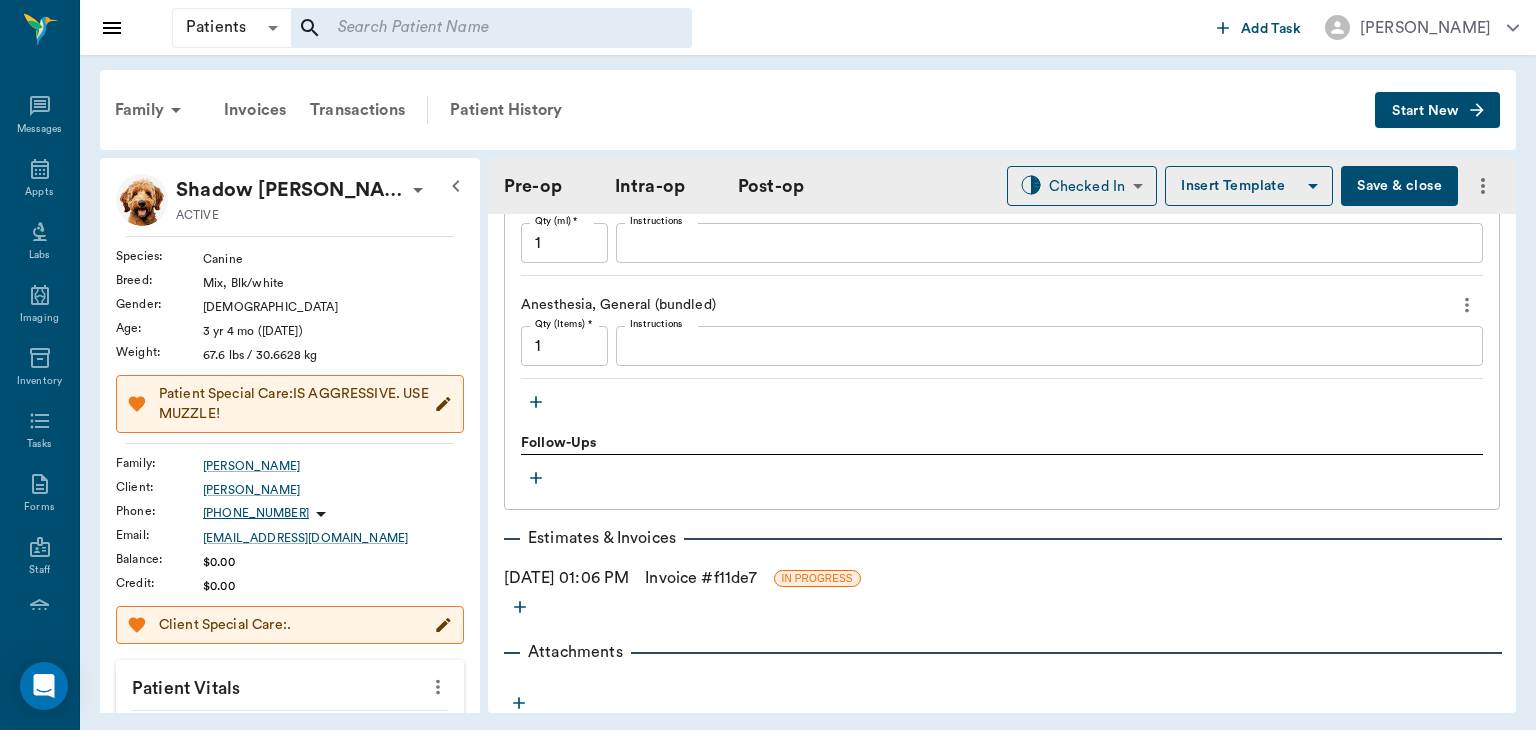 click on "Invoice # f11de7" at bounding box center [701, 578] 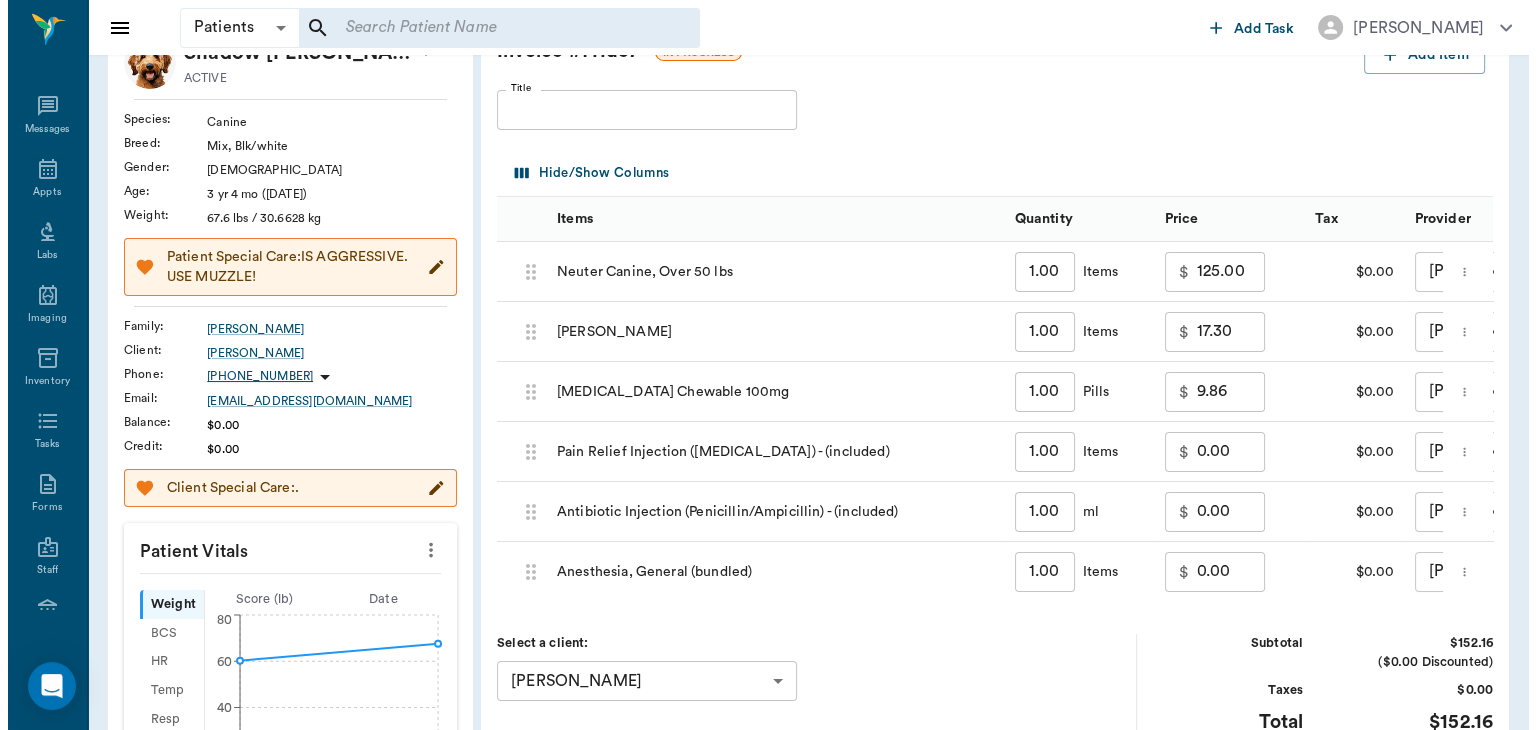 scroll, scrollTop: 0, scrollLeft: 0, axis: both 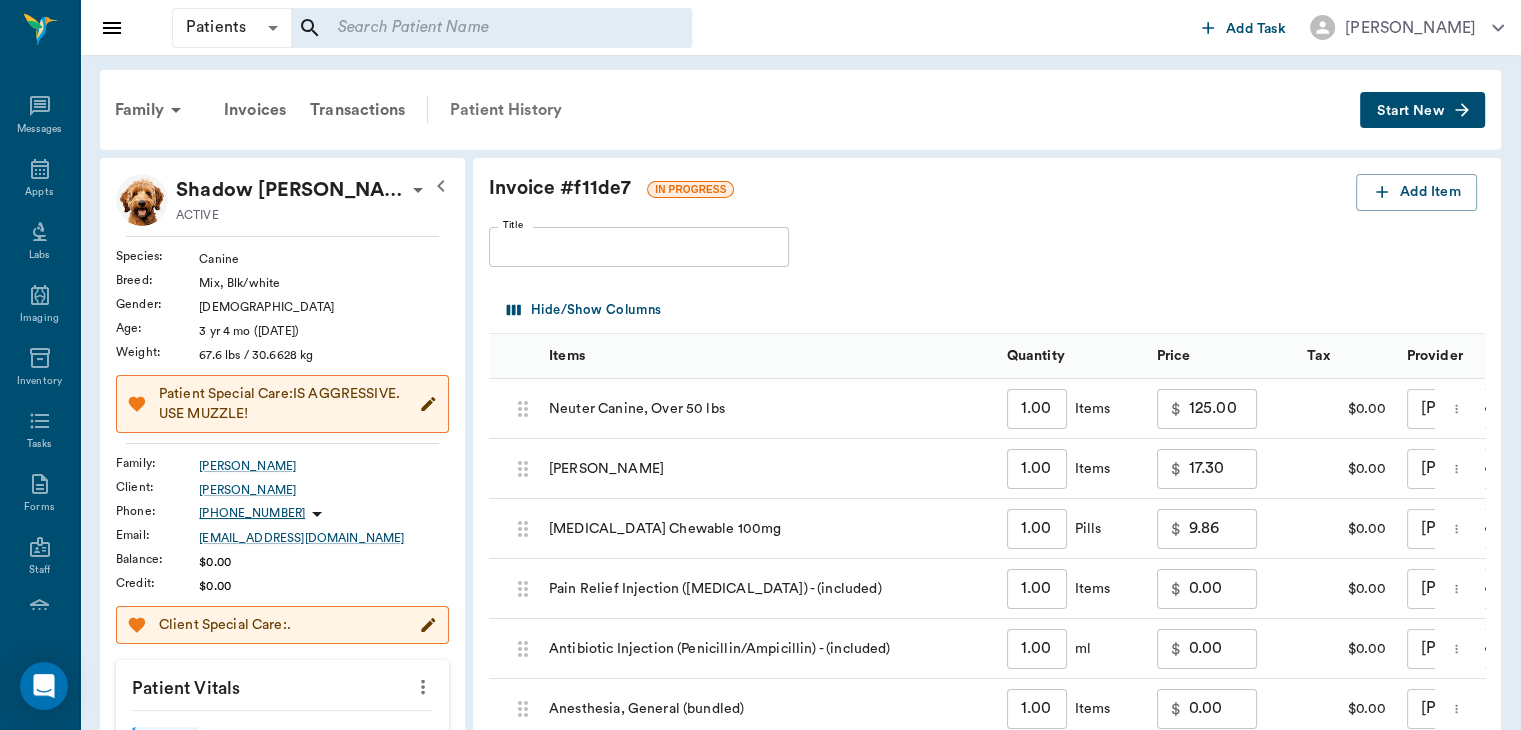 click on "Patient History" at bounding box center (506, 110) 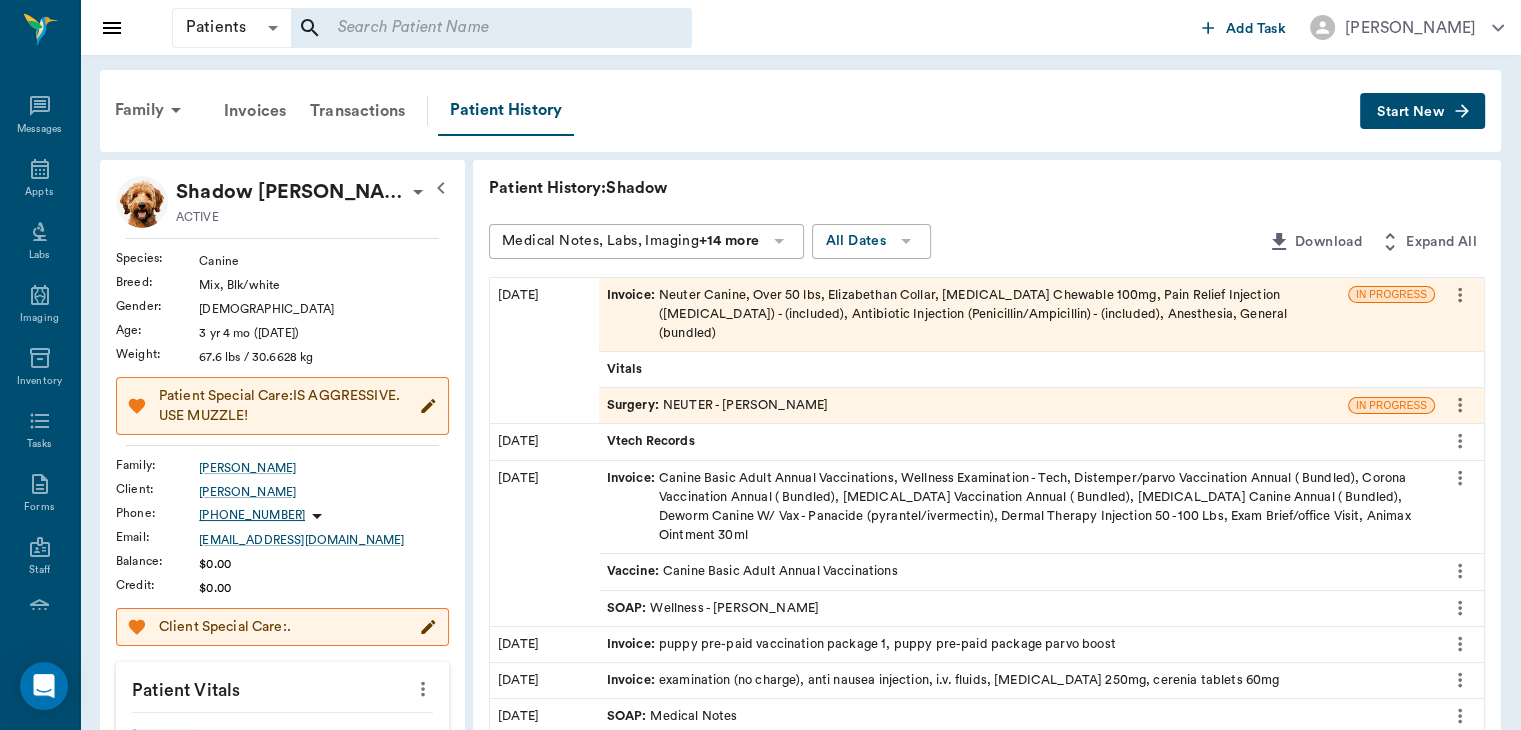 click on "Surgery :" at bounding box center [635, 405] 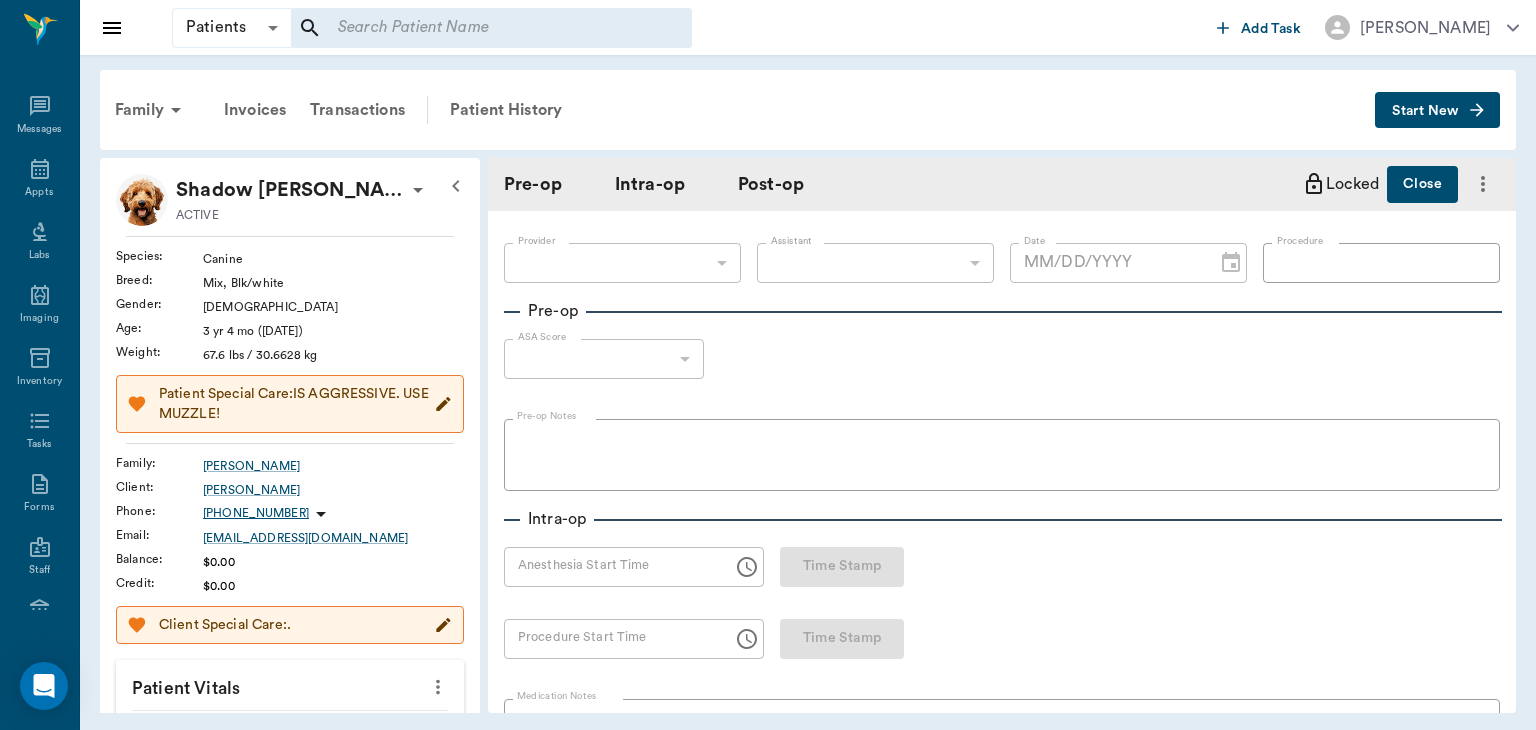 type on "63ec2f075fda476ae8351a4d" 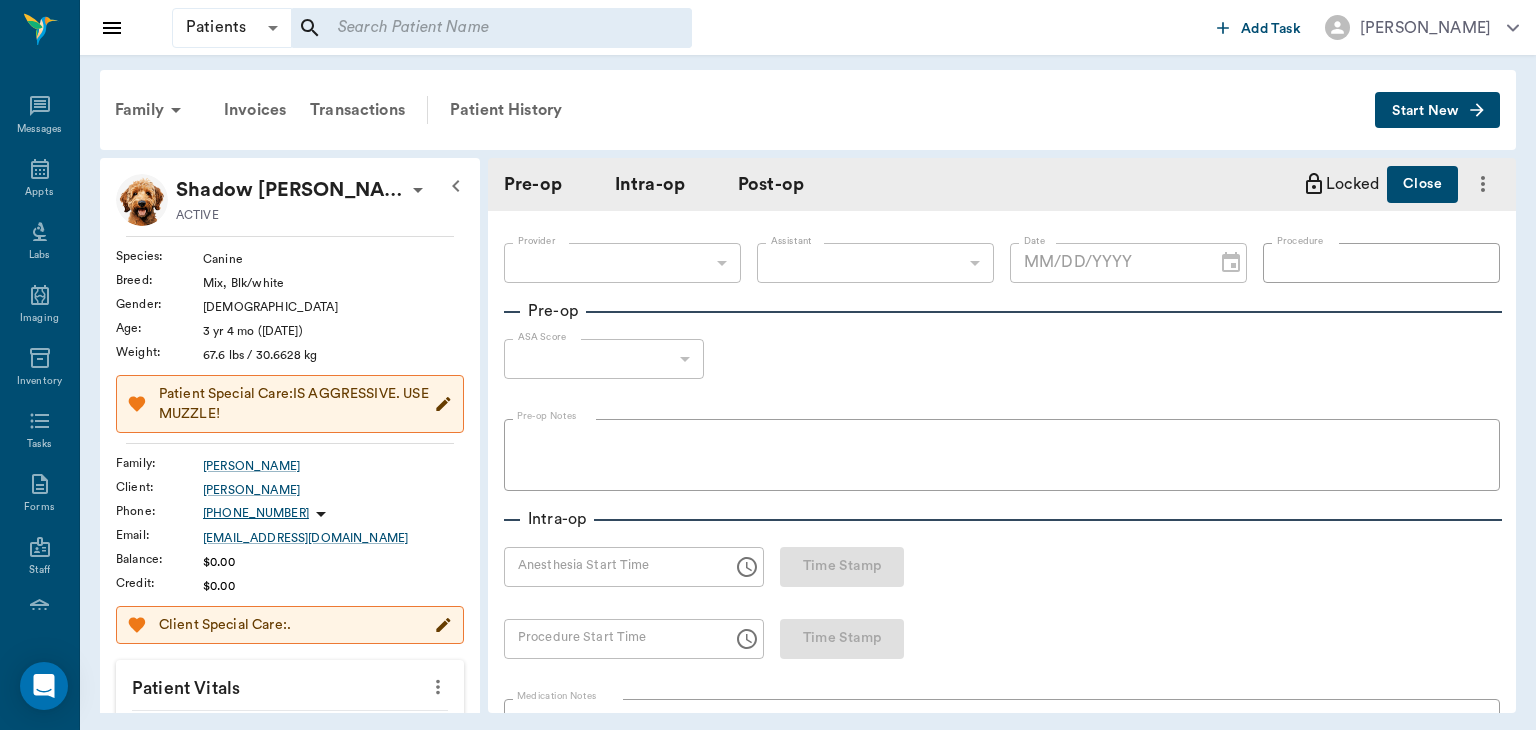 type on "63ec2e7e52e12b0ba117b124" 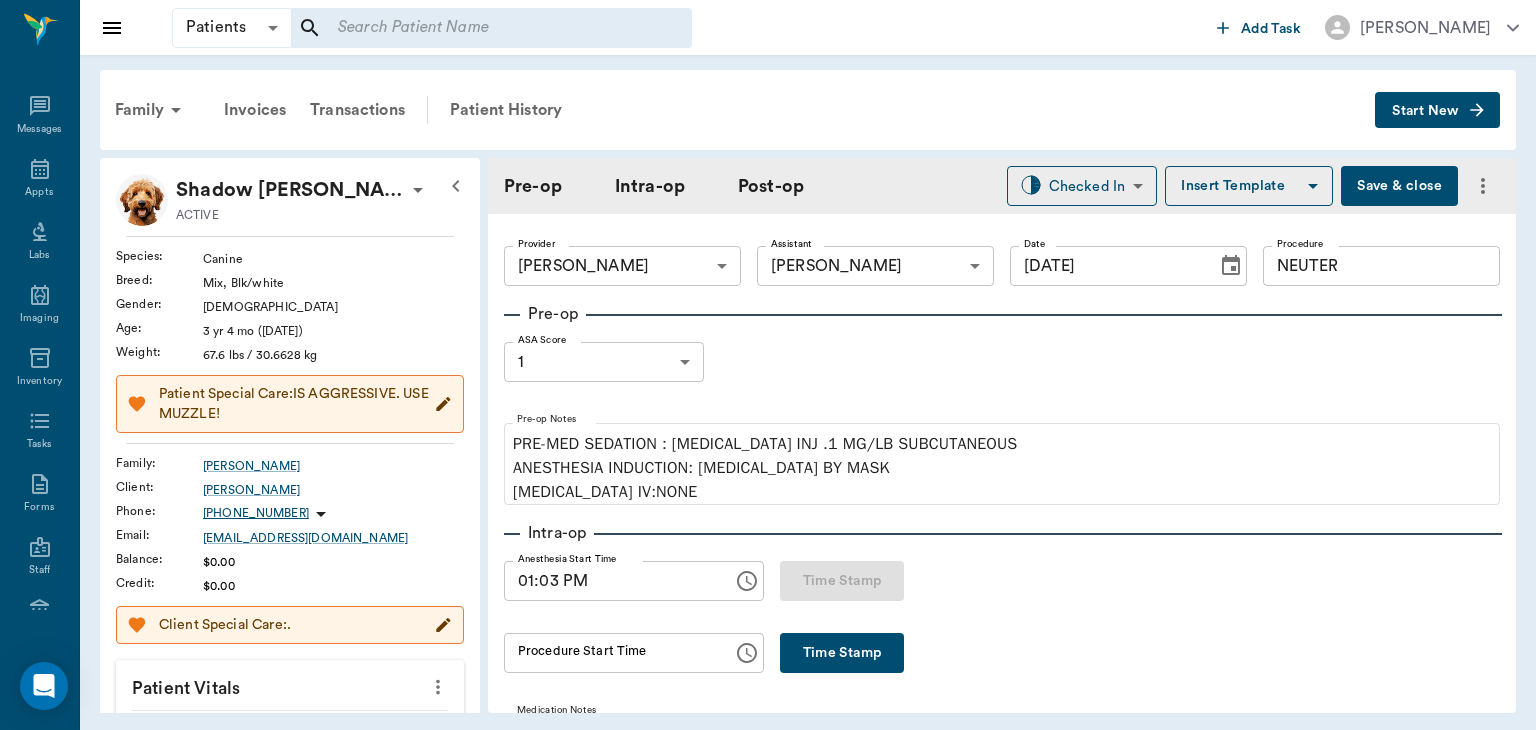 type on "[DATE]" 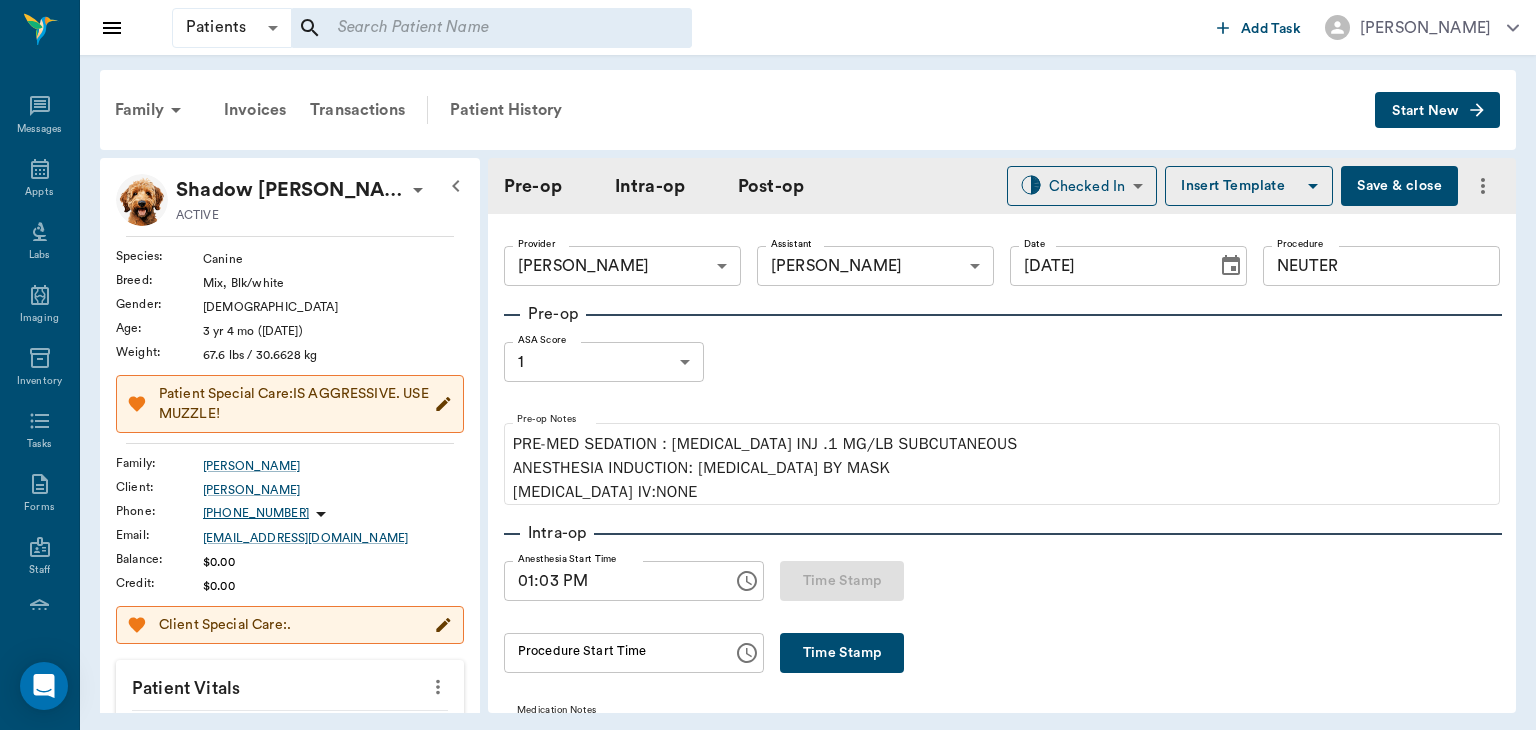 type on "01:03 PM" 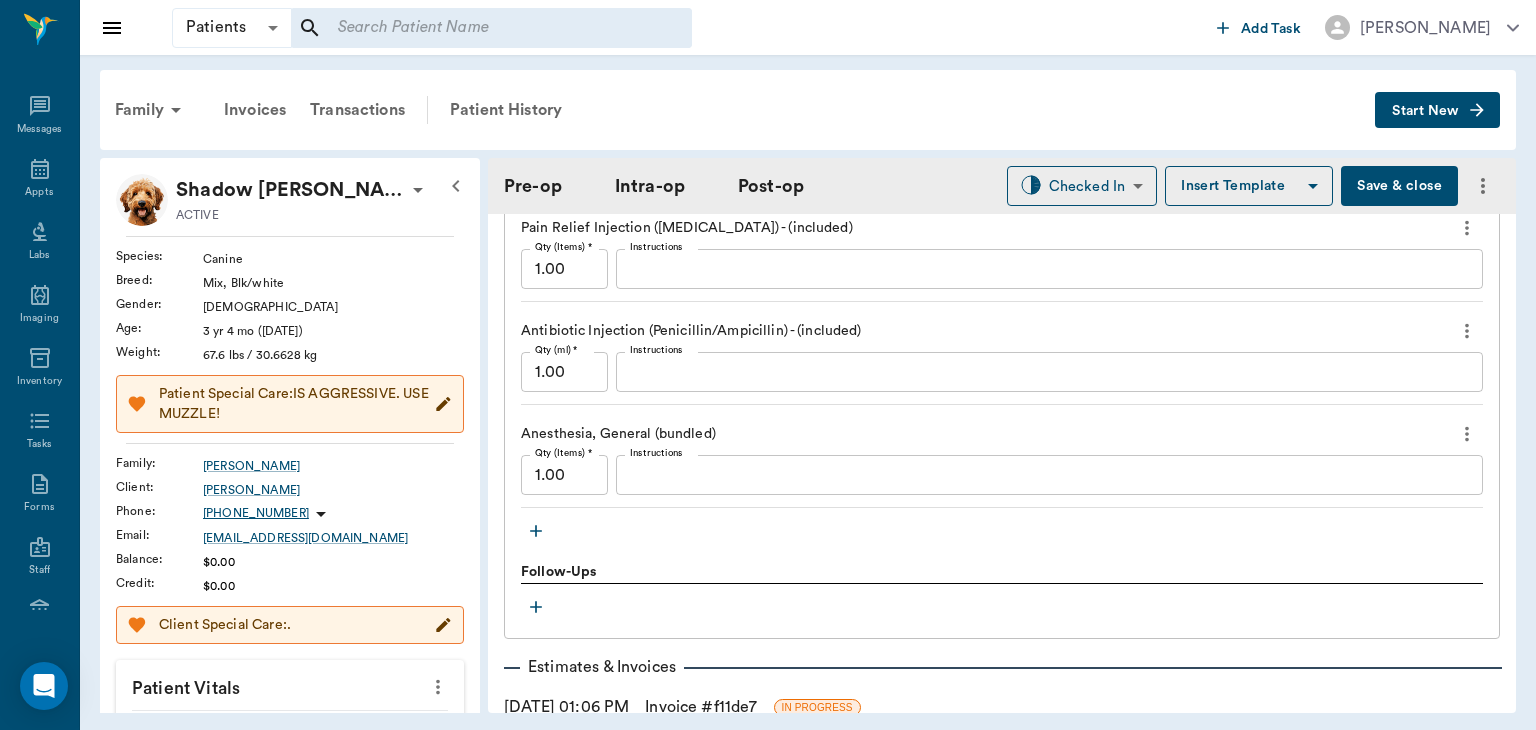 scroll, scrollTop: 2203, scrollLeft: 0, axis: vertical 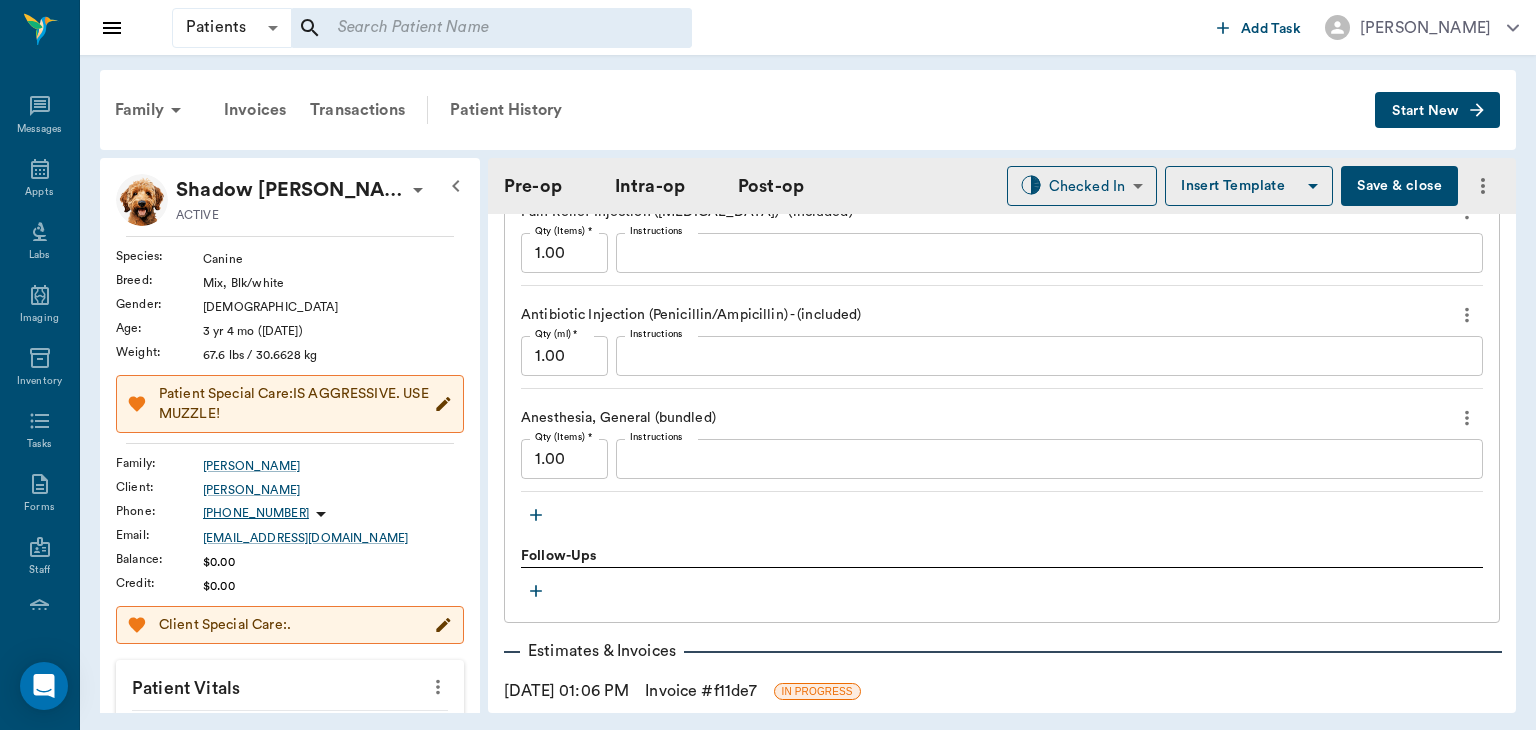 click 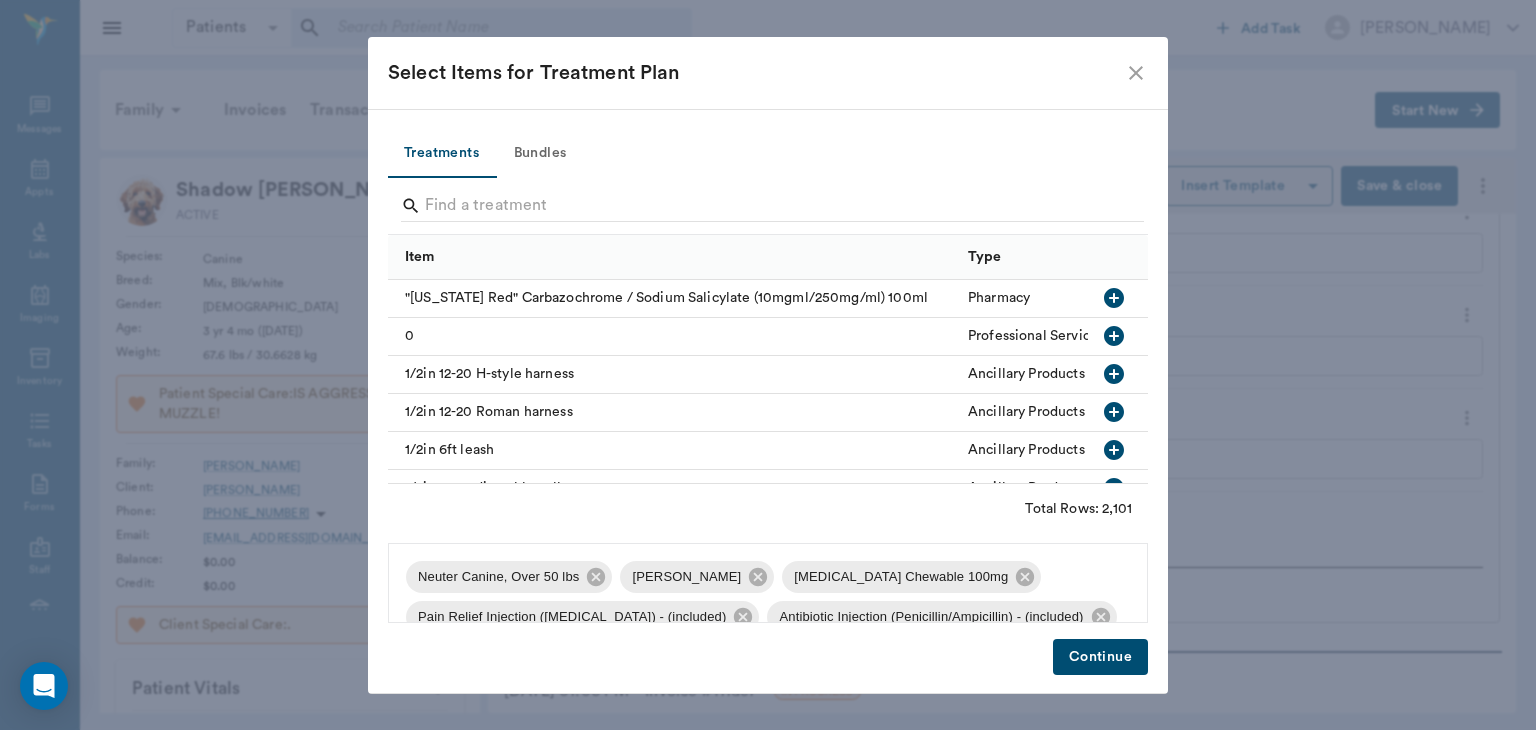 scroll, scrollTop: 67, scrollLeft: 0, axis: vertical 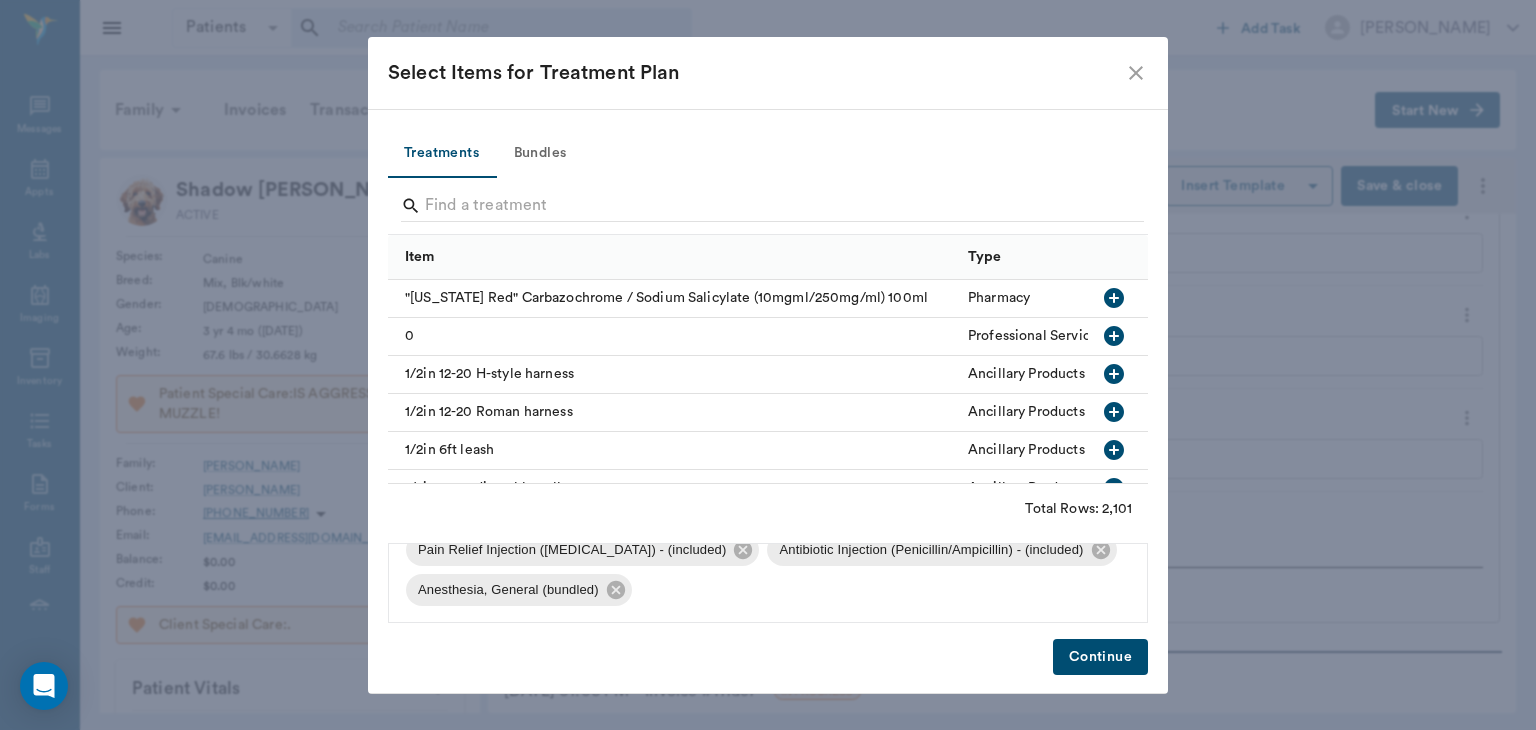 click on "Bundles" at bounding box center (540, 154) 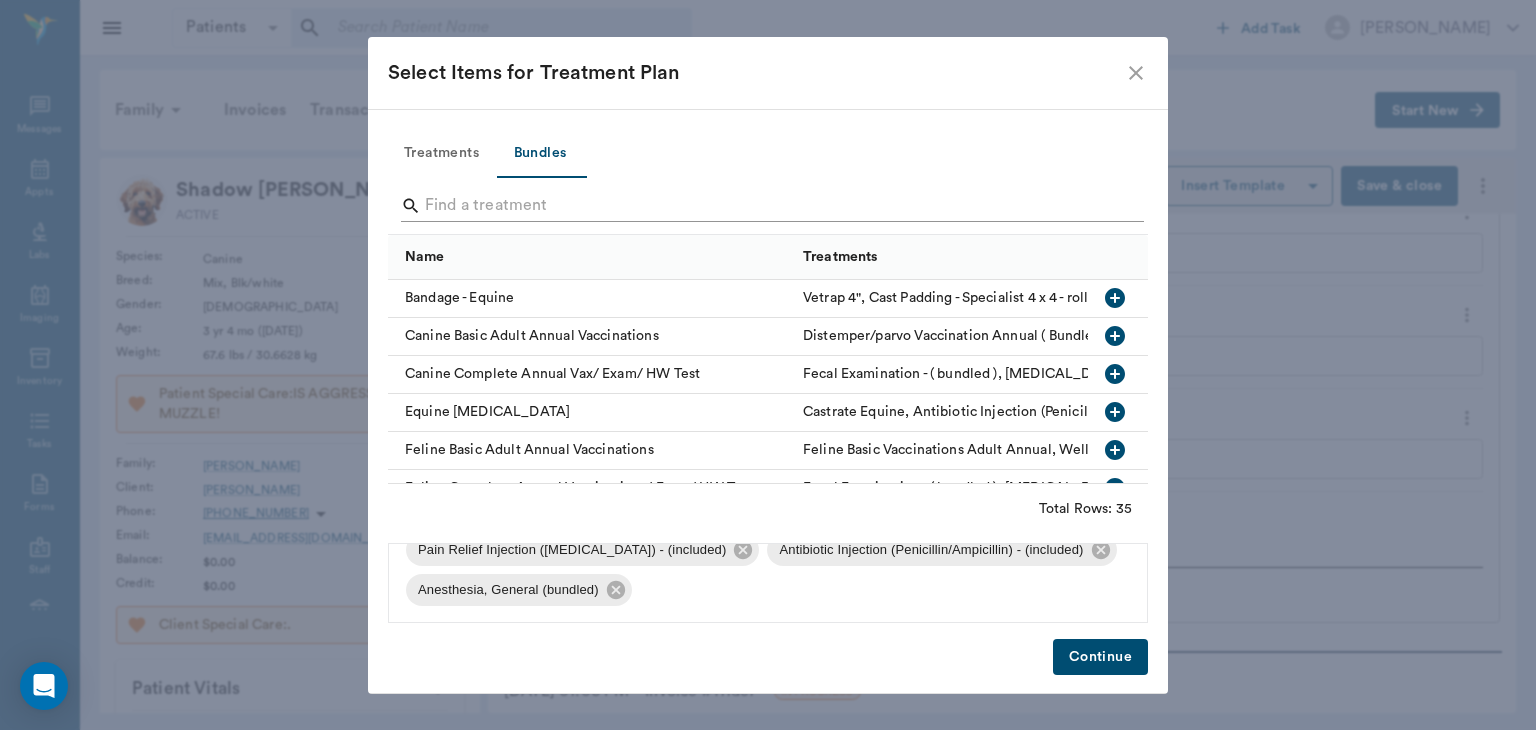click at bounding box center [769, 206] 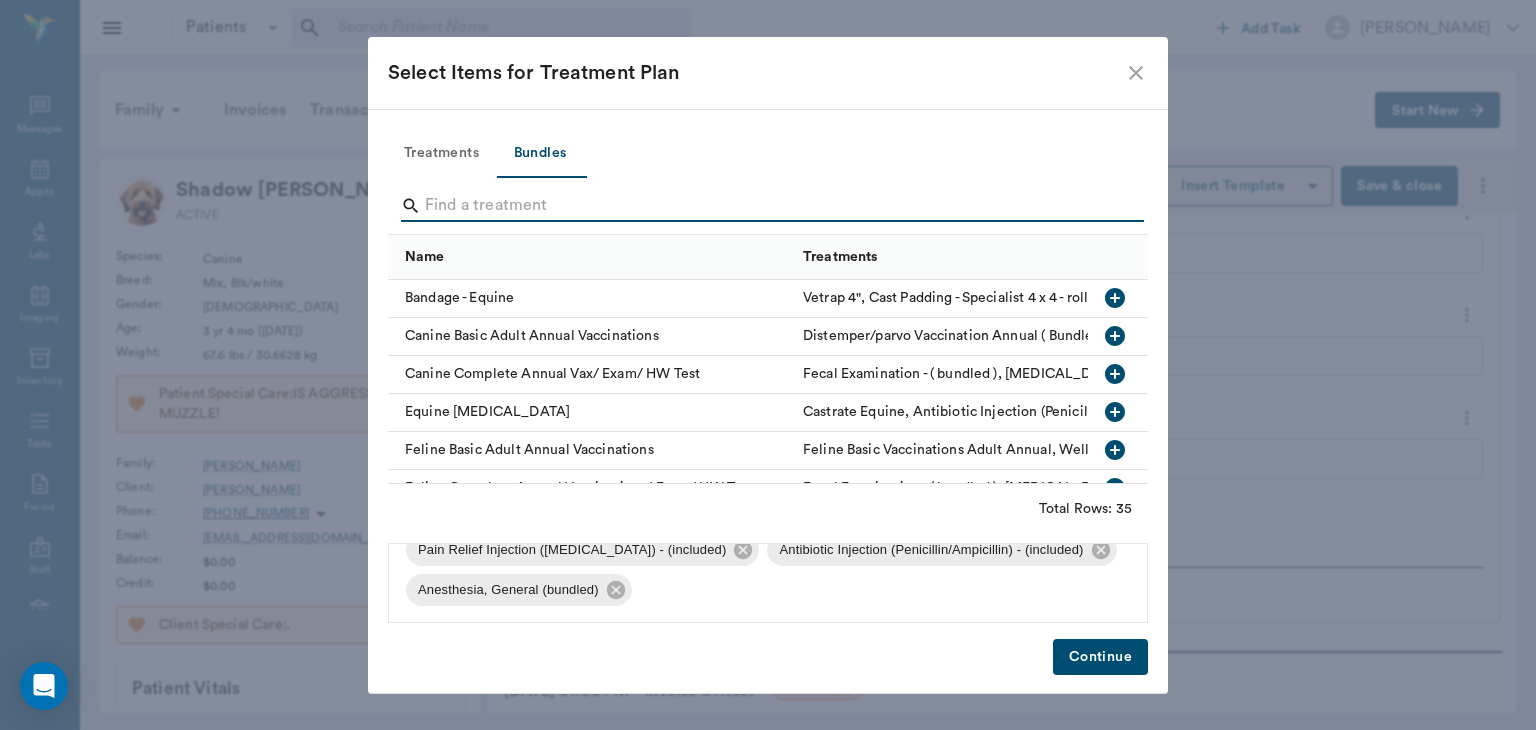 click 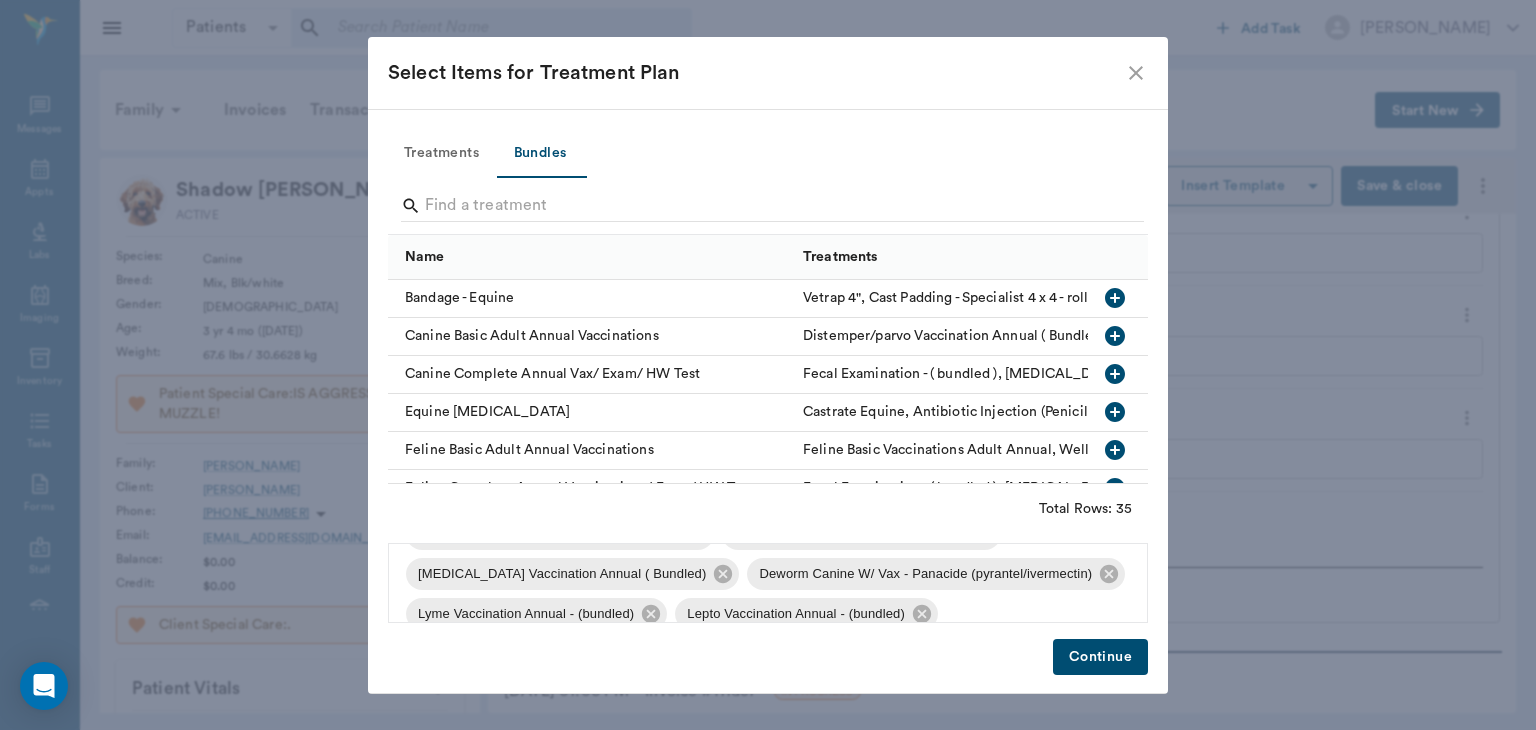 scroll, scrollTop: 227, scrollLeft: 0, axis: vertical 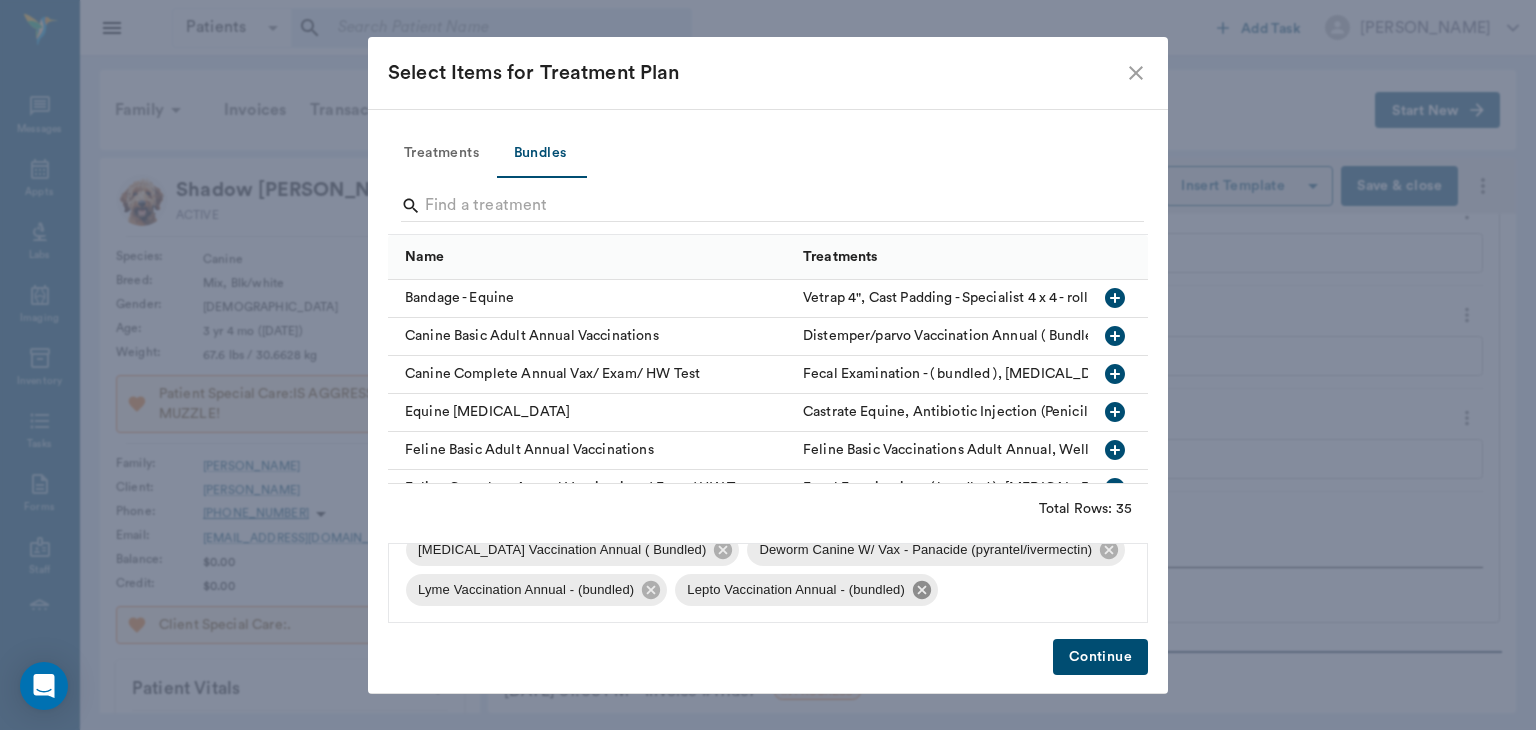 click 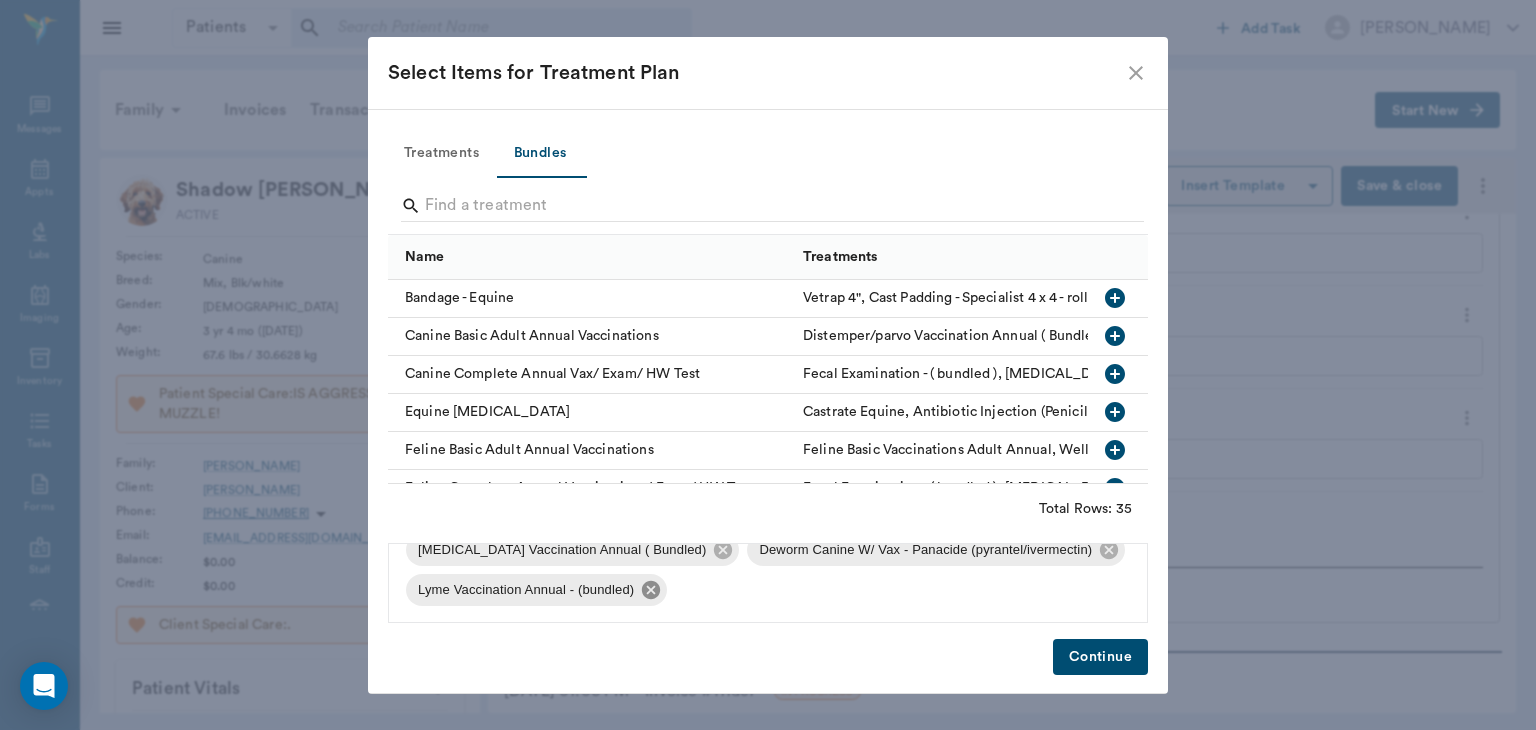click 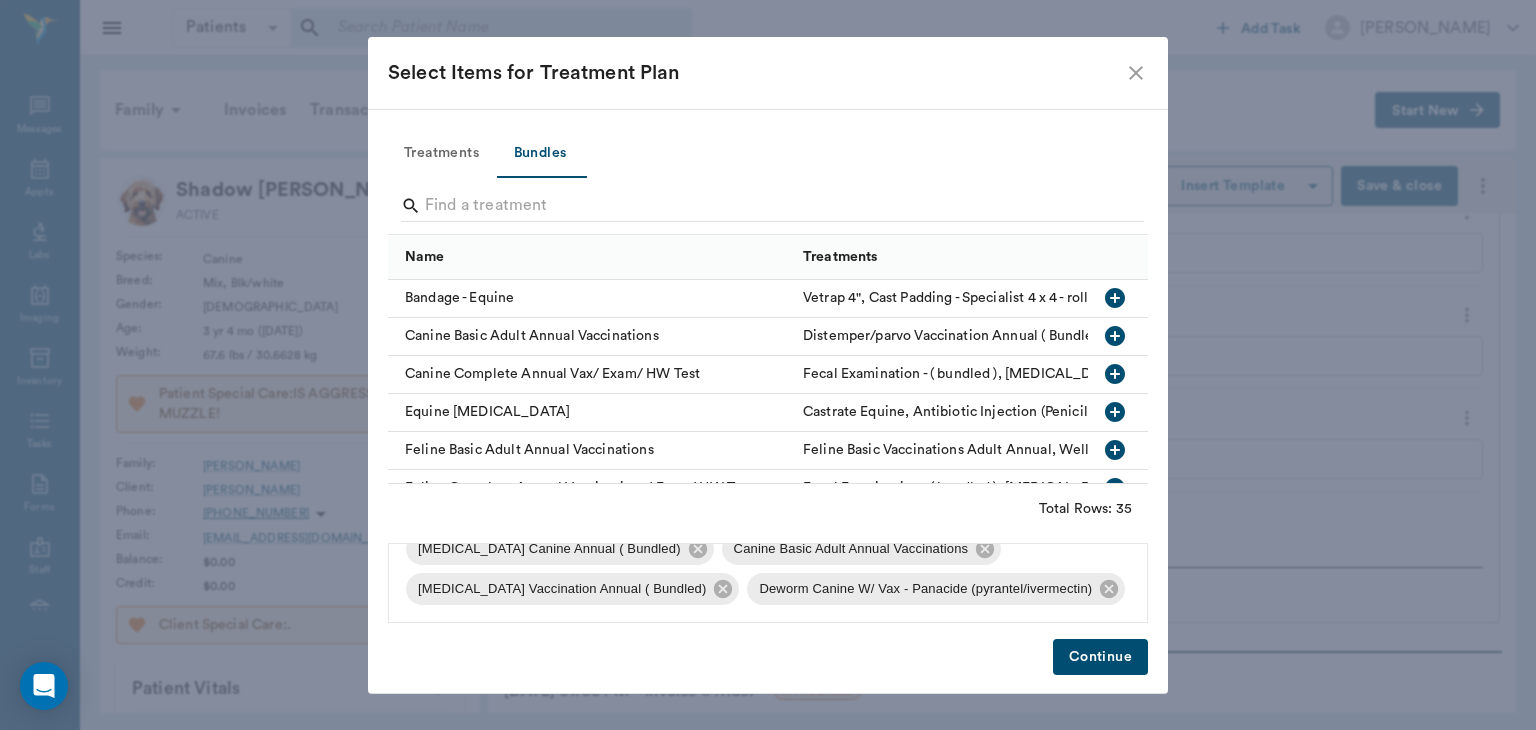 scroll, scrollTop: 188, scrollLeft: 0, axis: vertical 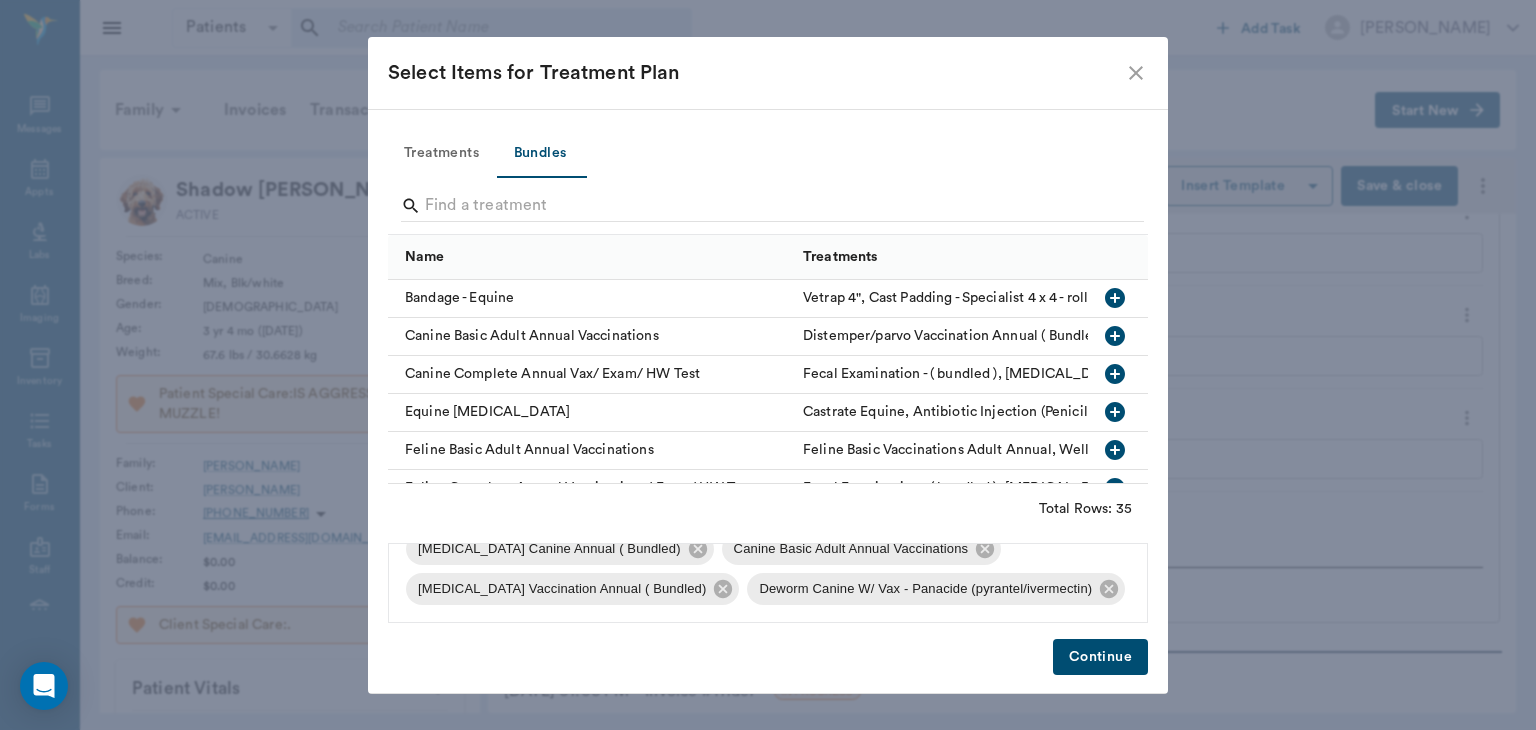 click on "Continue" at bounding box center (1100, 657) 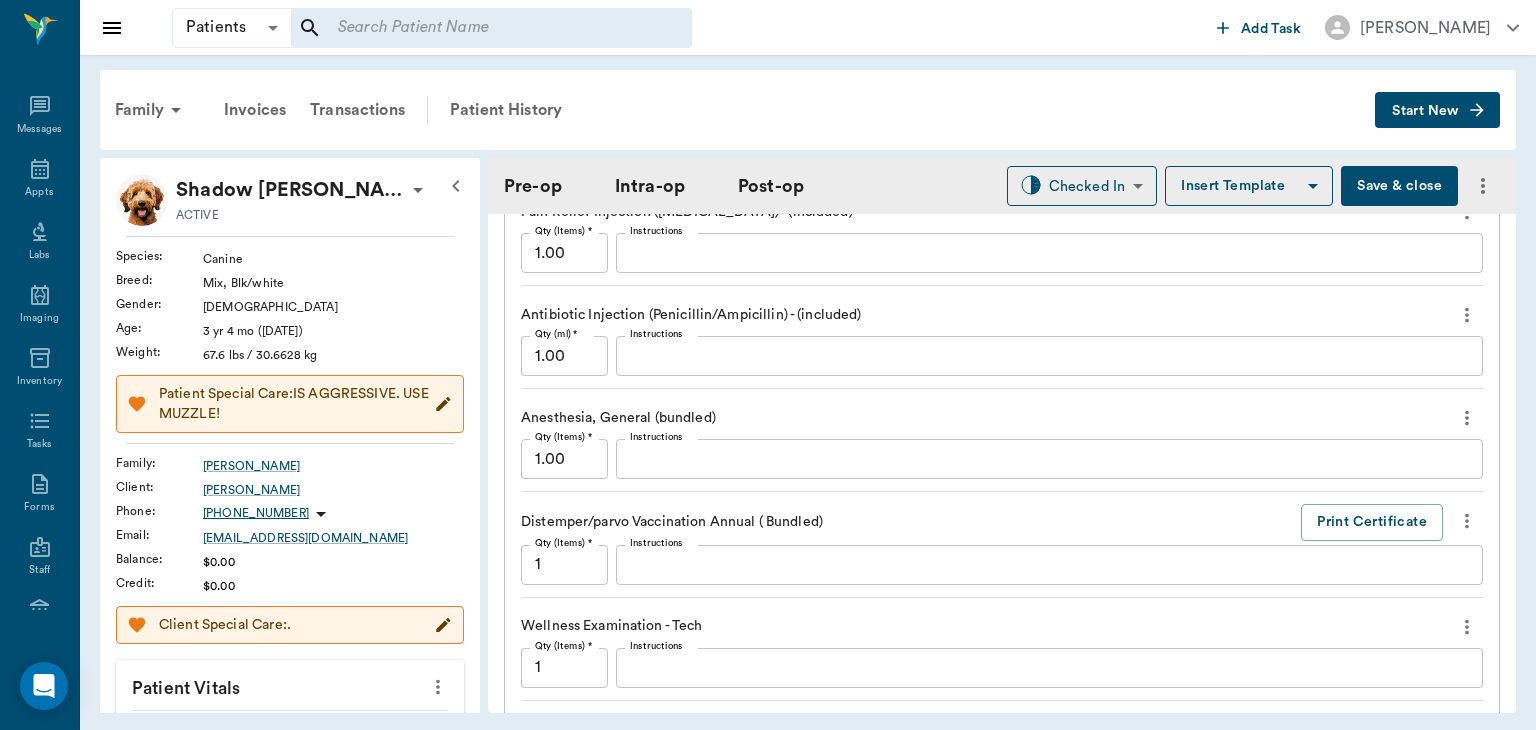click on "Save & close" at bounding box center (1399, 186) 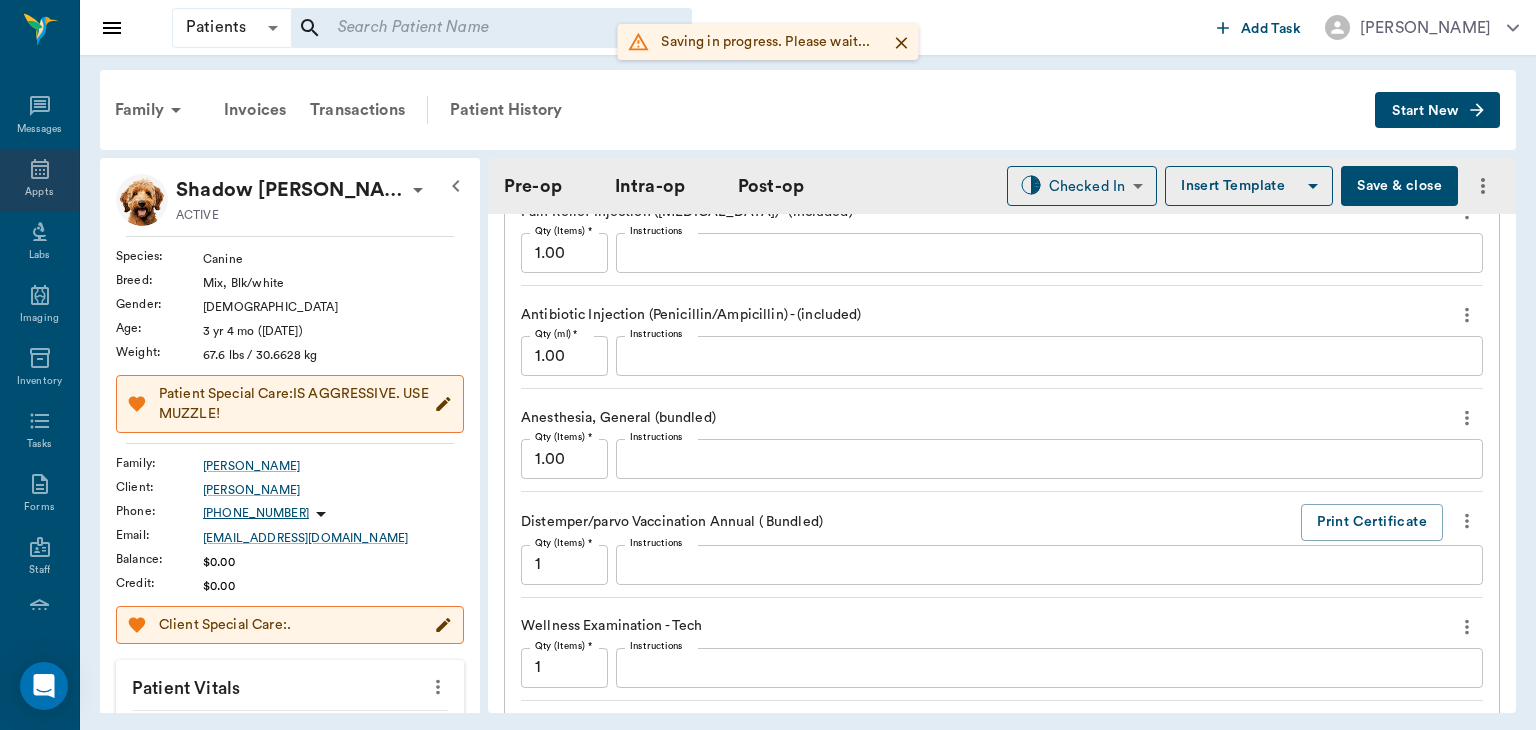 click on "Appts" at bounding box center [39, 192] 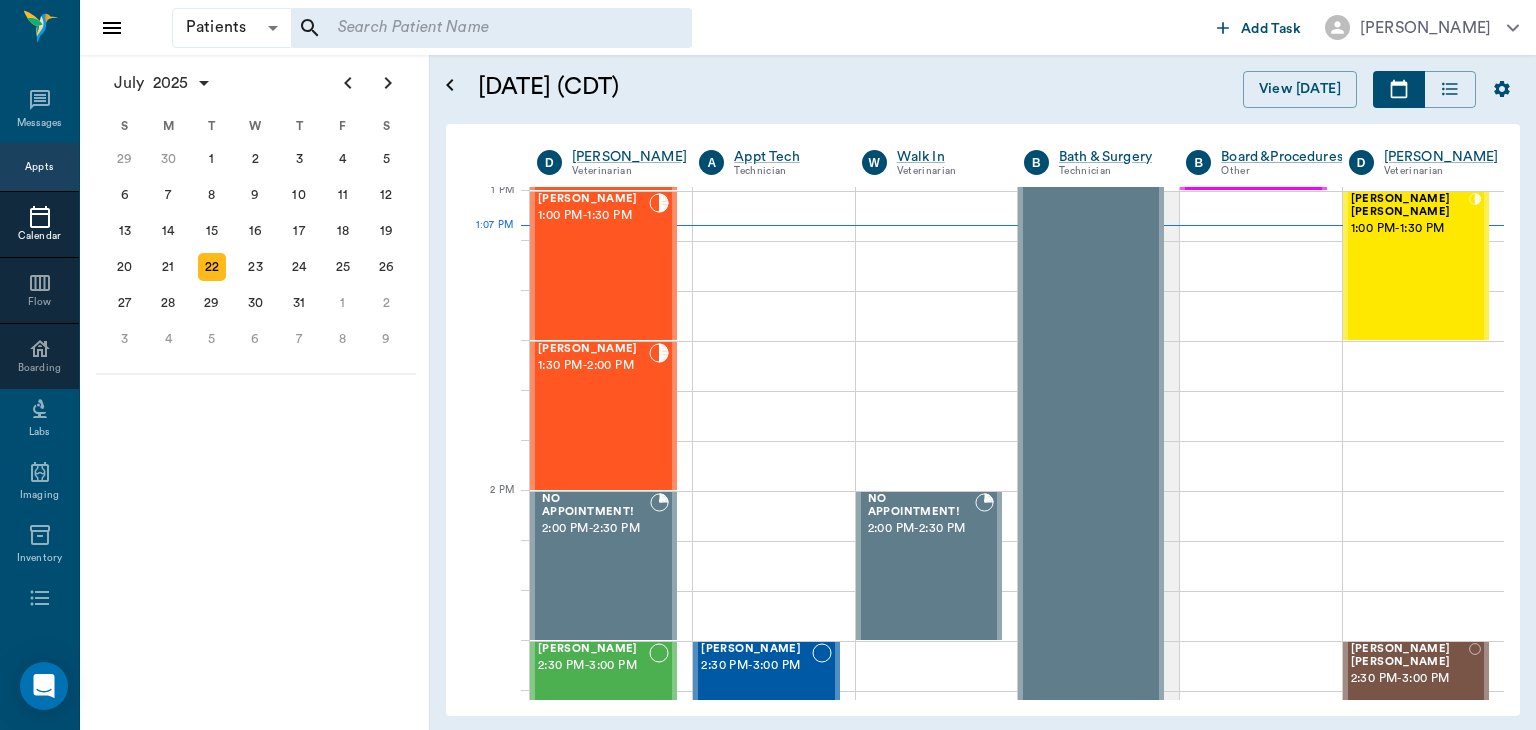 scroll, scrollTop: 1504, scrollLeft: 0, axis: vertical 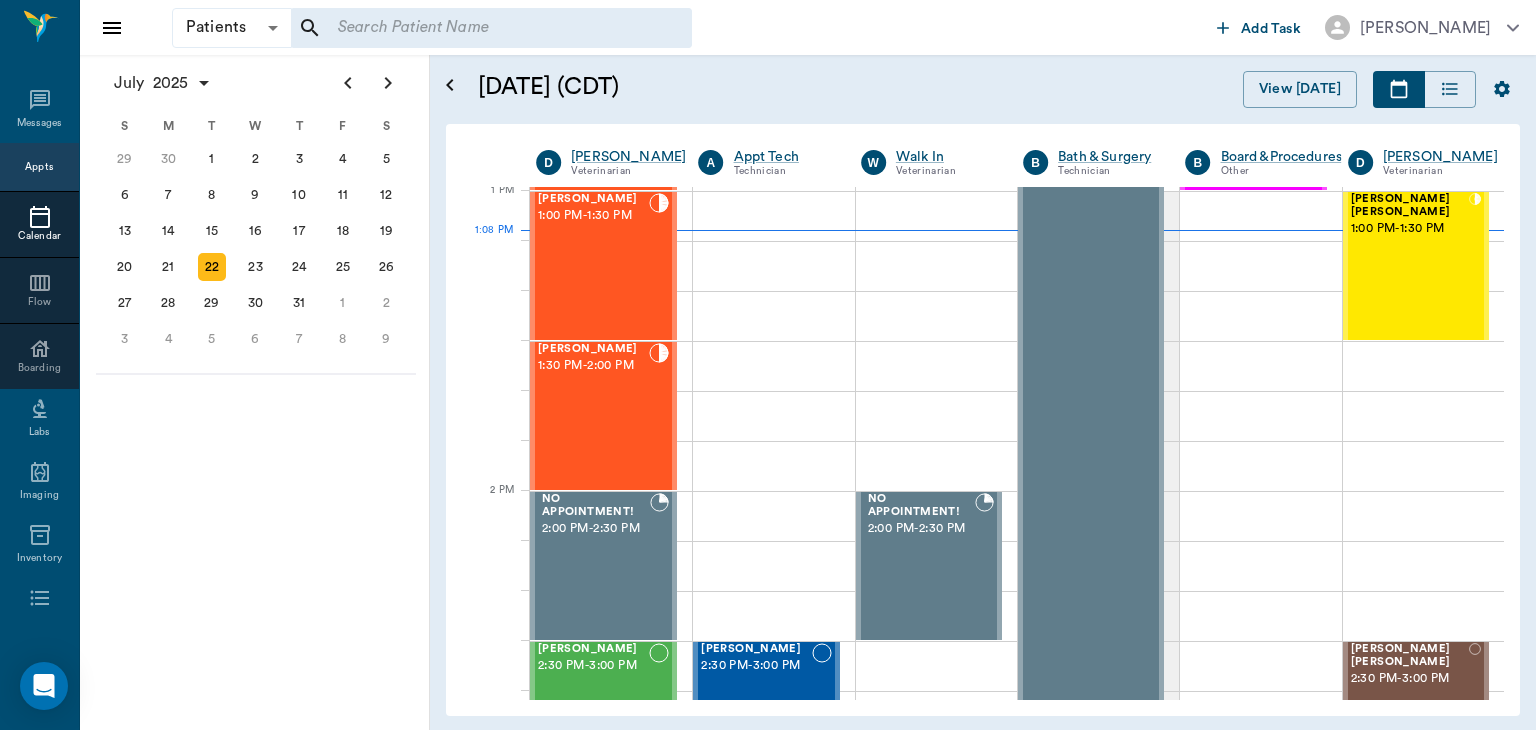 click on "Pete Sachtleben 1:00 PM  -  1:30 PM" at bounding box center (593, 266) 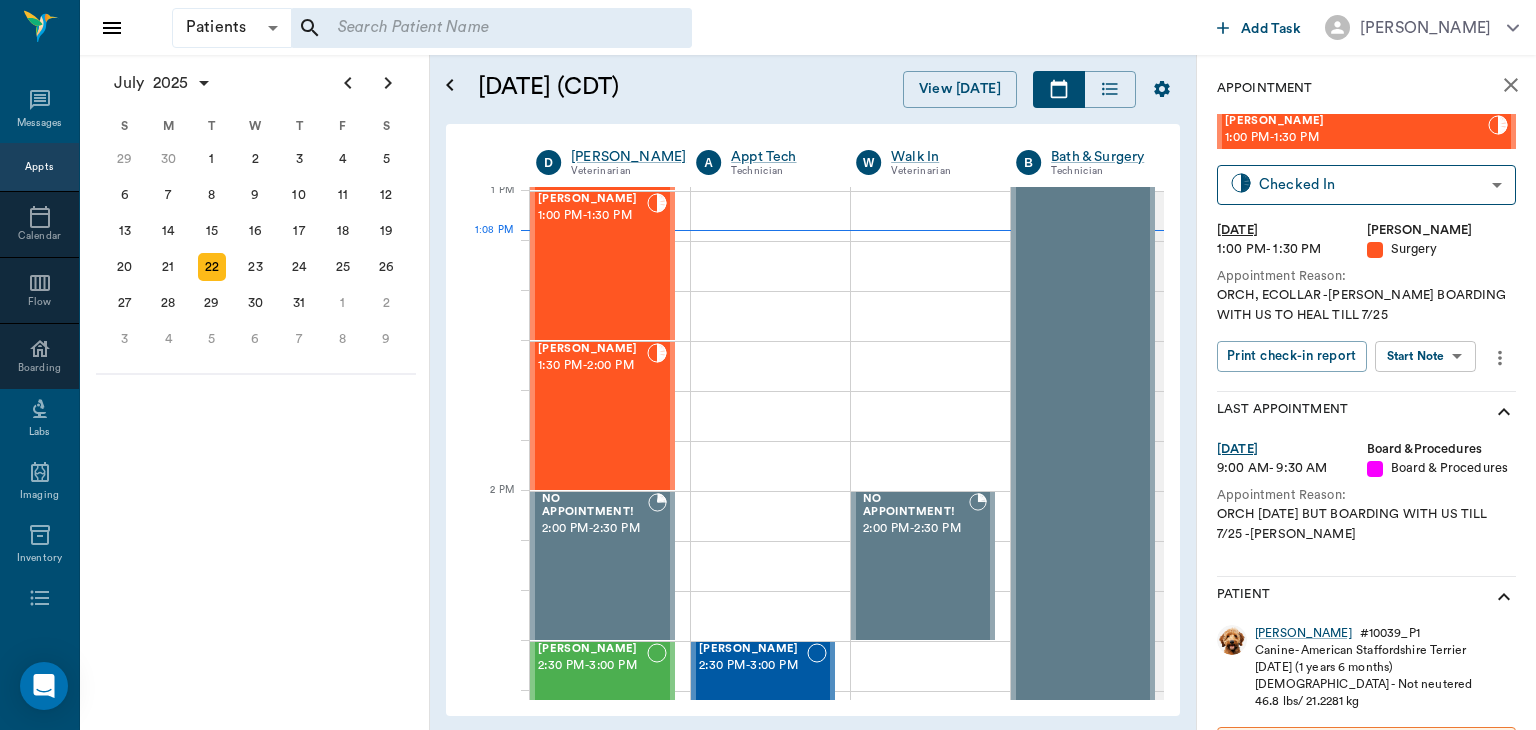 click on "Patients Patients ​ ​ Add Task Dr. Bert Ellsworth Nectar Messages Appts Calendar Flow Boarding Labs Imaging Inventory Tasks Forms Staff Reports Lookup Settings July 2025 S M T W T F S Jun 1 2 3 4 5 6 7 8 9 10 11 12 13 14 15 16 17 18 19 20 21 22 23 24 25 26 27 28 29 30 Jul 1 2 3 4 5 6 7 8 9 10 11 12 S M T W T F S 29 30 Jul 1 2 3 4 5 6 7 8 9 10 11 12 13 14 15 16 17 18 19 20 21 22 23 24 25 26 27 28 29 30 31 Aug 1 2 3 4 5 6 7 8 9 S M T W T F S 27 28 29 30 31 Aug 1 2 3 4 5 6 7 8 9 10 11 12 13 14 15 16 17 18 19 20 21 22 23 24 25 26 27 28 29 30 31 Sep 1 2 3 4 5 6 July 22, 2025 (CDT) View Today July 2025 Today 22 Tue Jul 2025 D Dr. Bert Ellsworth Veterinarian A Appt Tech Technician W Walk In Veterinarian B Bath & Surgery Technician B Board &Procedures Other D Dr. Kindall Jones Veterinarian 8 AM 9 AM 10 AM 11 AM 12 PM 1 PM 2 PM 3 PM 4 PM 5 PM 6 PM 7 PM 8 PM 1:08 PM Zans Prissy Baker Murdock 8:00 AM  -  8:30 AM LCR Emolee Murdock 8:00 AM  -  8:30 AM Donna Woods Murdock 8:00 AM  -  8:30 AM Patches Murdock 8:30 AM  -" at bounding box center (768, 365) 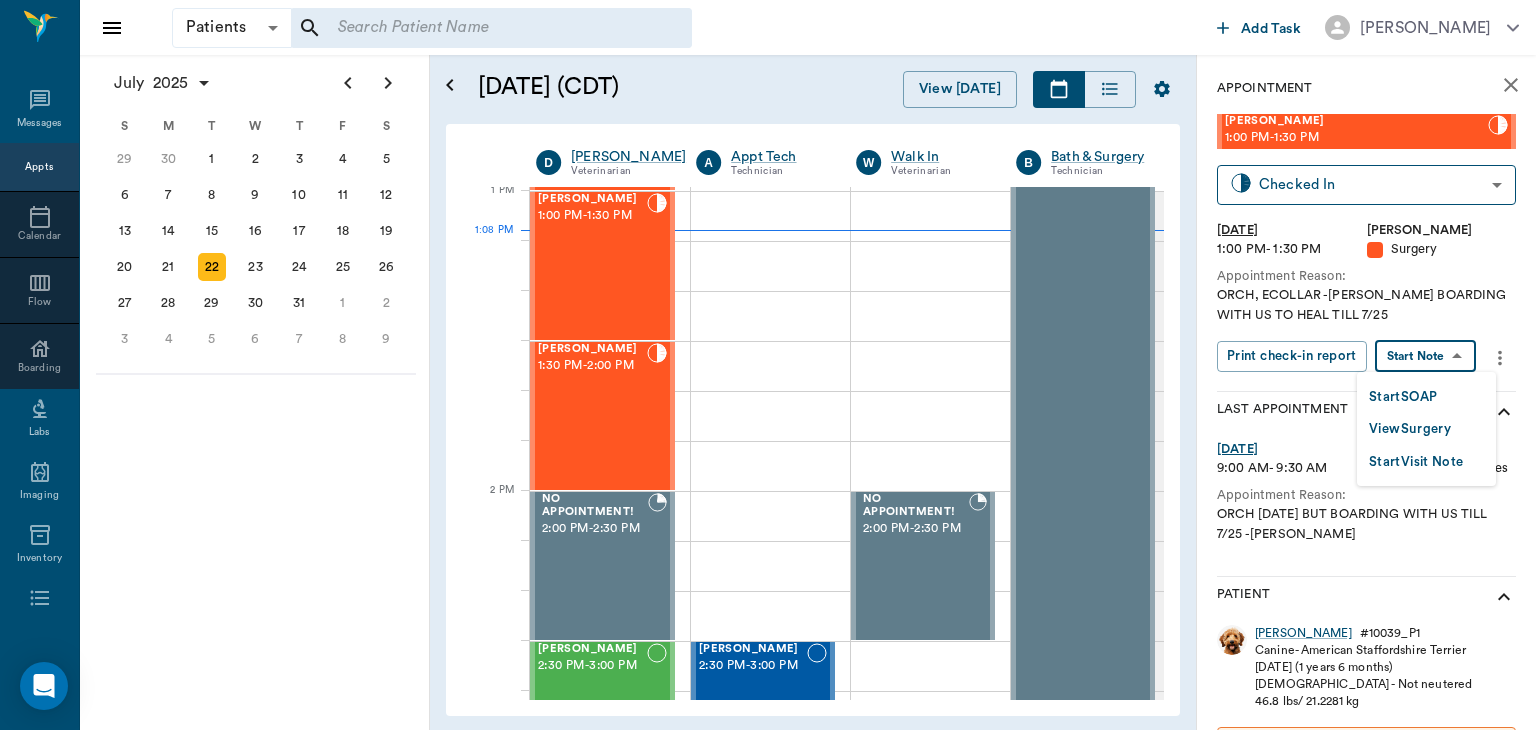 click on "View  Surgery" at bounding box center [1410, 429] 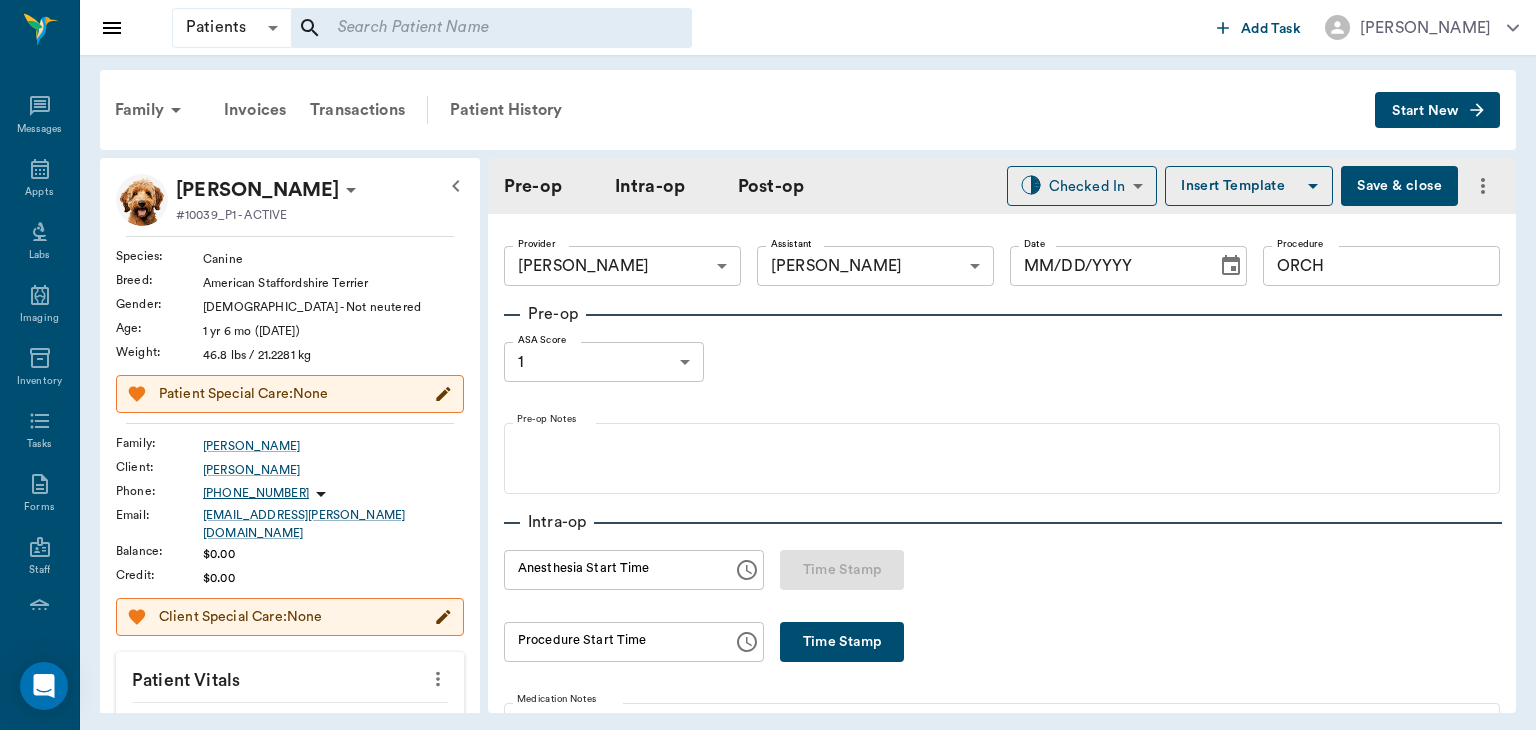 type on "63ec2f075fda476ae8351a4d" 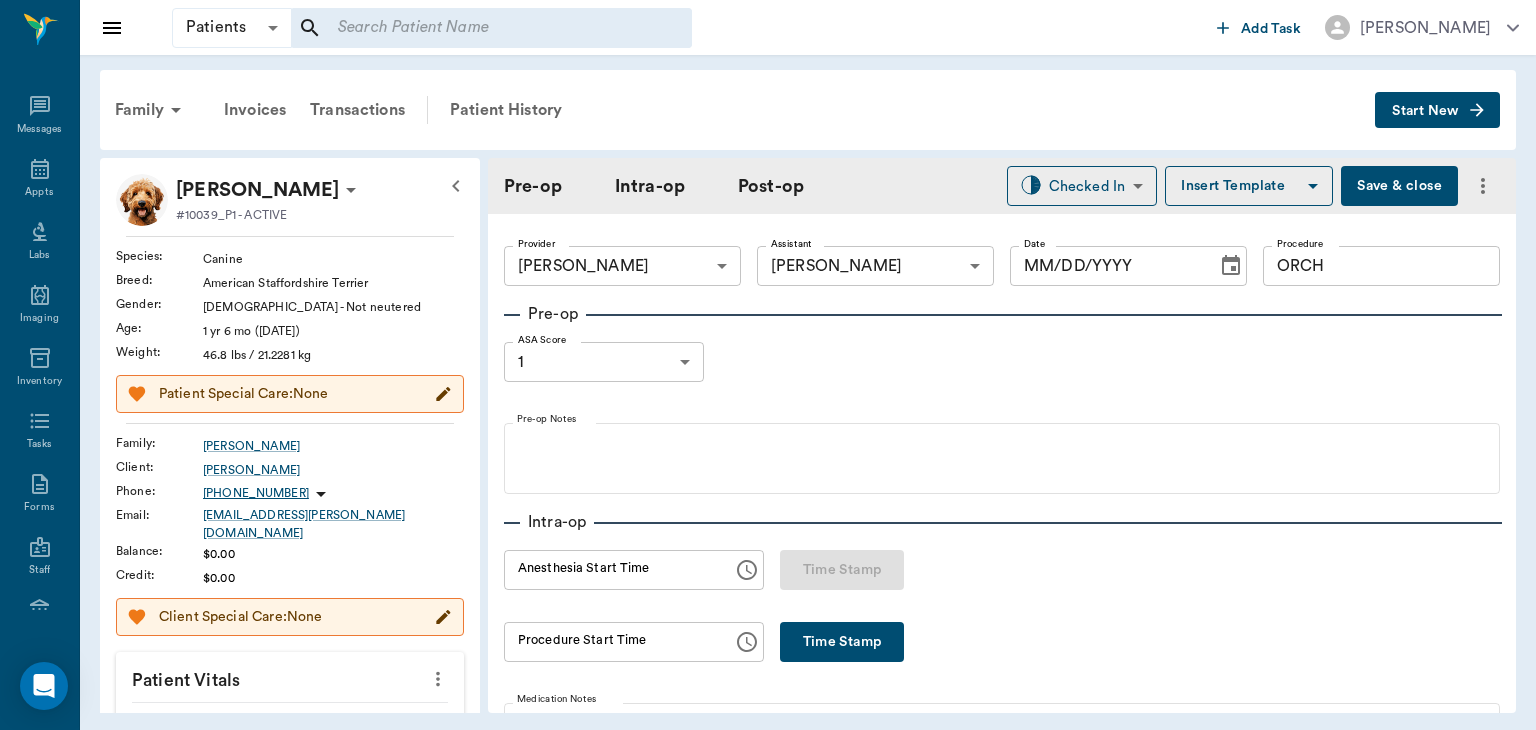 type on "63ec2e7e52e12b0ba117b124" 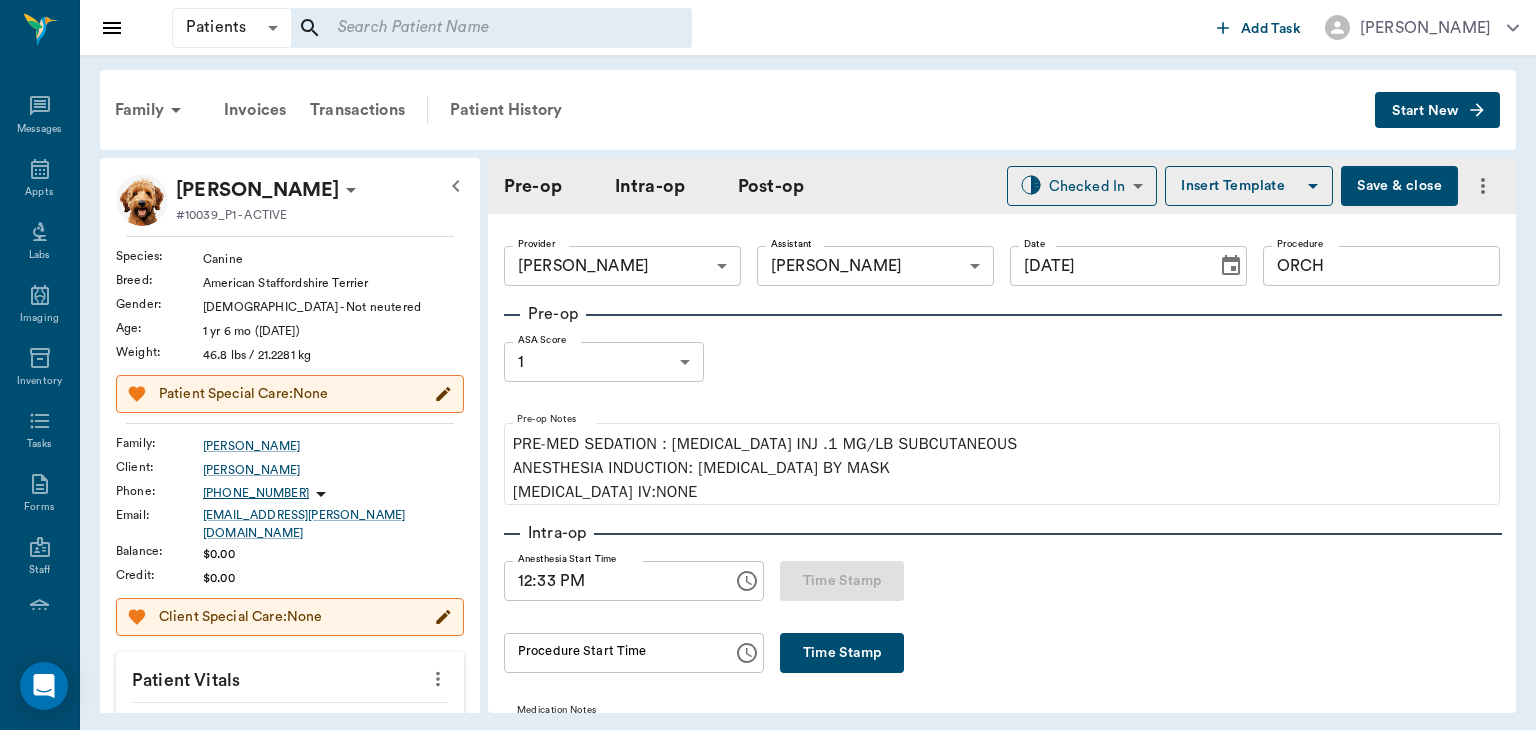 click on "Time Stamp" at bounding box center (842, 653) 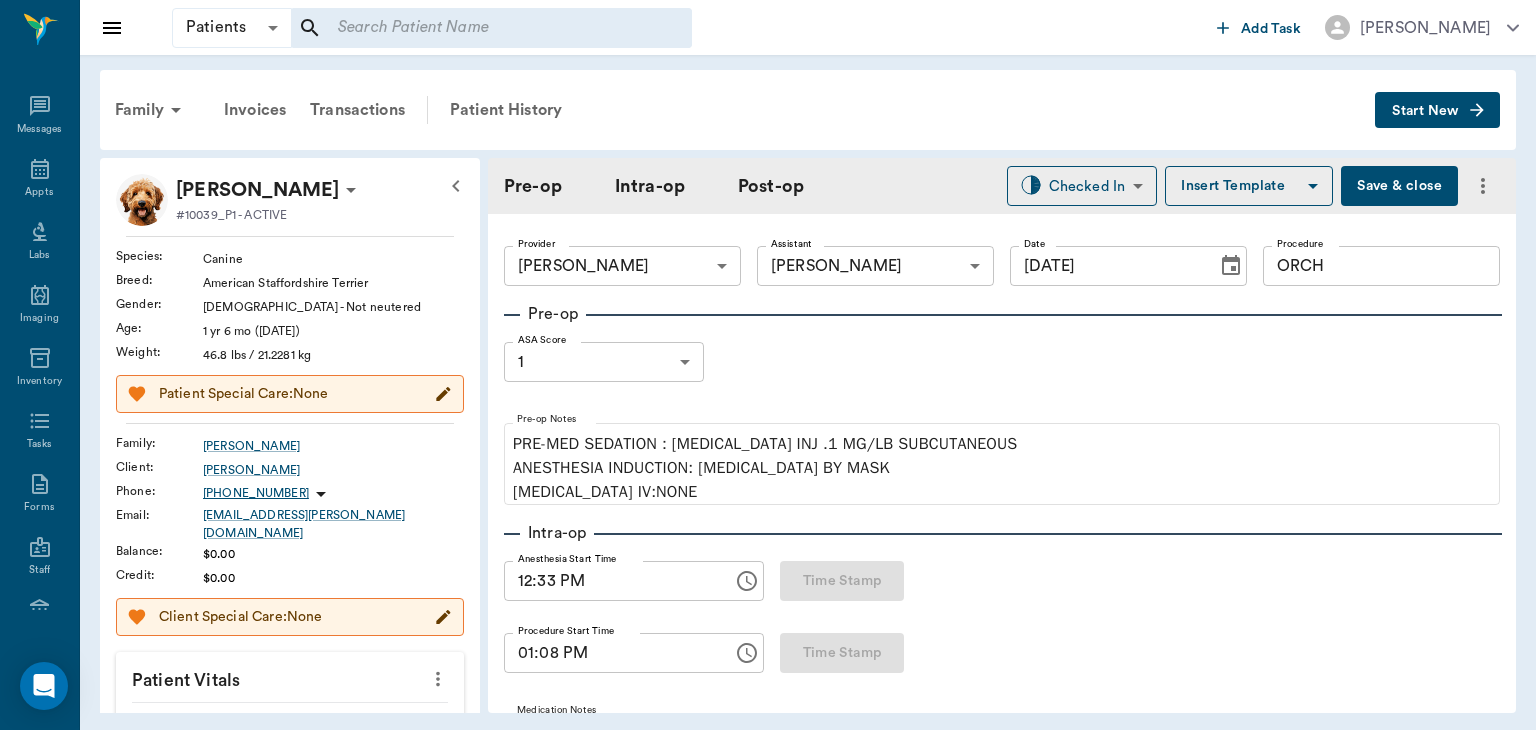 click on "01:08 PM" at bounding box center (611, 653) 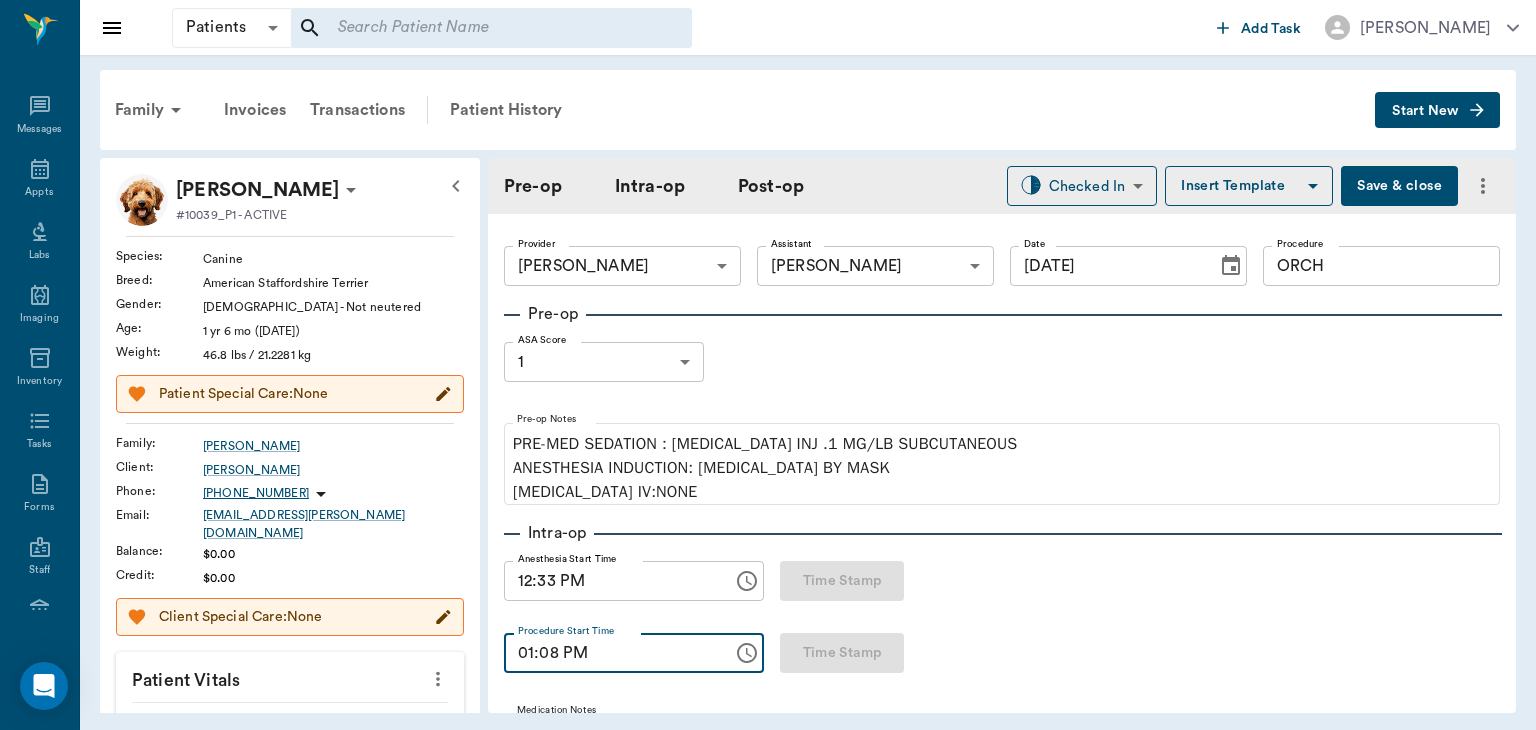 click on "01:08 PM" at bounding box center [611, 653] 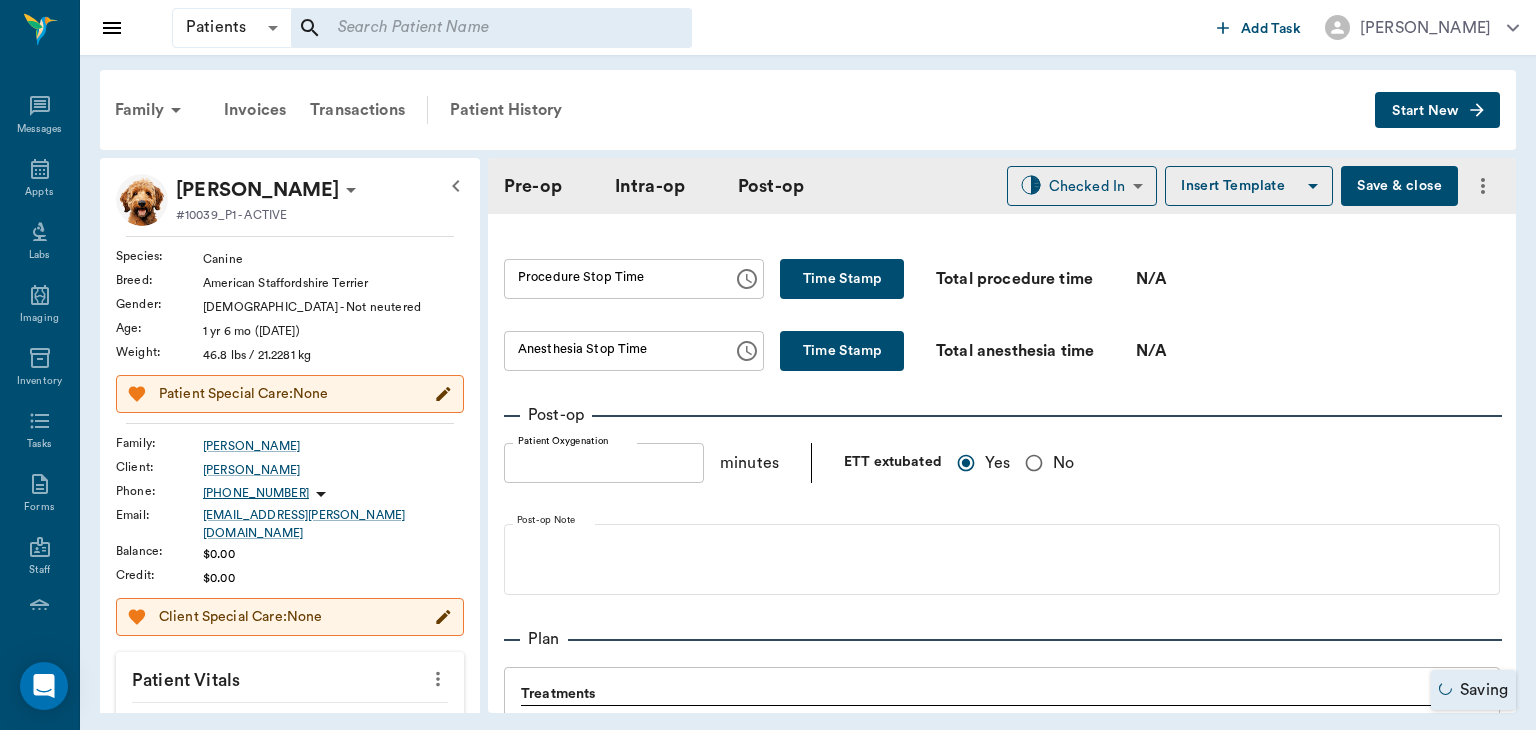 type on "12:45 PM" 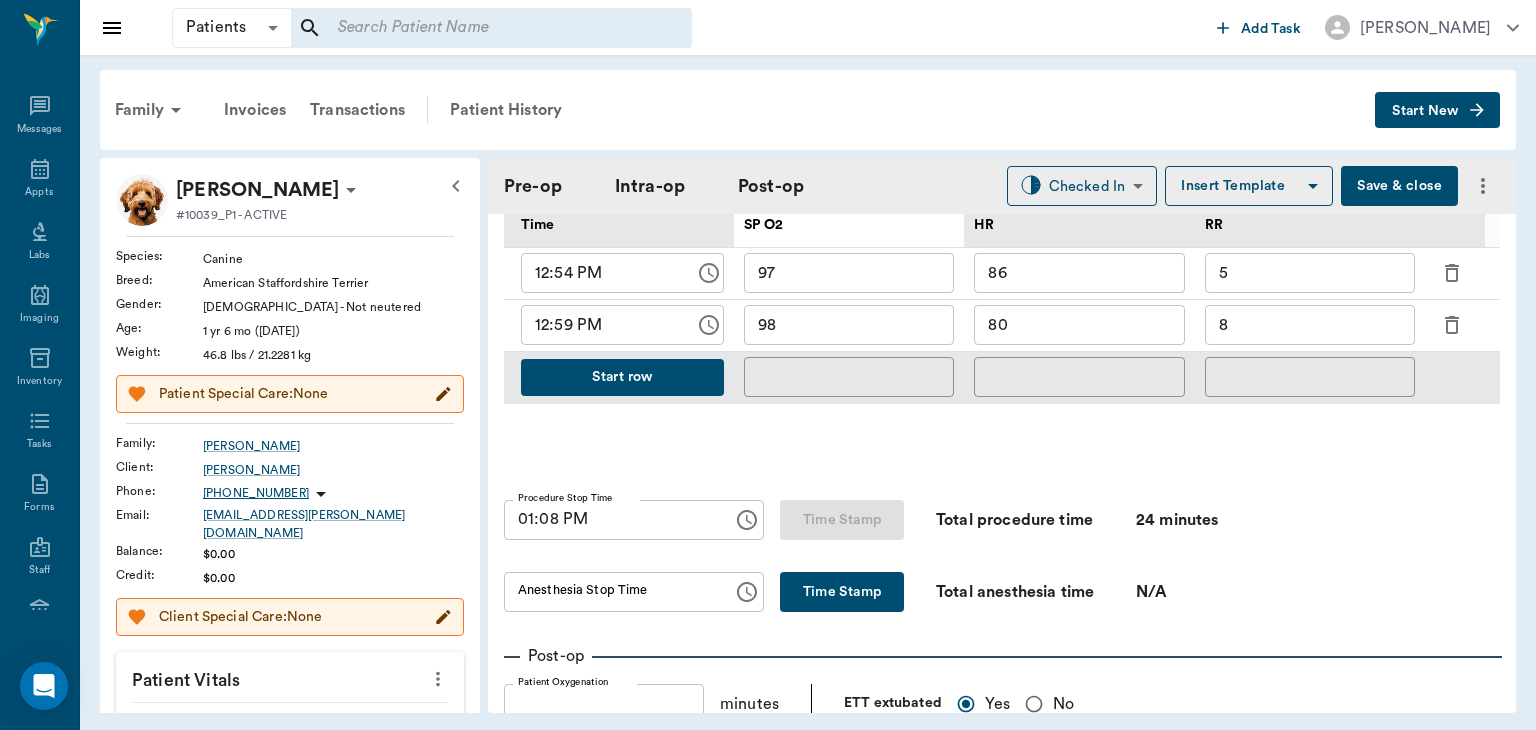 scroll, scrollTop: 994, scrollLeft: 0, axis: vertical 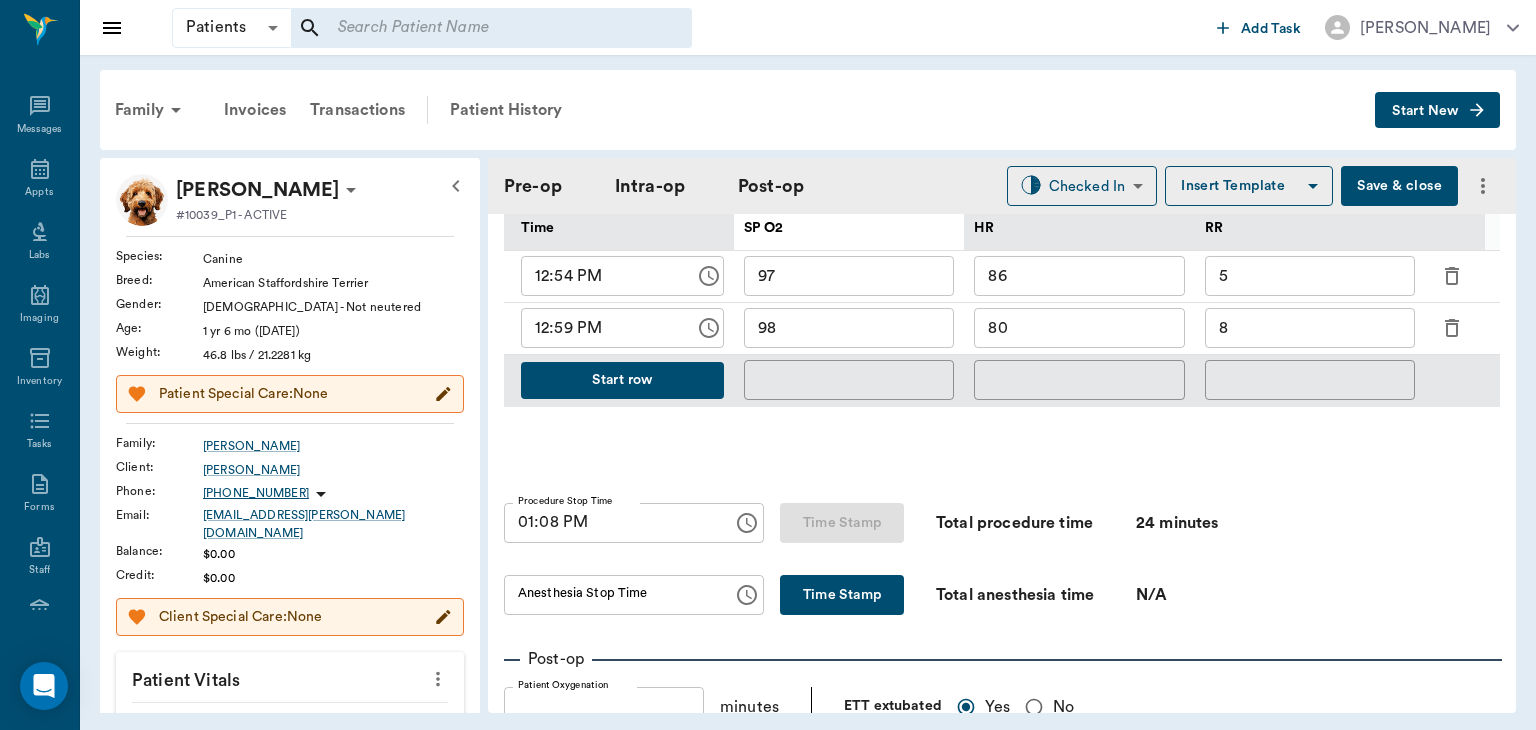 click on "Time Stamp" at bounding box center [842, 595] 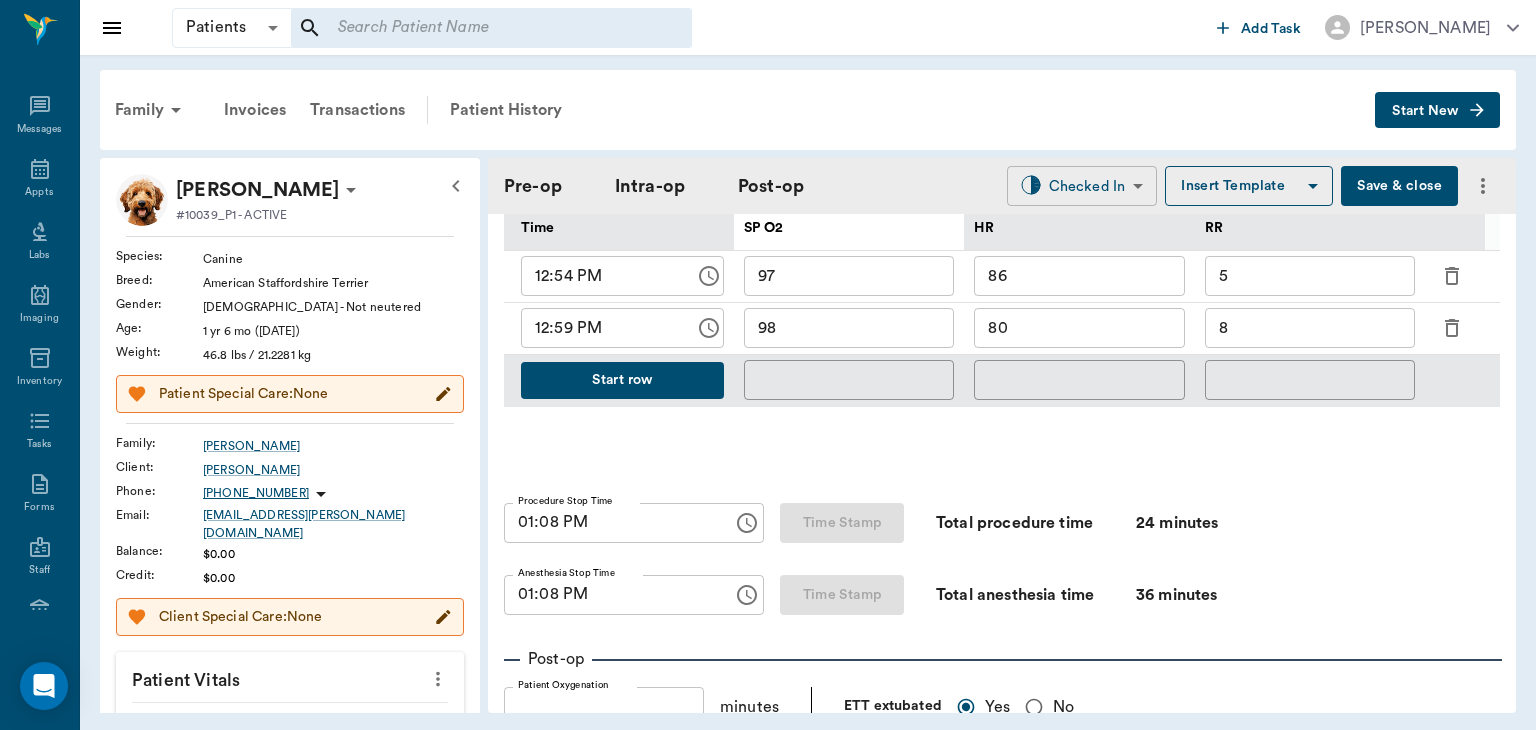 click on "Patients Patients ​ ​ Add Task Dr. Bert Ellsworth Nectar Messages Appts Labs Imaging Inventory Tasks Forms Staff Reports Lookup Settings Family Invoices Transactions Patient History Start New Pete Sachtleben #10039_P1    -    ACTIVE   Species : Canine Breed : American Staffordshire Terrier Gender : Male - Not neutered Age : 1 yr 6 mo (01/01/2024) Weight : 46.8 lbs / 21.2281 kg Patient Special Care:  None Family : Sachtleben Client : kenlah Sachtleban Phone : (903) 665-0018 Email : kenlah.sachtleben@gmail.com Balance : $0.00 Credit : $0.00 Client Special Care:  None Patient Vitals Weight BCS HR Temp Resp BP Dia Pain Perio Score ( lb ) Date 10/30/24 1PM 07/22/25 12PM 0 15 30 45 60 Ongoing diagnosis Heartworm disease without clinical signs 07/02/25 Current Rx carprofen tablets 100mg 07/22/26 trazodone tablet 150mg 07/02/26 metoclopramide ( reglan ) tablets 5mg 10/30/25 Reminders Distemper/Parvo Vaccination Annual 07/01/26 Corona Vaccination Annual 07/01/26 Rabies Vaccination Canine Annual ( Bundled) Pre-op" at bounding box center (768, 365) 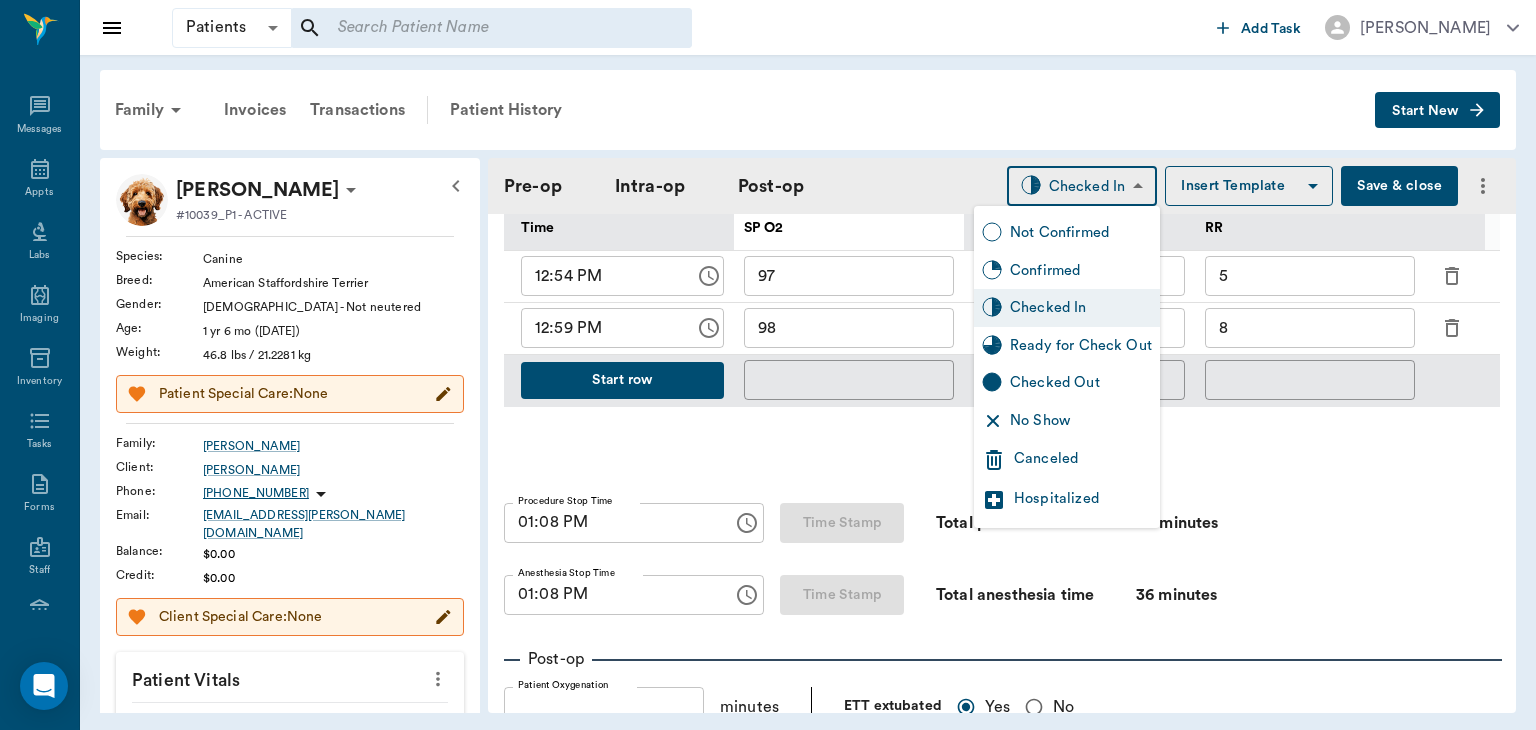 click on "Ready for Check Out" at bounding box center [1081, 346] 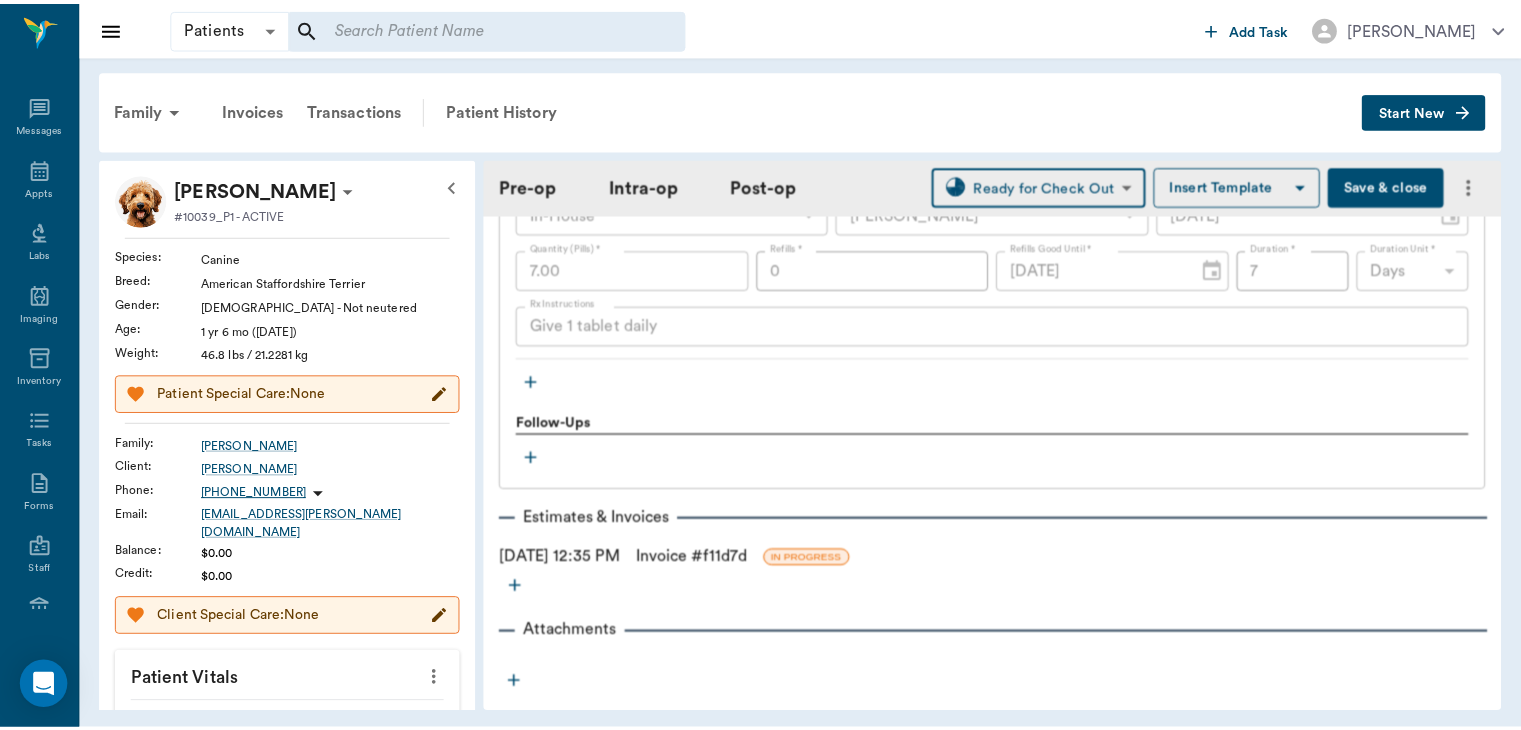 scroll, scrollTop: 2470, scrollLeft: 0, axis: vertical 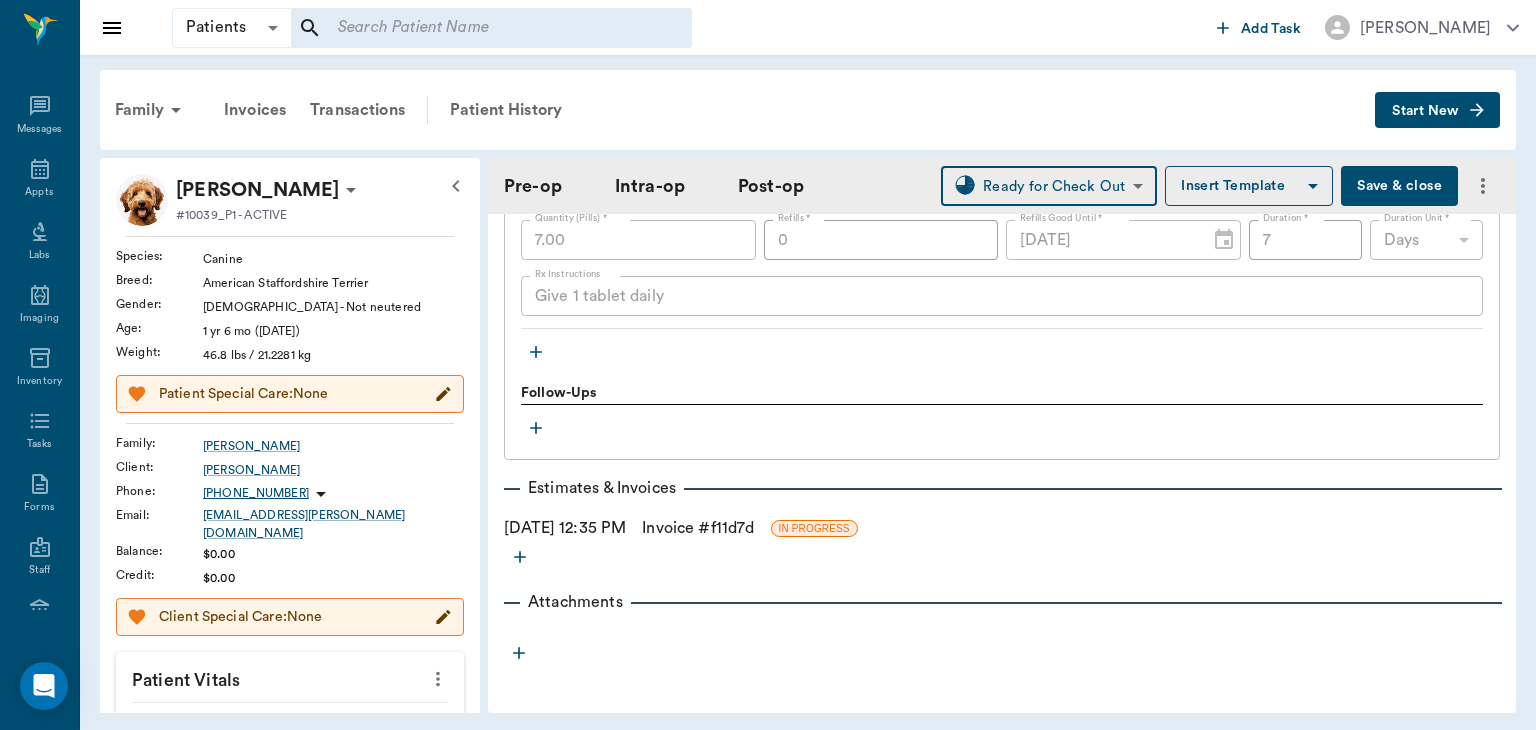 click on "Invoice # f11d7d" at bounding box center (698, 528) 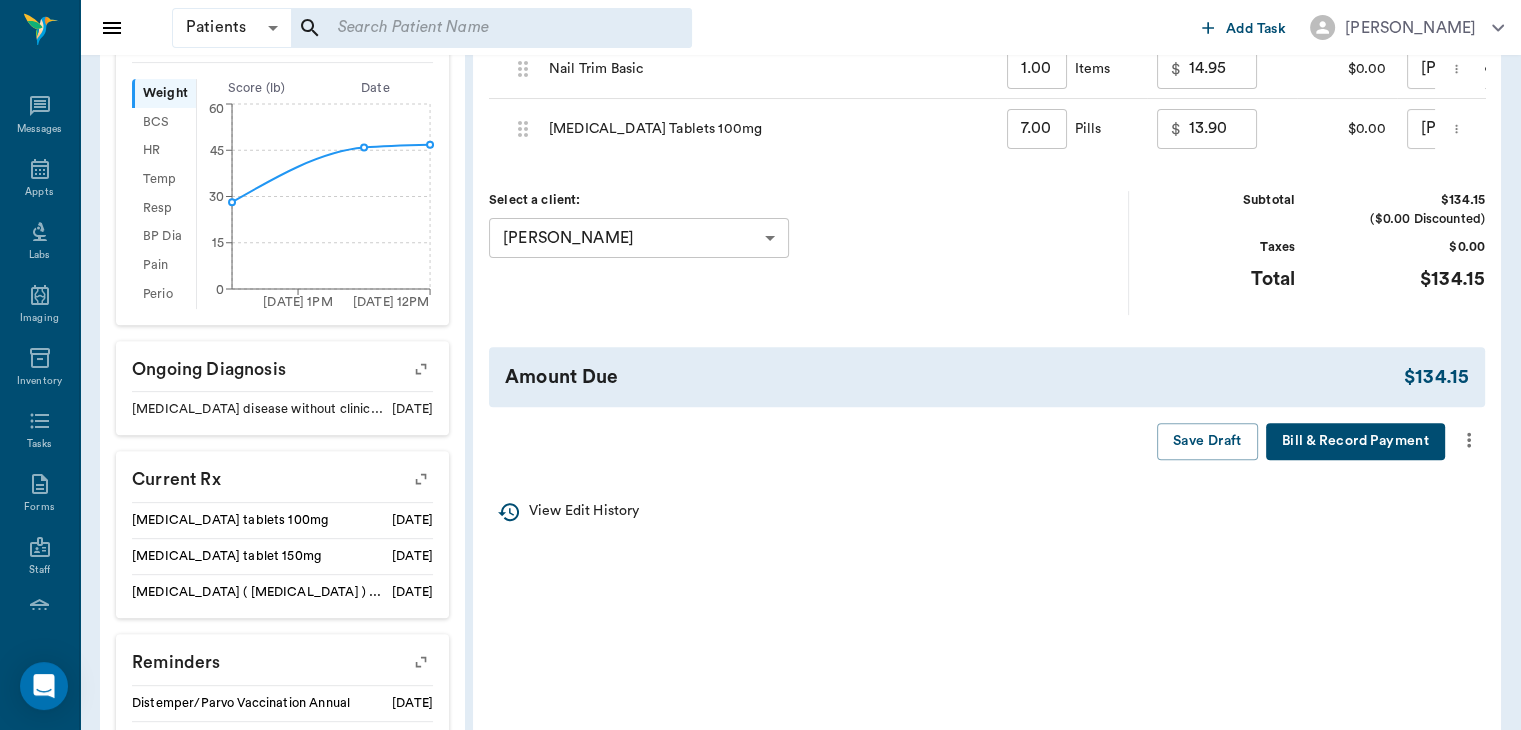 scroll, scrollTop: 640, scrollLeft: 0, axis: vertical 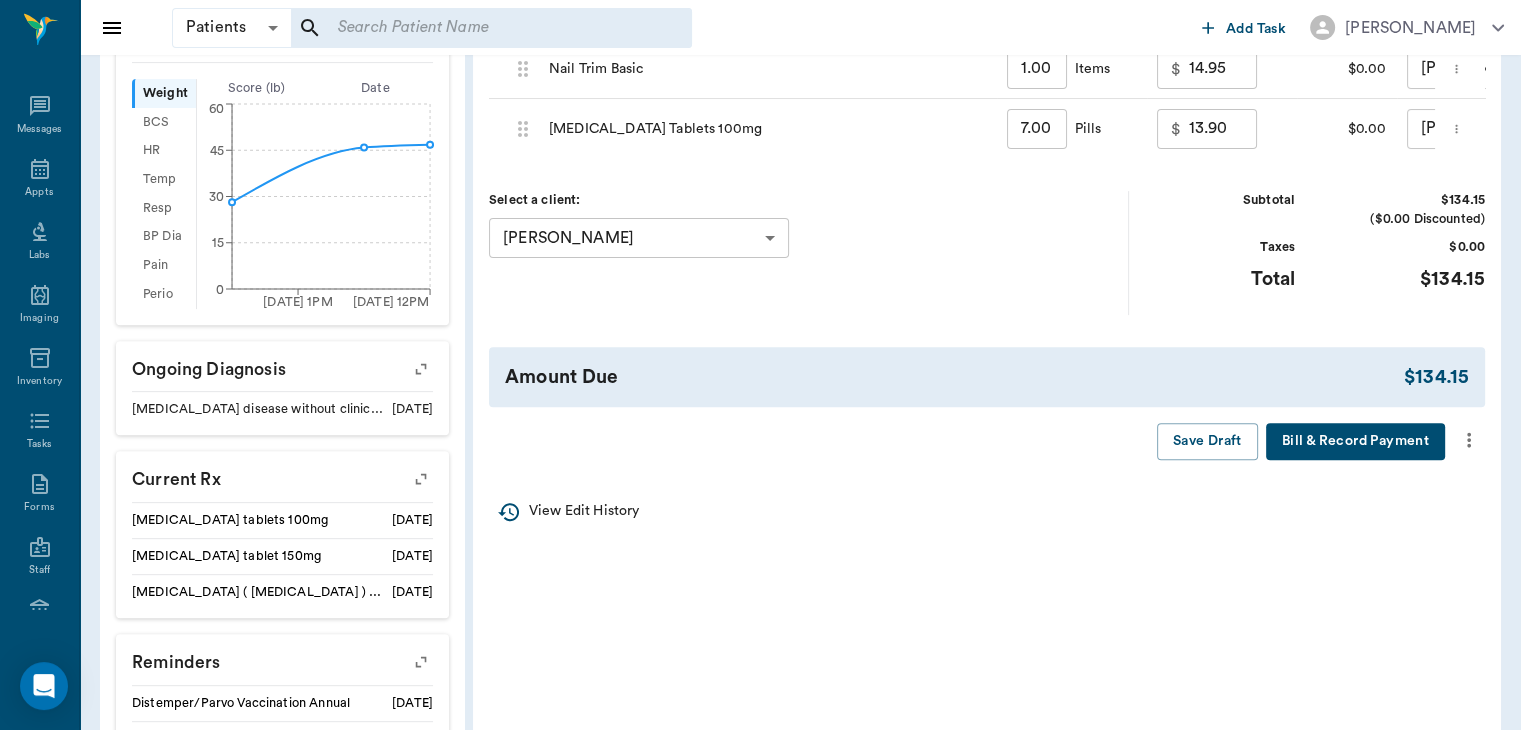 click 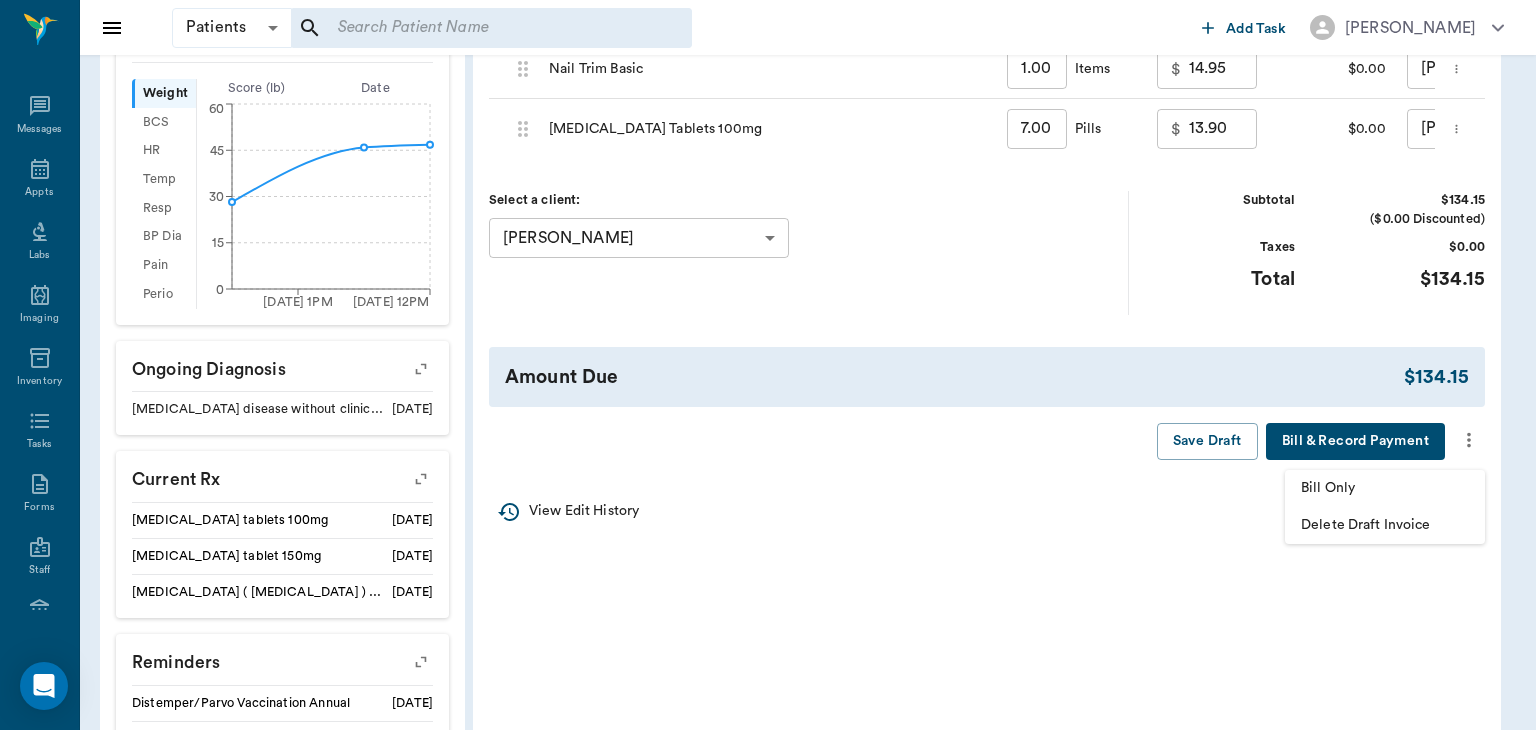click on "Bill Only" at bounding box center [1385, 488] 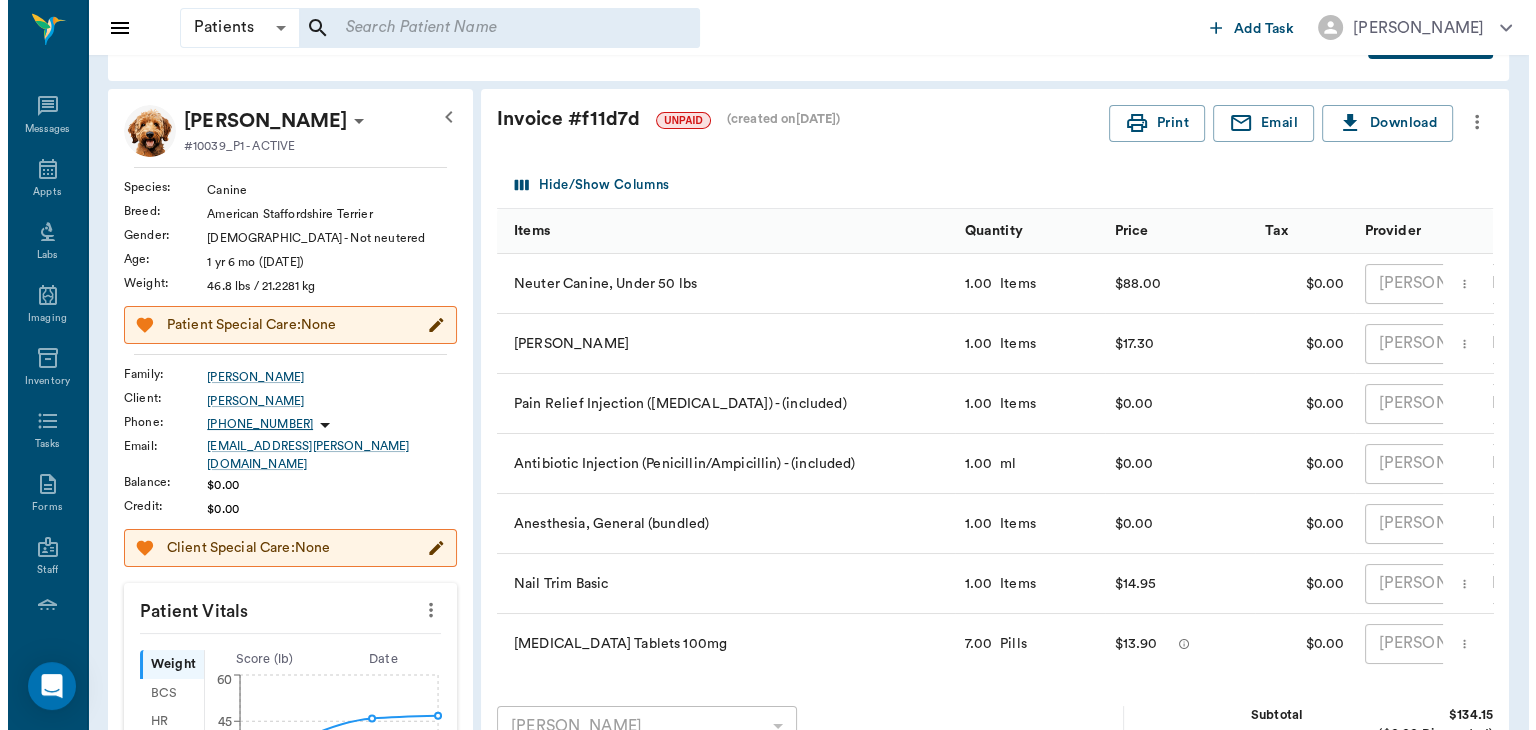 scroll, scrollTop: 0, scrollLeft: 0, axis: both 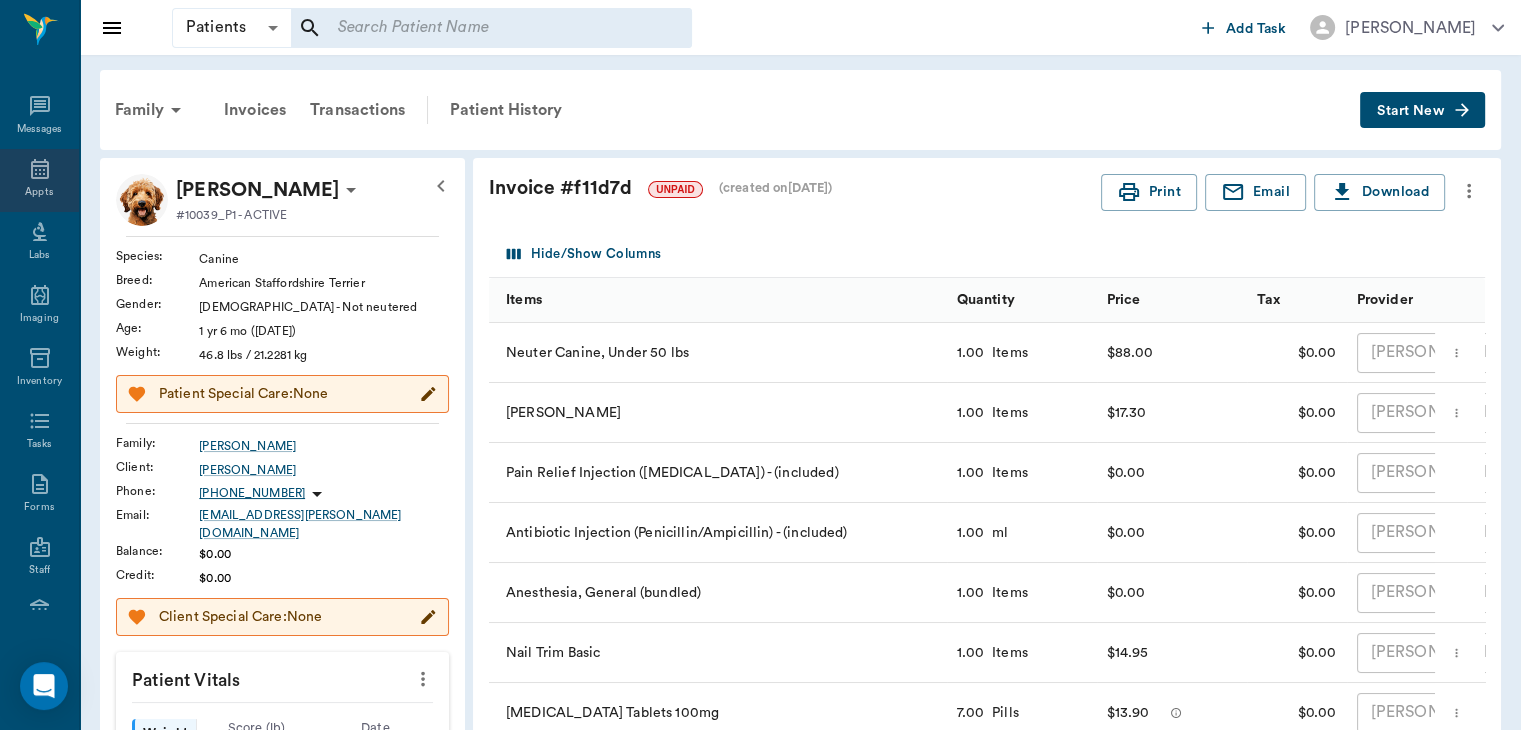 click 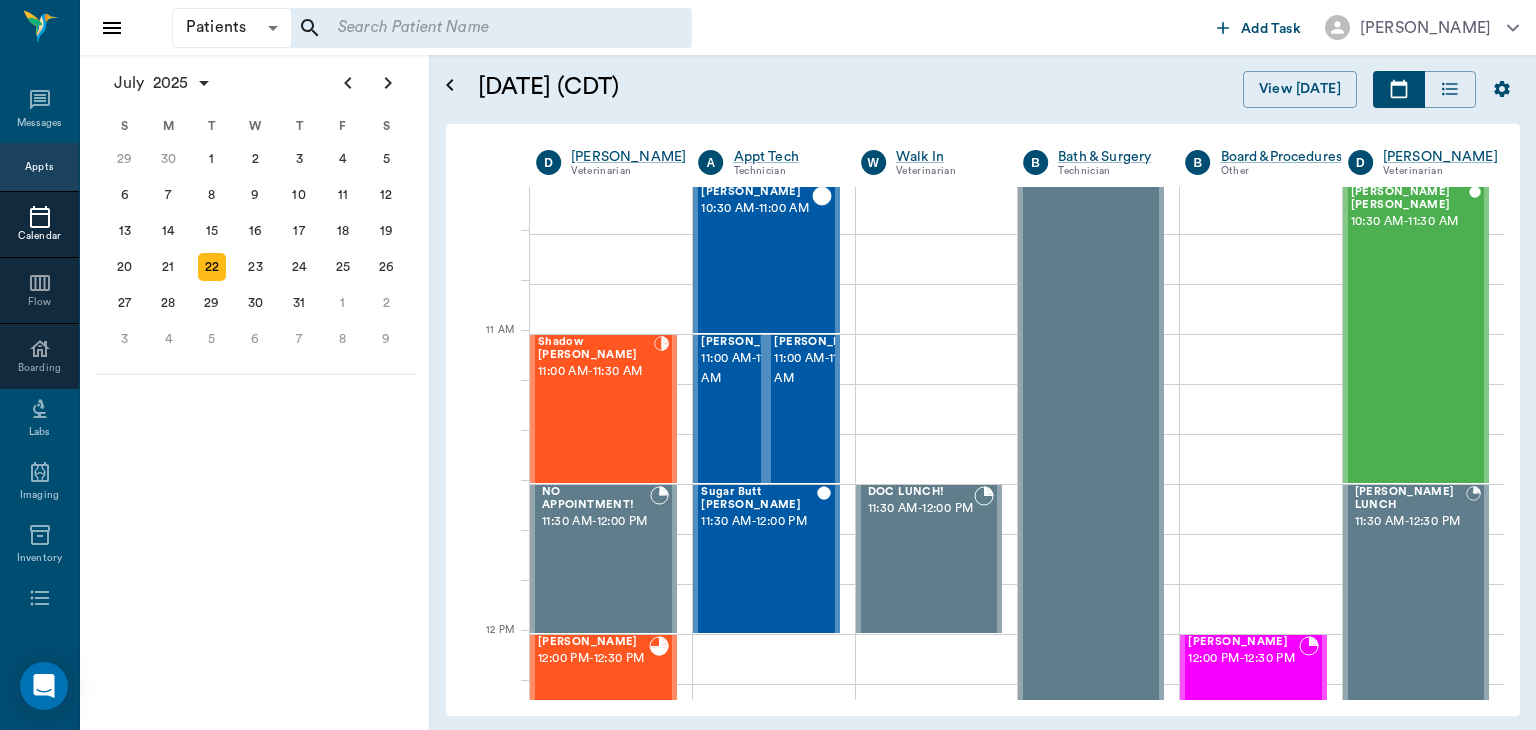 scroll, scrollTop: 776, scrollLeft: 0, axis: vertical 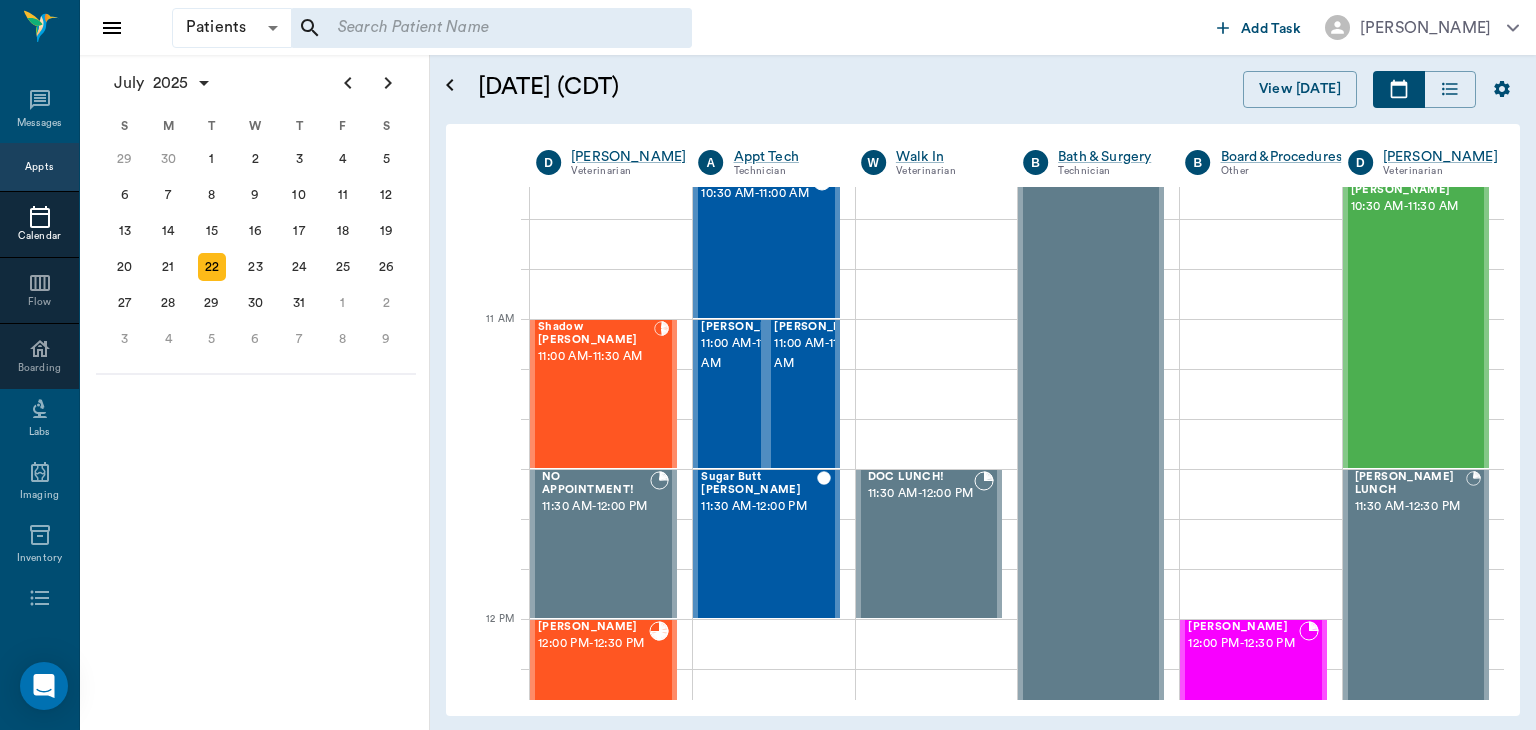 click on "Shadow Scoggin 11:00 AM  -  11:30 AM" at bounding box center (596, 394) 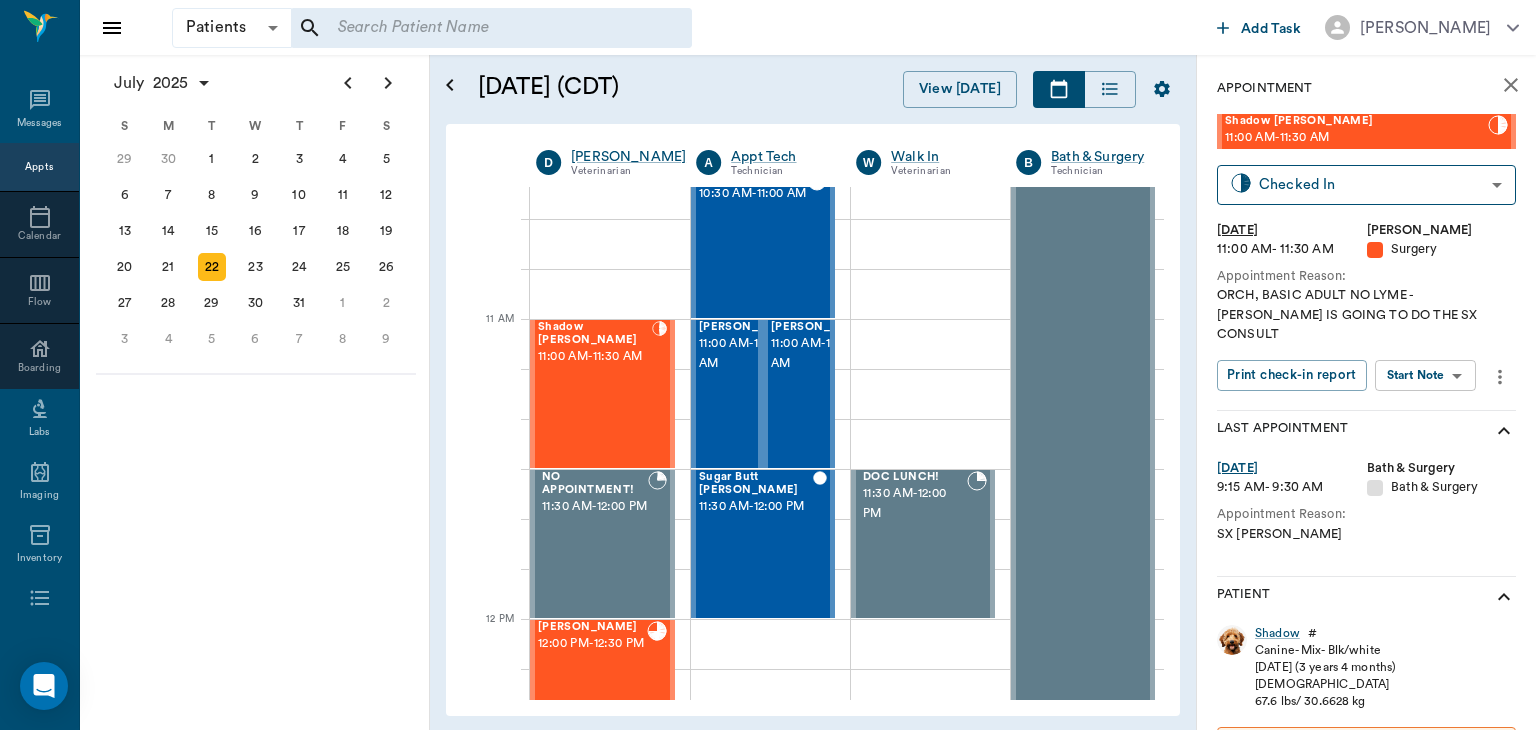 click on "Patients Patients ​ ​ Add Task Dr. Bert Ellsworth Nectar Messages Appts Calendar Flow Boarding Labs Imaging Inventory Tasks Forms Staff Reports Lookup Settings July 2025 S M T W T F S Jun 1 2 3 4 5 6 7 8 9 10 11 12 13 14 15 16 17 18 19 20 21 22 23 24 25 26 27 28 29 30 Jul 1 2 3 4 5 6 7 8 9 10 11 12 S M T W T F S 29 30 Jul 1 2 3 4 5 6 7 8 9 10 11 12 13 14 15 16 17 18 19 20 21 22 23 24 25 26 27 28 29 30 31 Aug 1 2 3 4 5 6 7 8 9 S M T W T F S 27 28 29 30 31 Aug 1 2 3 4 5 6 7 8 9 10 11 12 13 14 15 16 17 18 19 20 21 22 23 24 25 26 27 28 29 30 31 Sep 1 2 3 4 5 6 July 22, 2025 (CDT) View Today July 2025 Today 22 Tue Jul 2025 D Dr. Bert Ellsworth Veterinarian A Appt Tech Technician W Walk In Veterinarian B Bath & Surgery Technician B Board &Procedures Other D Dr. Kindall Jones Veterinarian 8 AM 9 AM 10 AM 11 AM 12 PM 1 PM 2 PM 3 PM 4 PM 5 PM 6 PM 7 PM 8 PM 1:17 PM Zans Prissy Baker Murdock 8:00 AM  -  8:30 AM LCR Emolee Murdock 8:00 AM  -  8:30 AM Donna Woods Murdock 8:00 AM  -  8:30 AM Patches Murdock 8:30 AM  -" at bounding box center [768, 365] 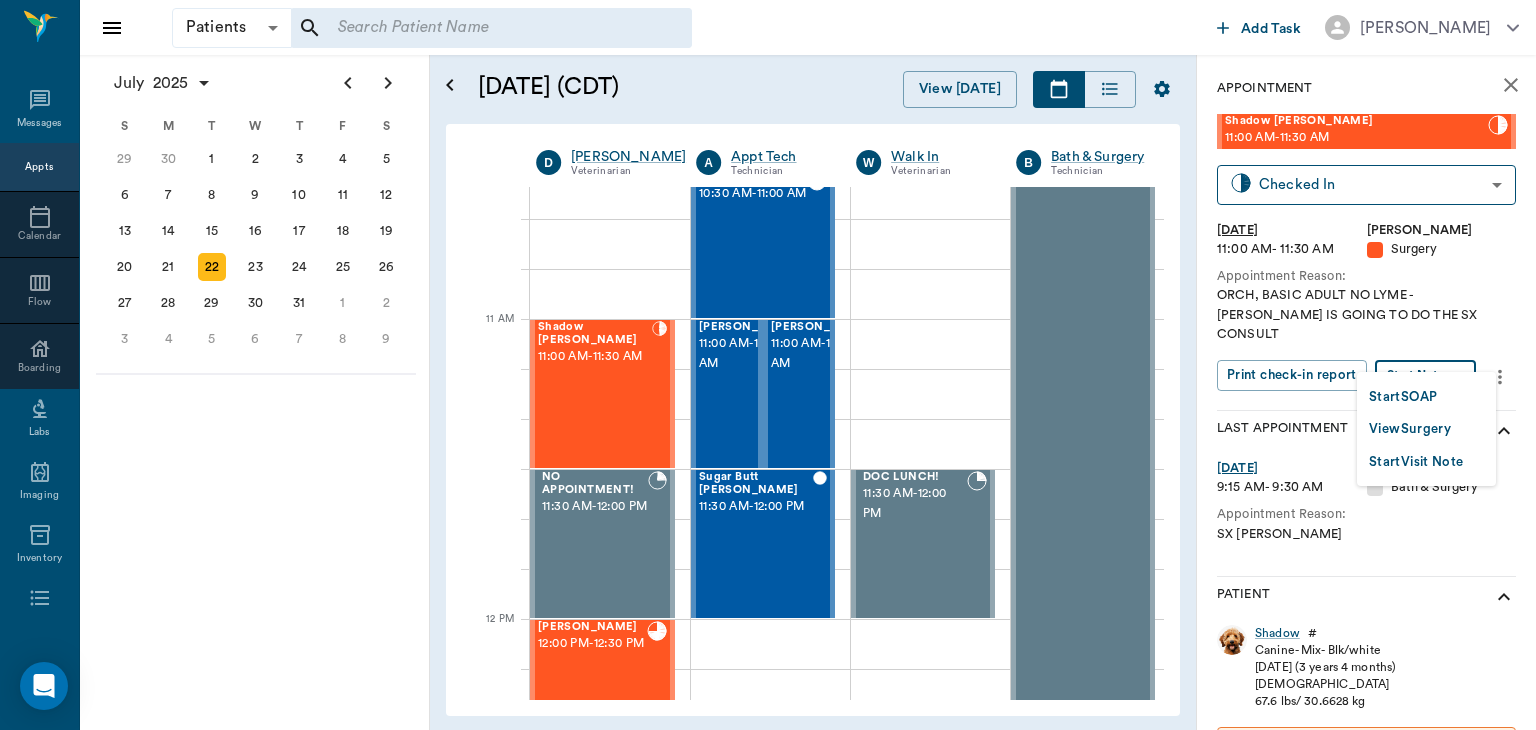 click on "View  Surgery" at bounding box center [1410, 429] 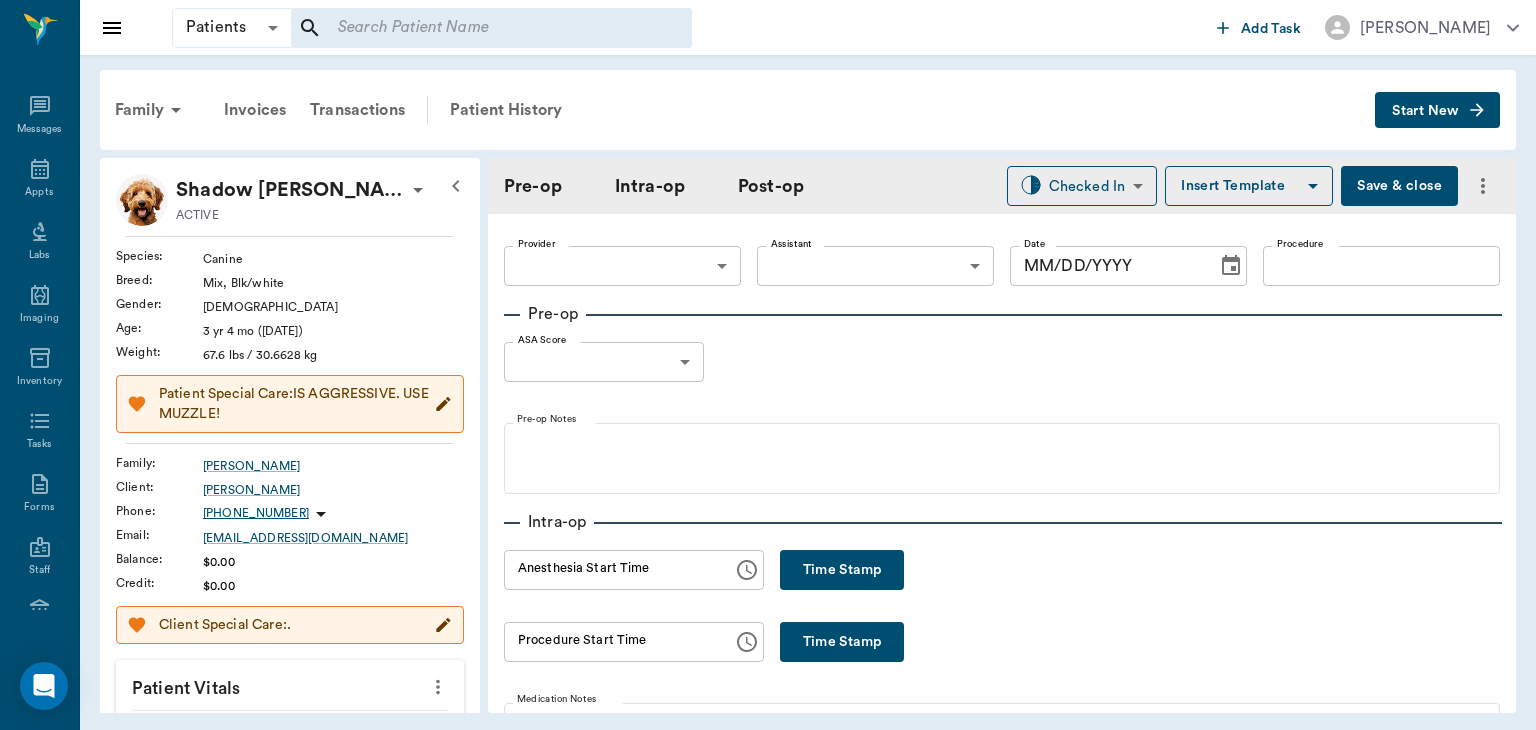 type on "63ec2f075fda476ae8351a4d" 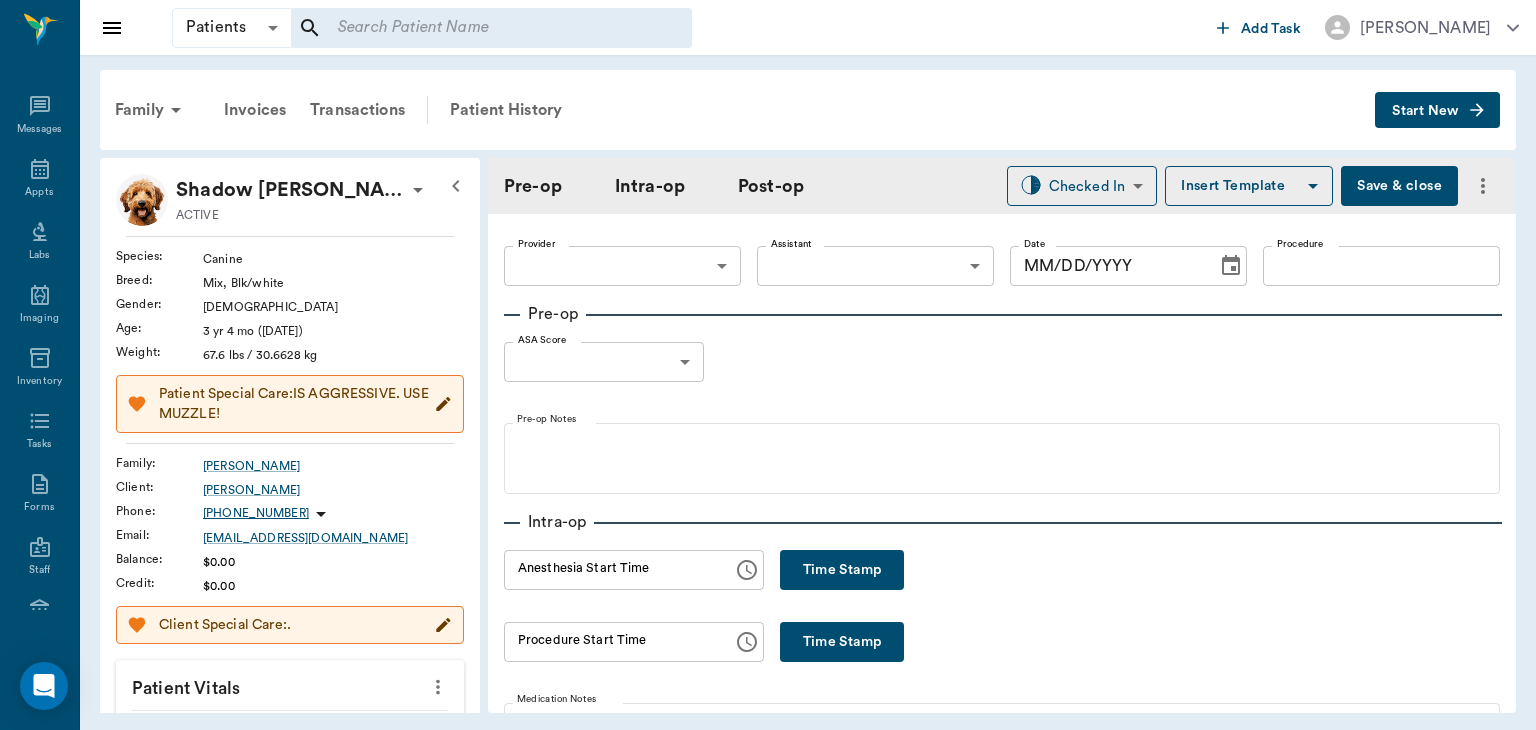type on "63ec2e7e52e12b0ba117b124" 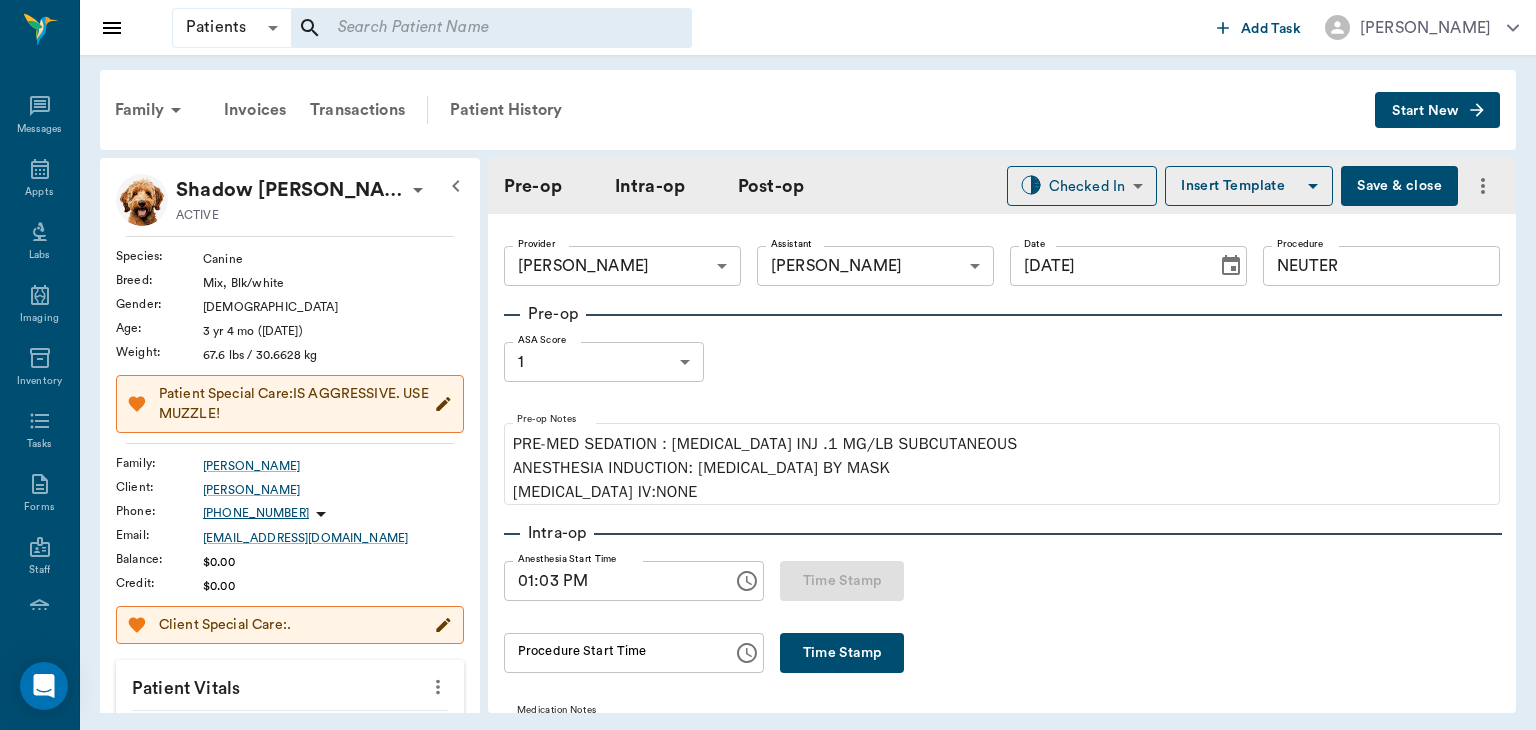 type on "[DATE]" 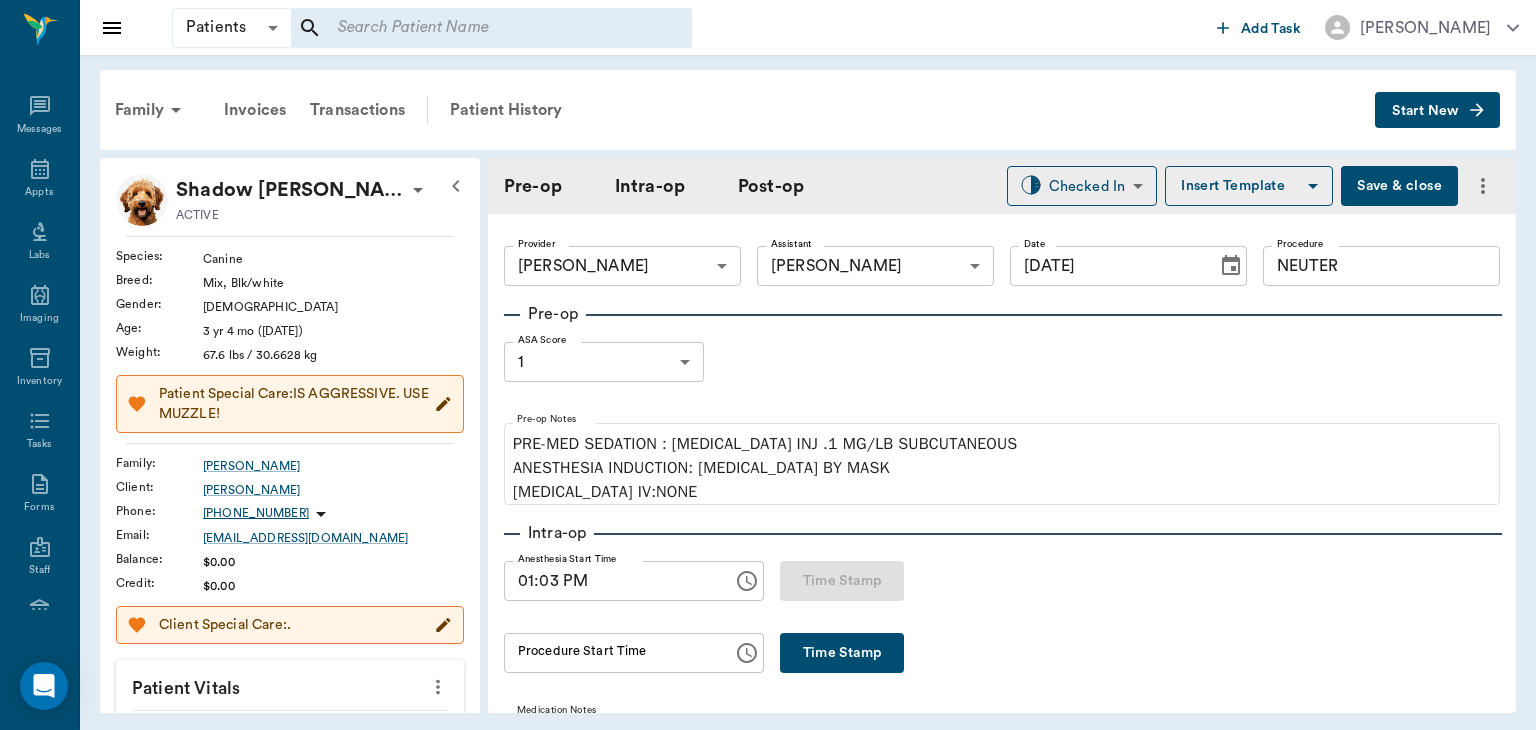 type on "01:03 PM" 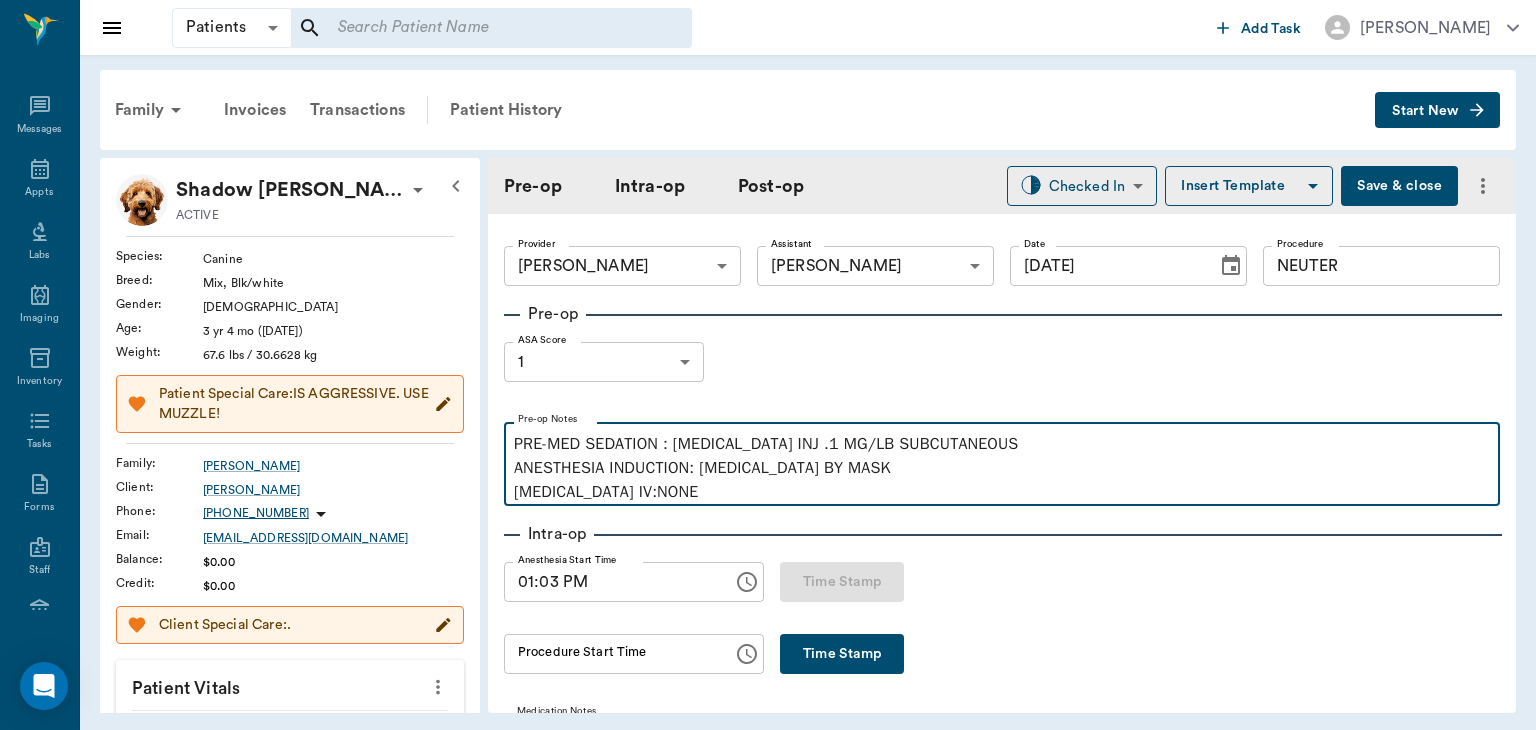 click on "PRE-MED SEDATION : ACEPROMAZINE INJ .1 MG/LB SUBCUTANEOUS ANESTHESIA INDUCTION: ISOFLURANE BY MASK PROPOFOL IV:NONE" at bounding box center (1002, 468) 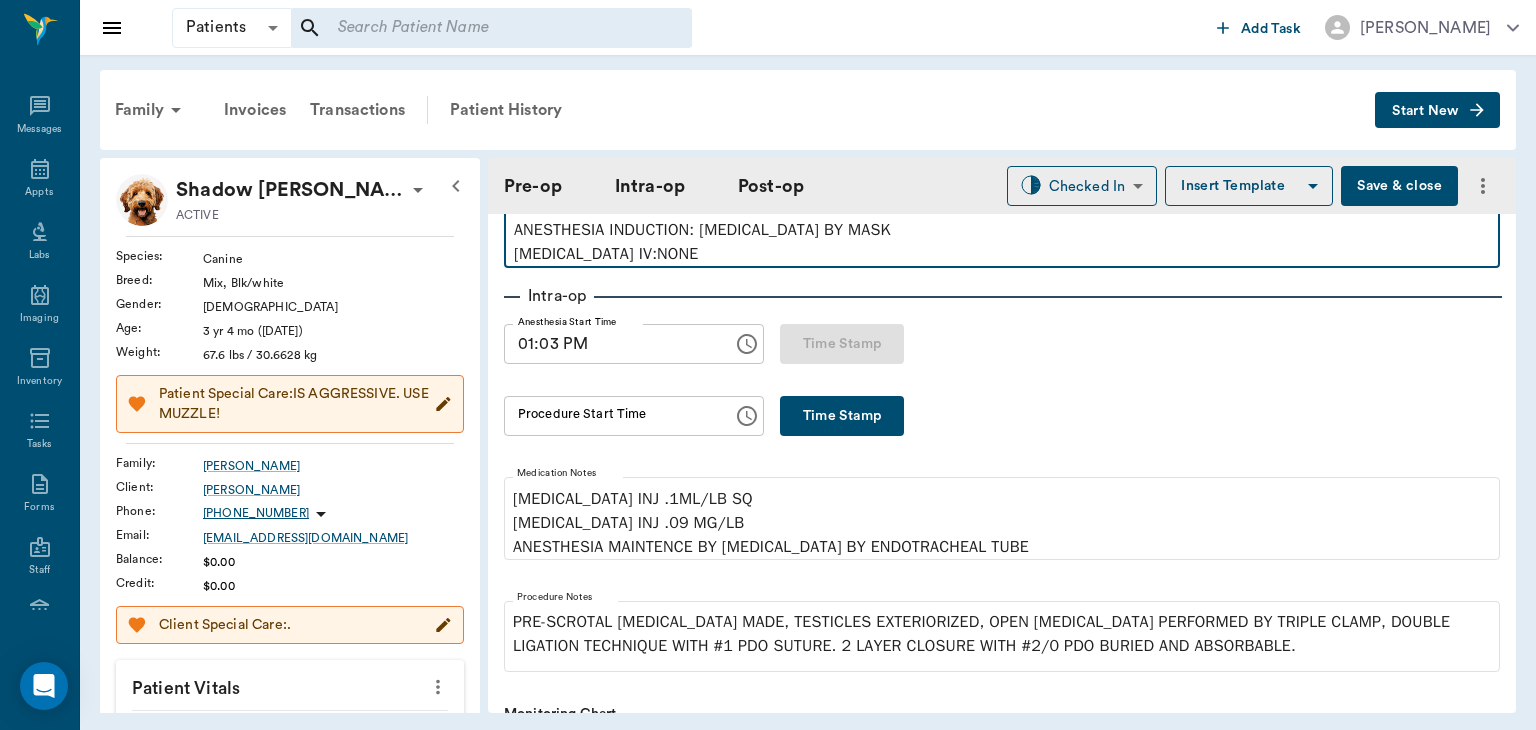 scroll, scrollTop: 239, scrollLeft: 0, axis: vertical 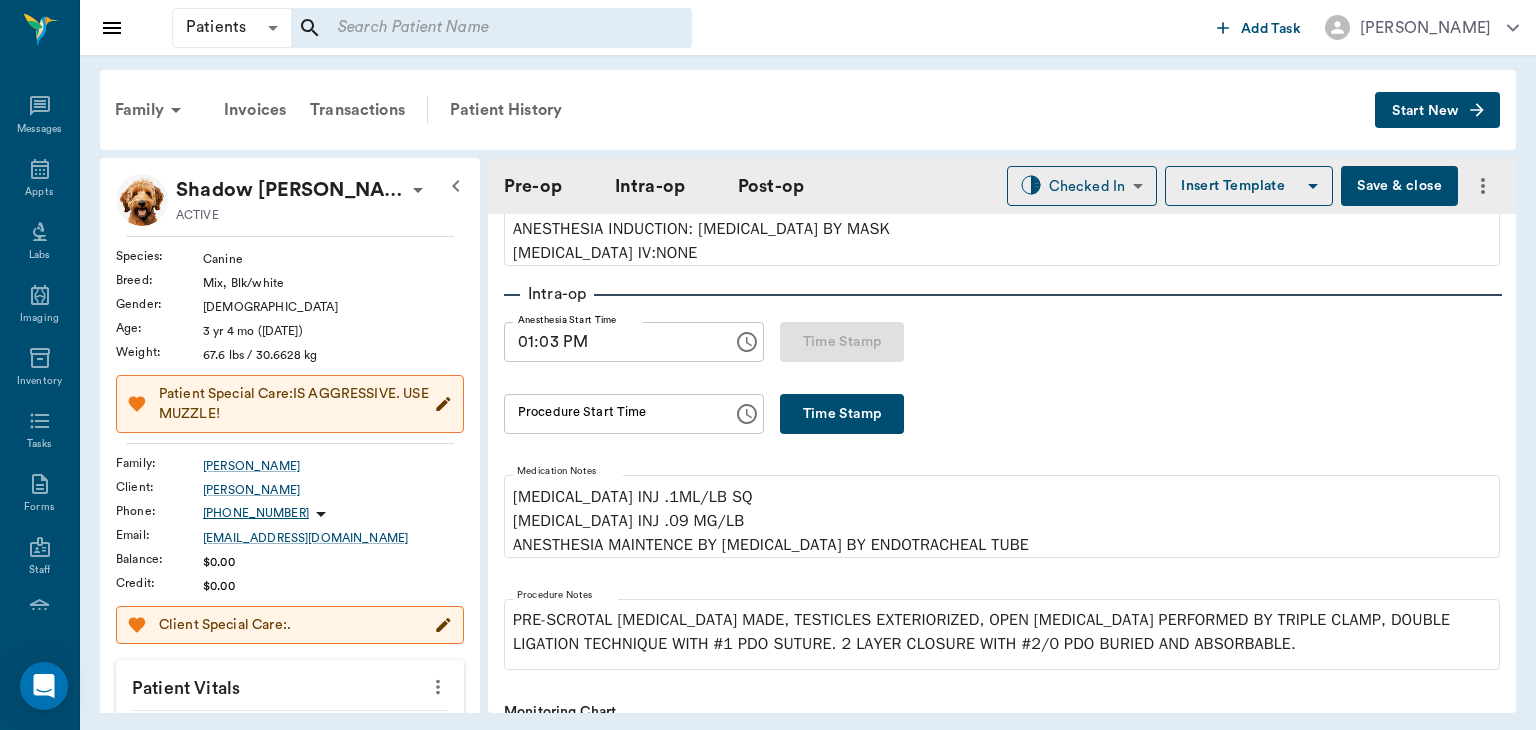 click on "Intra-op Anesthesia Start Time 01:03 PM Anesthesia Start Time Time Stamp Procedure Start Time Procedure Start Time Time Stamp Medication Notes PENICILLIN INJ .1ML/LB SQ MELOXICAM INJ .09 MG/LB ANESTHESIA MAINTENCE BY ISOFLURANE BY ENDOTRACHEAL TUBE Procedure Notes PRE-SCROTAL INCISION MADE, TESTICLES EXTERIORIZED, OPEN CASTRATION PERFORMED BY TRIPLE CLAMP, DOUBLE LIGATION TECHNIQUE WITH #1 PDO SUTURE. 2 LAYER CLOSURE WITH #2/0 PDO BURIED AND ABSORBABLE. Monitoring Chart 0 Time (minutes from start) 0 1 2 4 SP O2 0 Time SP O2 HR RR 01:03 PM ​ ​ ​ ​ Start row ​ ​ ​ Procedure Stop Time Procedure Stop Time Time Stamp Total procedure time N/A Anesthesia Stop Time Anesthesia Stop Time Time Stamp Total anesthesia time N/A" at bounding box center [1002, 825] 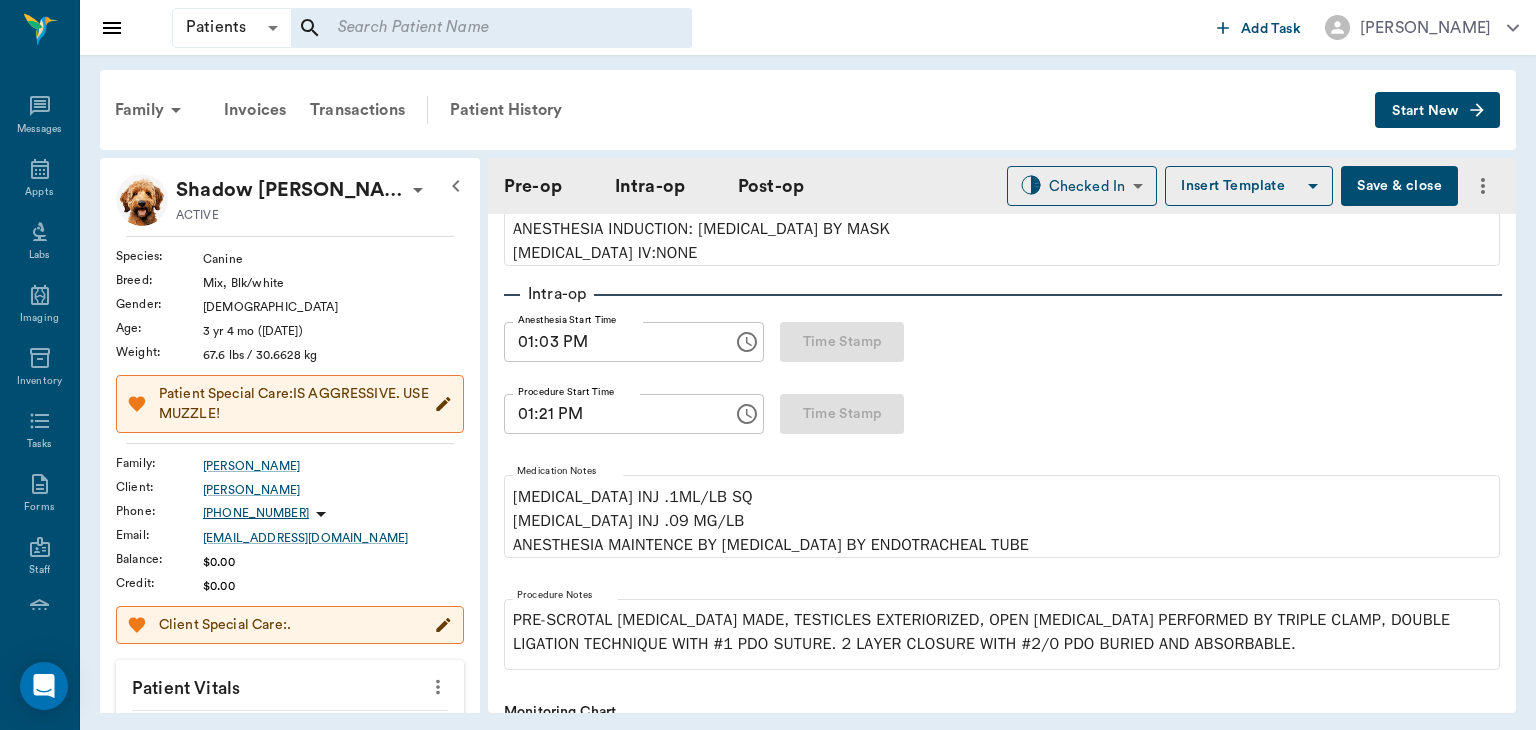 type on "01:21 PM" 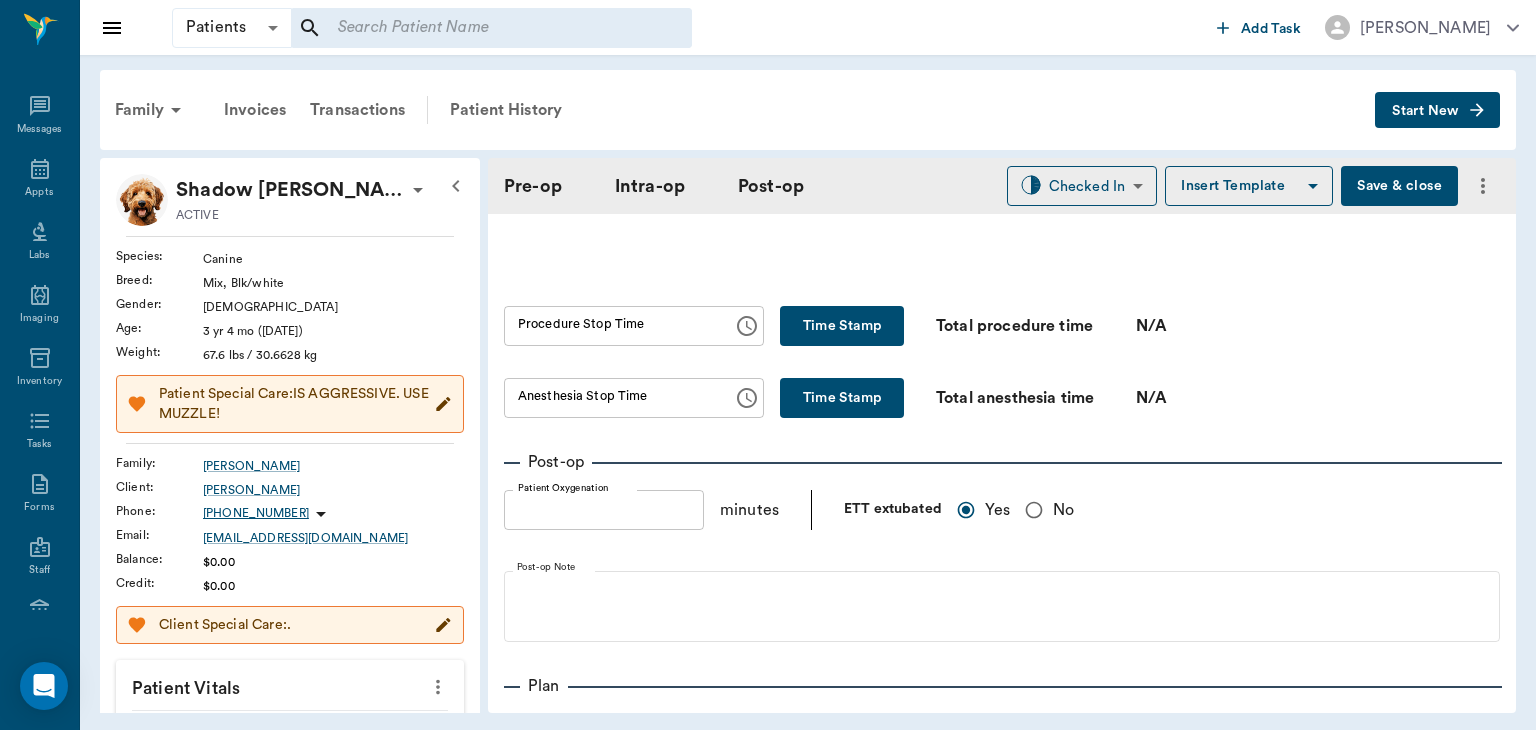 scroll, scrollTop: 1203, scrollLeft: 0, axis: vertical 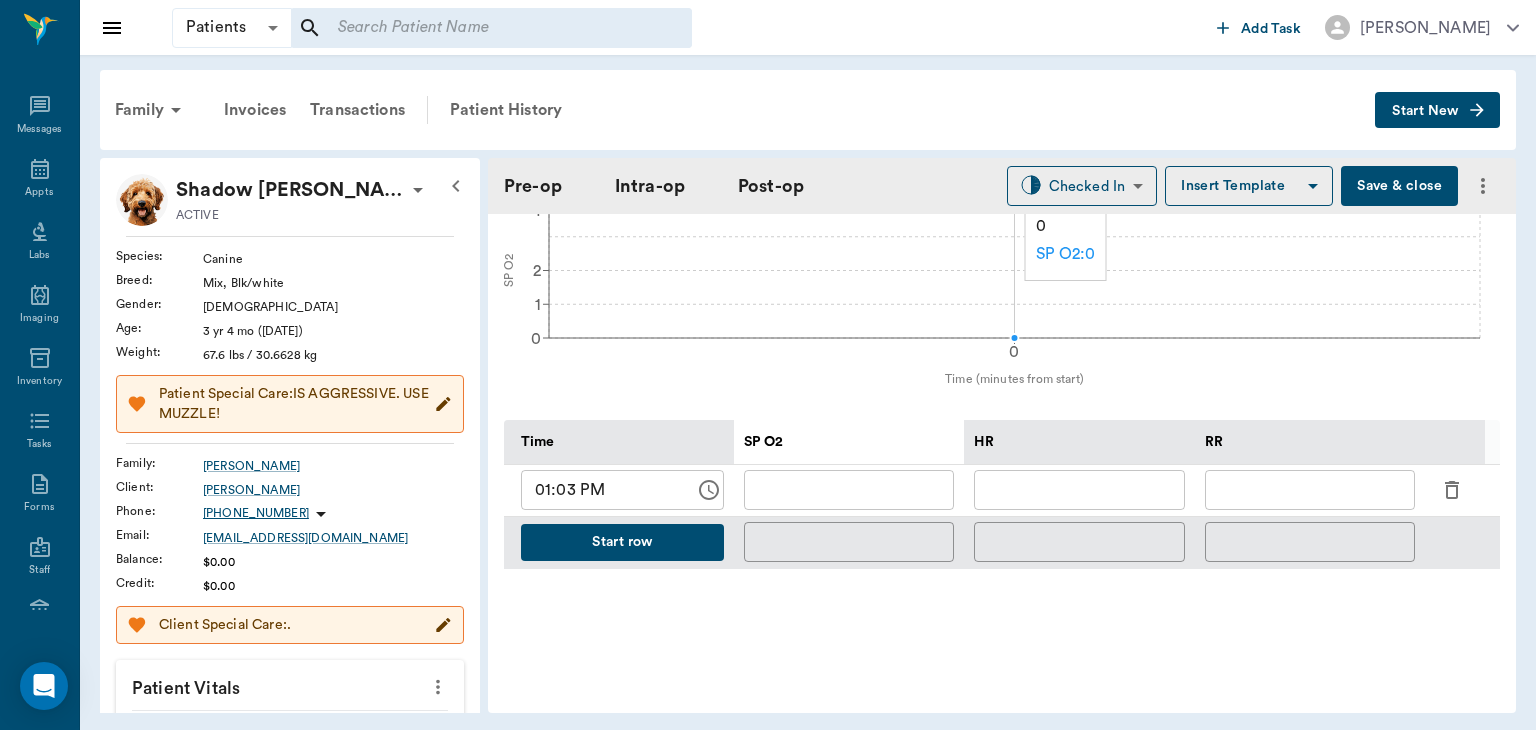 click 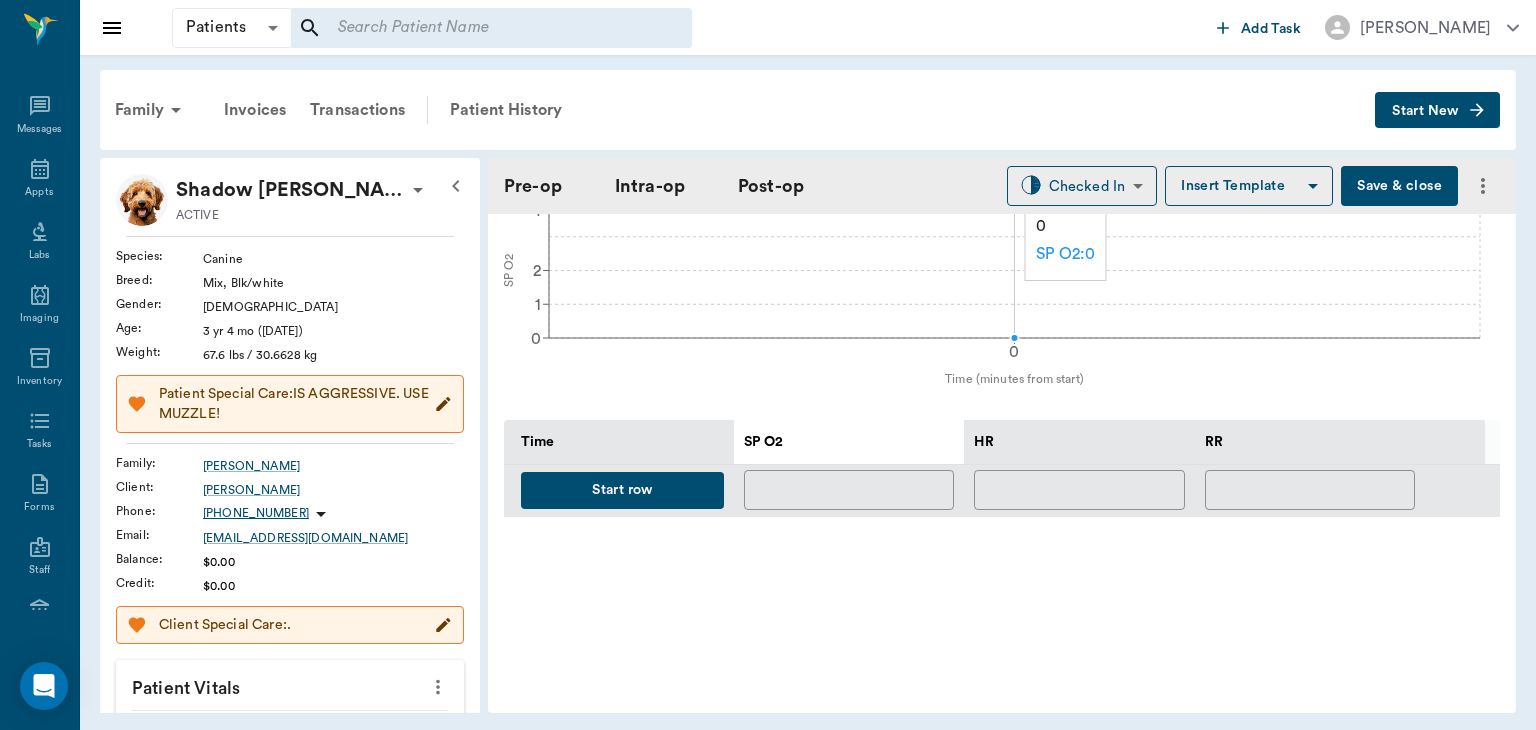 click on "Start row" at bounding box center [622, 490] 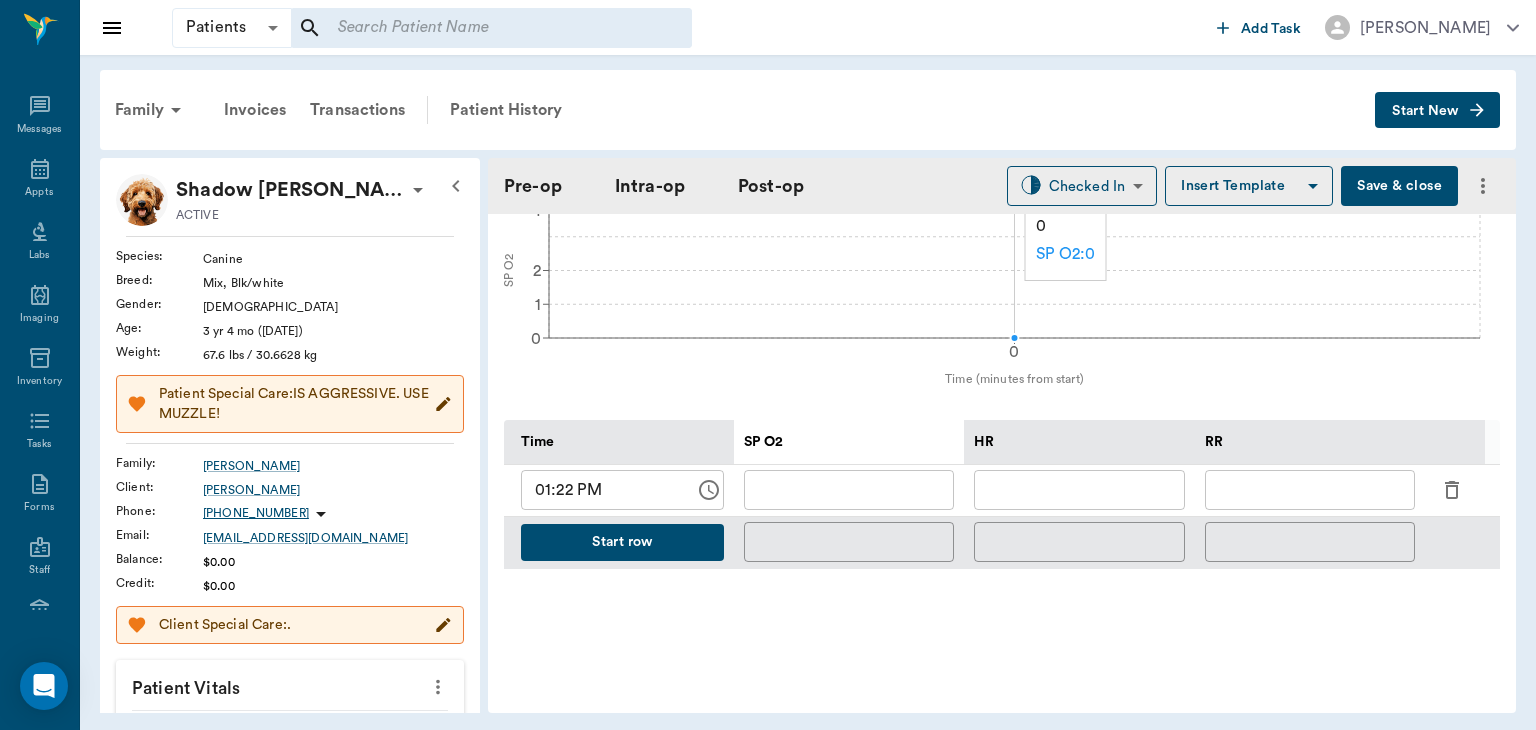 click 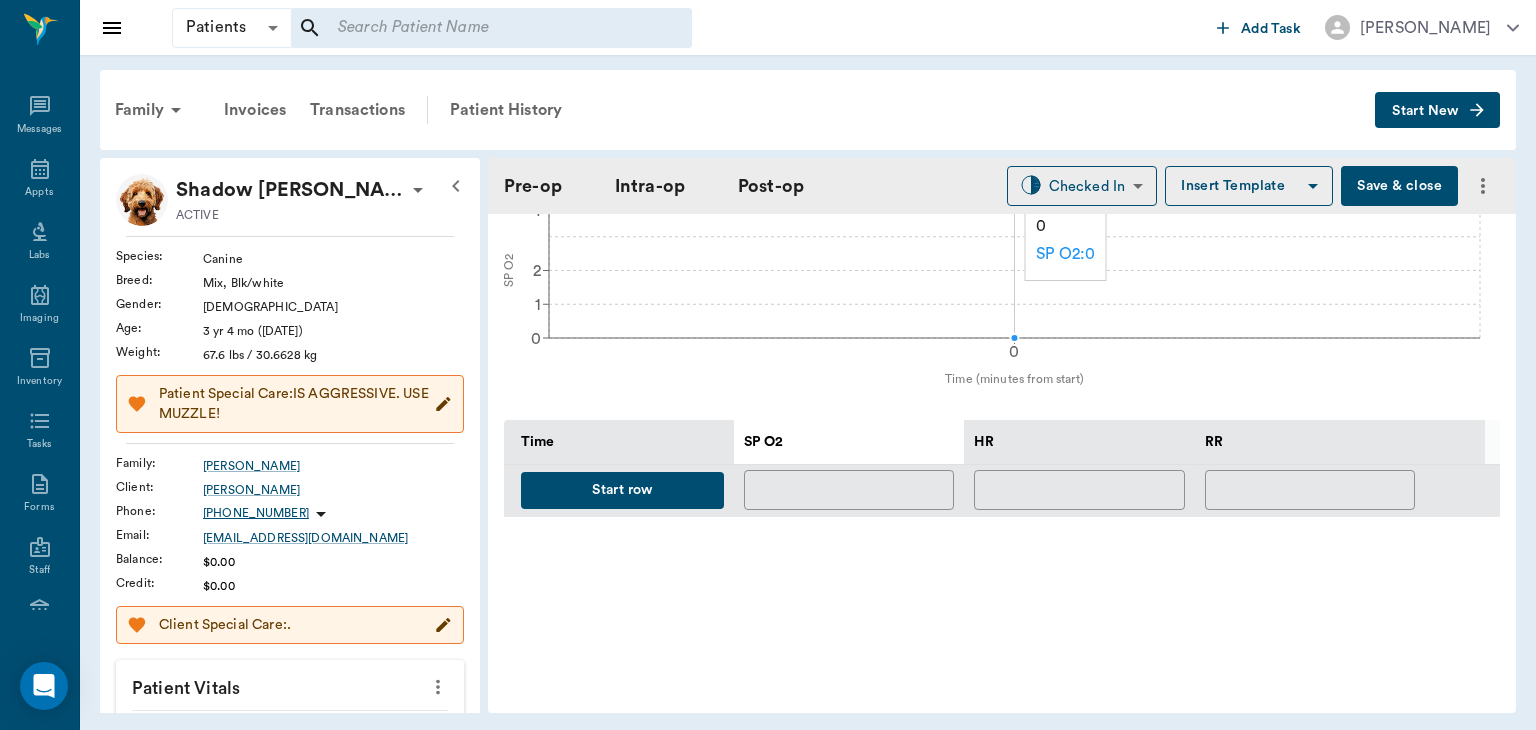 click on "Start row" at bounding box center [622, 490] 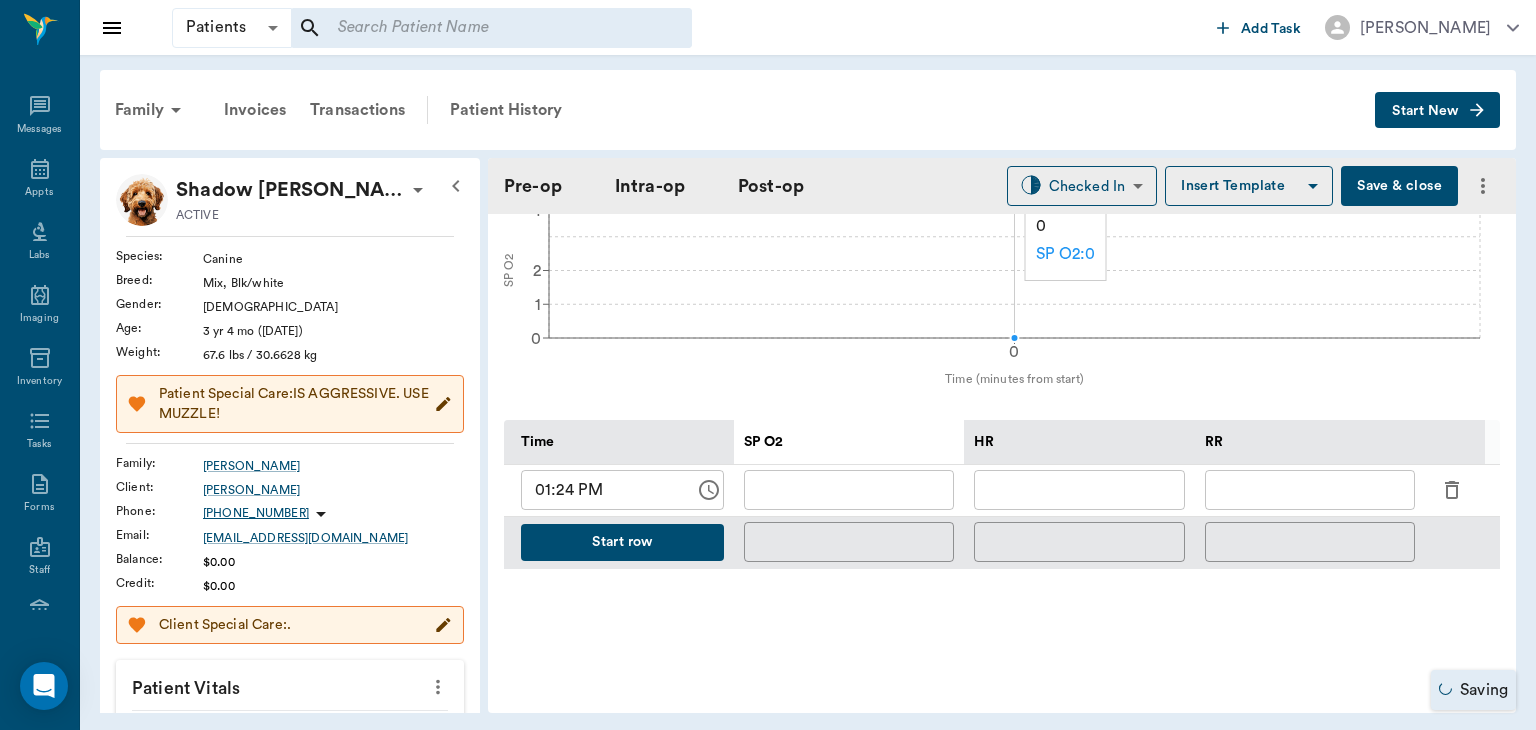 click at bounding box center [1310, 490] 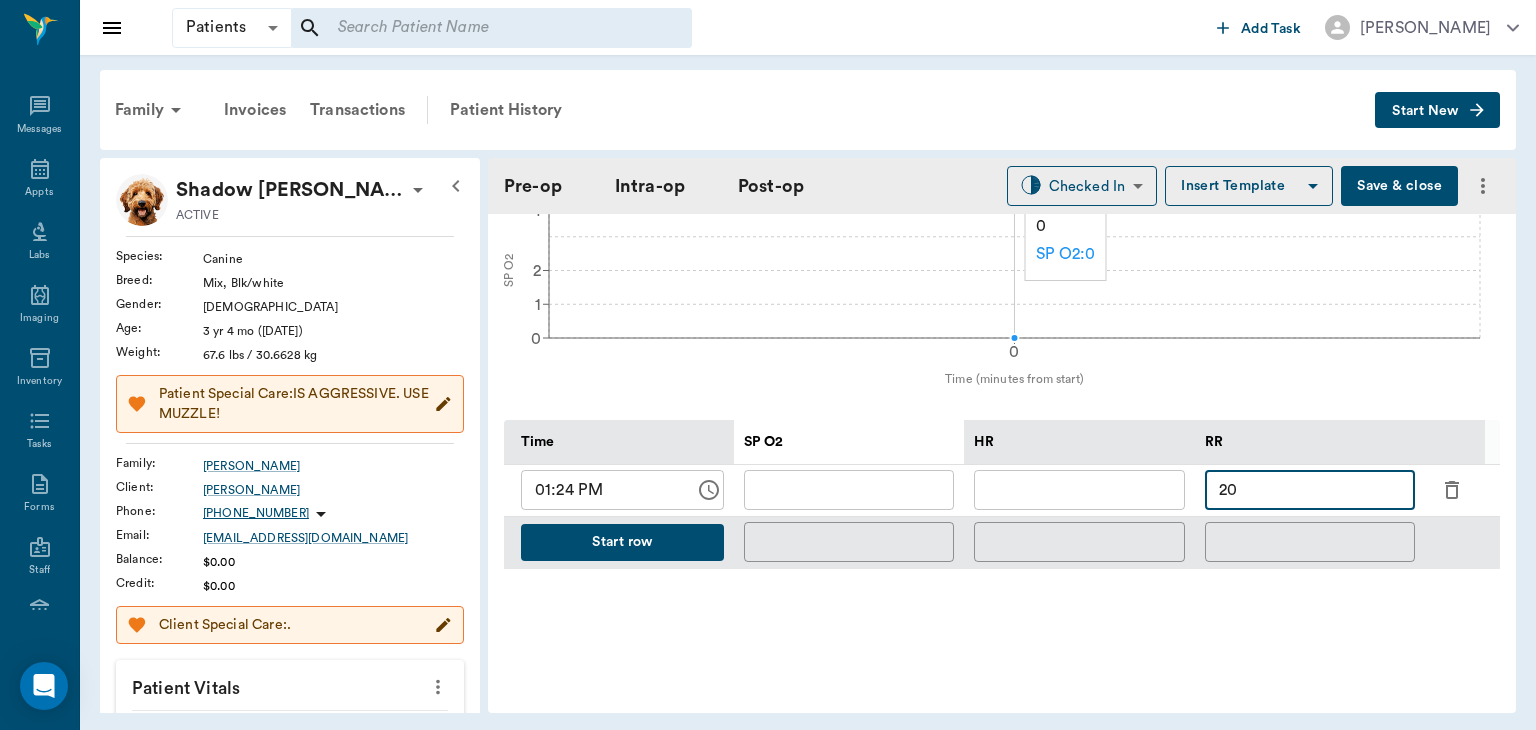 type on "20" 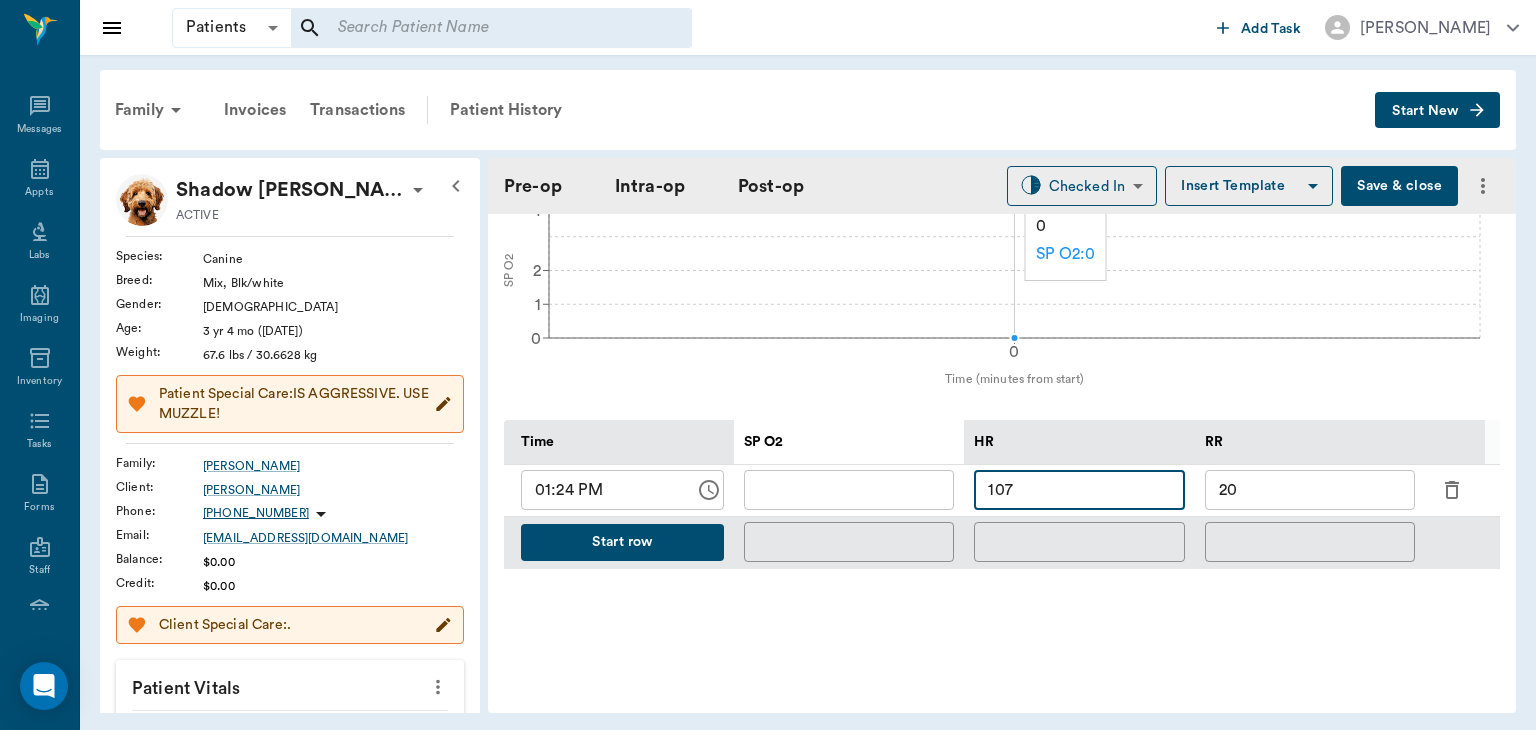type on "107" 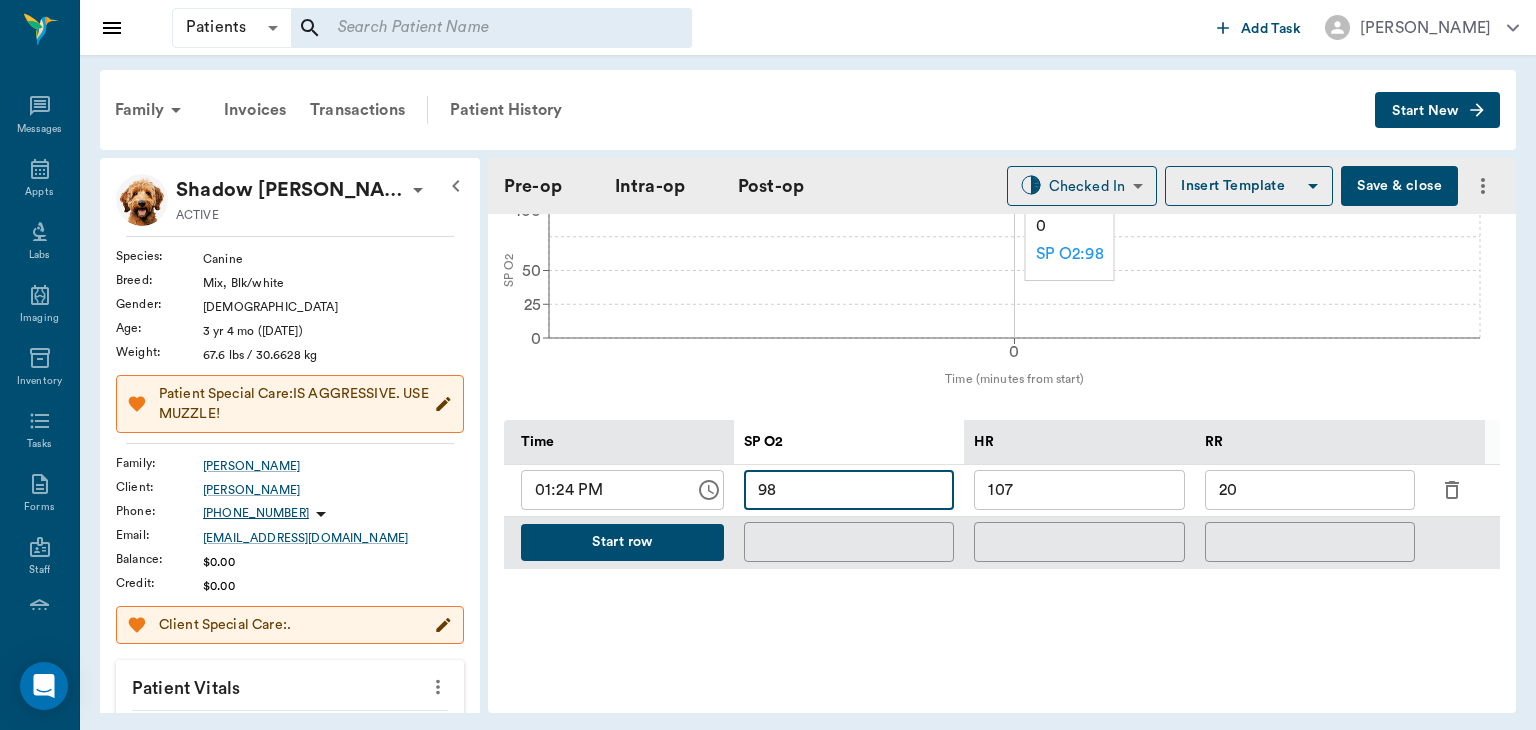 type on "98" 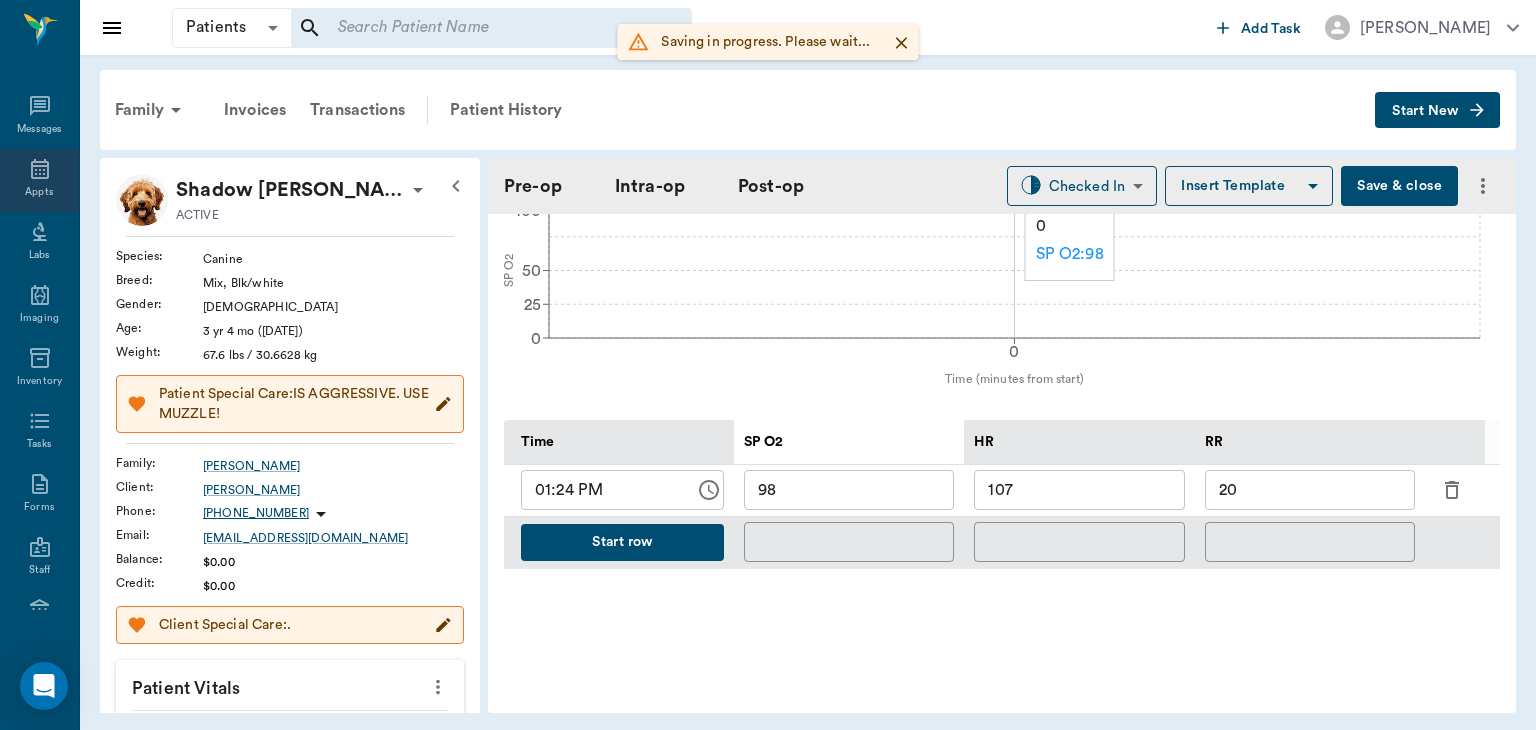 click 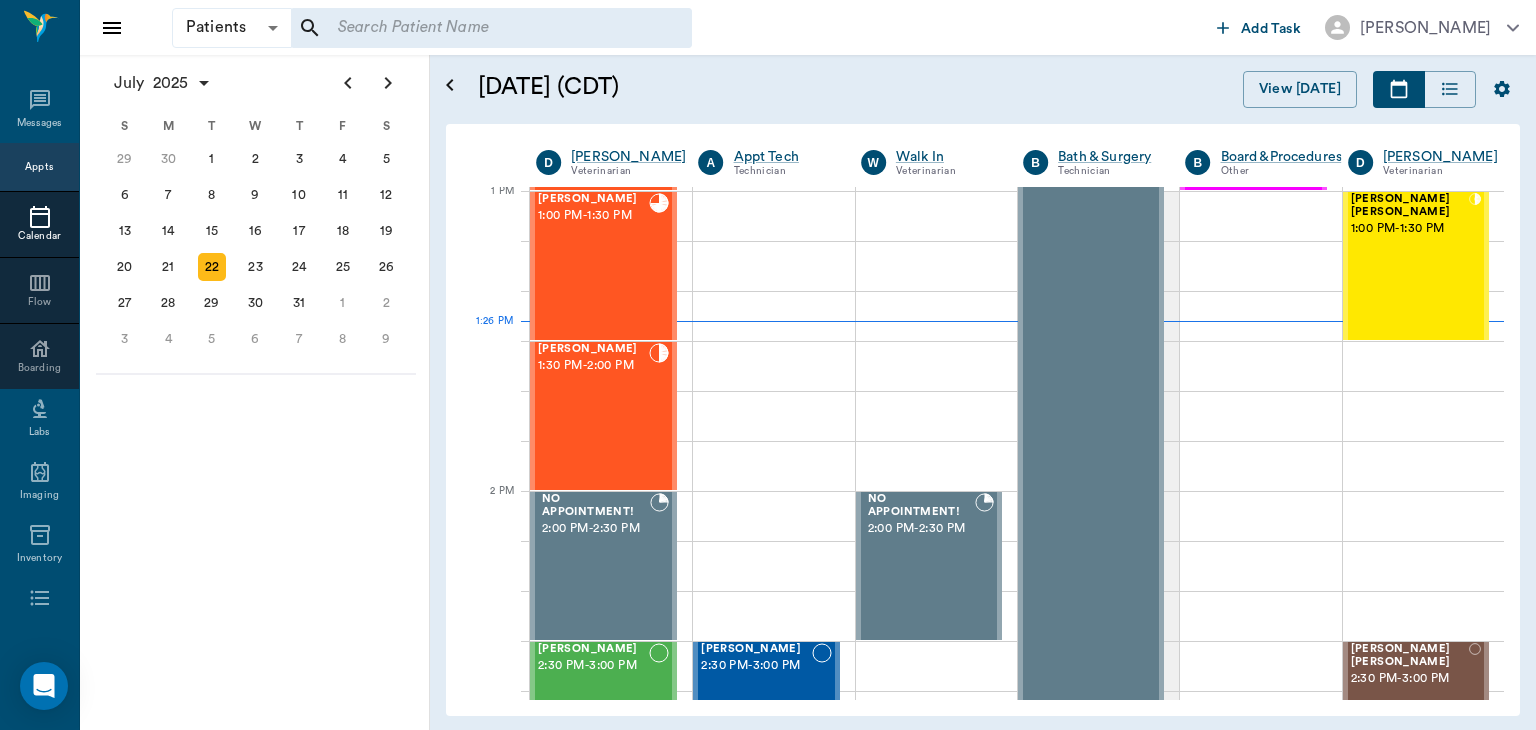 scroll, scrollTop: 1504, scrollLeft: 0, axis: vertical 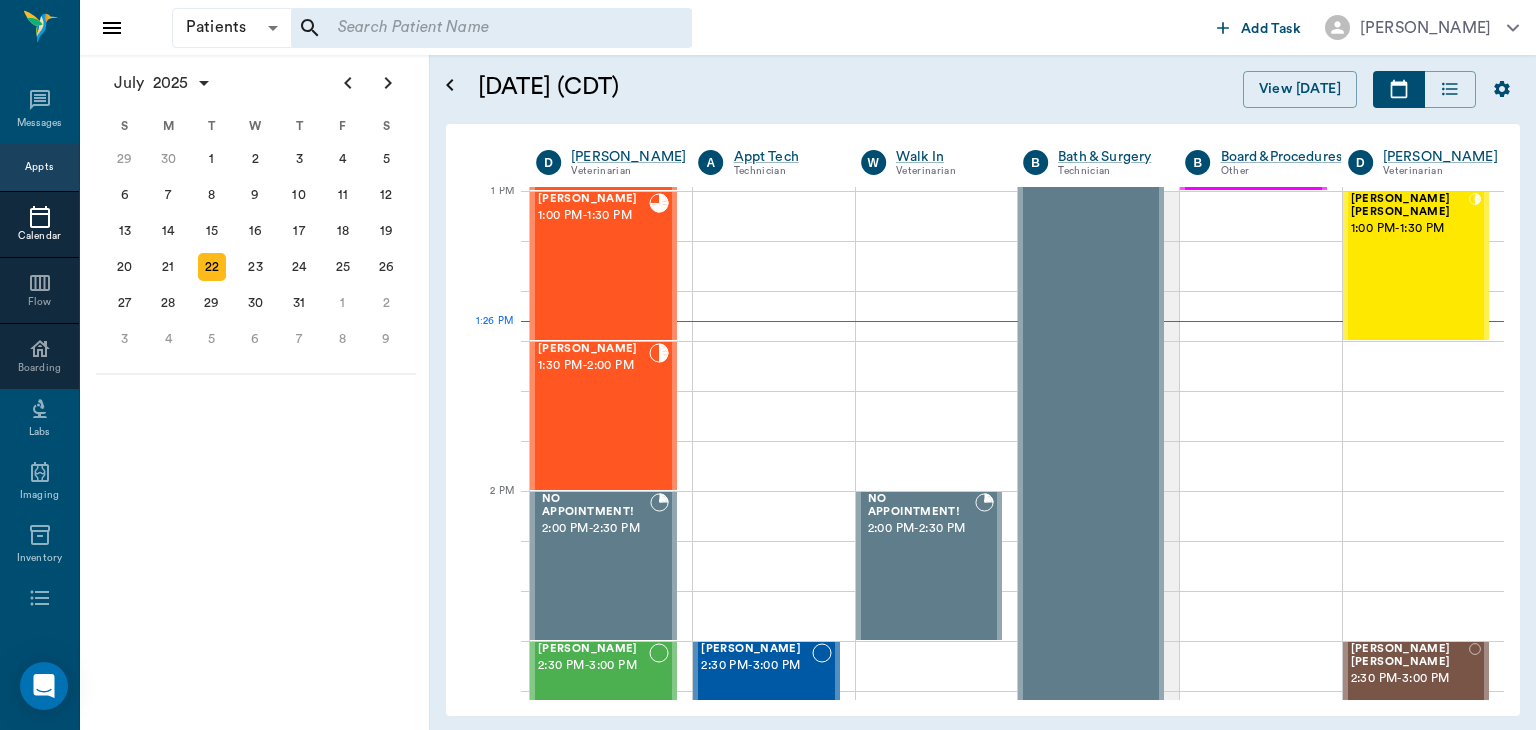 click on "[PERSON_NAME] 1:30 PM  -  2:00 PM" at bounding box center [593, 416] 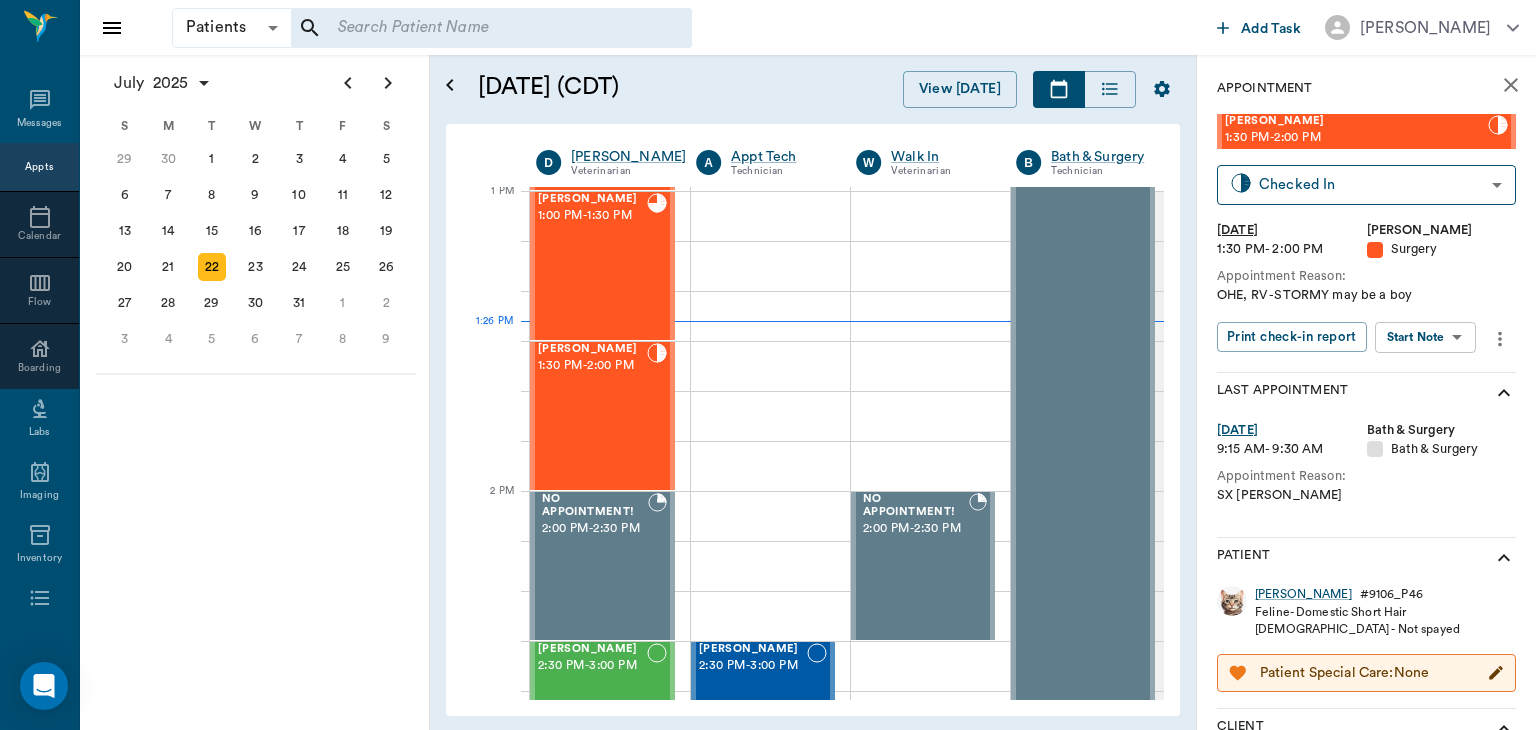 click on "Patients Patients ​ ​ Add Task Dr. Bert Ellsworth Nectar Messages Appts Calendar Flow Boarding Labs Imaging Inventory Tasks Forms Staff Reports Lookup Settings July 2025 S M T W T F S Jun 1 2 3 4 5 6 7 8 9 10 11 12 13 14 15 16 17 18 19 20 21 22 23 24 25 26 27 28 29 30 Jul 1 2 3 4 5 6 7 8 9 10 11 12 S M T W T F S 29 30 Jul 1 2 3 4 5 6 7 8 9 10 11 12 13 14 15 16 17 18 19 20 21 22 23 24 25 26 27 28 29 30 31 Aug 1 2 3 4 5 6 7 8 9 S M T W T F S 27 28 29 30 31 Aug 1 2 3 4 5 6 7 8 9 10 11 12 13 14 15 16 17 18 19 20 21 22 23 24 25 26 27 28 29 30 31 Sep 1 2 3 4 5 6 July 22, 2025 (CDT) View Today July 2025 Today 22 Tue Jul 2025 D Dr. Bert Ellsworth Veterinarian A Appt Tech Technician W Walk In Veterinarian B Bath & Surgery Technician B Board &Procedures Other D Dr. Kindall Jones Veterinarian 8 AM 9 AM 10 AM 11 AM 12 PM 1 PM 2 PM 3 PM 4 PM 5 PM 6 PM 7 PM 8 PM 1:26 PM Zans Prissy Baker Murdock 8:00 AM  -  8:30 AM LCR Emolee Murdock 8:00 AM  -  8:30 AM Donna Woods Murdock 8:00 AM  -  8:30 AM Patches Murdock 8:30 AM  -" at bounding box center (768, 365) 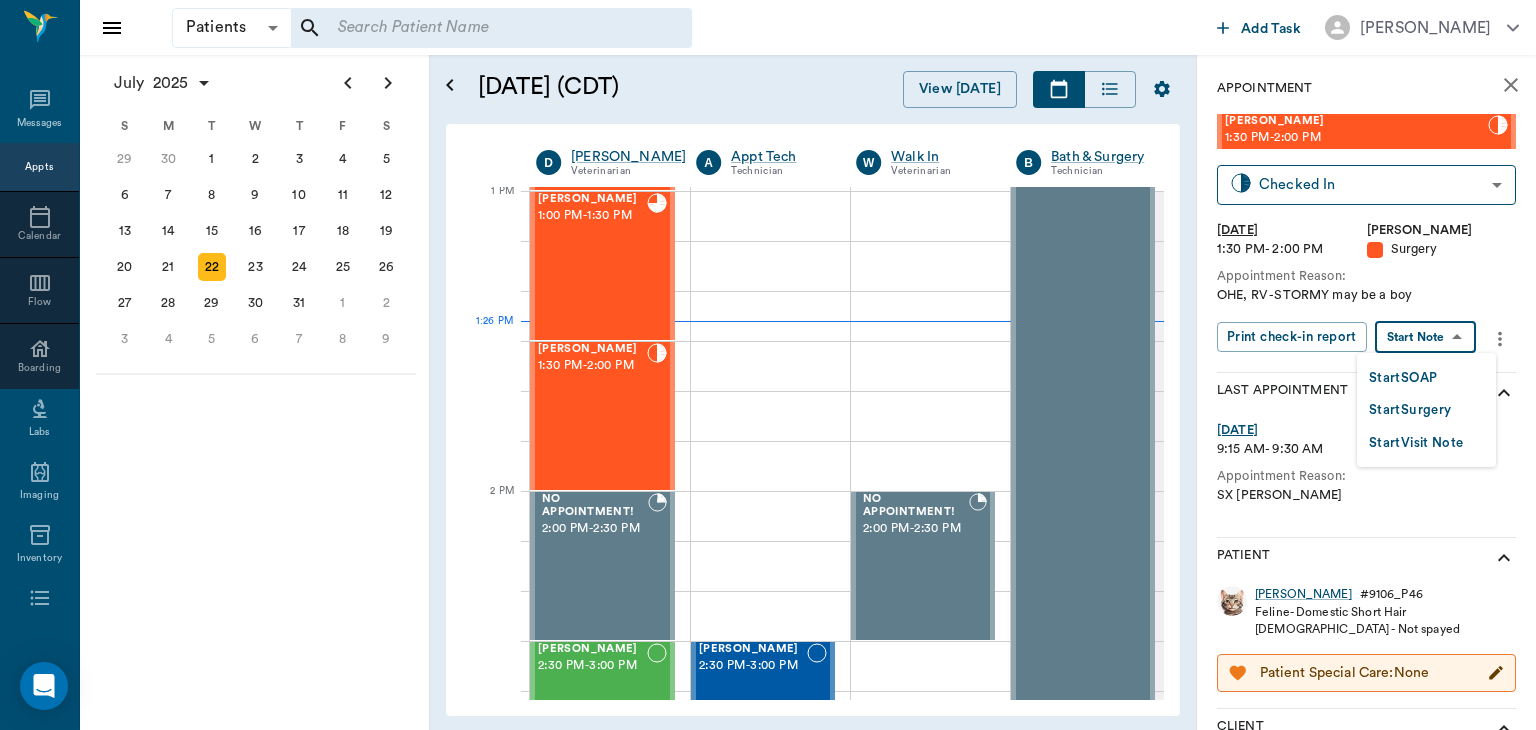 click on "Start  Surgery" at bounding box center (1410, 410) 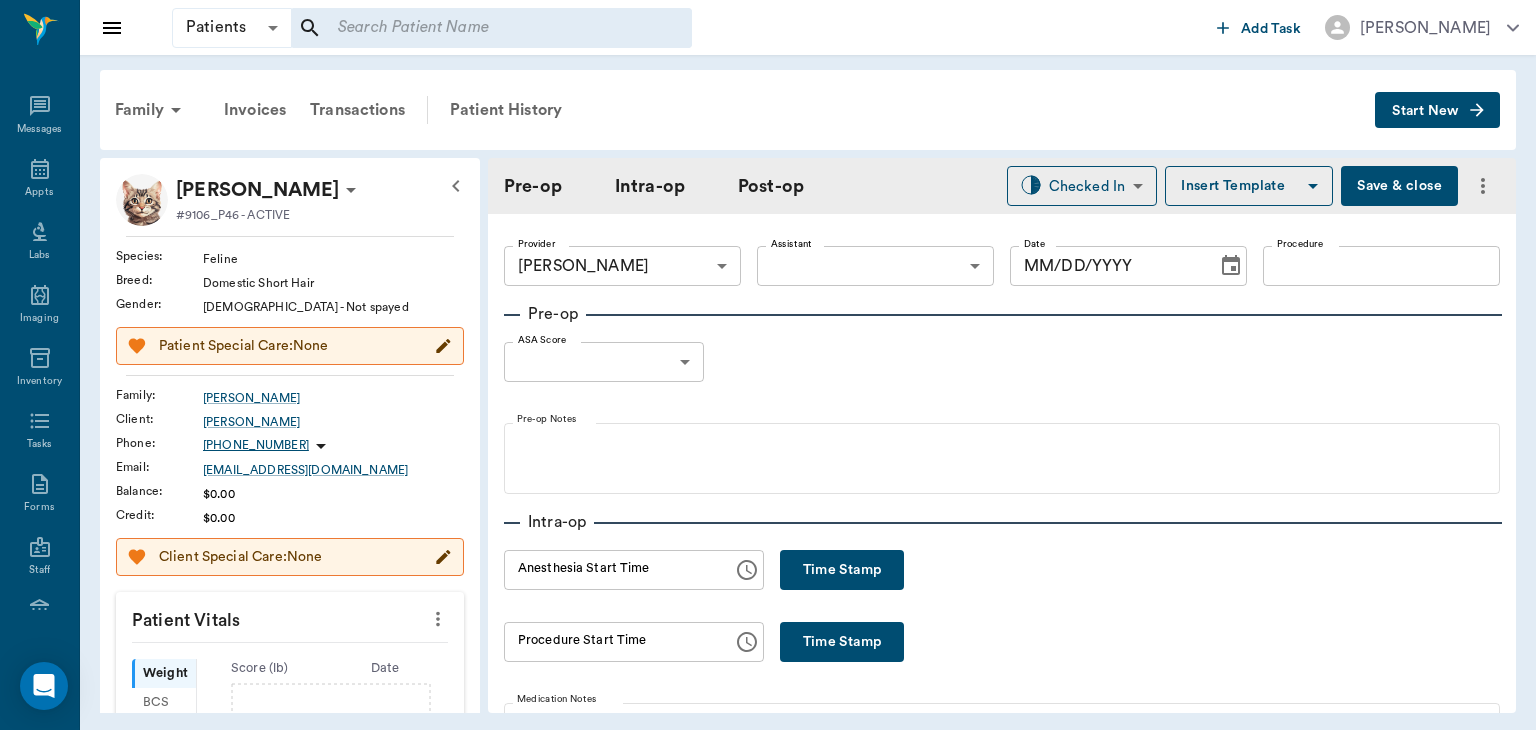 type on "63ec2f075fda476ae8351a4d" 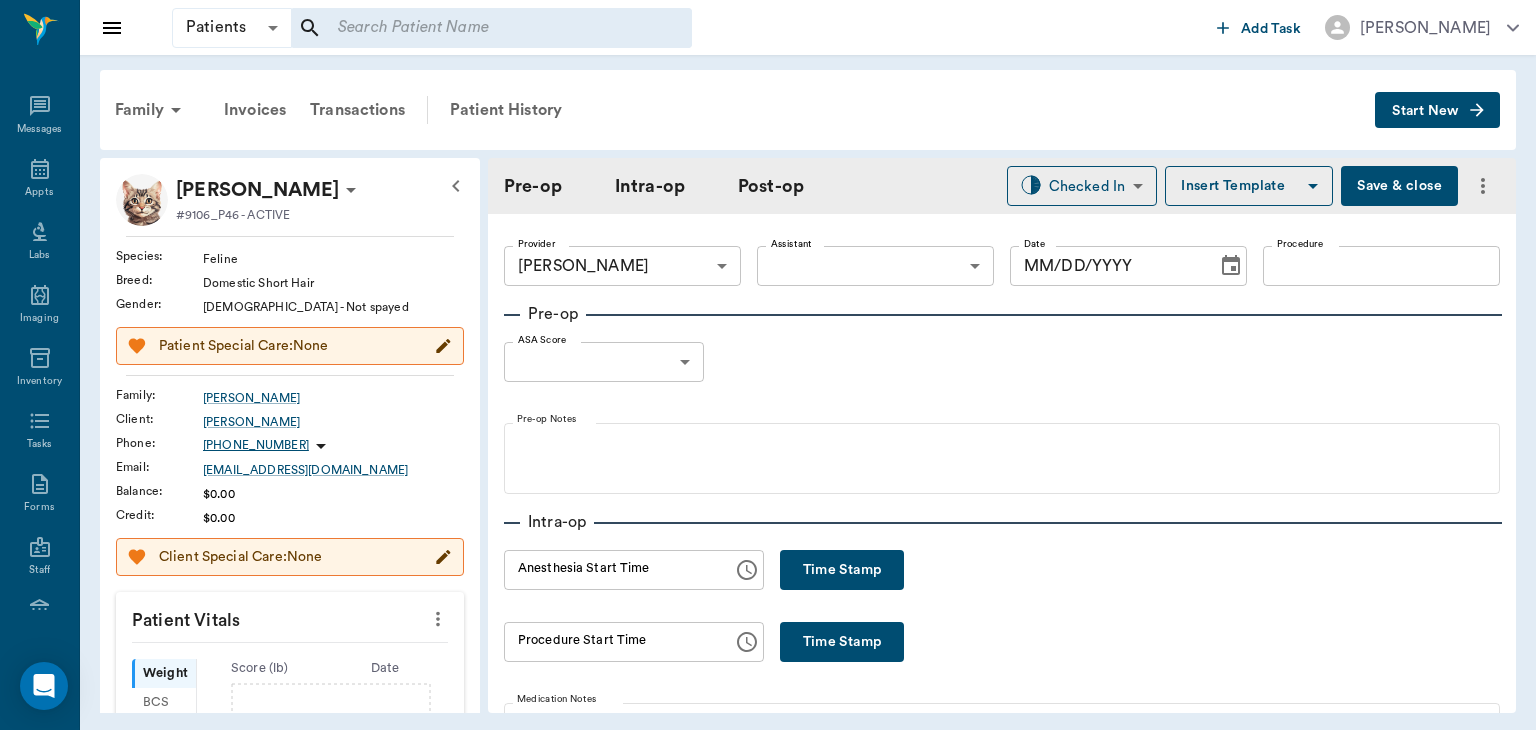 type on "[DATE]" 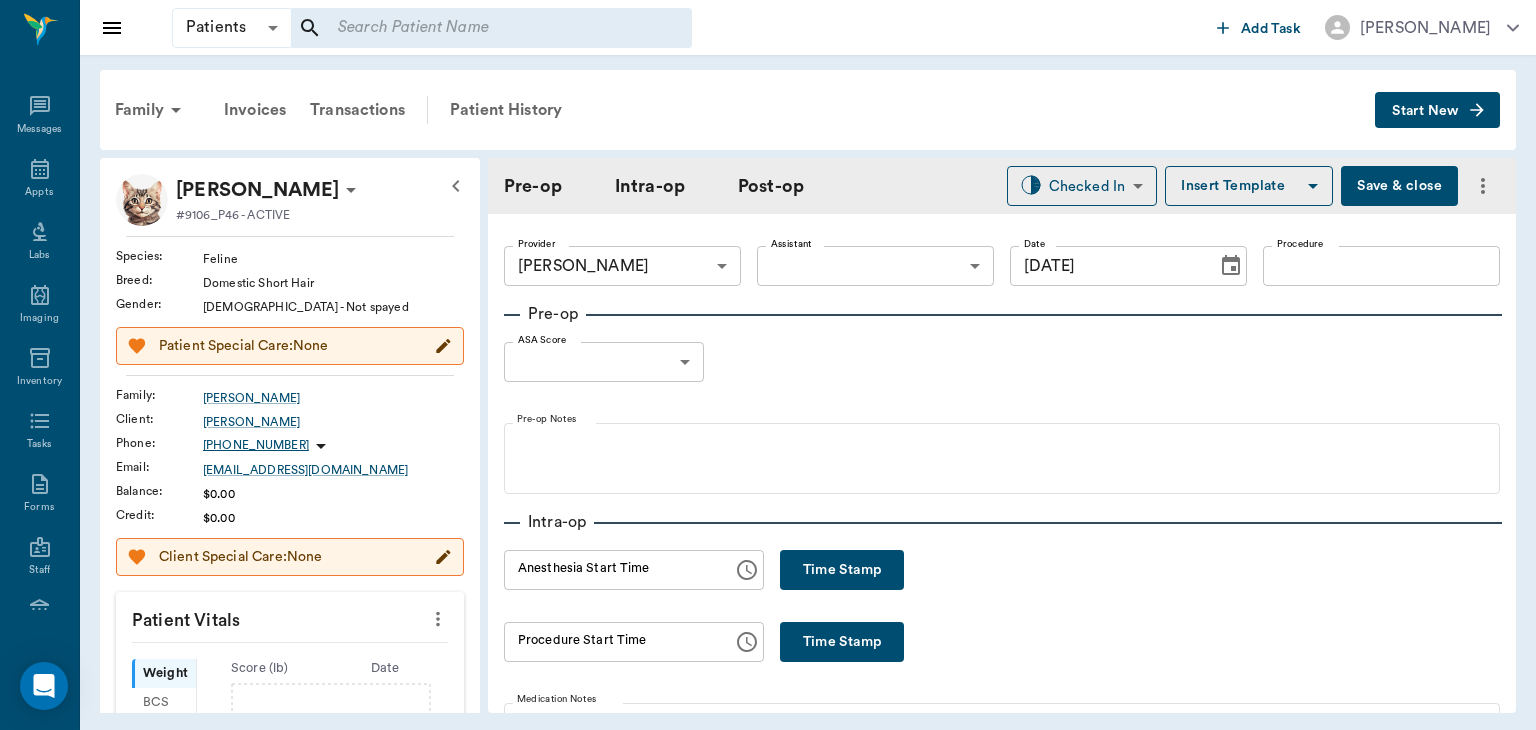 click on "Patients Patients ​ ​ Add Task Dr. Bert Ellsworth Nectar Messages Appts Labs Imaging Inventory Tasks Forms Staff Reports Lookup Settings Family Invoices Transactions Patient History Start New SARAH Davis #9106_P46    -    ACTIVE   Species : Feline Breed : Domestic Short Hair Gender : Female - Not spayed Patient Special Care:  None Family : Davis Client : Darnell Davis Phone : (903) 728-5733 Email : CCVC75551@gmail.com Balance : $0.00 Credit : $0.00 Client Special Care:  None Patient Vitals Weight BCS HR Temp Resp BP Dia Pain Perio Score ( lb ) Date Ongoing diagnosis Current Rx Reminders Upcoming appointments Surgery 07/22/25 Schedule Appointment Pre-op Intra-op Post-op Checked In CHECKED_IN ​ Insert Template  Save & close Provider Dr. Bert Ellsworth 63ec2f075fda476ae8351a4d Provider Assistant ​ Assistant Date 07/22/2025 Date Procedure Procedure Pre-op ASA Score ​ null ASA Score Pre-op Notes Intra-op Anesthesia Start Time Anesthesia Start Time Time Stamp Procedure Start Time Procedure Start Time" at bounding box center (768, 365) 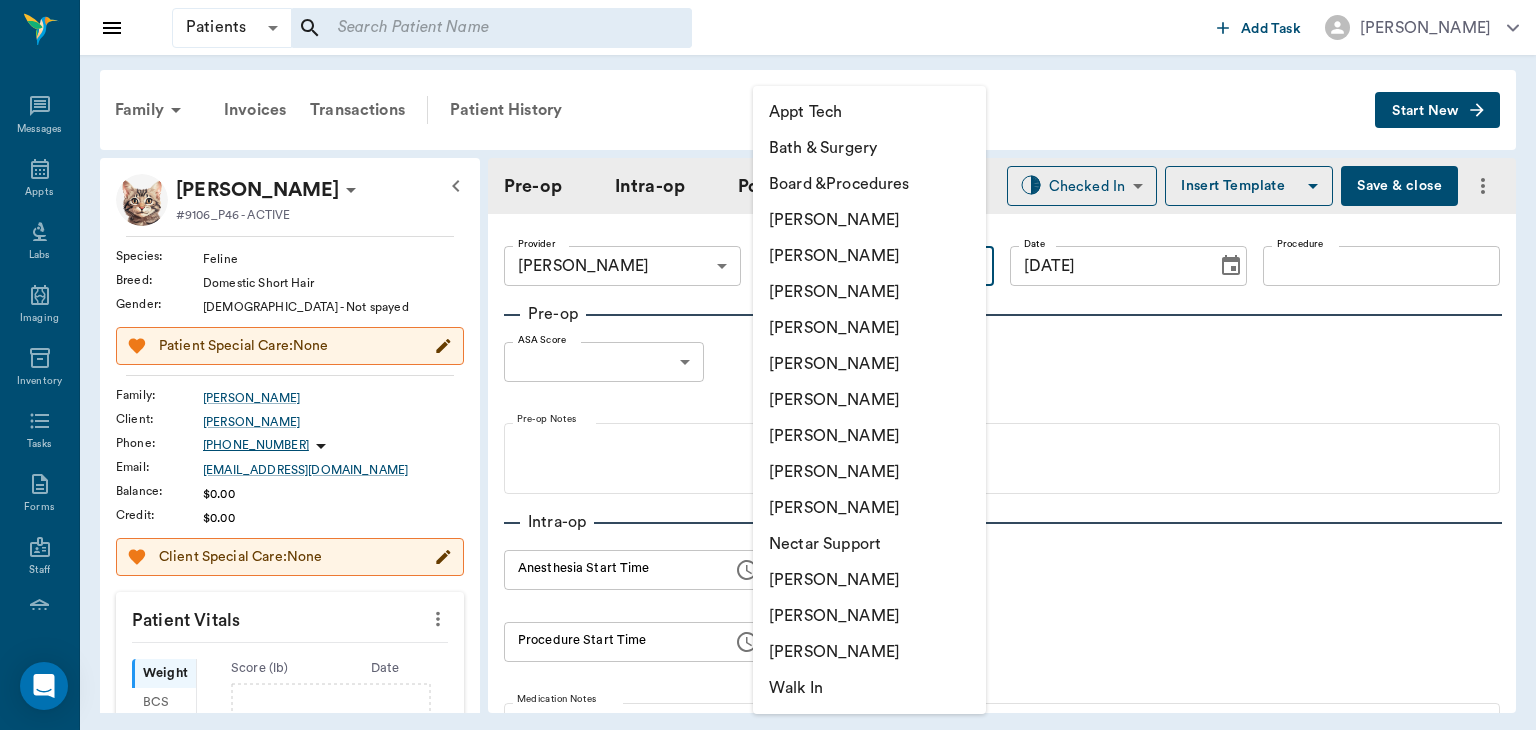 click on "[PERSON_NAME]" at bounding box center (869, 436) 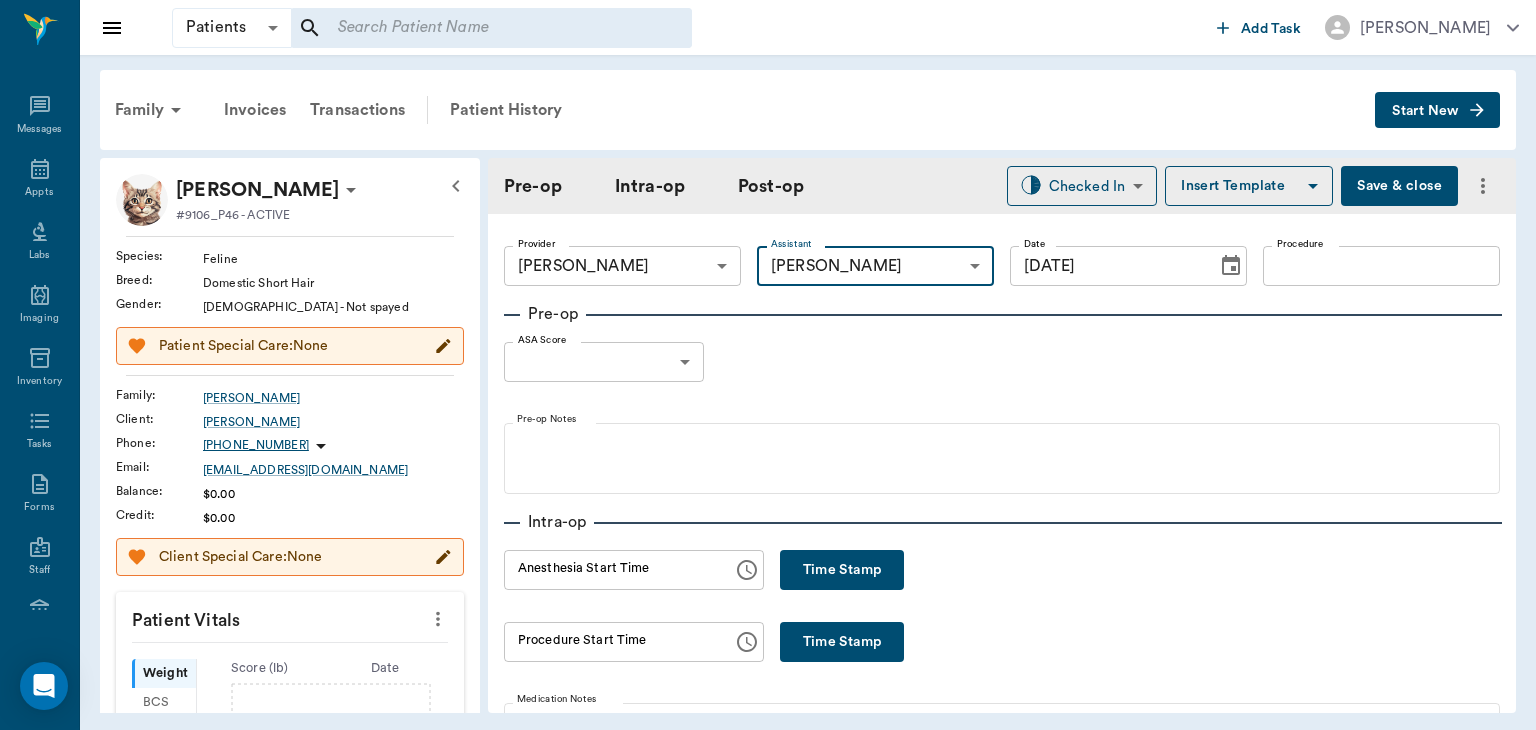 click on "Procedure" at bounding box center (1381, 266) 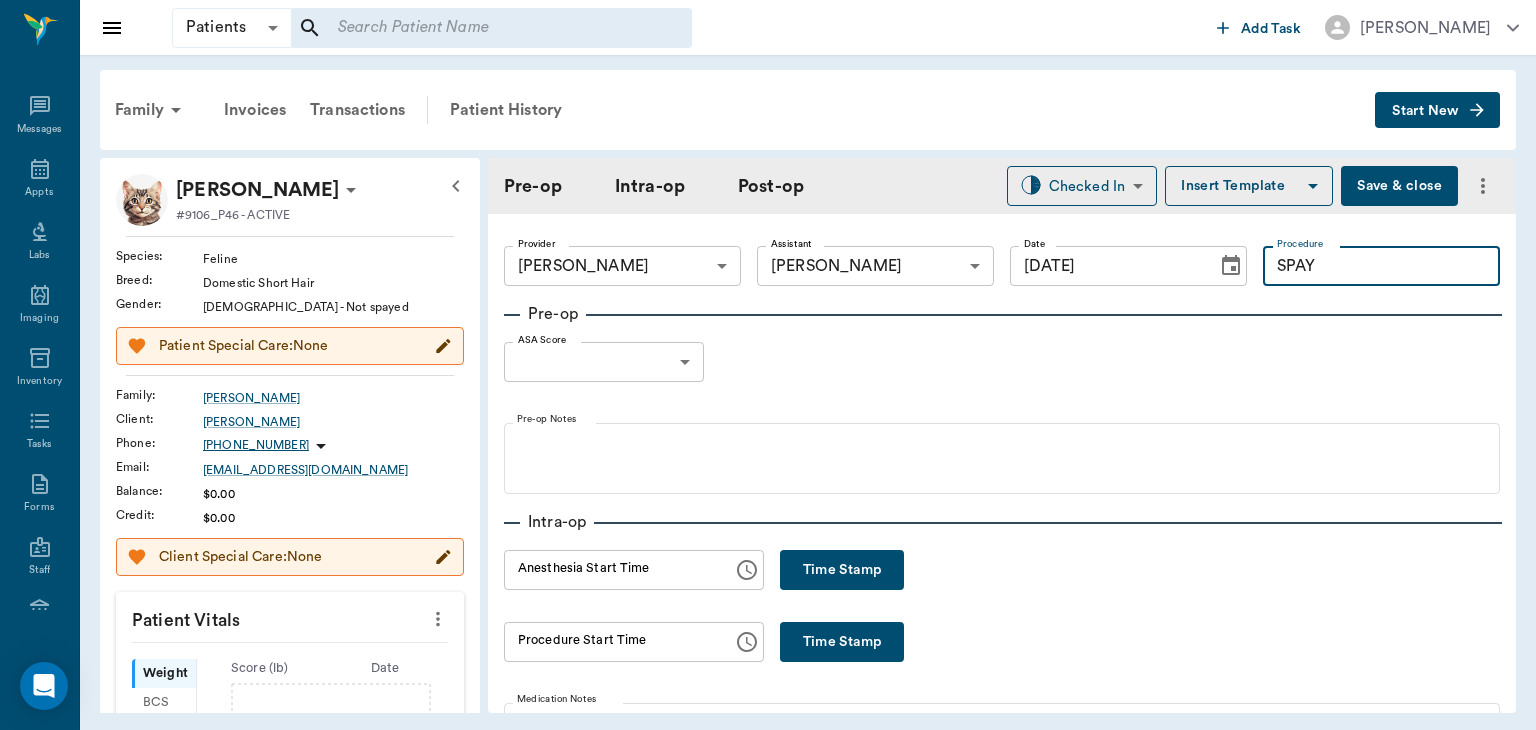 type on "SPAY" 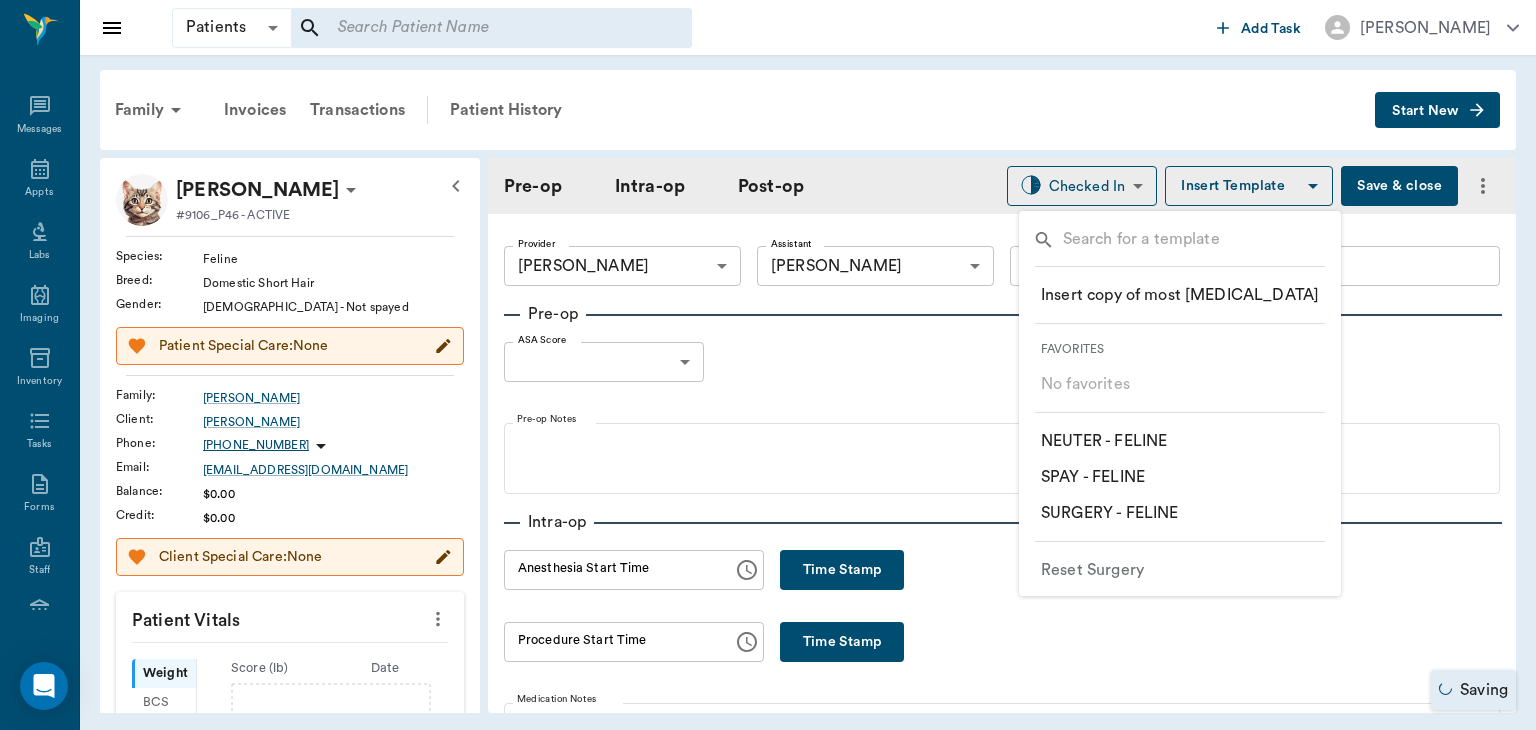 click on "​ SPAY - FELINE" at bounding box center [1093, 477] 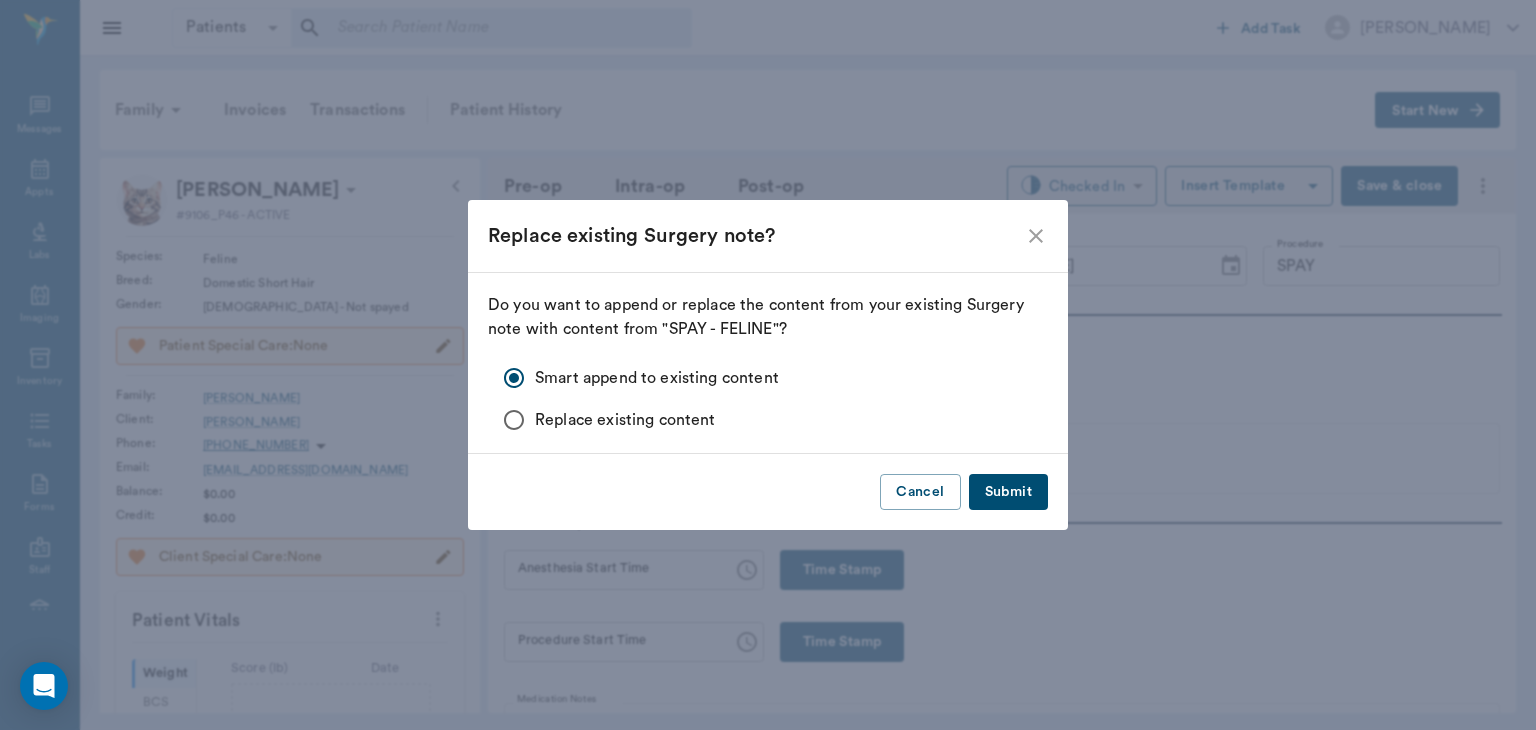 click on "Submit" at bounding box center [1008, 492] 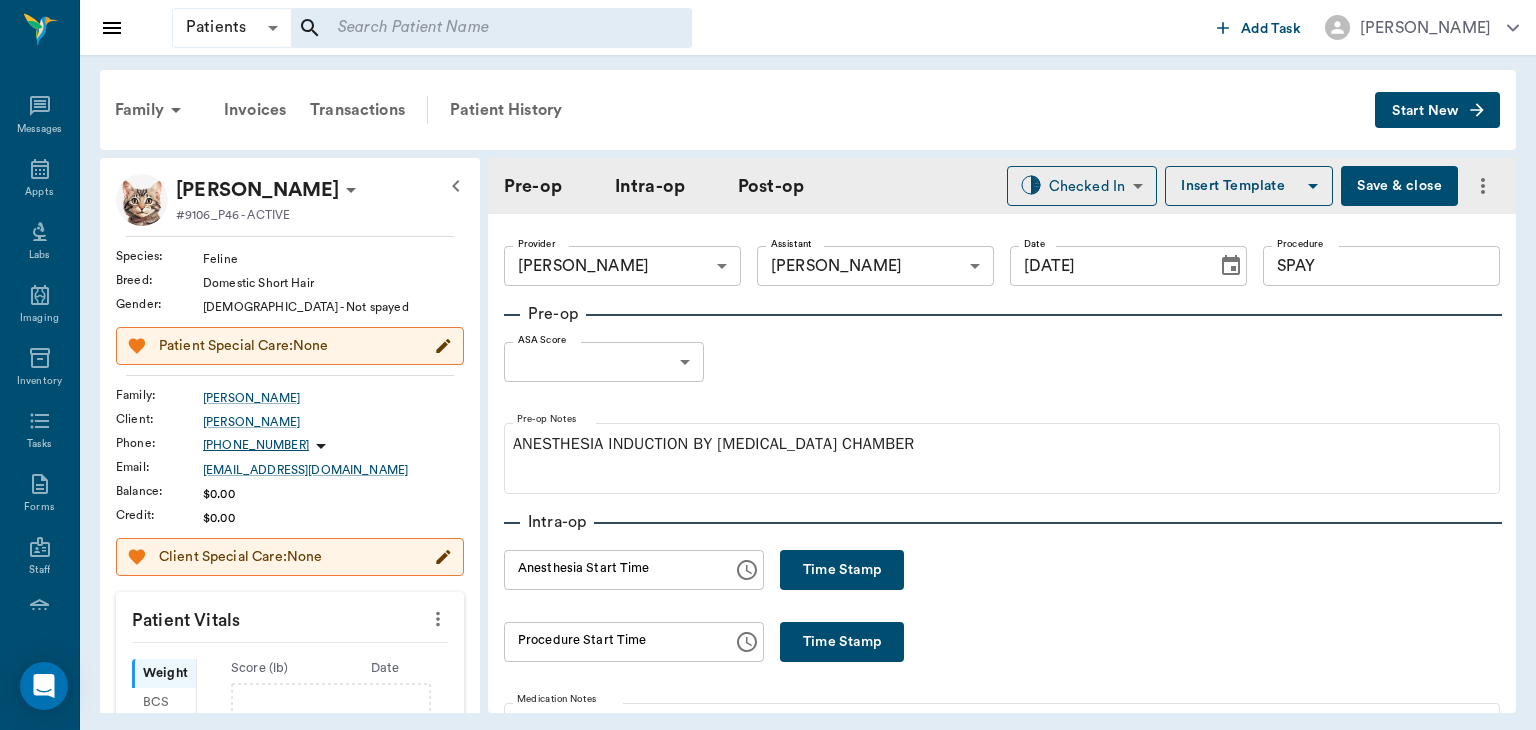 click on "Patients Patients ​ ​ Add Task Dr. Bert Ellsworth Nectar Messages Appts Labs Imaging Inventory Tasks Forms Staff Reports Lookup Settings Family Invoices Transactions Patient History Start New SARAH Davis #9106_P46    -    ACTIVE   Species : Feline Breed : Domestic Short Hair Gender : Female - Not spayed Patient Special Care:  None Family : Davis Client : Darnell Davis Phone : (903) 728-5733 Email : CCVC75551@gmail.com Balance : $0.00 Credit : $0.00 Client Special Care:  None Patient Vitals Weight BCS HR Temp Resp BP Dia Pain Perio Score ( lb ) Date Ongoing diagnosis Current Rx Reminders Upcoming appointments Surgery 07/22/25 Schedule Appointment Pre-op Intra-op Post-op Checked In CHECKED_IN ​ Insert Template  Save & close Provider Dr. Bert Ellsworth 63ec2f075fda476ae8351a4d Provider Assistant Julie Dickerson 63ec2e7e52e12b0ba117b124 Assistant Date 07/22/2025 Date Procedure SPAY Procedure Pre-op ASA Score ​ null ASA Score Pre-op Notes ANESTHESIA INDUCTION BY ISOFLURANE CHAMBER Intra-op Time Stamp HR" at bounding box center [768, 365] 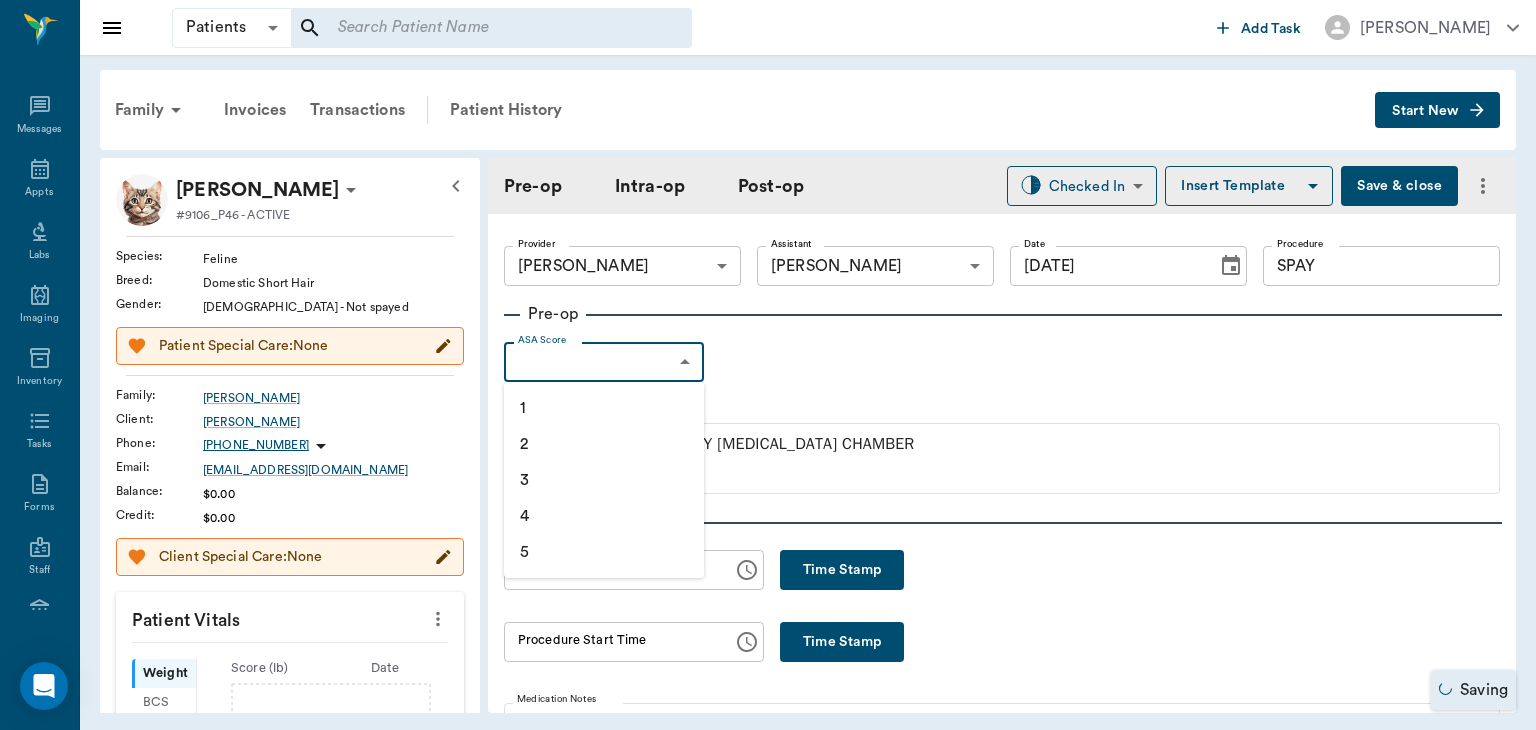 click on "1" at bounding box center [604, 408] 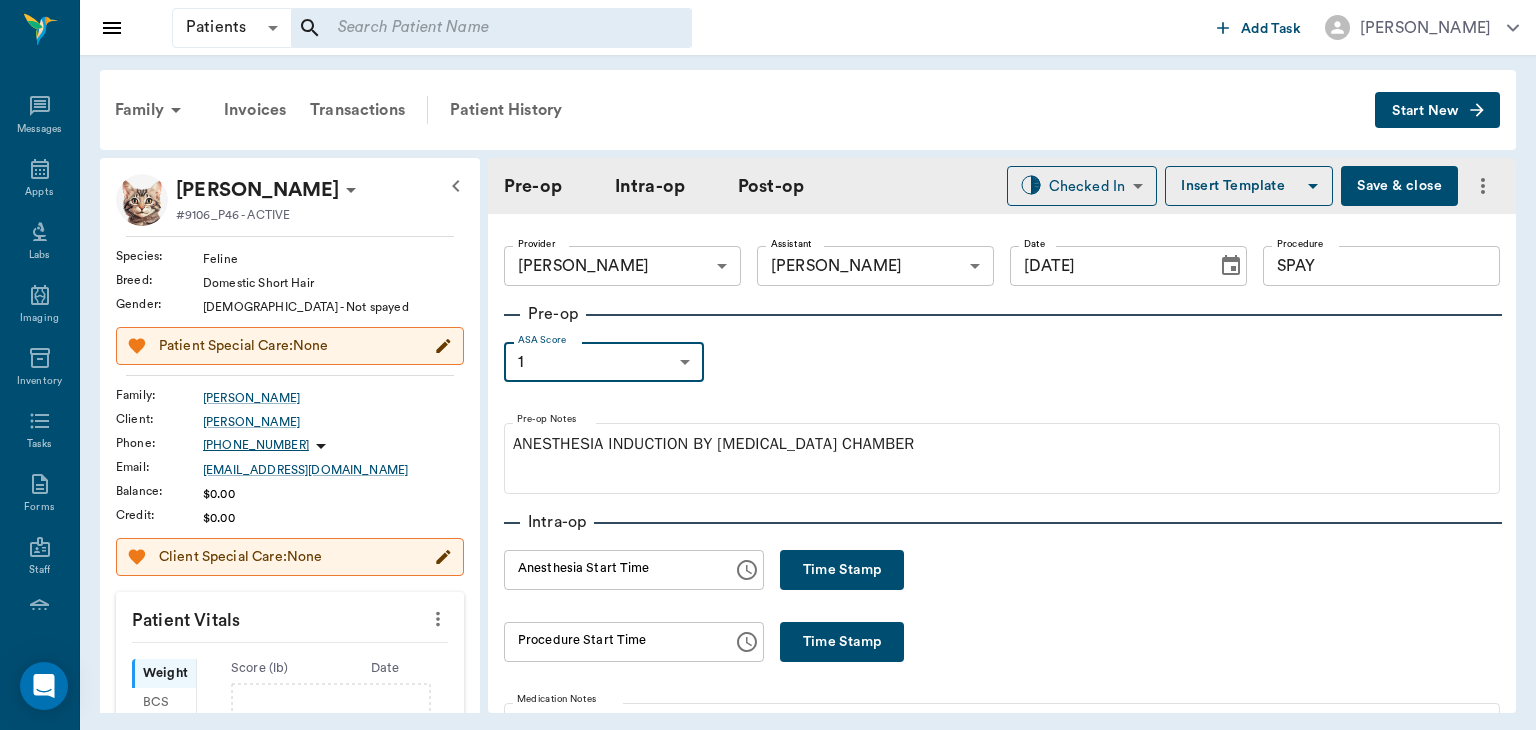click on "Time Stamp" at bounding box center (842, 570) 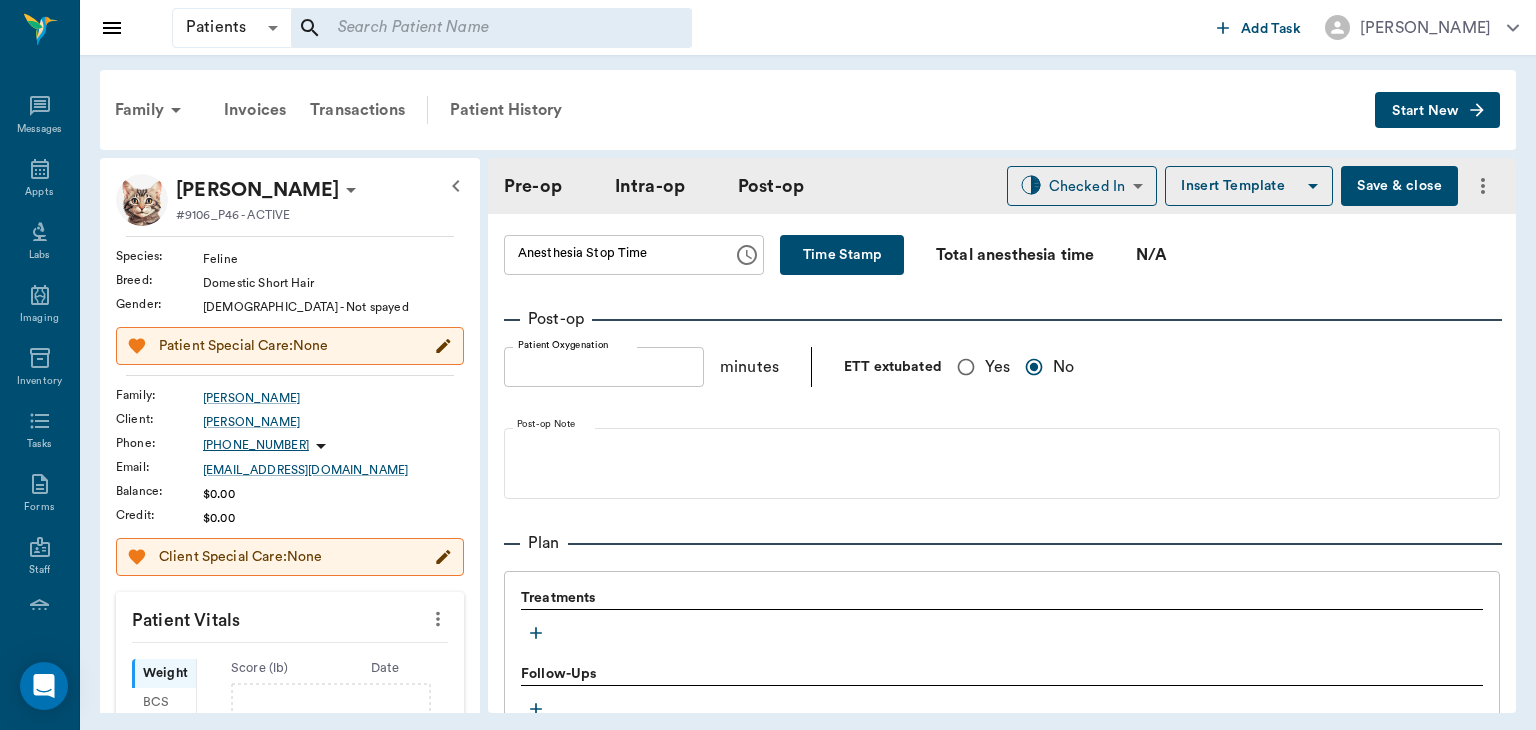 scroll, scrollTop: 1328, scrollLeft: 0, axis: vertical 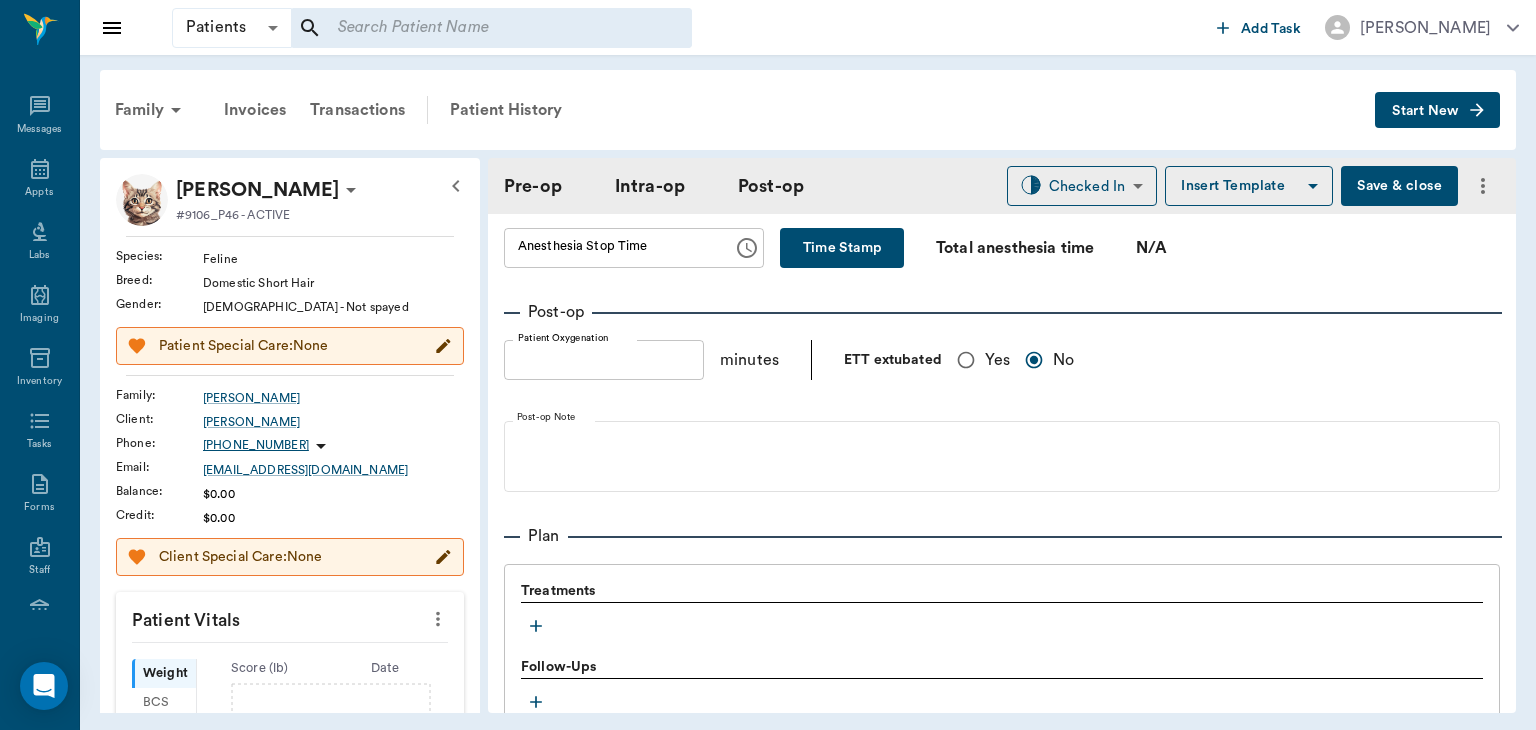 click 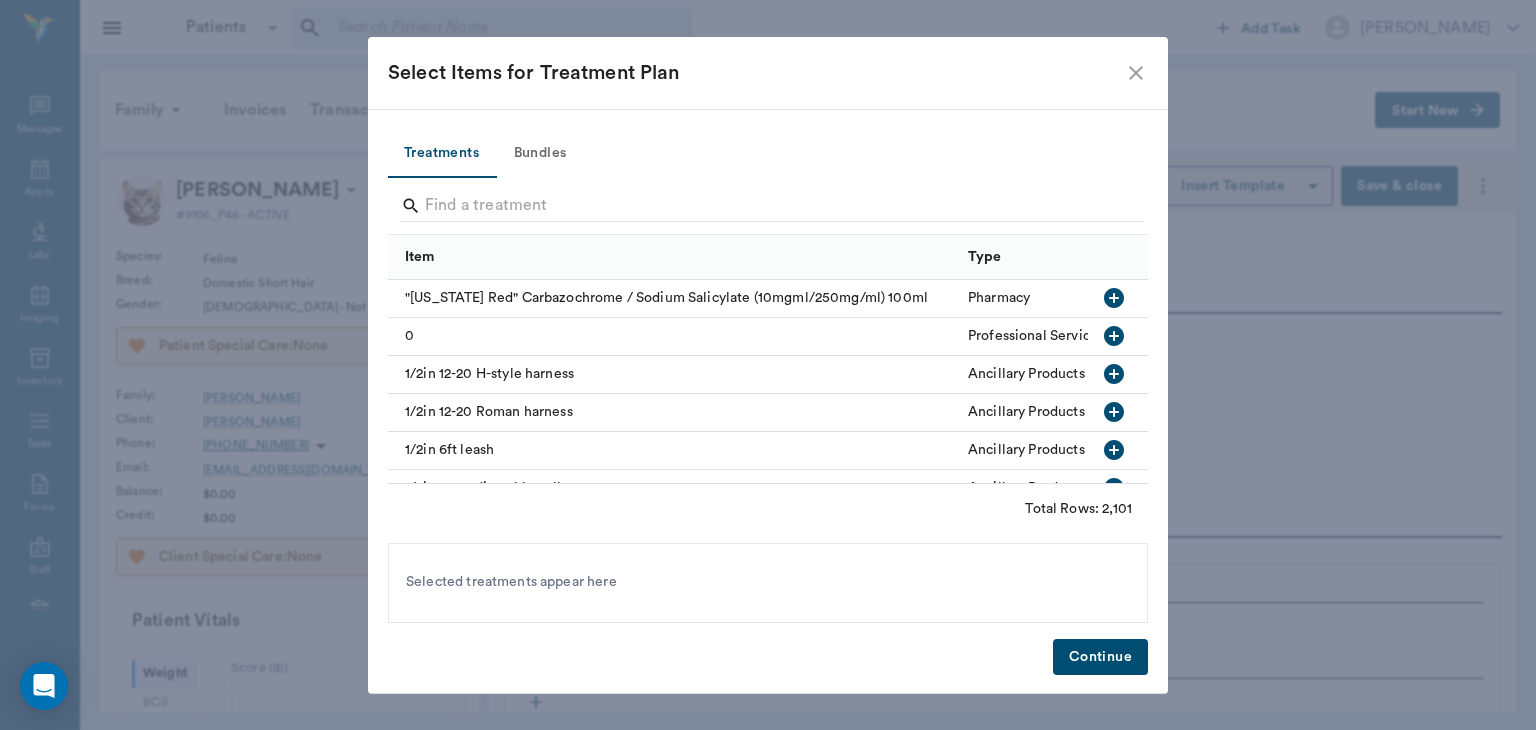 click on "Bundles" at bounding box center [540, 154] 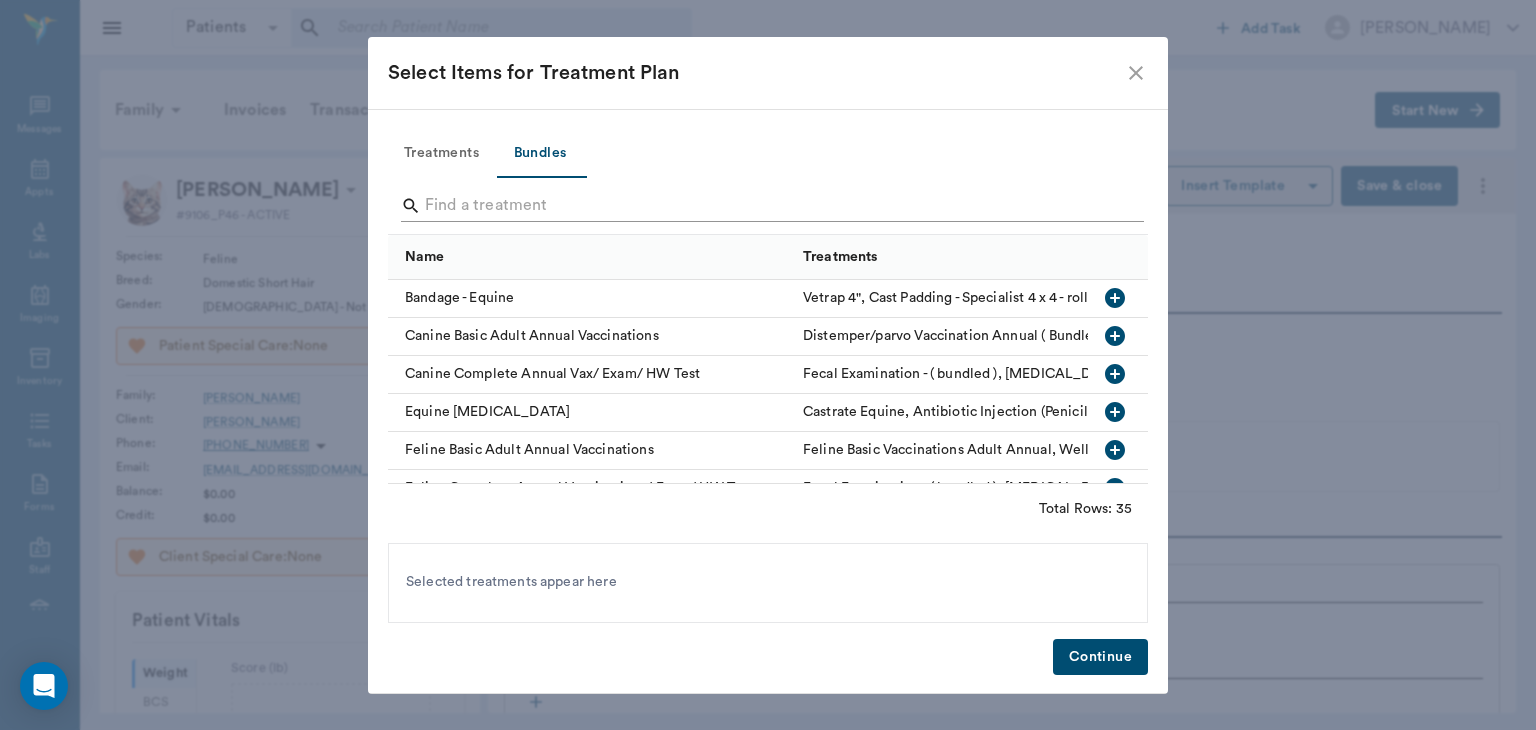 click at bounding box center [769, 206] 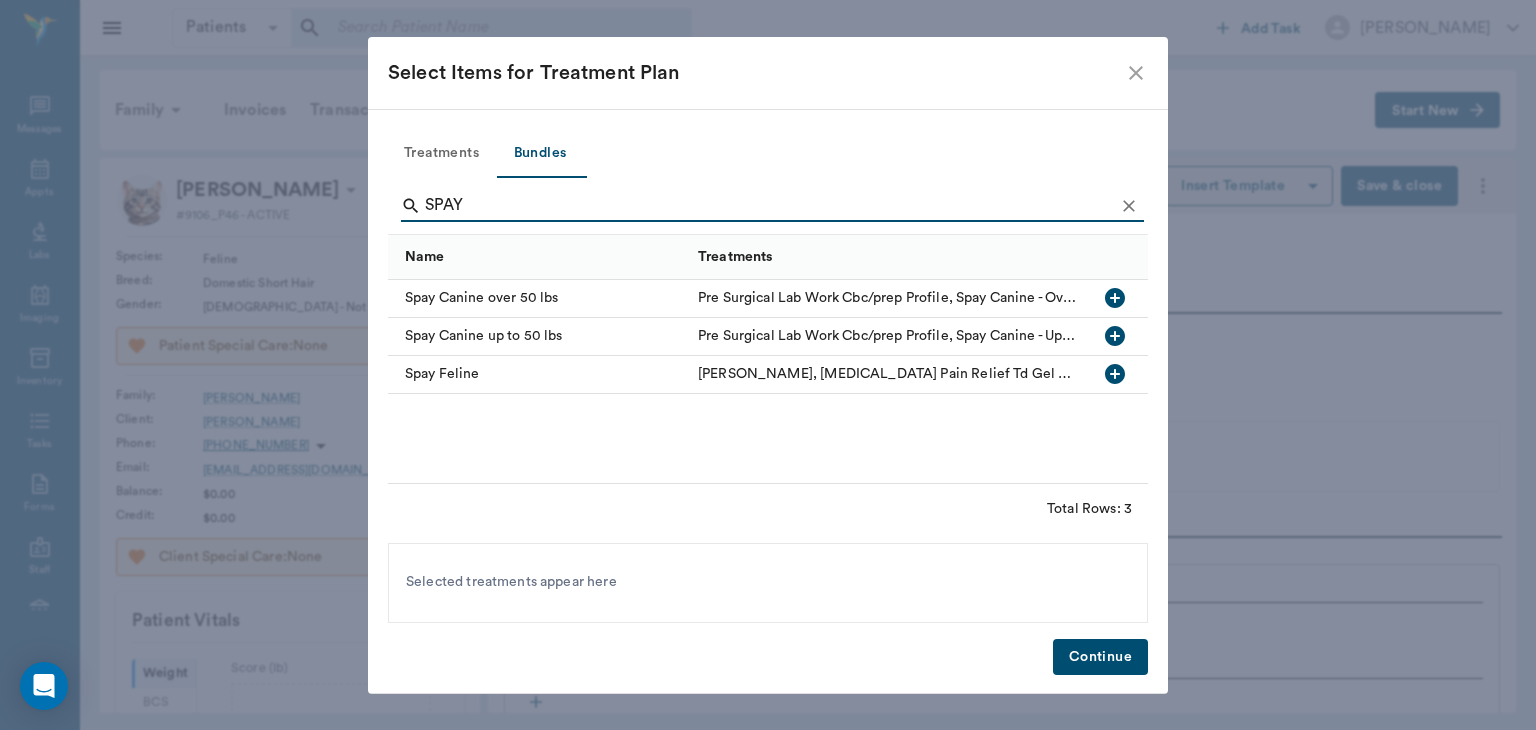 type on "SPAY" 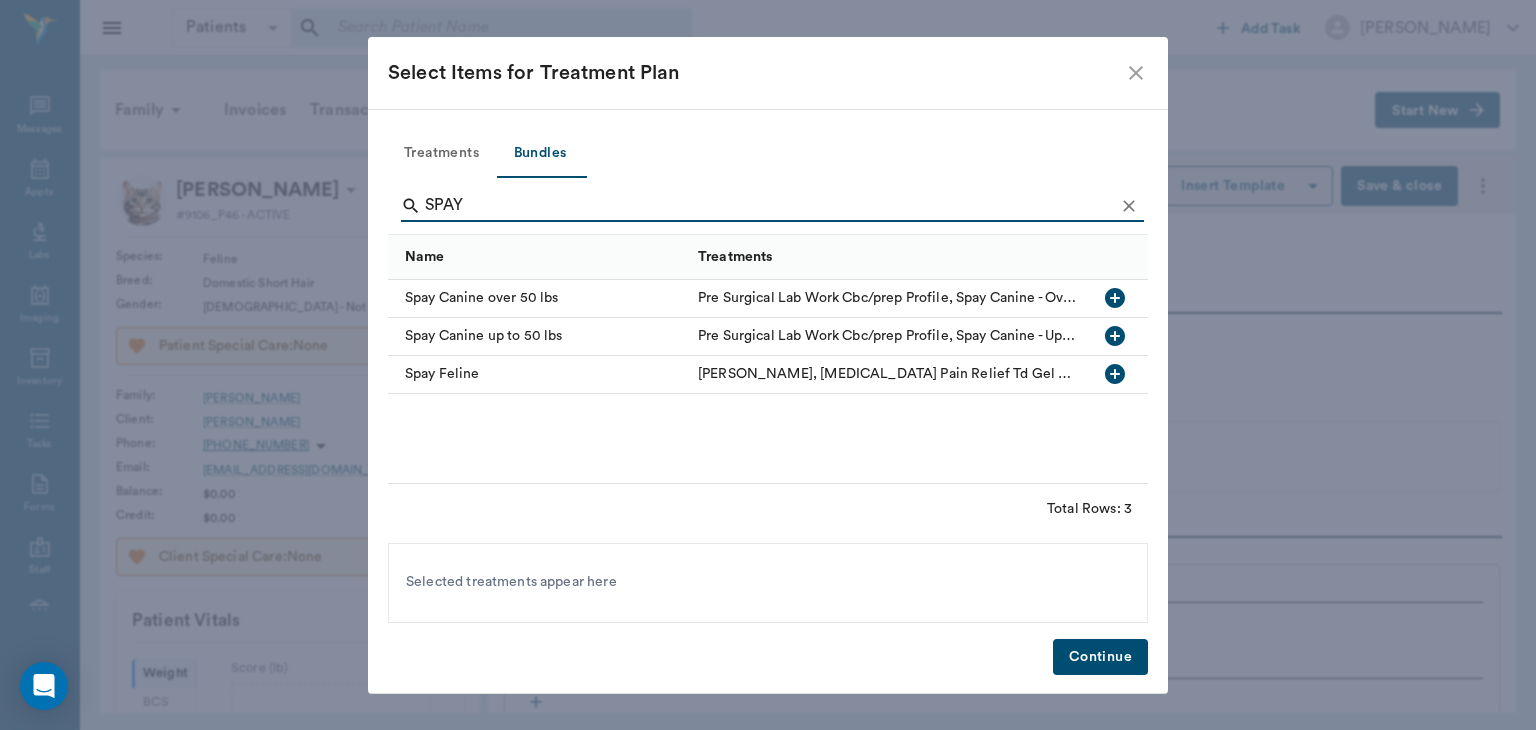 click 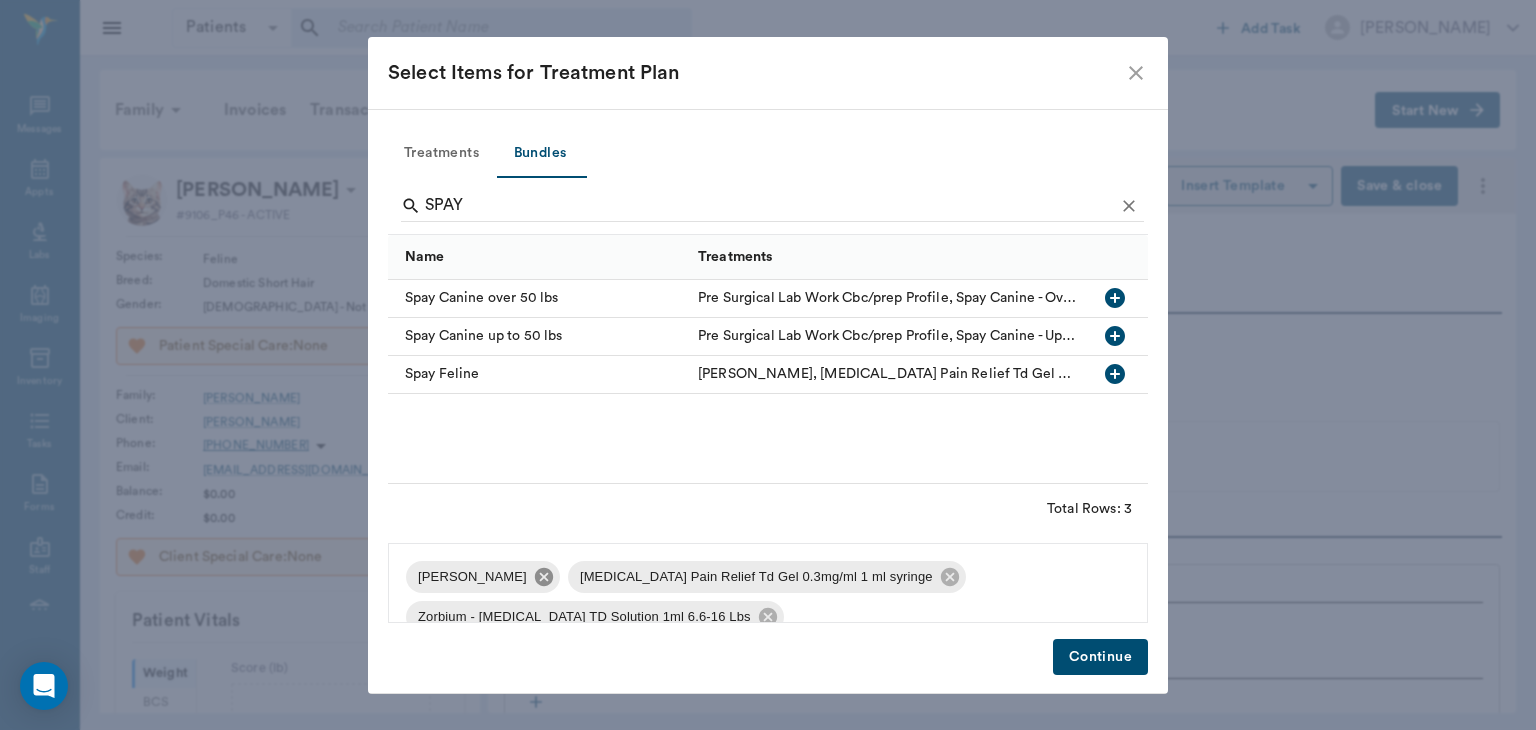 click 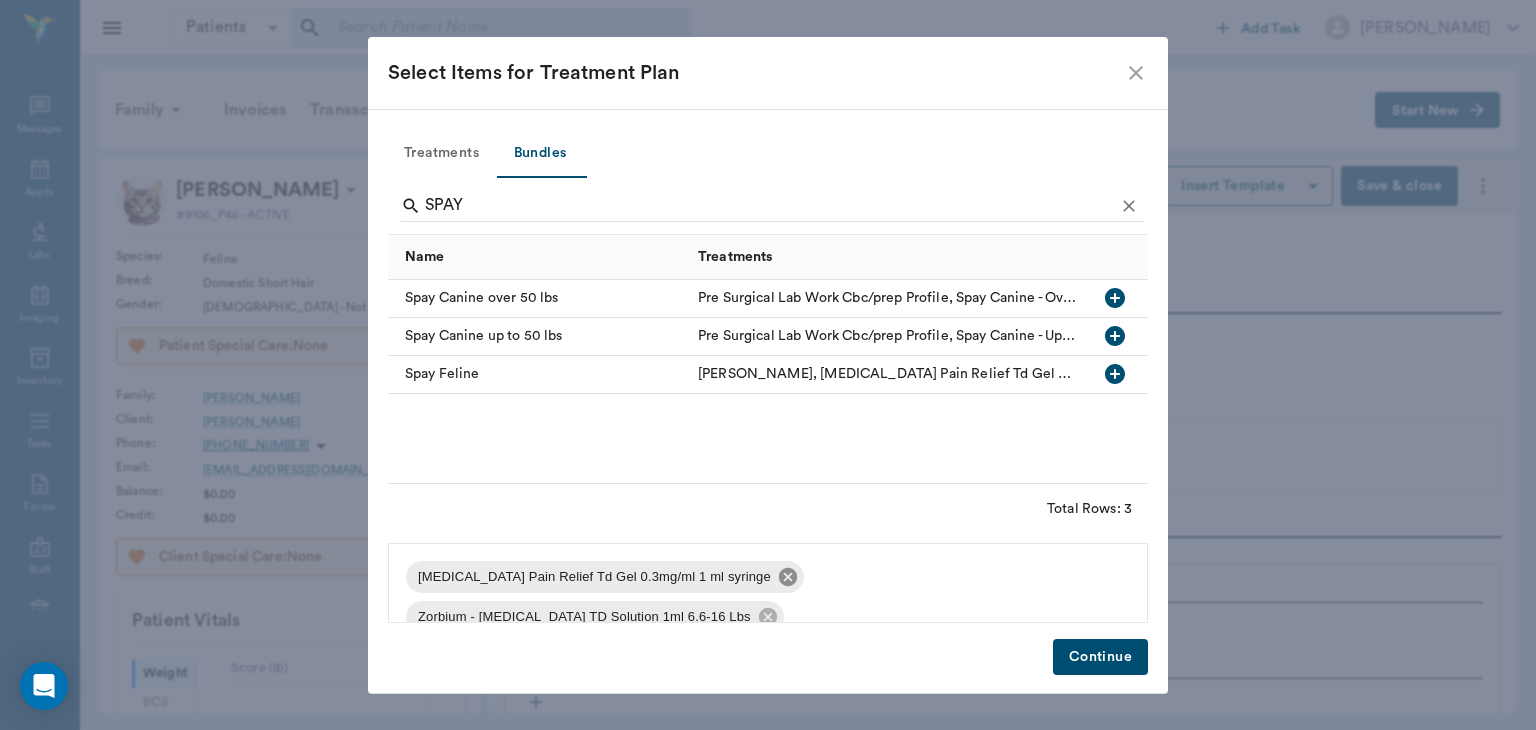 click 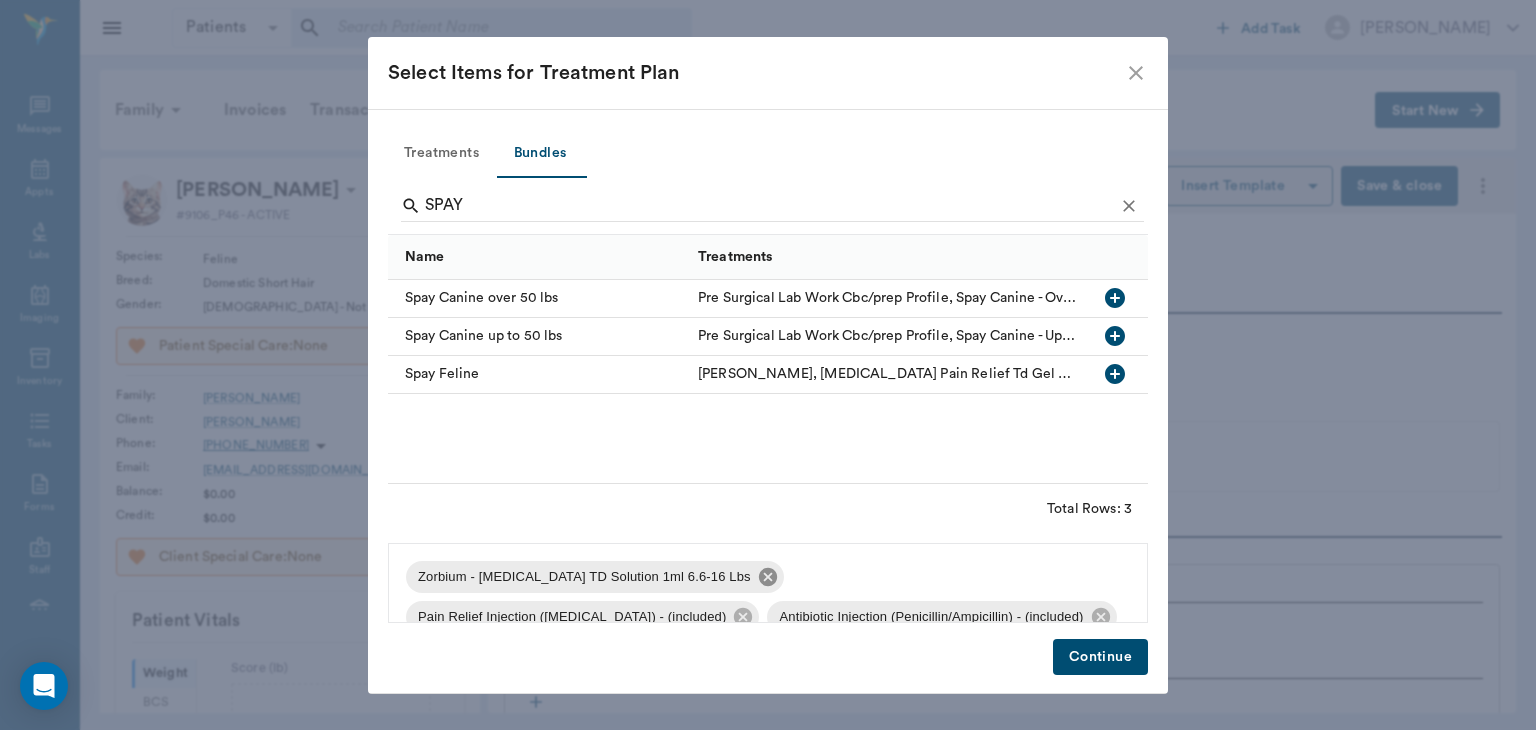 click 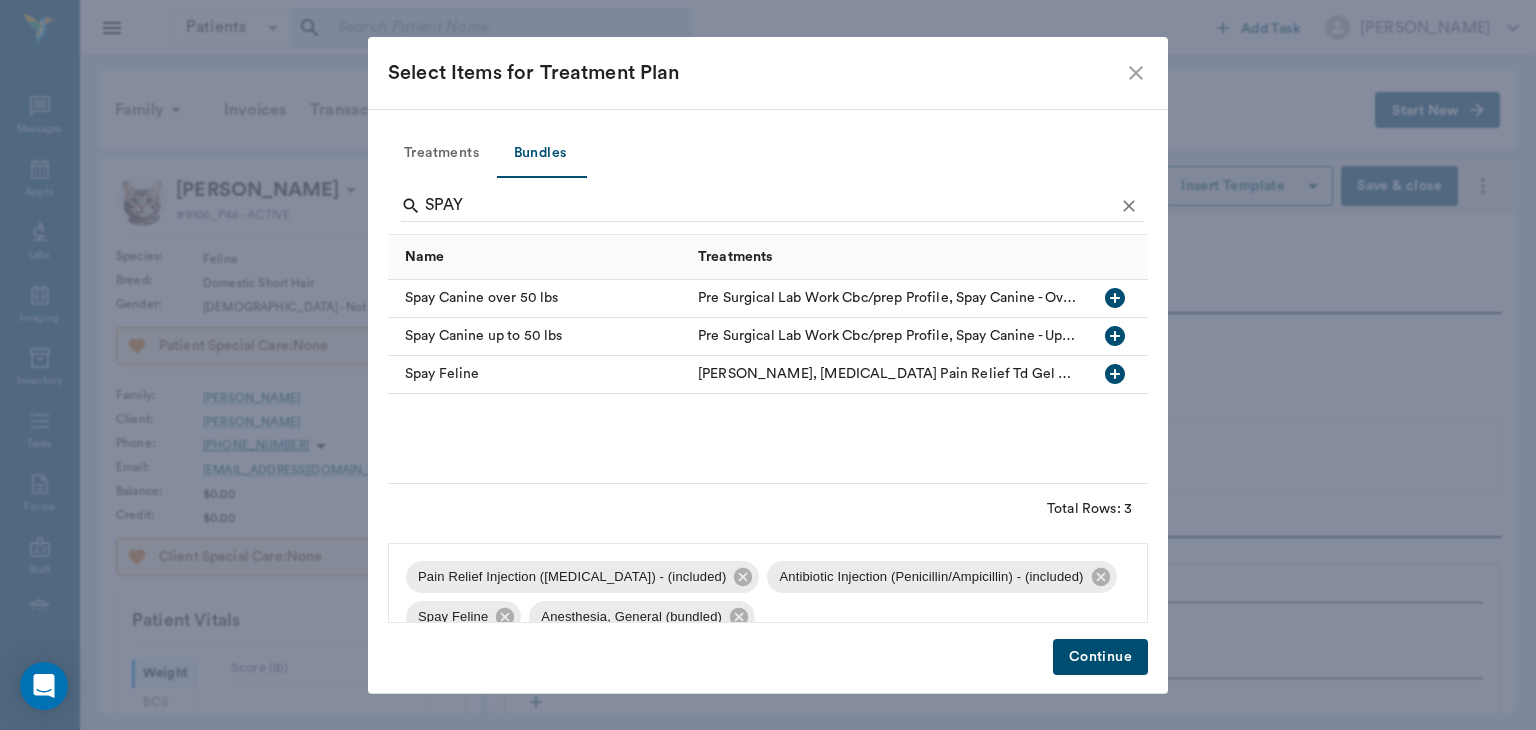 scroll, scrollTop: 16, scrollLeft: 0, axis: vertical 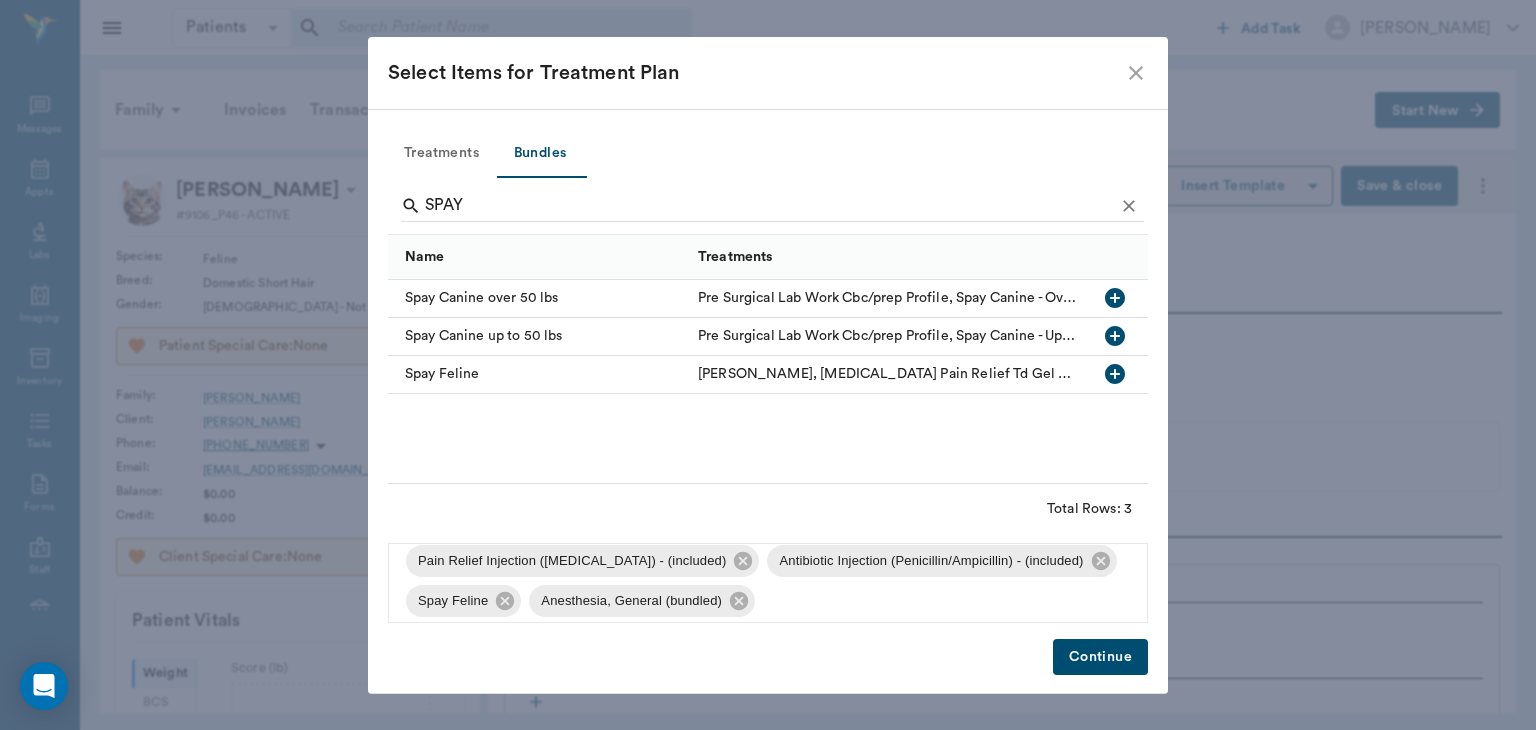 click on "Continue" at bounding box center [1100, 657] 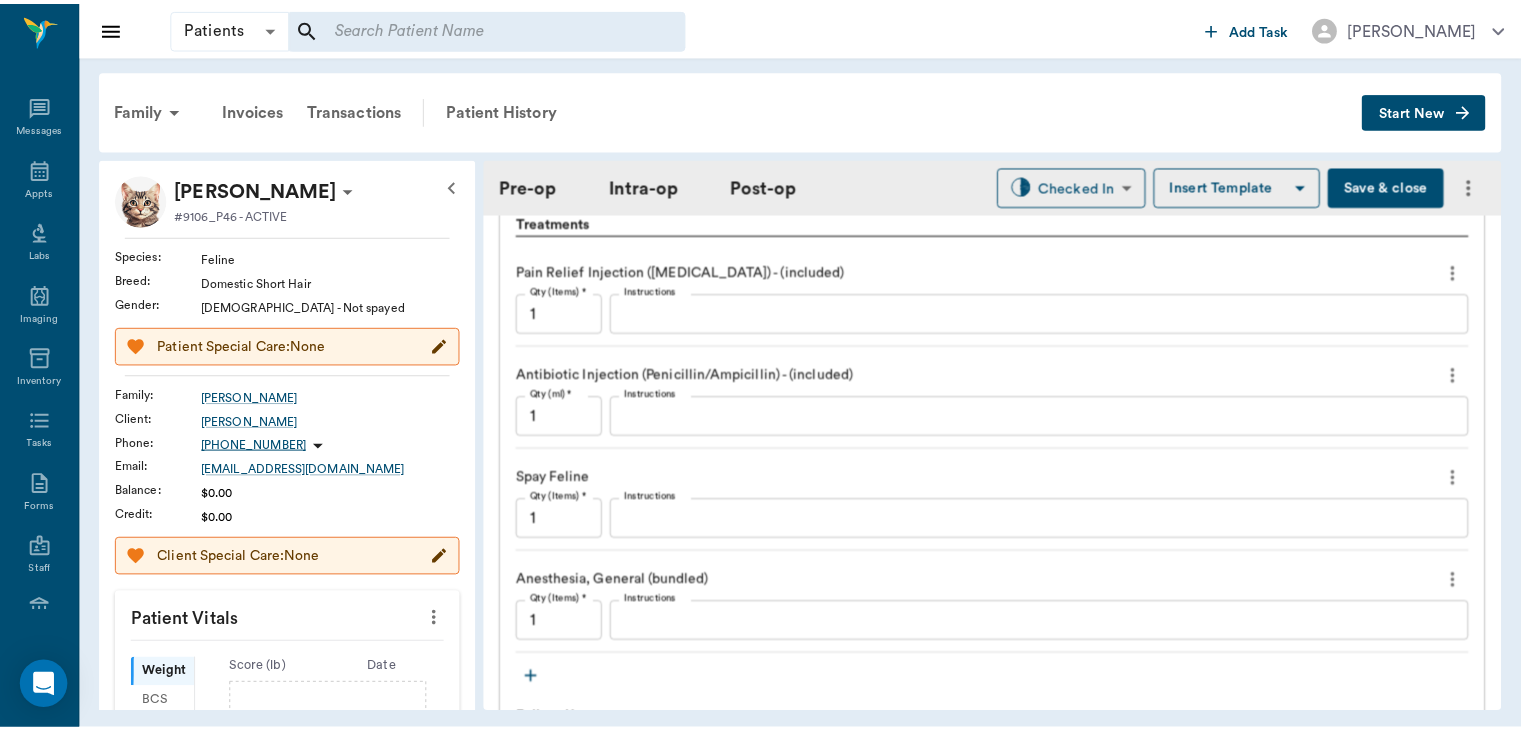 scroll, scrollTop: 1682, scrollLeft: 0, axis: vertical 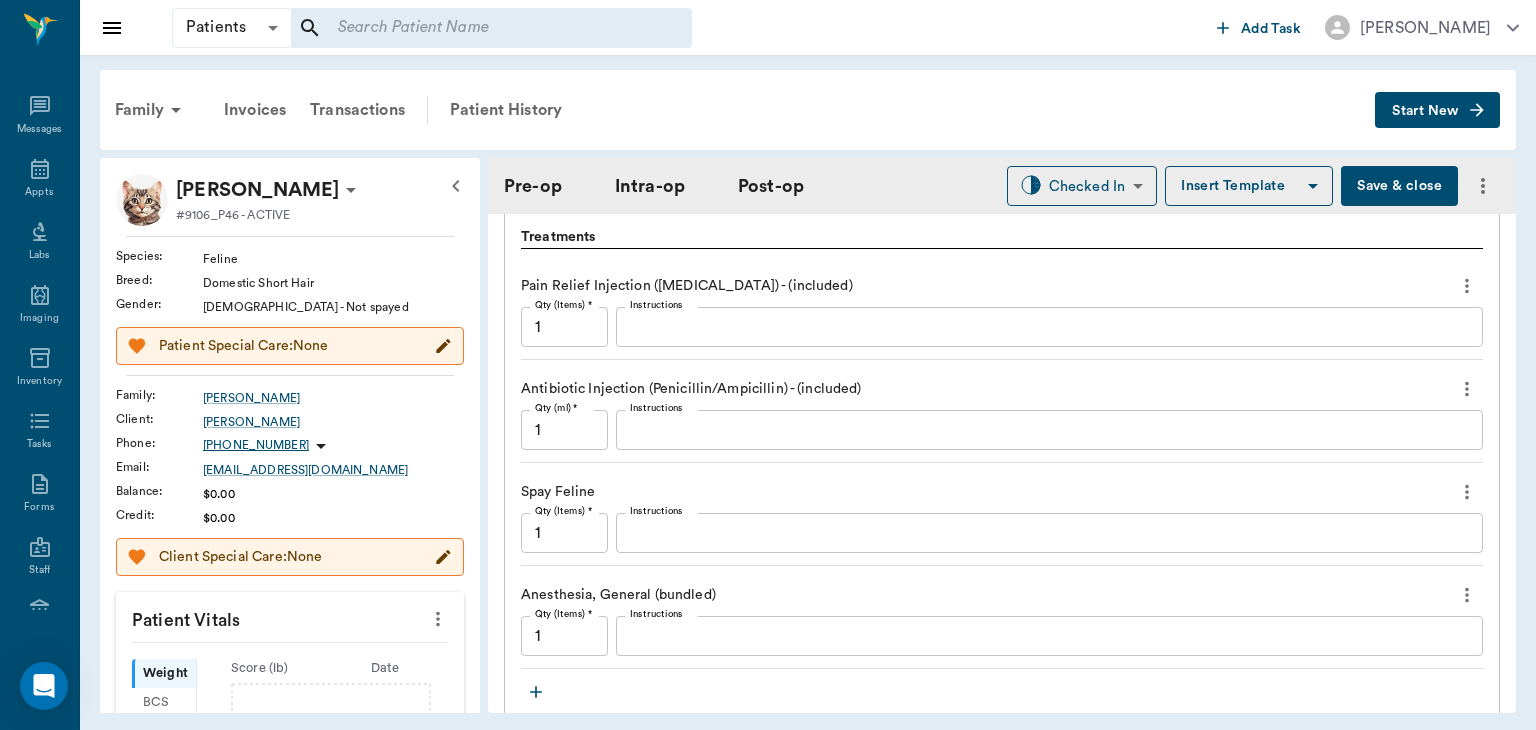click at bounding box center [491, 28] 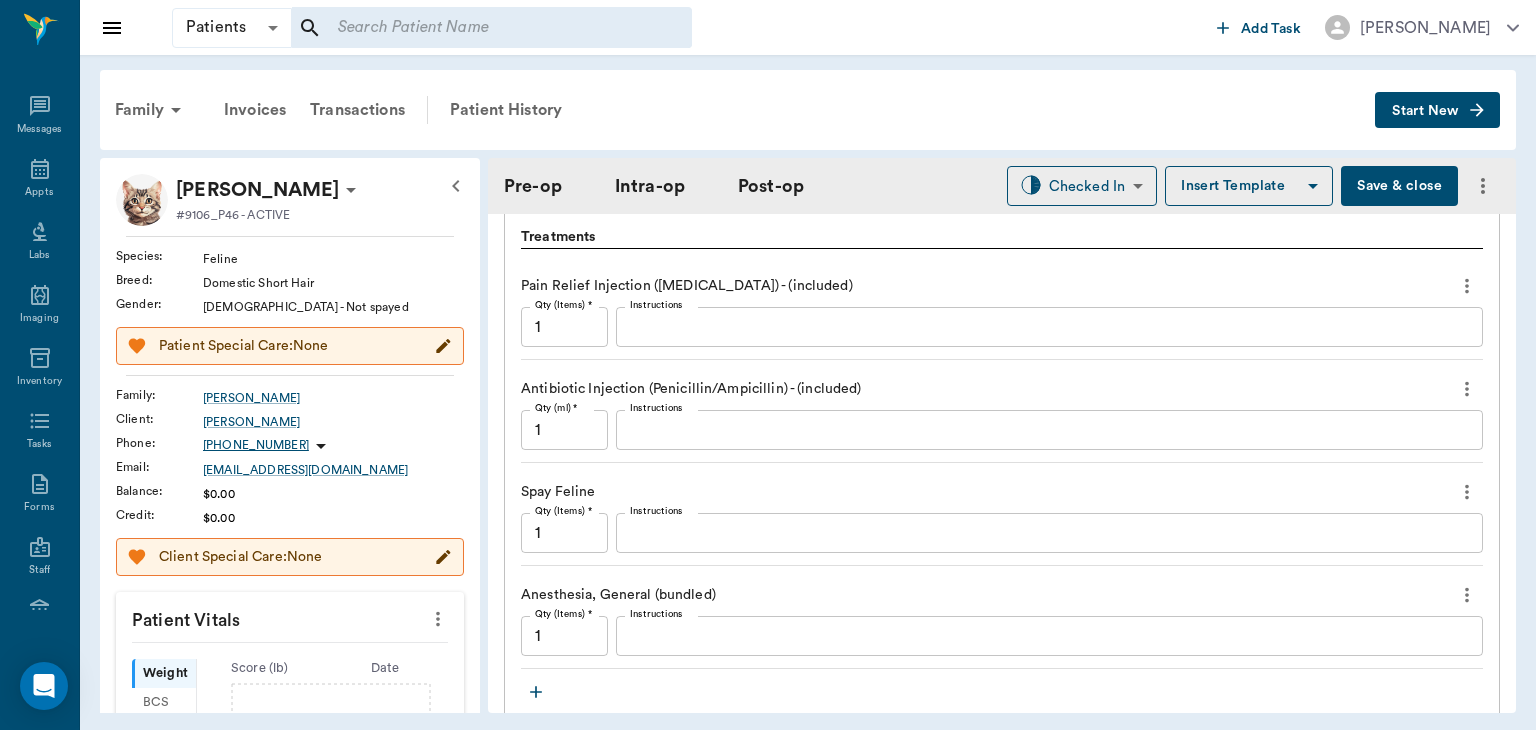 click at bounding box center [491, 28] 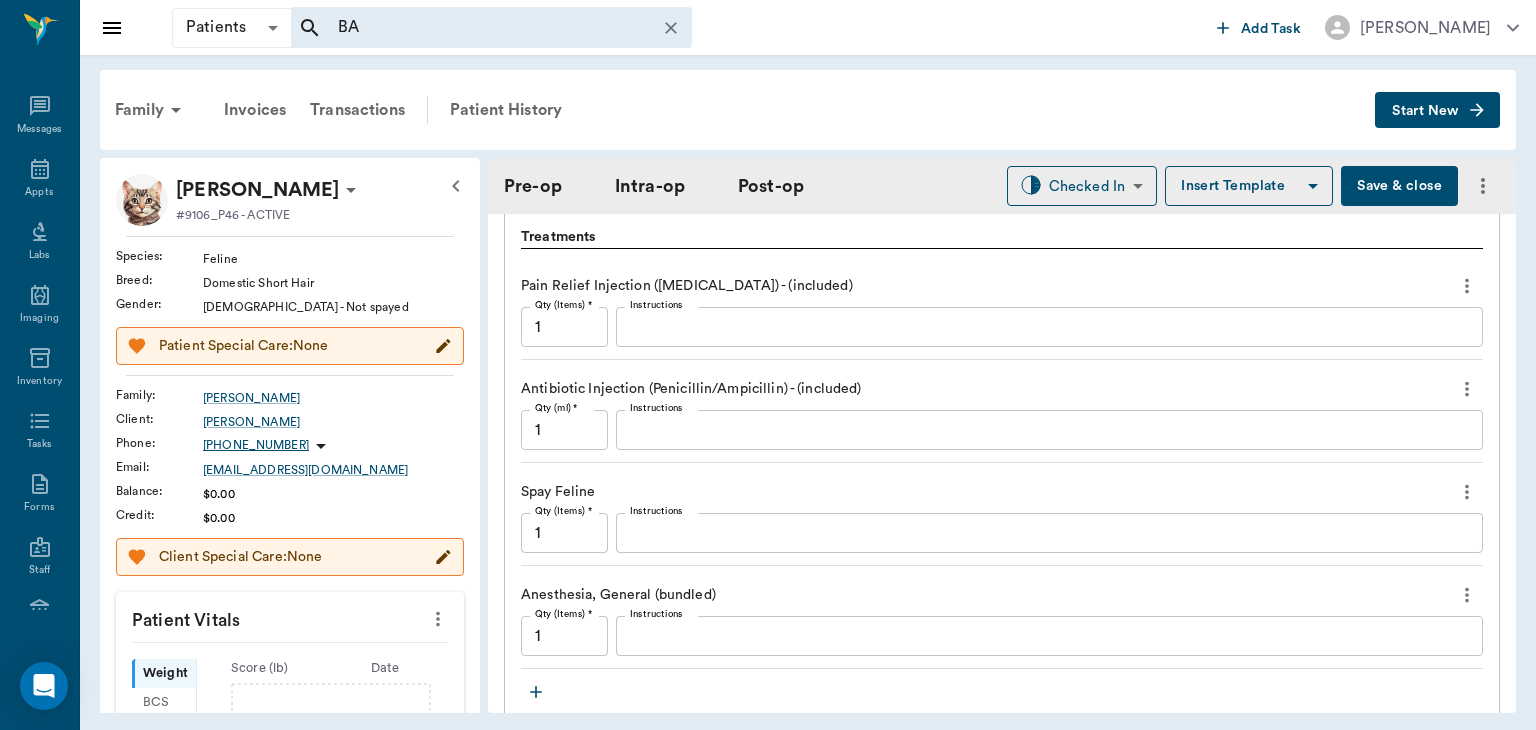 type on "B" 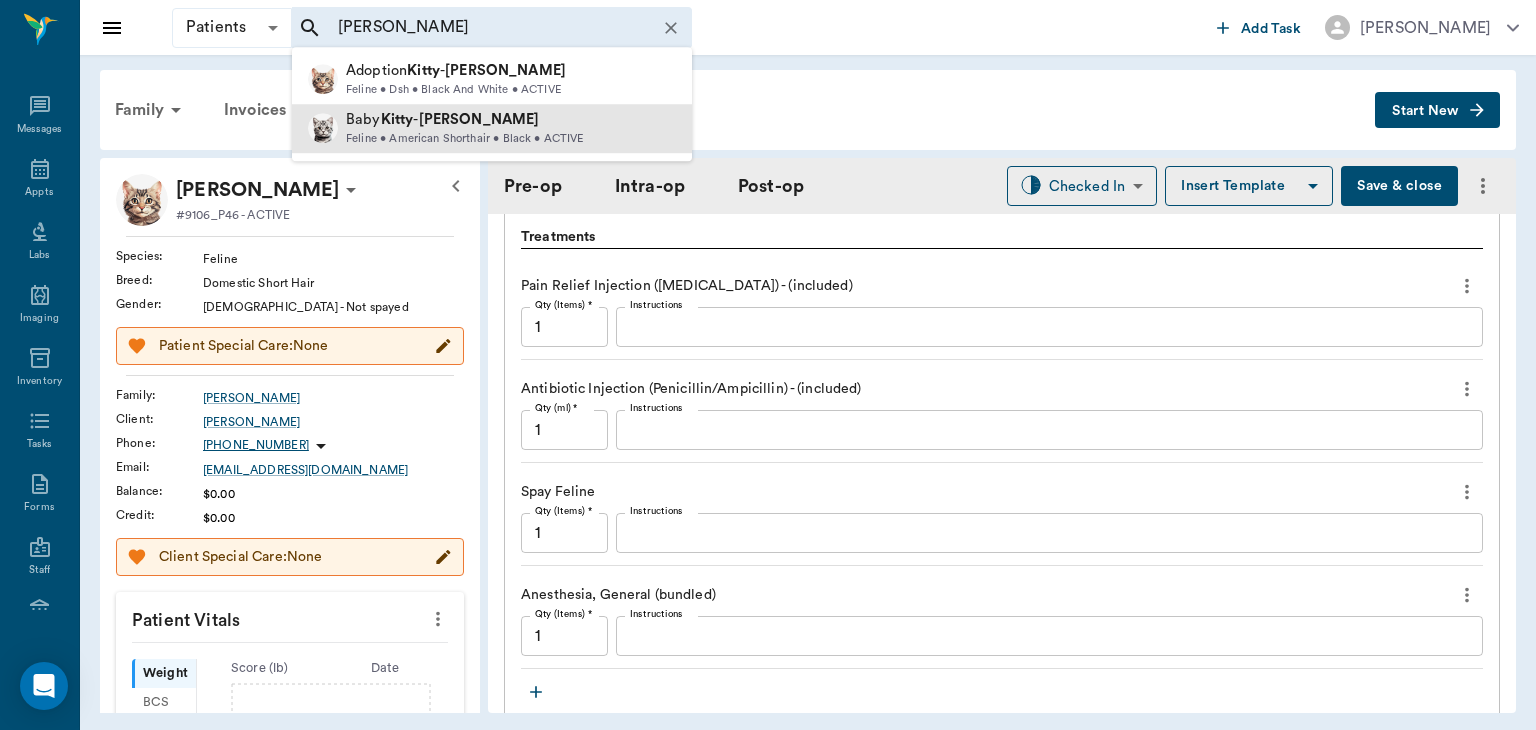 click on "Kitty" at bounding box center [397, 119] 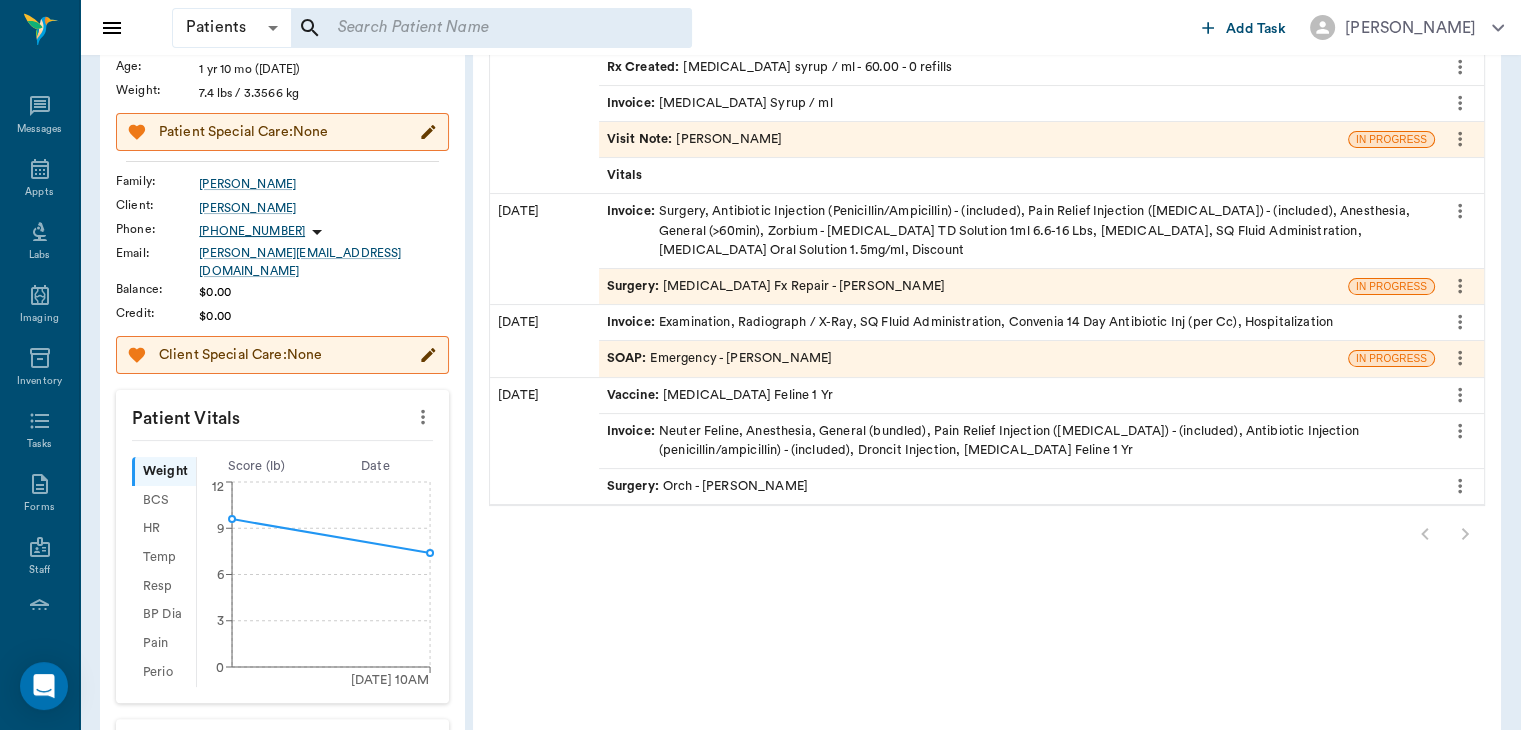 scroll, scrollTop: 263, scrollLeft: 0, axis: vertical 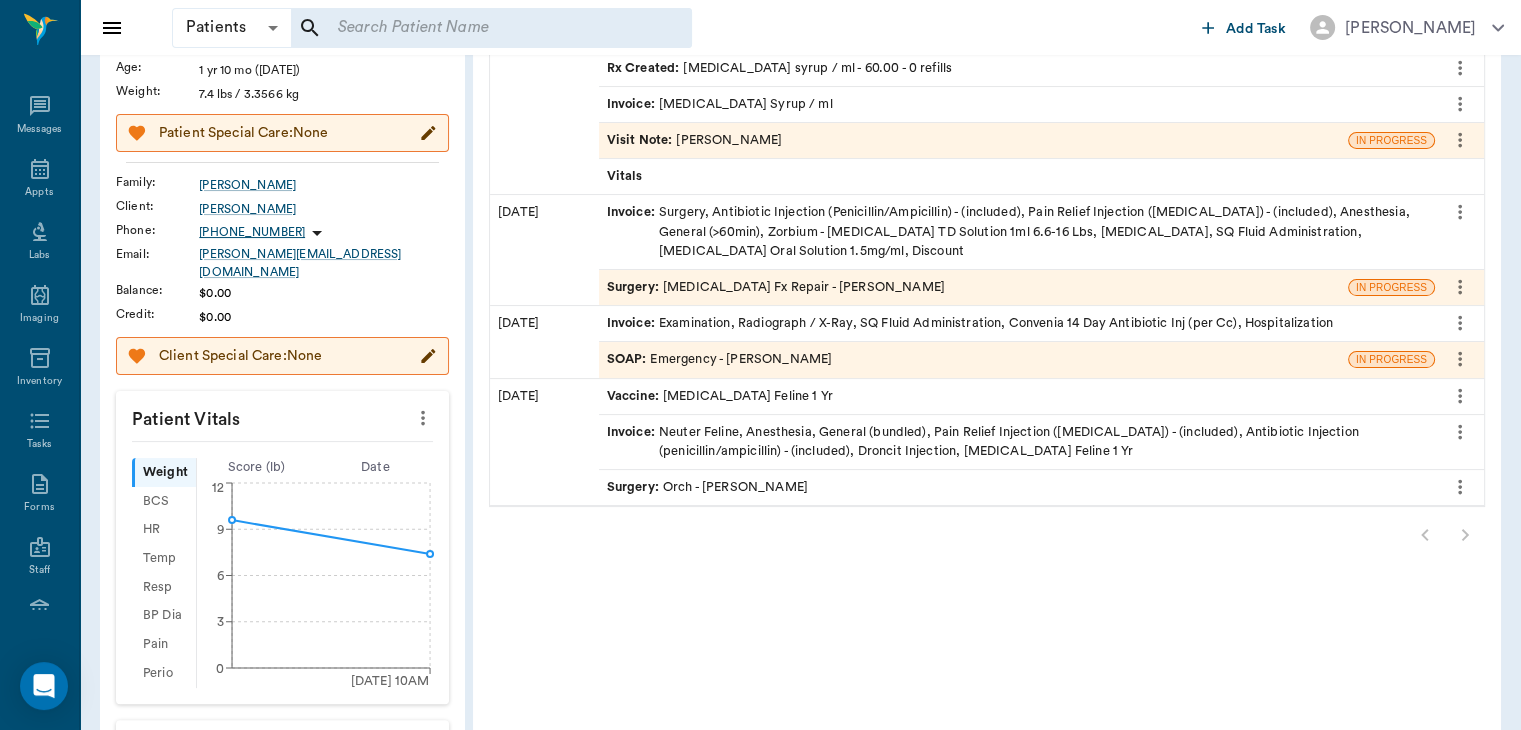 click on "Invoice : Surgery, Antibiotic Injection (Penicillin/Ampicillin) - (included), Pain Relief Injection (meloxicam) - (included), Anesthesia, General (>60min), Zorbium - Buprenorphine TD Solution 1ml 6.6-16 Lbs, Enema, SQ Fluid Administration, Meloxicam Oral Solution 1.5mg/ml, Discount" at bounding box center [1017, 232] 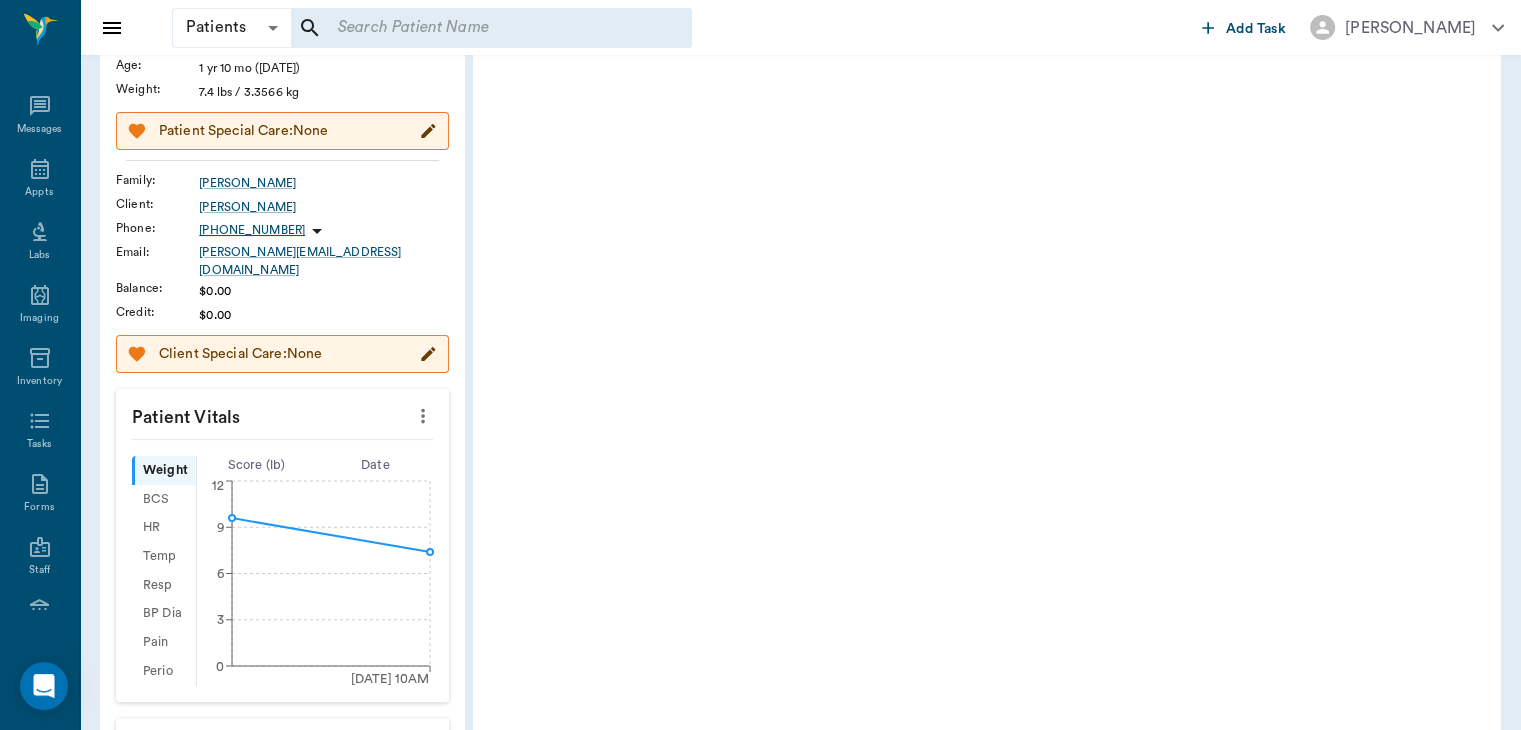 scroll, scrollTop: 0, scrollLeft: 0, axis: both 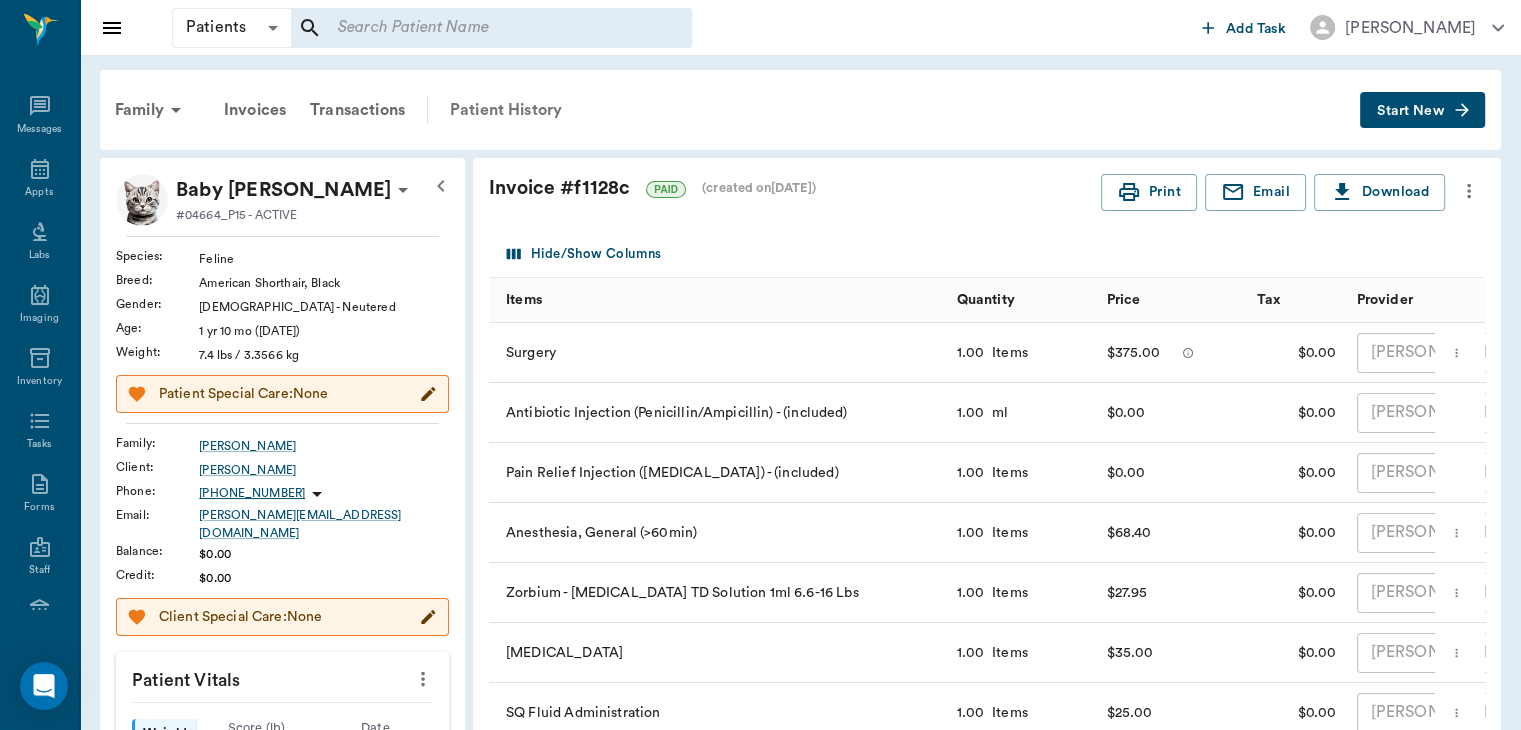 click on "Patient History" at bounding box center (506, 110) 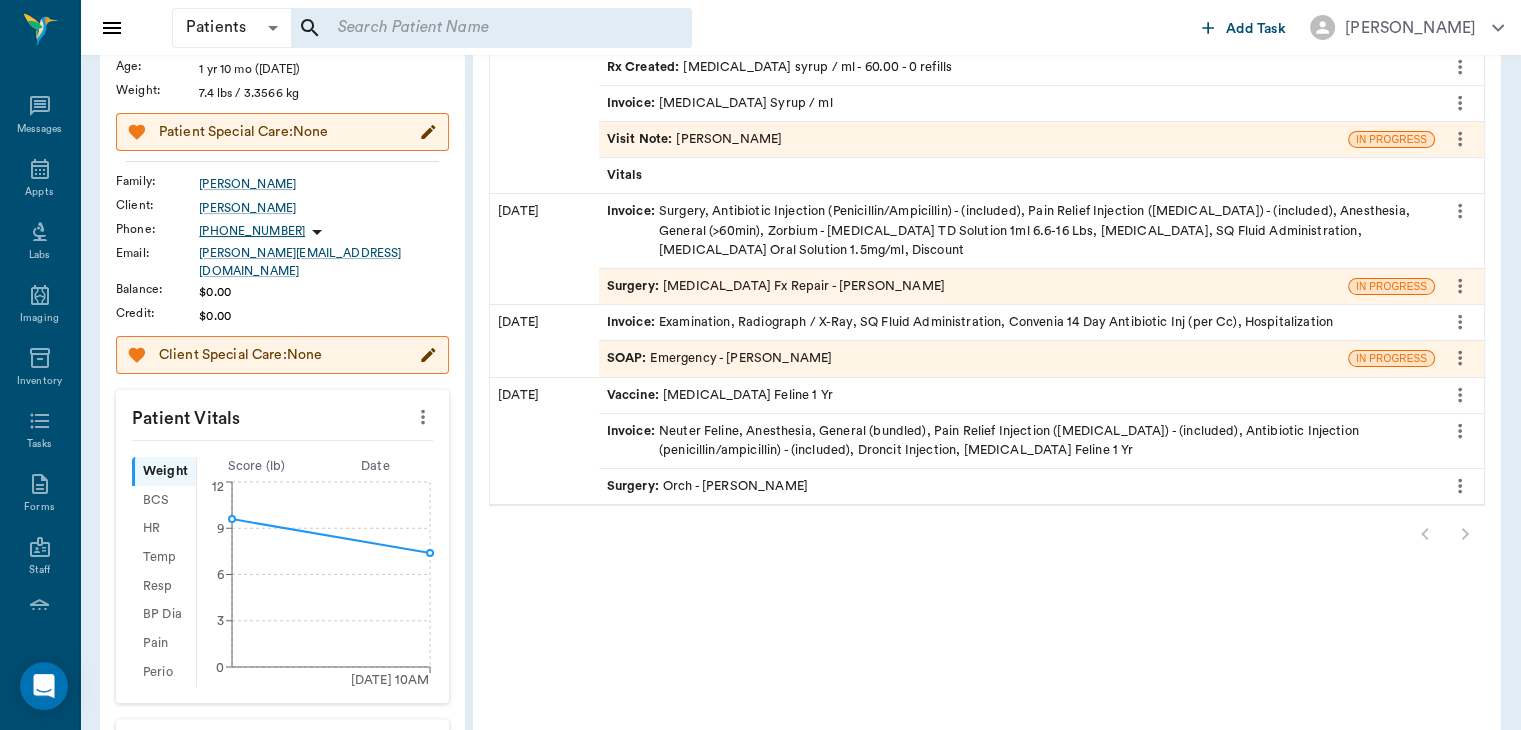 scroll, scrollTop: 242, scrollLeft: 0, axis: vertical 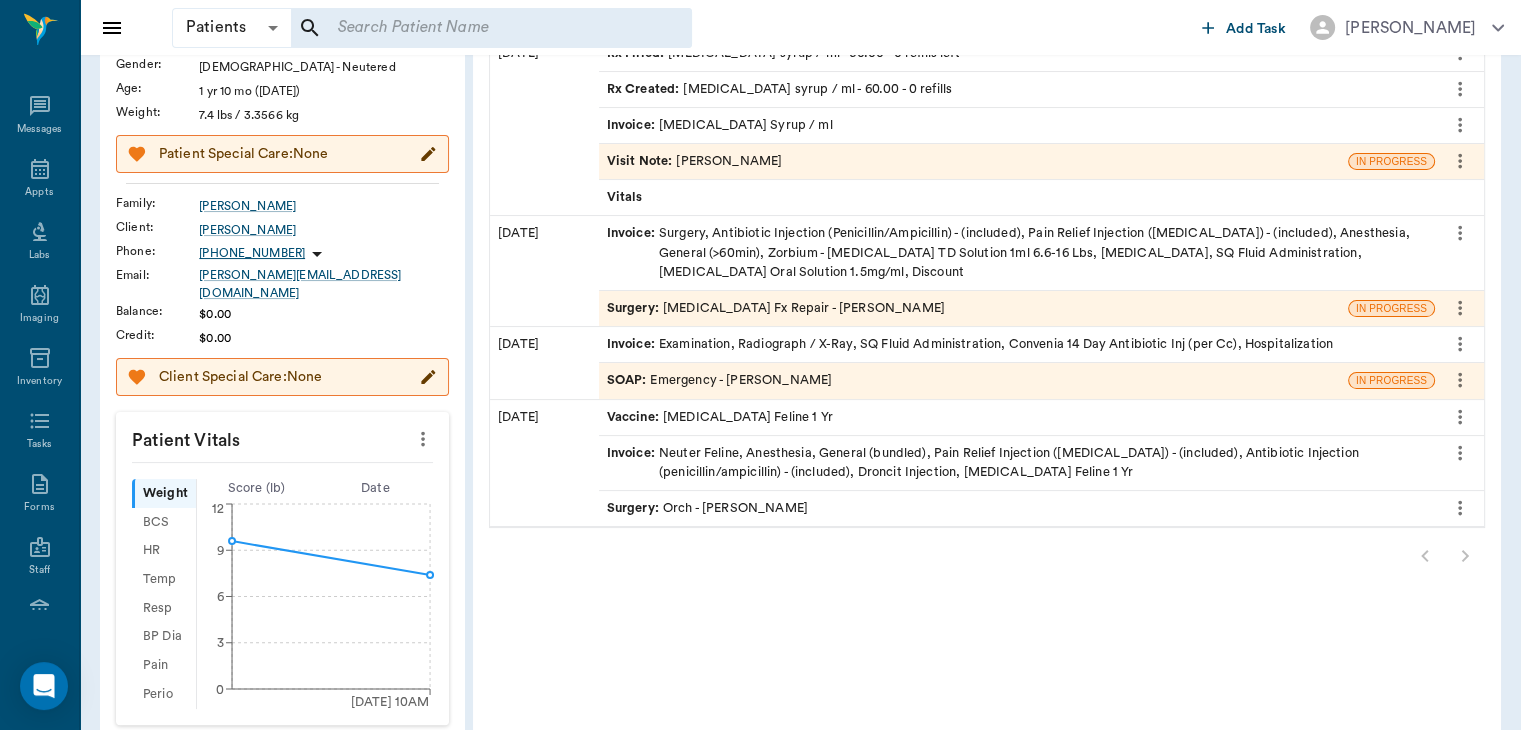 click on "Invoice :" at bounding box center [633, 253] 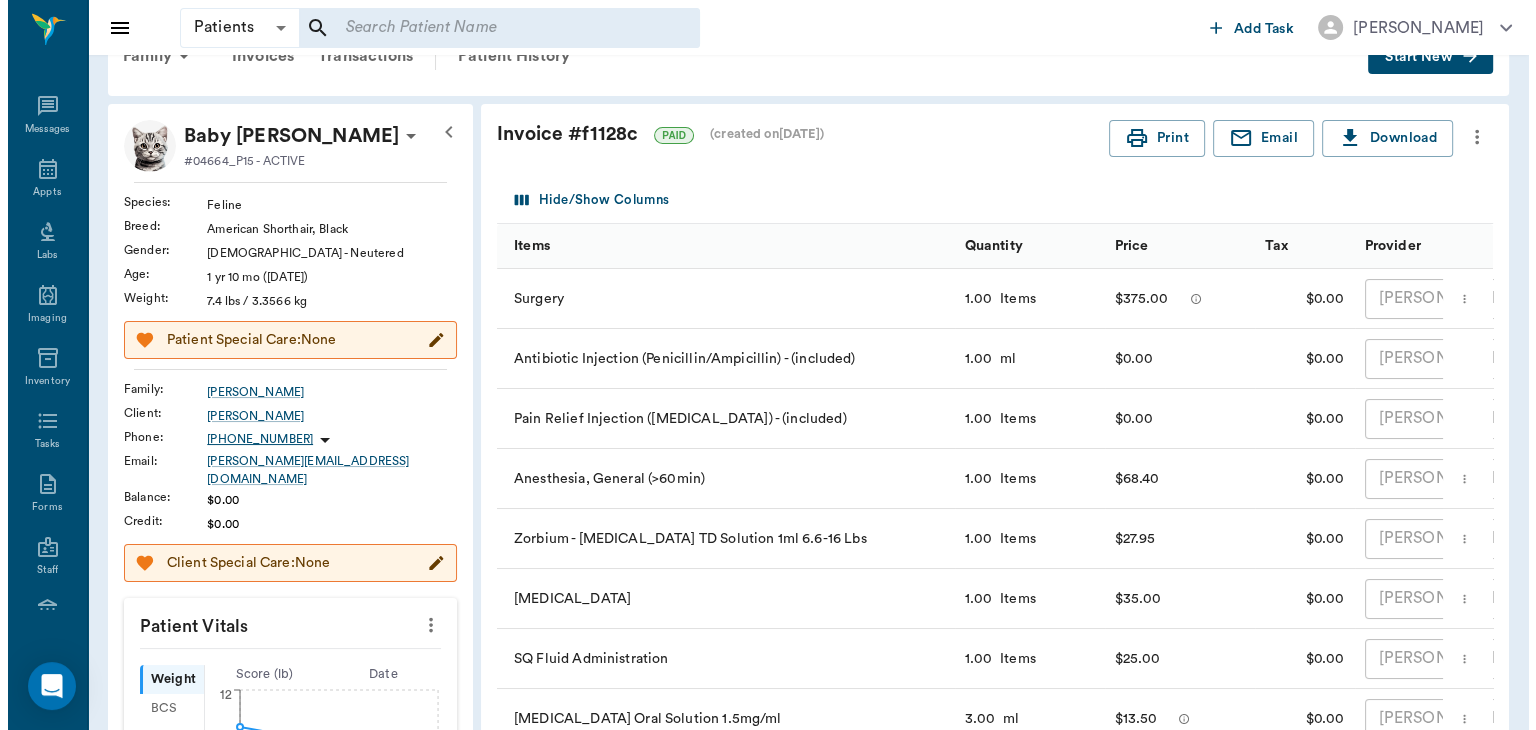 scroll, scrollTop: 0, scrollLeft: 0, axis: both 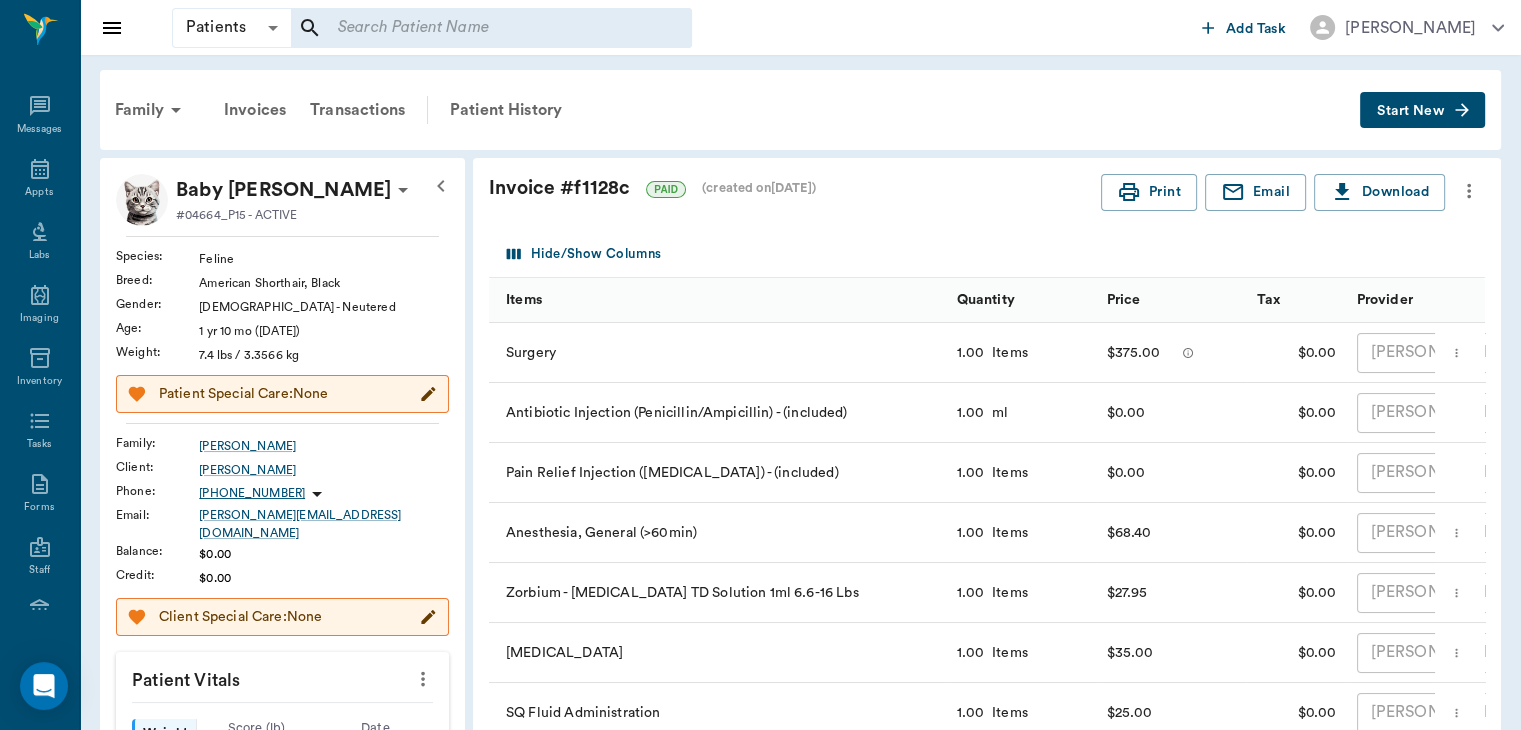 click on "Patient History" at bounding box center [506, 110] 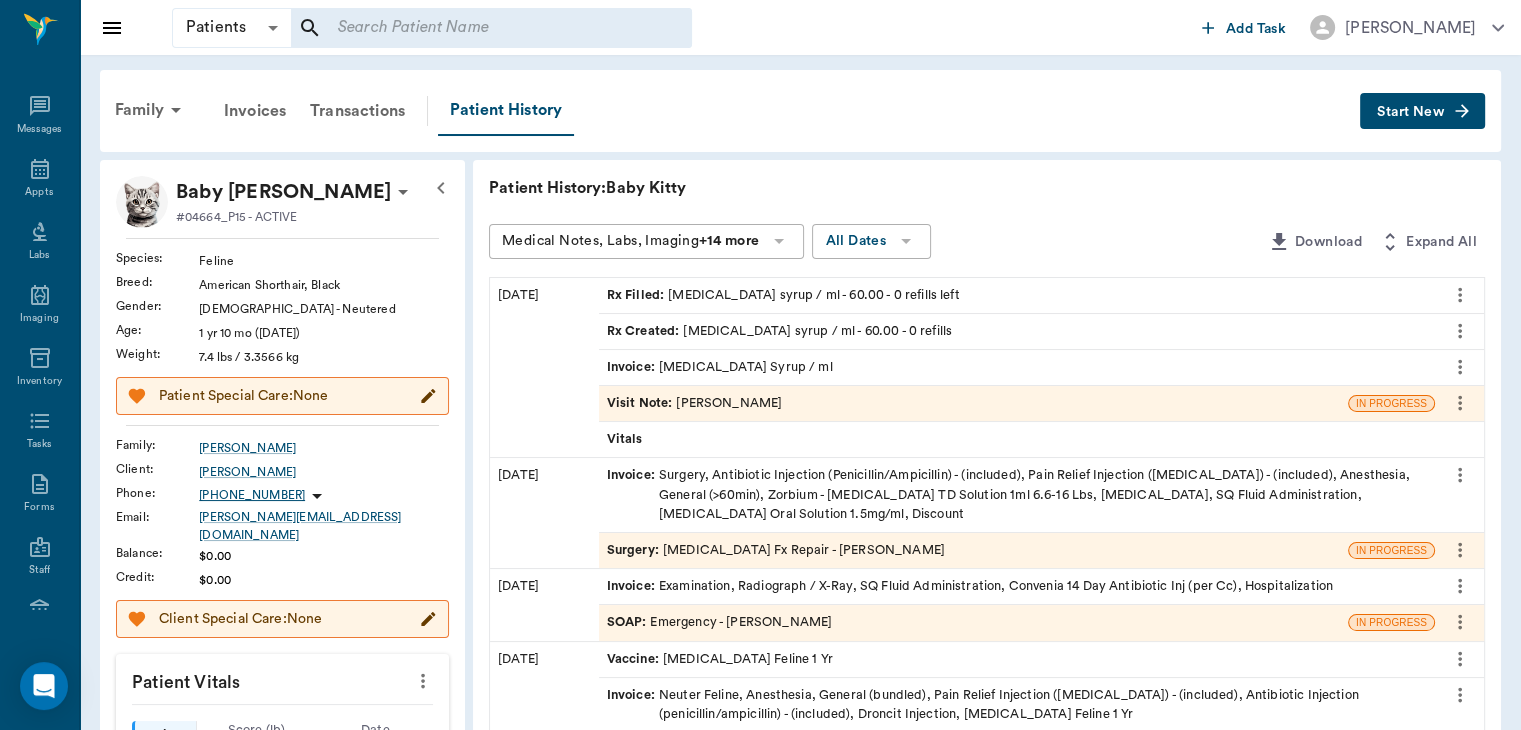 click on "Surgery :" at bounding box center (635, 550) 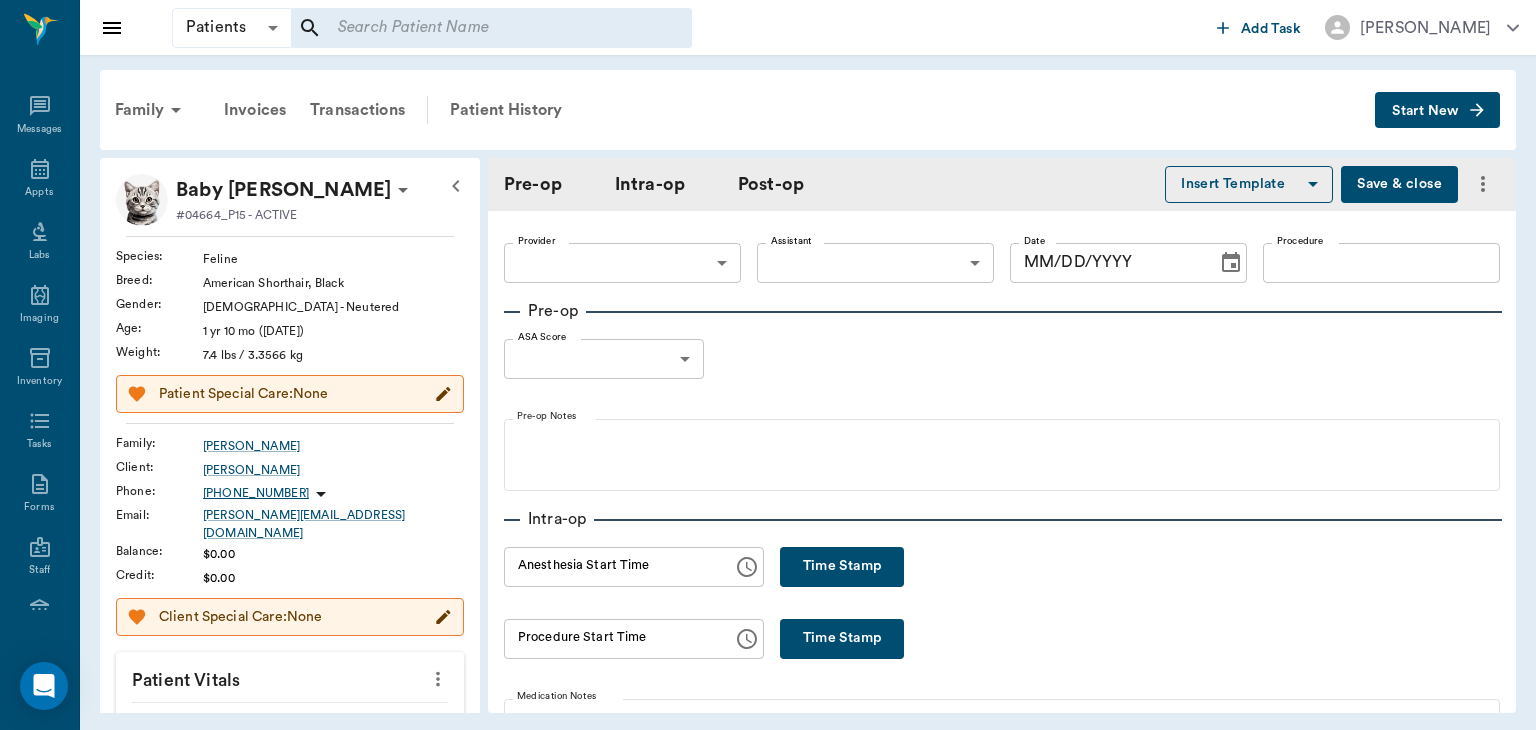type on "63ec2f075fda476ae8351a4d" 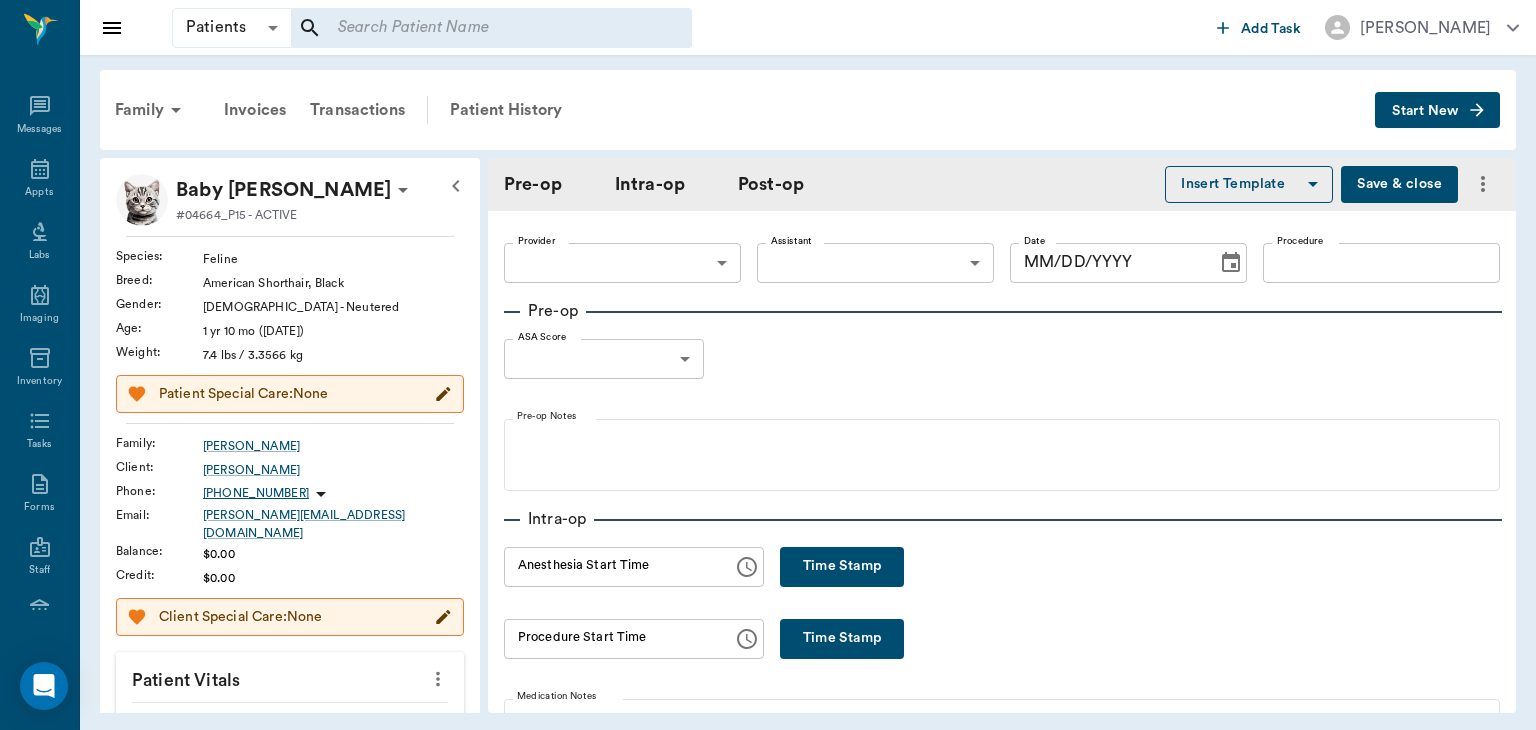 type on "682b670d8bdc6f7f8feef3db" 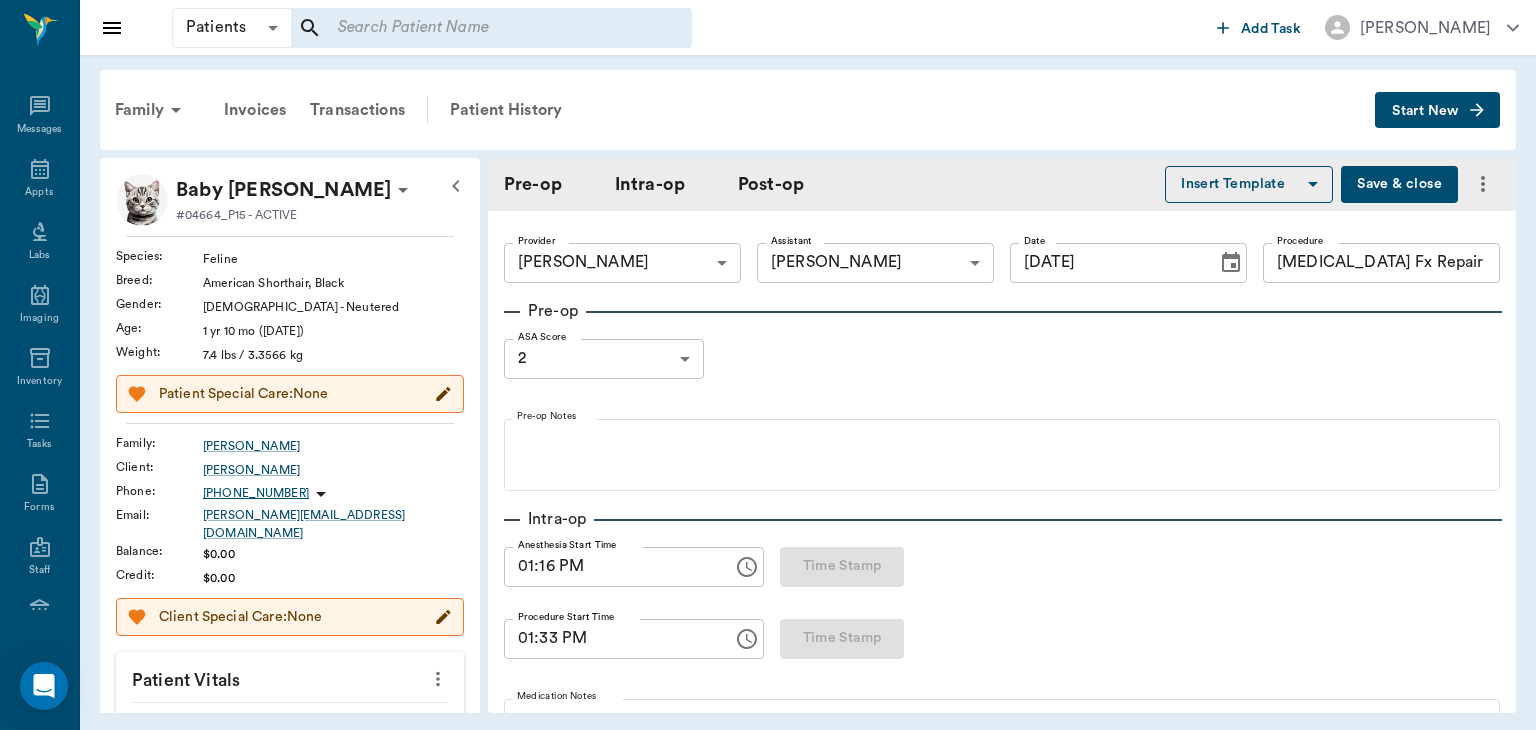 type on "07/21/2025" 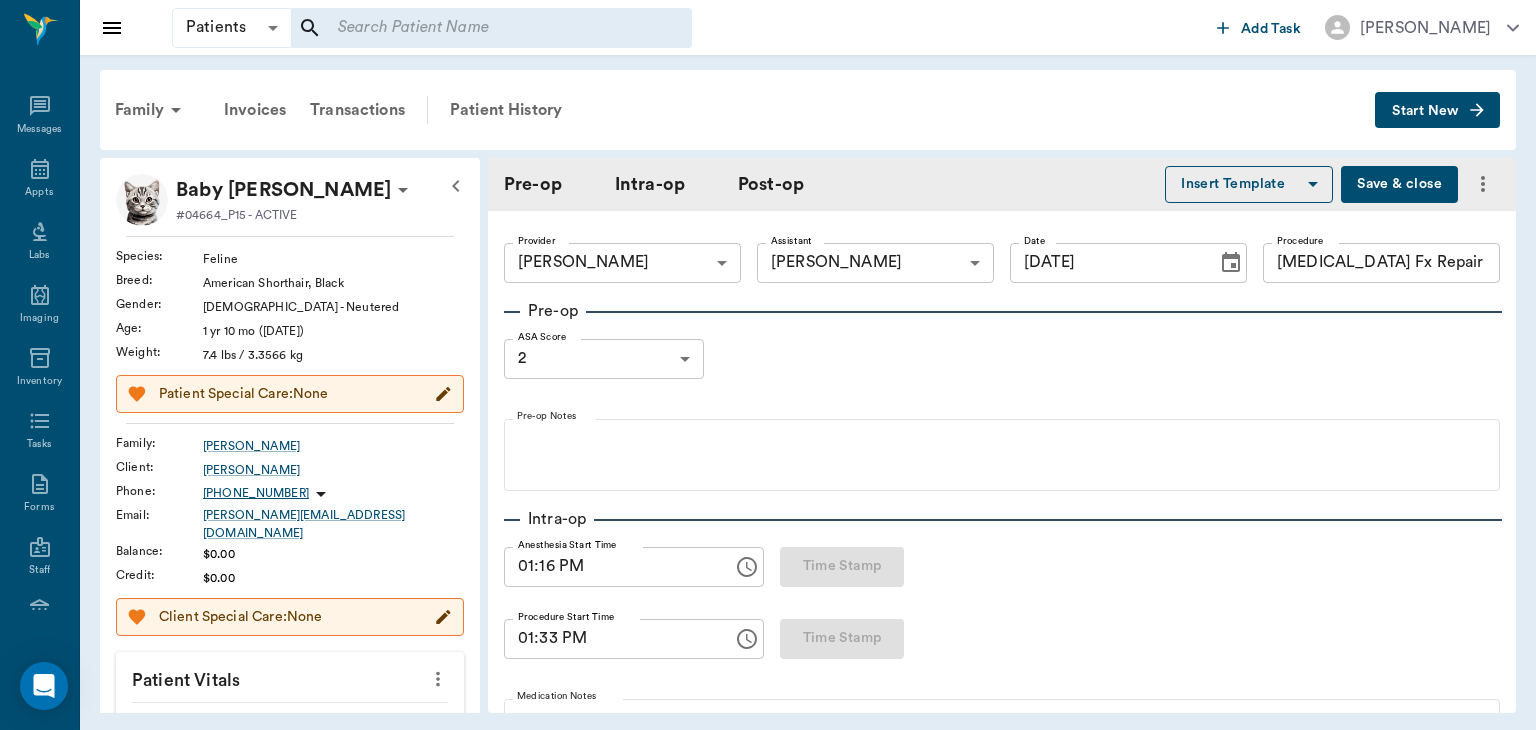 type on "01:16 PM" 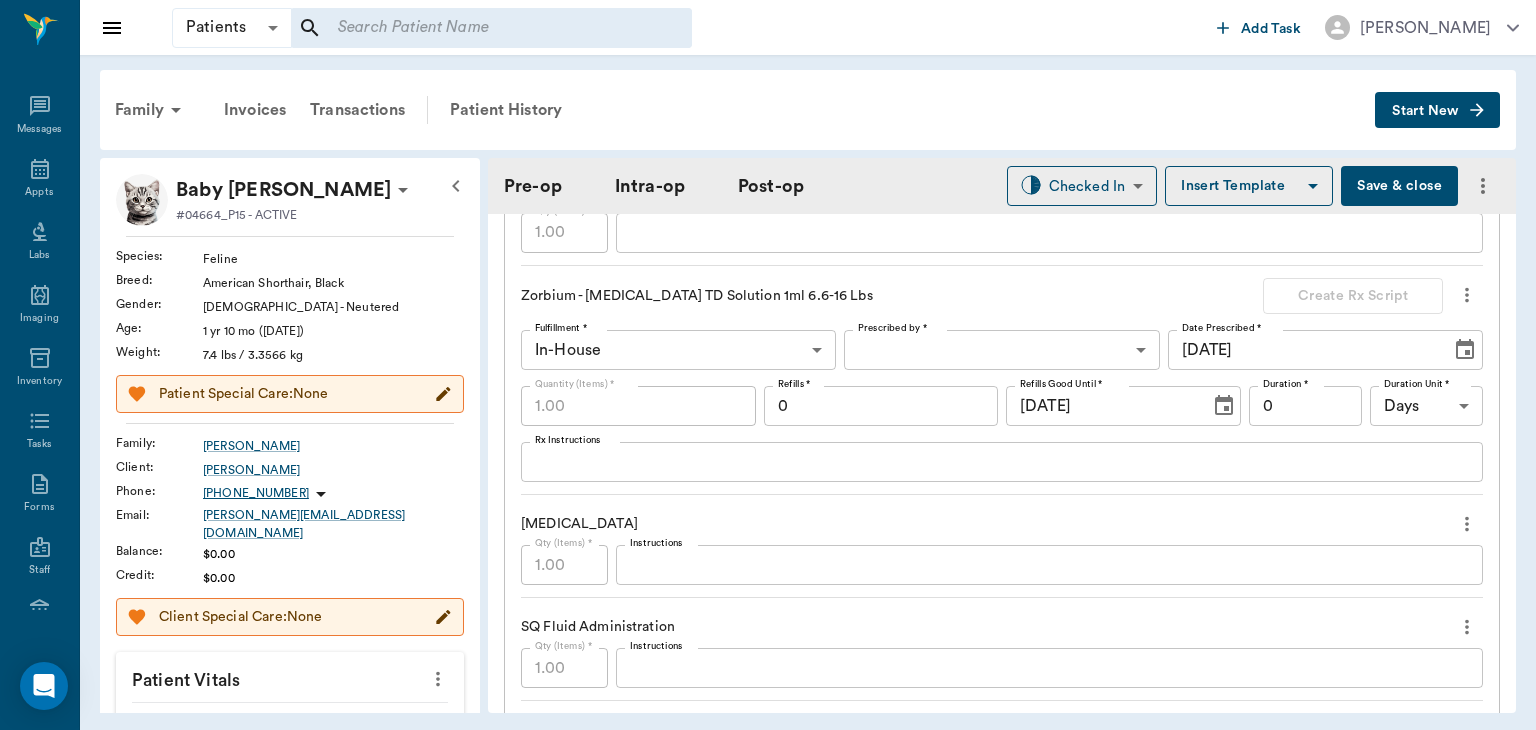 scroll, scrollTop: 2622, scrollLeft: 0, axis: vertical 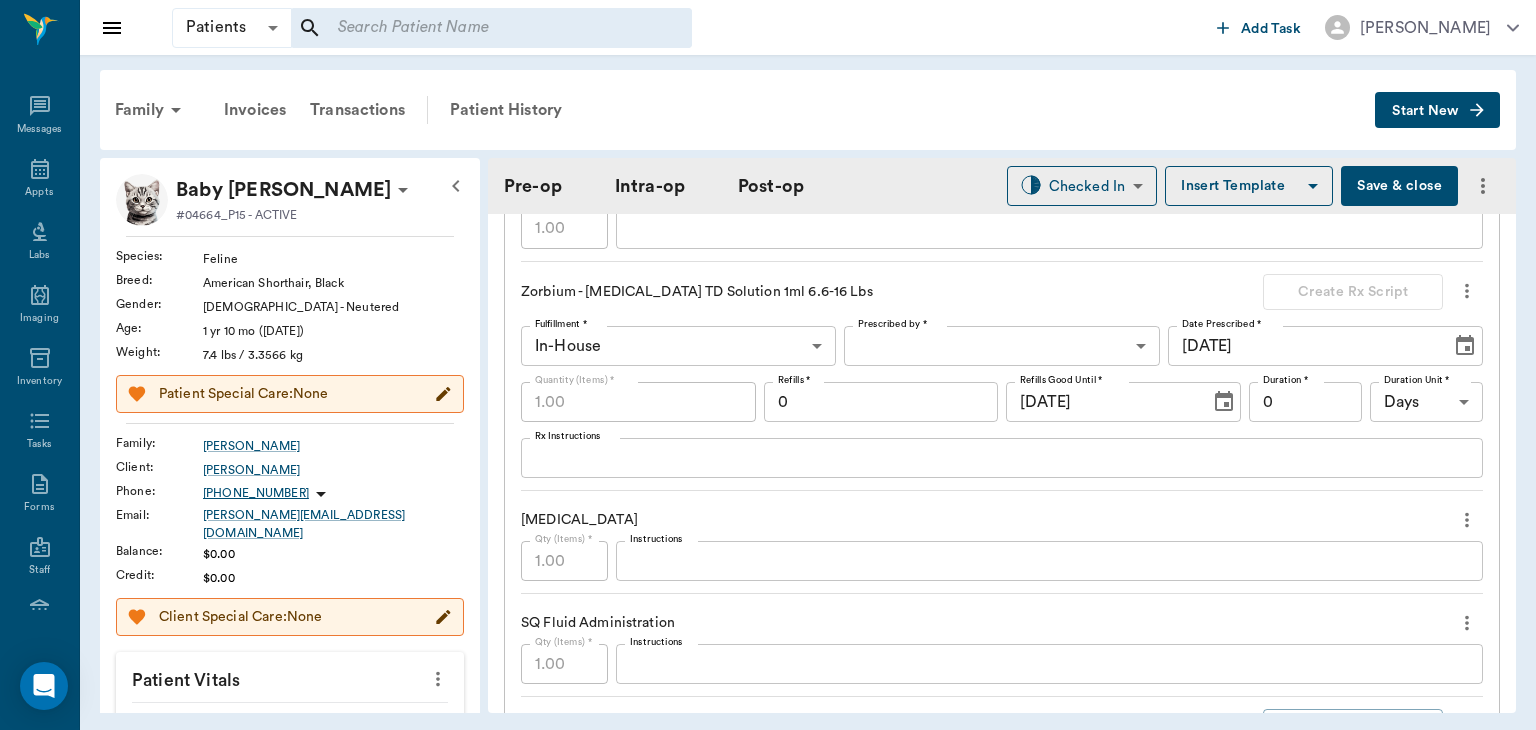 click on "0" at bounding box center (881, 402) 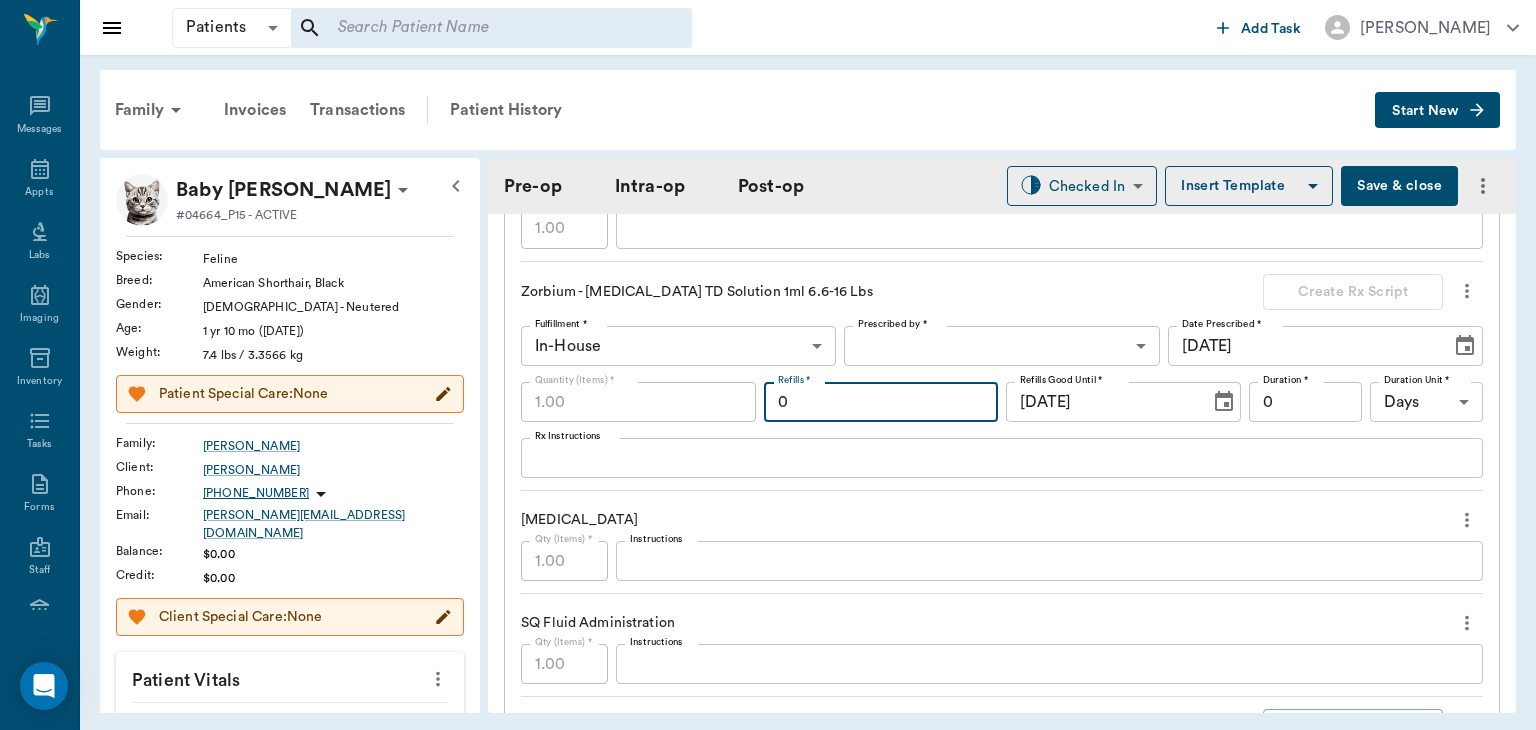 click on "Enema" at bounding box center [1002, 520] 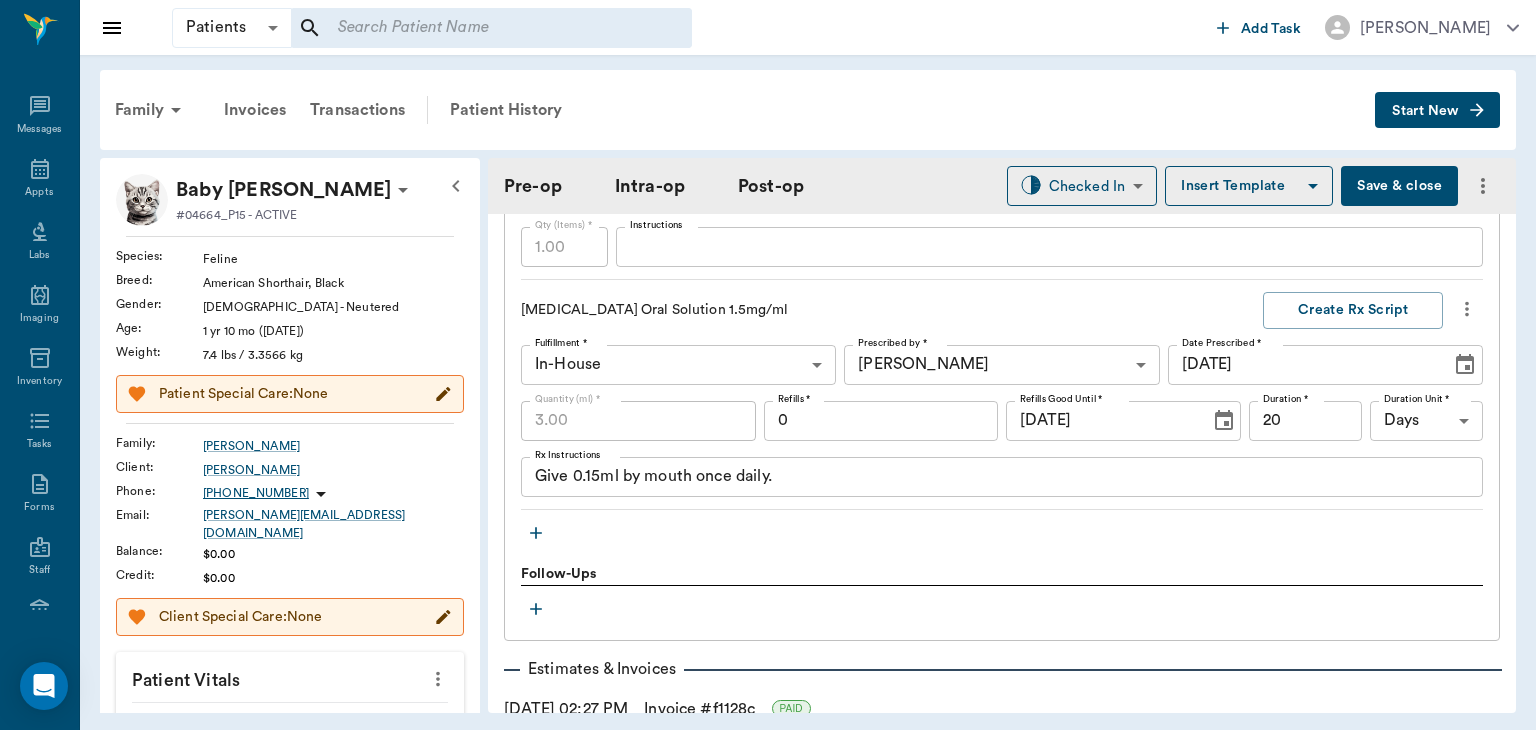 scroll, scrollTop: 3043, scrollLeft: 0, axis: vertical 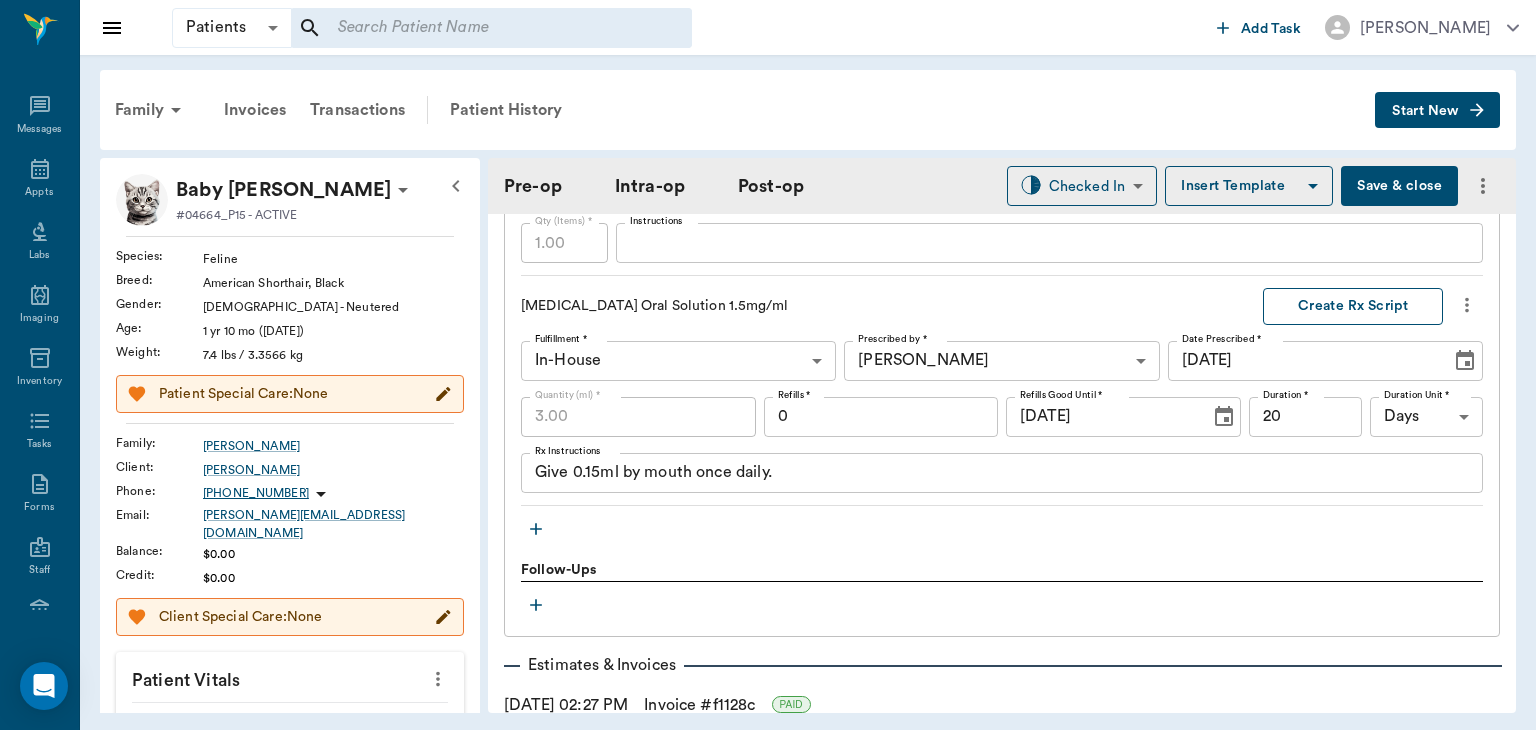 click on "Create Rx Script" at bounding box center (1353, 306) 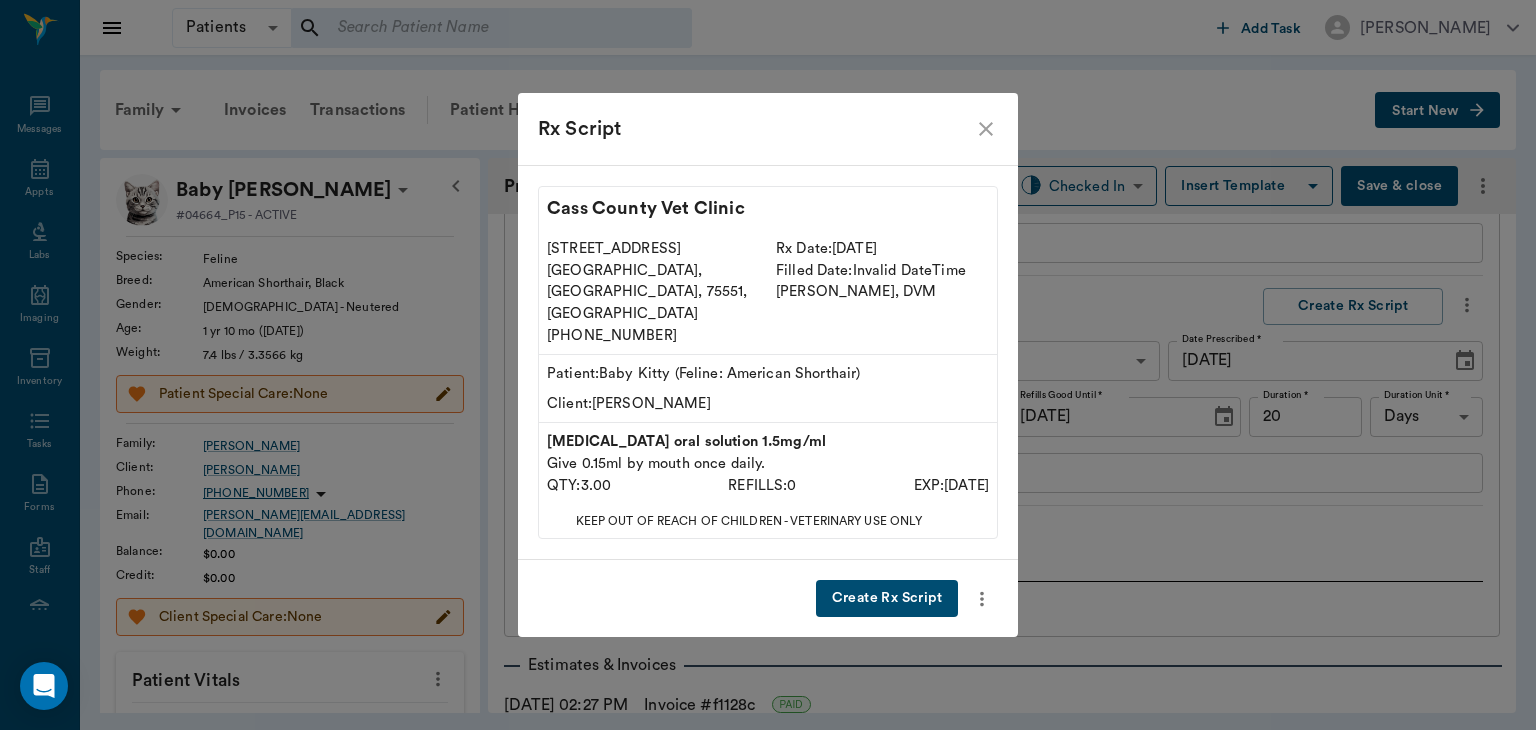click on "Create Rx Script" at bounding box center [887, 598] 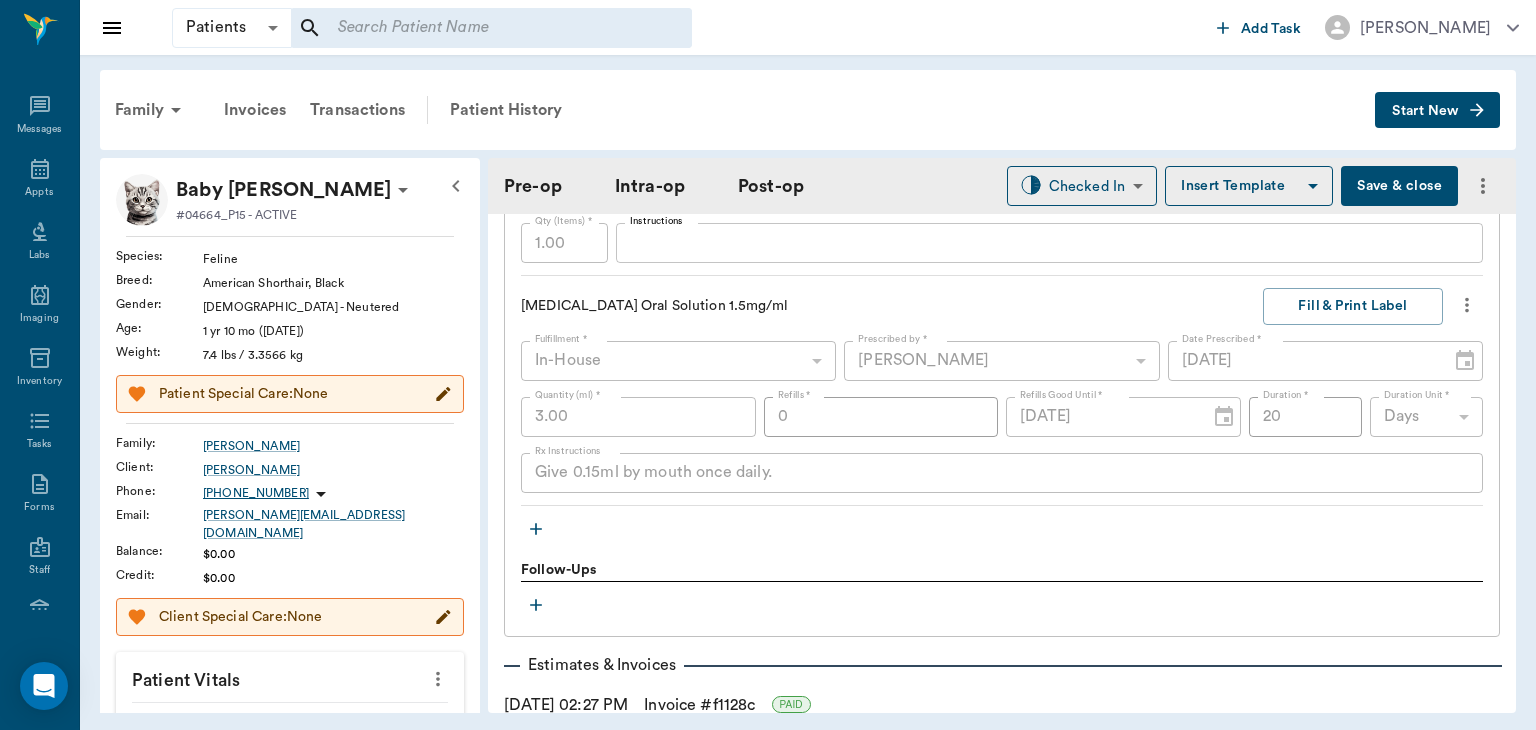 click on "Save & close" at bounding box center [1399, 186] 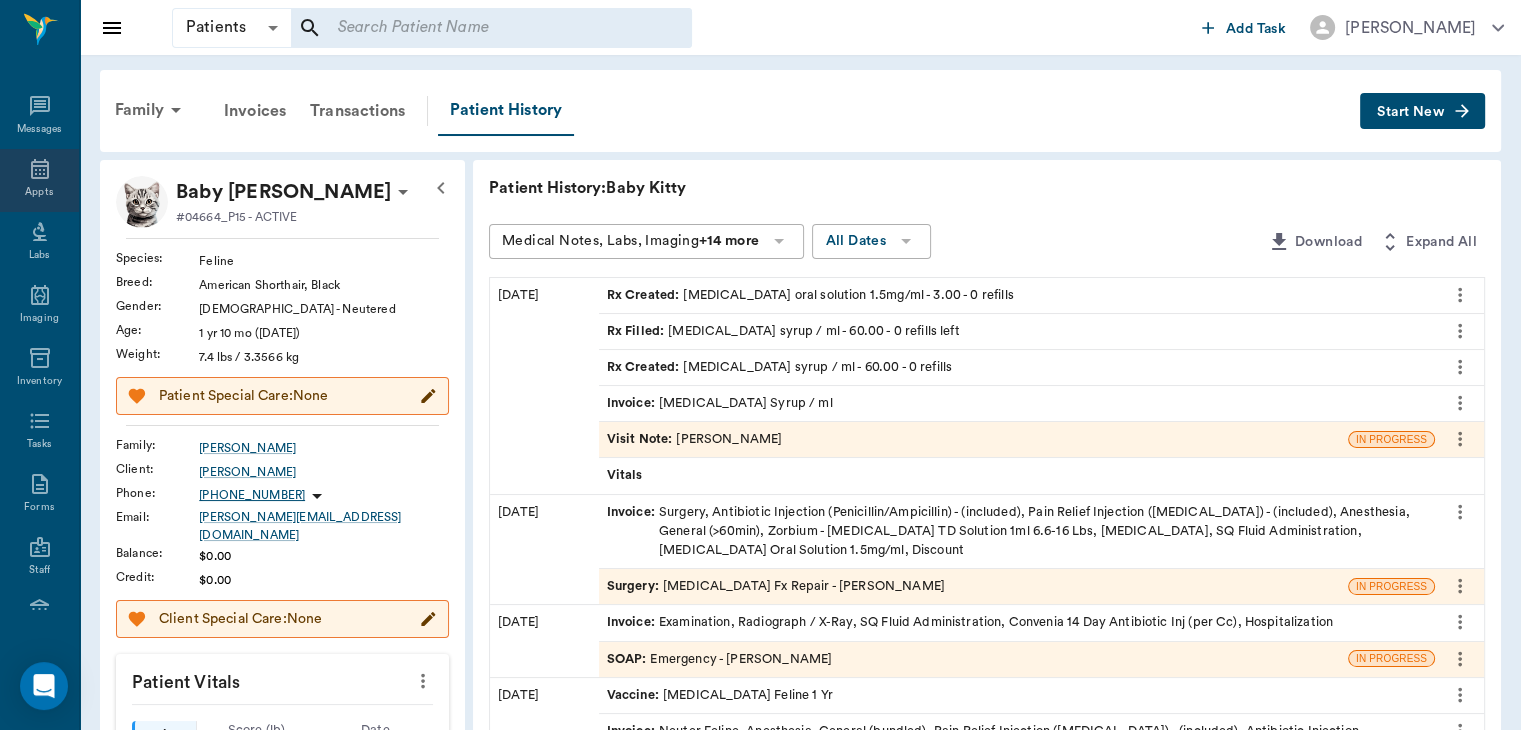 click 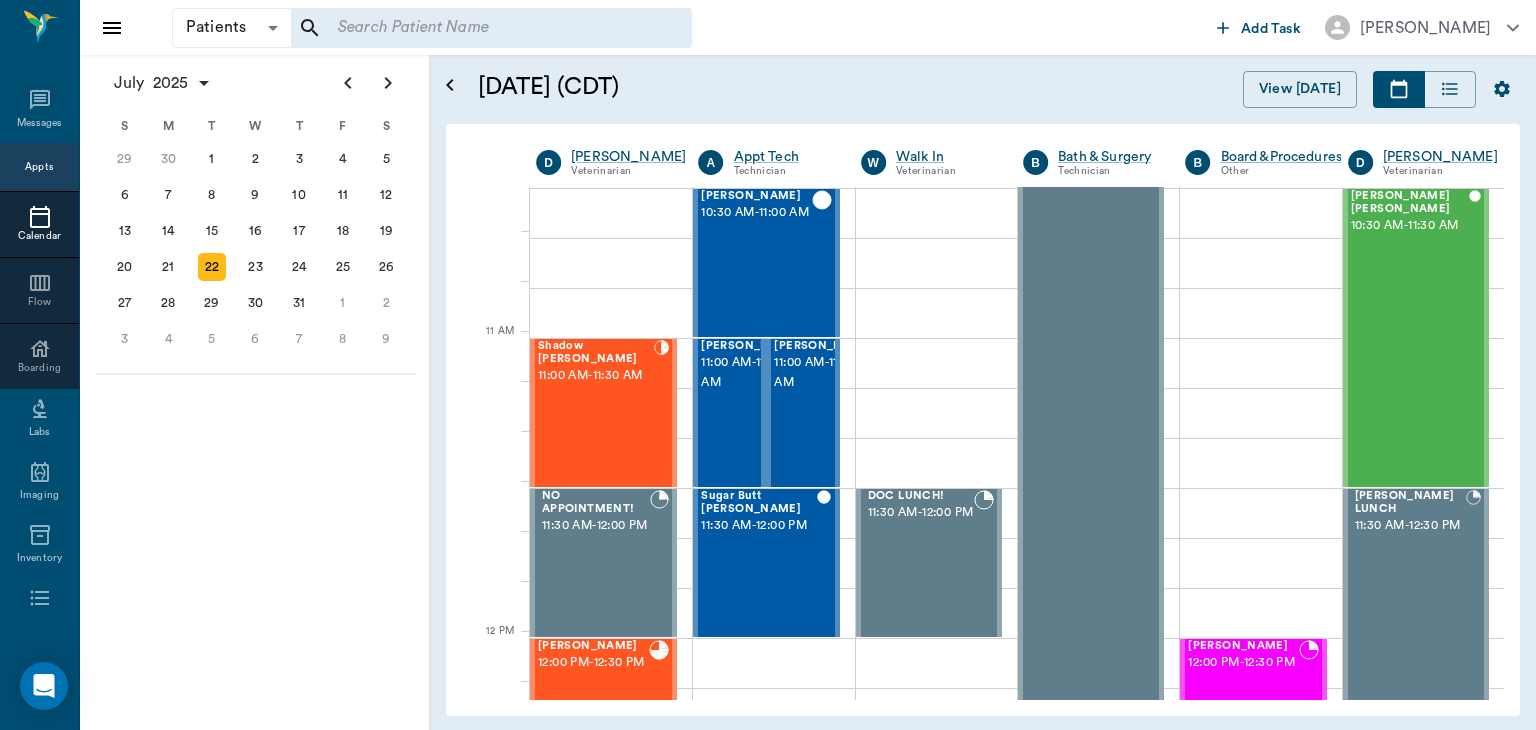 scroll, scrollTop: 764, scrollLeft: 0, axis: vertical 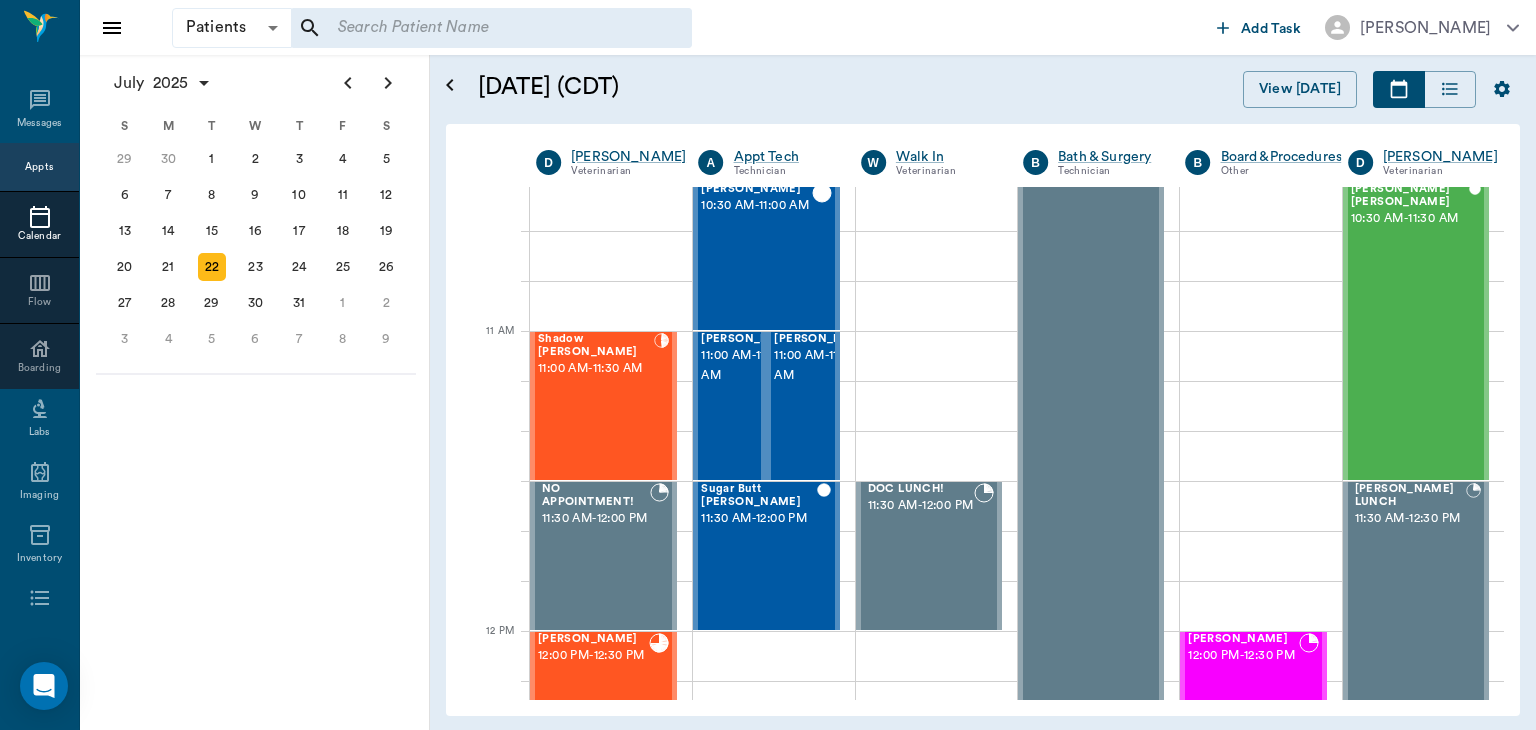 click on "Shadow Scoggin 11:00 AM  -  11:30 AM" at bounding box center (596, 406) 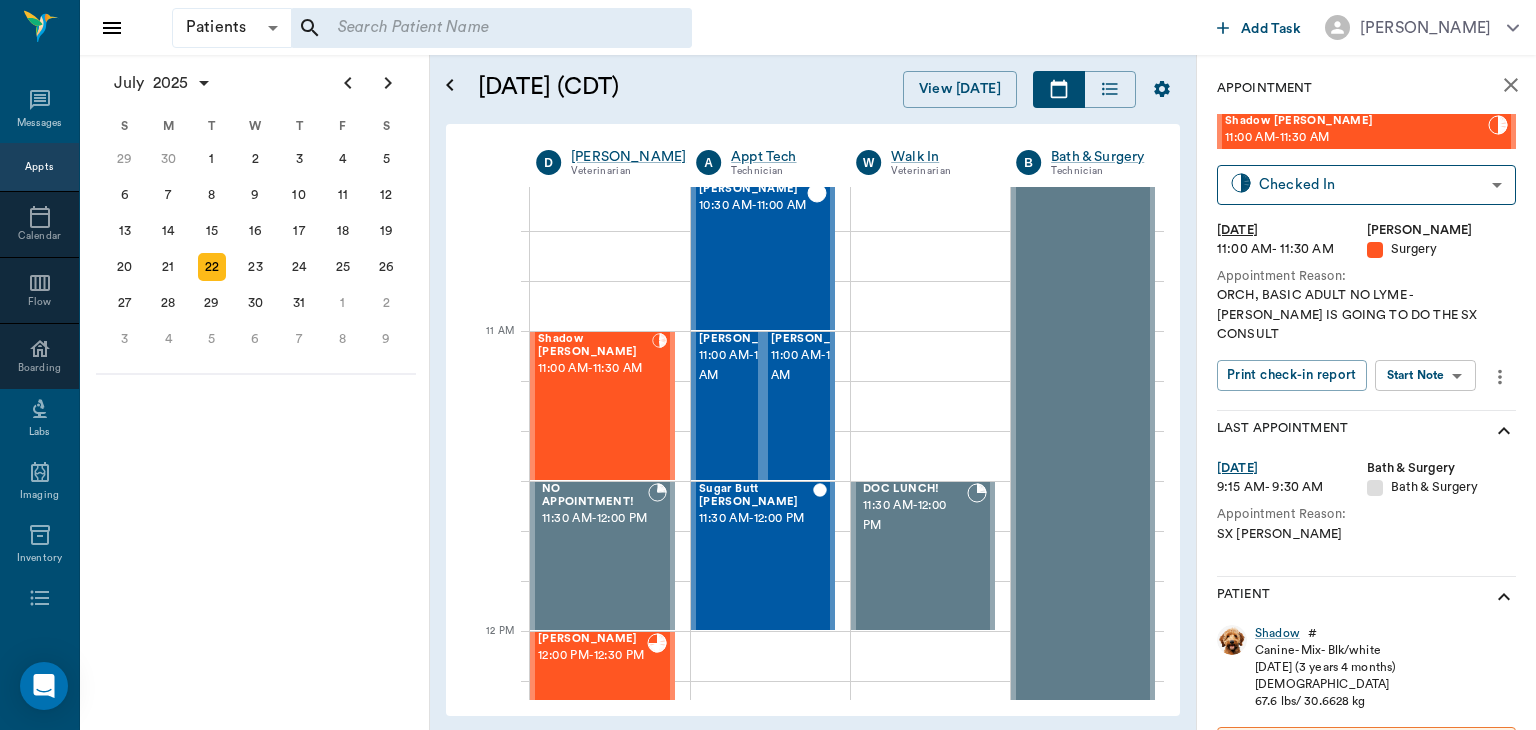 click on "Patients Patients ​ ​ Add Task Dr. Bert Ellsworth Nectar Messages Appts Calendar Flow Boarding Labs Imaging Inventory Tasks Forms Staff Reports Lookup Settings July 2025 S M T W T F S Jun 1 2 3 4 5 6 7 8 9 10 11 12 13 14 15 16 17 18 19 20 21 22 23 24 25 26 27 28 29 30 Jul 1 2 3 4 5 6 7 8 9 10 11 12 S M T W T F S 29 30 Jul 1 2 3 4 5 6 7 8 9 10 11 12 13 14 15 16 17 18 19 20 21 22 23 24 25 26 27 28 29 30 31 Aug 1 2 3 4 5 6 7 8 9 S M T W T F S 27 28 29 30 31 Aug 1 2 3 4 5 6 7 8 9 10 11 12 13 14 15 16 17 18 19 20 21 22 23 24 25 26 27 28 29 30 31 Sep 1 2 3 4 5 6 July 22, 2025 (CDT) View Today July 2025 Today 22 Tue Jul 2025 D Dr. Bert Ellsworth Veterinarian A Appt Tech Technician W Walk In Veterinarian B Bath & Surgery Technician B Board &Procedures Other D Dr. Kindall Jones Veterinarian 8 AM 9 AM 10 AM 11 AM 12 PM 1 PM 2 PM 3 PM 4 PM 5 PM 6 PM 7 PM 8 PM 1:39 PM 1:00 PM Zans Prissy Baker Murdock 8:00 AM  -  8:30 AM LCR Emolee Murdock 8:00 AM  -  8:30 AM Donna Woods Murdock 8:00 AM  -  8:30 AM Patches Murdock  -" at bounding box center [768, 365] 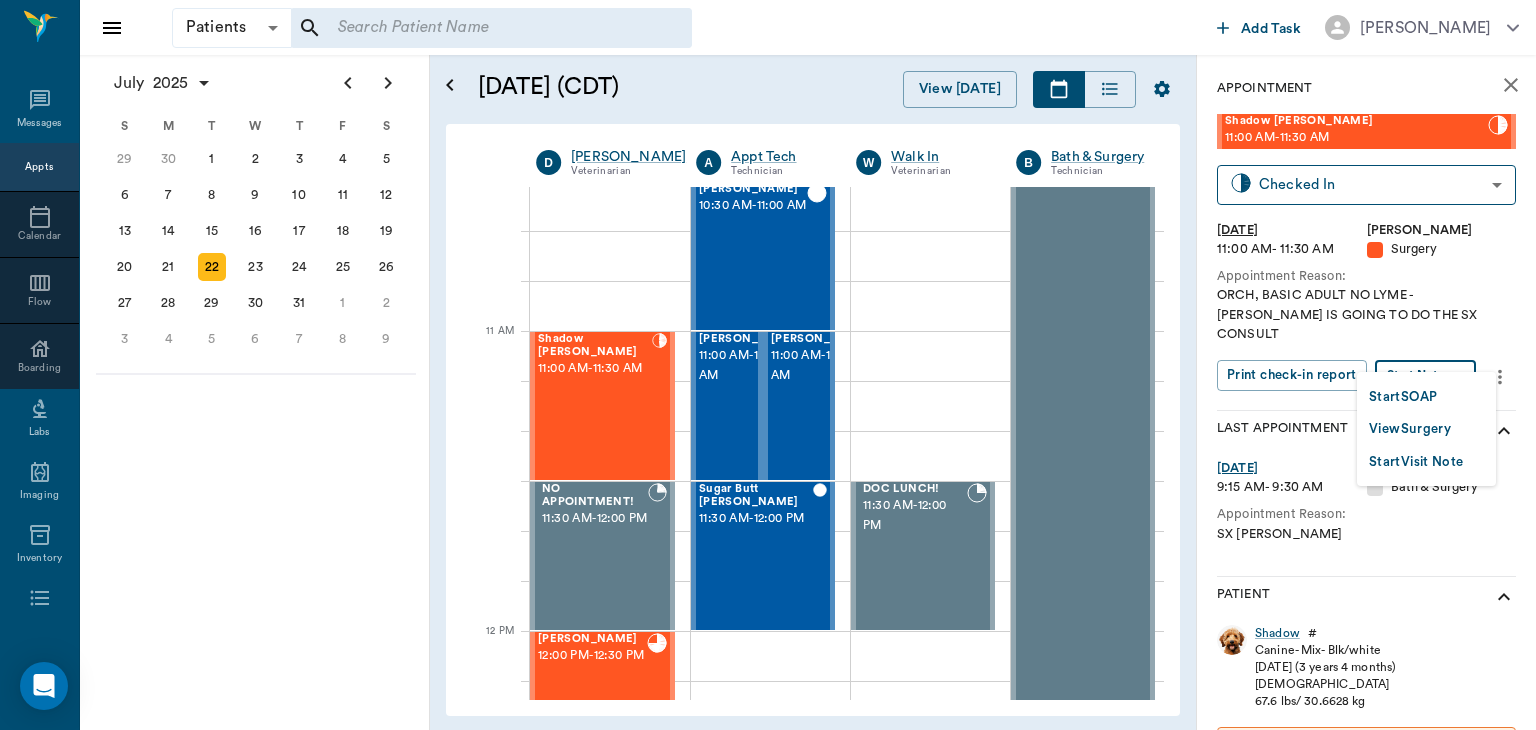 click on "View  Surgery" at bounding box center [1410, 429] 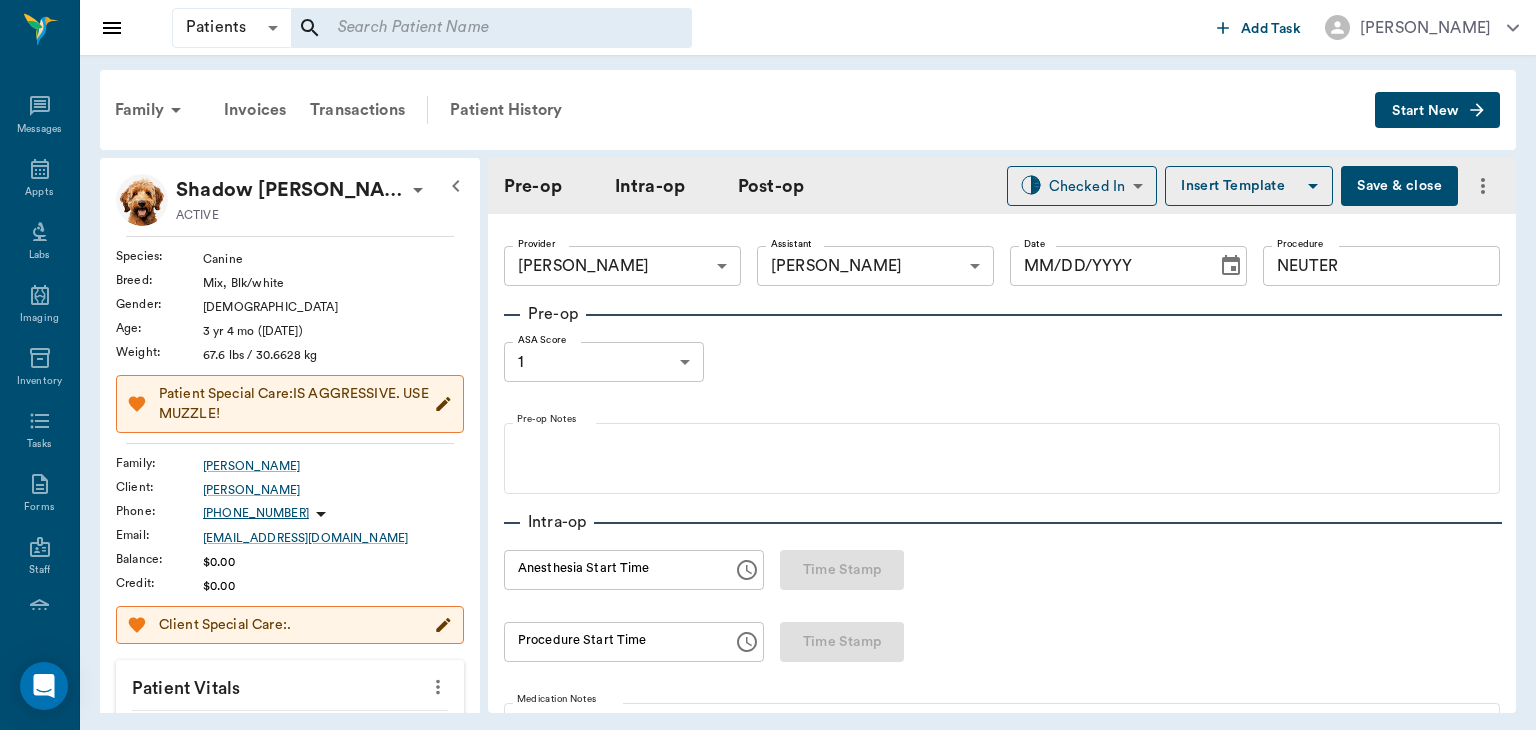 type on "63ec2f075fda476ae8351a4d" 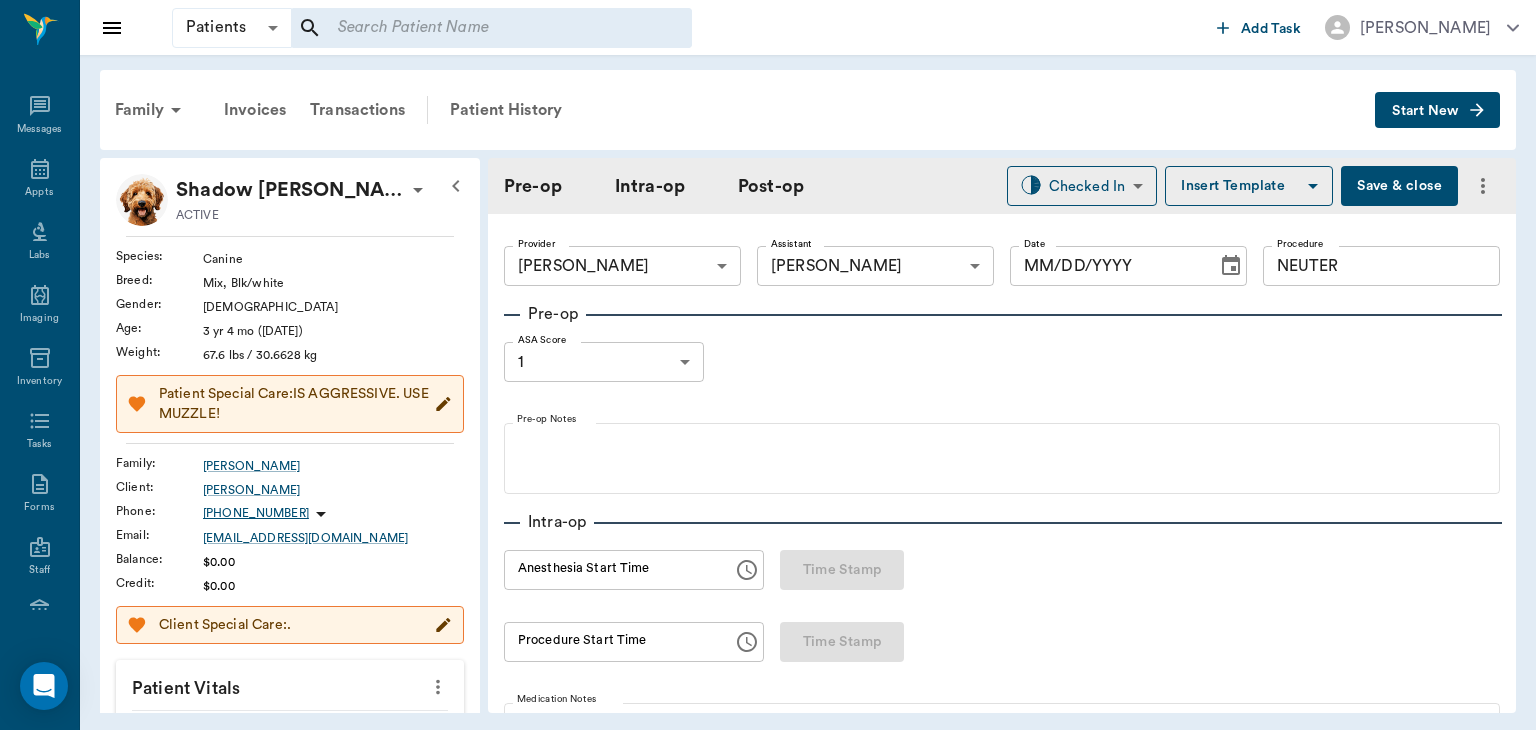 type on "63ec2e7e52e12b0ba117b124" 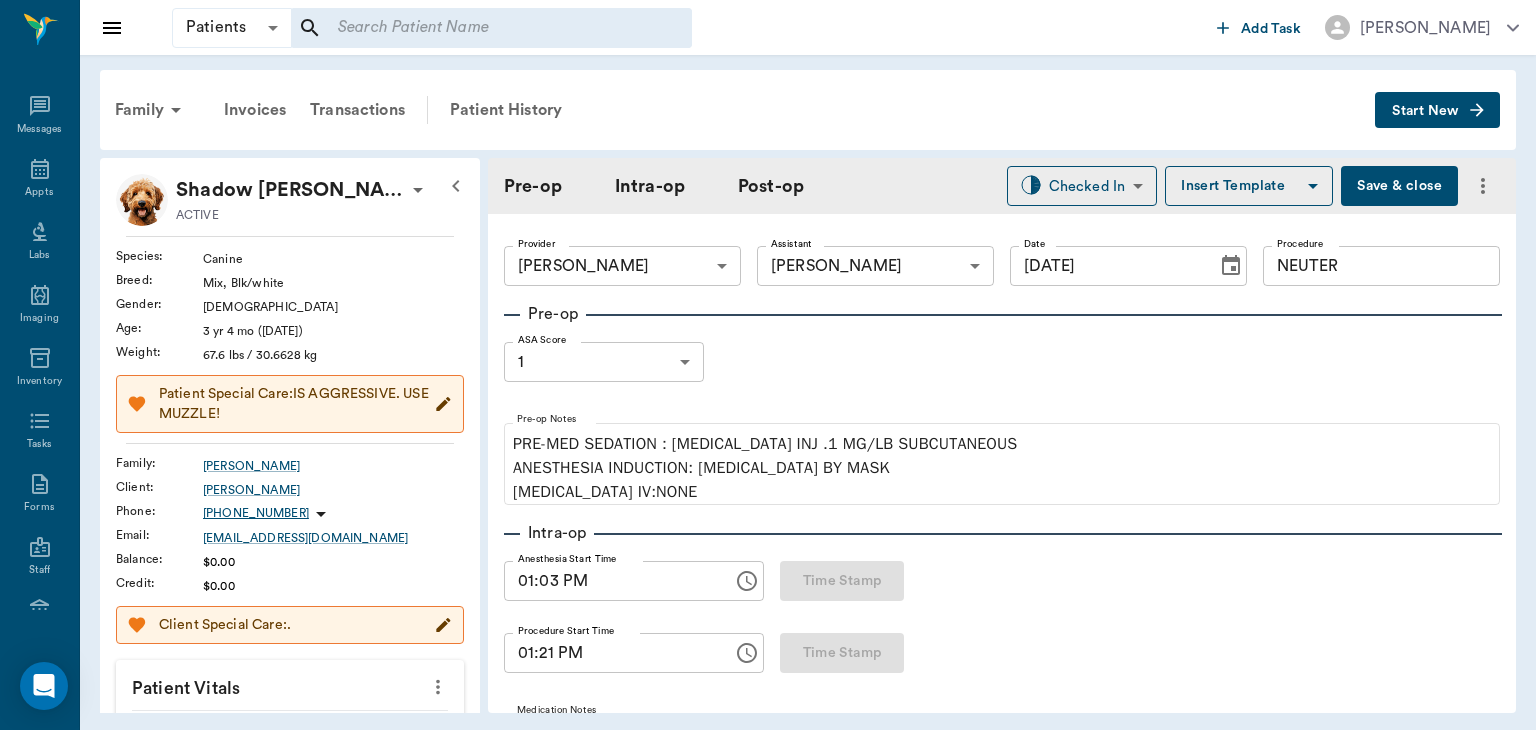 type on "[DATE]" 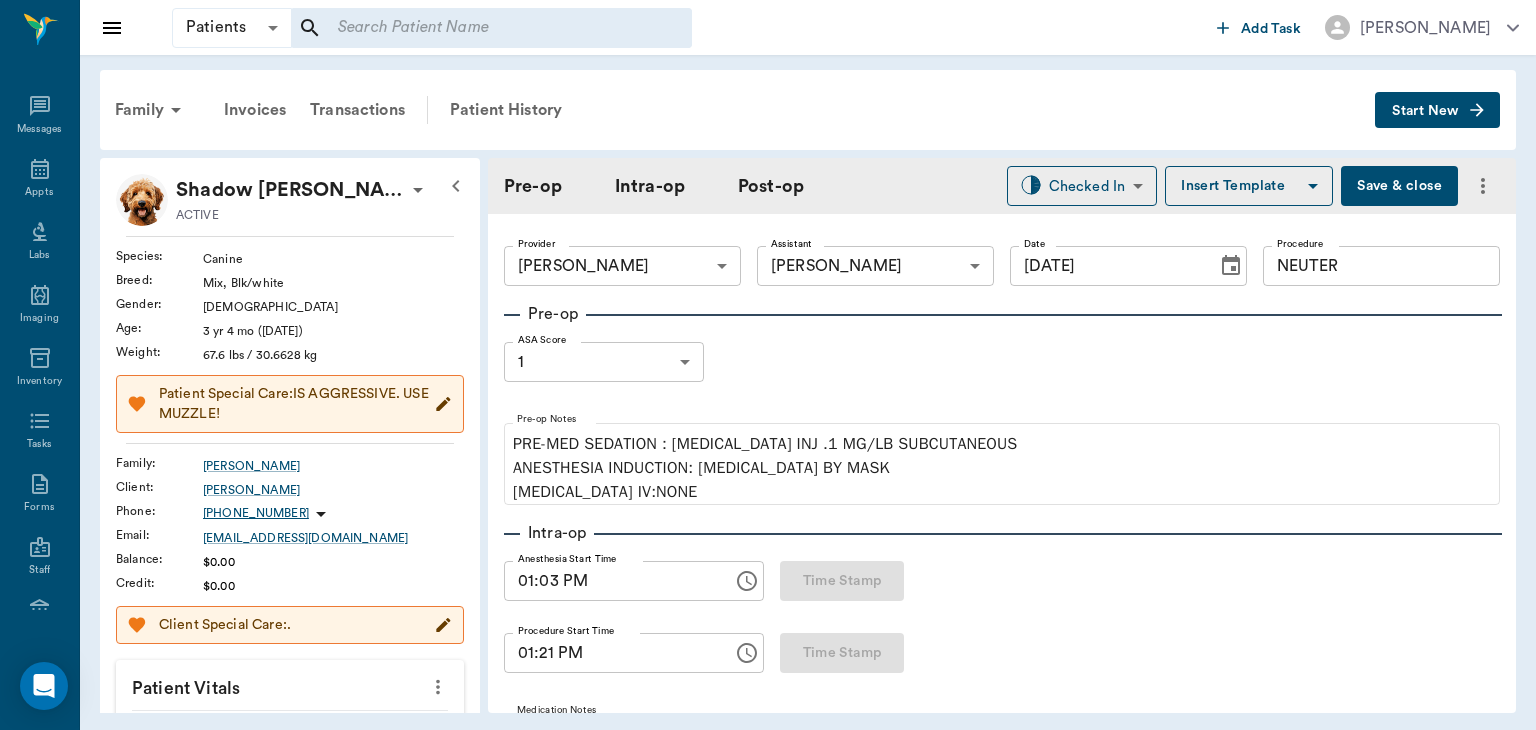 type on "01:03 PM" 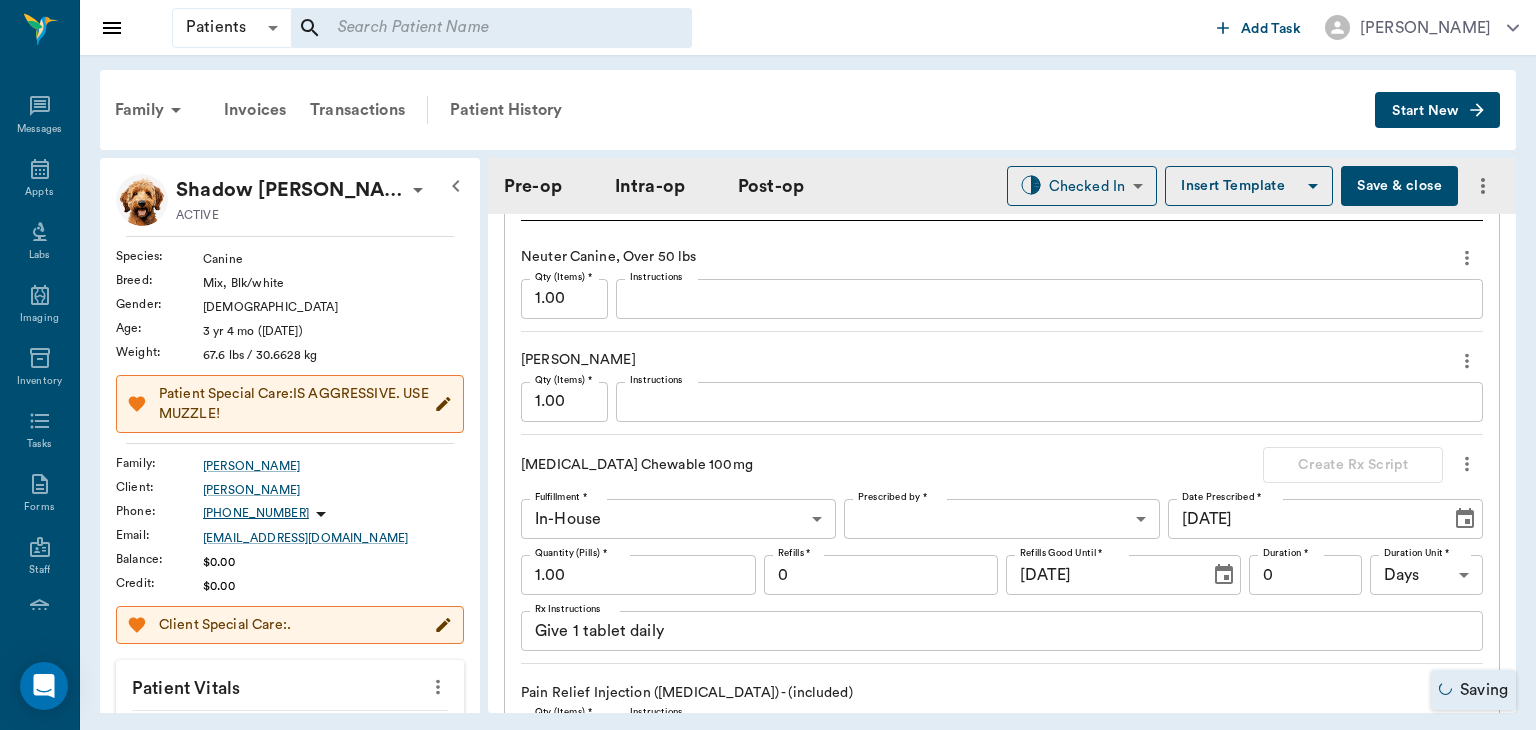 scroll, scrollTop: 1871, scrollLeft: 0, axis: vertical 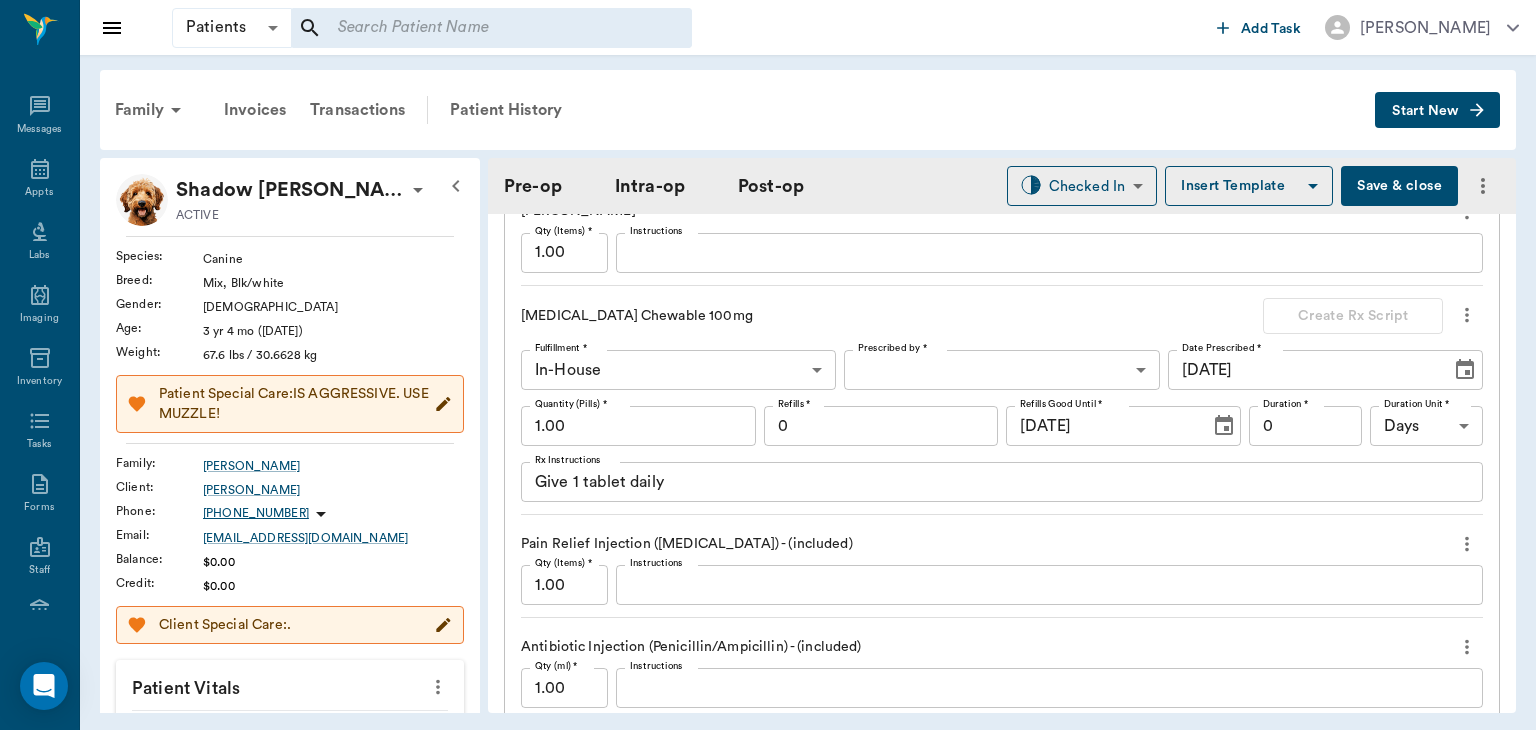 click on "Patients Patients ​ ​ Add Task Dr. Bert Ellsworth Nectar Messages Appts Labs Imaging Inventory Tasks Forms Staff Reports Lookup Settings Family Invoices Transactions Patient History Start New Shadow Scoggin     ACTIVE   Species : Canine Breed : Mix, Blk/white Gender : Male Age : 3 yr 4 mo (03/01/2022) Weight : 67.6 lbs / 30.6628 kg Patient Special Care:  IS AGGRESSIVE. USE MUZZLE! Family : Scoggin Client : Sally-june Scoggin Phone : (254) 399-0169 Email : sjscoggin10@gmail.com Balance : $0.00 Credit : $0.00 Client Special Care:  . Patient Vitals Weight BCS HR Temp Resp BP Dia Pain Perio Score ( lb ) Date 07/22/25 1PM 0 20 40 60 80 Ongoing diagnosis Current Rx Reminders Distemper/Parvo Vaccination Annual 01/28/25 Corona Vaccination Annual 01/28/25 Bordetella Vaccination Annual 01/28/25 Rabies Vaccination Canine 1 Yr 01/28/25 Upcoming appointments Schedule Appointment Pre-op Intra-op Post-op Checked In CHECKED_IN ​ Insert Template  Save & close Provider Dr. Bert Ellsworth 63ec2f075fda476ae8351a4d Date" at bounding box center [768, 365] 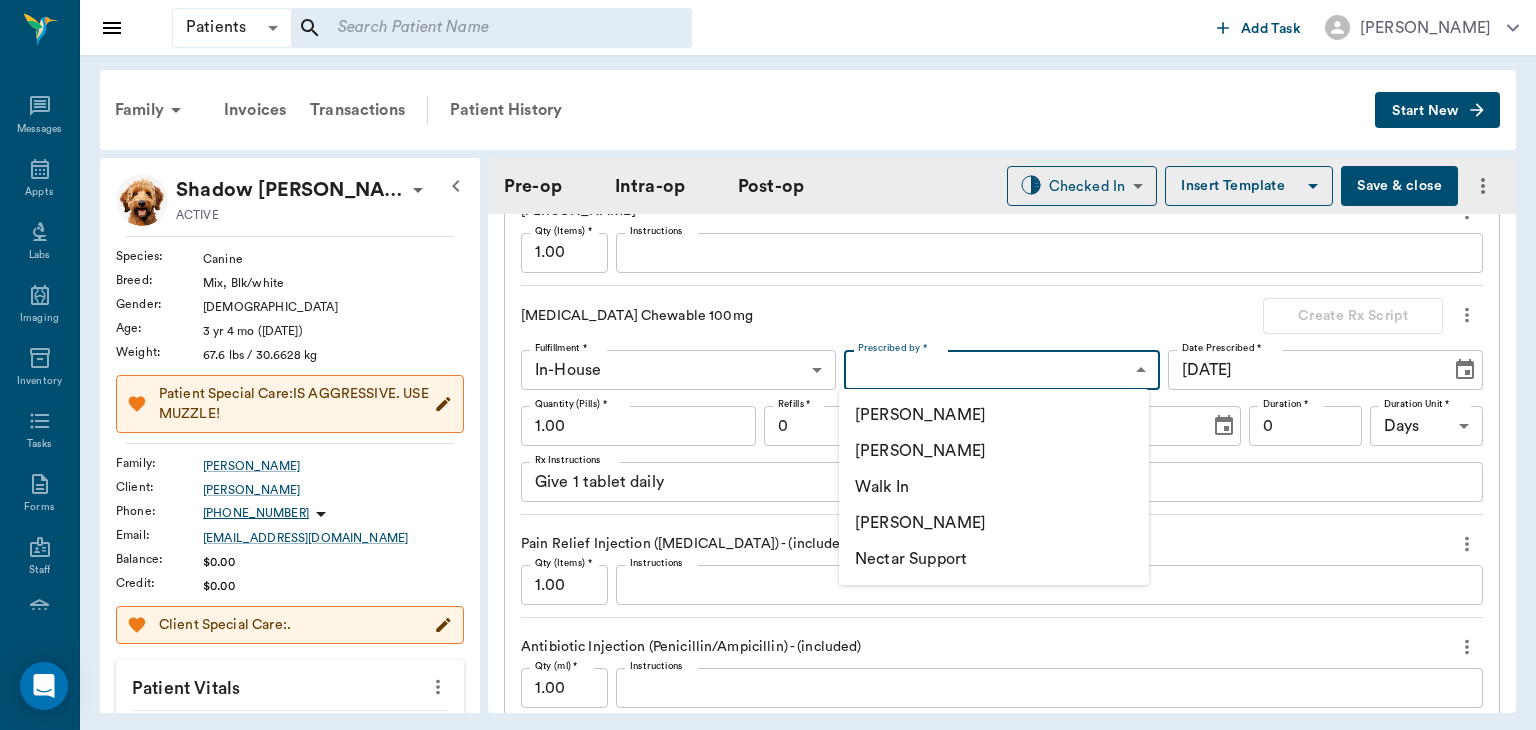 click on "[PERSON_NAME]" at bounding box center (994, 451) 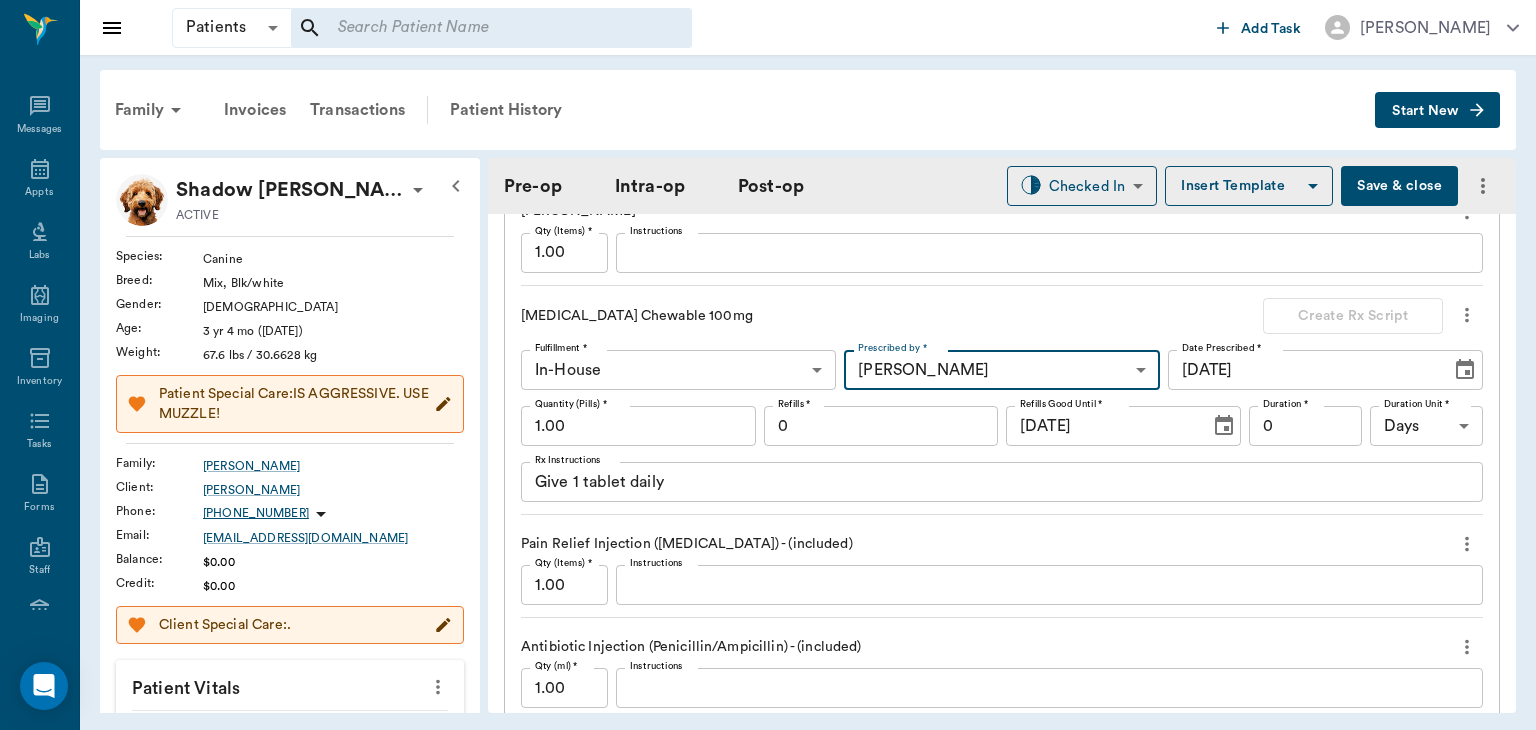 click on "1.00" at bounding box center (638, 426) 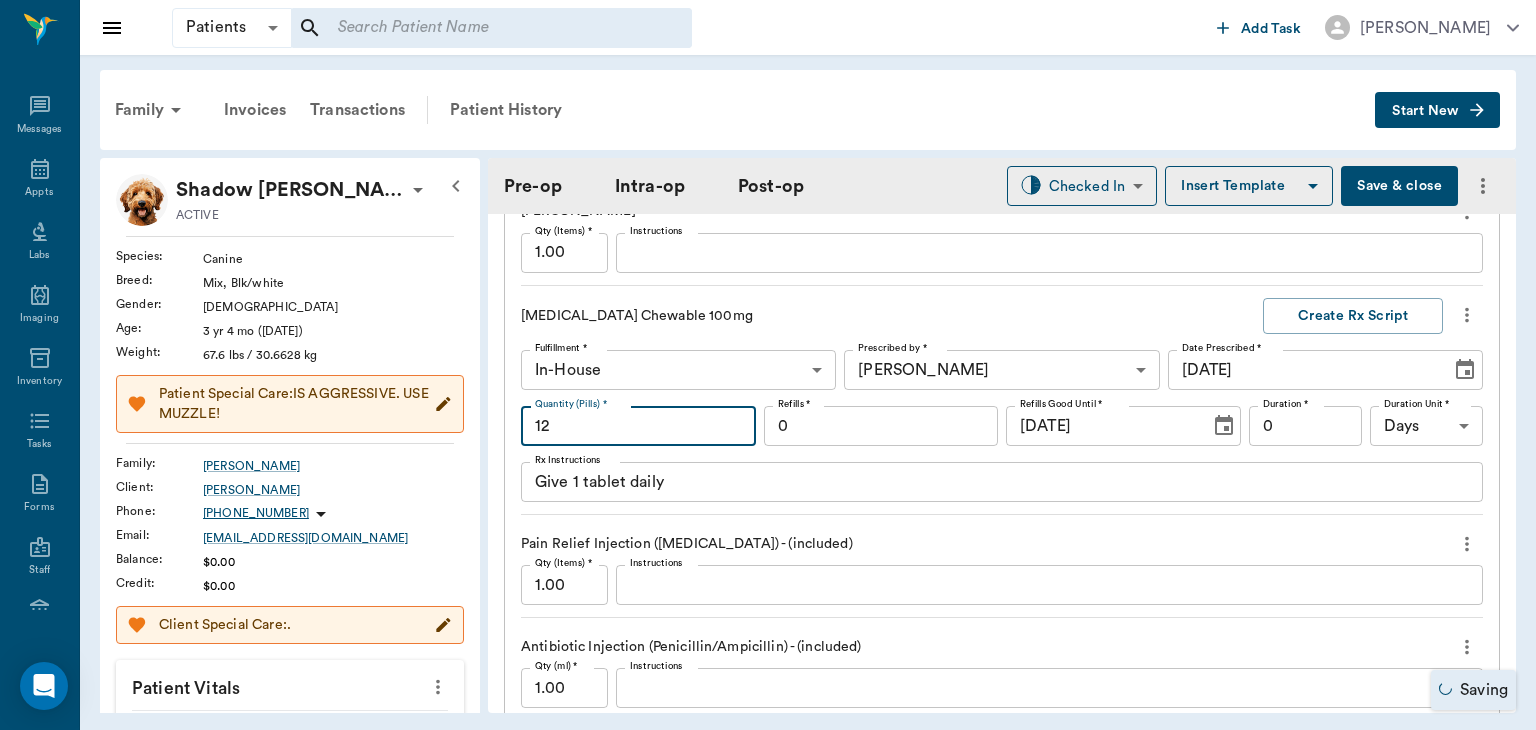 type on "12" 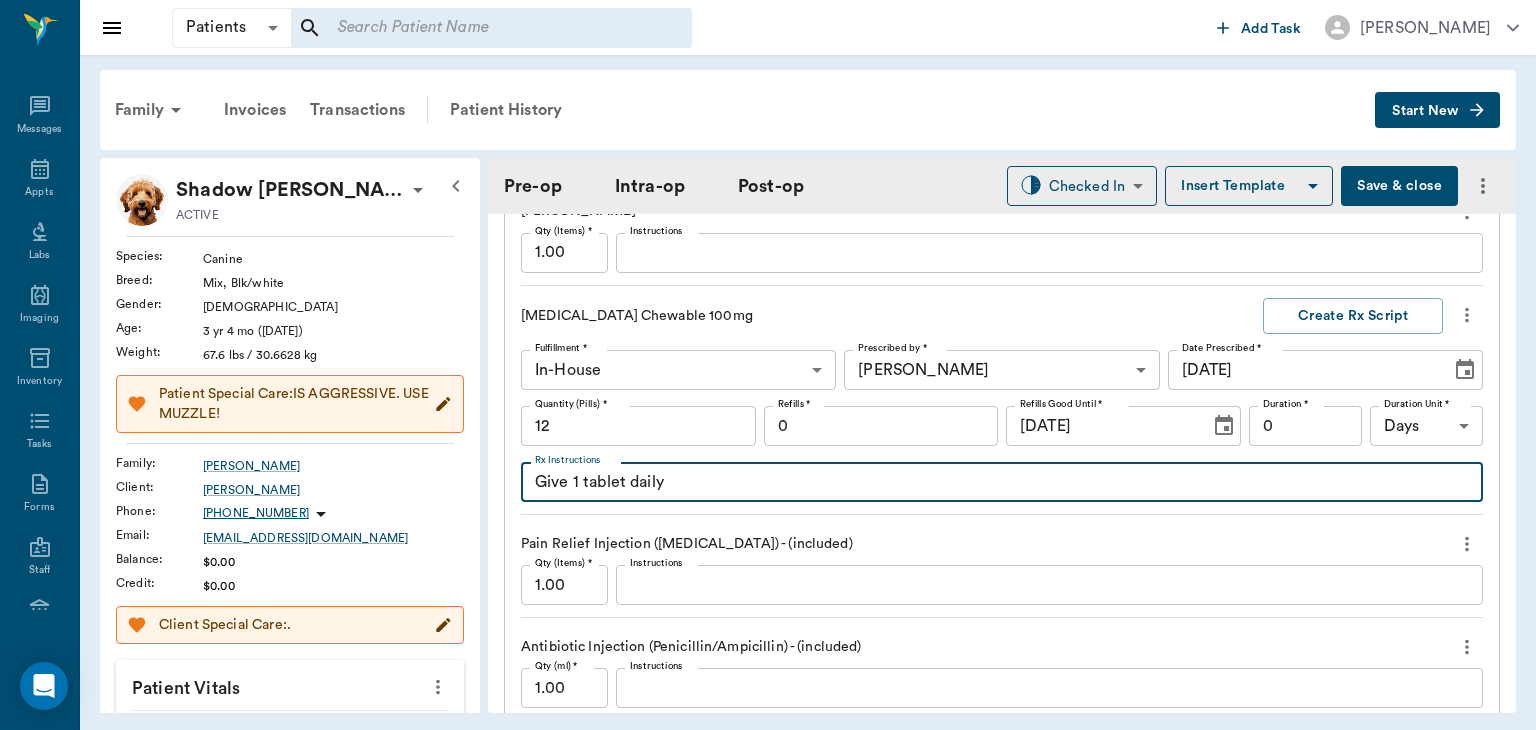 click on "Give 1 tablet daily" at bounding box center [1002, 482] 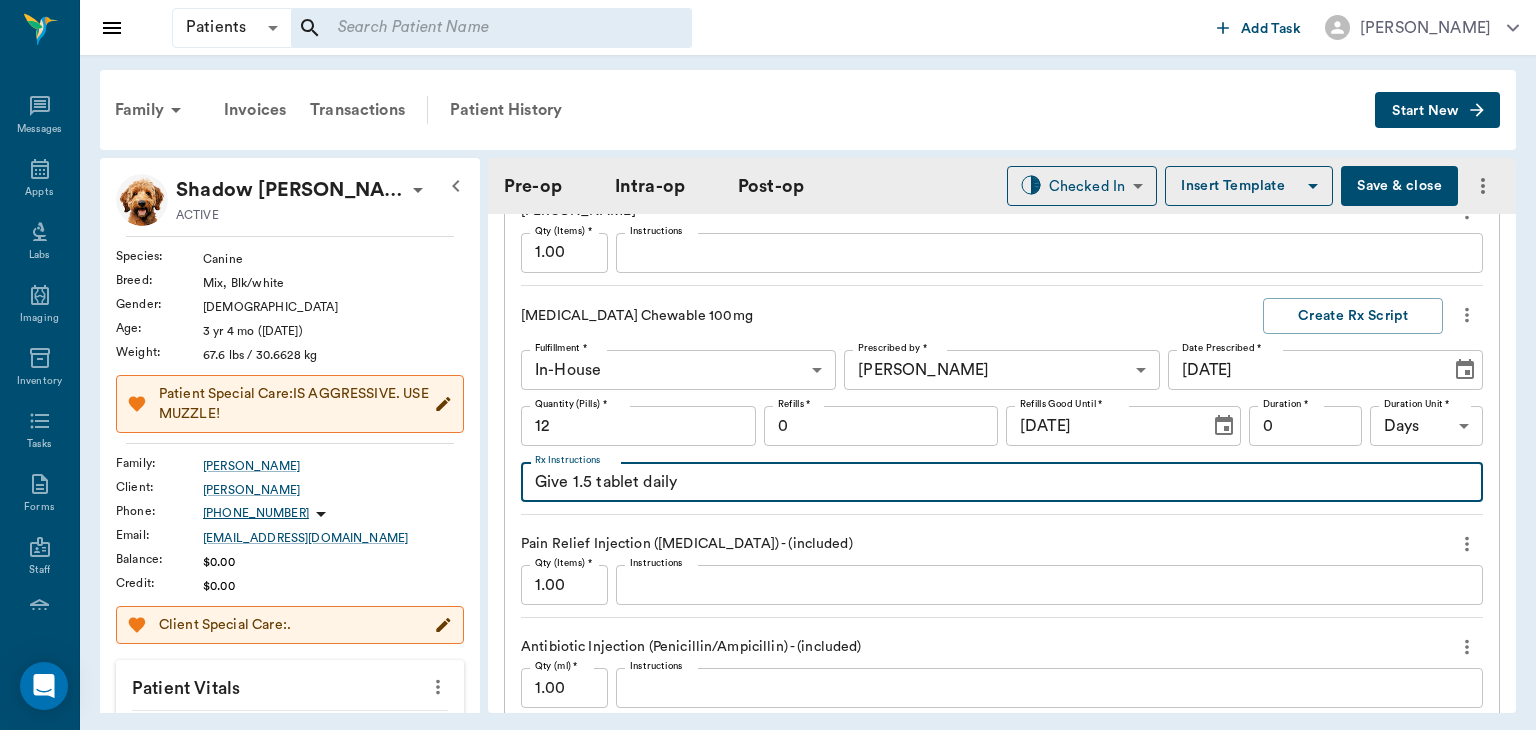 click on "Give 1.5 tablet daily" at bounding box center (1002, 482) 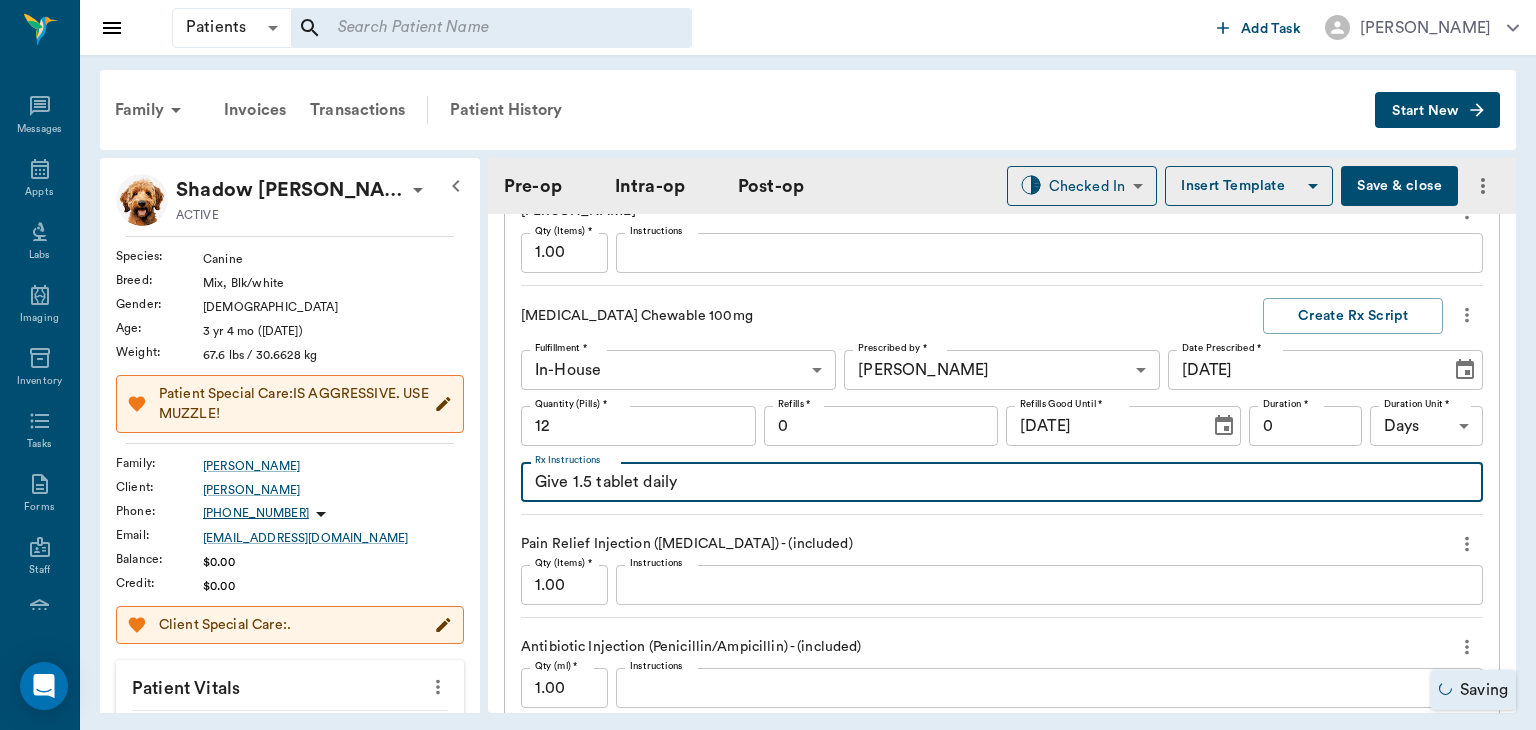click on "Give 1.5 tablet daily" at bounding box center [1002, 482] 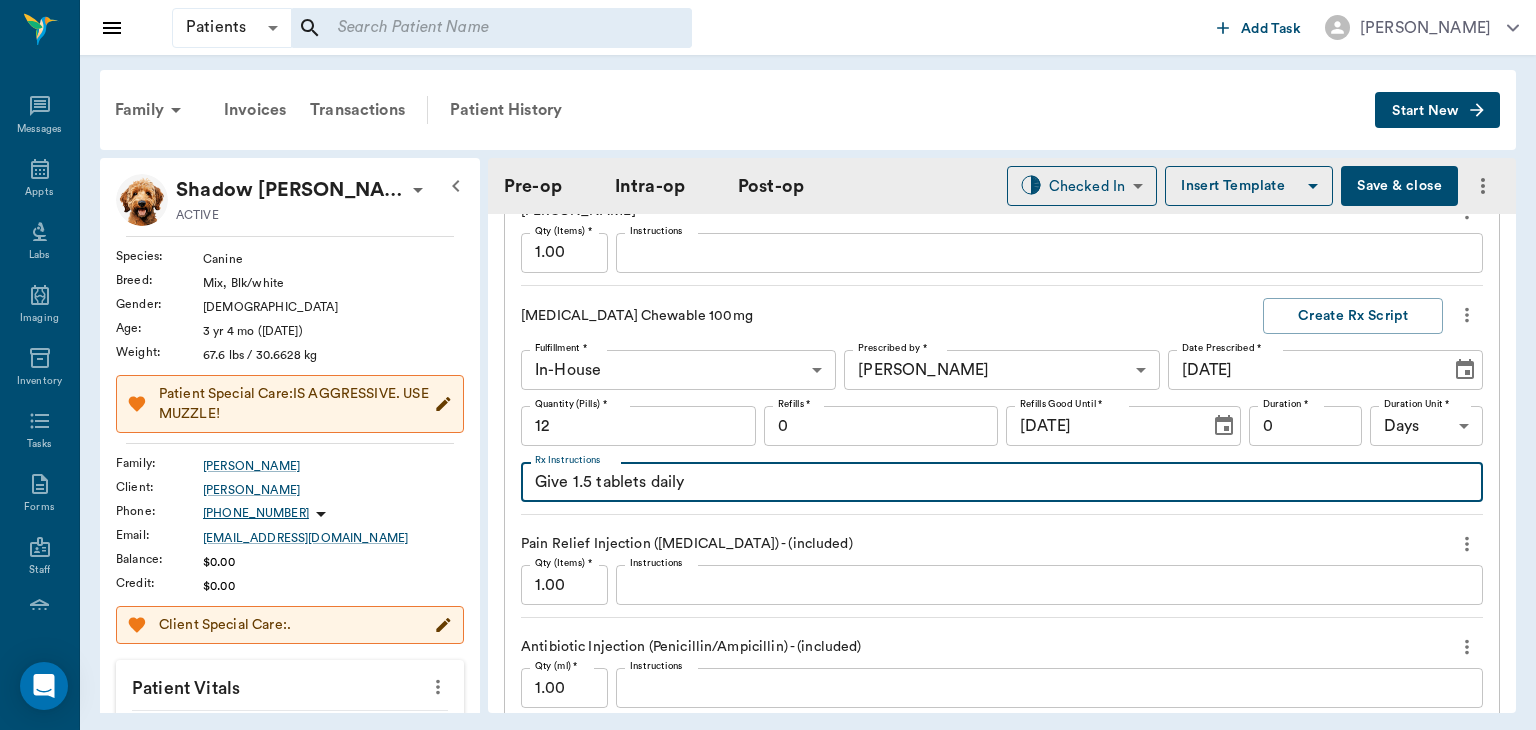 type on "Give 1.5 tablets daily" 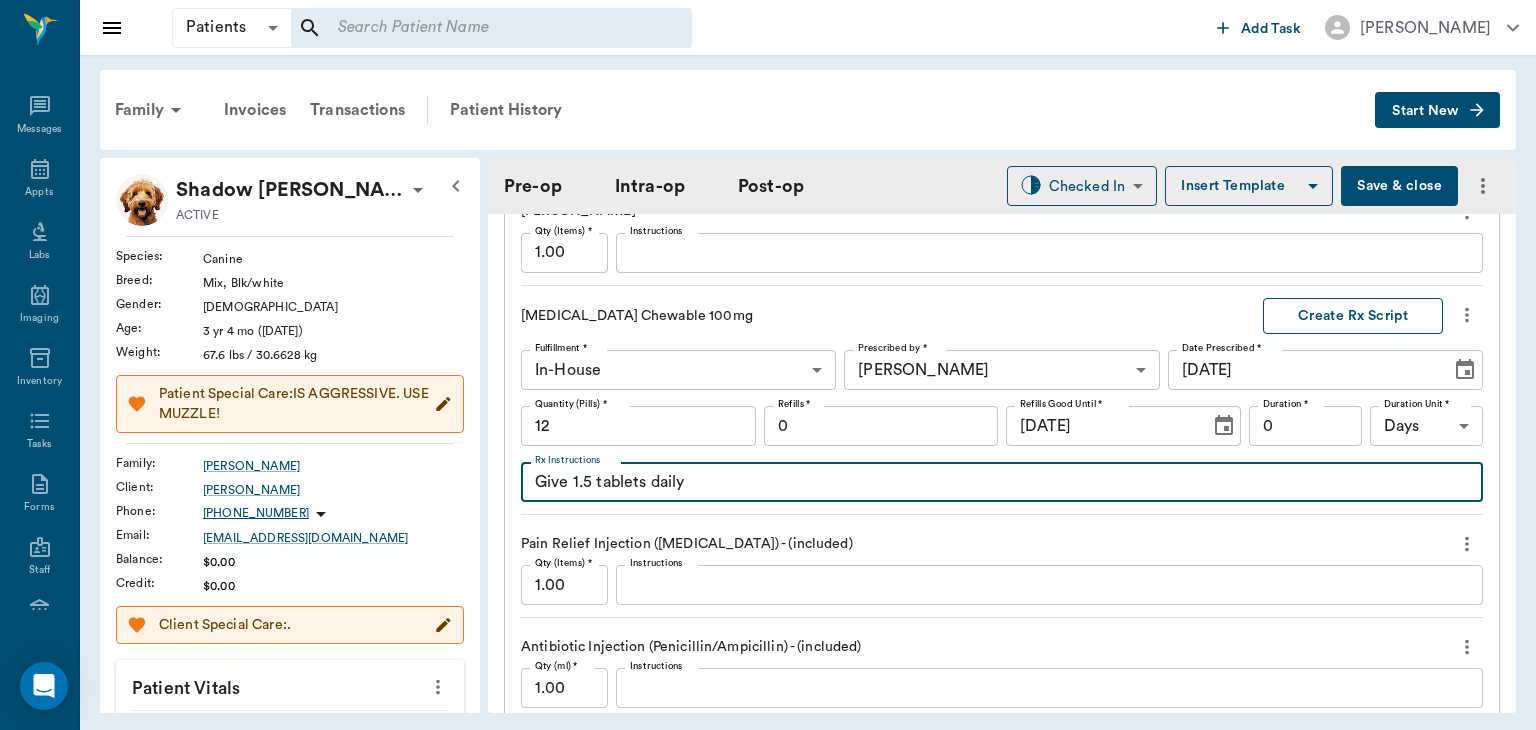 click on "Create Rx Script" at bounding box center (1353, 316) 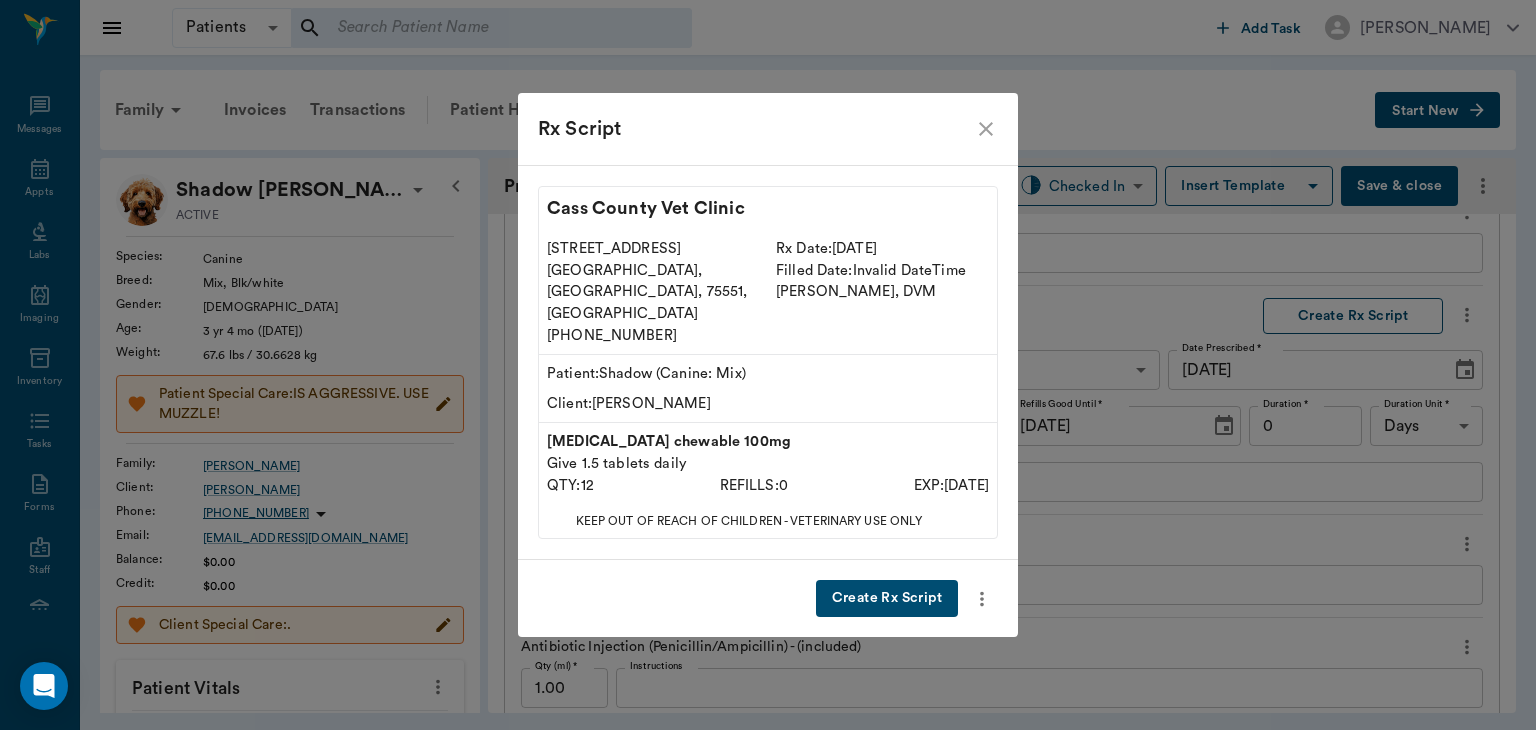click on "Create Rx Script" at bounding box center [887, 598] 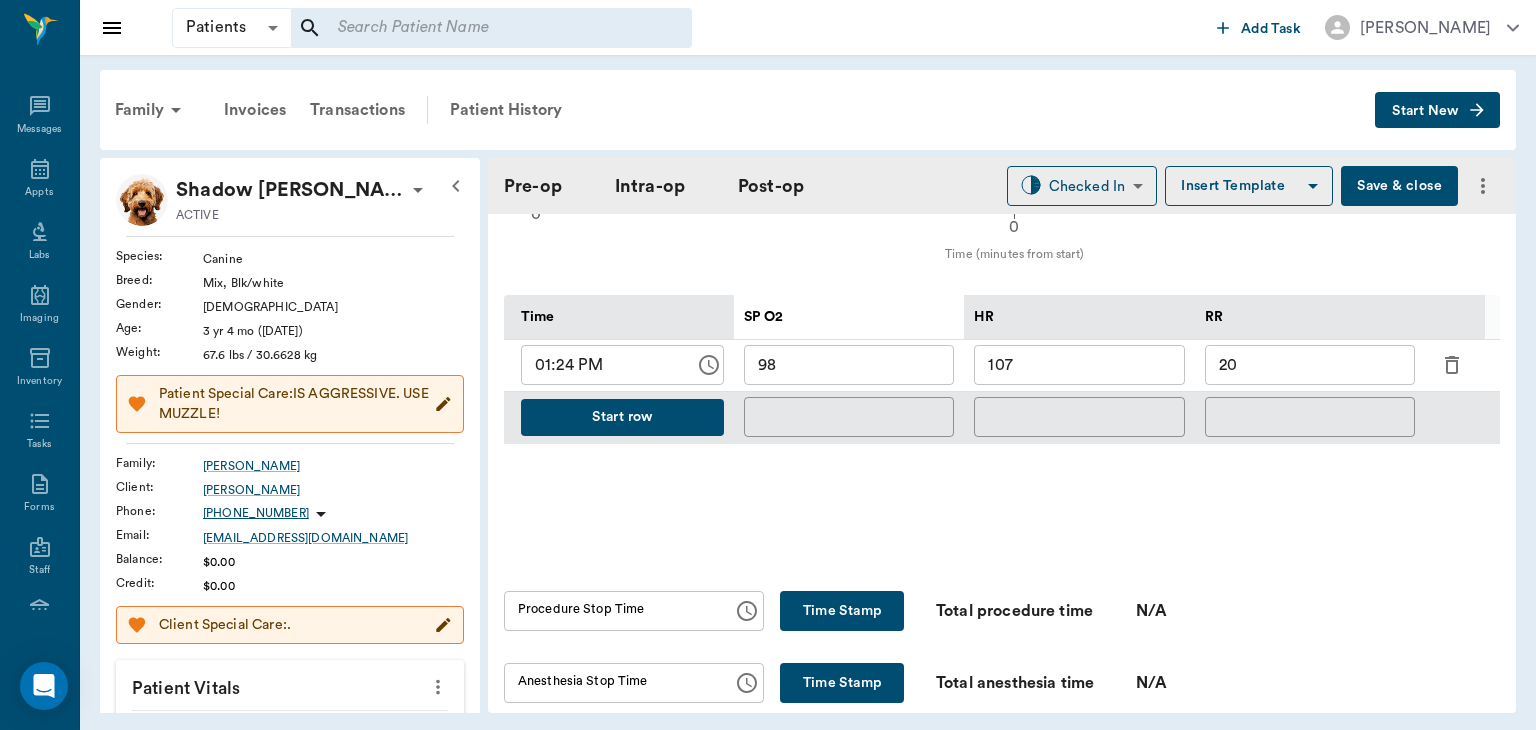 scroll, scrollTop: 894, scrollLeft: 0, axis: vertical 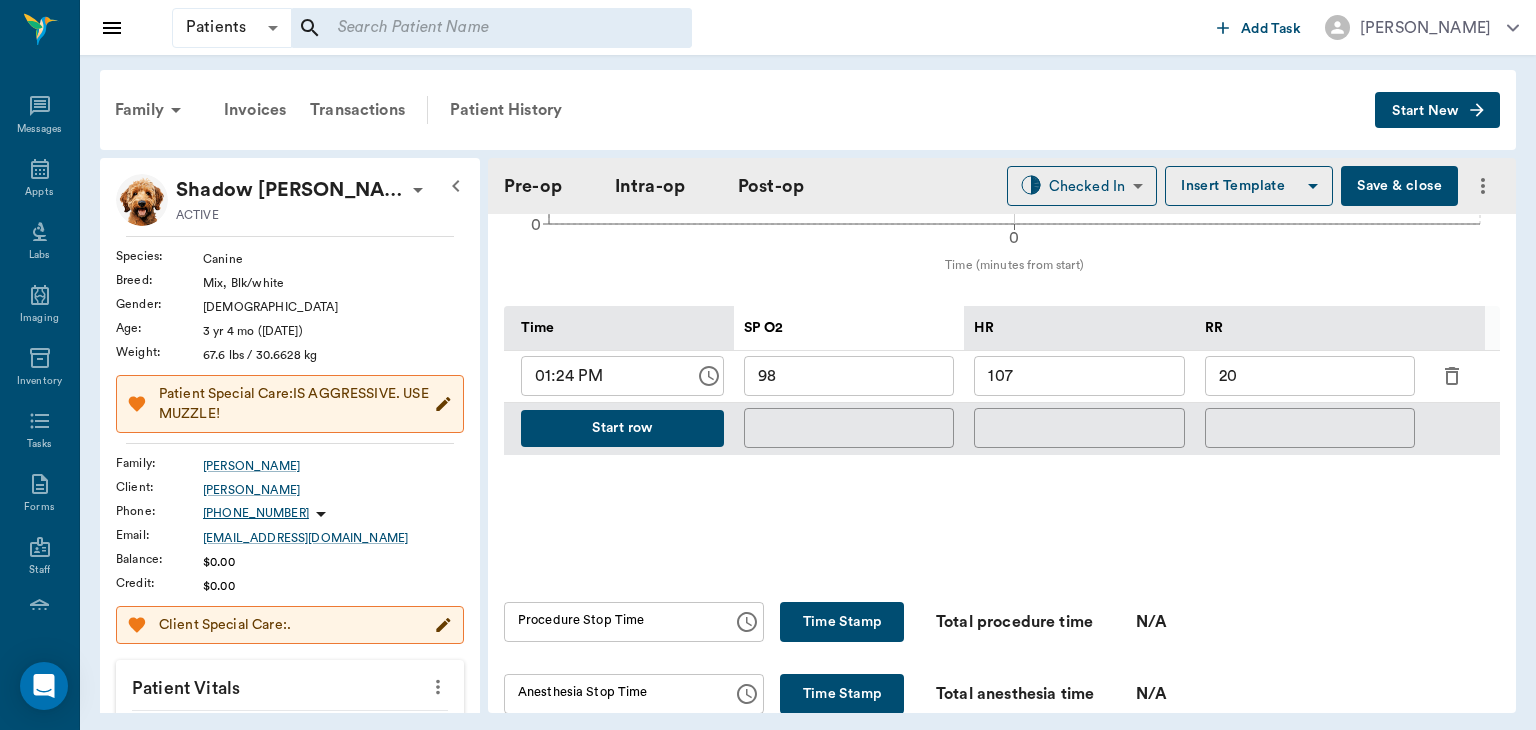 click on "107" at bounding box center (1079, 376) 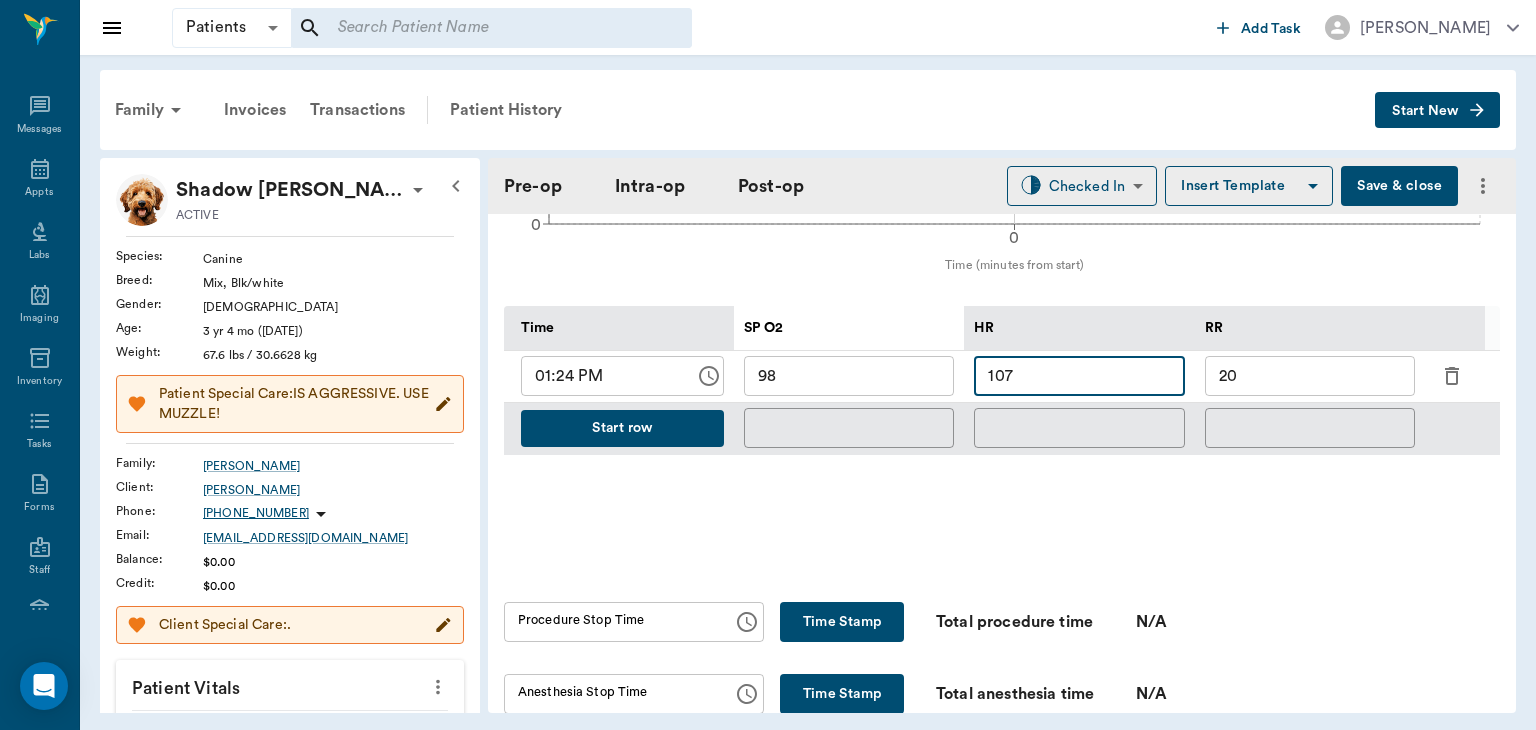 click on "0 Time (minutes from start) 0 25 50 100 SP O2" 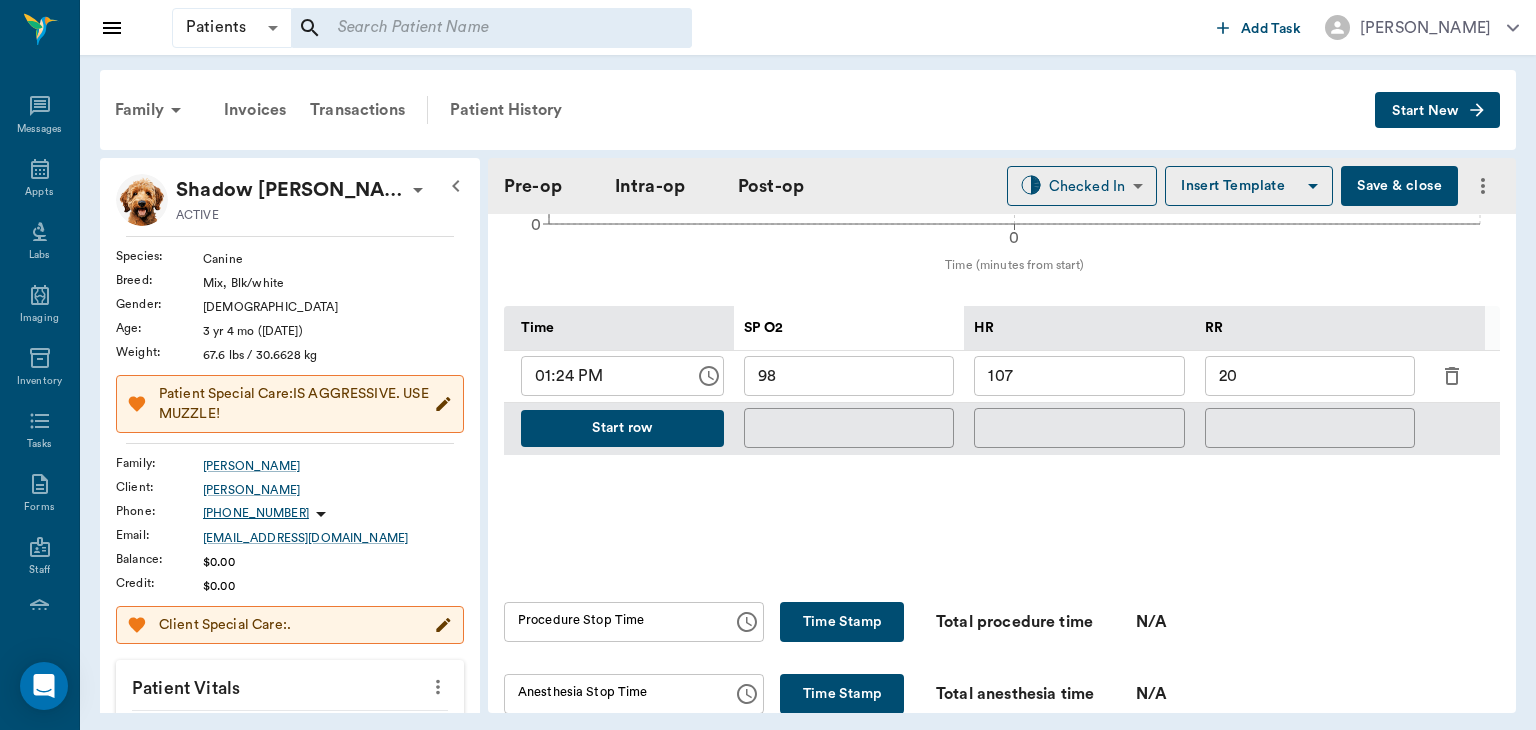 click on "Start row" at bounding box center (622, 428) 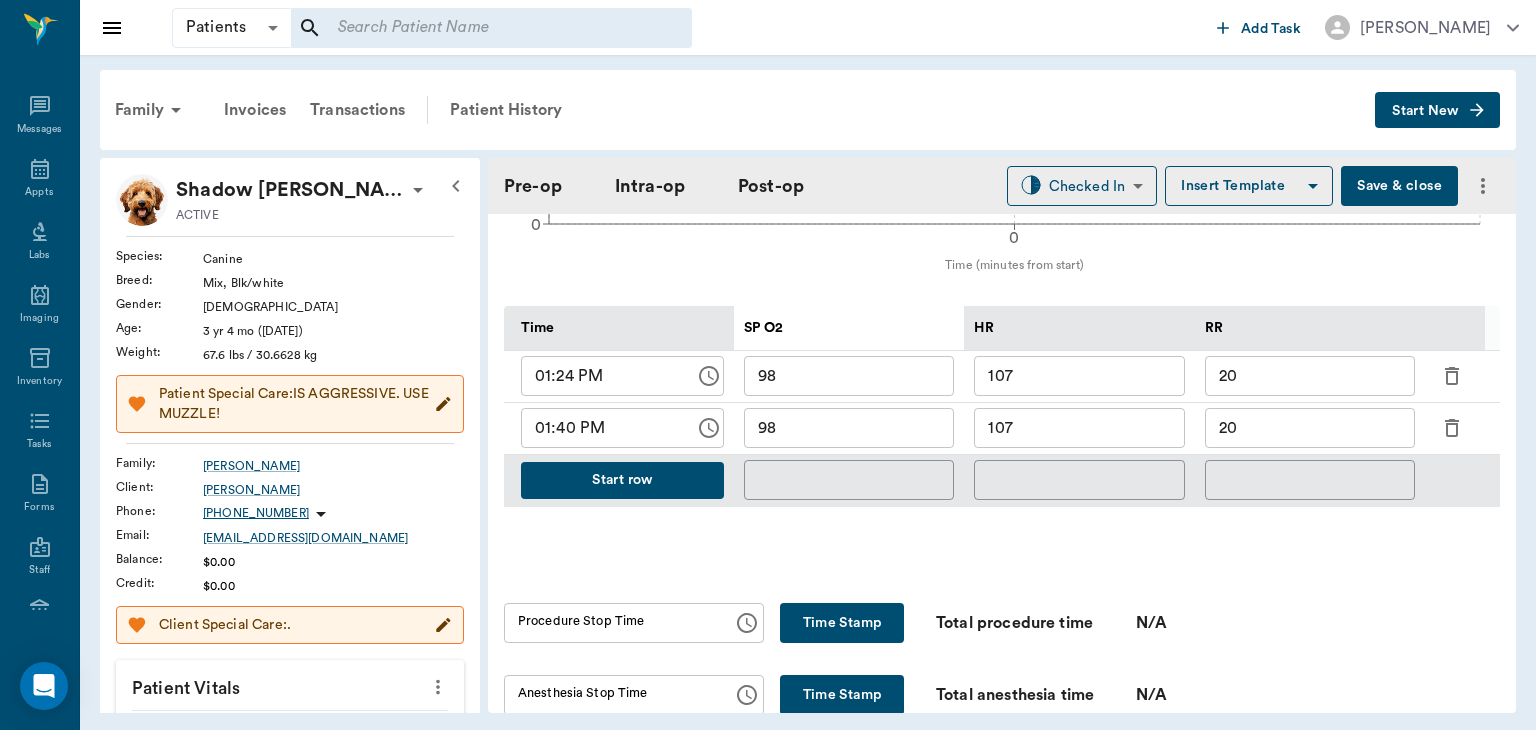 click on "107" at bounding box center [1079, 428] 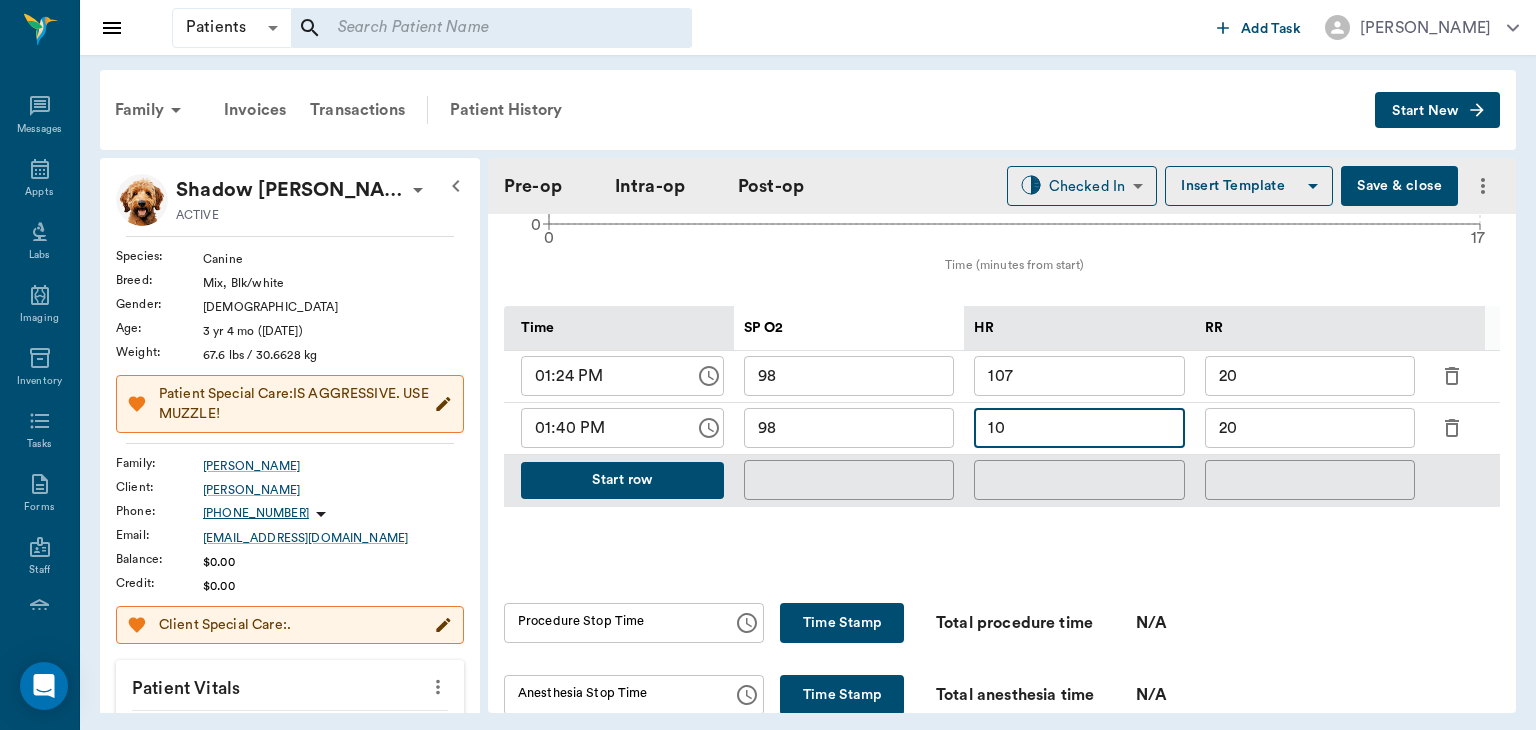 type on "1" 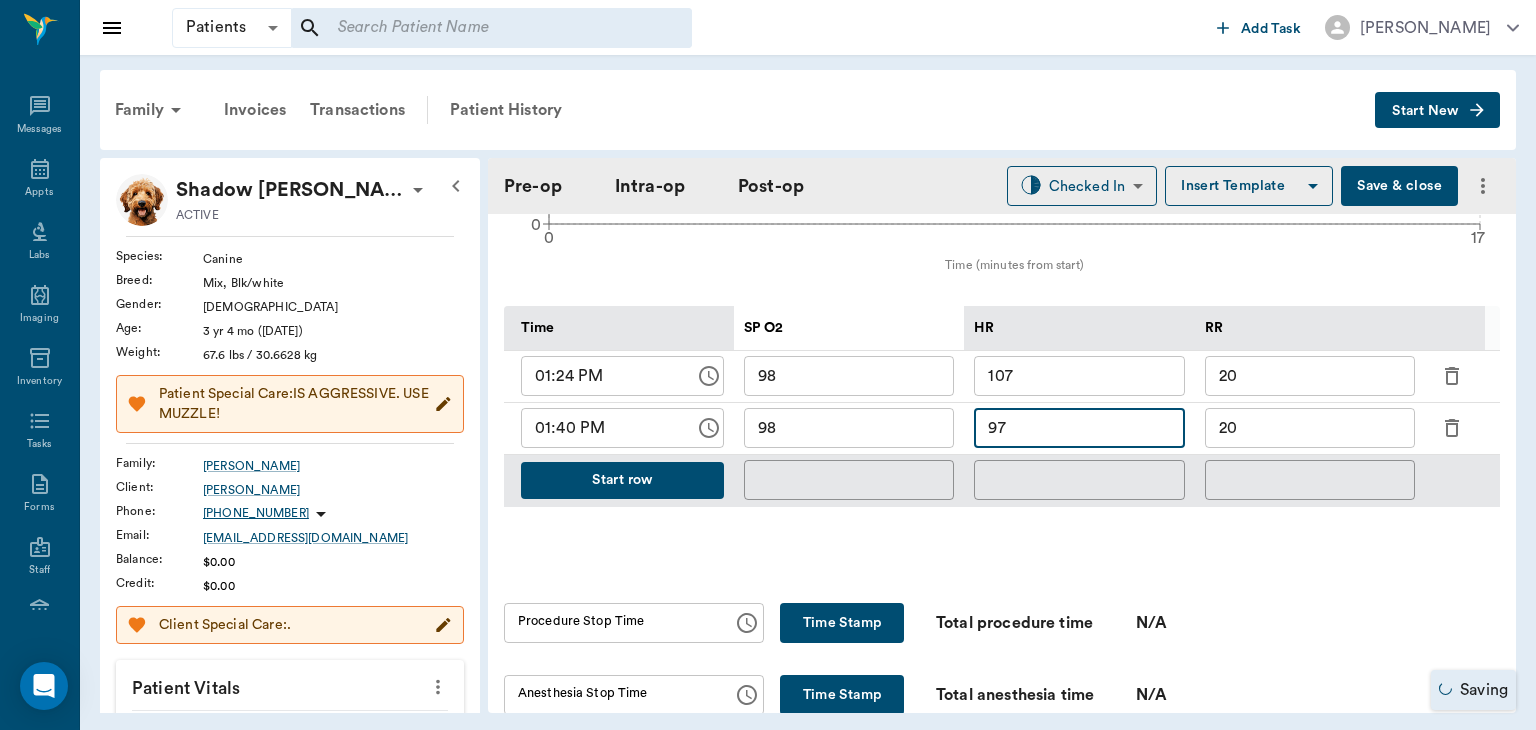 type on "97" 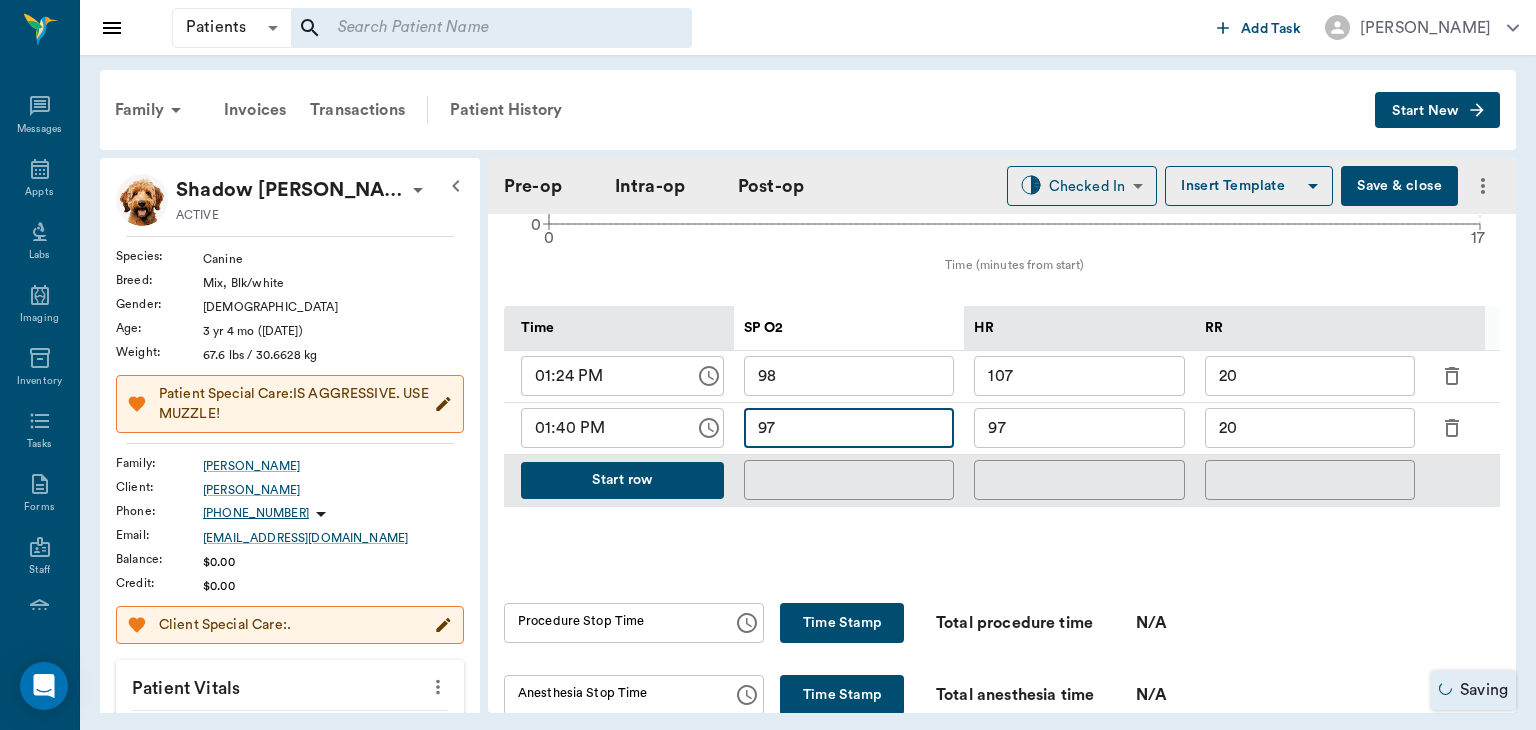 type on "97" 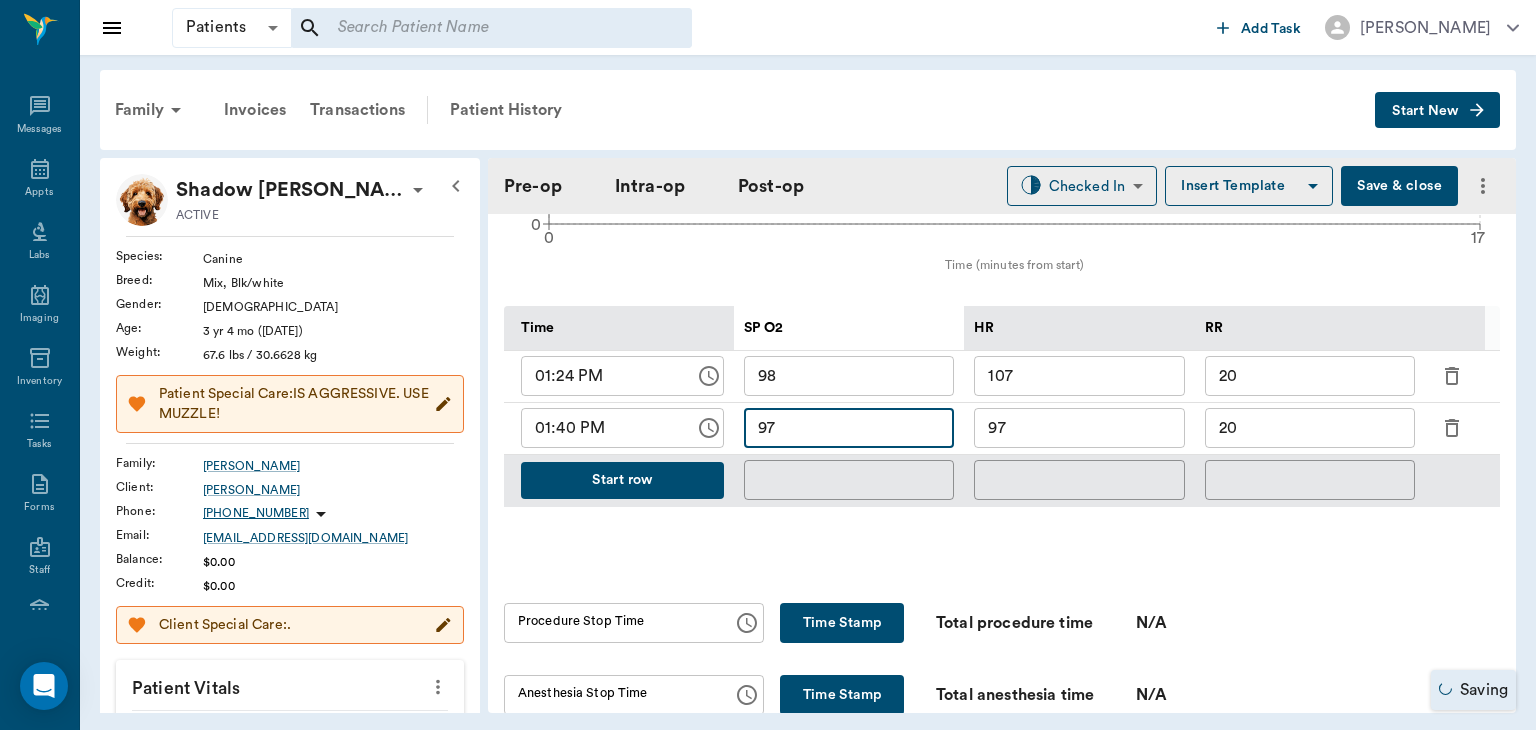 click on "20" at bounding box center [1310, 428] 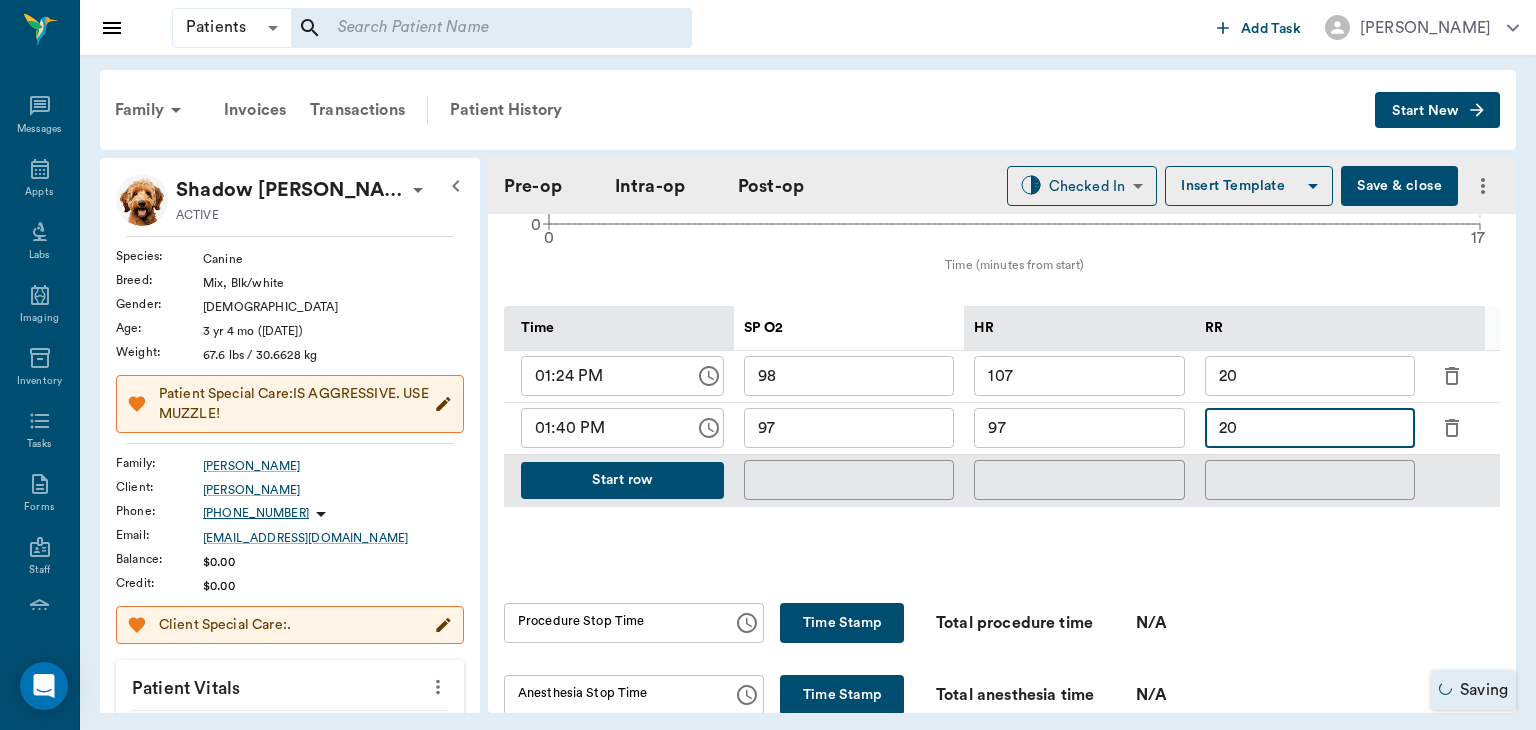 type on "2" 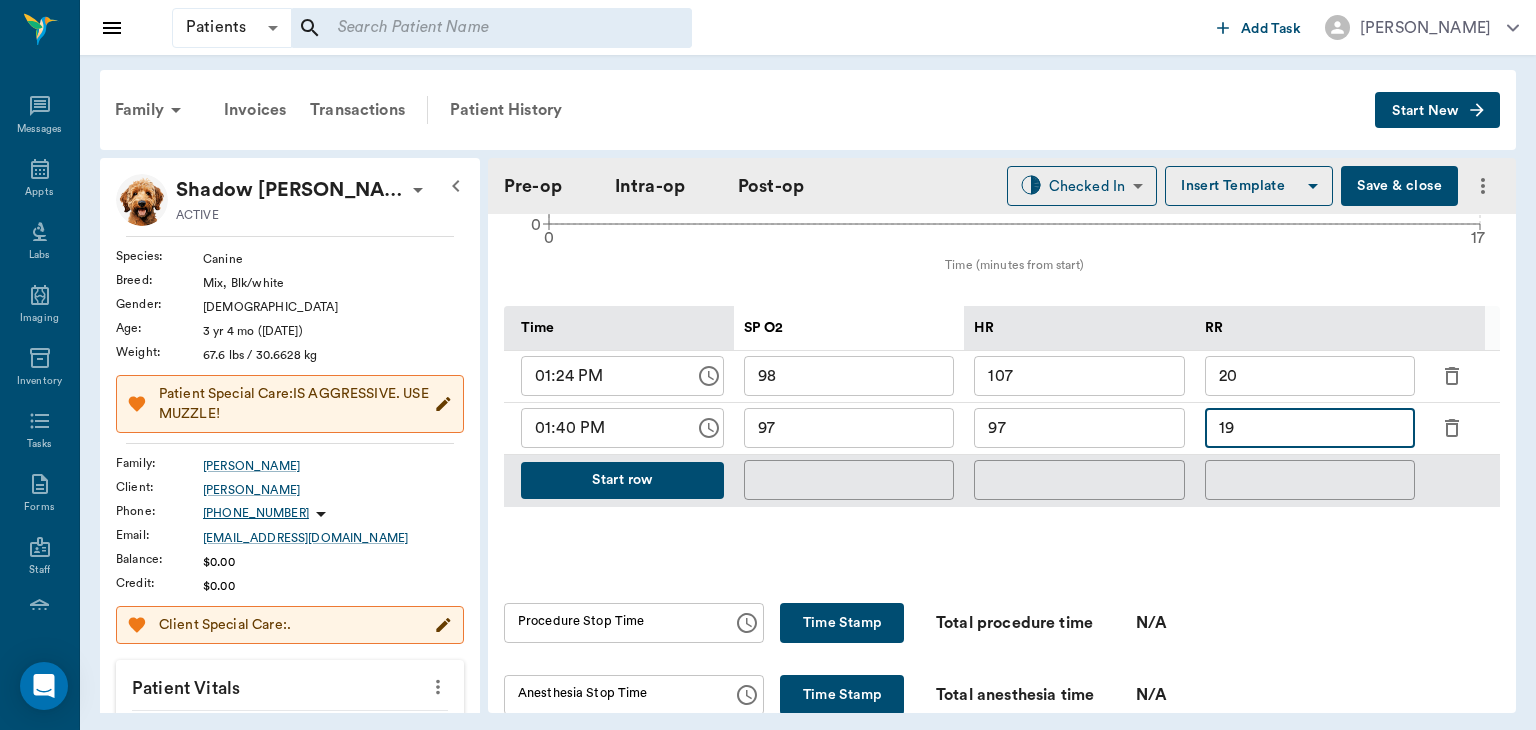 scroll, scrollTop: 691, scrollLeft: 0, axis: vertical 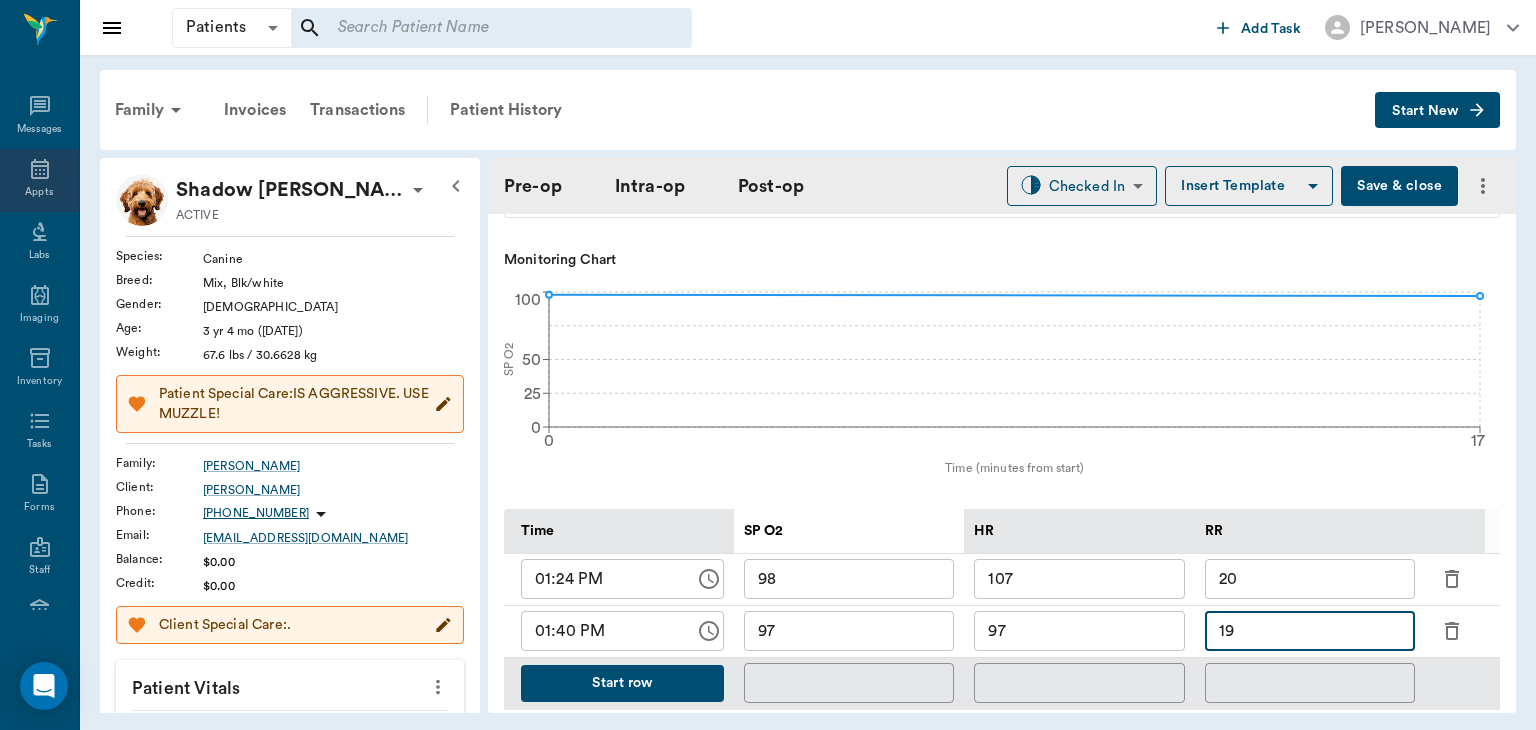type on "19" 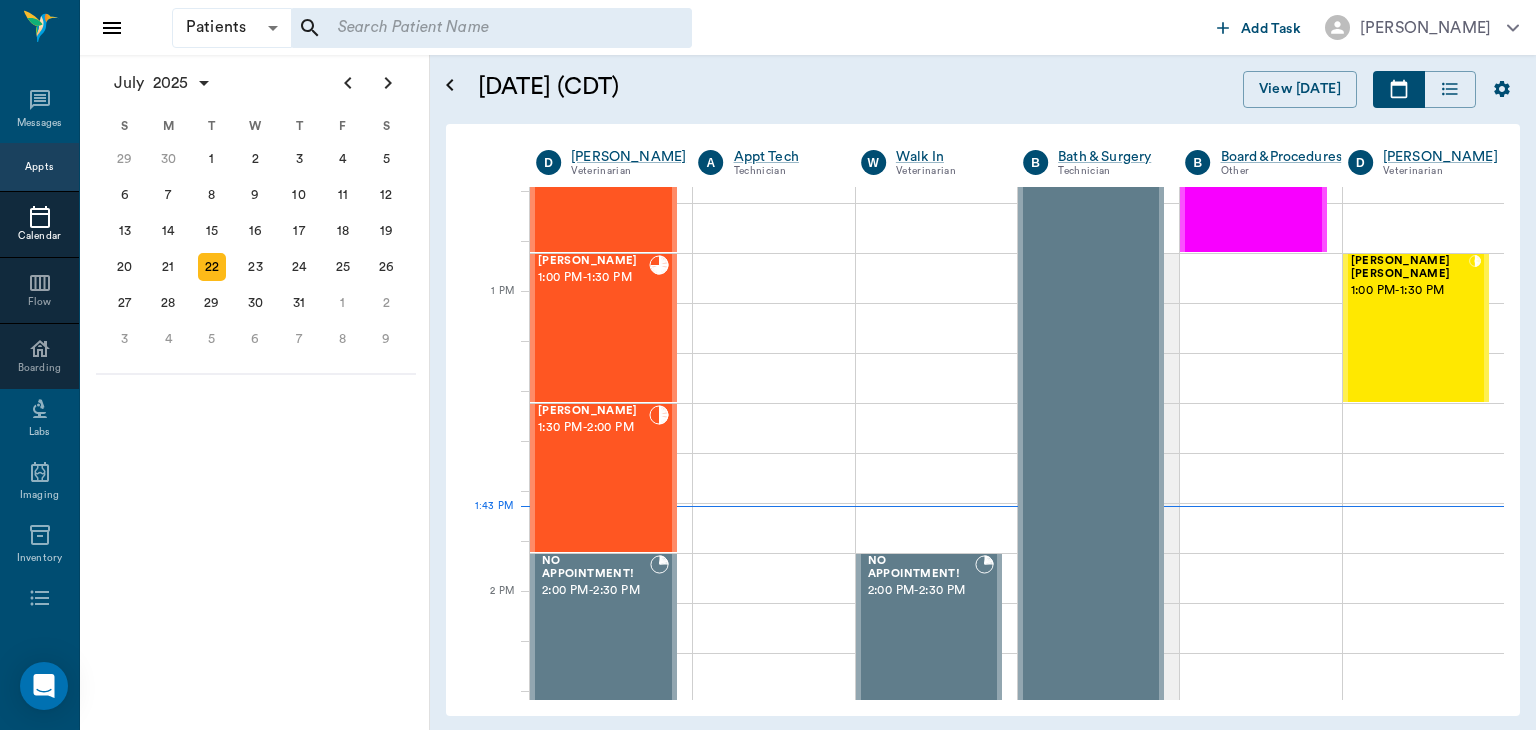 scroll, scrollTop: 1448, scrollLeft: 0, axis: vertical 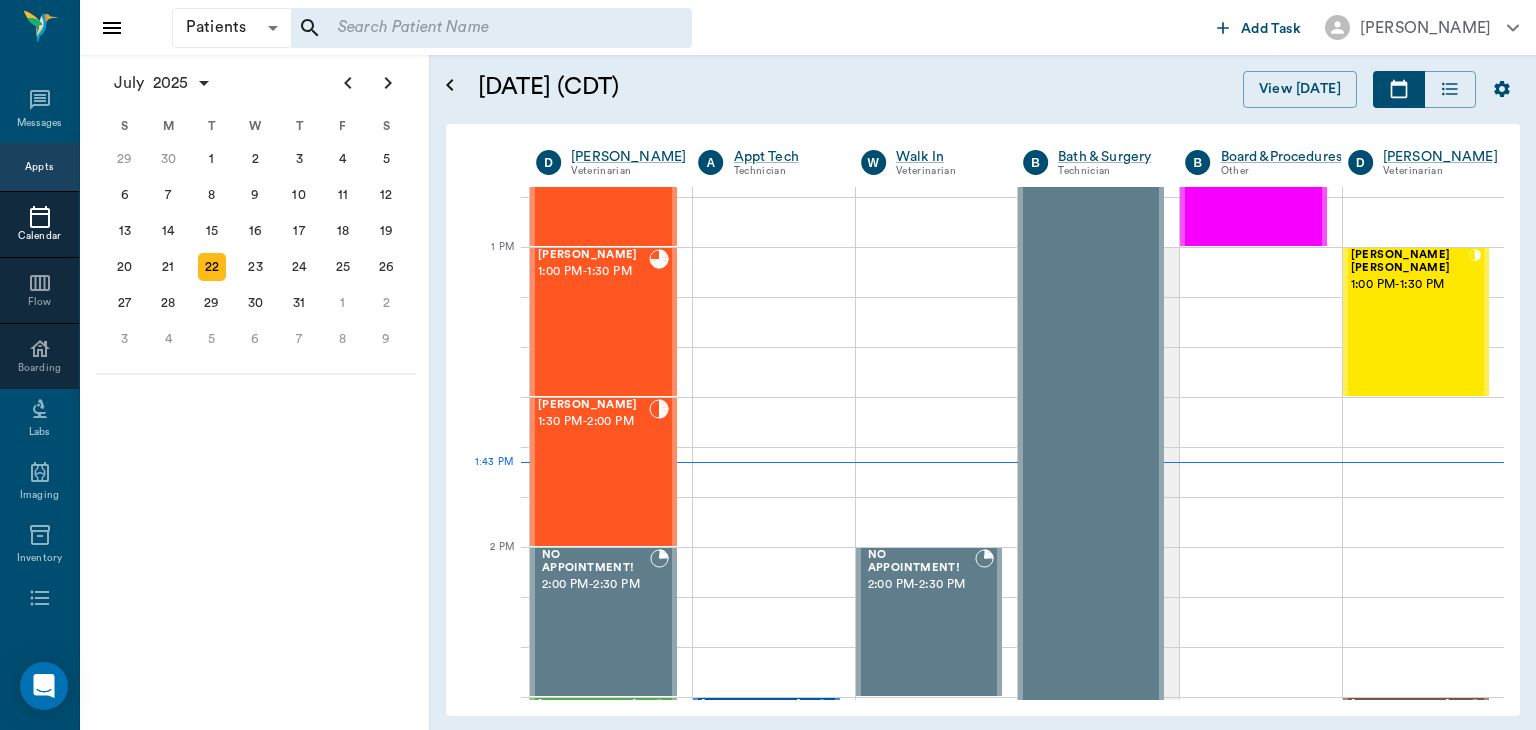 click on "[PERSON_NAME] 1:30 PM  -  2:00 PM" at bounding box center (593, 472) 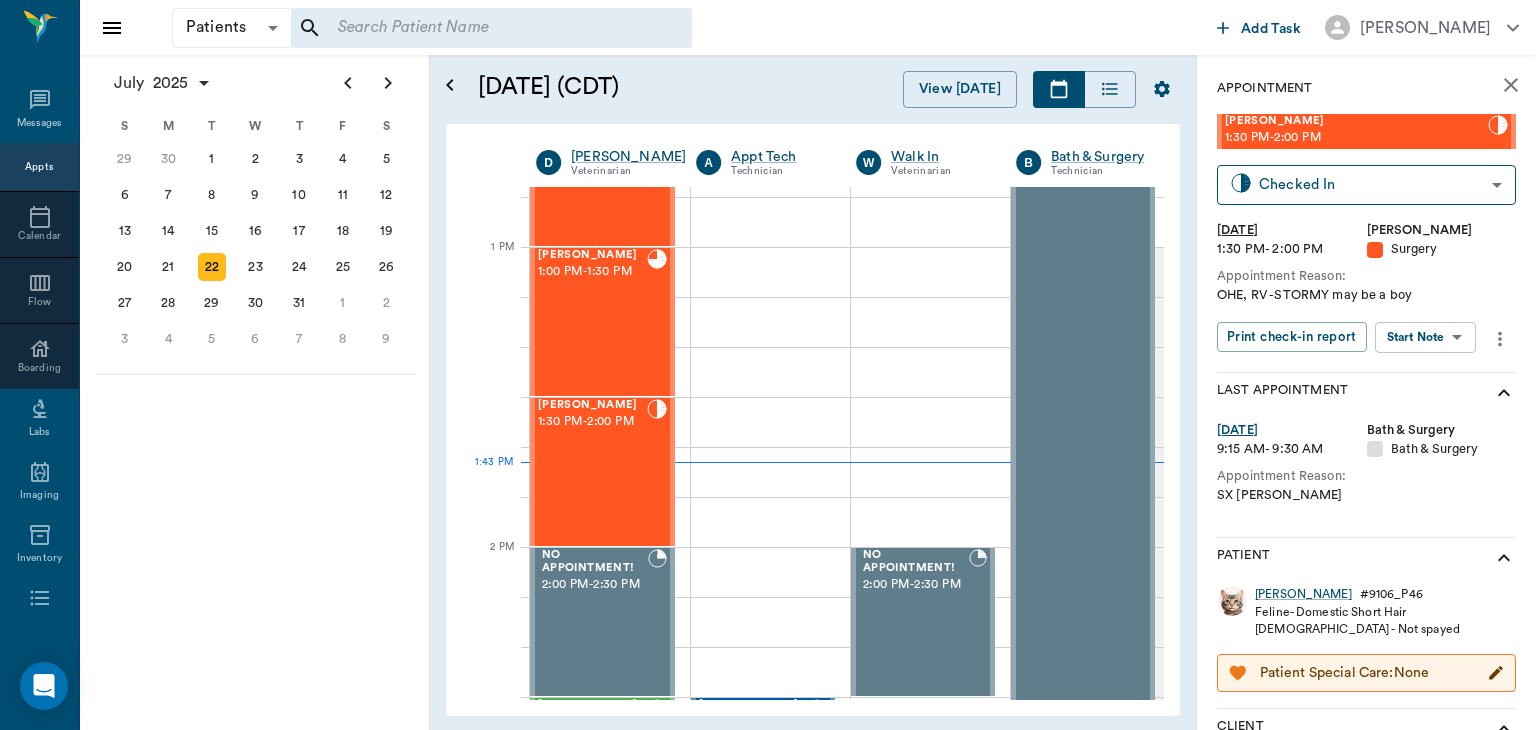 click on "Patients Patients ​ ​ Add Task Dr. Bert Ellsworth Nectar Messages Appts Calendar Flow Boarding Labs Imaging Inventory Tasks Forms Staff Reports Lookup Settings July 2025 S M T W T F S Jun 1 2 3 4 5 6 7 8 9 10 11 12 13 14 15 16 17 18 19 20 21 22 23 24 25 26 27 28 29 30 Jul 1 2 3 4 5 6 7 8 9 10 11 12 S M T W T F S 29 30 Jul 1 2 3 4 5 6 7 8 9 10 11 12 13 14 15 16 17 18 19 20 21 22 23 24 25 26 27 28 29 30 31 Aug 1 2 3 4 5 6 7 8 9 S M T W T F S 27 28 29 30 31 Aug 1 2 3 4 5 6 7 8 9 10 11 12 13 14 15 16 17 18 19 20 21 22 23 24 25 26 27 28 29 30 31 Sep 1 2 3 4 5 6 July 22, 2025 (CDT) View Today July 2025 Today 22 Tue Jul 2025 D Dr. Bert Ellsworth Veterinarian A Appt Tech Technician W Walk In Veterinarian B Bath & Surgery Technician B Board &Procedures Other D Dr. Kindall Jones Veterinarian 8 AM 9 AM 10 AM 11 AM 12 PM 1 PM 2 PM 3 PM 4 PM 5 PM 6 PM 7 PM 8 PM 1:43 PM Zans Prissy Baker Murdock 8:00 AM  -  8:30 AM LCR Emolee Murdock 8:00 AM  -  8:30 AM Donna Woods Murdock 8:00 AM  -  8:30 AM Patches Murdock 8:30 AM  -" at bounding box center [768, 365] 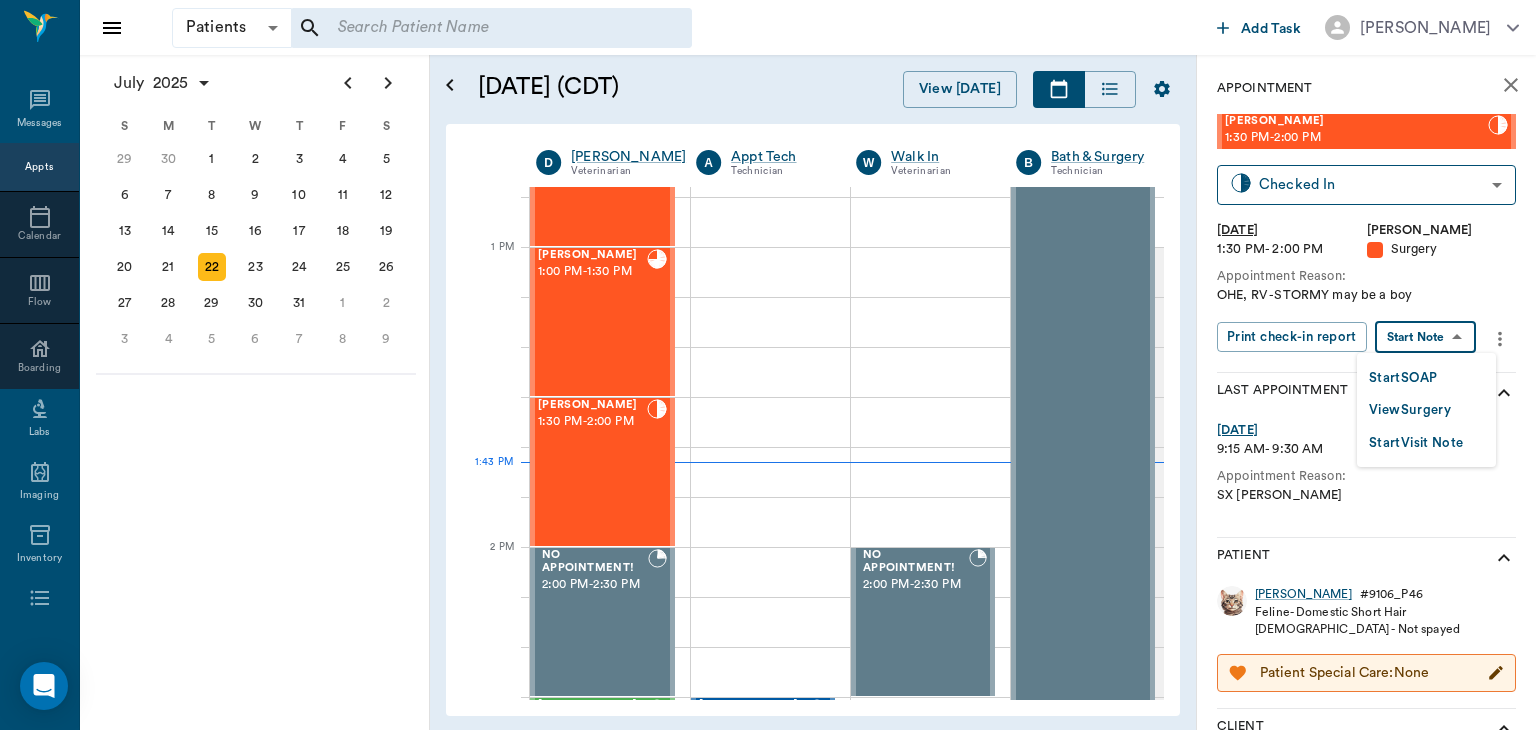 click on "View  Surgery" at bounding box center [1410, 410] 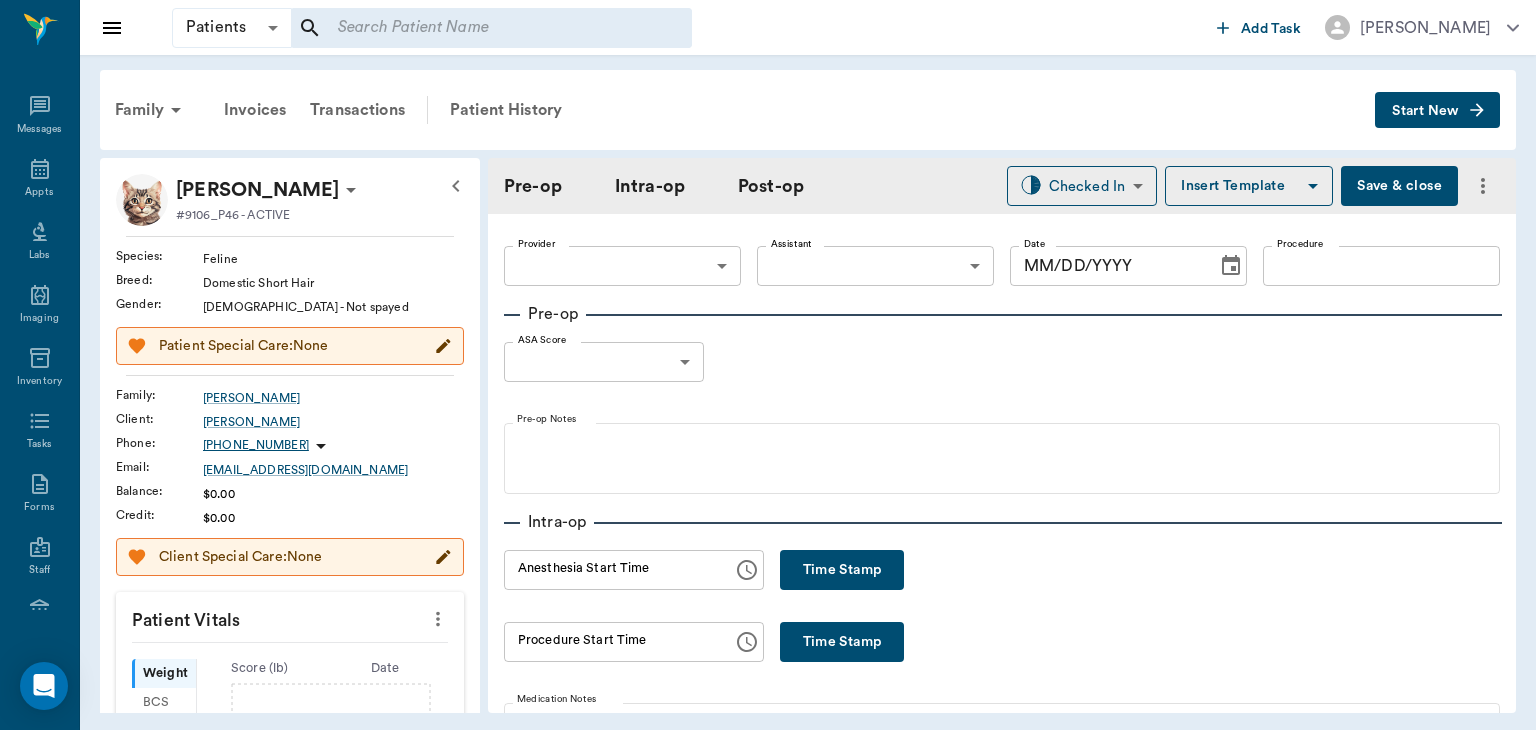 type on "63ec2f075fda476ae8351a4d" 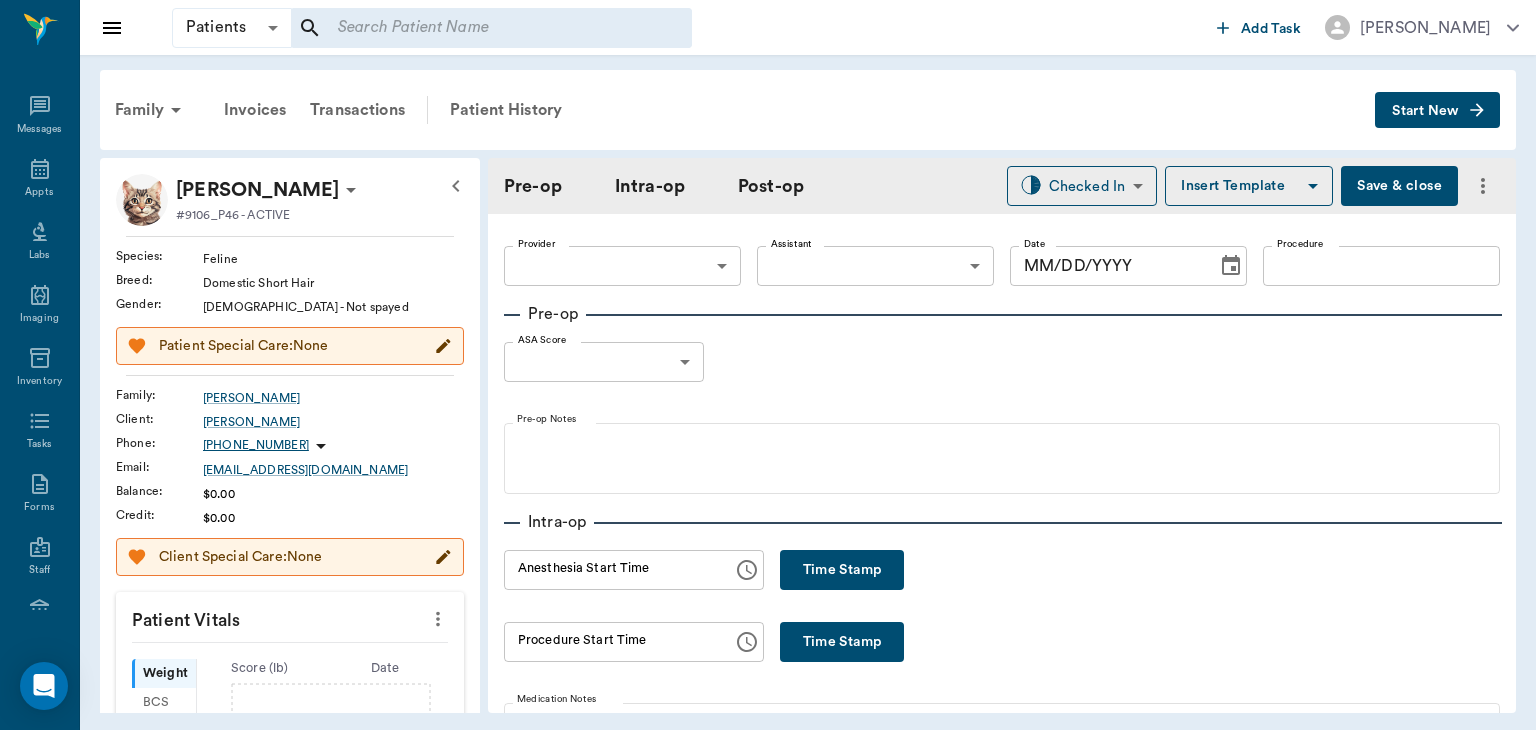 type on "63ec2e7e52e12b0ba117b124" 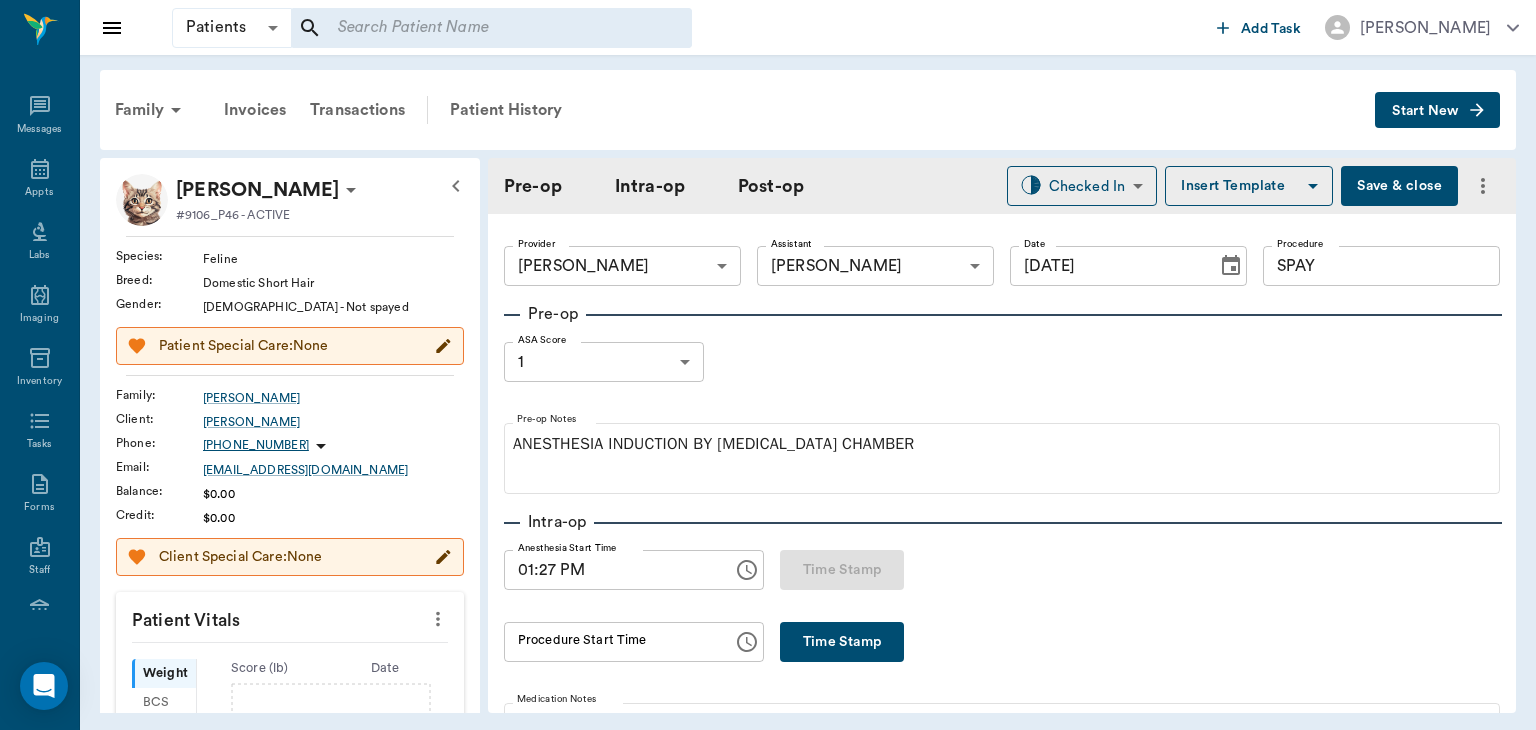 type on "[DATE]" 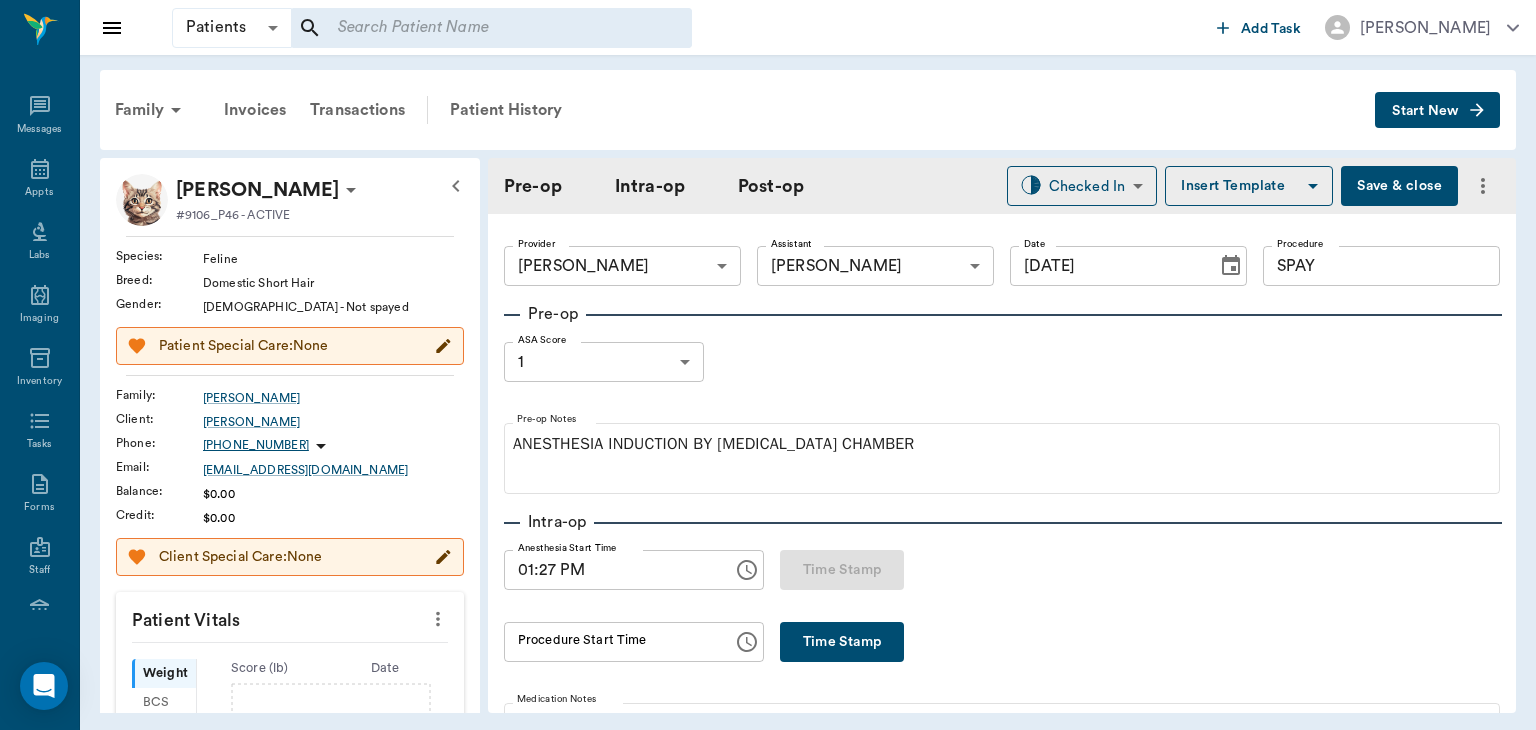 type on "01:27 PM" 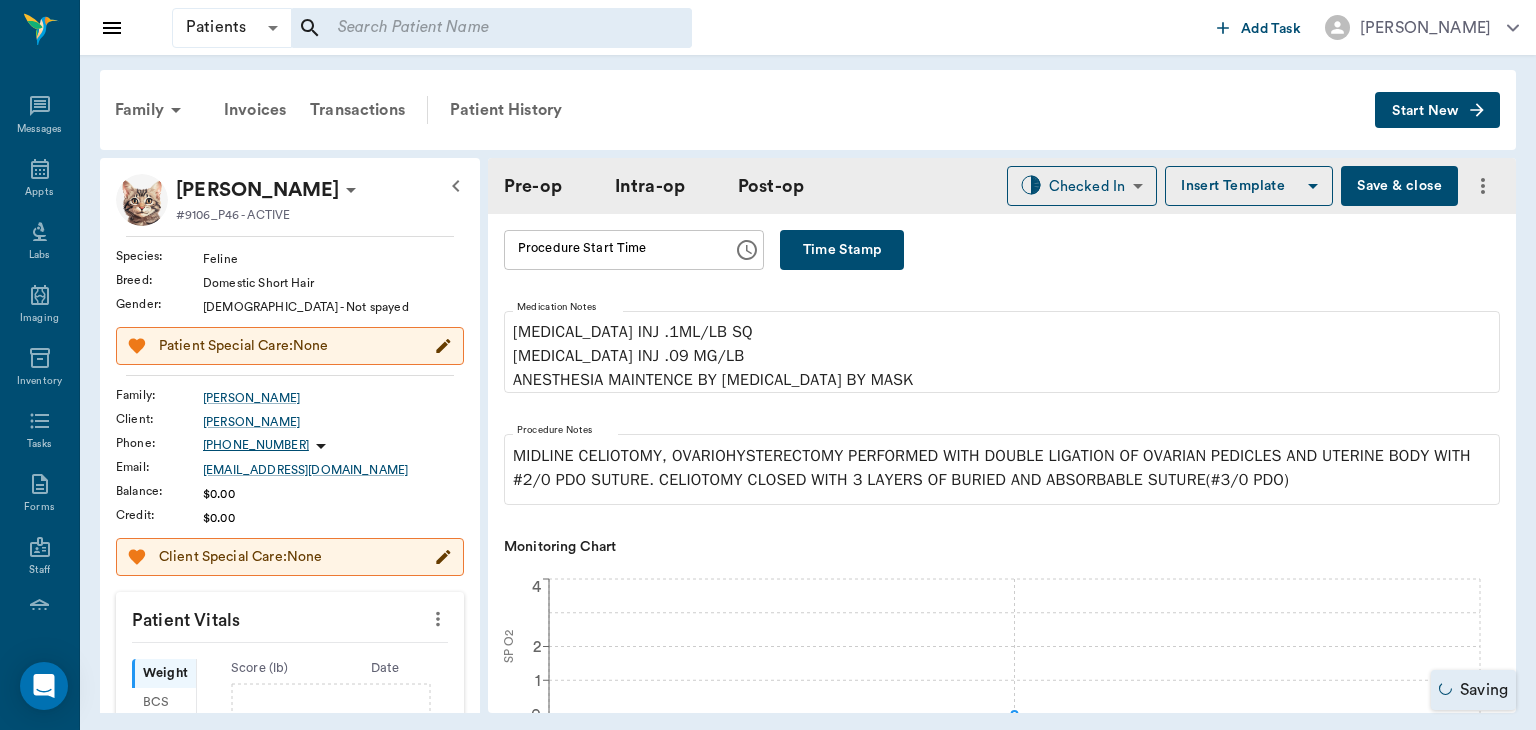 scroll, scrollTop: 0, scrollLeft: 0, axis: both 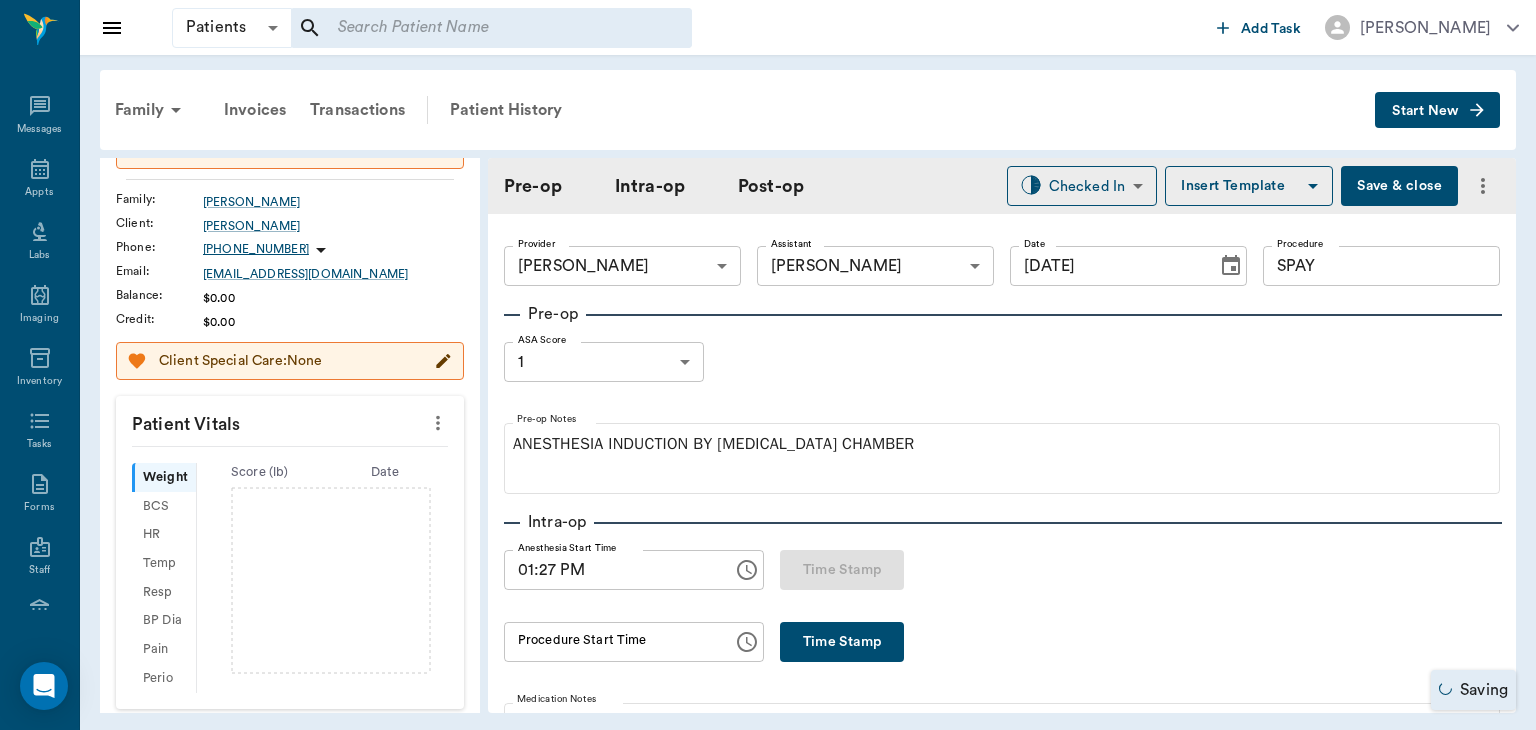 click 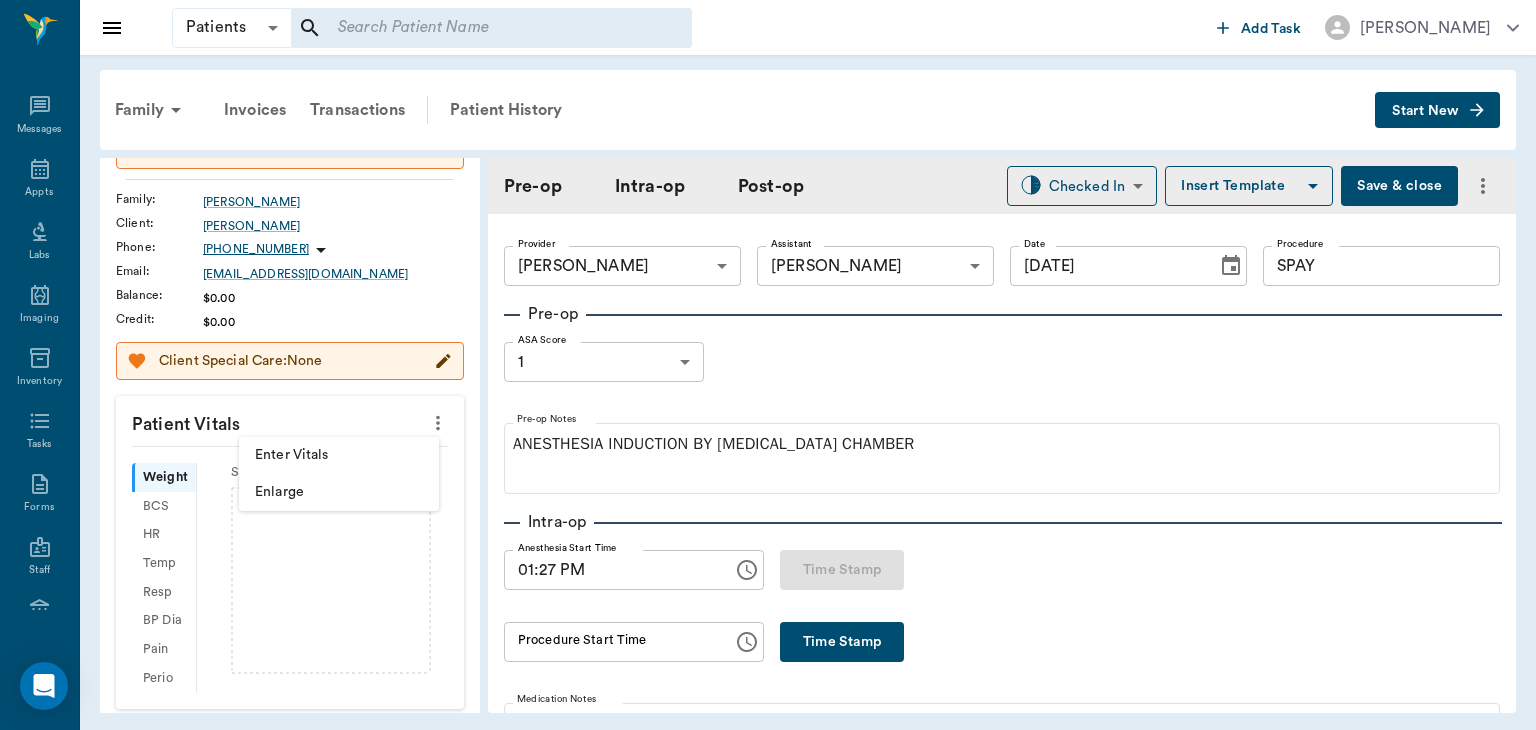 click on "Enter Vitals" at bounding box center [339, 455] 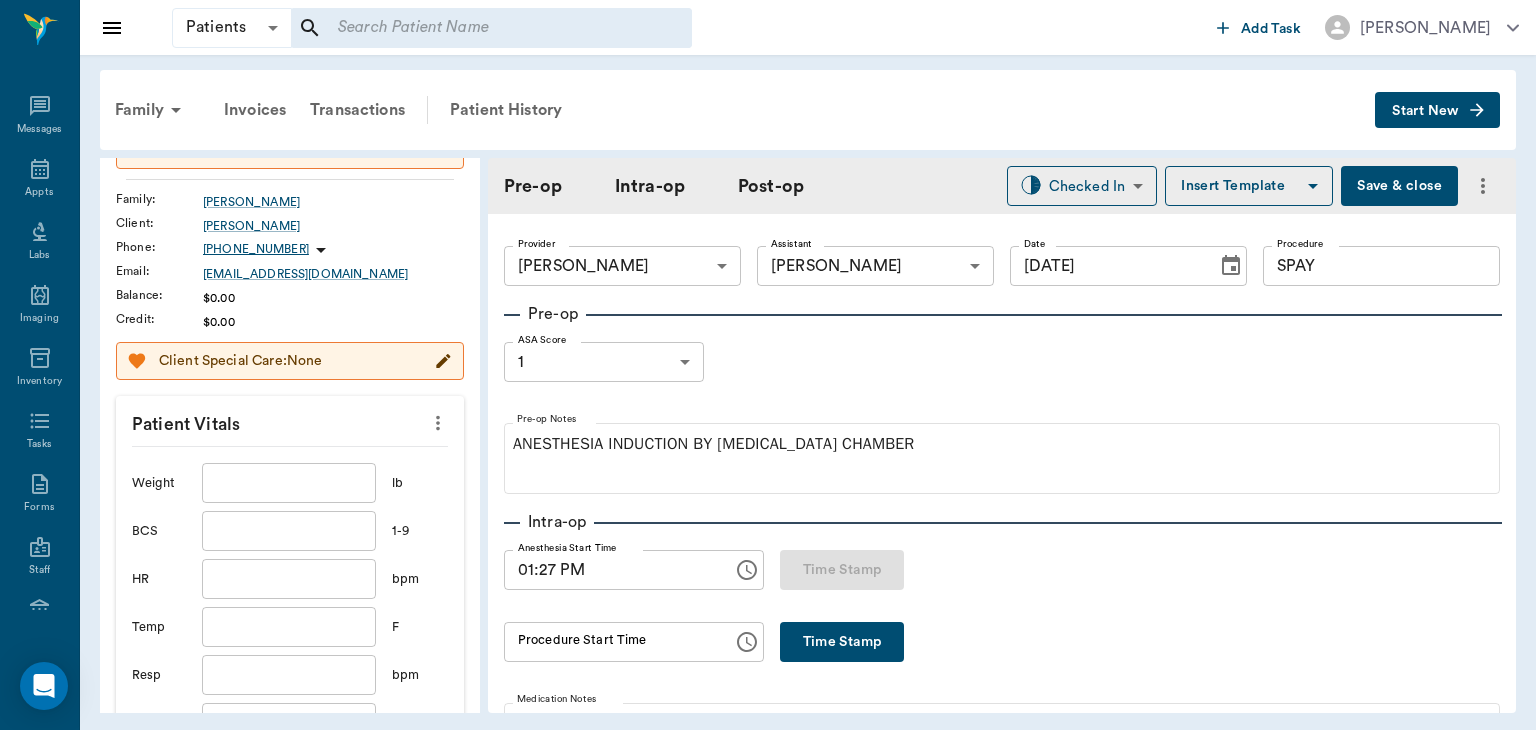 click at bounding box center (289, 483) 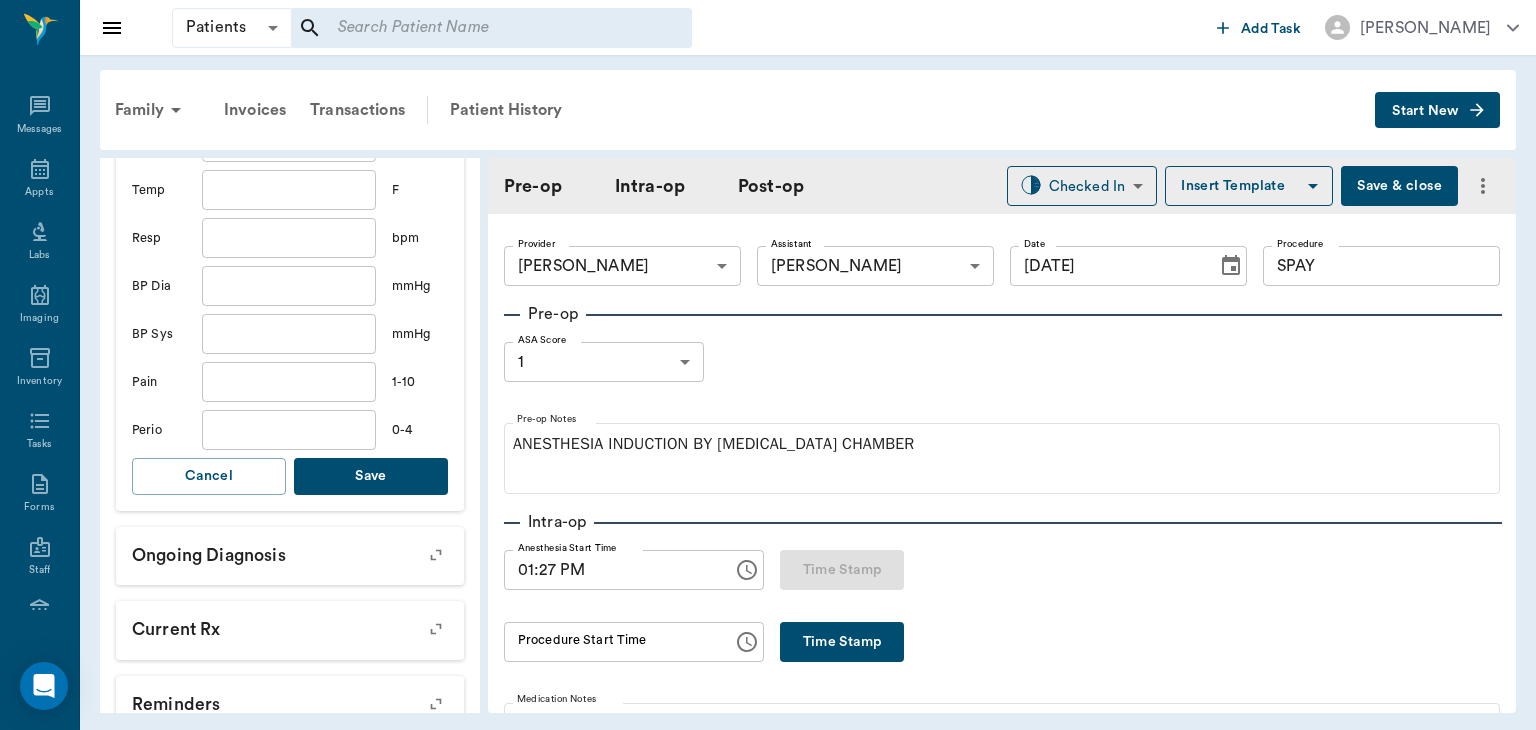 type on "7.7" 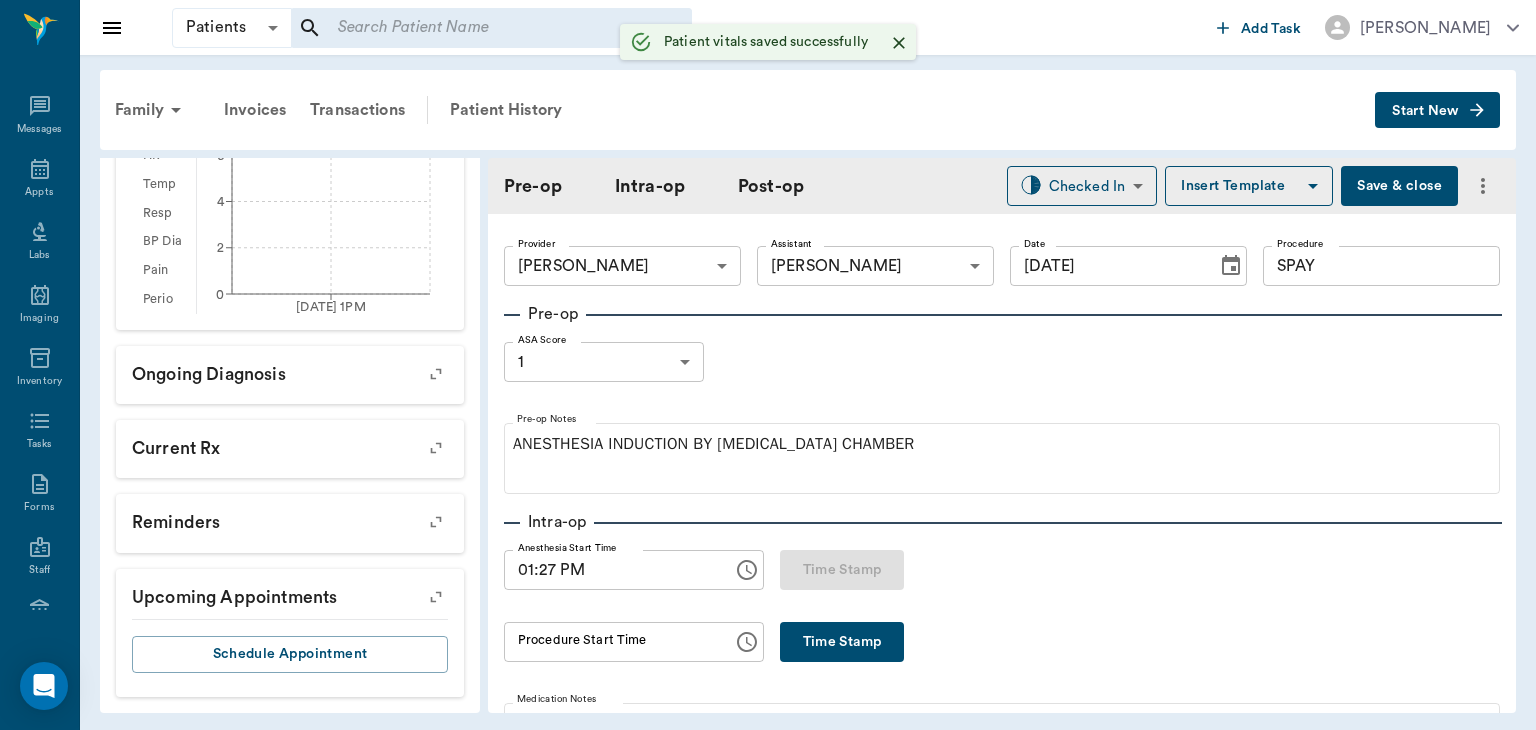 scroll, scrollTop: 597, scrollLeft: 0, axis: vertical 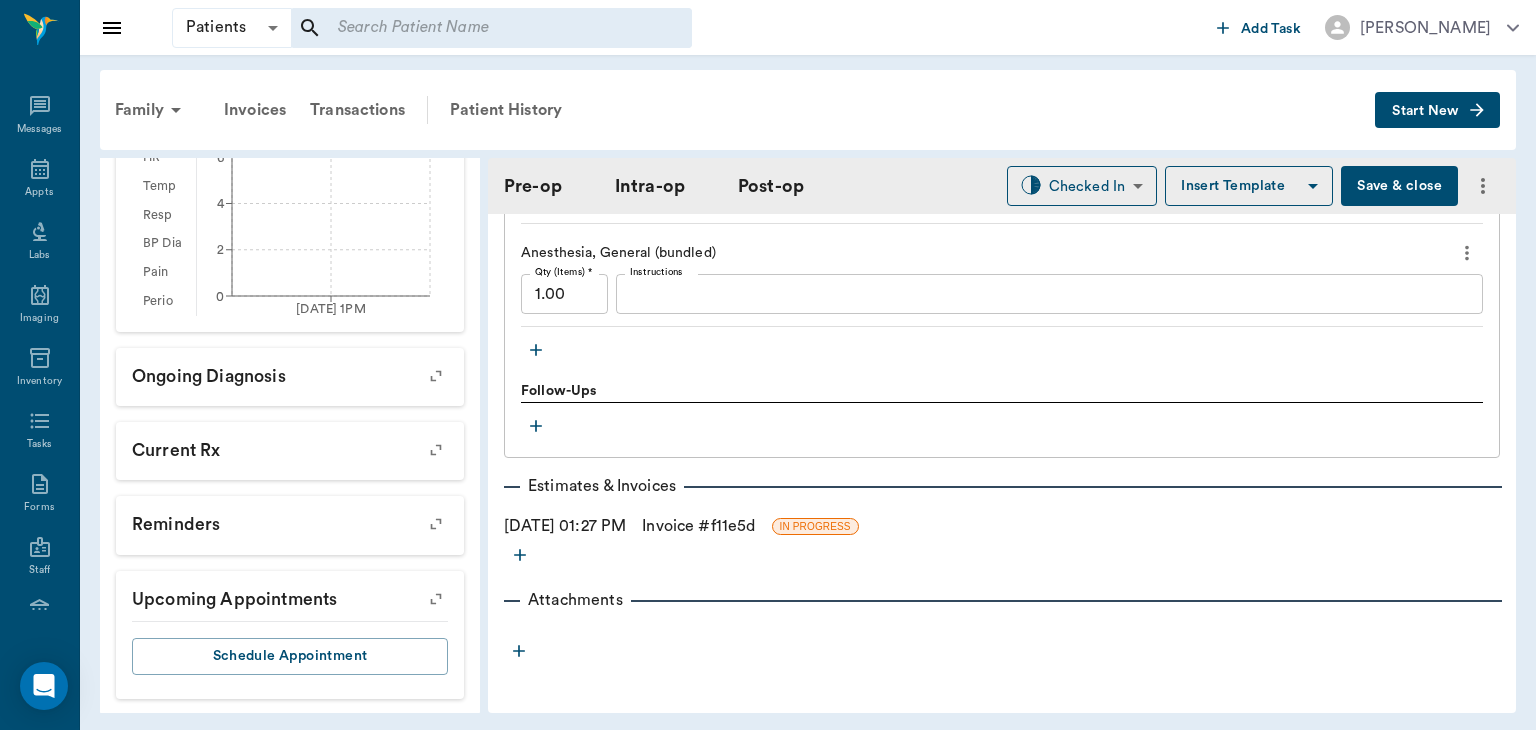 click on "Save & close" at bounding box center (1399, 186) 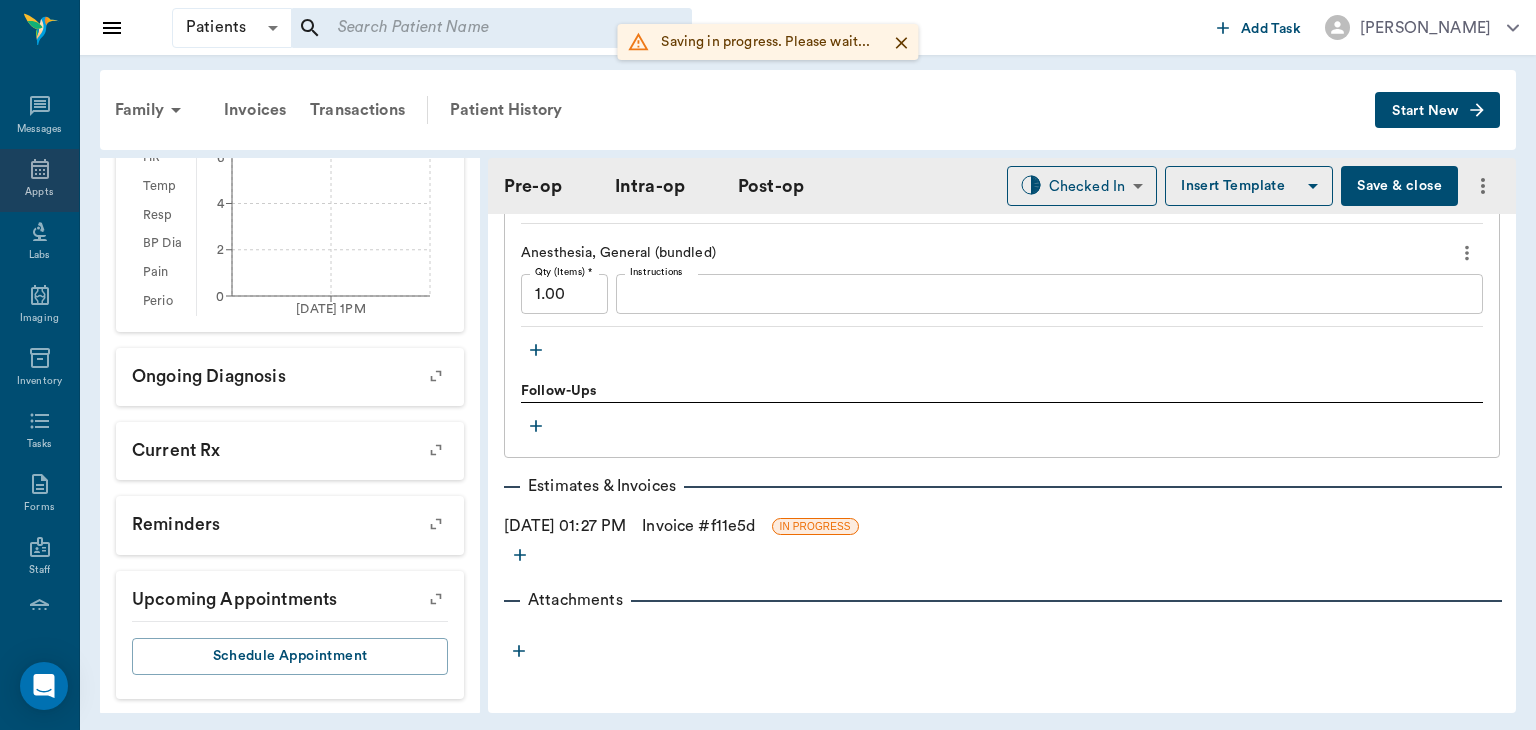 click on "Appts" at bounding box center (39, 192) 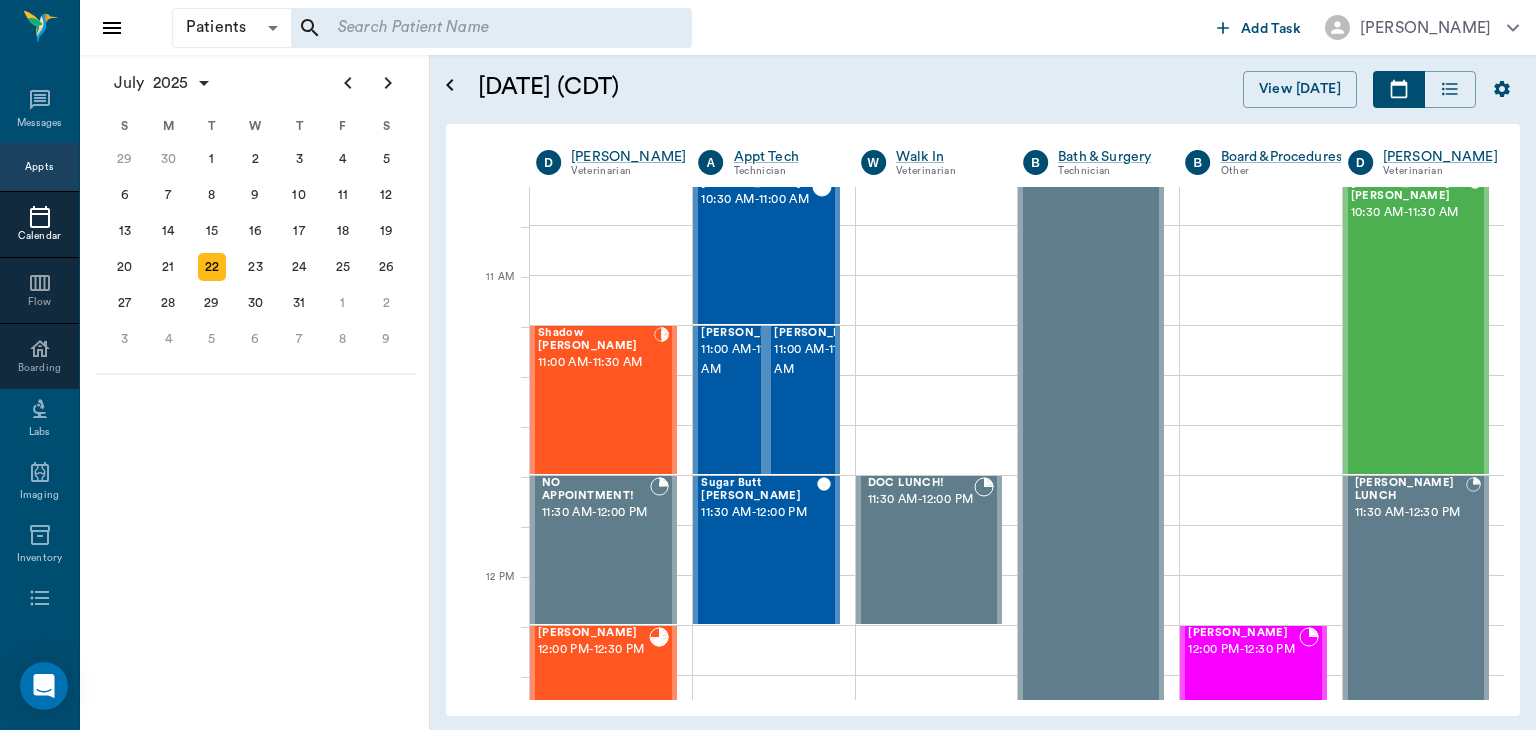 scroll, scrollTop: 764, scrollLeft: 0, axis: vertical 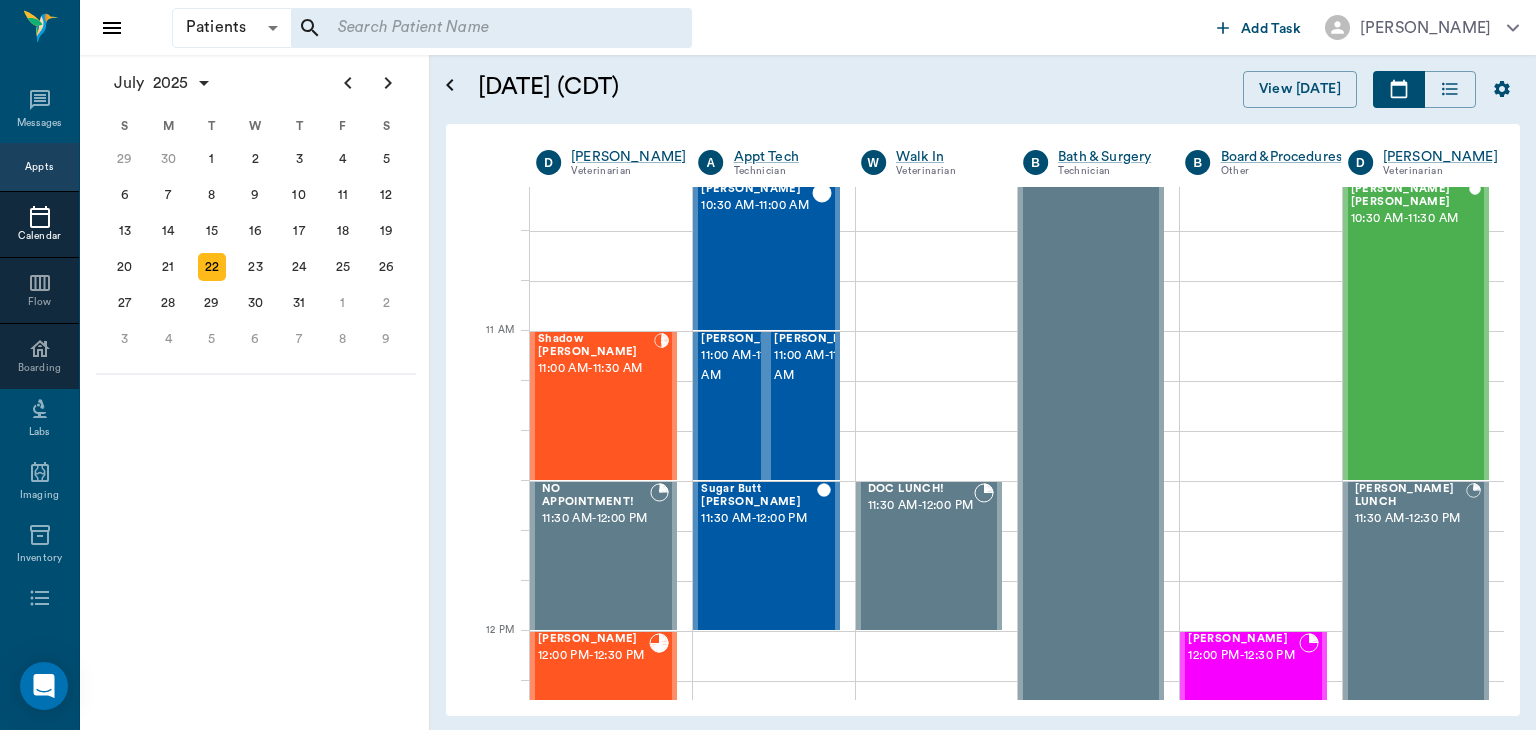 click on "Shadow Scoggin 11:00 AM  -  11:30 AM" at bounding box center [596, 406] 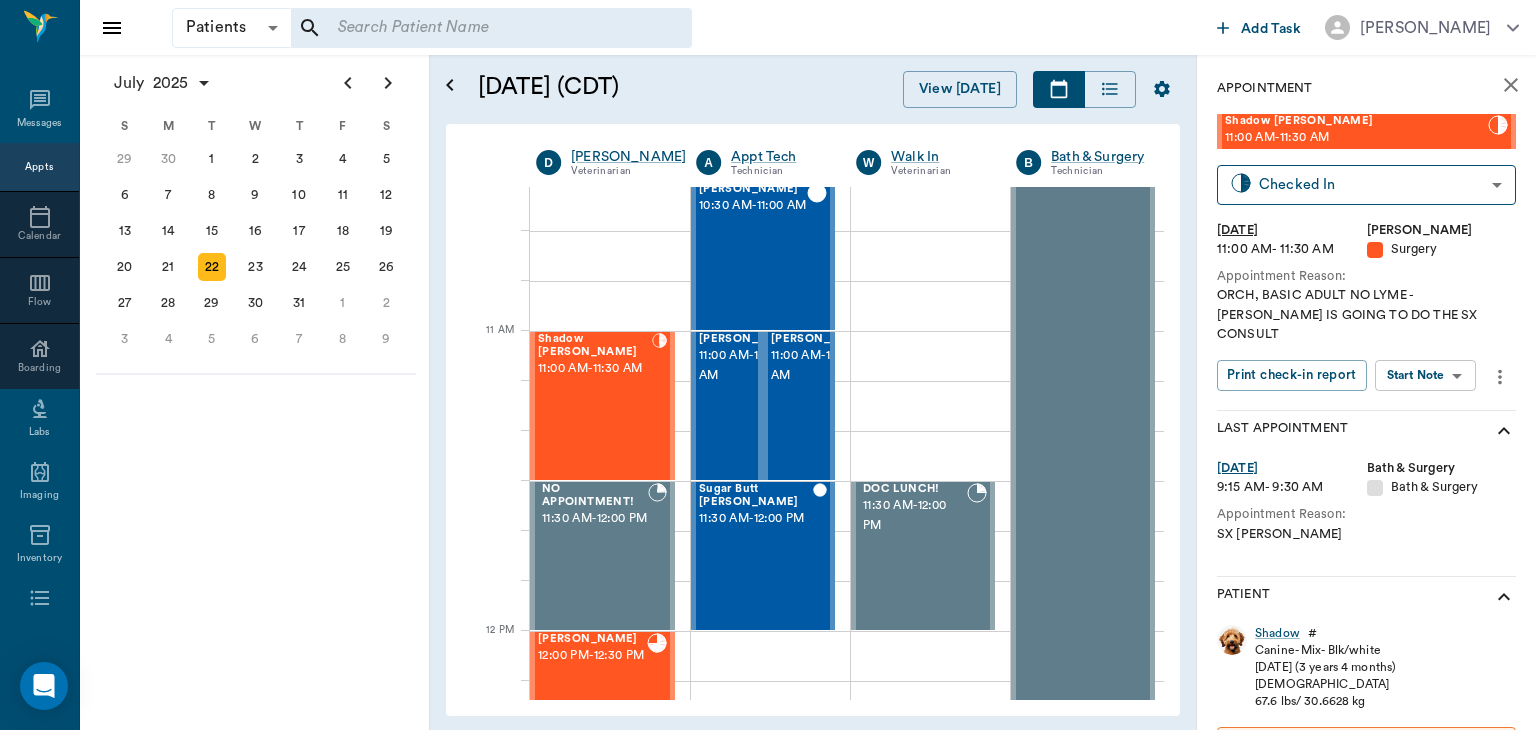click on "Patients Patients ​ ​ Add Task Dr. Bert Ellsworth Nectar Messages Appts Calendar Flow Boarding Labs Imaging Inventory Tasks Forms Staff Reports Lookup Settings July 2025 S M T W T F S Jun 1 2 3 4 5 6 7 8 9 10 11 12 13 14 15 16 17 18 19 20 21 22 23 24 25 26 27 28 29 30 Jul 1 2 3 4 5 6 7 8 9 10 11 12 S M T W T F S 29 30 Jul 1 2 3 4 5 6 7 8 9 10 11 12 13 14 15 16 17 18 19 20 21 22 23 24 25 26 27 28 29 30 31 Aug 1 2 3 4 5 6 7 8 9 S M T W T F S 27 28 29 30 31 Aug 1 2 3 4 5 6 7 8 9 10 11 12 13 14 15 16 17 18 19 20 21 22 23 24 25 26 27 28 29 30 31 Sep 1 2 3 4 5 6 July 22, 2025 (CDT) View Today July 2025 Today 22 Tue Jul 2025 D Dr. Bert Ellsworth Veterinarian A Appt Tech Technician W Walk In Veterinarian B Bath & Surgery Technician B Board &Procedures Other D Dr. Kindall Jones Veterinarian 8 AM 9 AM 10 AM 11 AM 12 PM 1 PM 2 PM 3 PM 4 PM 5 PM 6 PM 7 PM 8 PM 1:44 PM Zans Prissy Baker Murdock 8:00 AM  -  8:30 AM LCR Emolee Murdock 8:00 AM  -  8:30 AM Donna Woods Murdock 8:00 AM  -  8:30 AM Patches Murdock 8:30 AM  -" at bounding box center [768, 365] 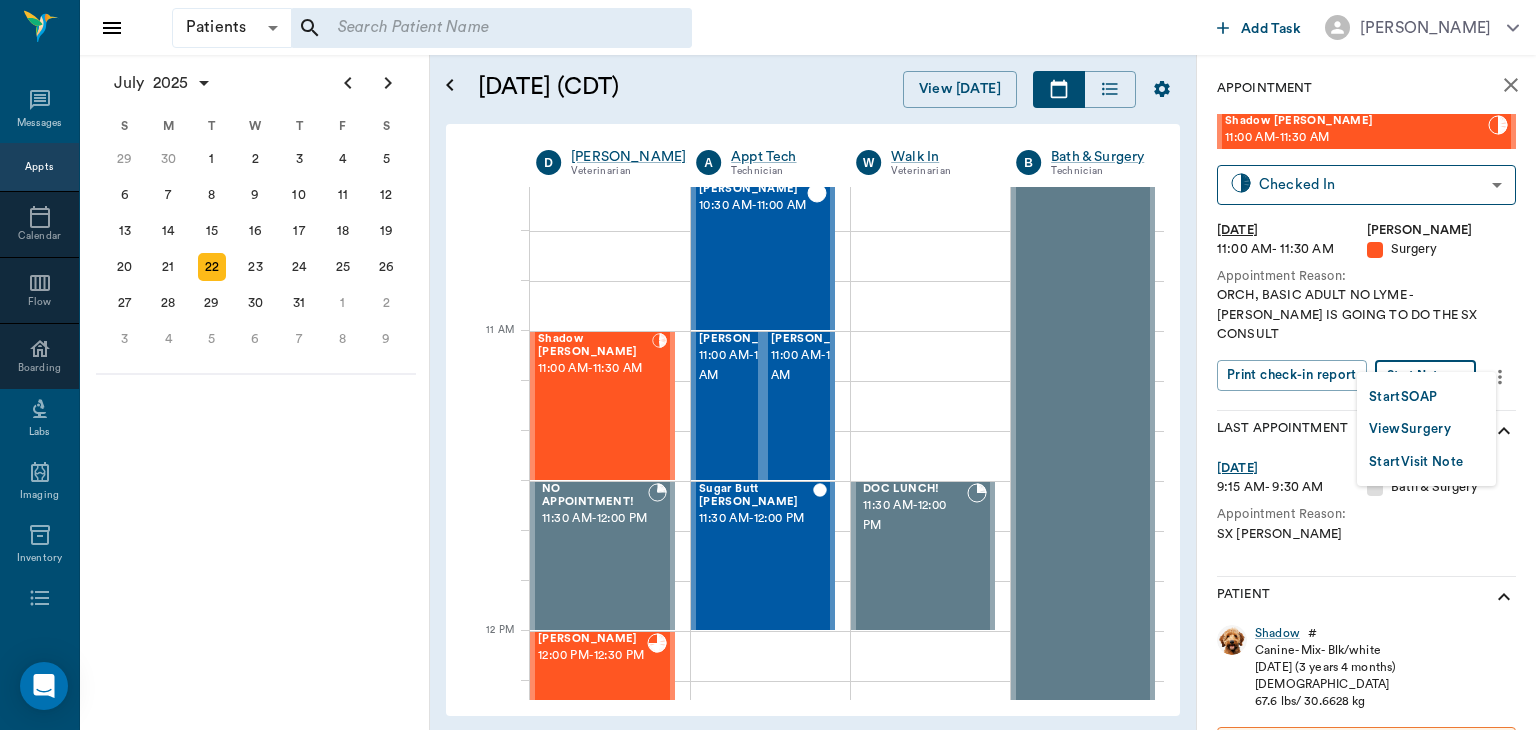 click on "View  Surgery" at bounding box center [1410, 429] 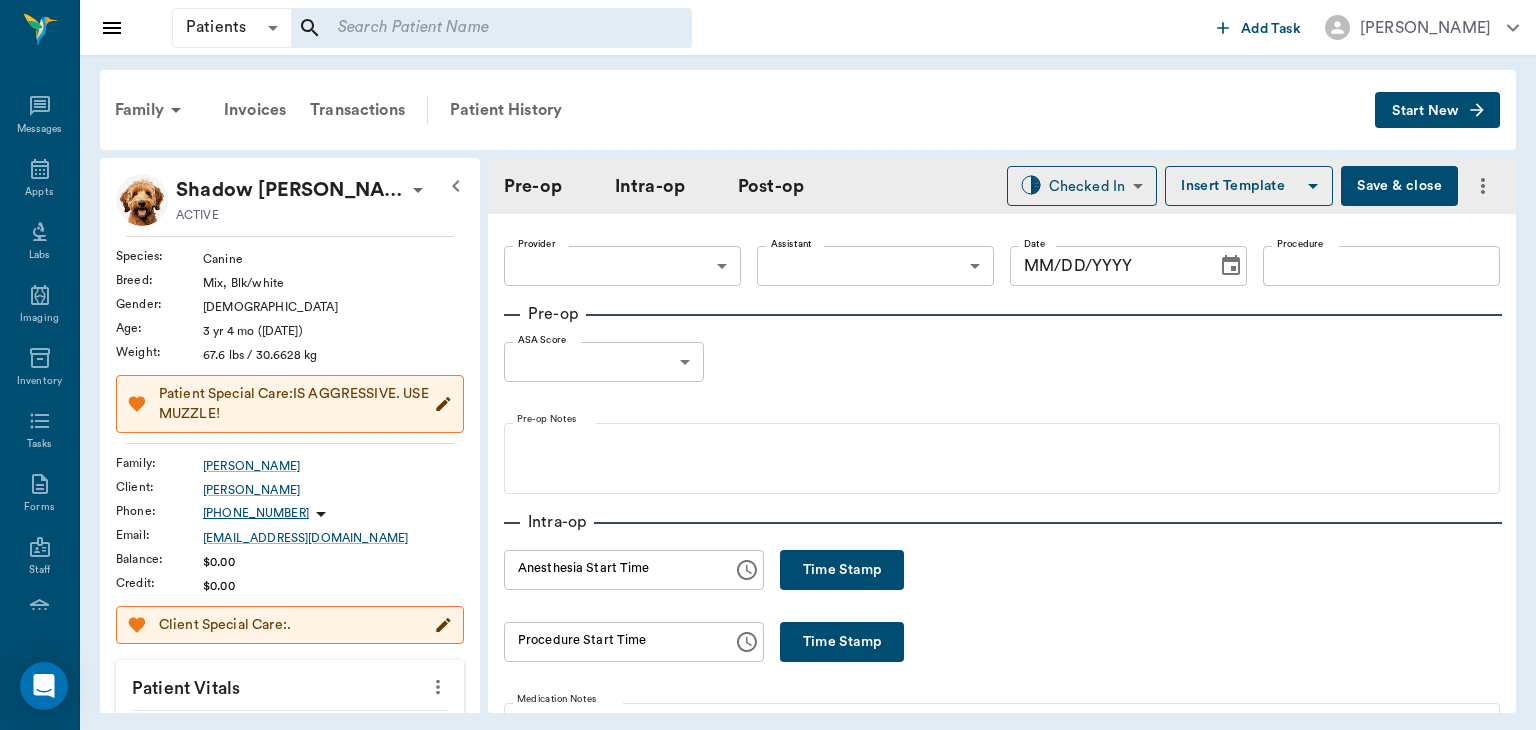 type on "63ec2f075fda476ae8351a4d" 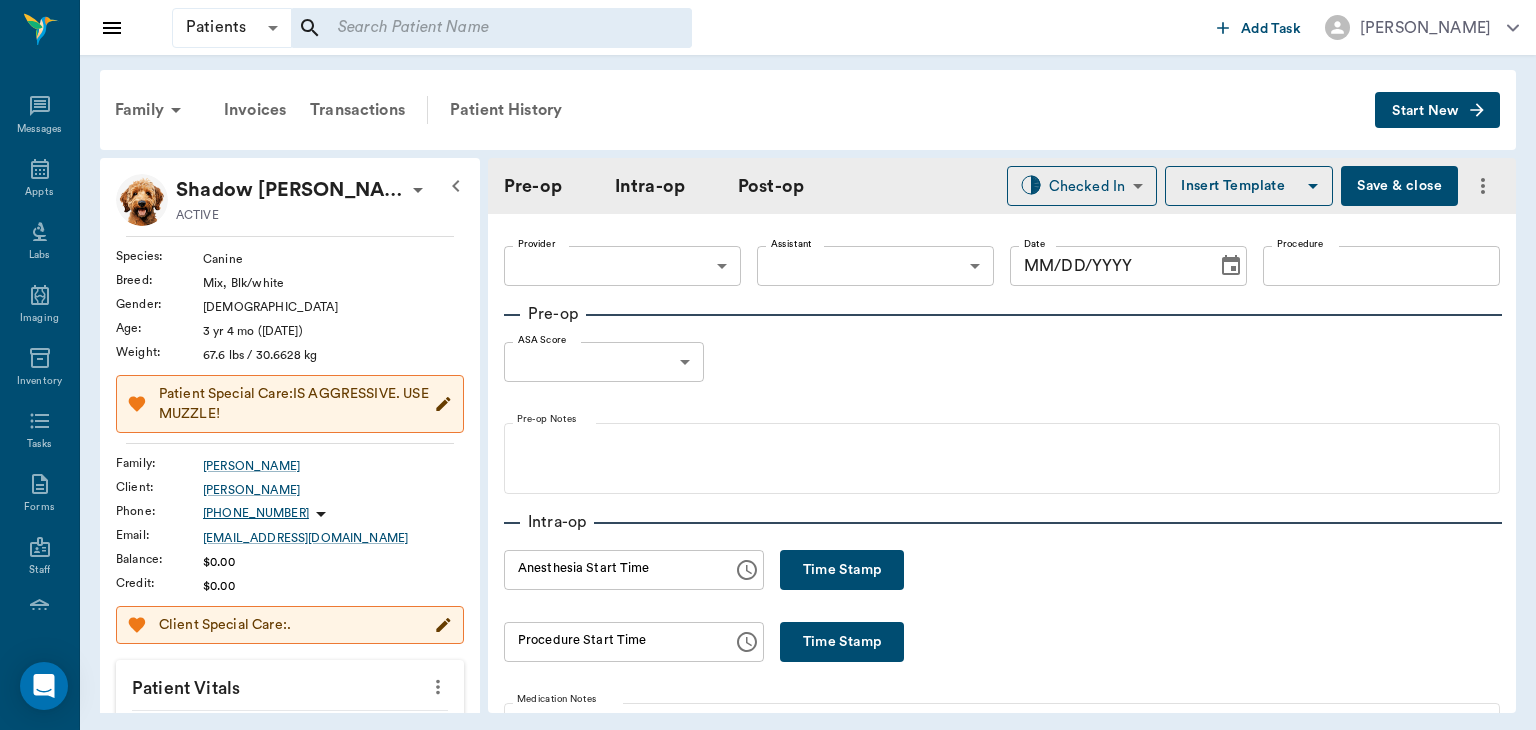 type on "63ec2e7e52e12b0ba117b124" 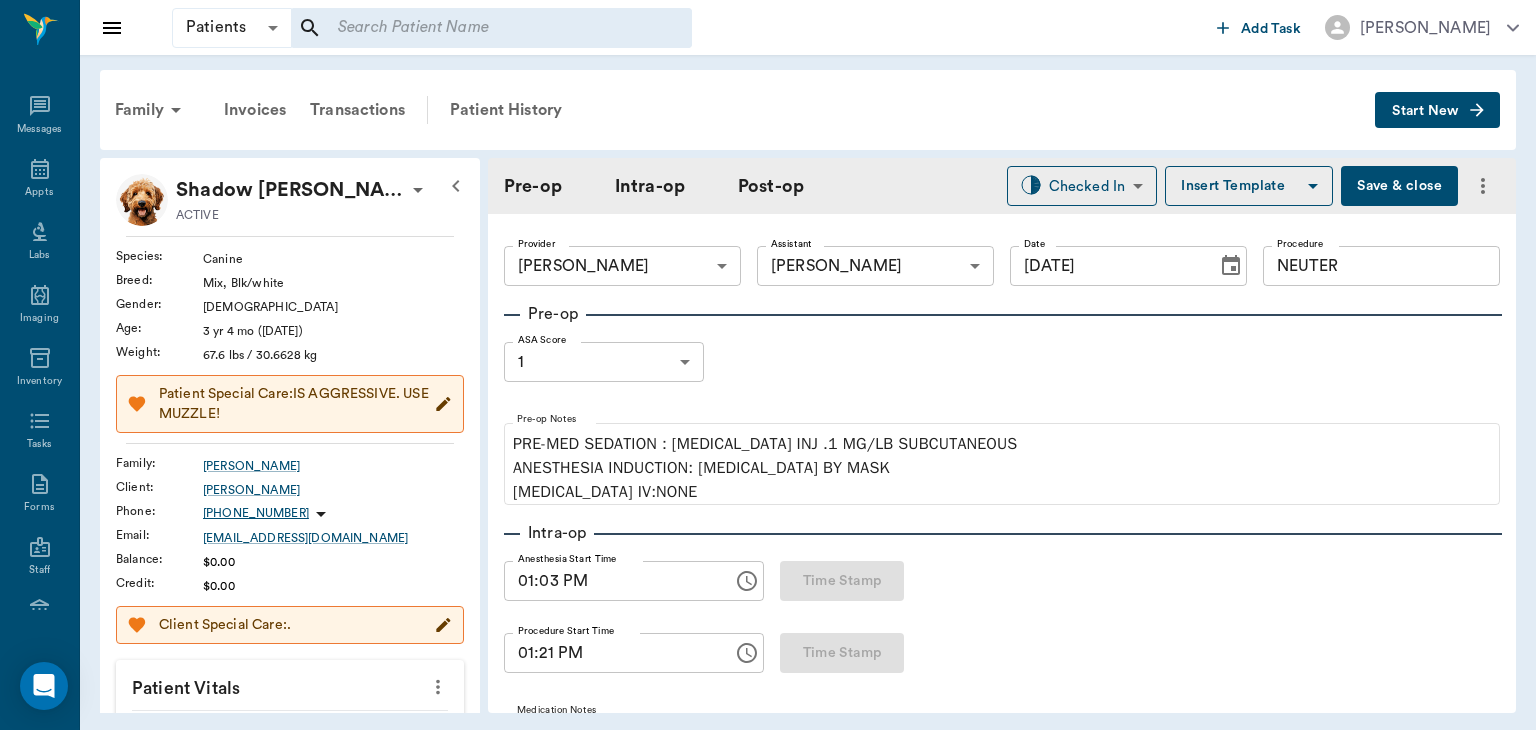 type on "[DATE]" 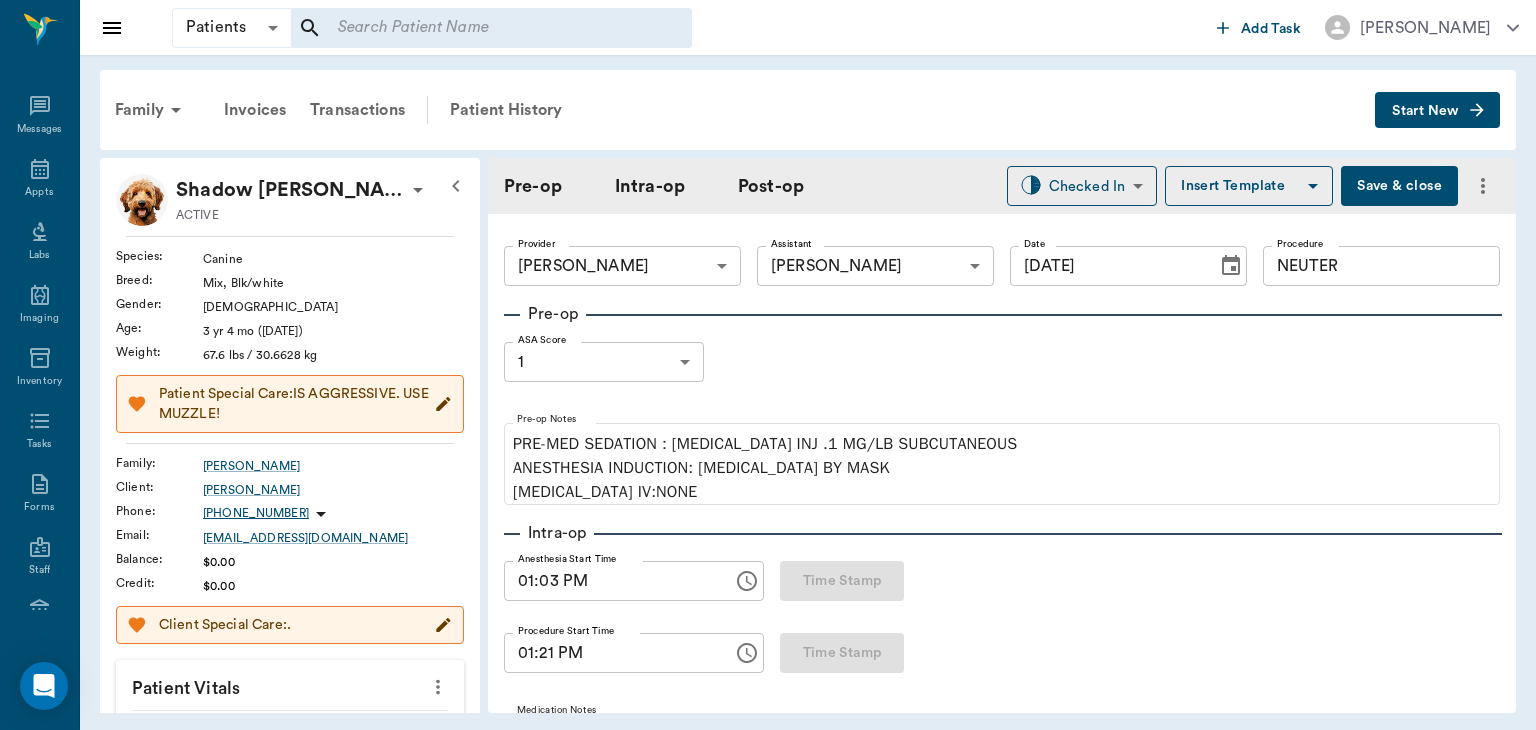 type on "01:03 PM" 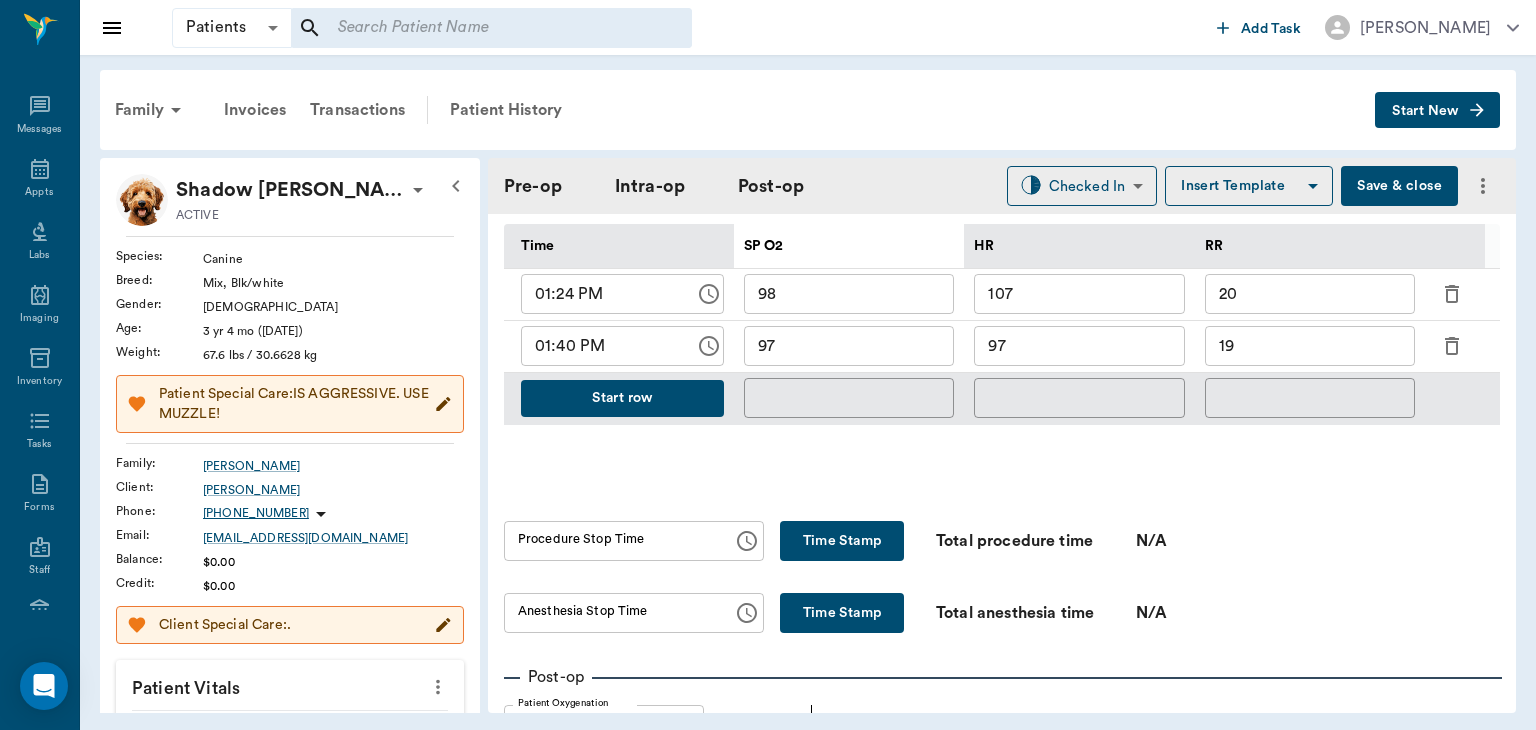 scroll, scrollTop: 975, scrollLeft: 0, axis: vertical 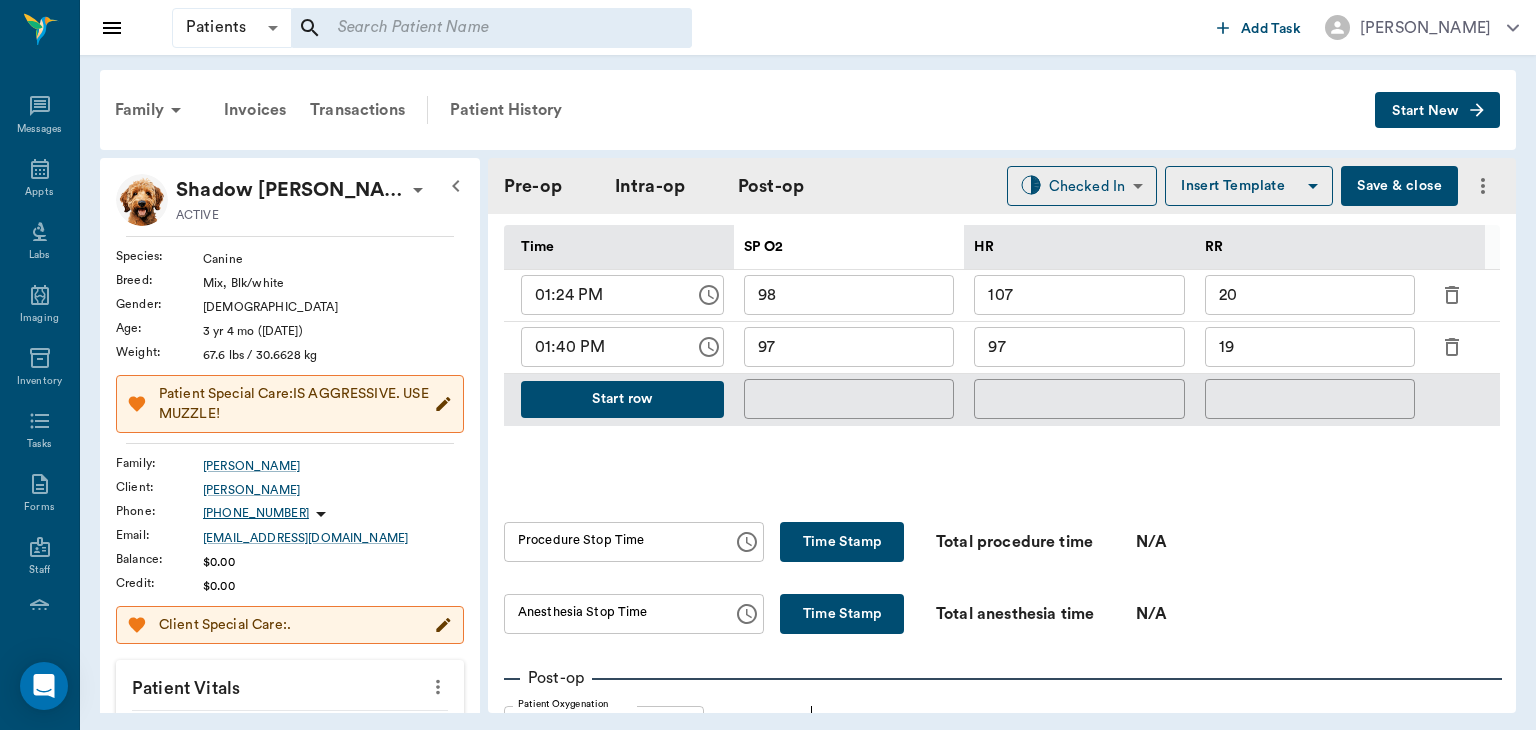 click on "Time Stamp" at bounding box center [842, 542] 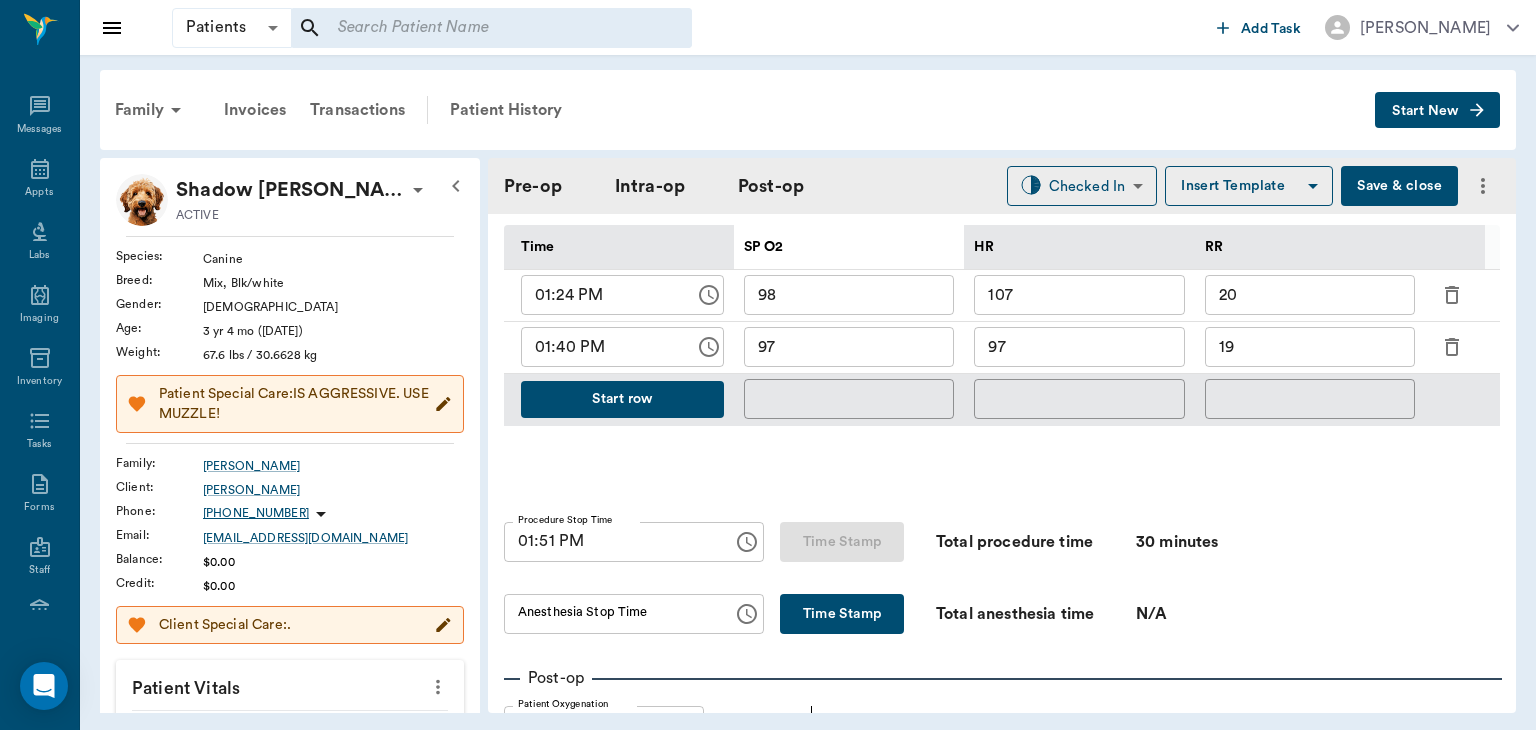 click on "Time Stamp" at bounding box center [842, 614] 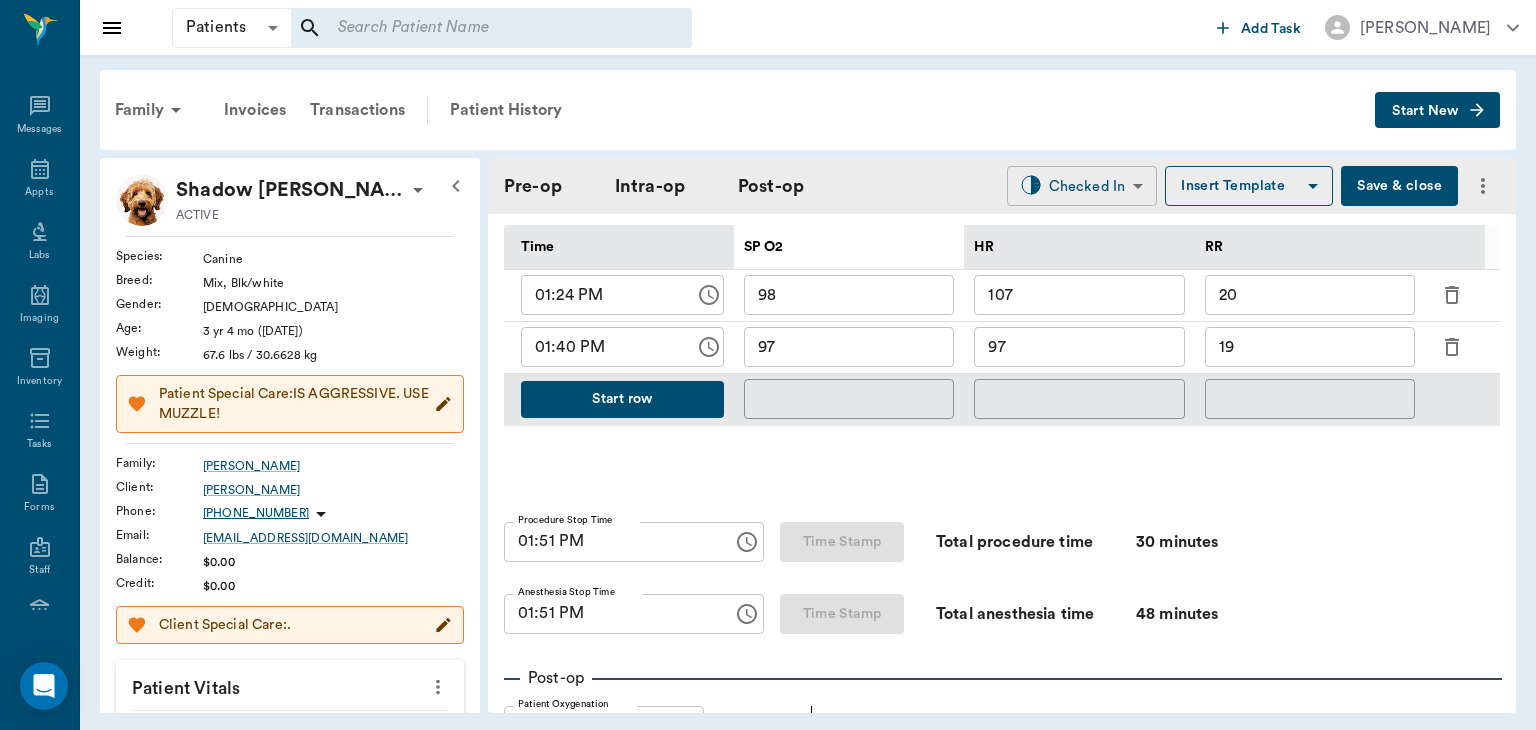 click on "Patients Patients ​ ​ Add Task Dr. Bert Ellsworth Nectar Messages Appts Labs Imaging Inventory Tasks Forms Staff Reports Lookup Settings Family Invoices Transactions Patient History Start New Shadow Scoggin     ACTIVE   Species : Canine Breed : Mix, Blk/white Gender : Male Age : 3 yr 4 mo (03/01/2022) Weight : 67.6 lbs / 30.6628 kg Patient Special Care:  IS AGGRESSIVE. USE MUZZLE! Family : Scoggin Client : Sally-june Scoggin Phone : (254) 399-0169 Email : sjscoggin10@gmail.com Balance : $0.00 Credit : $0.00 Client Special Care:  . Patient Vitals Weight BCS HR Temp Resp BP Dia Pain Perio Score ( lb ) Date 07/22/25 1PM 0 20 40 60 80 Ongoing diagnosis Current Rx carprofen chewable 100mg 07/22/26 Reminders Distemper/Parvo Vaccination Annual 01/28/25 Corona Vaccination Annual 01/28/25 Bordetella Vaccination Annual 01/28/25 Rabies Vaccination Canine 1 Yr 01/28/25 Upcoming appointments Schedule Appointment Pre-op Intra-op Post-op Checked In CHECKED_IN ​ Insert Template  Save & close Provider Provider Date 1" at bounding box center [768, 365] 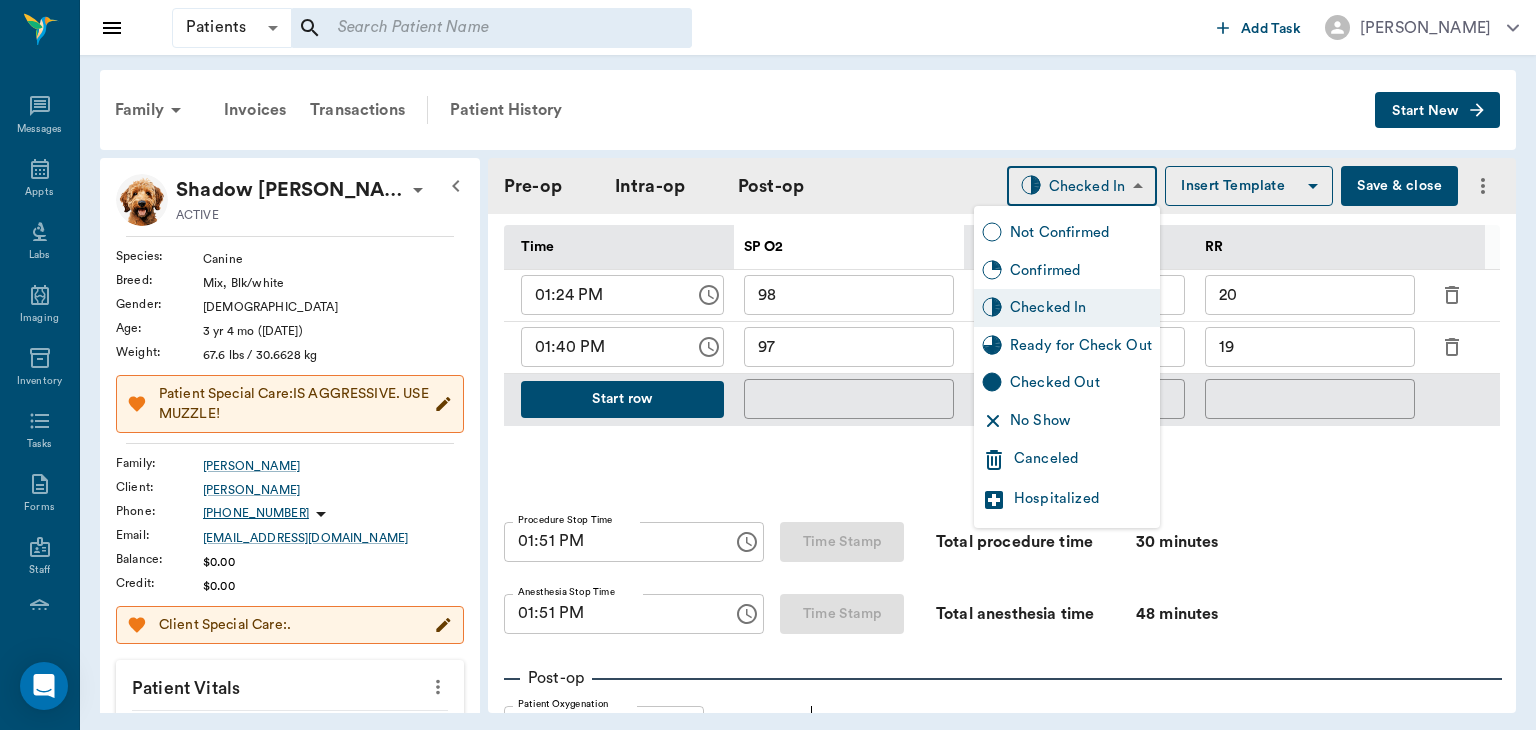 click on "Ready for Check Out" at bounding box center (1081, 346) 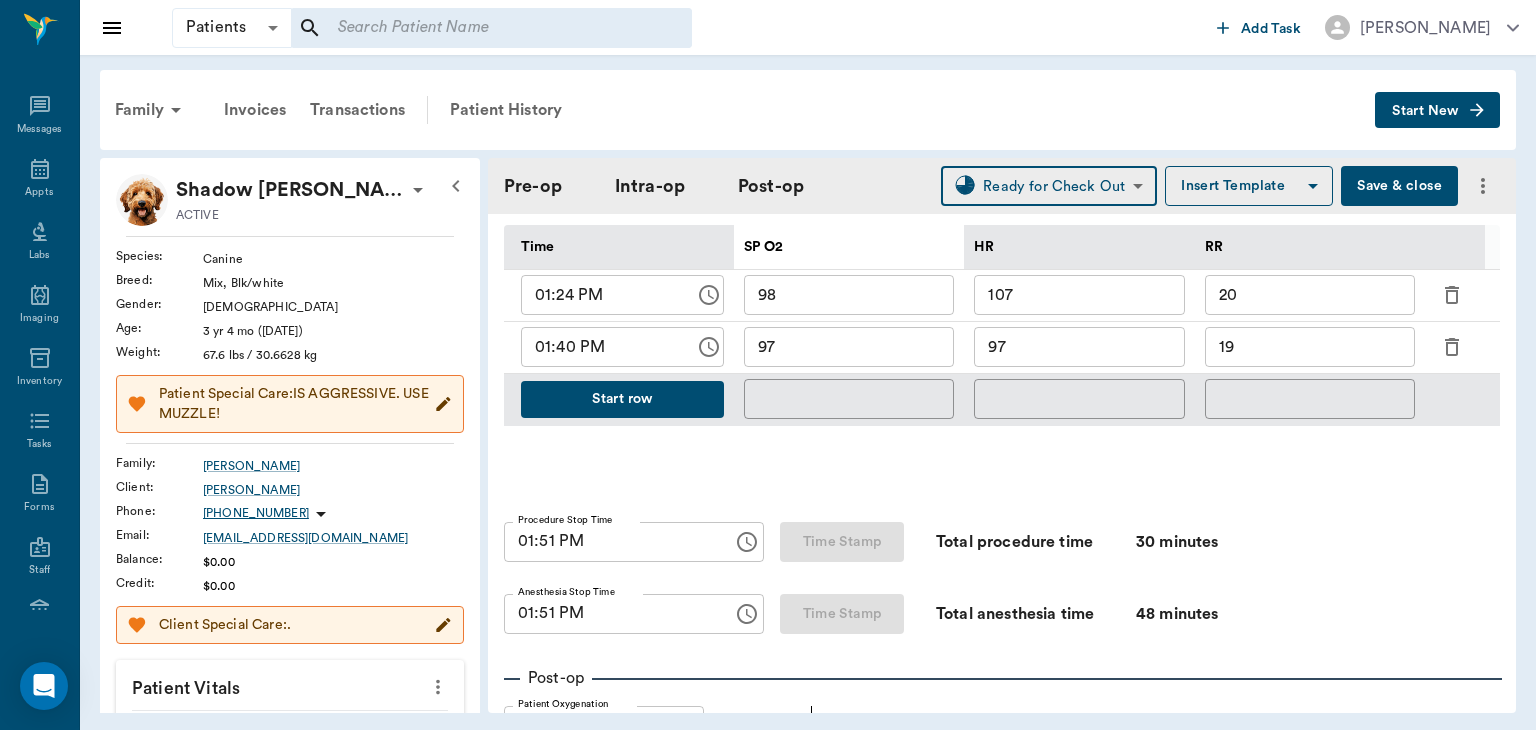 type on "READY_TO_CHECKOUT" 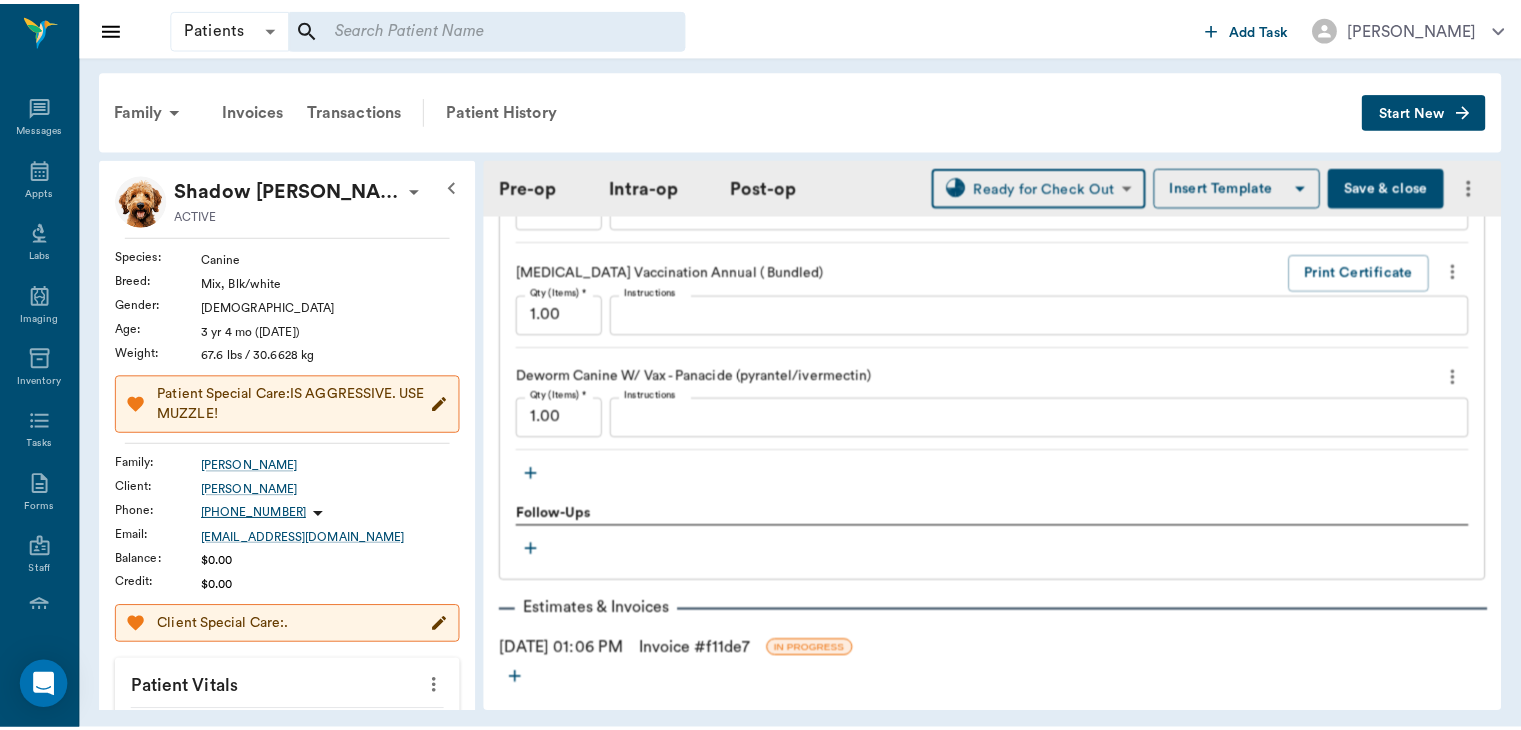 scroll, scrollTop: 3097, scrollLeft: 0, axis: vertical 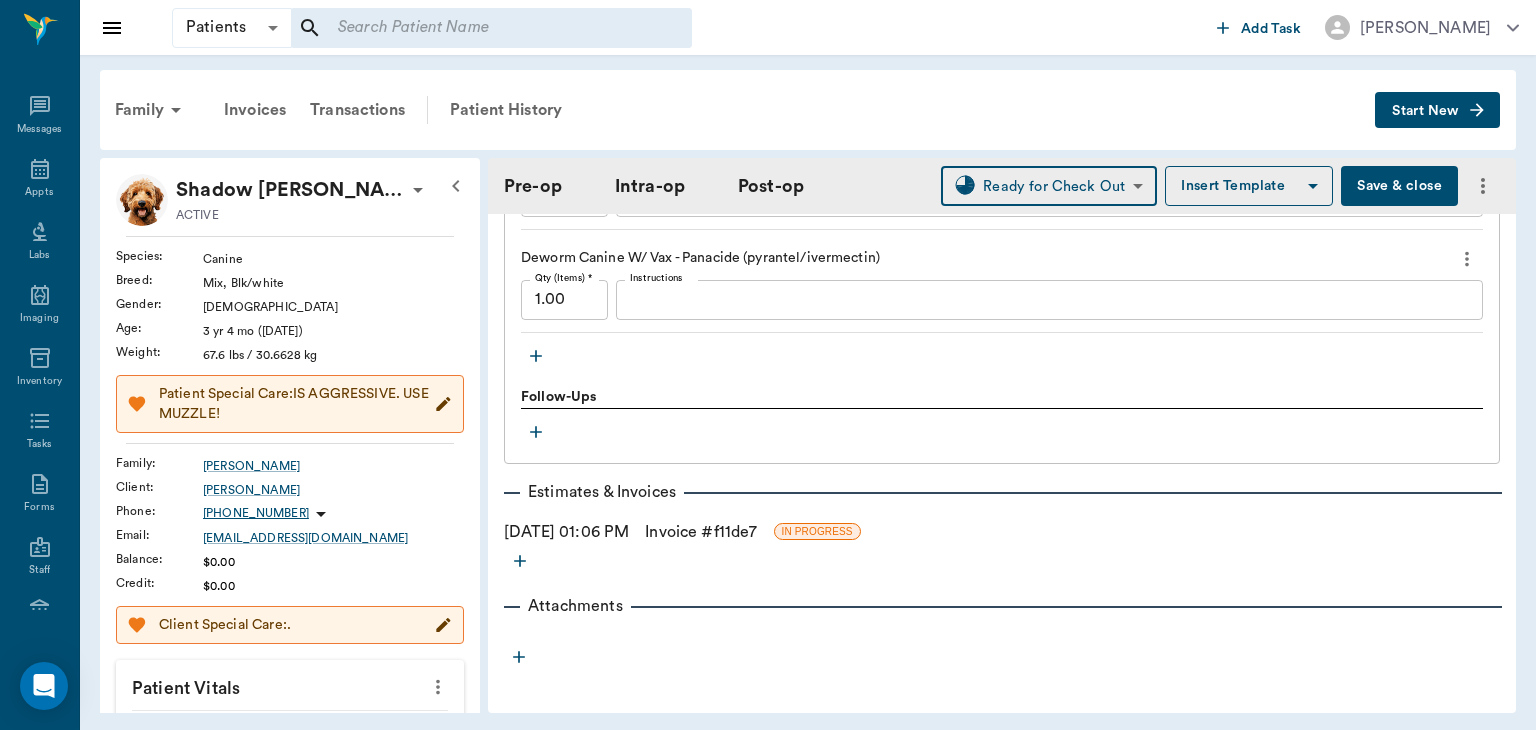 click on "Invoice # f11de7" at bounding box center (701, 532) 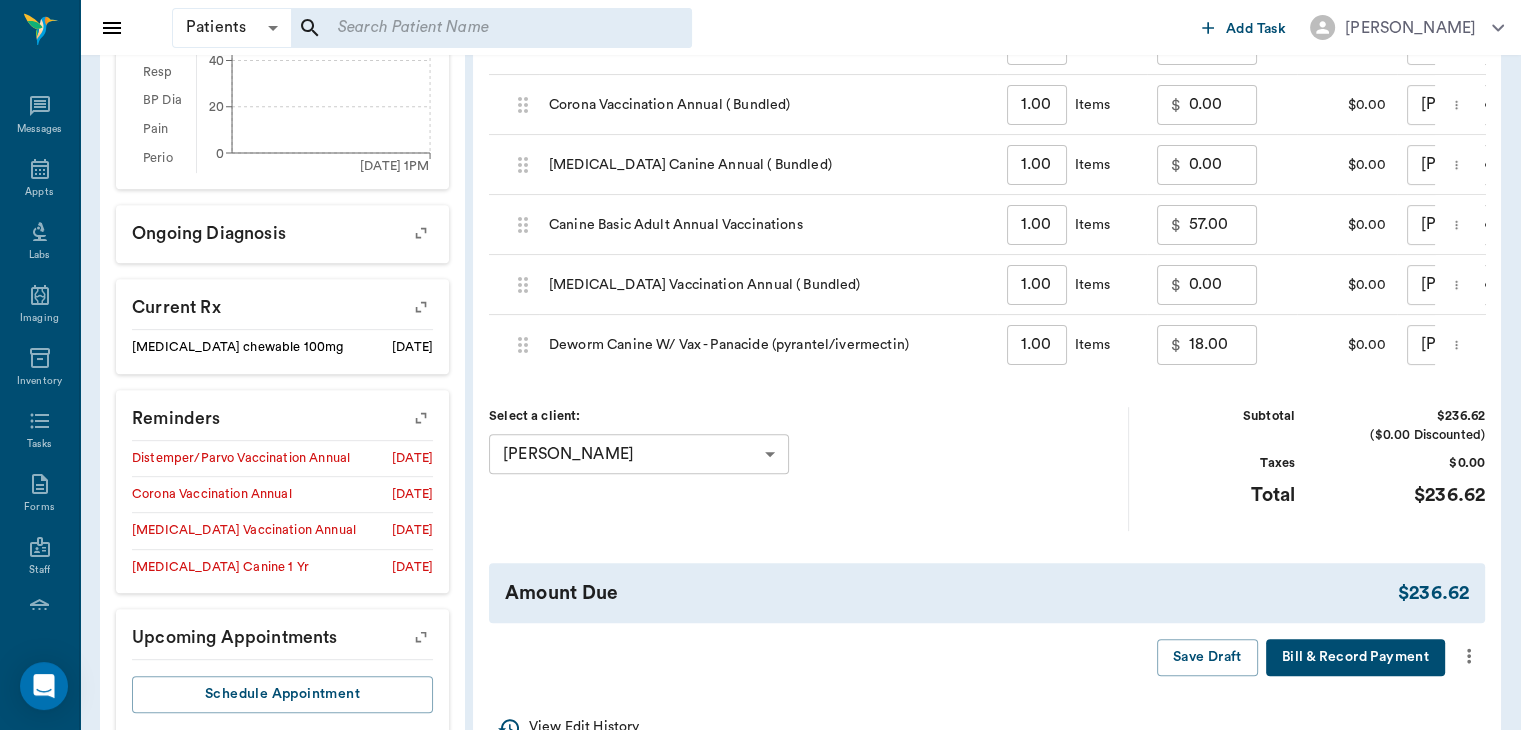 scroll, scrollTop: 856, scrollLeft: 0, axis: vertical 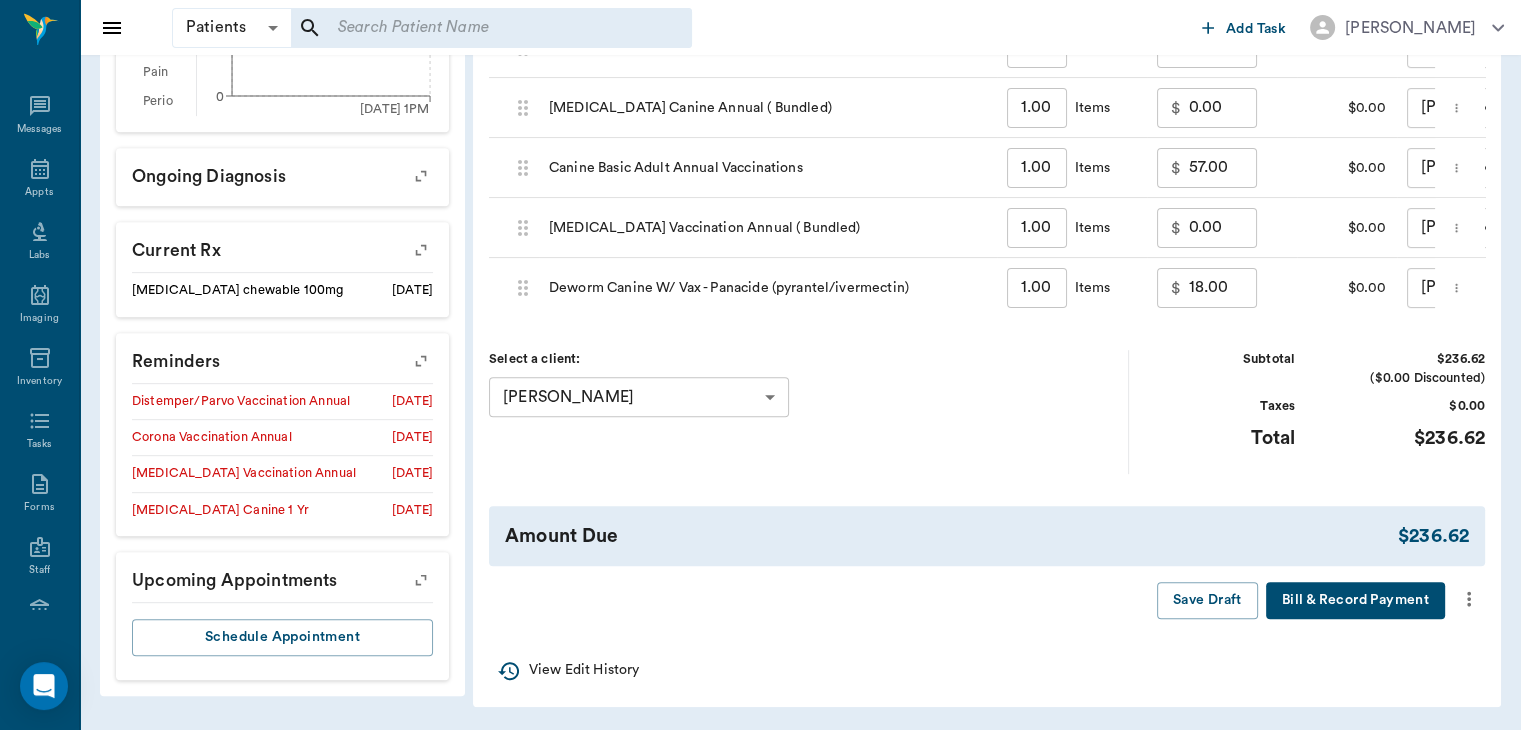click 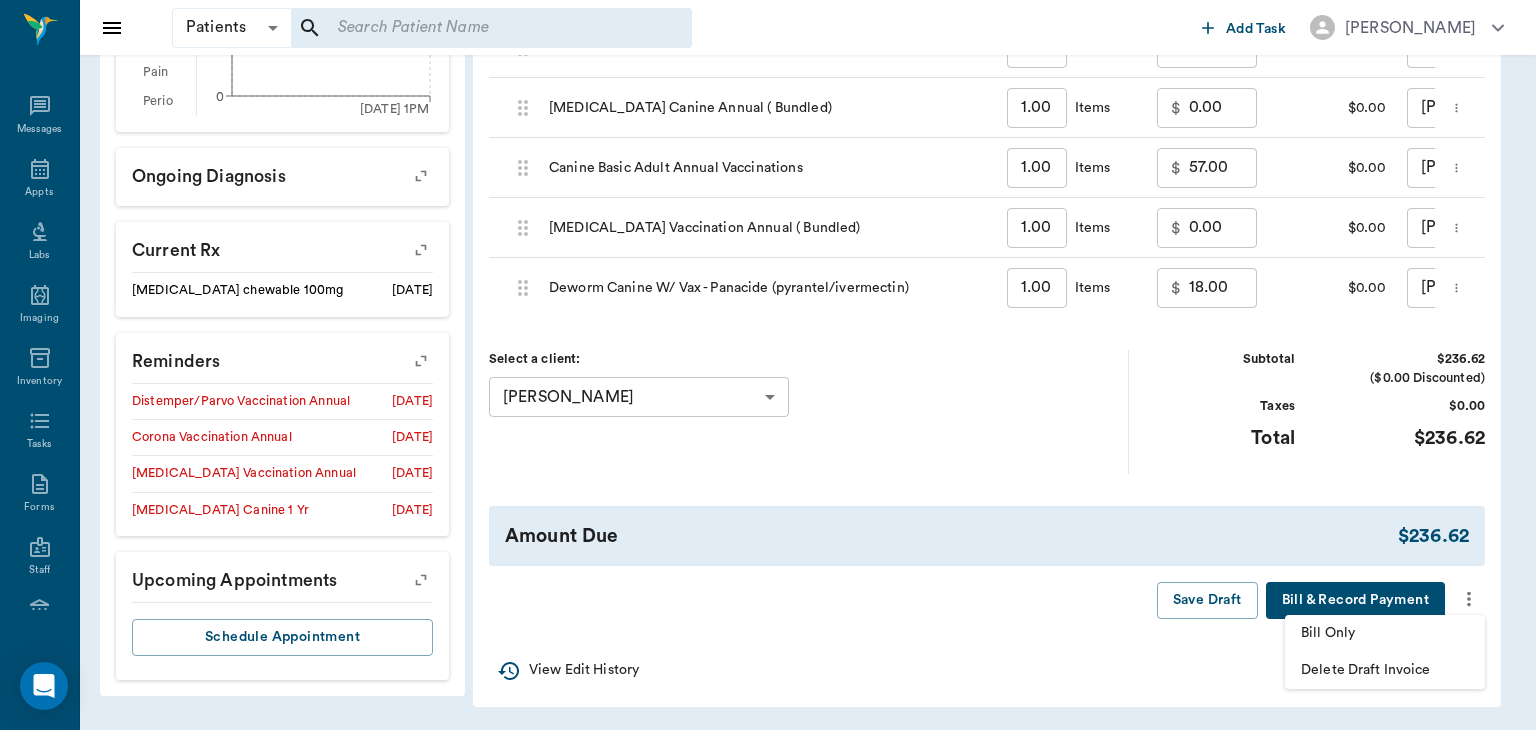 click on "Bill Only" at bounding box center (1385, 633) 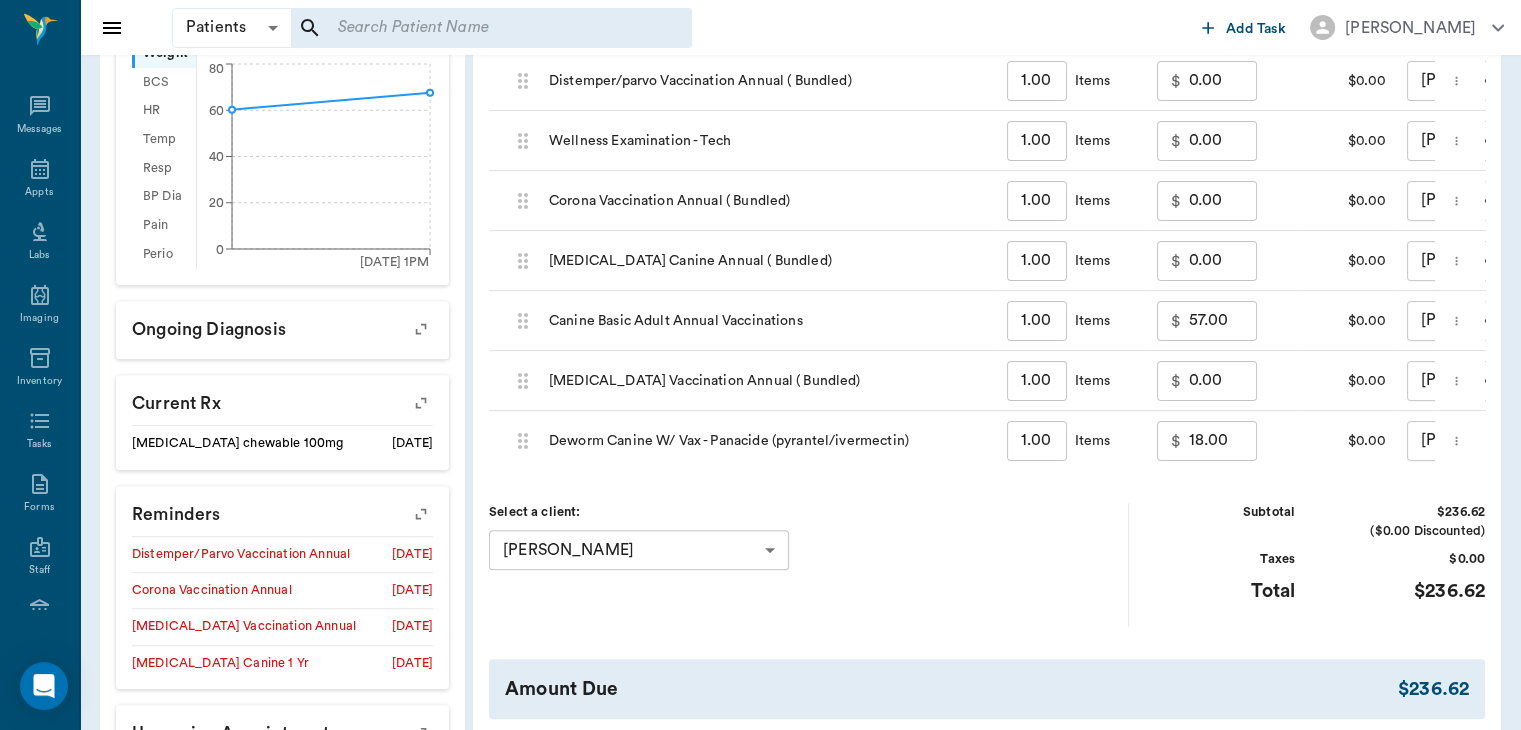 scroll, scrollTop: 48, scrollLeft: 0, axis: vertical 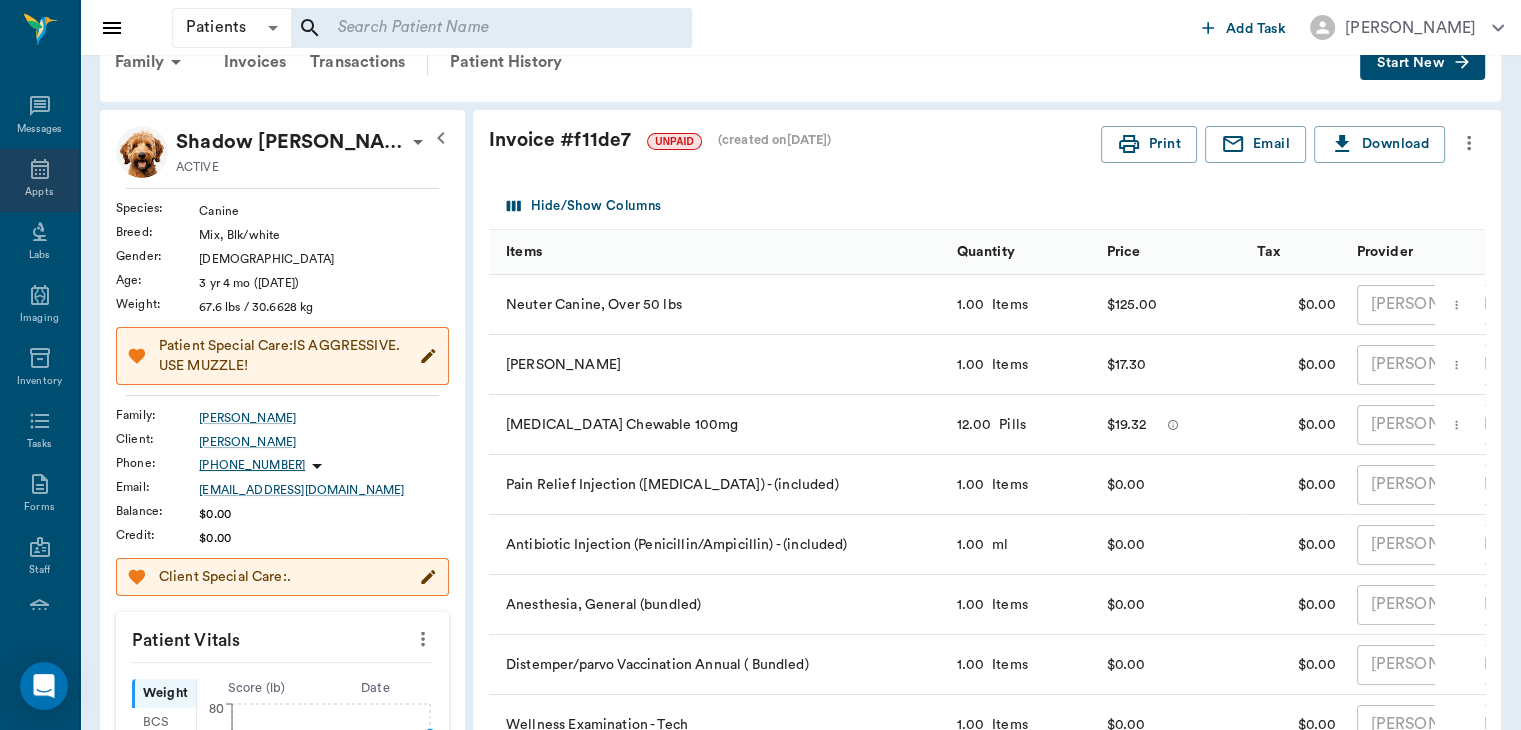 click on "Appts" at bounding box center [39, 192] 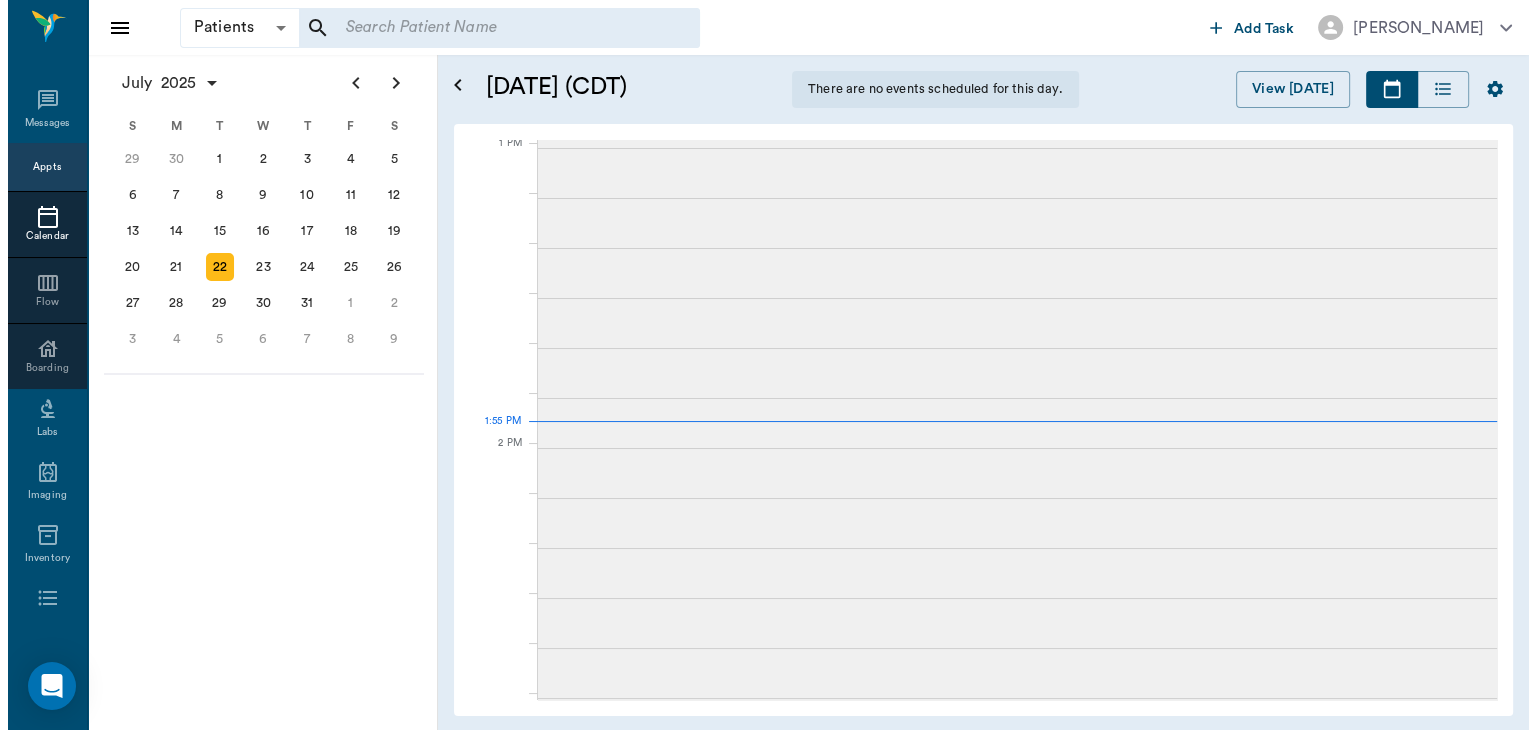 scroll, scrollTop: 0, scrollLeft: 0, axis: both 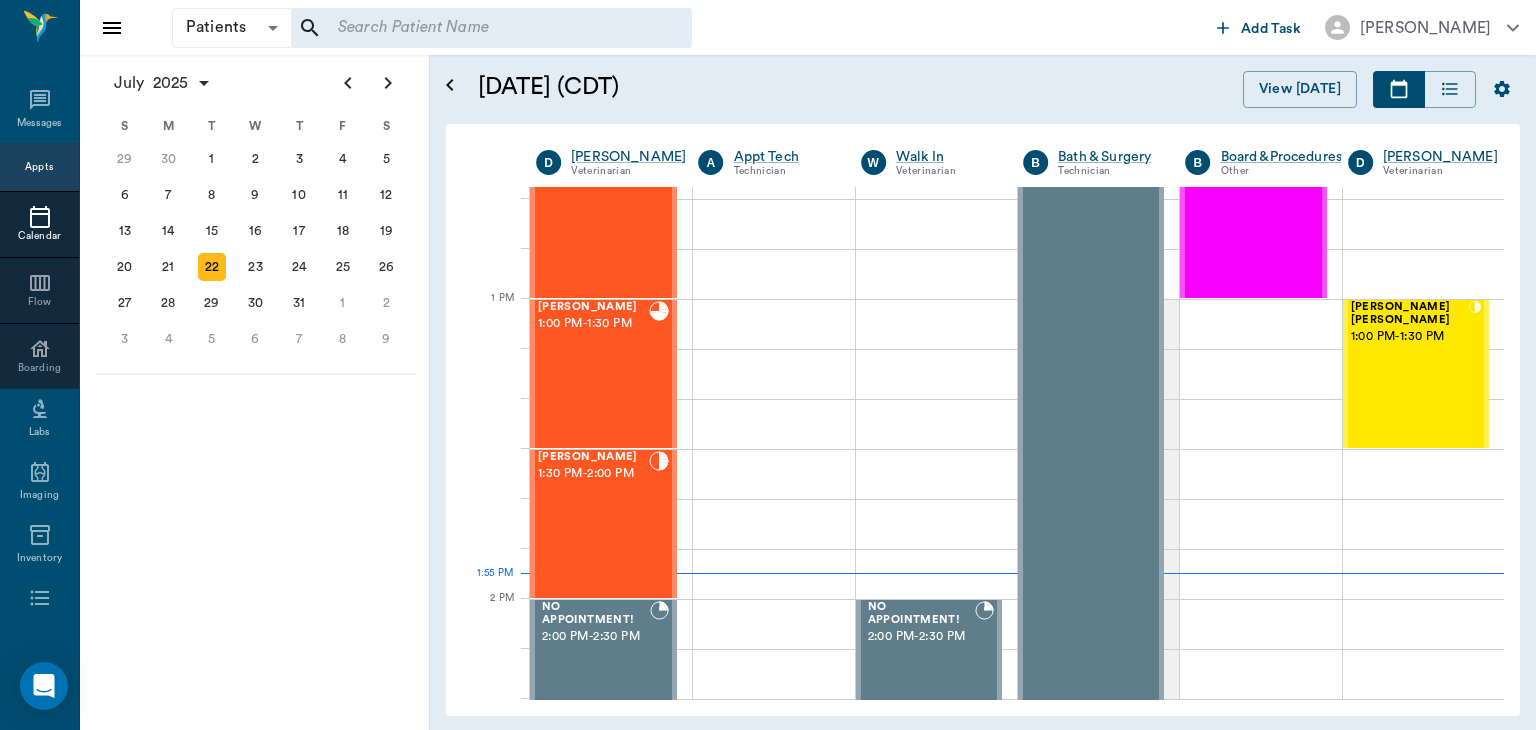 click on "[PERSON_NAME] 1:30 PM  -  2:00 PM" at bounding box center (593, 524) 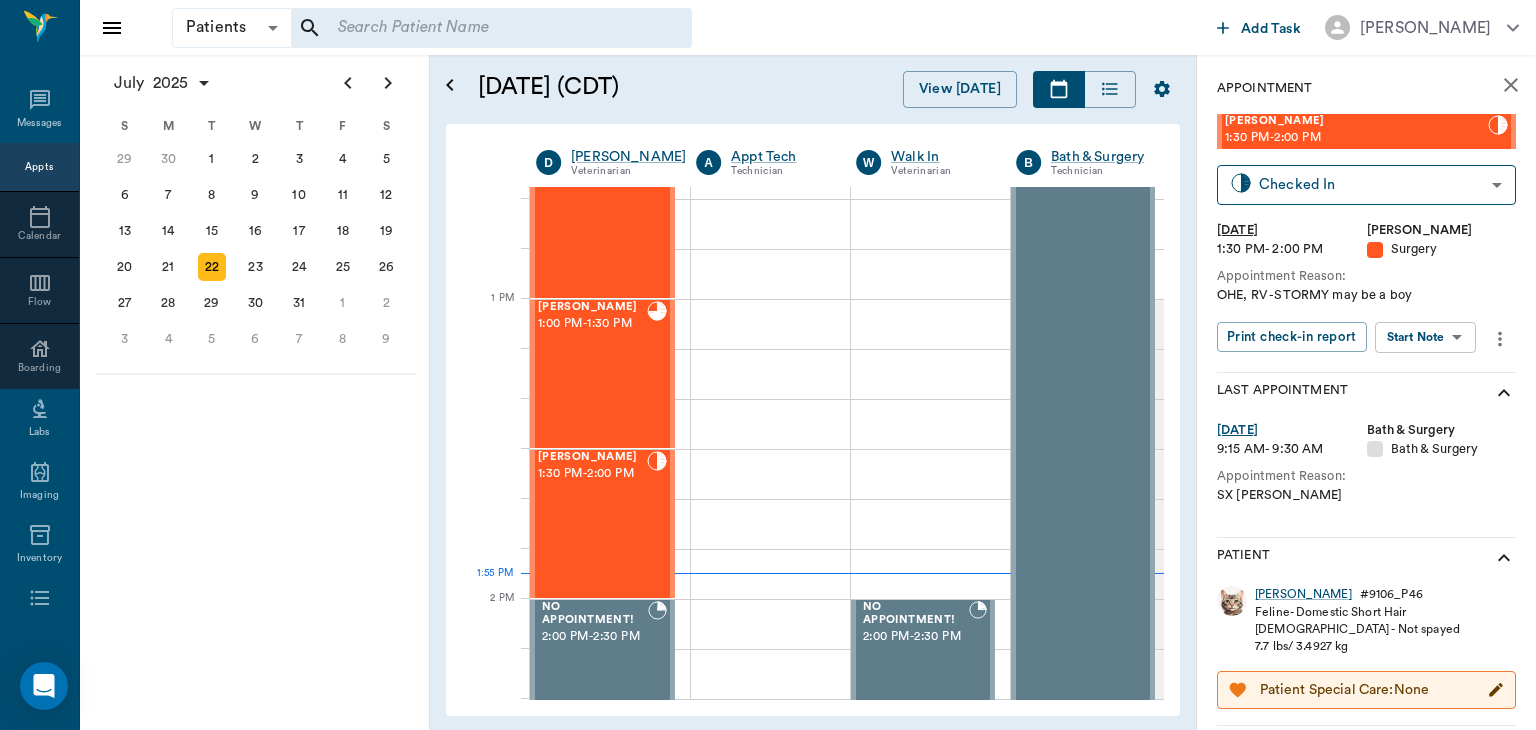 click on "Patients Patients ​ ​ Add Task Dr. Bert Ellsworth Nectar Messages Appts Calendar Flow Boarding Labs Imaging Inventory Tasks Forms Staff Reports Lookup Settings July 2025 S M T W T F S Jun 1 2 3 4 5 6 7 8 9 10 11 12 13 14 15 16 17 18 19 20 21 22 23 24 25 26 27 28 29 30 Jul 1 2 3 4 5 6 7 8 9 10 11 12 S M T W T F S 29 30 Jul 1 2 3 4 5 6 7 8 9 10 11 12 13 14 15 16 17 18 19 20 21 22 23 24 25 26 27 28 29 30 31 Aug 1 2 3 4 5 6 7 8 9 S M T W T F S 27 28 29 30 31 Aug 1 2 3 4 5 6 7 8 9 10 11 12 13 14 15 16 17 18 19 20 21 22 23 24 25 26 27 28 29 30 31 Sep 1 2 3 4 5 6 July 22, 2025 (CDT) View Today July 2025 Today 22 Tue Jul 2025 D Dr. Bert Ellsworth Veterinarian A Appt Tech Technician W Walk In Veterinarian B Bath & Surgery Technician B Board &Procedures Other D Dr. Kindall Jones Veterinarian 8 AM 9 AM 10 AM 11 AM 12 PM 1 PM 2 PM 3 PM 4 PM 5 PM 6 PM 7 PM 8 PM 1:55 PM Zans Prissy Baker Murdock 8:00 AM  -  8:30 AM LCR Emolee Murdock 8:00 AM  -  8:30 AM Donna Woods Murdock 8:00 AM  -  8:30 AM Patches Murdock 8:30 AM  -" at bounding box center [768, 365] 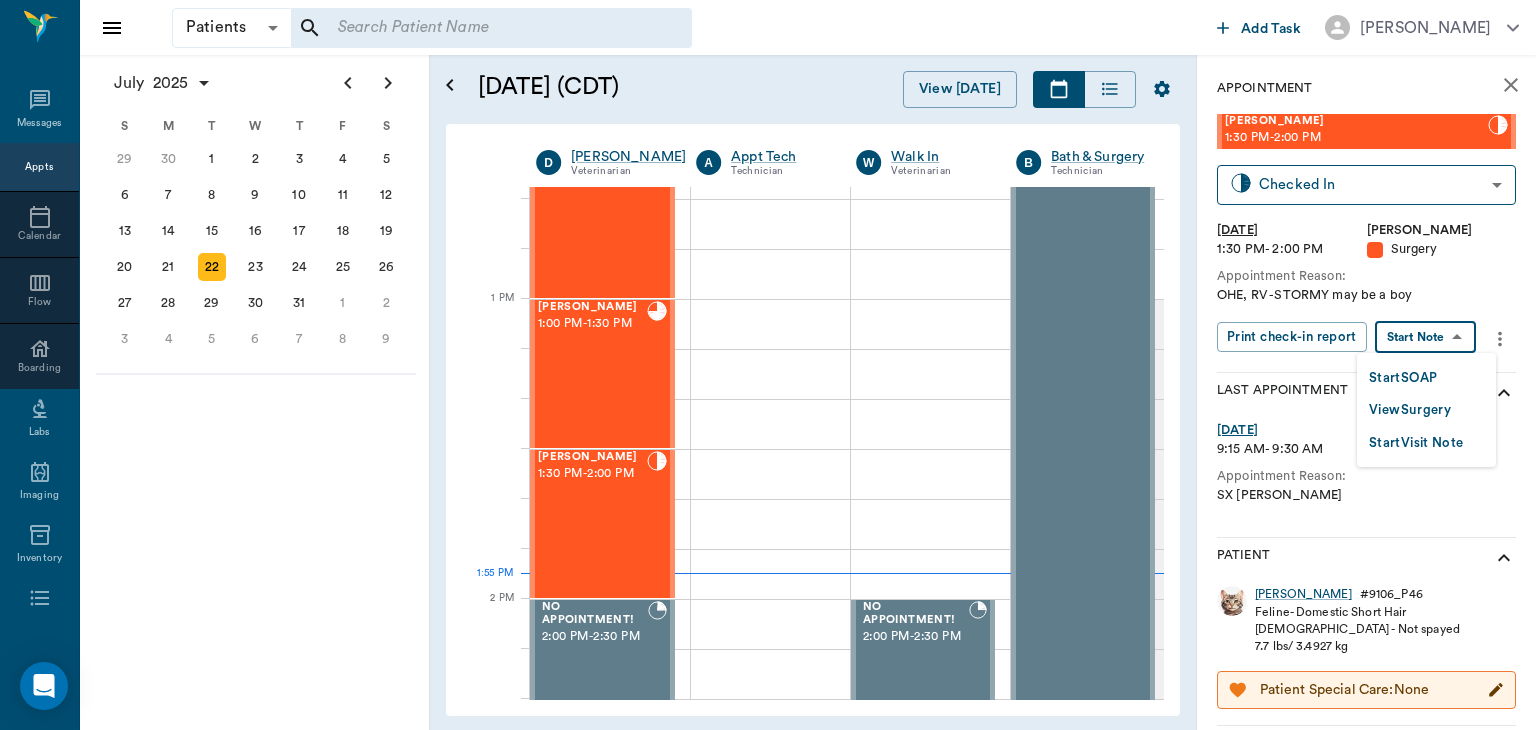 click on "View  Surgery" at bounding box center [1410, 410] 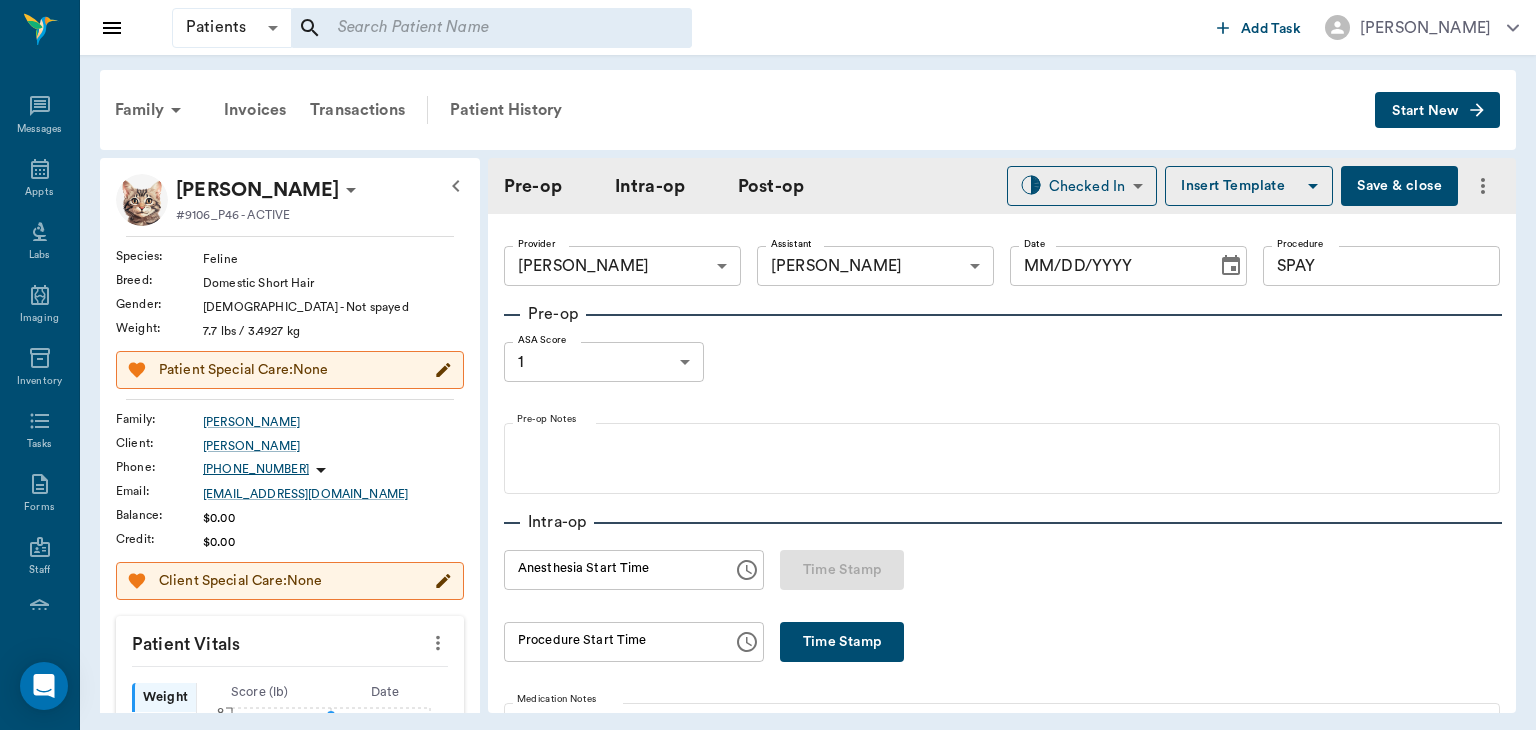 type on "63ec2f075fda476ae8351a4d" 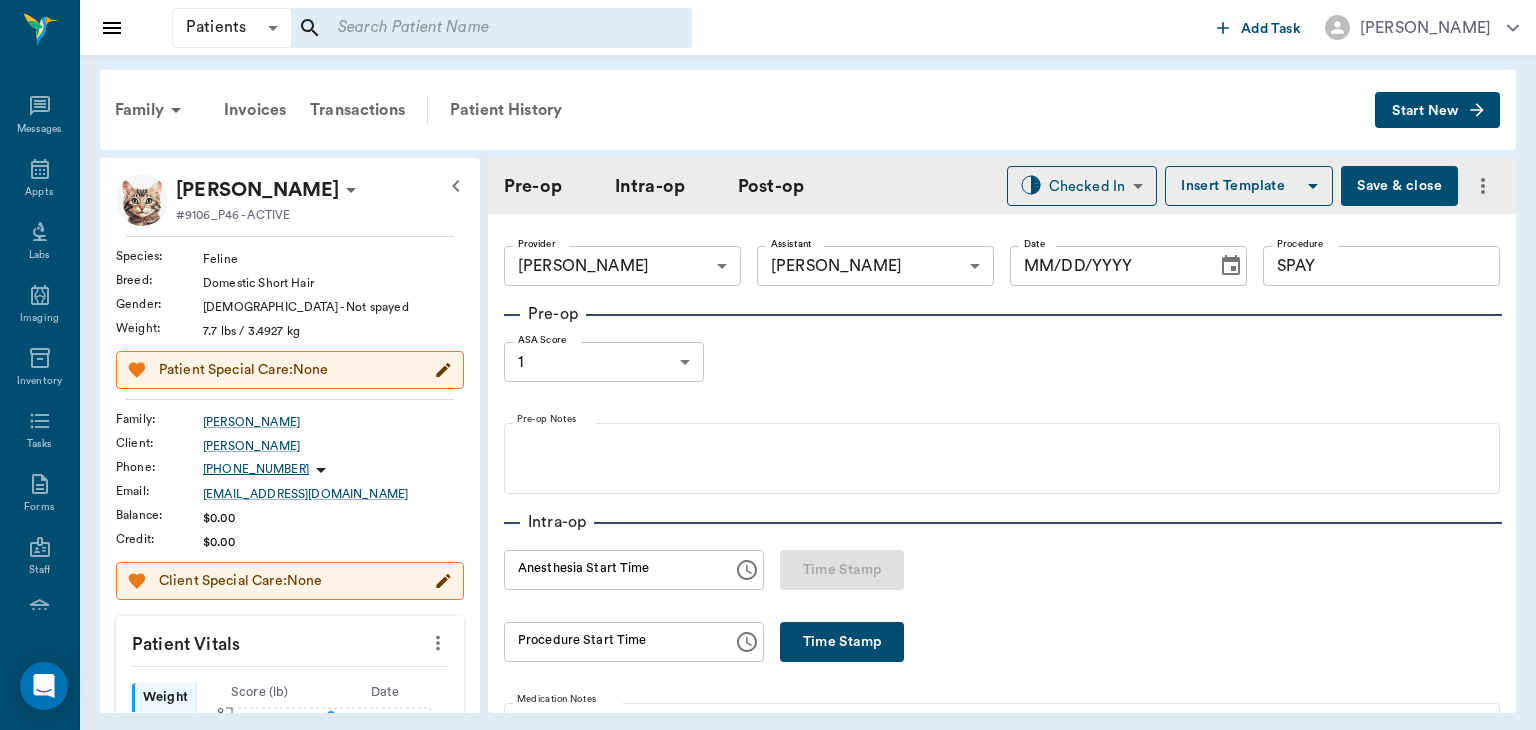 type on "63ec2e7e52e12b0ba117b124" 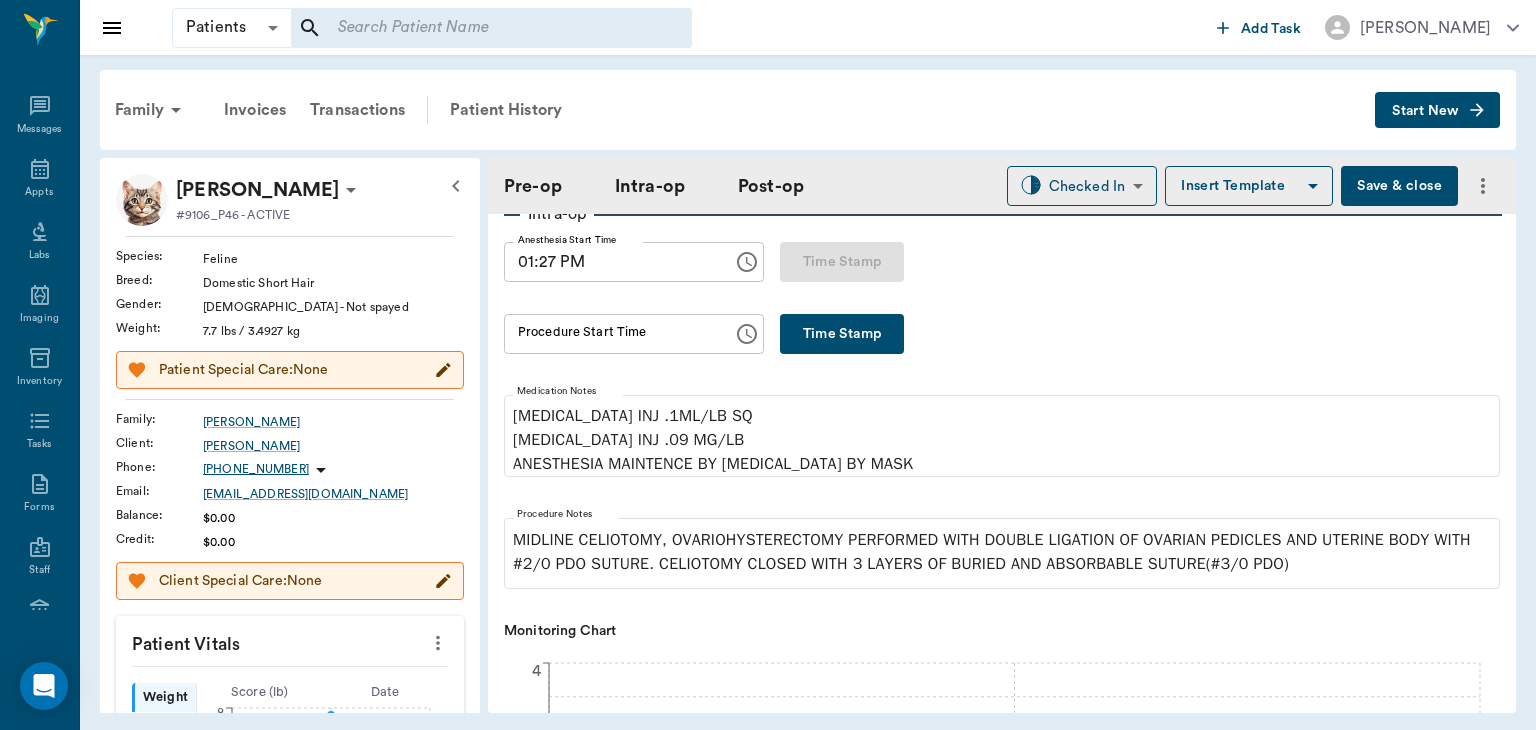 scroll, scrollTop: 292, scrollLeft: 0, axis: vertical 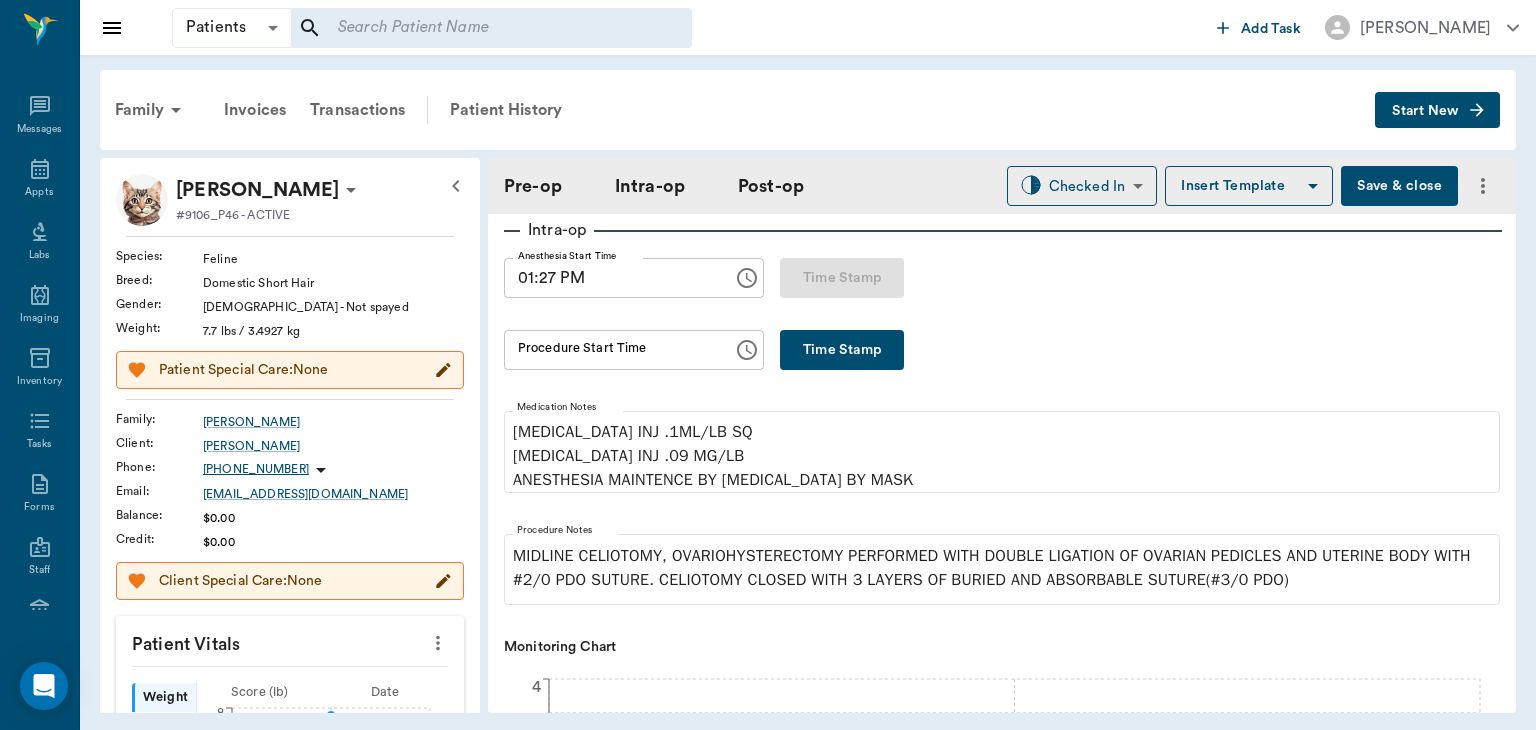 click on "Time Stamp" at bounding box center [842, 350] 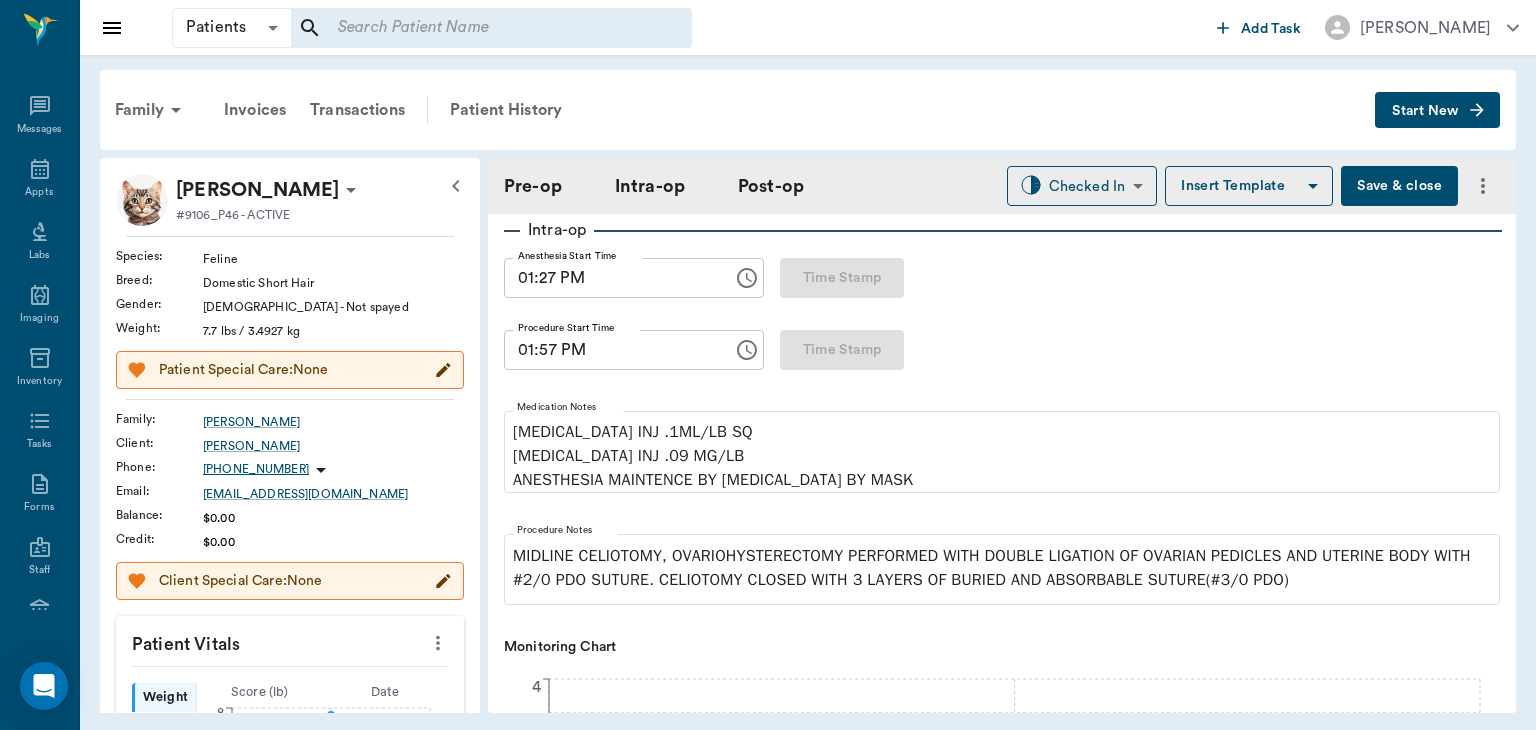 type on "01:57 PM" 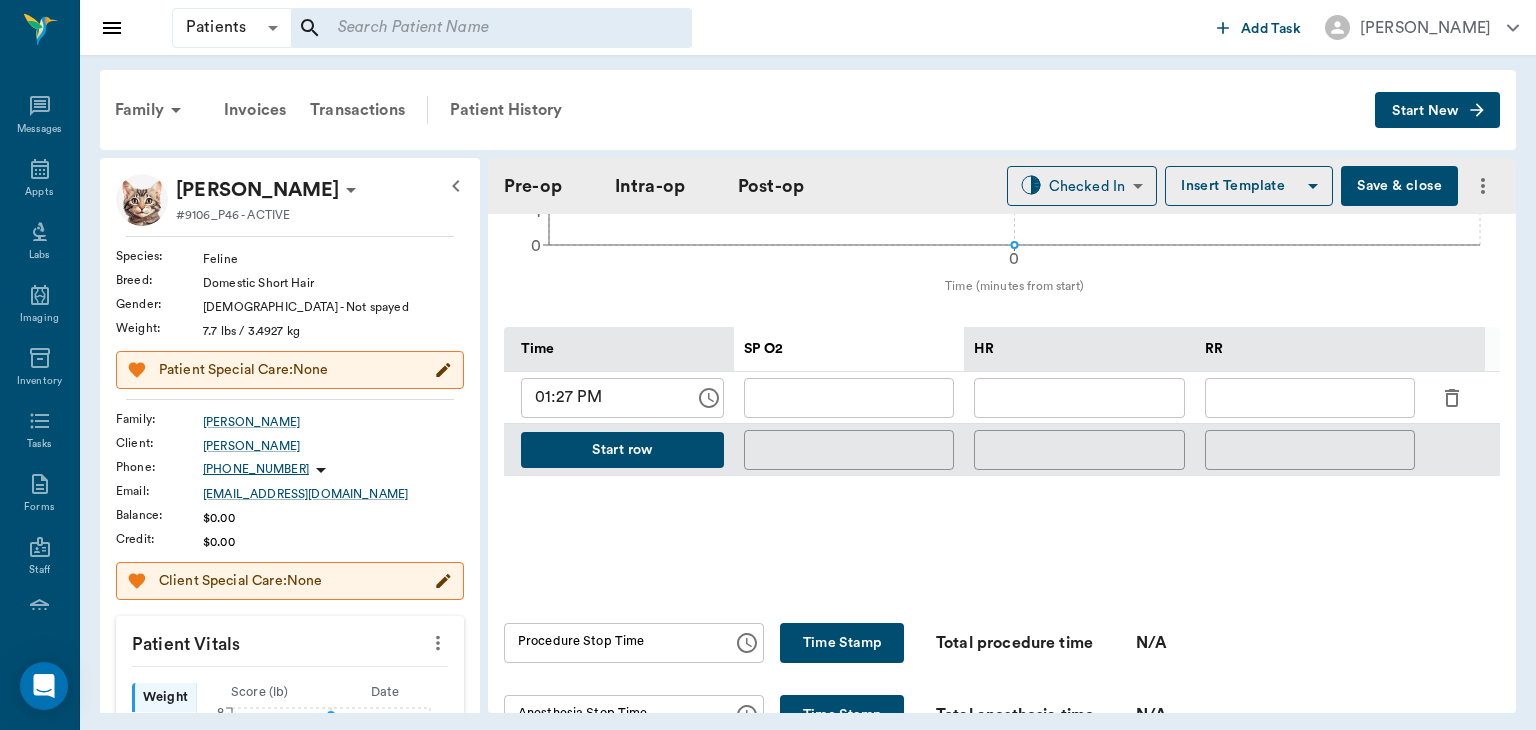 scroll, scrollTop: 864, scrollLeft: 0, axis: vertical 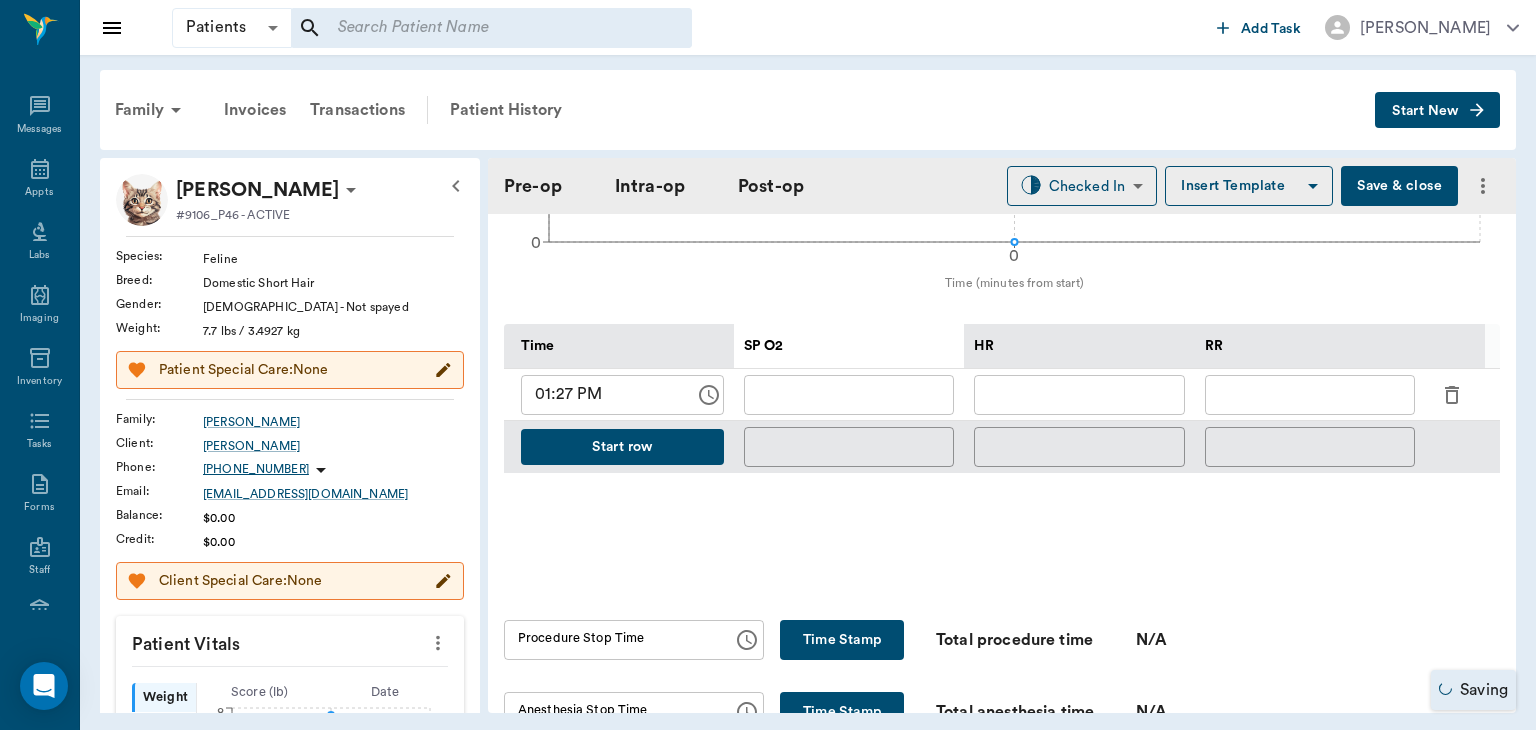 click 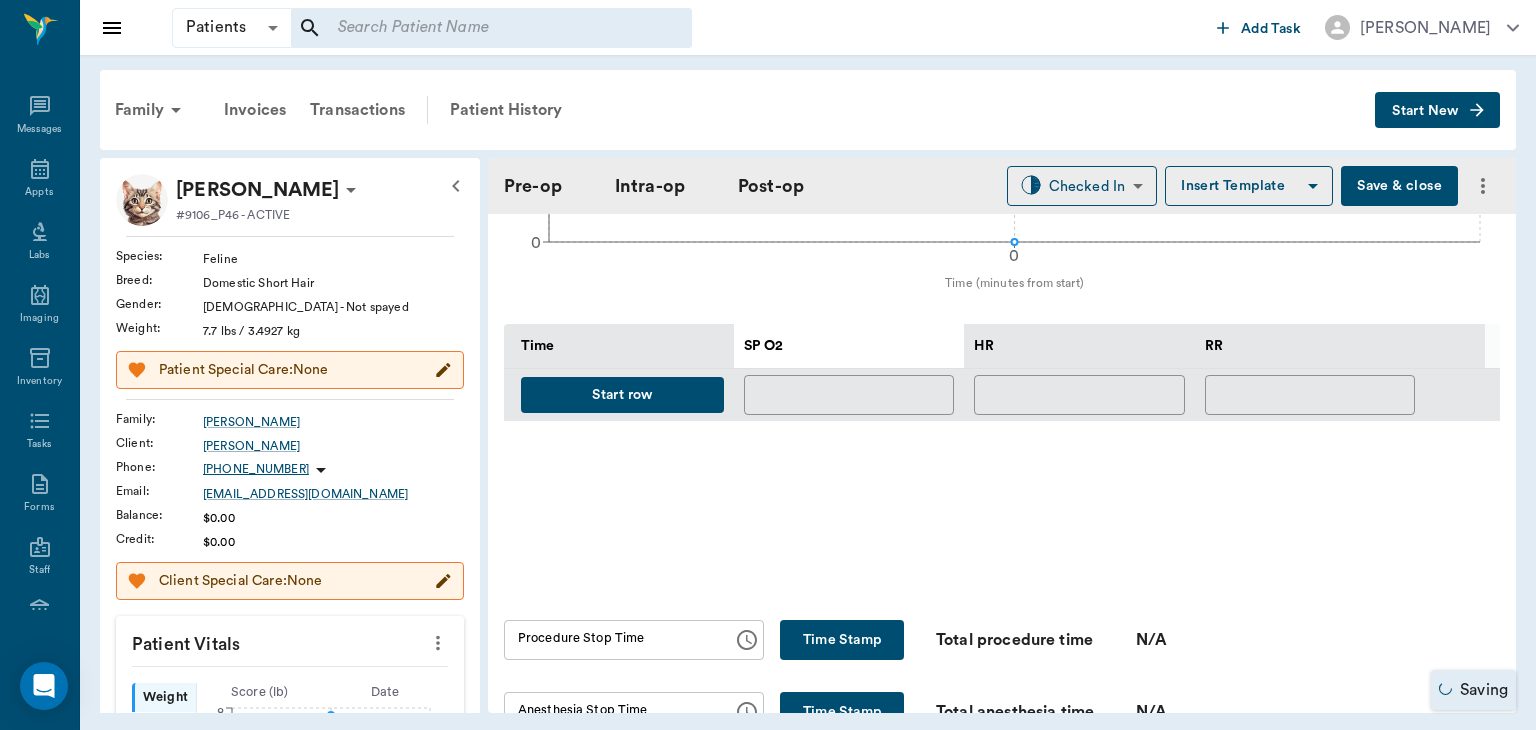 click on "Start row" at bounding box center [622, 395] 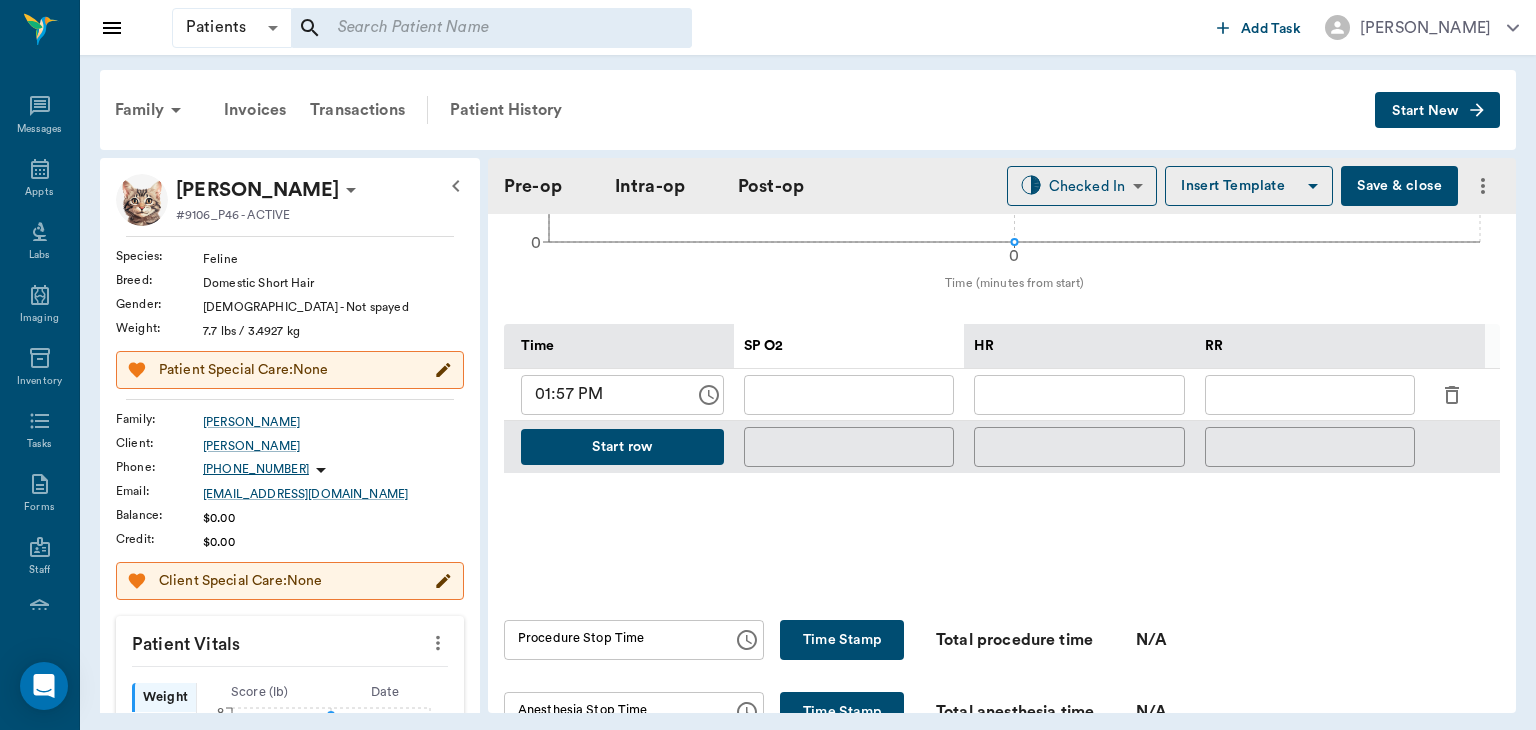 click at bounding box center (1079, 395) 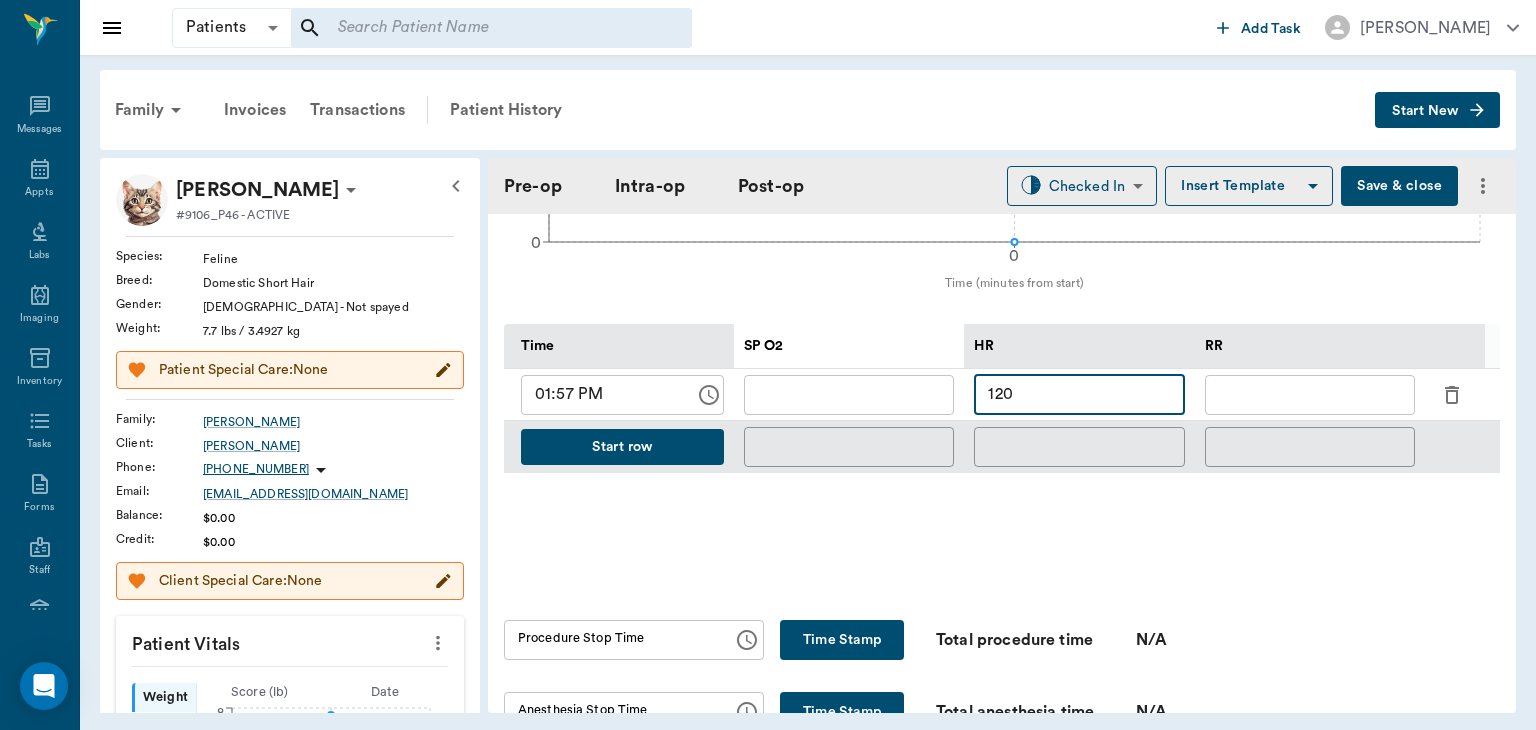 type on "120" 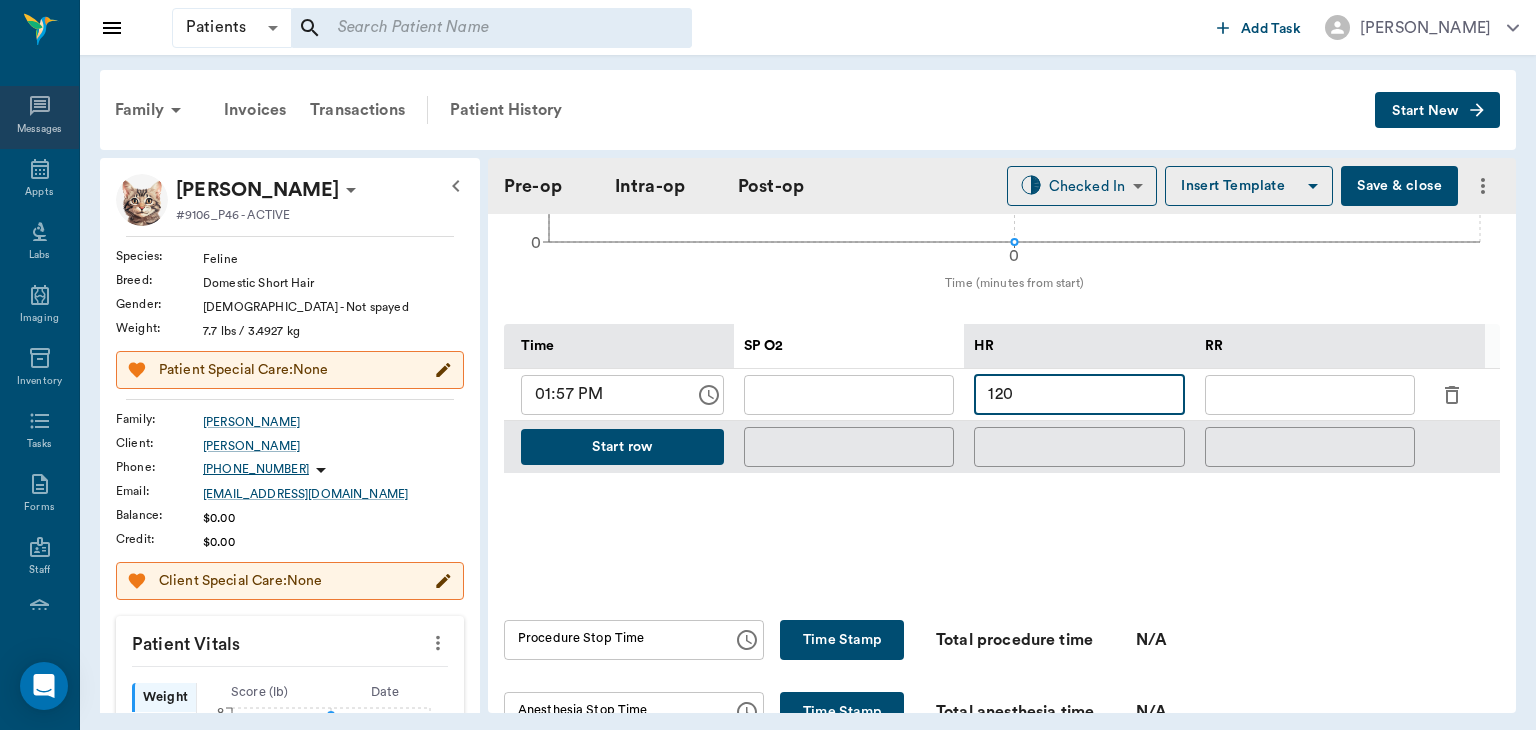 click on "Messages" at bounding box center (39, 117) 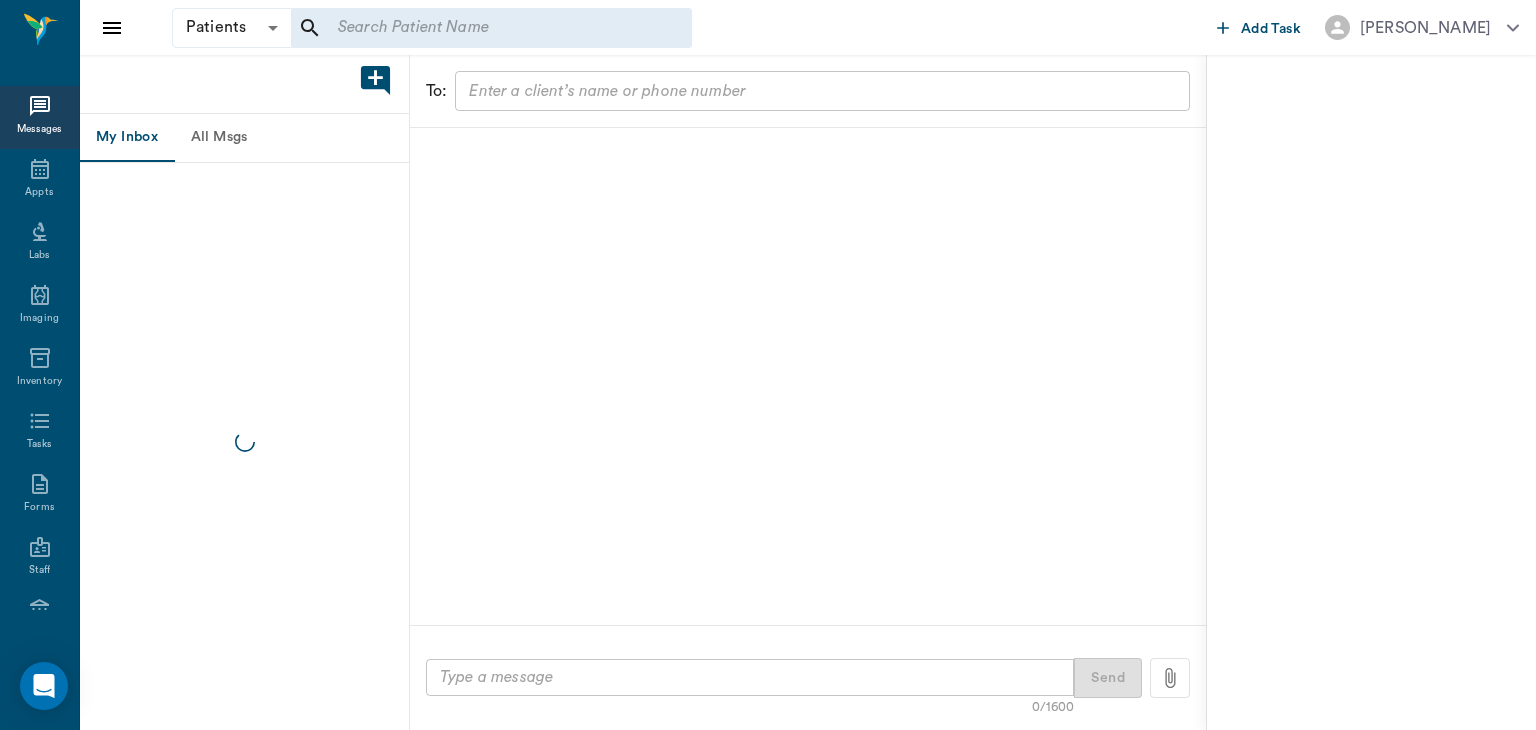 click at bounding box center [491, 28] 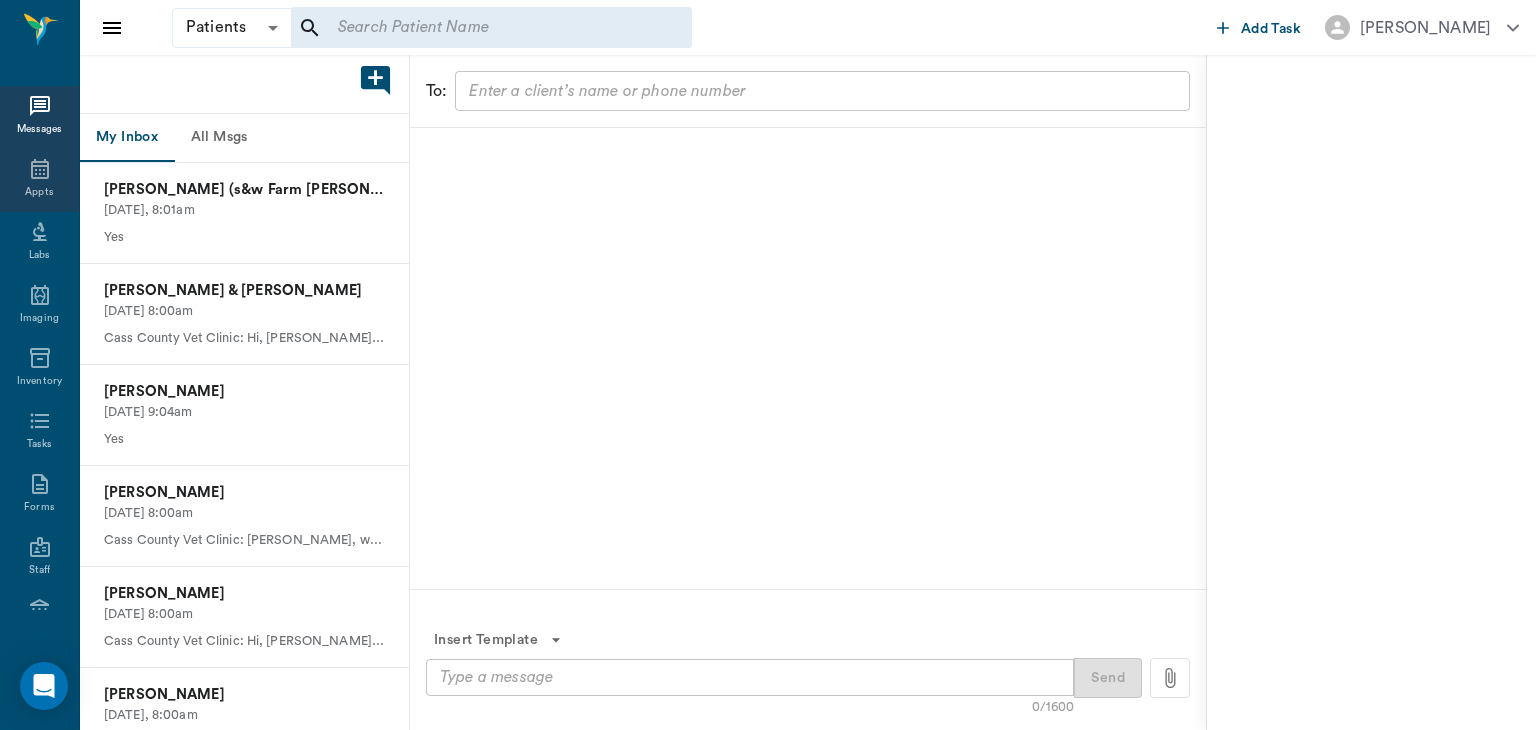 click 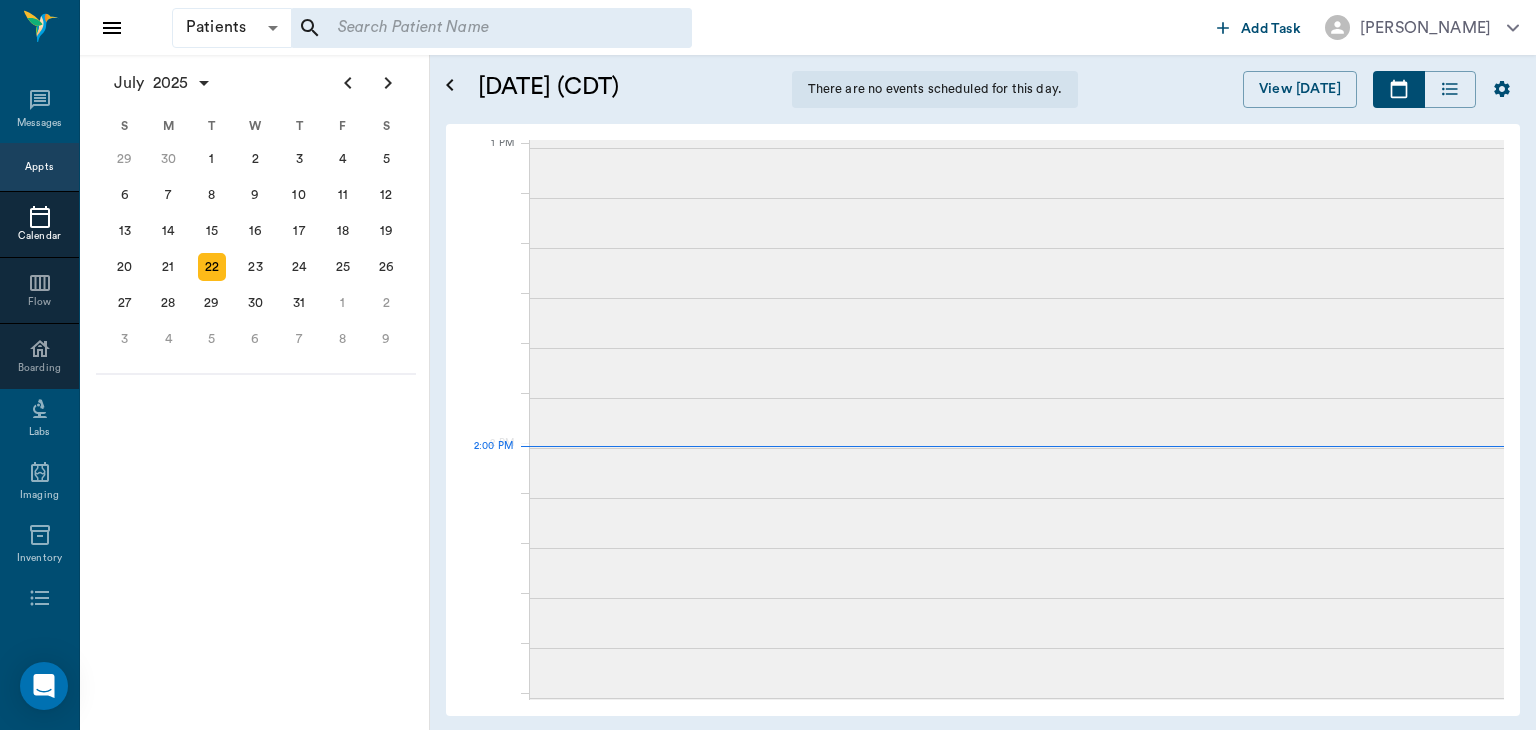 scroll, scrollTop: 1504, scrollLeft: 0, axis: vertical 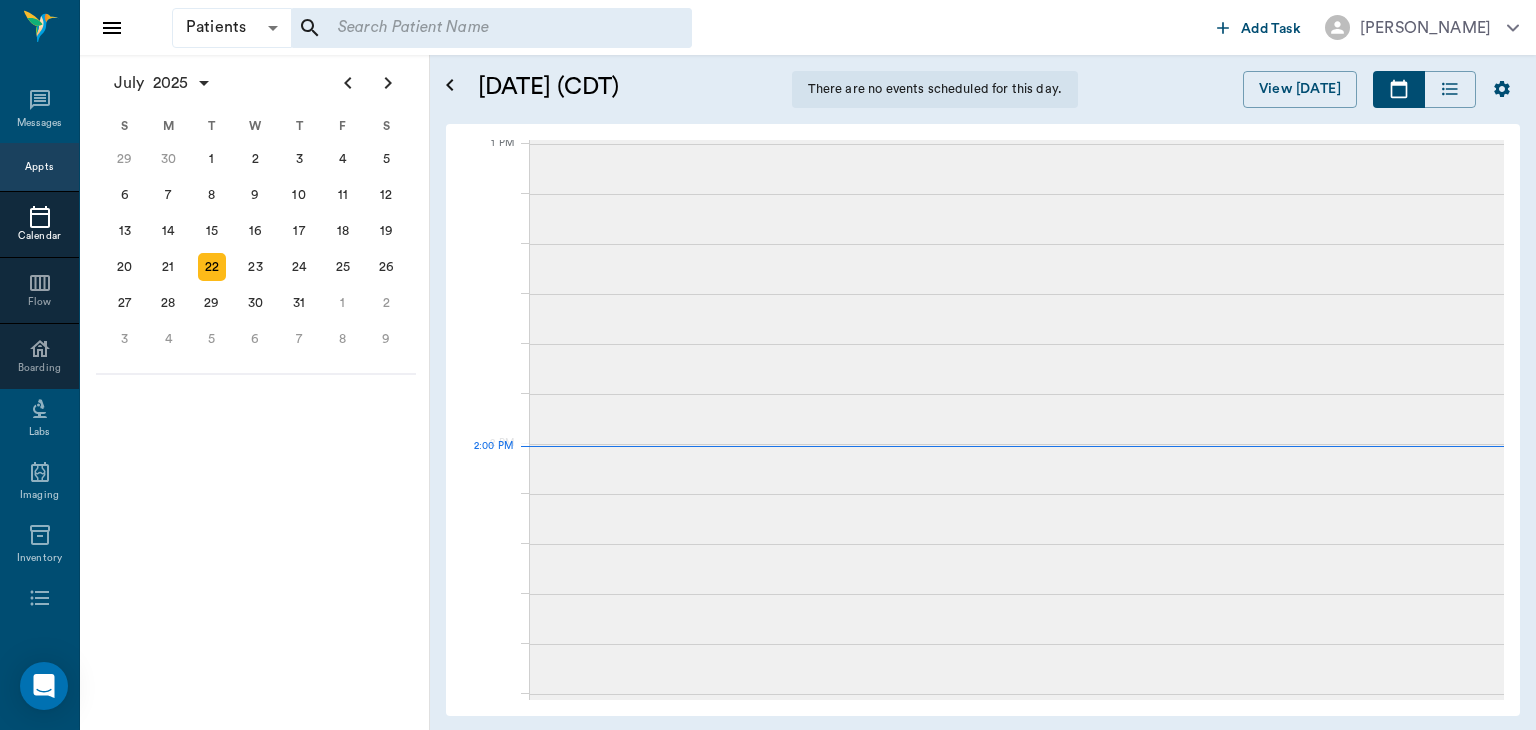 click on "8" at bounding box center (212, 195) 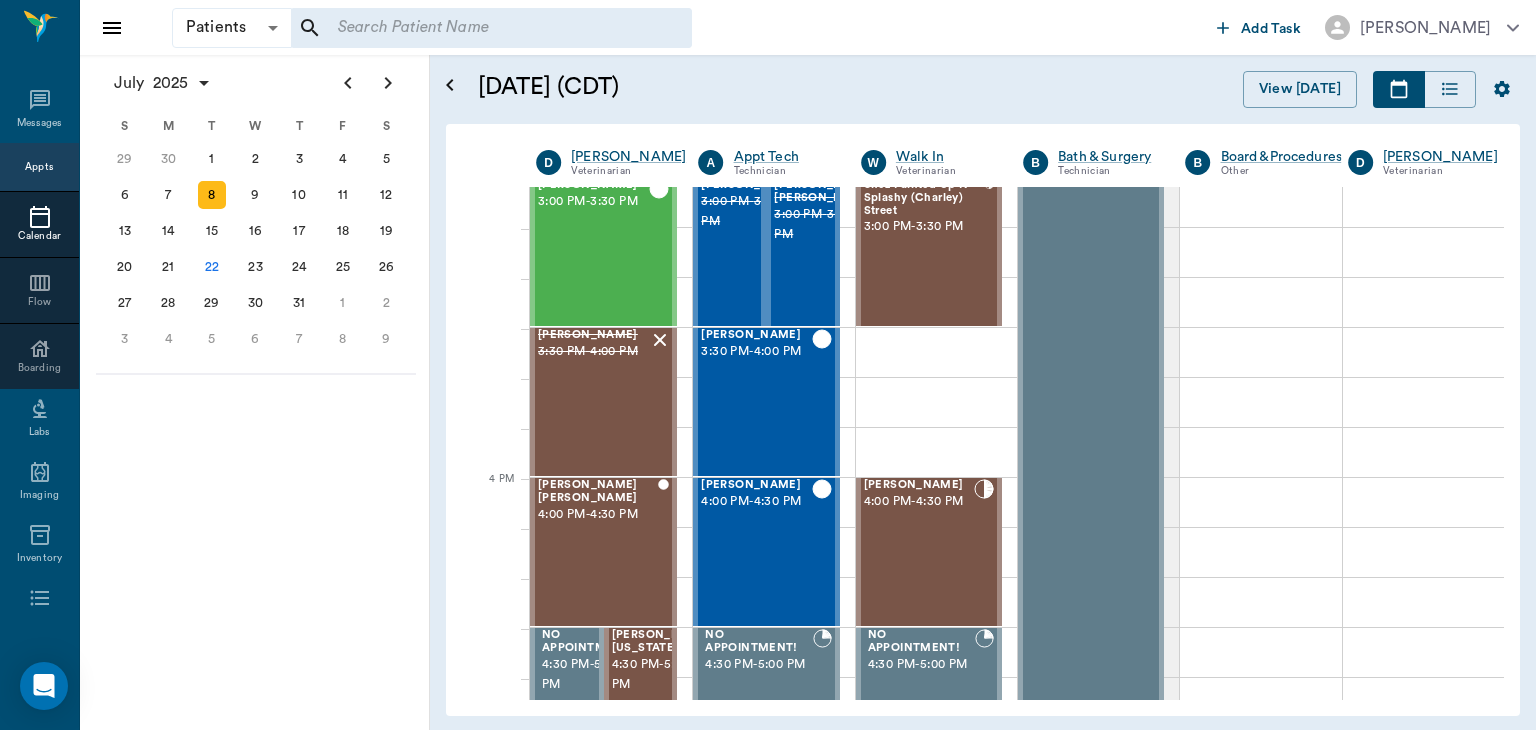 scroll, scrollTop: 2120, scrollLeft: 0, axis: vertical 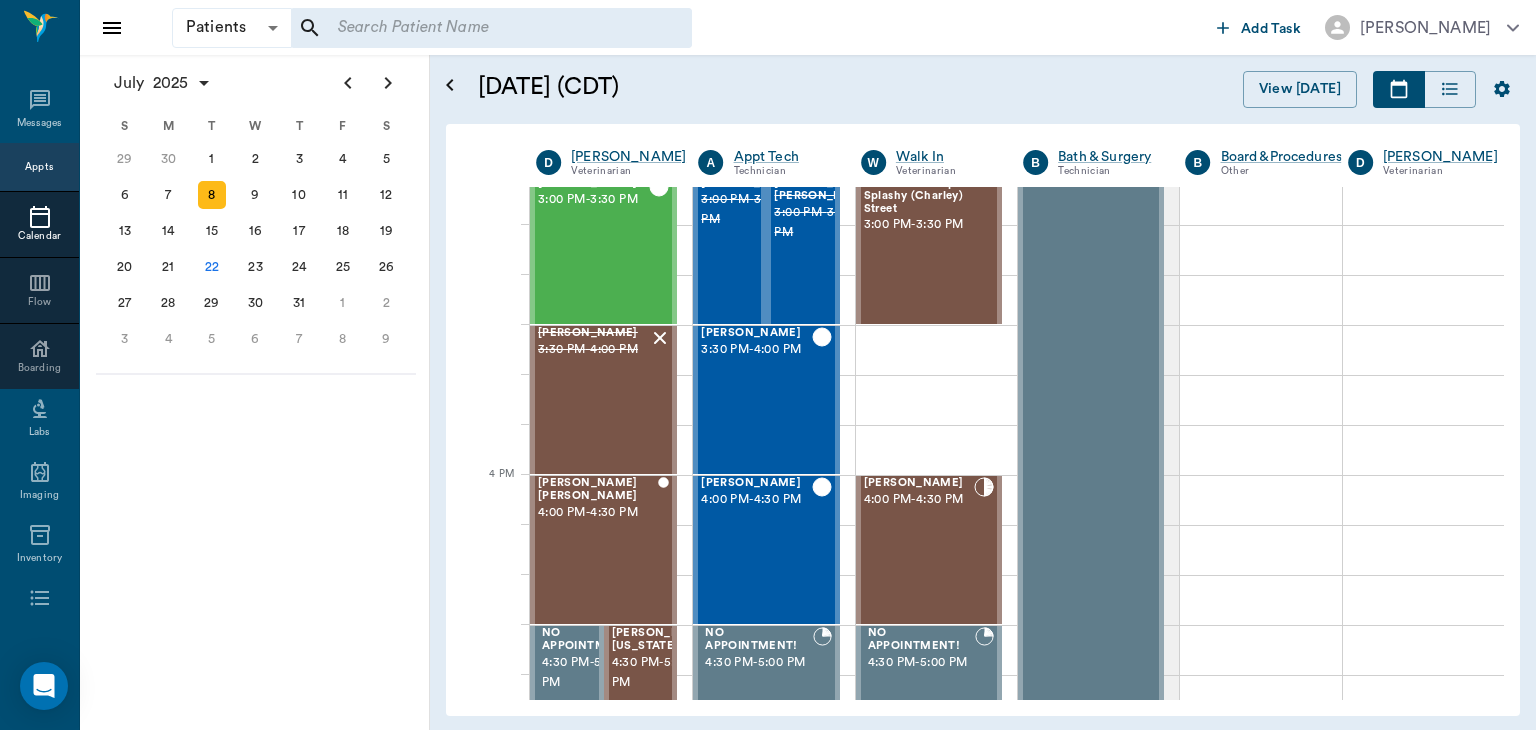 click on "21" at bounding box center [168, 267] 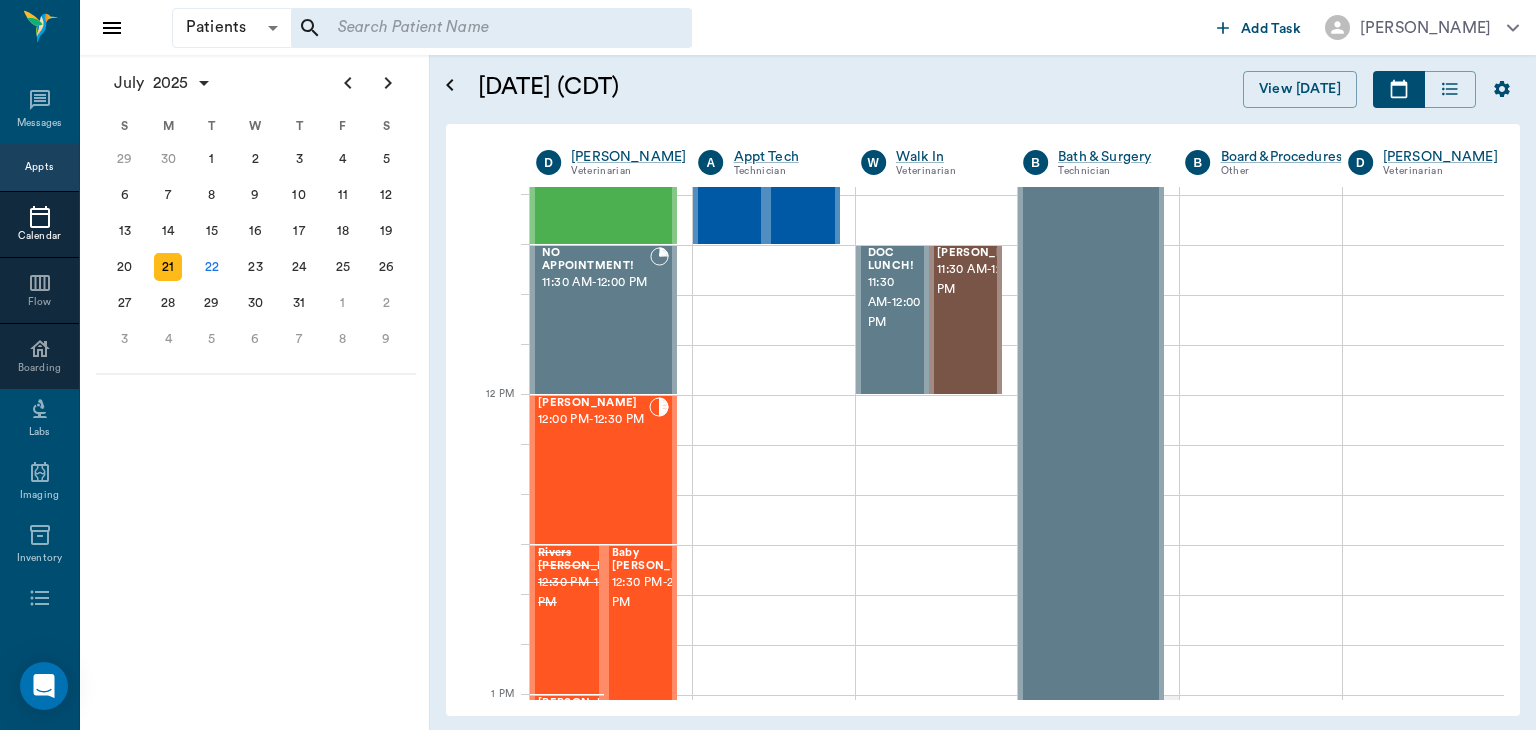 scroll, scrollTop: 980, scrollLeft: 0, axis: vertical 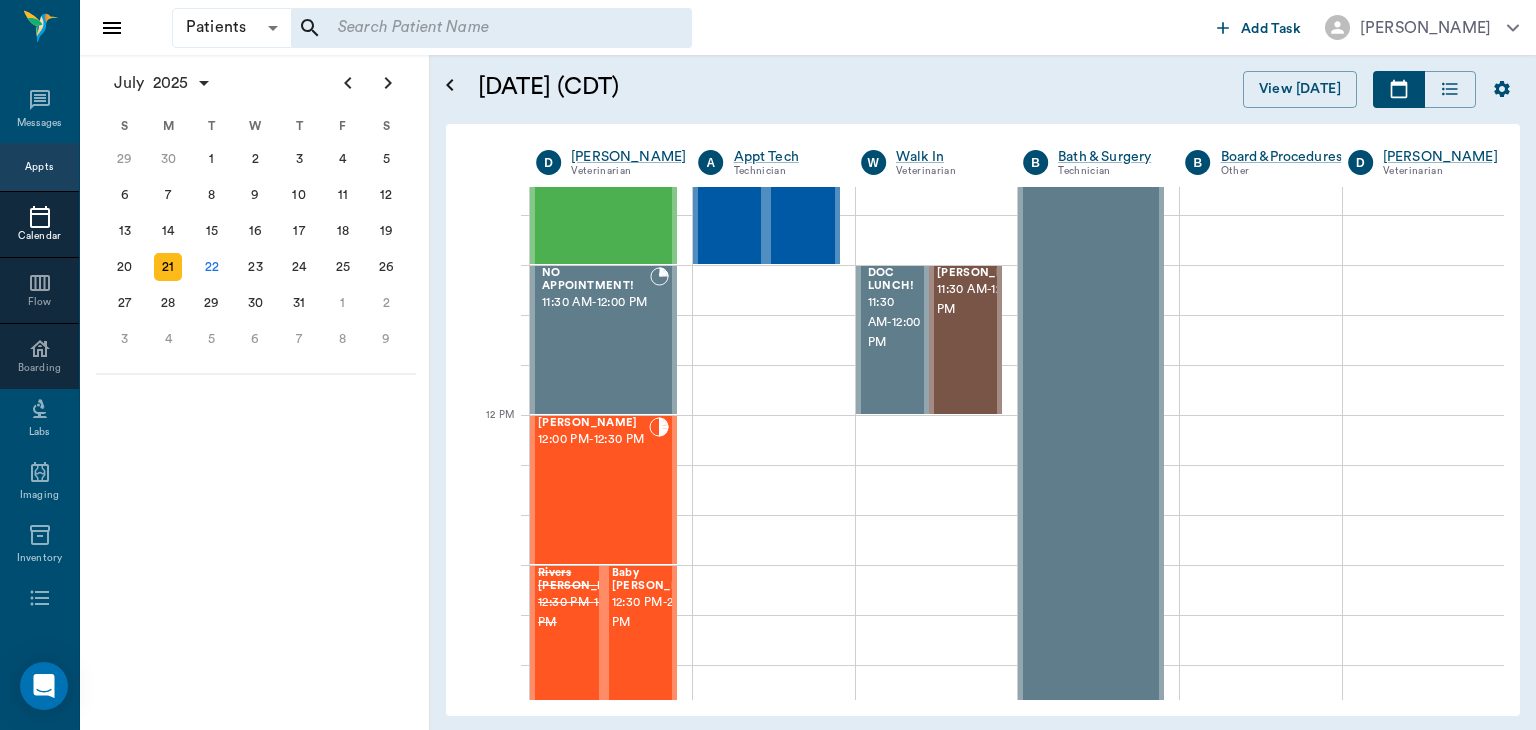 click on "22" at bounding box center (212, 267) 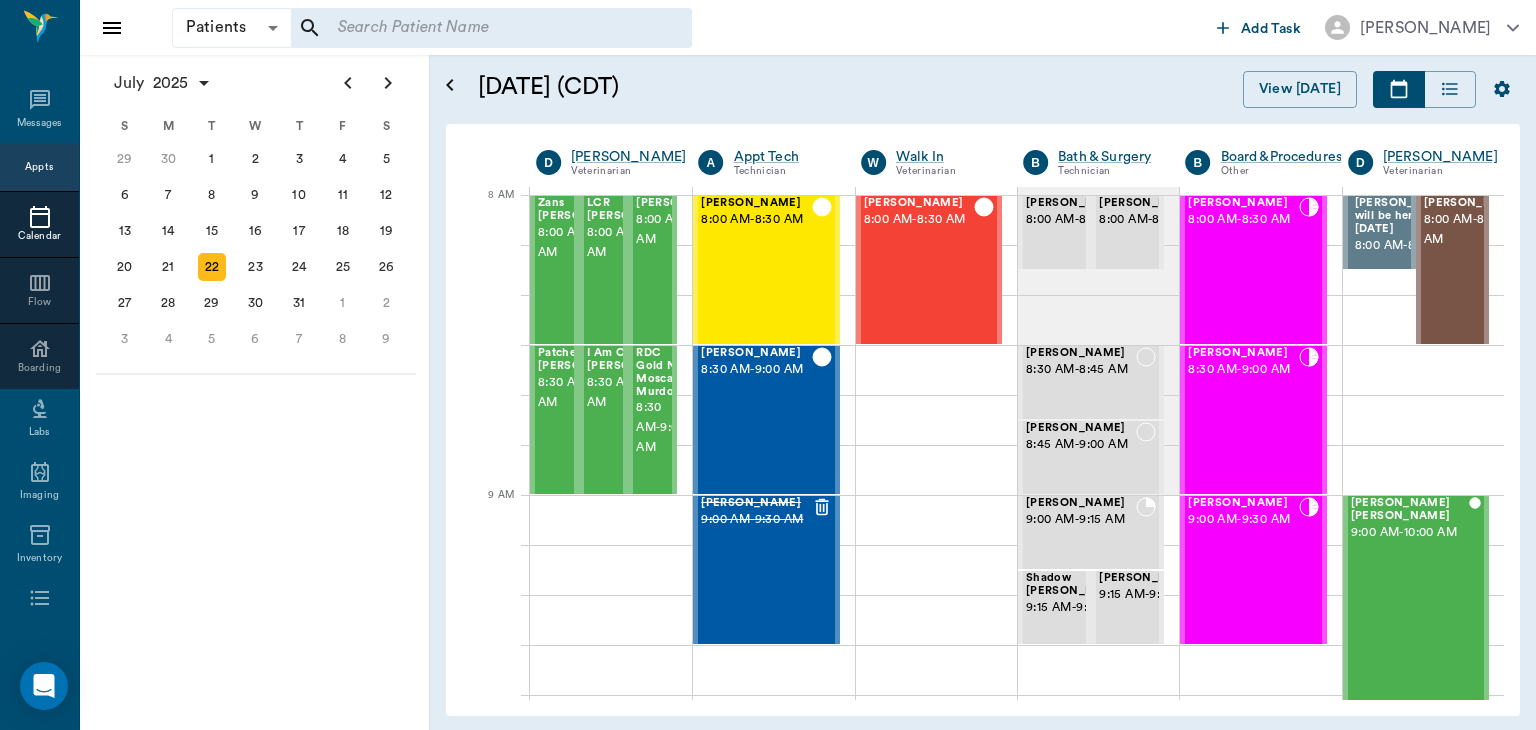 scroll, scrollTop: 0, scrollLeft: 0, axis: both 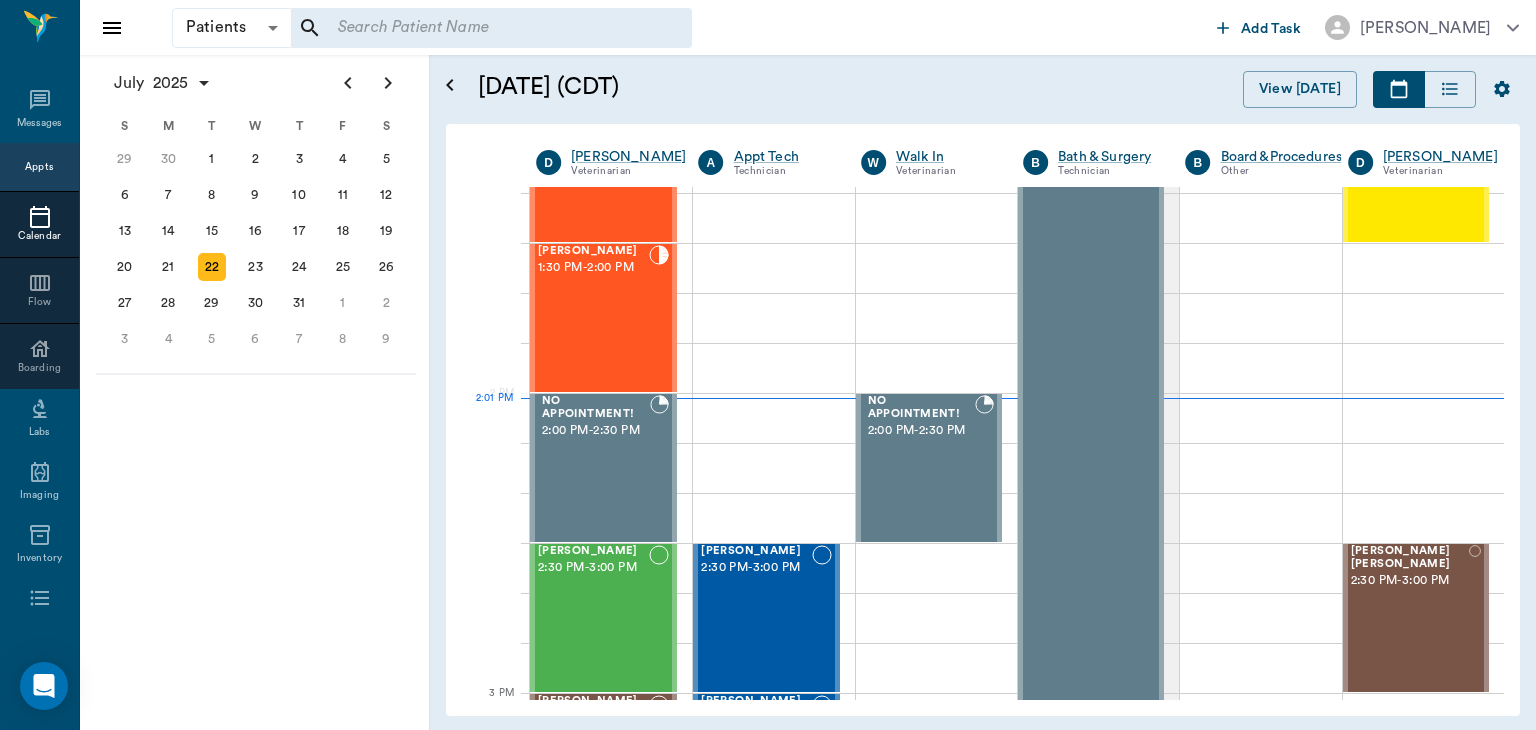 click on "[PERSON_NAME] 1:30 PM  -  2:00 PM" at bounding box center [593, 318] 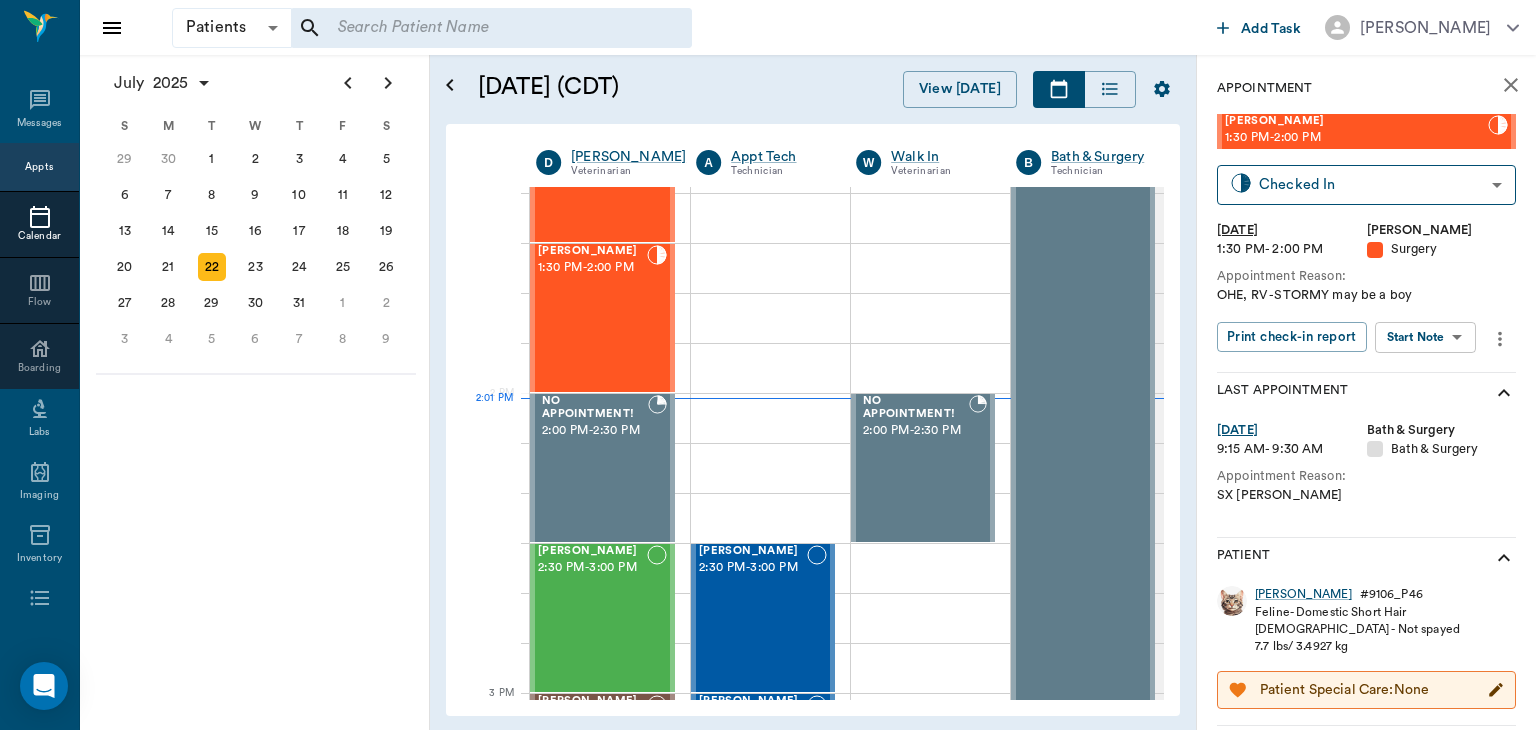 click on "Patients Patients ​ ​ Add Task [PERSON_NAME] Nectar Messages Appts Calendar Flow Boarding Labs Imaging Inventory Tasks Forms Staff Reports Lookup Settings [DATE] S M T W T F S [DATE] 2 3 4 5 6 7 8 9 10 11 12 13 14 15 16 17 18 19 20 21 22 23 24 25 26 27 28 29 [DATE] 1 2 3 4 5 6 7 8 9 10 11 12 S M T W T F S 29 [DATE] 1 2 3 4 5 6 7 8 9 10 11 12 13 14 15 16 17 18 19 20 21 22 23 24 25 26 27 28 29 30 [DATE] 1 2 3 4 5 6 7 8 9 S M T W T F S 27 28 29 30 [DATE] 1 2 3 4 5 6 7 8 9 10 11 12 13 14 15 16 17 18 19 20 21 22 23 24 25 26 27 28 29 30 31 [DATE] 2 3 4 5 6 [DATE] (CDT) View [DATE] [DATE] [DATE] [DATE] D [PERSON_NAME] Veterinarian A Appt Tech Technician W Walk In Veterinarian B Bath & Surgery Technician B Board &Procedures Other D [PERSON_NAME] Veterinarian 8 AM 9 AM 10 AM 11 AM 12 PM 1 PM 2 PM 3 PM 4 PM 5 PM 6 PM 7 PM 8 PM 2:01 PM Zans [PERSON_NAME] 8:00 AM  -  8:30 AM LCR [PERSON_NAME] 8:00 AM  -  8:30 AM [PERSON_NAME] 8:00 AM  -  8:30 AM Patches [PERSON_NAME] 8:30 AM  -" at bounding box center [768, 365] 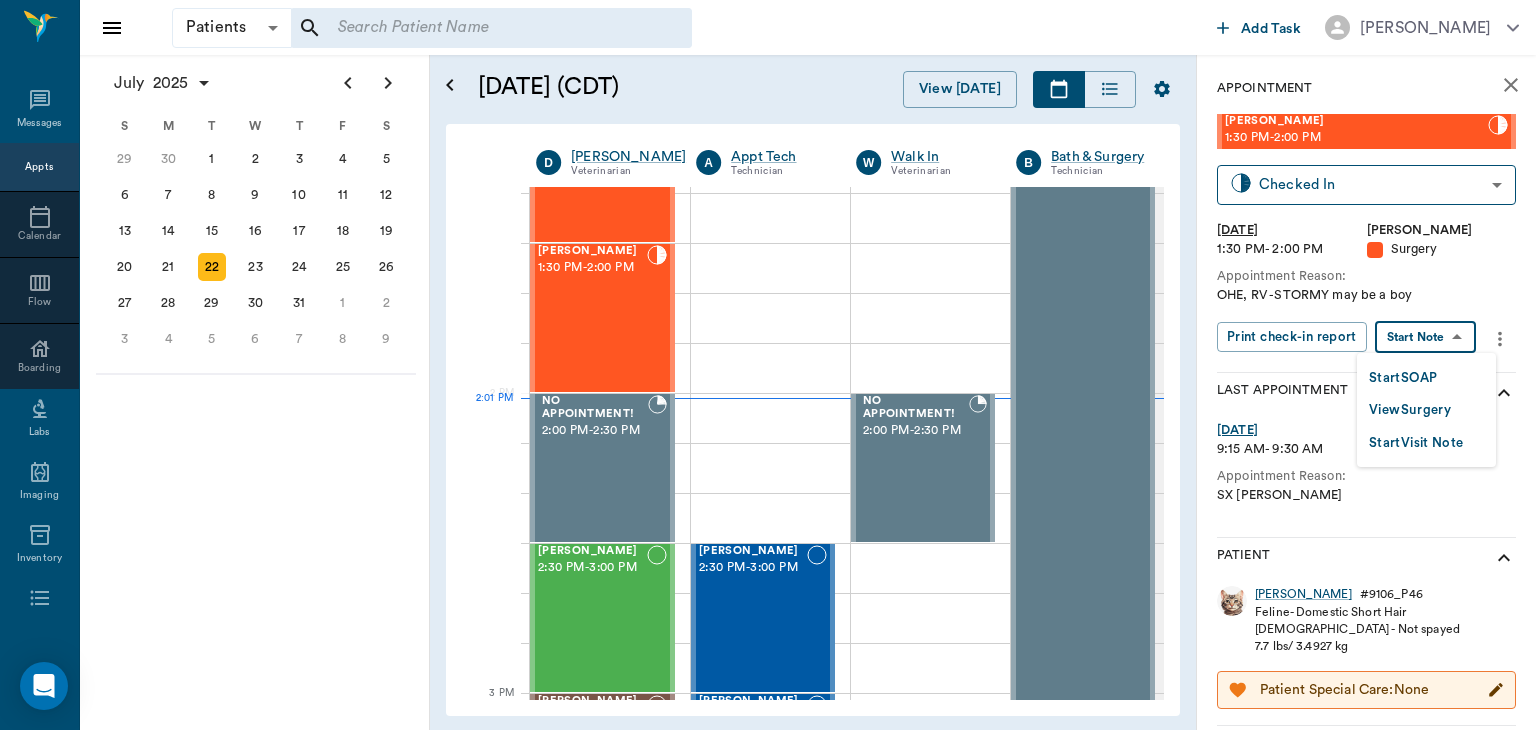 click on "View  Surgery" at bounding box center (1410, 410) 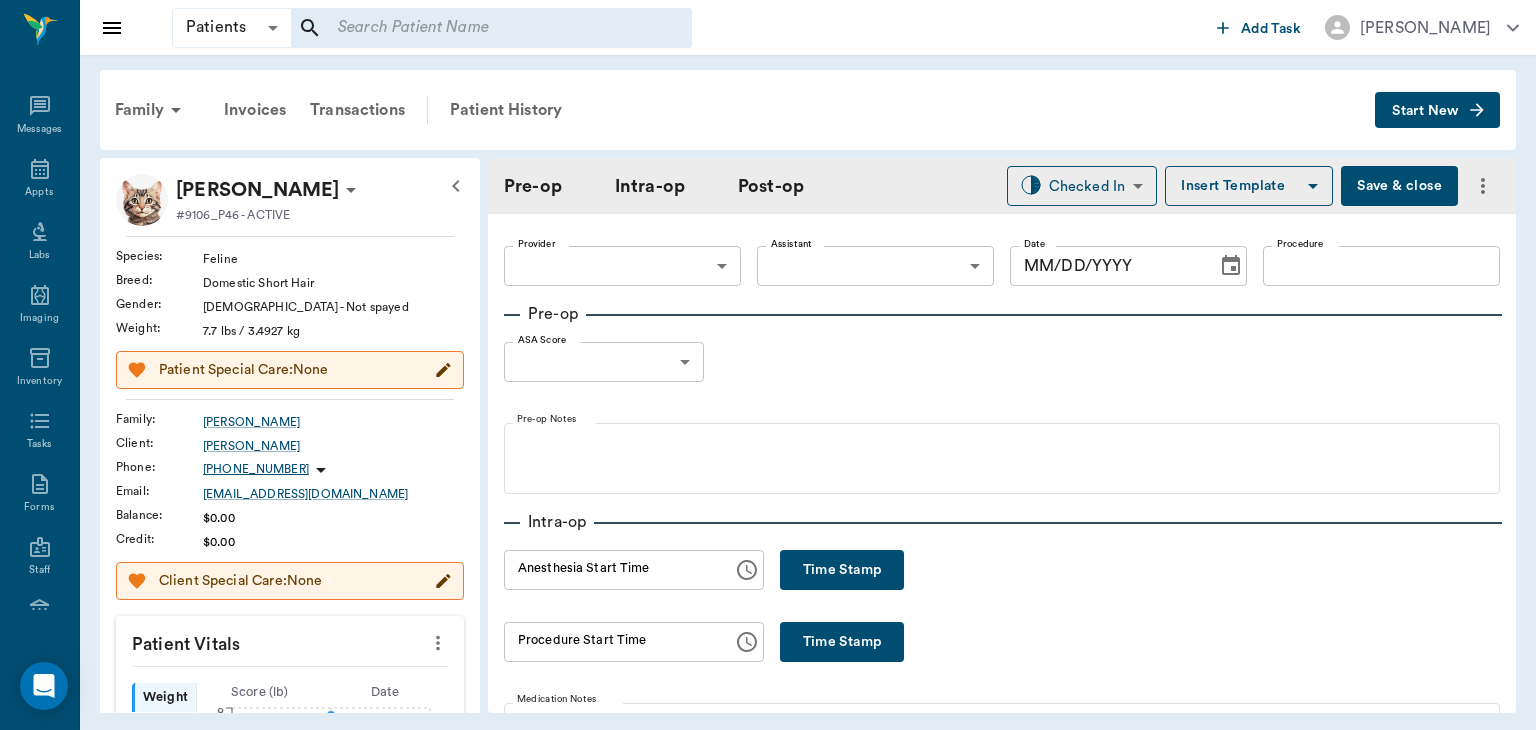 type on "63ec2f075fda476ae8351a4d" 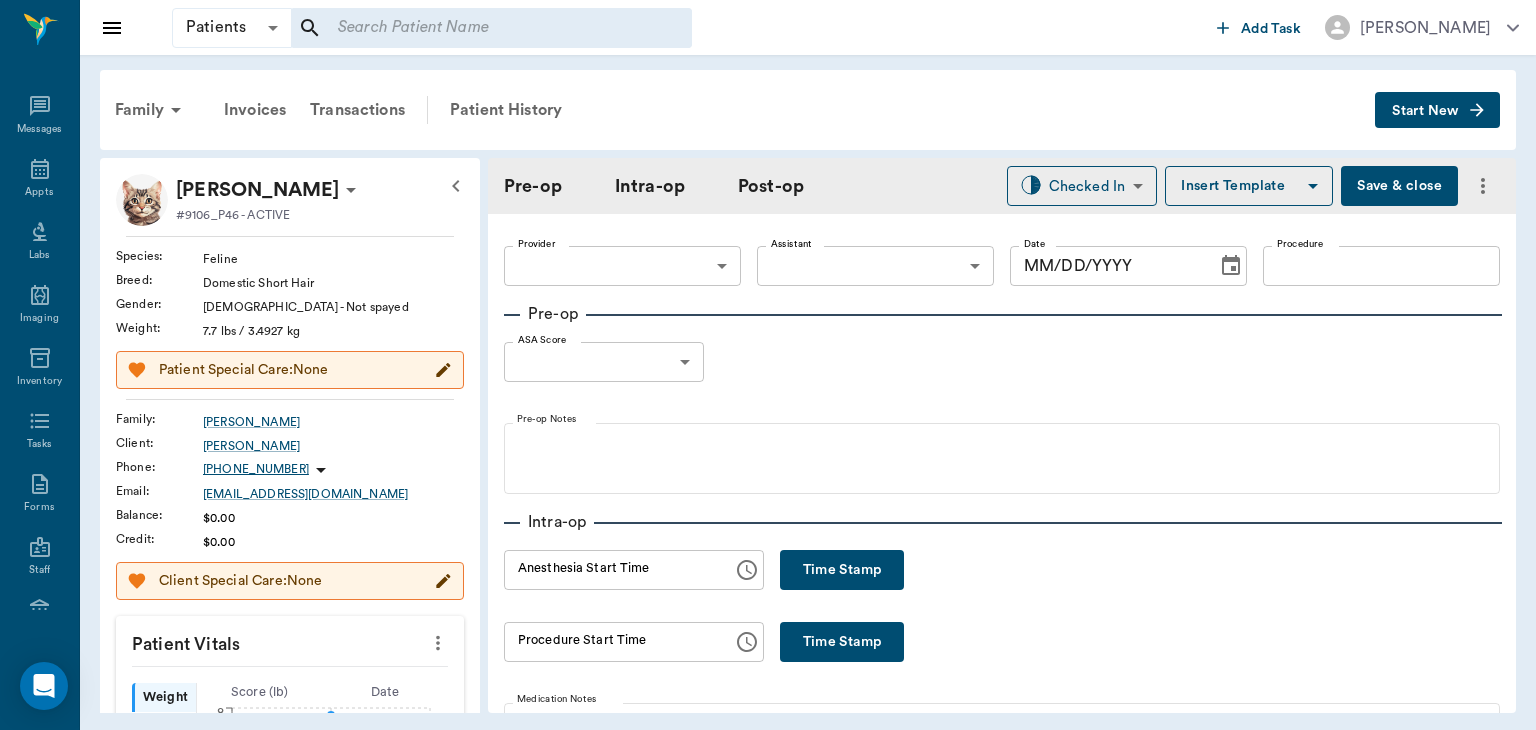type on "63ec2e7e52e12b0ba117b124" 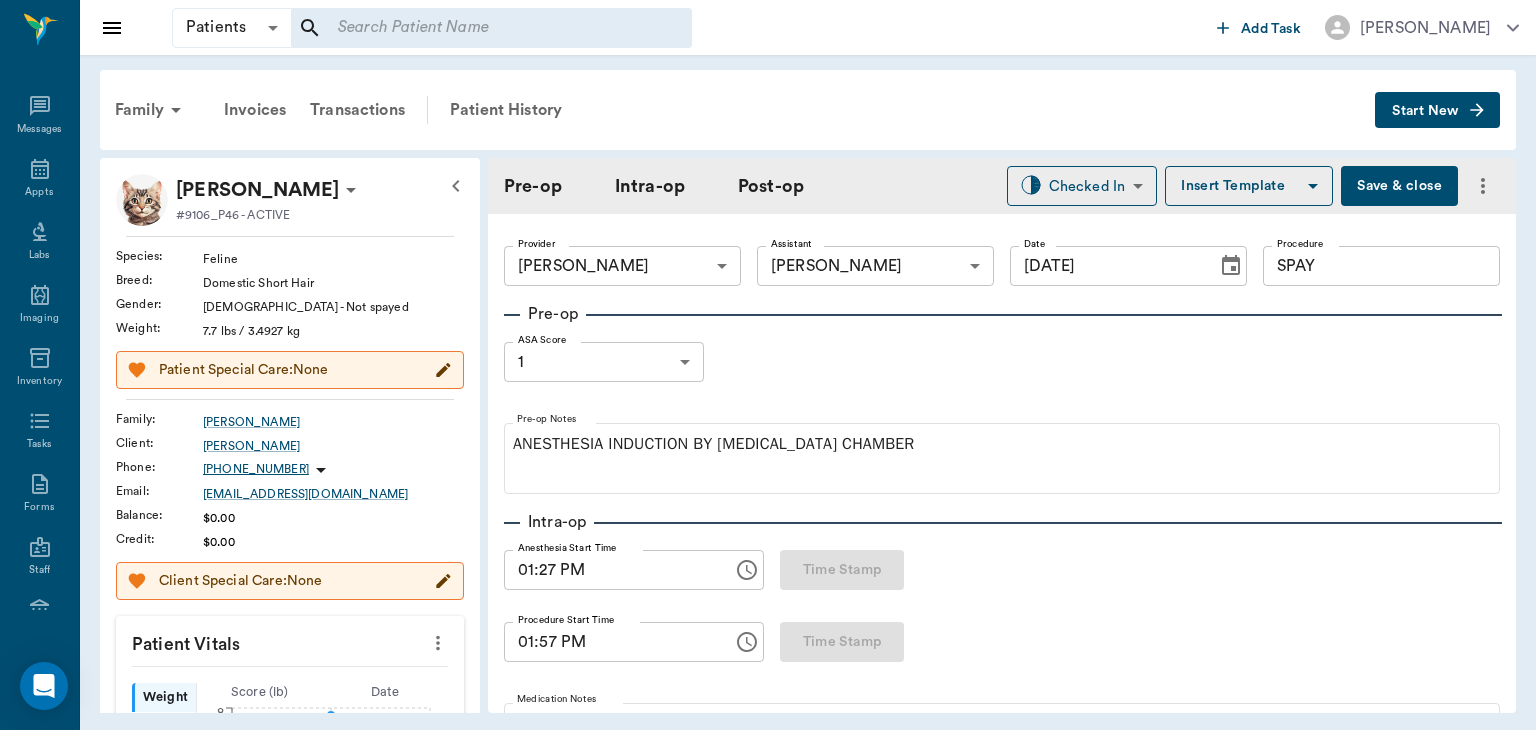 type on "[DATE]" 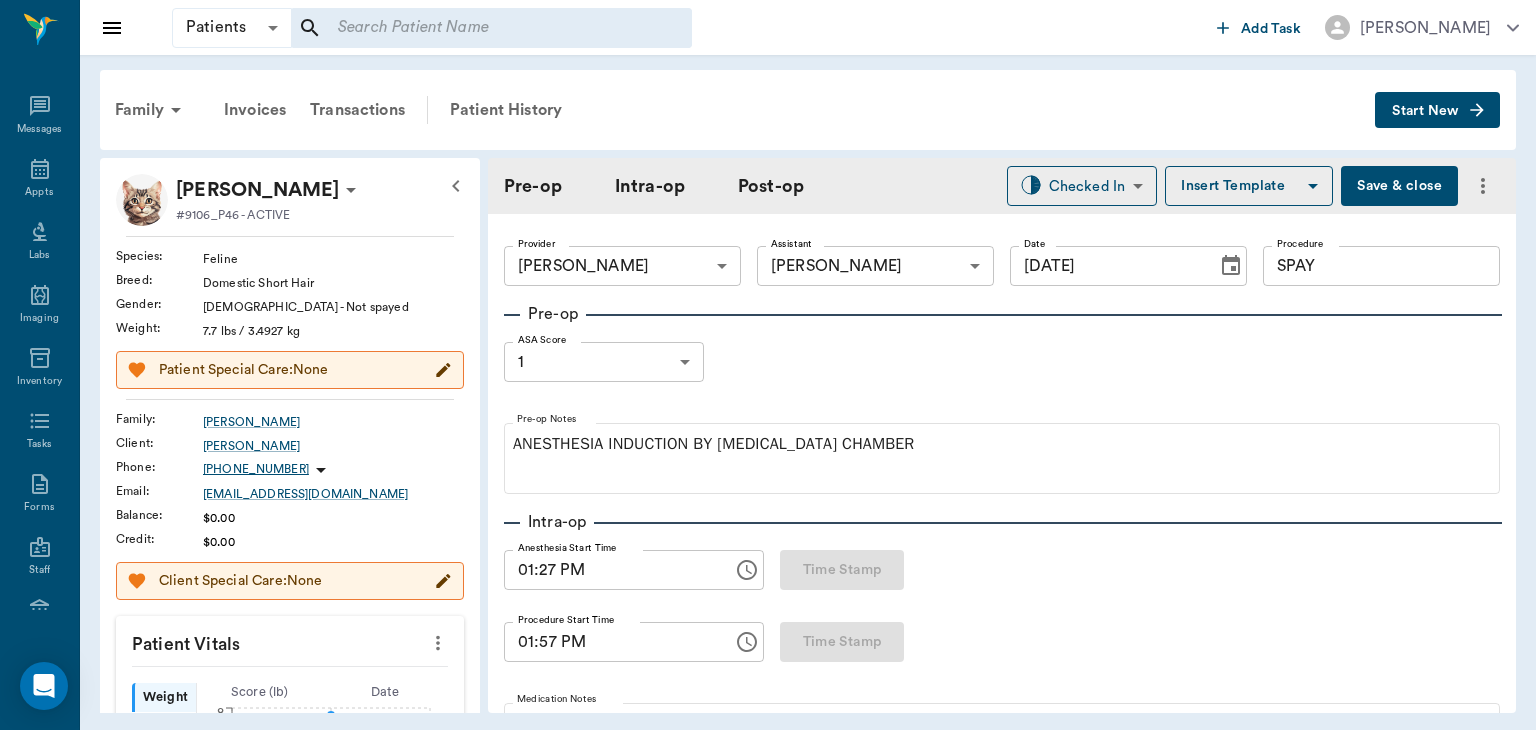 type on "01:27 PM" 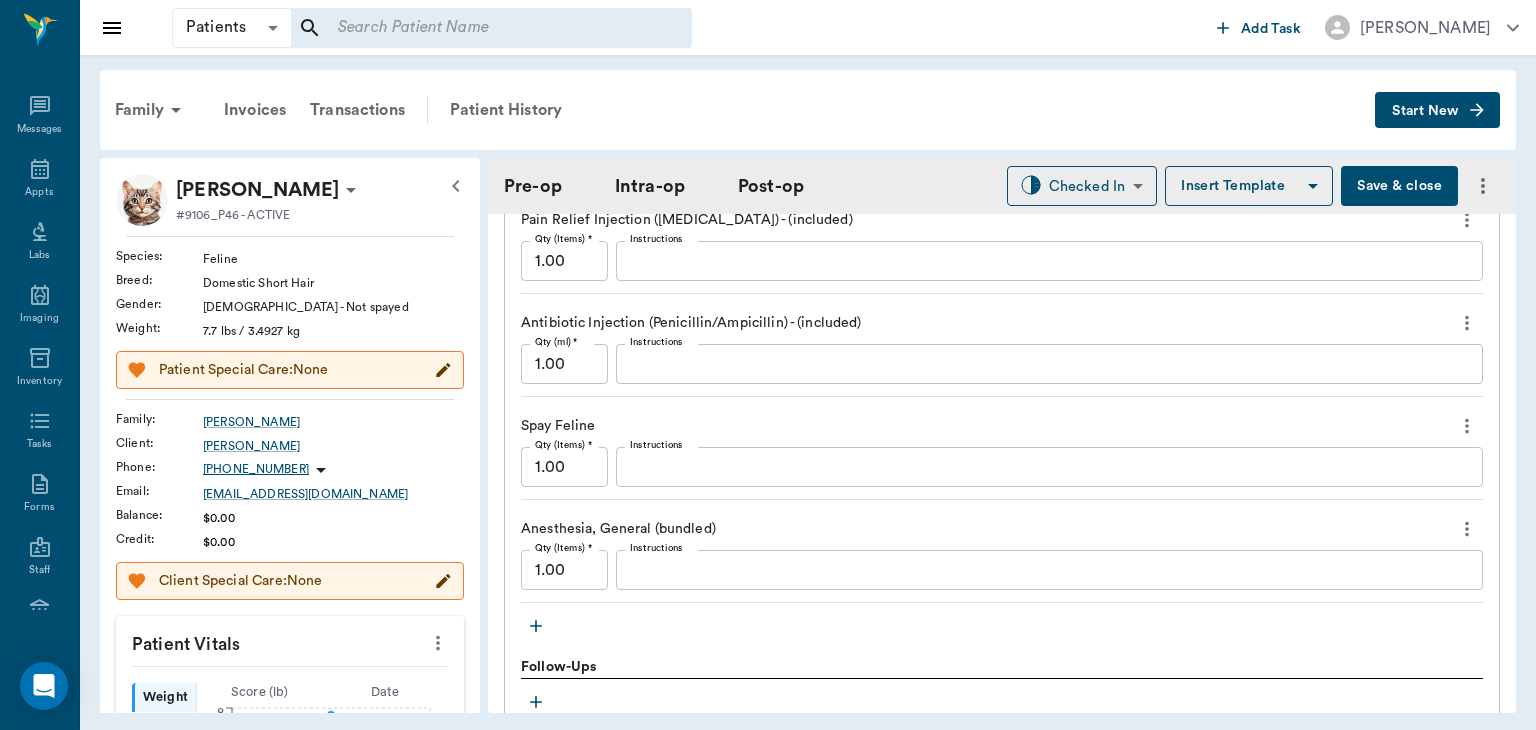 scroll, scrollTop: 1740, scrollLeft: 0, axis: vertical 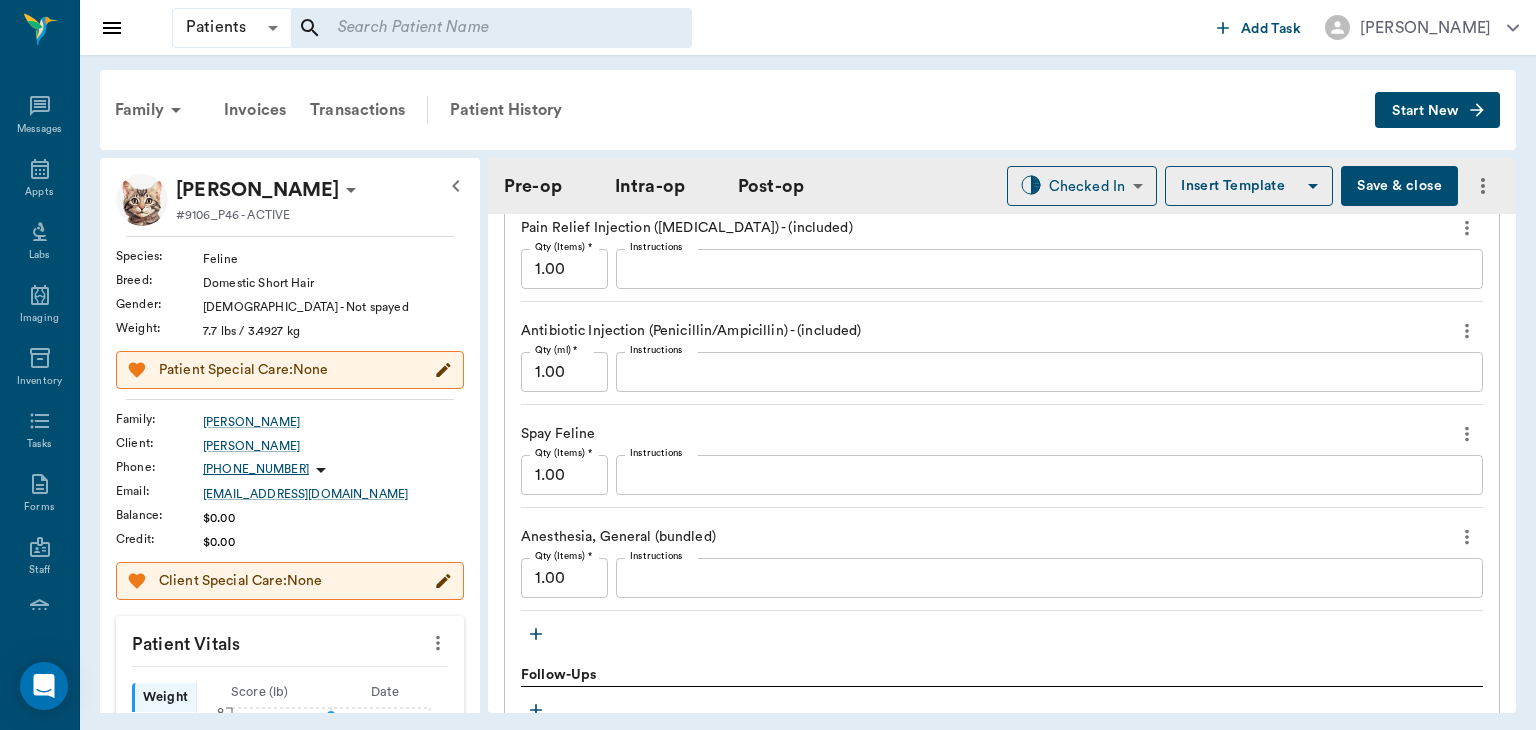 click on "Save & close" at bounding box center (1399, 186) 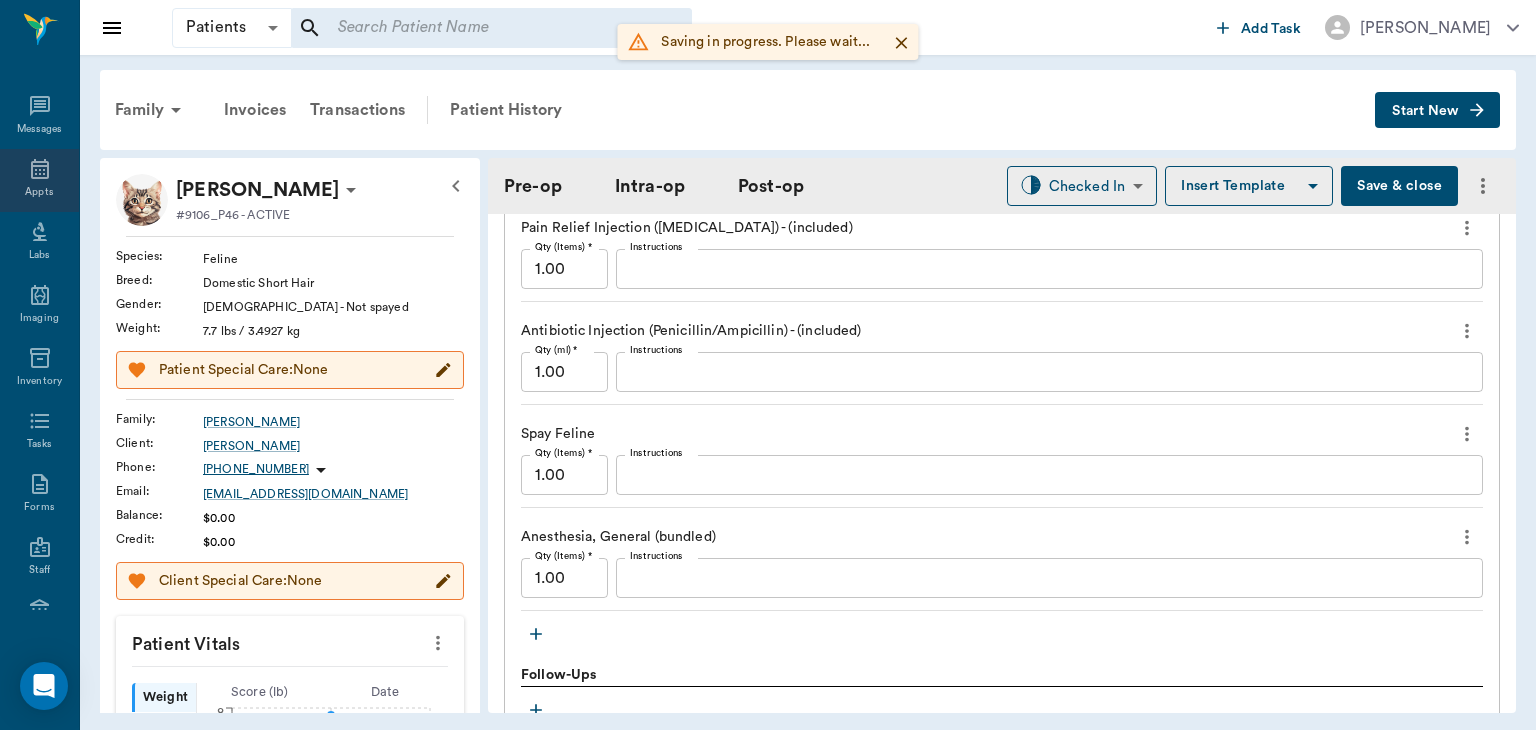 click on "Appts" at bounding box center [39, 192] 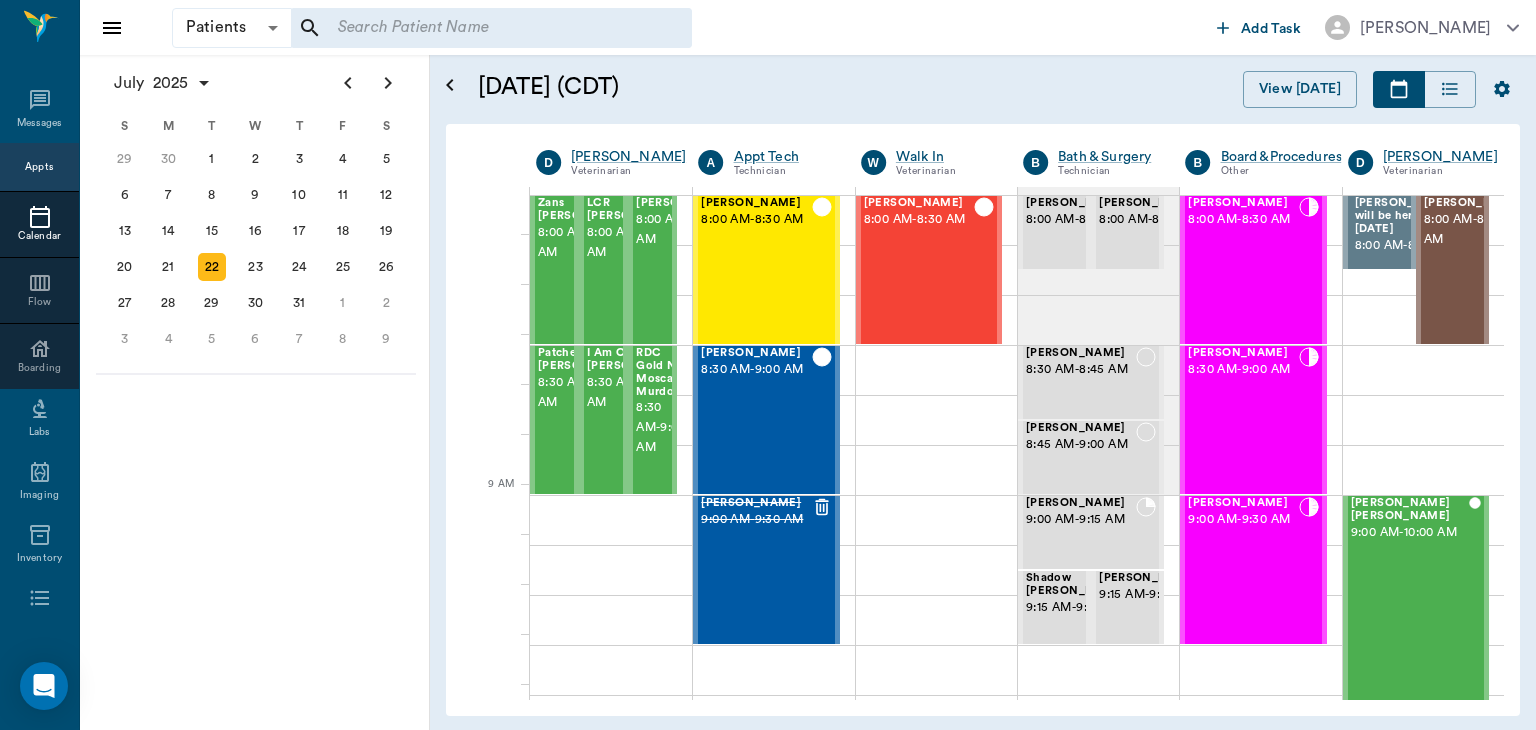 scroll, scrollTop: 0, scrollLeft: 0, axis: both 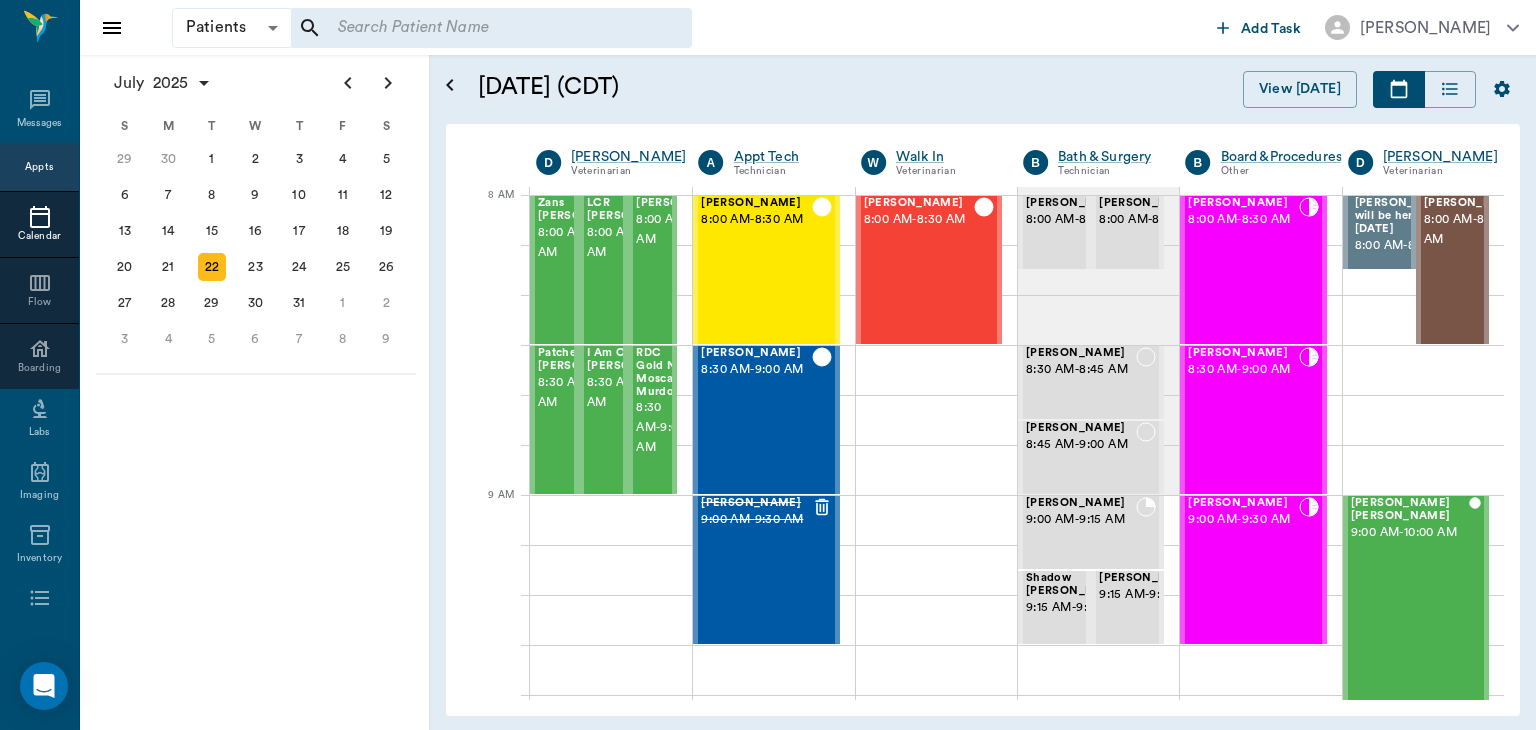click on "22" at bounding box center [212, 267] 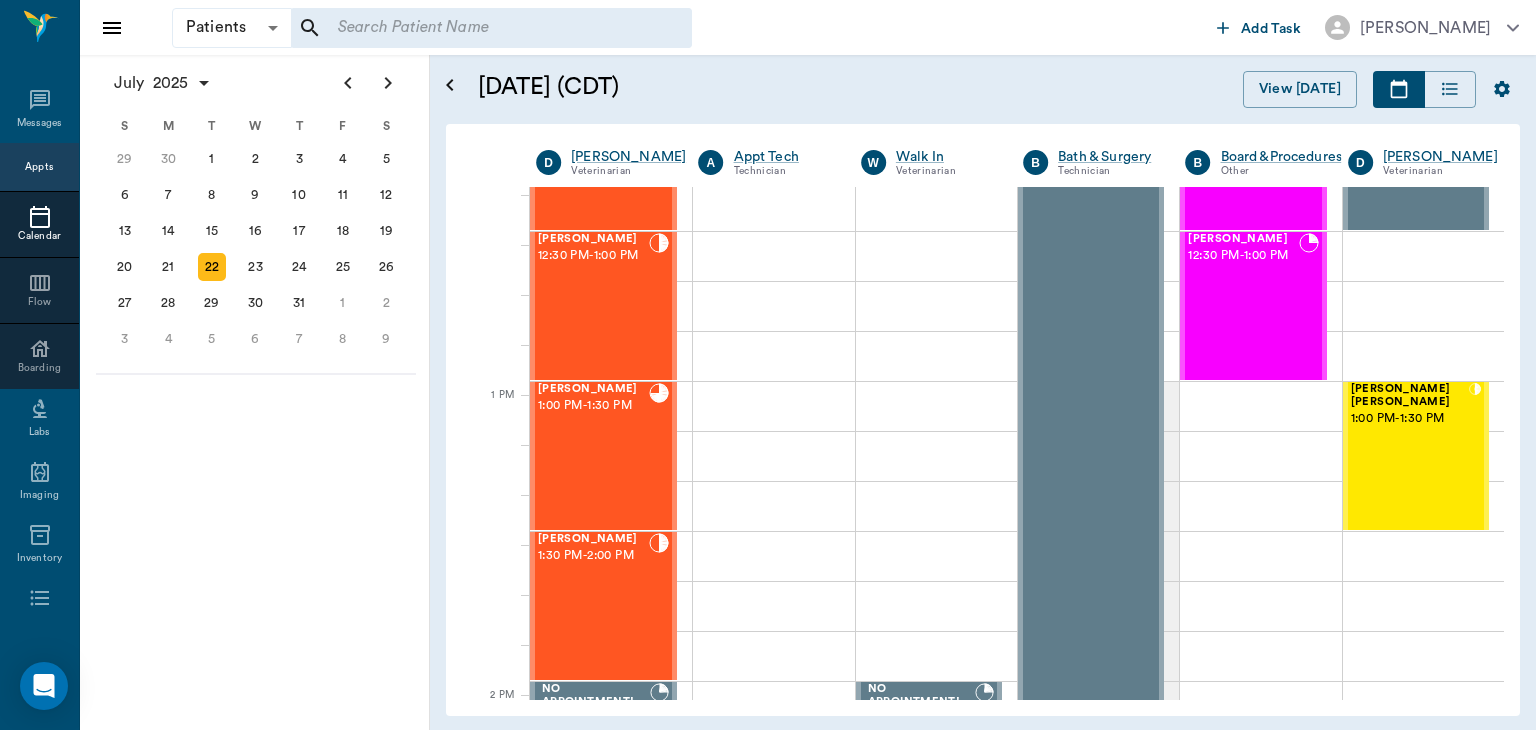 scroll, scrollTop: 1315, scrollLeft: 0, axis: vertical 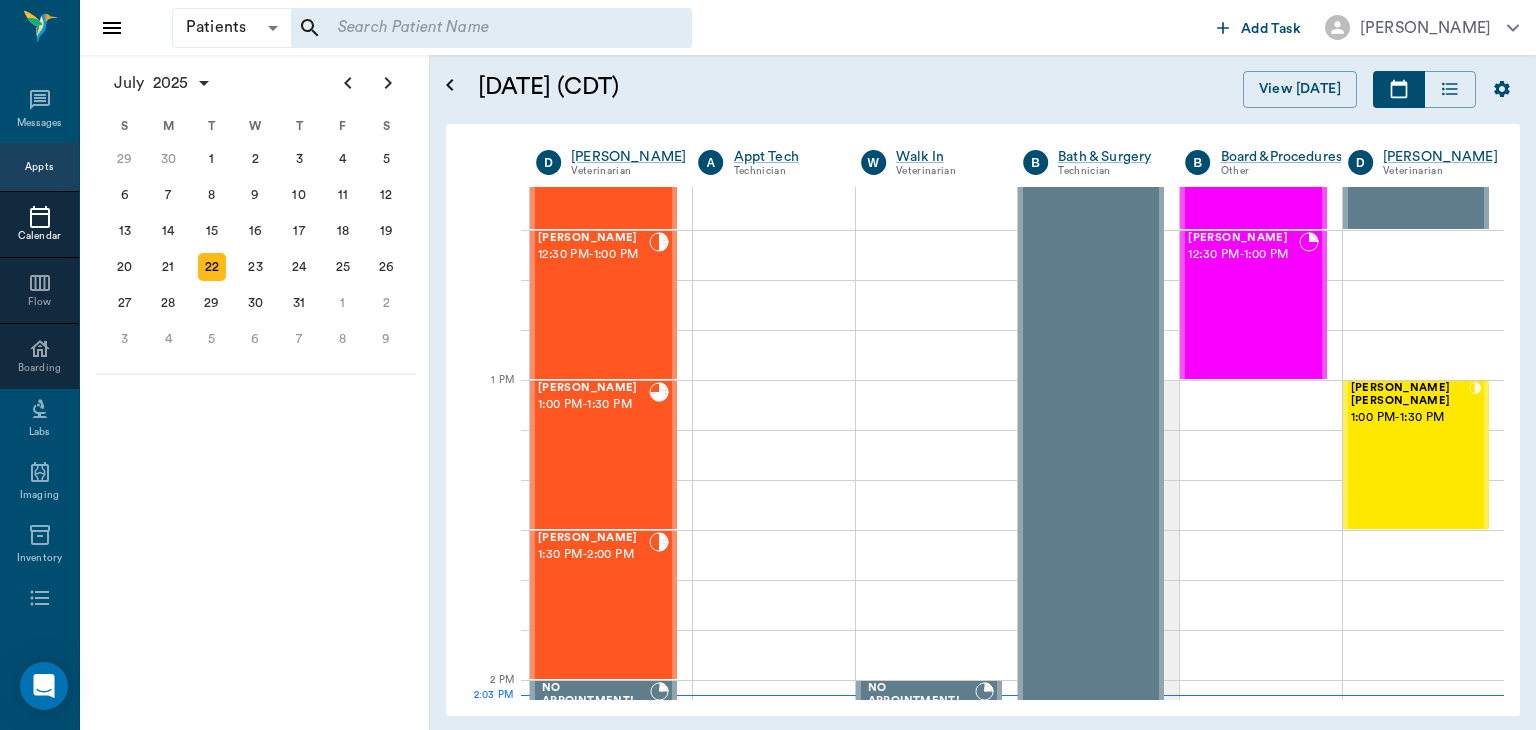 click on "[PERSON_NAME] 1:30 PM  -  2:00 PM" at bounding box center [593, 605] 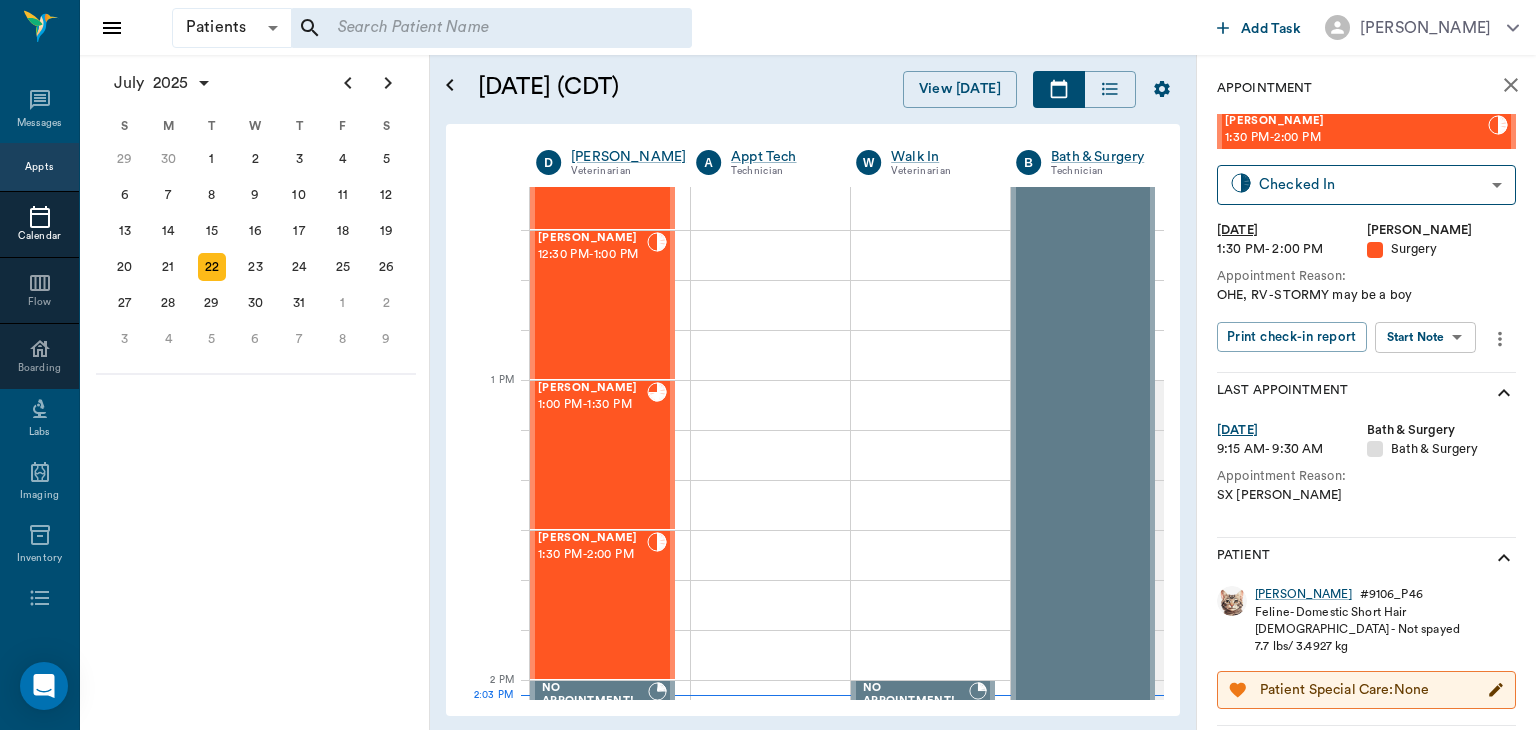click on "Patients Patients ​ ​ Add Task [PERSON_NAME] Nectar Messages Appts Calendar Flow Boarding Labs Imaging Inventory Tasks Forms Staff Reports Lookup Settings [DATE] S M T W T F S [DATE] 2 3 4 5 6 7 8 9 10 11 12 13 14 15 16 17 18 19 20 21 22 23 24 25 26 27 28 29 [DATE] 1 2 3 4 5 6 7 8 9 10 11 12 S M T W T F S 29 [DATE] 1 2 3 4 5 6 7 8 9 10 11 12 13 14 15 16 17 18 19 20 21 22 23 24 25 26 27 28 29 30 [DATE] 1 2 3 4 5 6 7 8 9 S M T W T F S 27 28 29 30 [DATE] 1 2 3 4 5 6 7 8 9 10 11 12 13 14 15 16 17 18 19 20 21 22 23 24 25 26 27 28 29 30 31 [DATE] 2 3 4 5 6 [DATE] (CDT) View [DATE] [DATE] [DATE] [DATE] D [PERSON_NAME] Veterinarian A Appt Tech Technician W Walk In Veterinarian B Bath & Surgery Technician B Board &Procedures Other D [PERSON_NAME] Veterinarian 8 AM 9 AM 10 AM 11 AM 12 PM 1 PM 2 PM 3 PM 4 PM 5 PM 6 PM 7 PM 8 PM 2:03 PM Zans [PERSON_NAME] 8:00 AM  -  8:30 AM LCR [PERSON_NAME] 8:00 AM  -  8:30 AM [PERSON_NAME] 8:00 AM  -  8:30 AM Patches [PERSON_NAME] 8:30 AM  -" at bounding box center (768, 365) 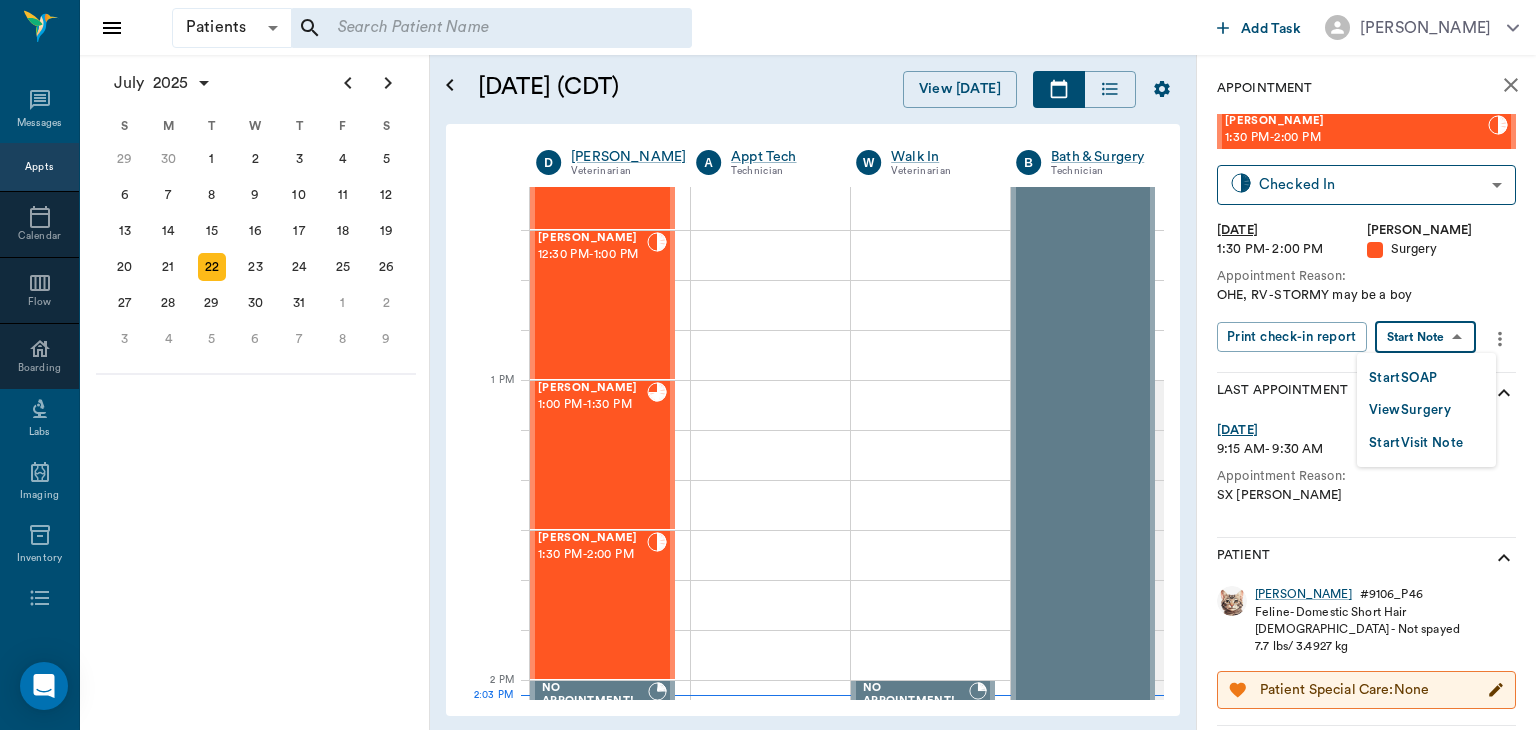 click on "View  Surgery" at bounding box center (1410, 410) 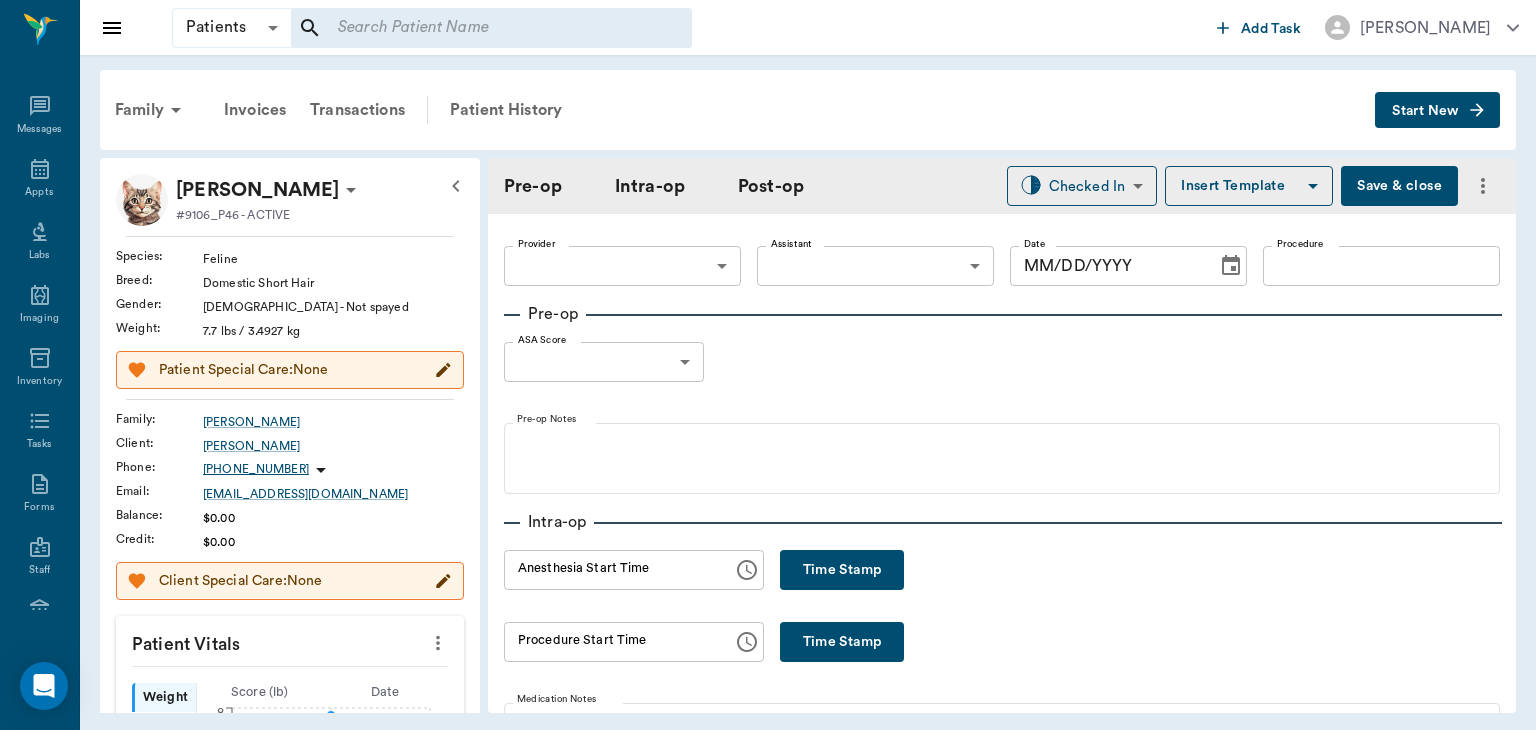 type on "63ec2f075fda476ae8351a4d" 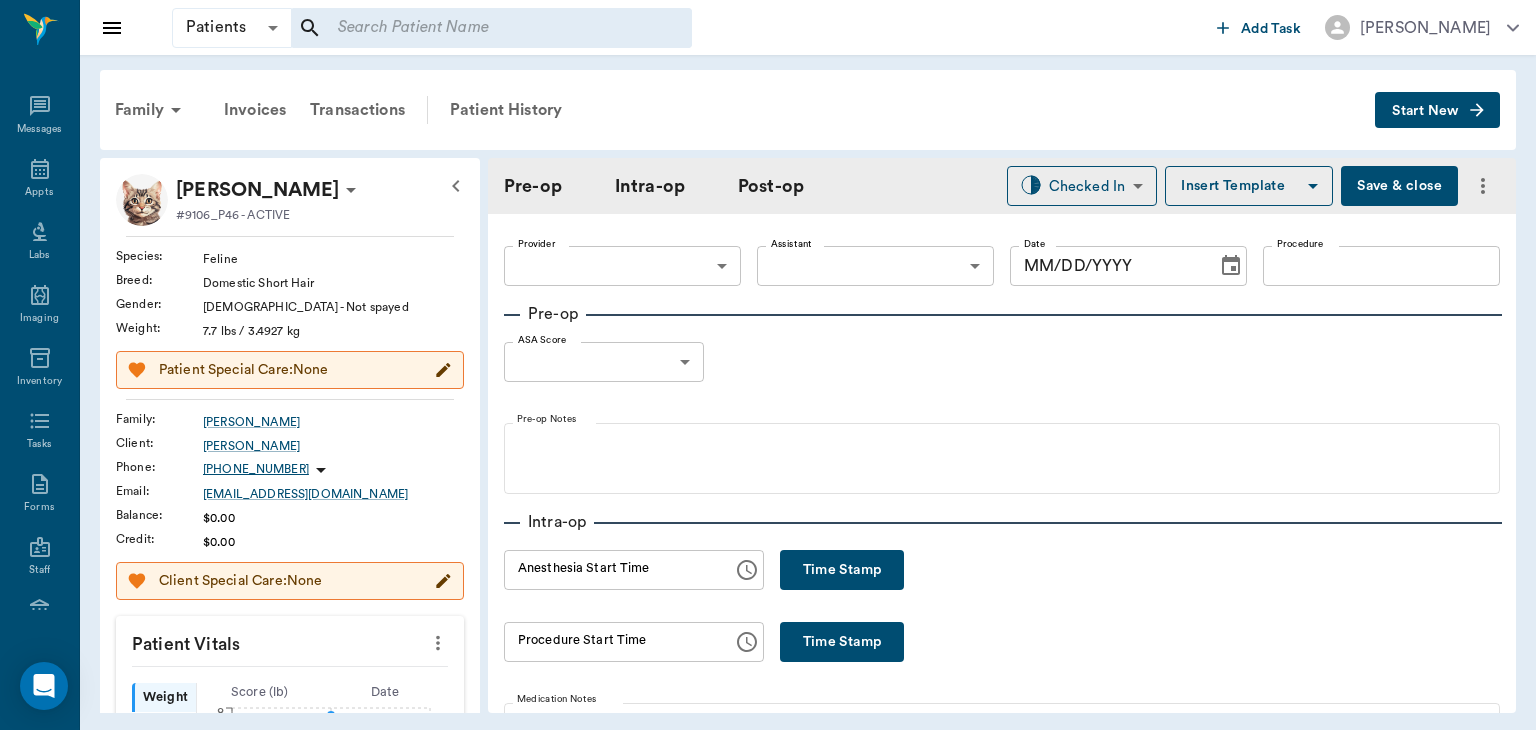 type on "63ec2e7e52e12b0ba117b124" 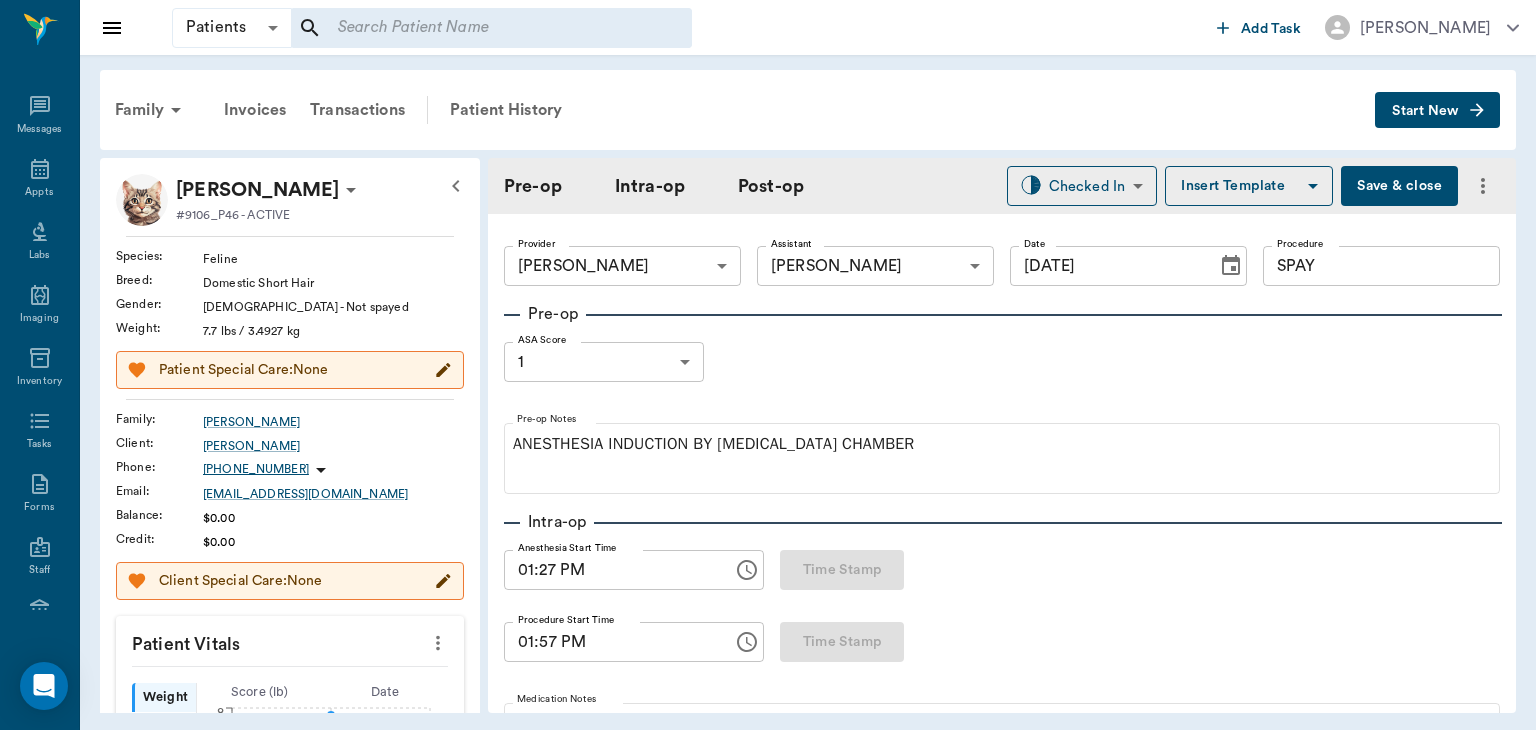type on "[DATE]" 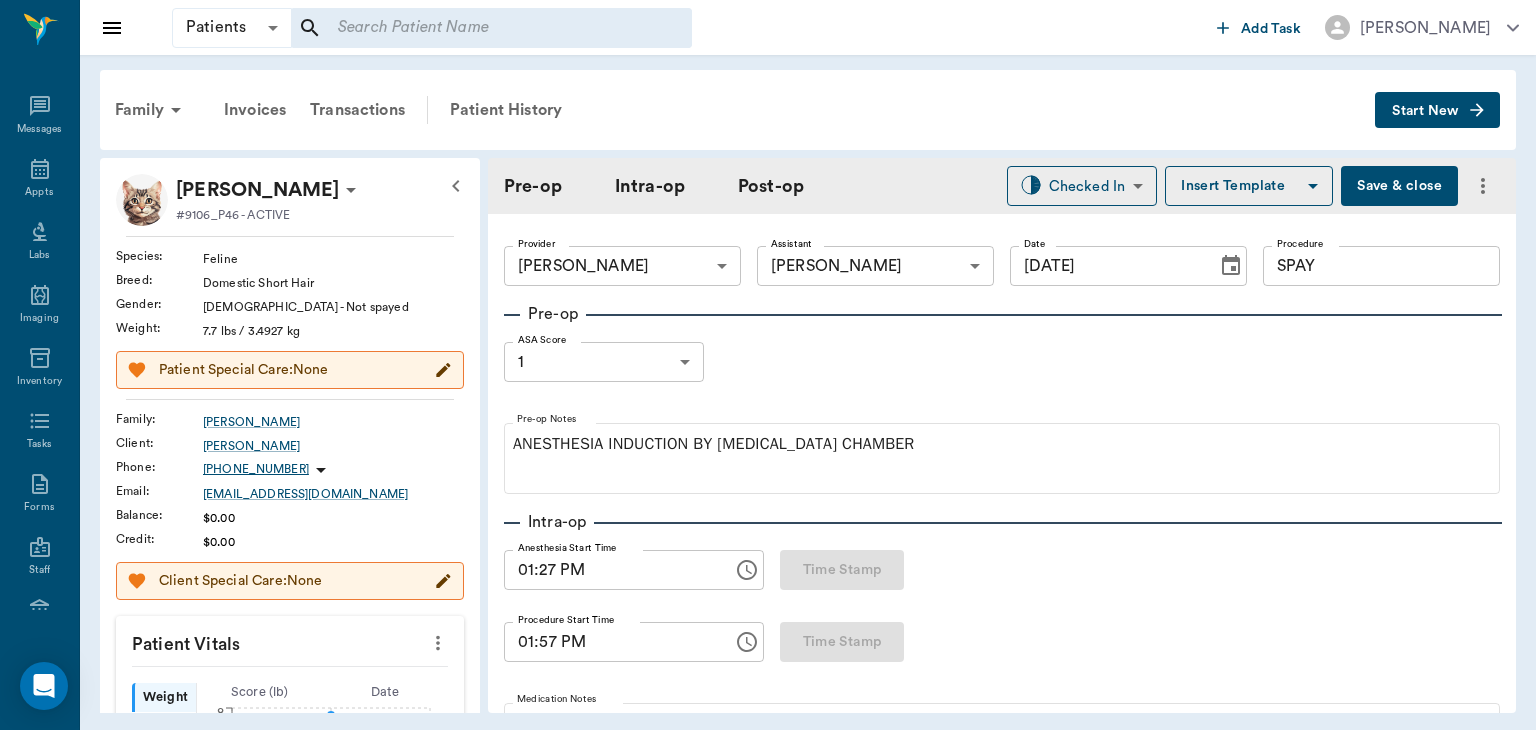 type on "01:27 PM" 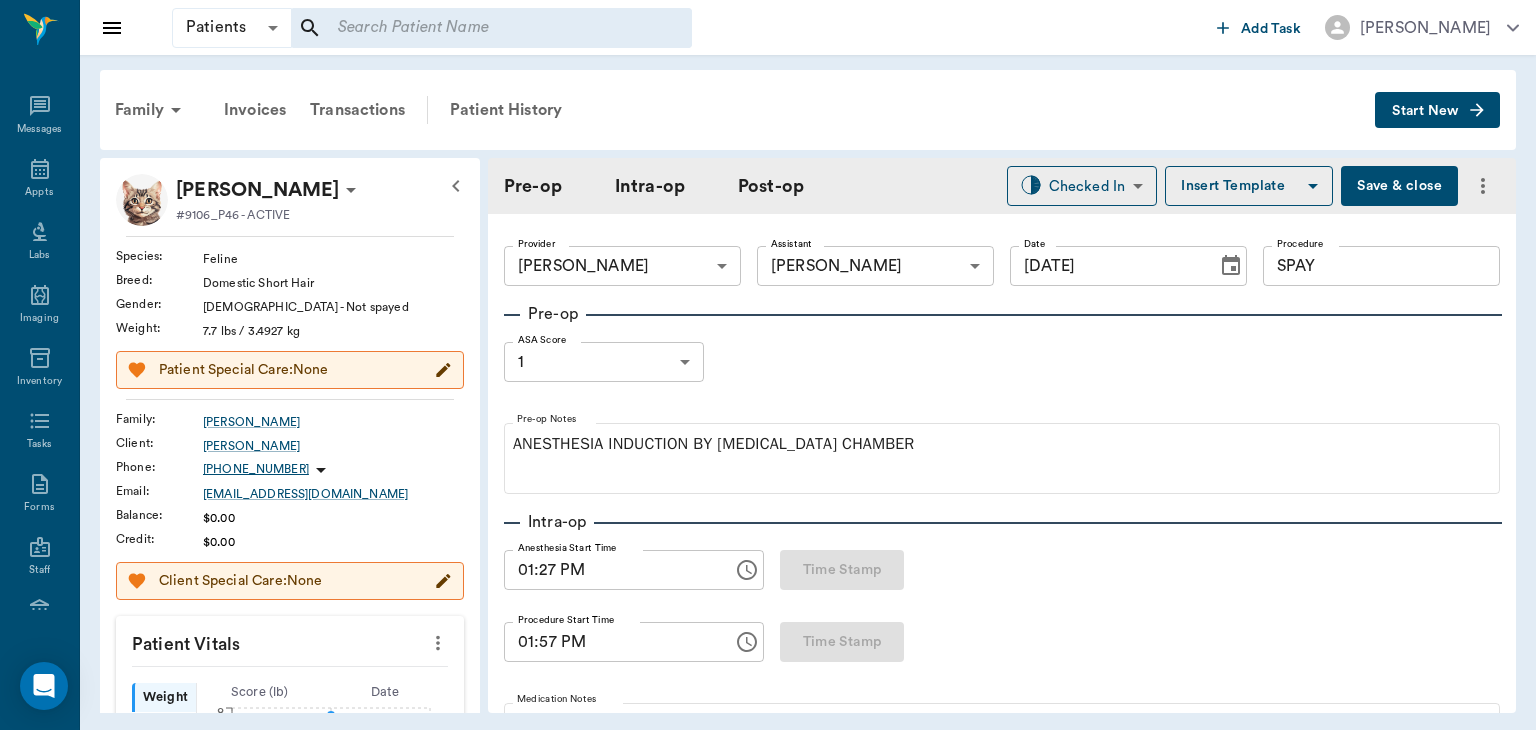 click on "SPAY" at bounding box center (1381, 266) 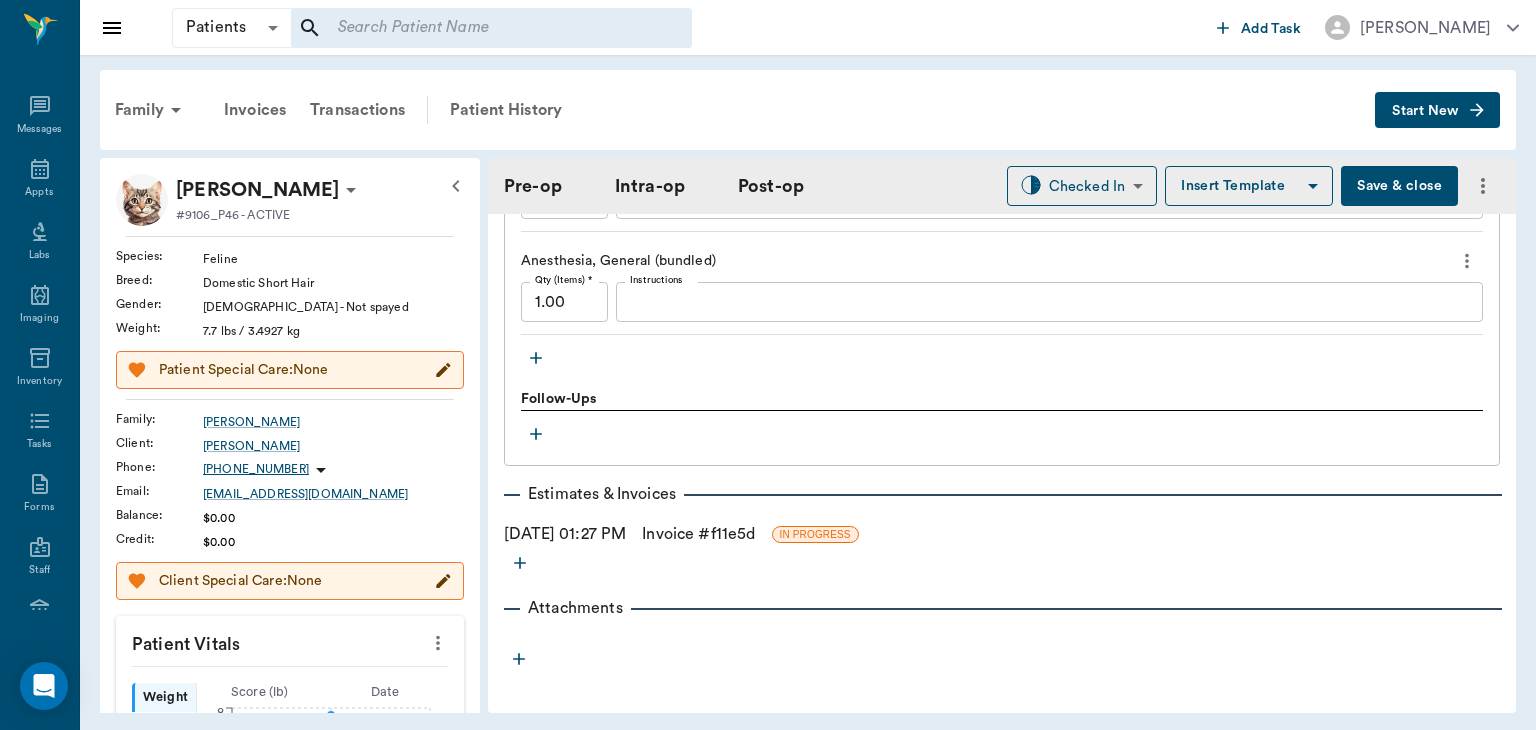 scroll, scrollTop: 2024, scrollLeft: 0, axis: vertical 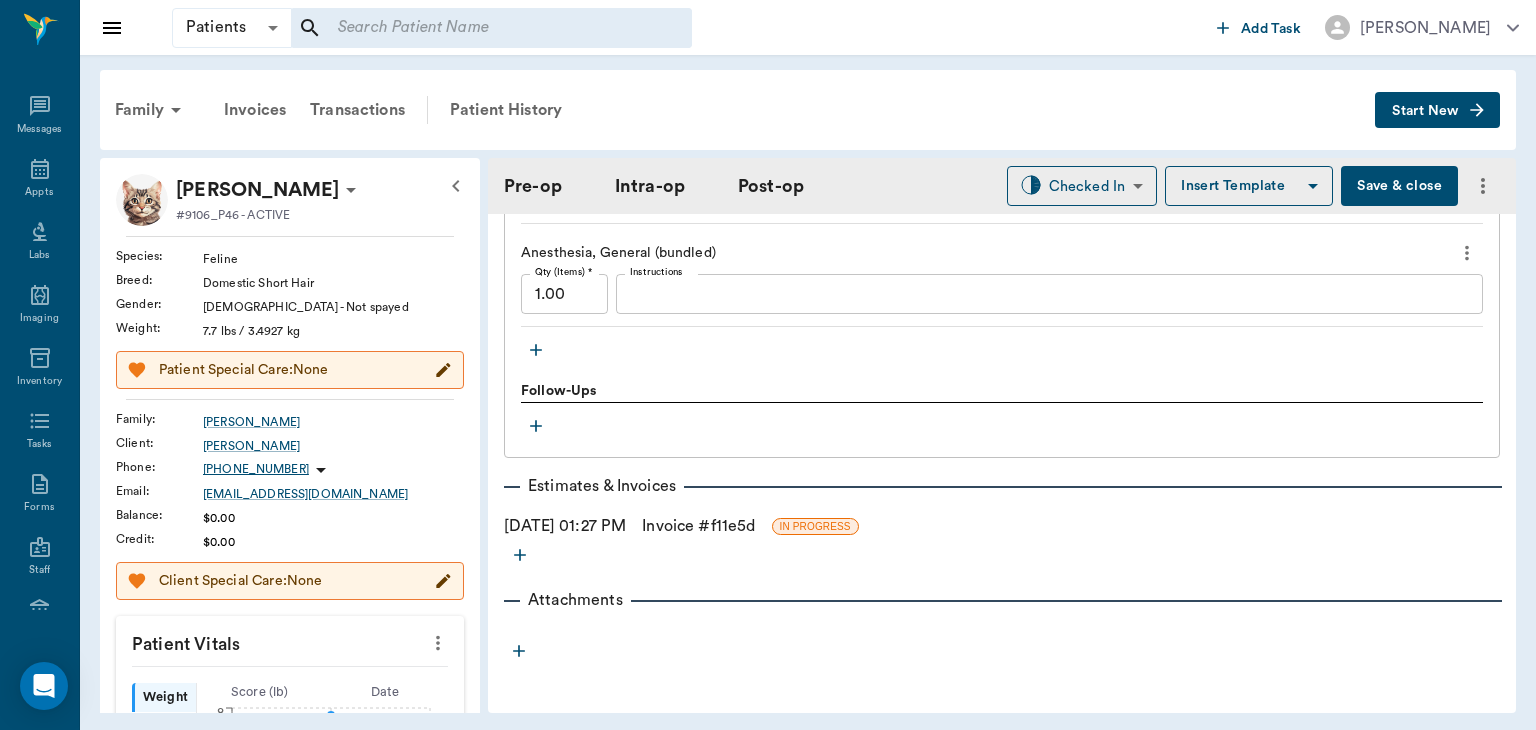 click 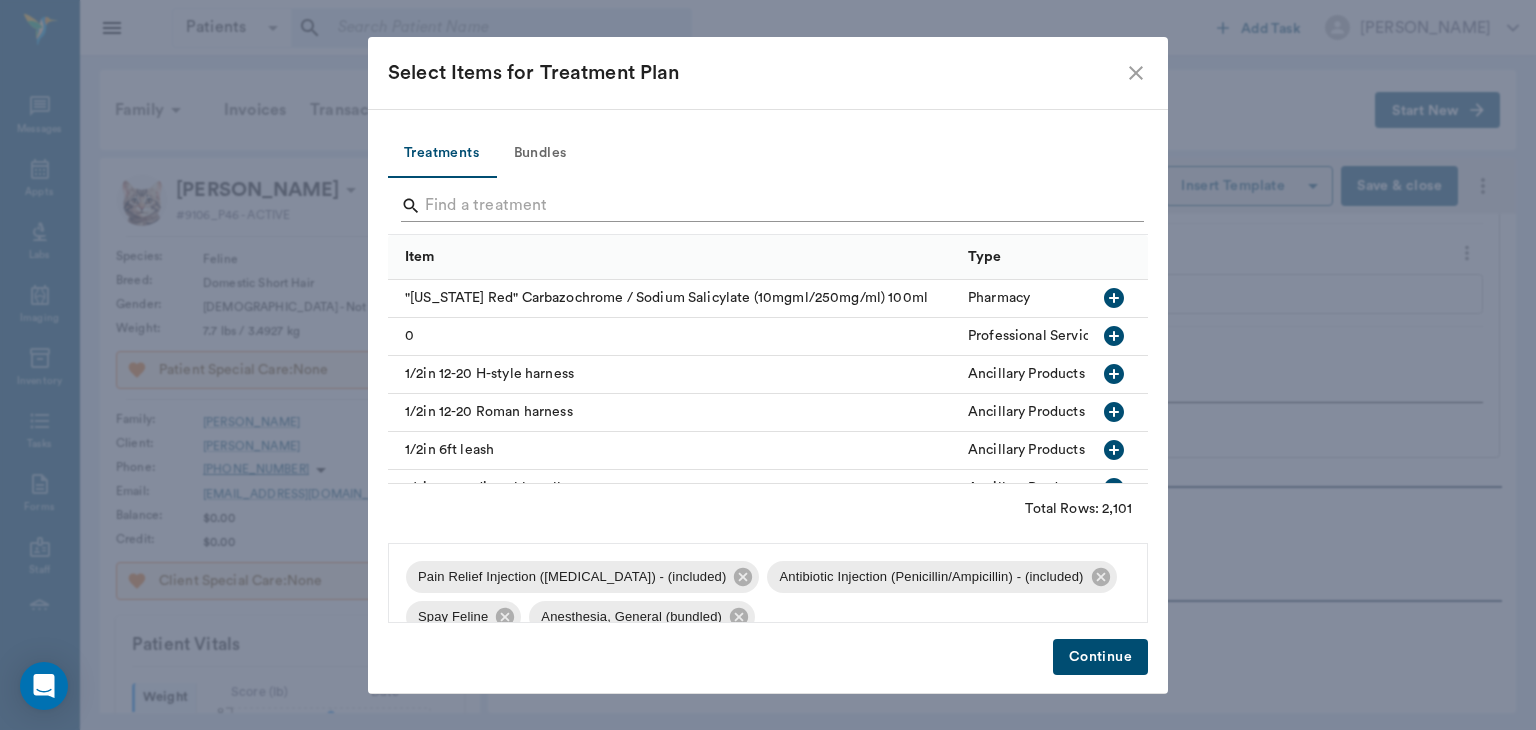 click at bounding box center [769, 206] 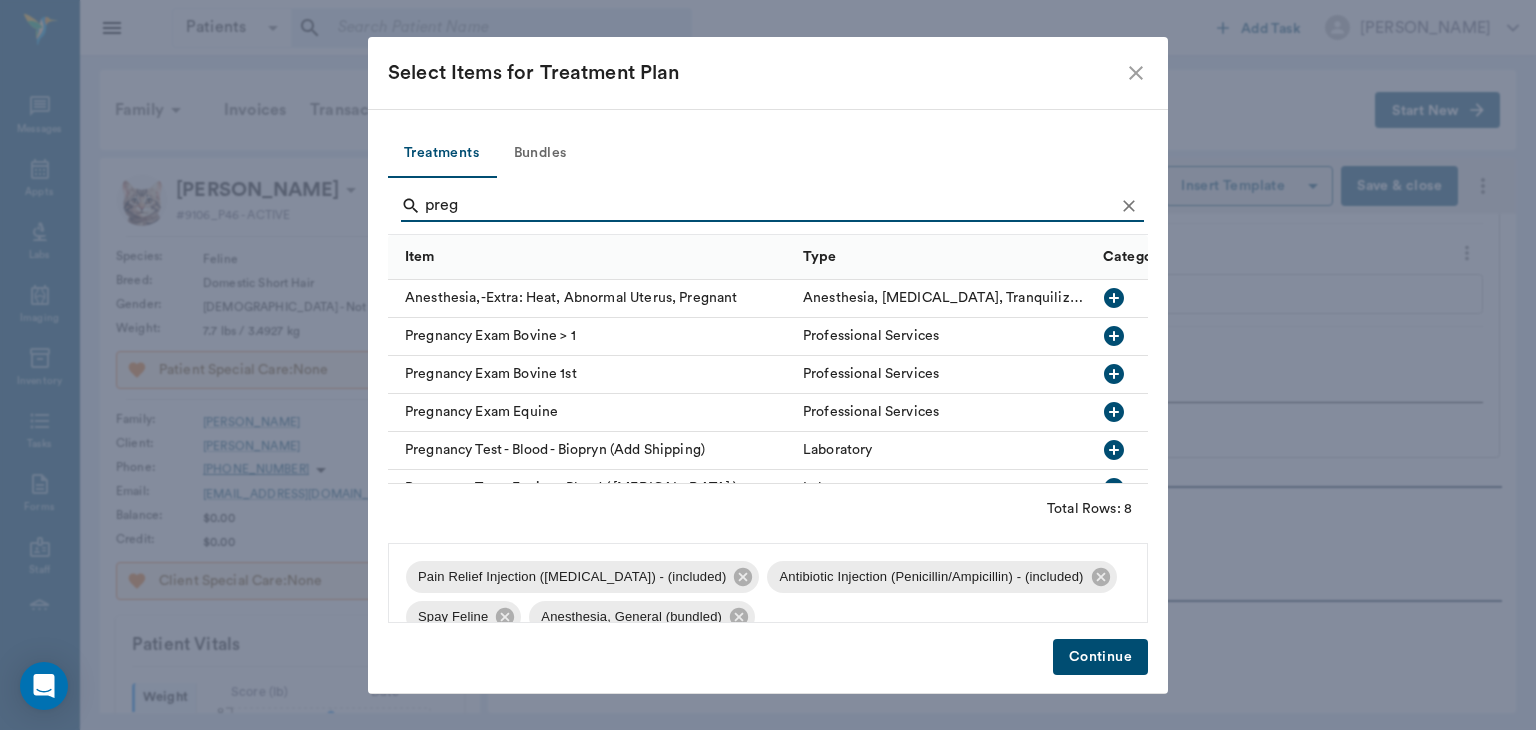 type on "preg" 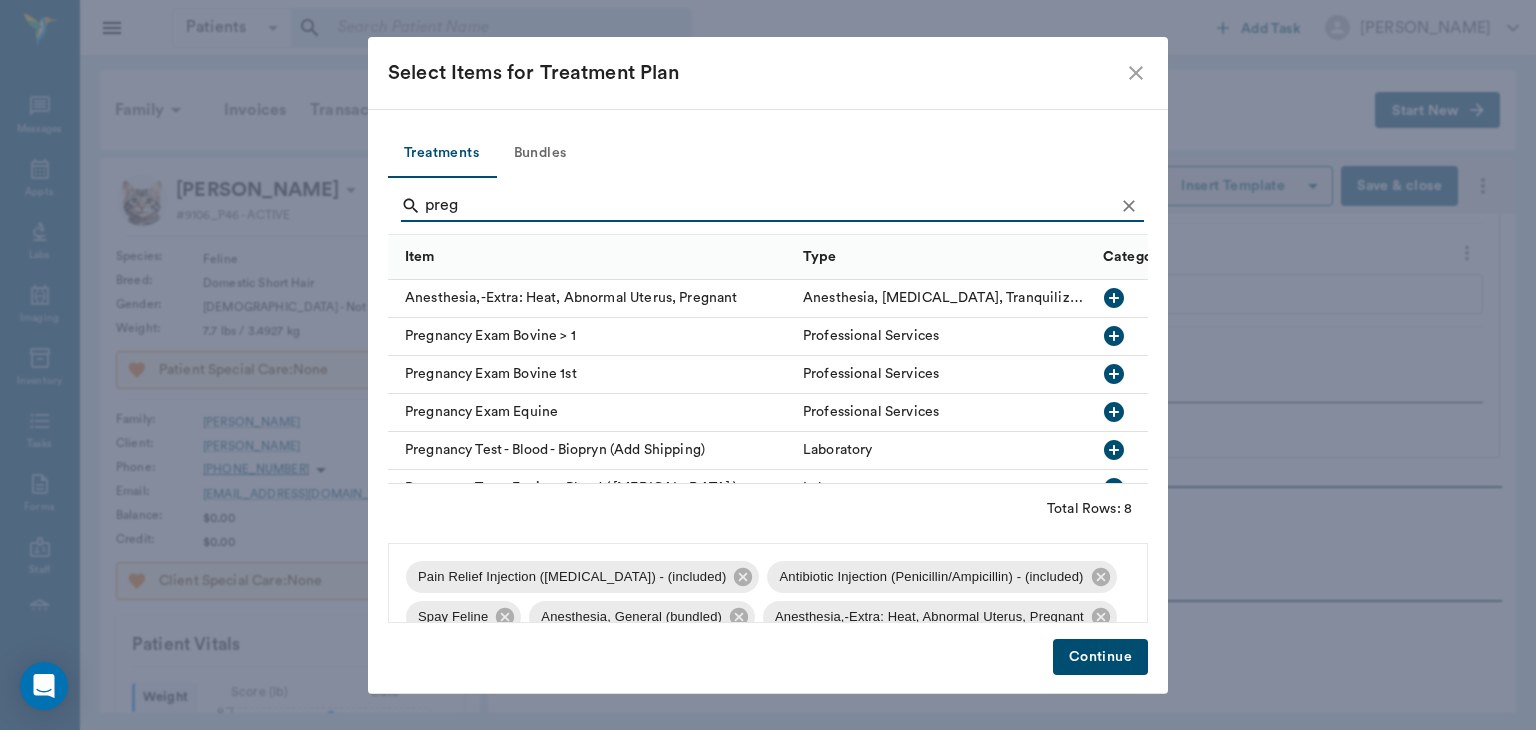 click on "Continue" at bounding box center [1100, 657] 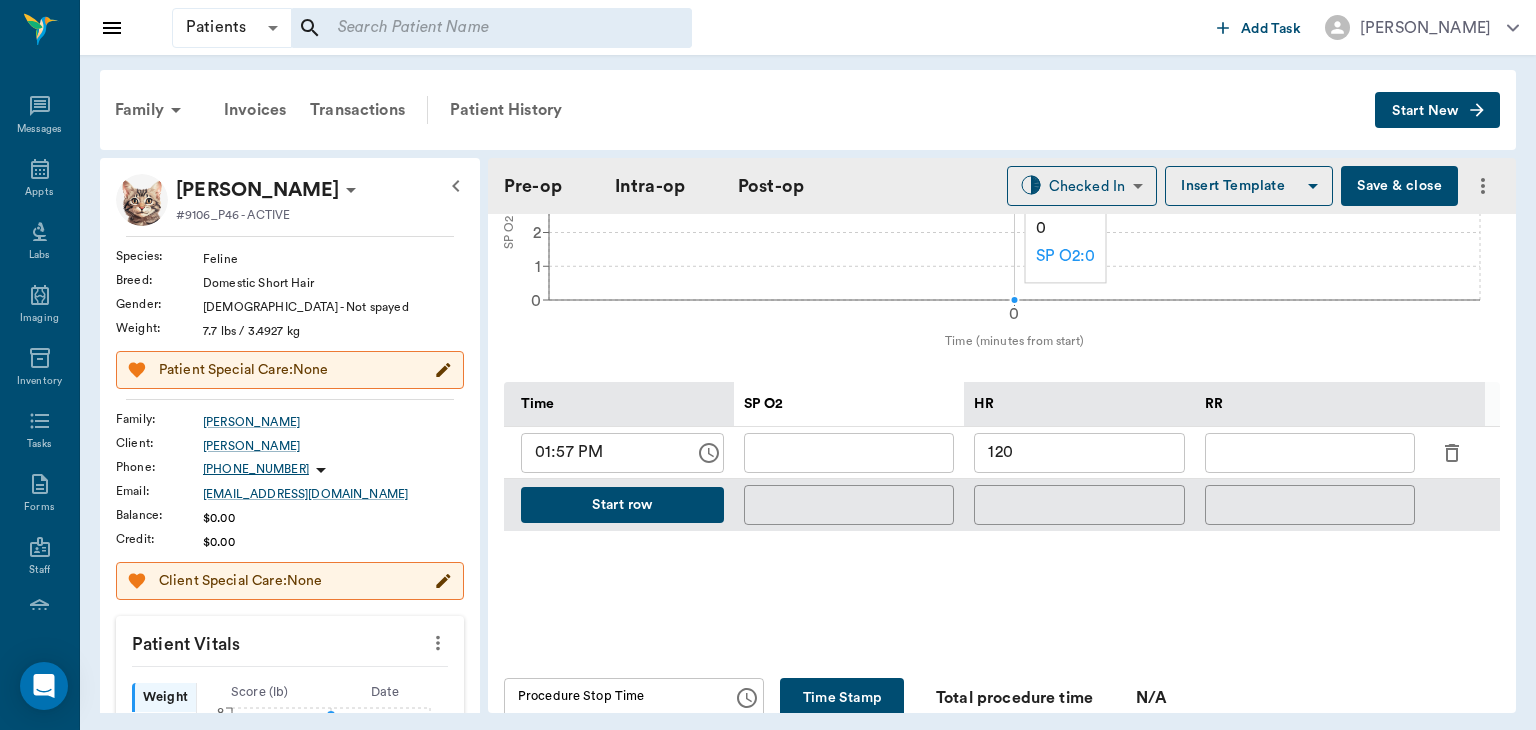 scroll, scrollTop: 794, scrollLeft: 0, axis: vertical 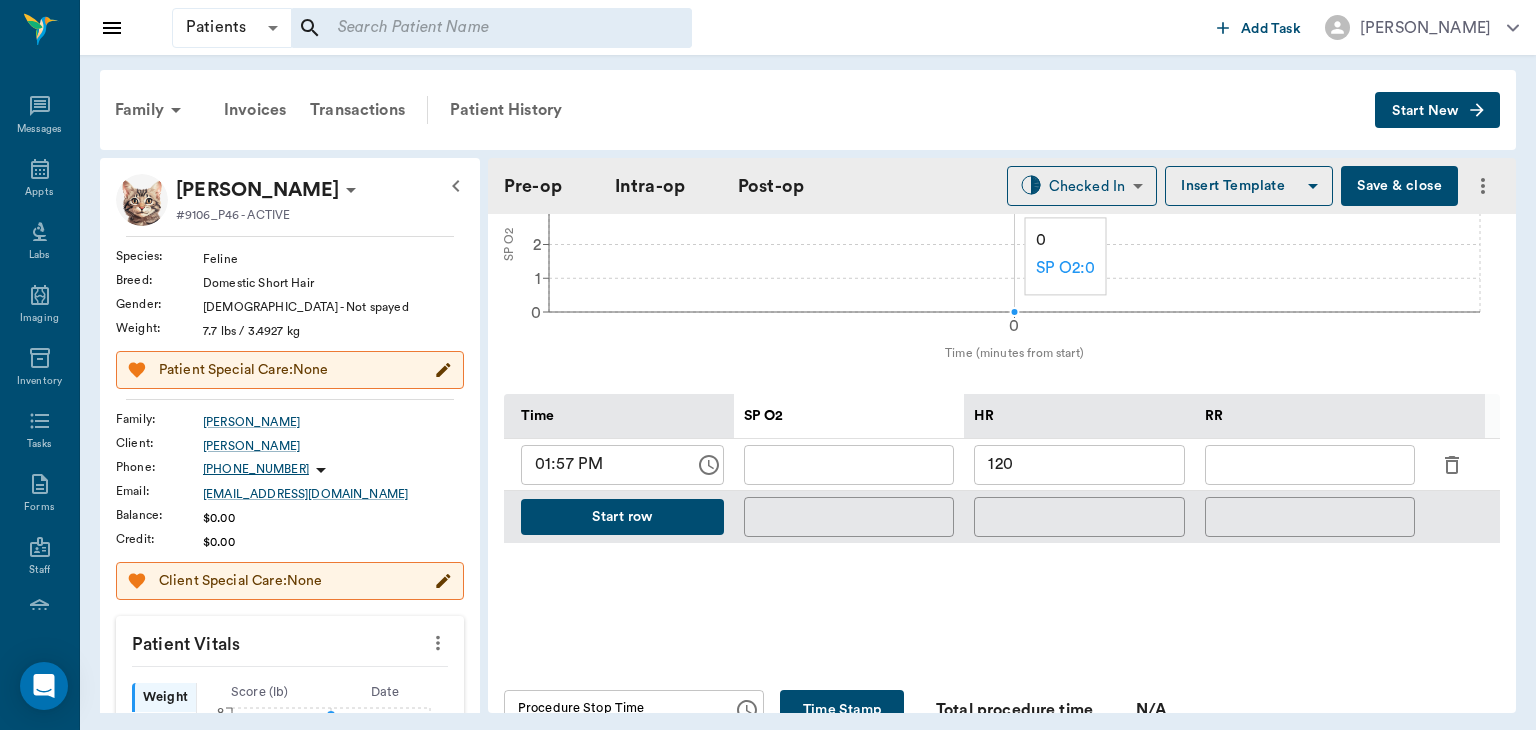 click on "Start row" at bounding box center [622, 517] 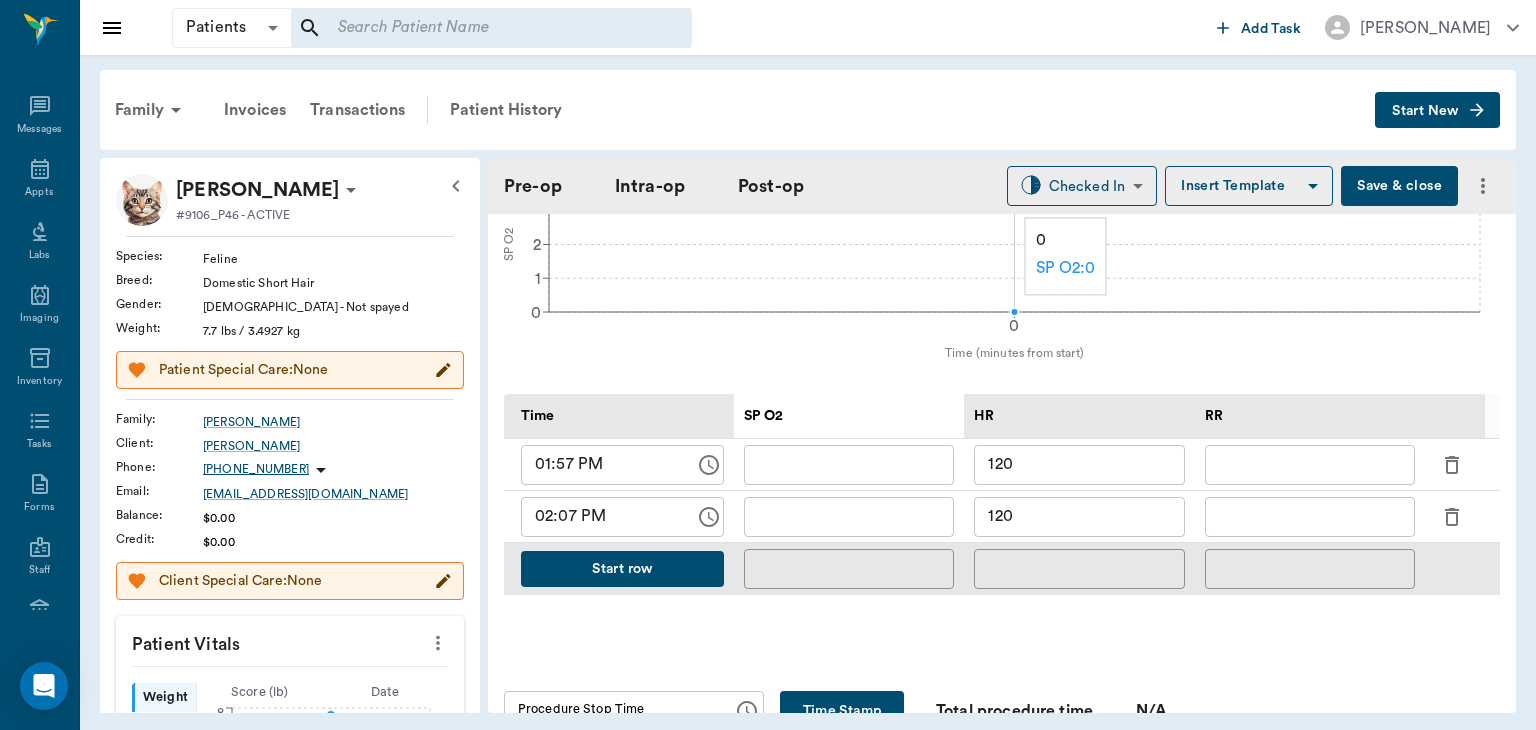 click on "120" at bounding box center [1079, 517] 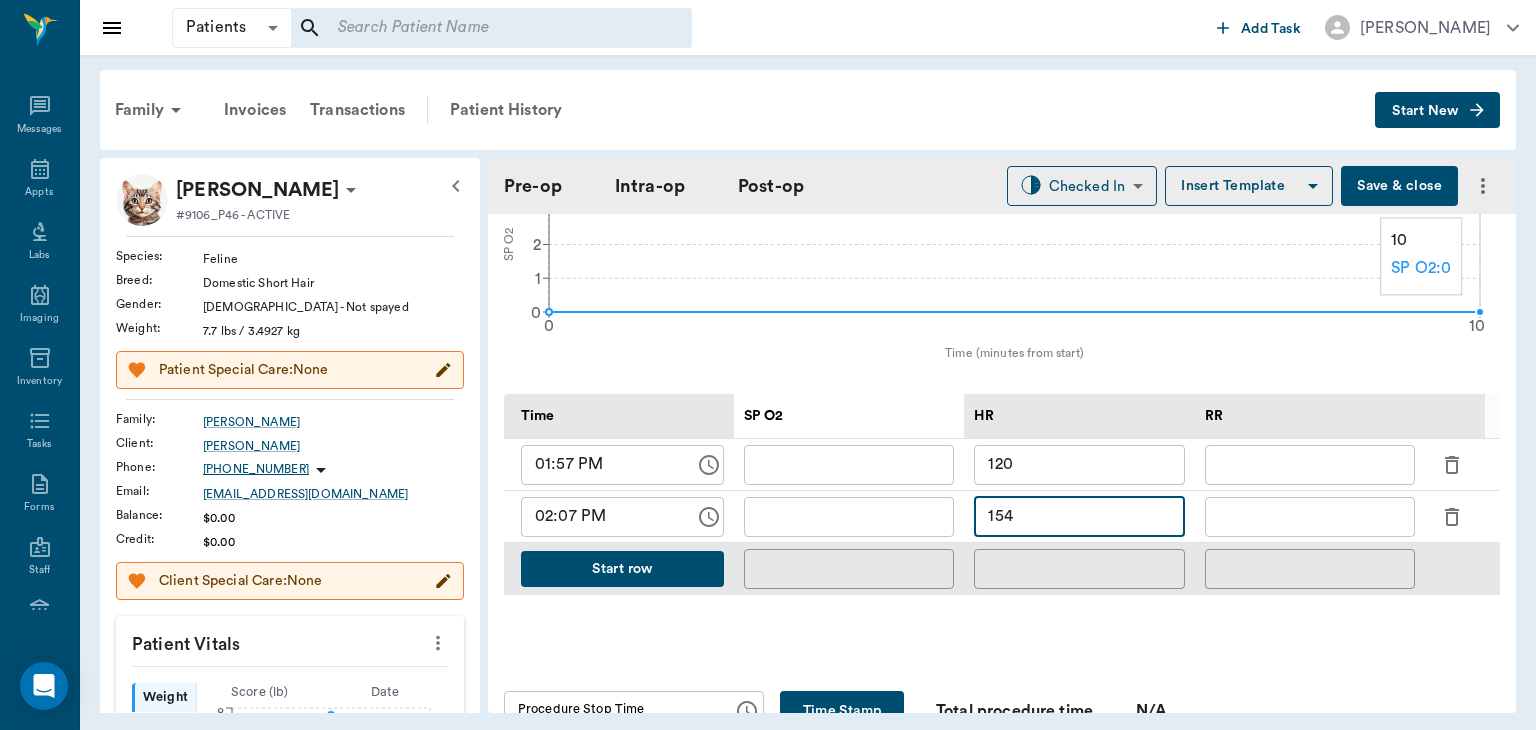scroll, scrollTop: 55, scrollLeft: 0, axis: vertical 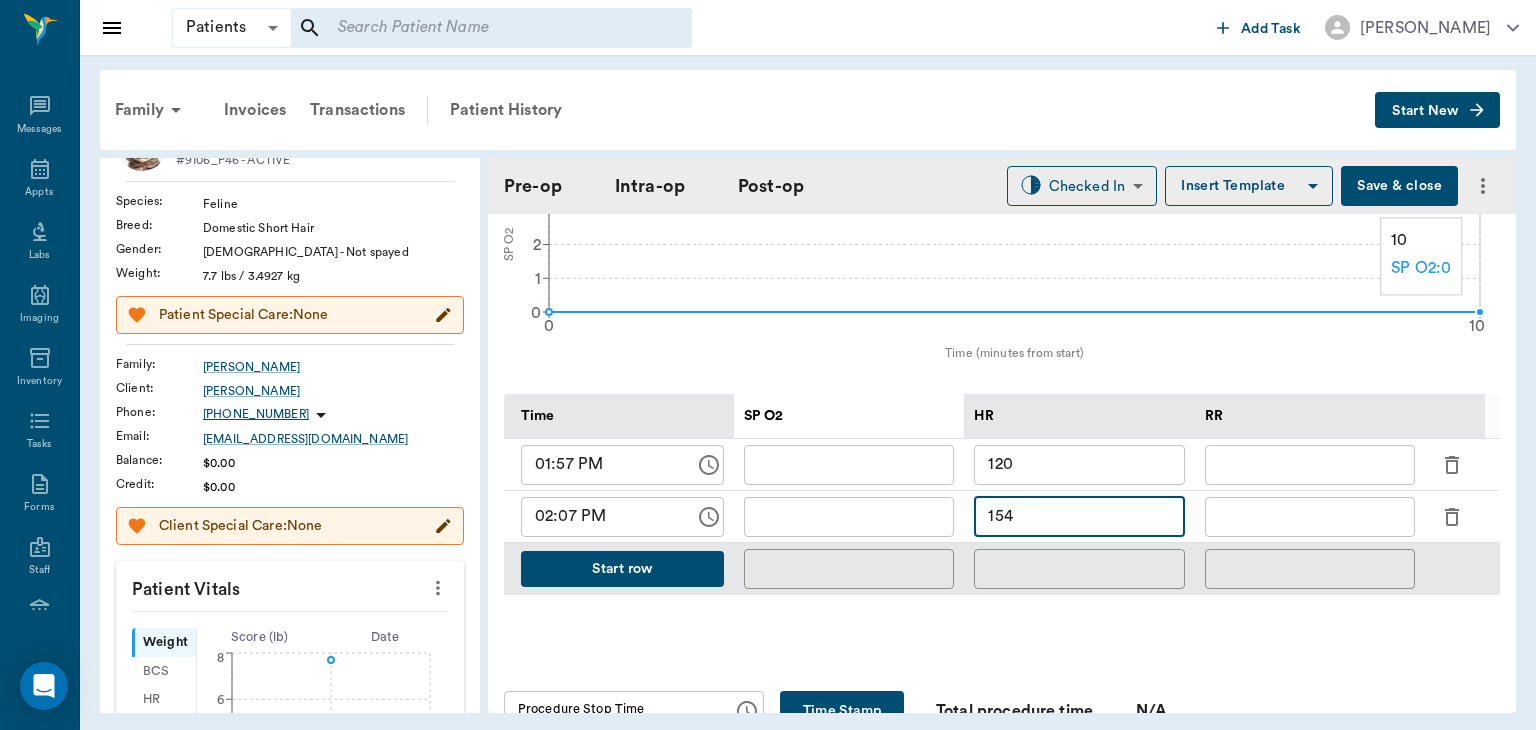 type on "154" 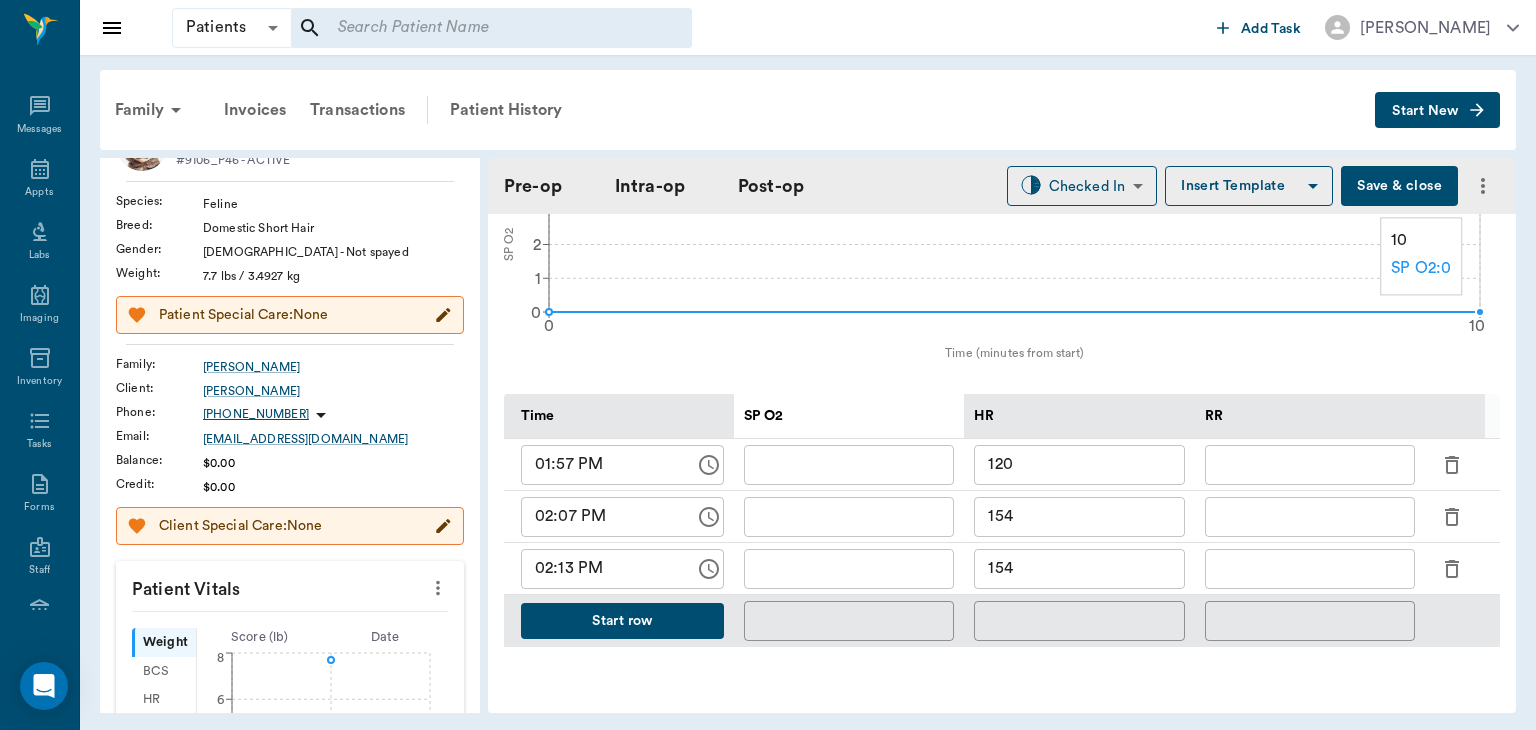click on "154" at bounding box center (1079, 569) 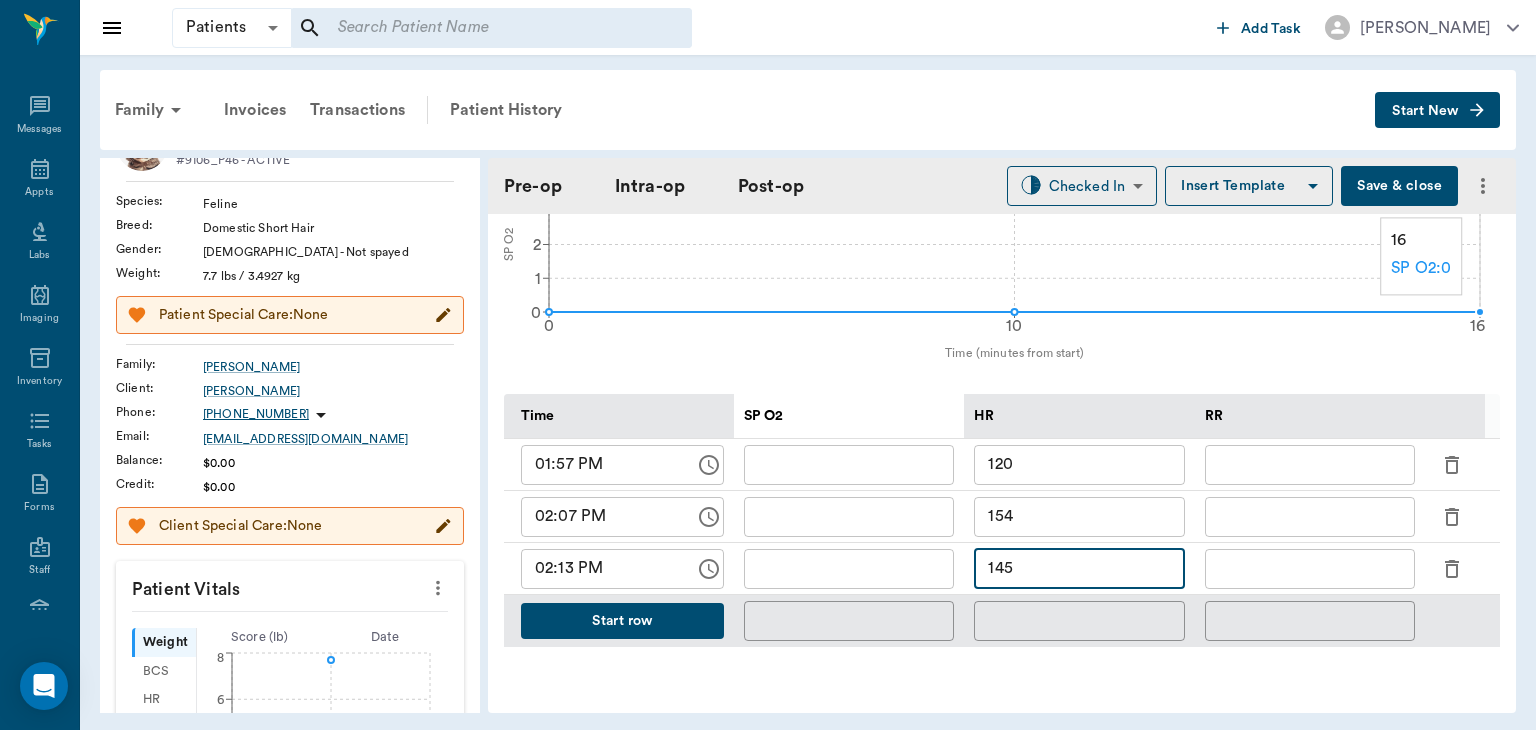 type on "145" 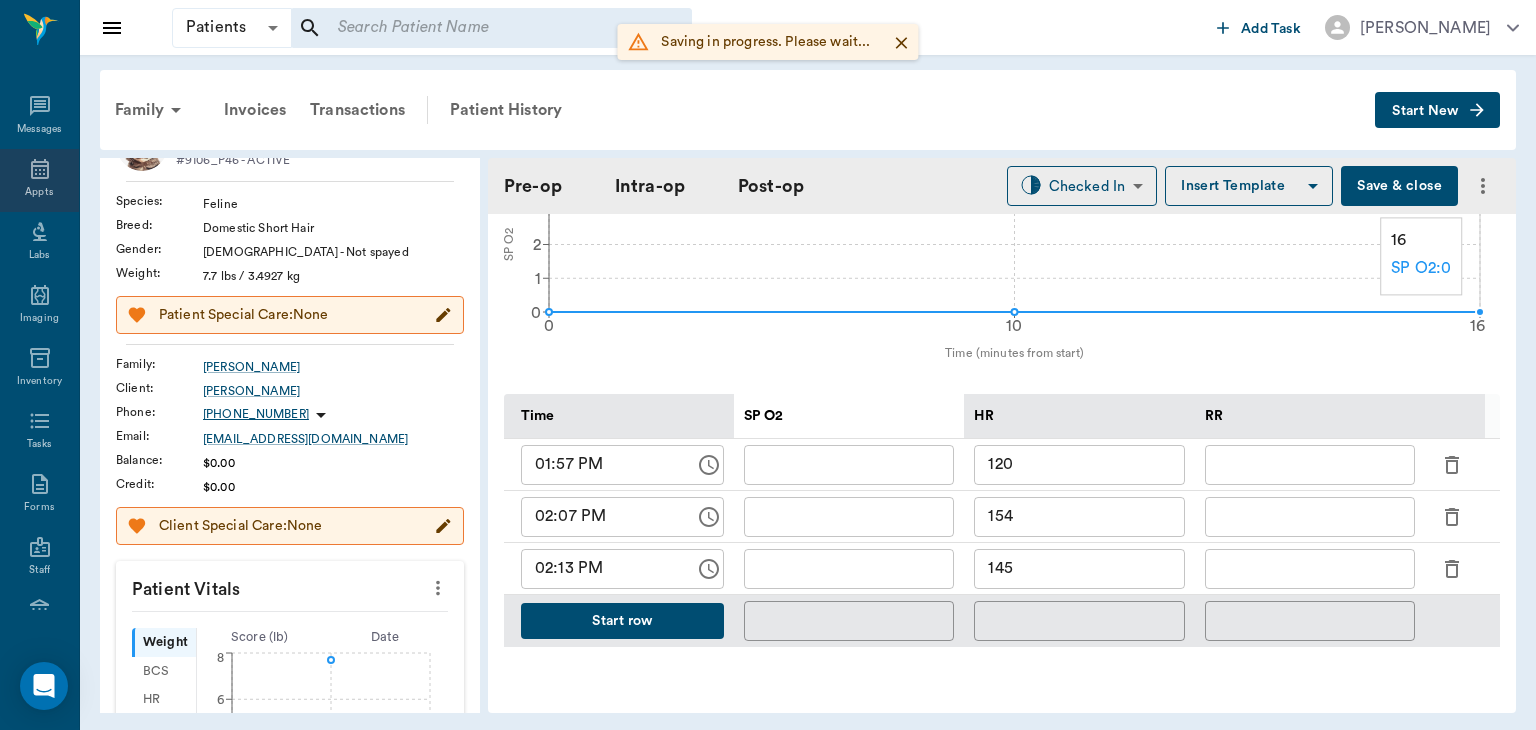 click 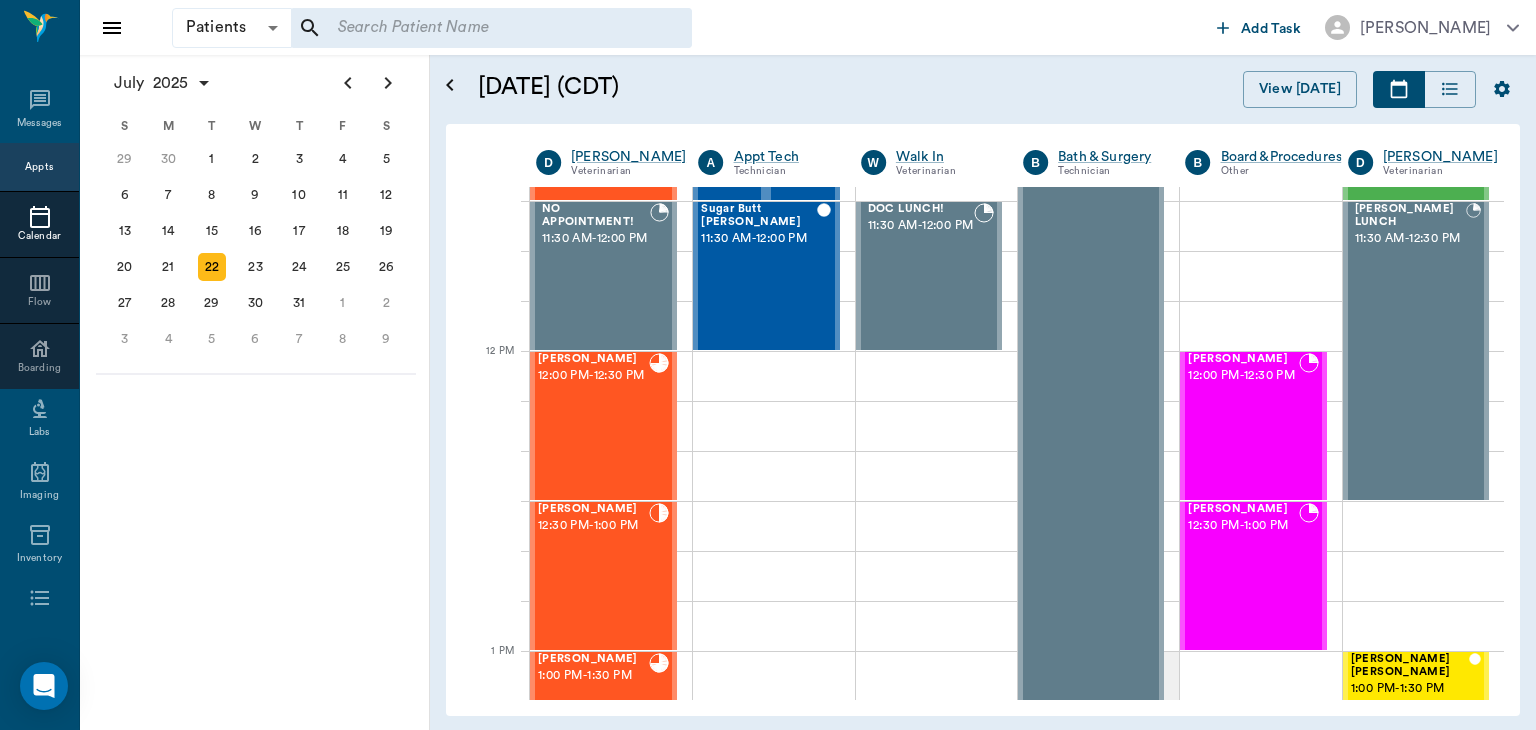 scroll, scrollTop: 1050, scrollLeft: 0, axis: vertical 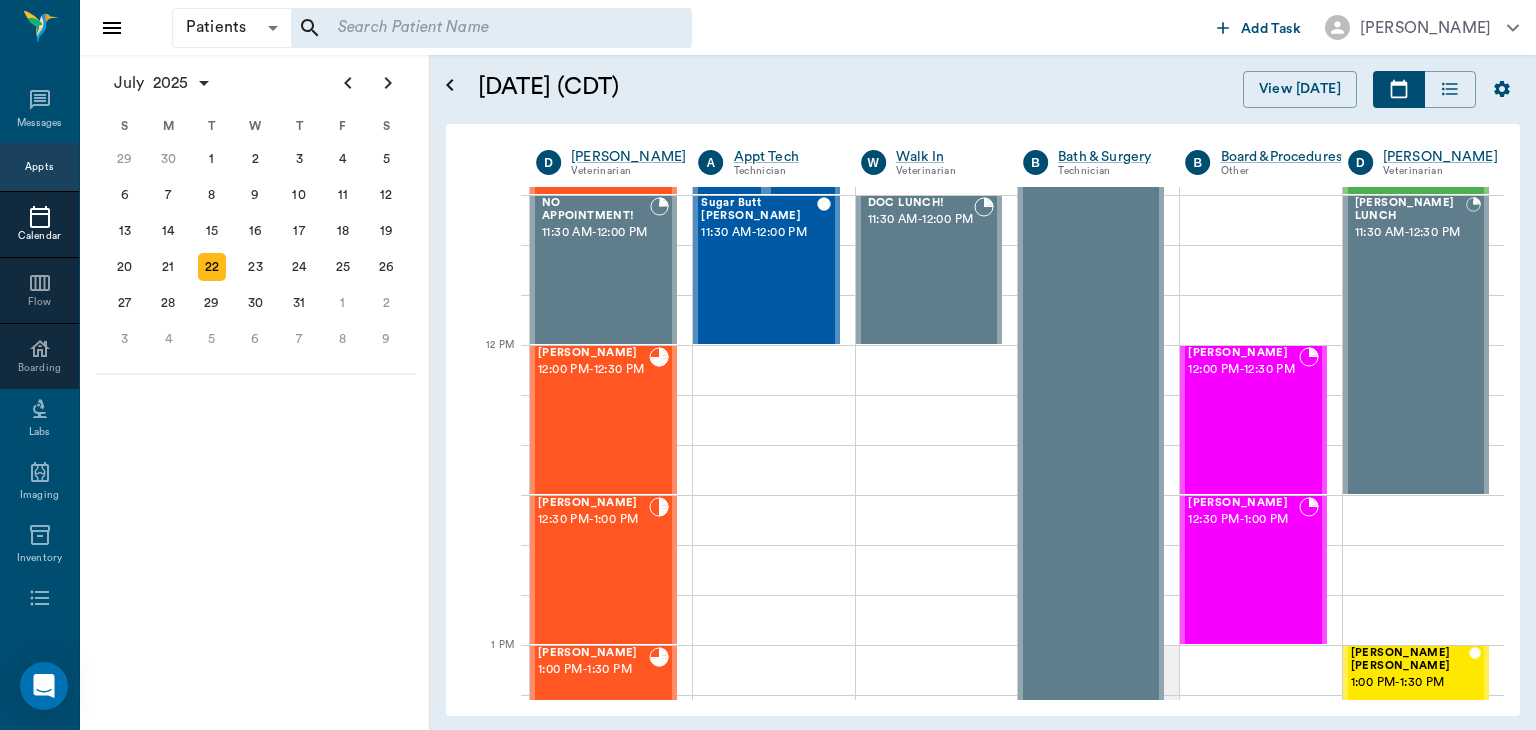 click on "[PERSON_NAME] 12:30 PM  -  1:00 PM" at bounding box center [593, 570] 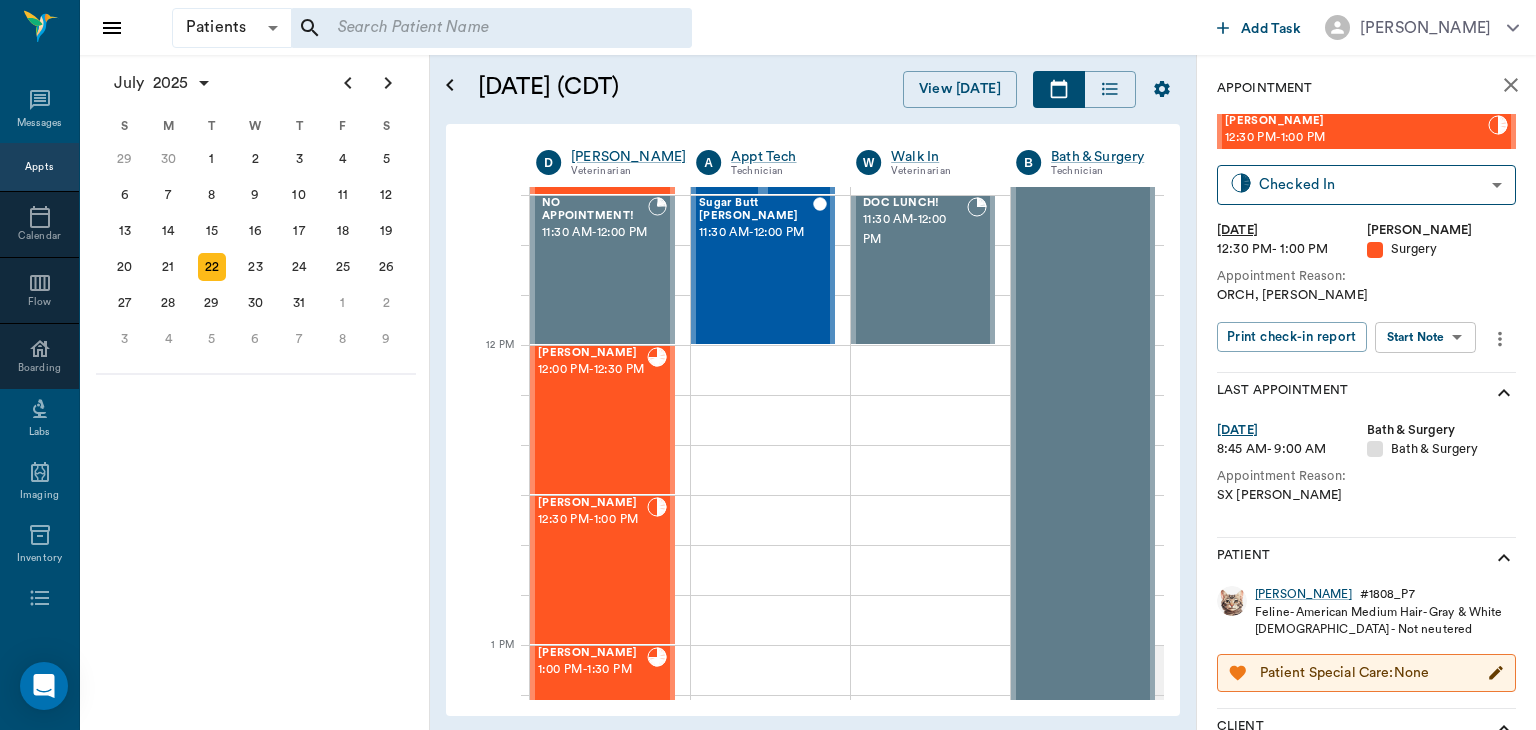click on "Patients Patients ​ ​ Add Task [PERSON_NAME] Nectar Messages Appts Calendar Flow Boarding Labs Imaging Inventory Tasks Forms Staff Reports Lookup Settings [DATE] S M T W T F S [DATE] 2 3 4 5 6 7 8 9 10 11 12 13 14 15 16 17 18 19 20 21 22 23 24 25 26 27 28 29 [DATE] 1 2 3 4 5 6 7 8 9 10 11 12 S M T W T F S 29 [DATE] 1 2 3 4 5 6 7 8 9 10 11 12 13 14 15 16 17 18 19 20 21 22 23 24 25 26 27 28 29 30 [DATE] 1 2 3 4 5 6 7 8 9 S M T W T F S 27 28 29 30 [DATE] 1 2 3 4 5 6 7 8 9 10 11 12 13 14 15 16 17 18 19 20 21 22 23 24 25 26 27 28 29 30 31 [DATE] 2 3 4 5 6 [DATE] (CDT) View [DATE] [DATE] [DATE] [DATE] D [PERSON_NAME] Veterinarian A Appt Tech Technician W Walk In Veterinarian B Bath & Surgery Technician B Board &Procedures Other D [PERSON_NAME] Veterinarian 8 AM 9 AM 10 AM 11 AM 12 PM 1 PM 2 PM 3 PM 4 PM 5 PM 6 PM 7 PM 8 PM 2:15 PM Zans [PERSON_NAME] 8:00 AM  -  8:30 AM LCR [PERSON_NAME] 8:00 AM  -  8:30 AM [PERSON_NAME] 8:00 AM  -  8:30 AM Patches [PERSON_NAME] 8:30 AM  -" at bounding box center [768, 365] 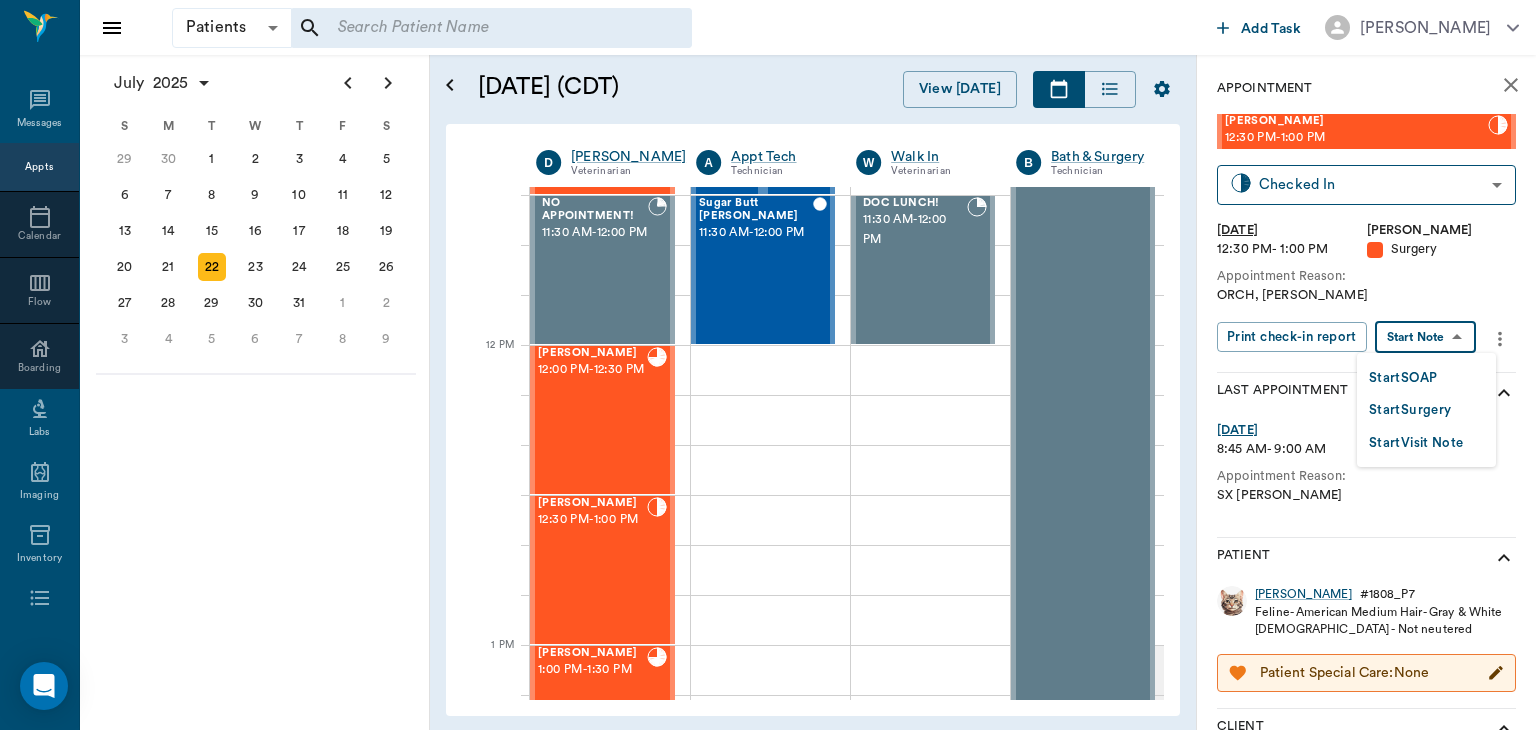 click on "Start  Surgery" at bounding box center [1410, 410] 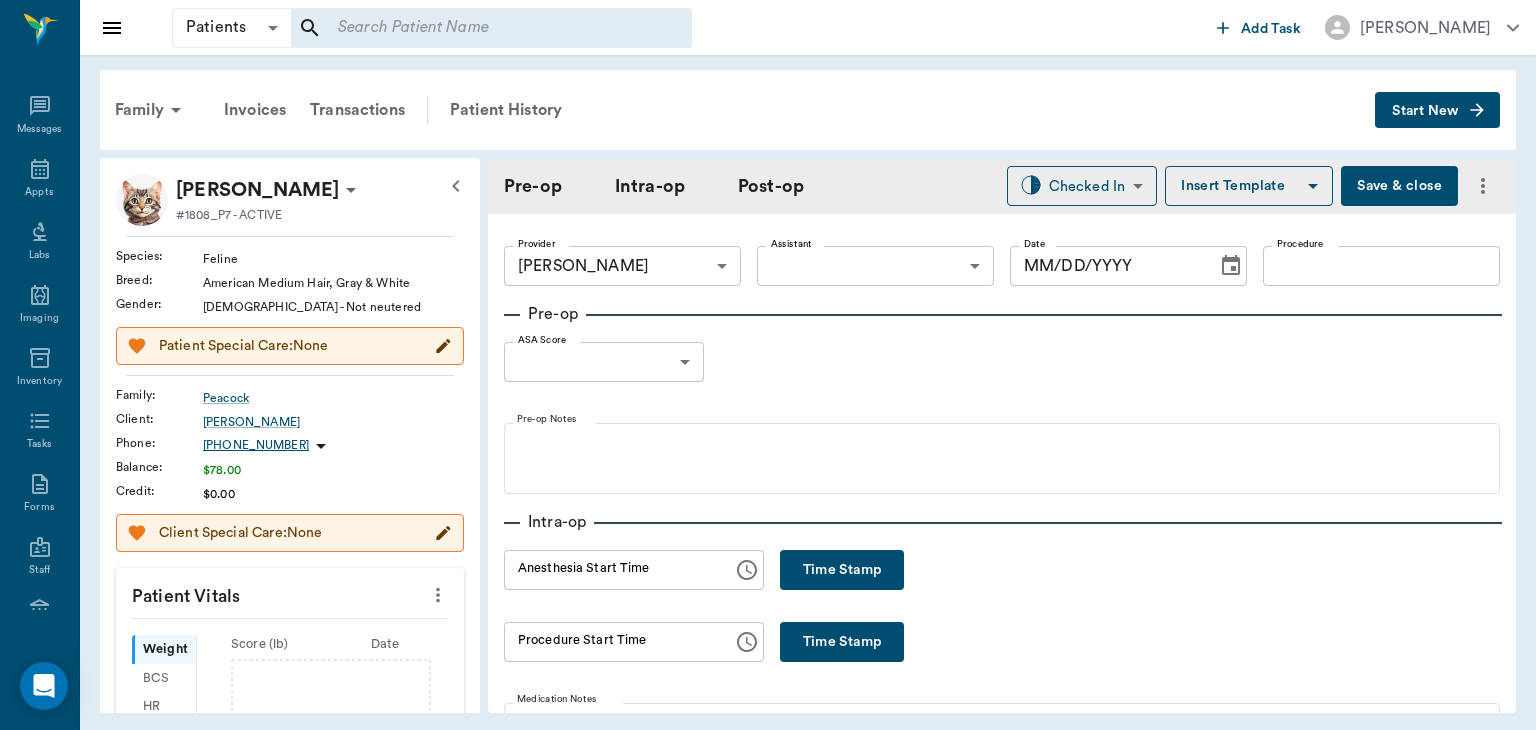 type on "63ec2f075fda476ae8351a4d" 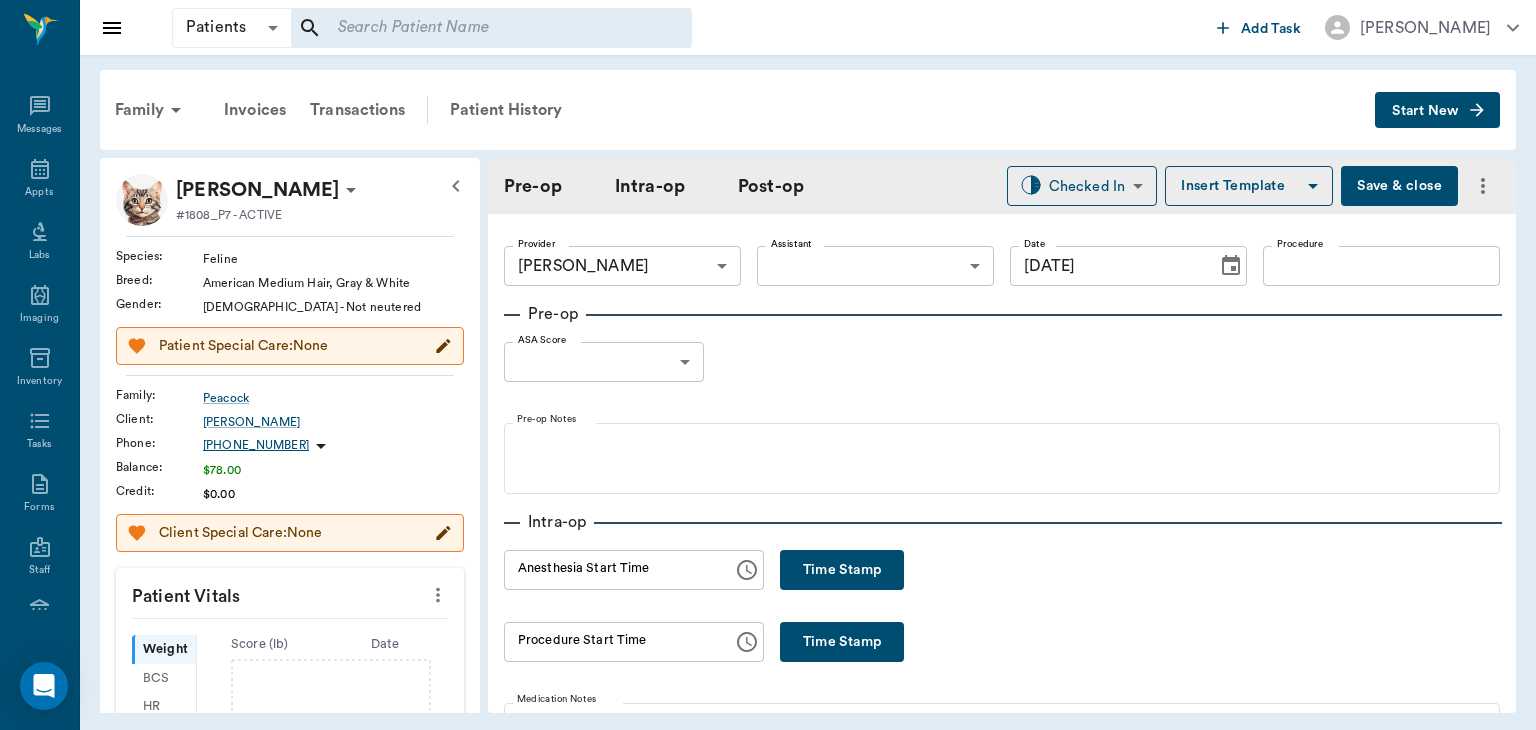 type on "[DATE]" 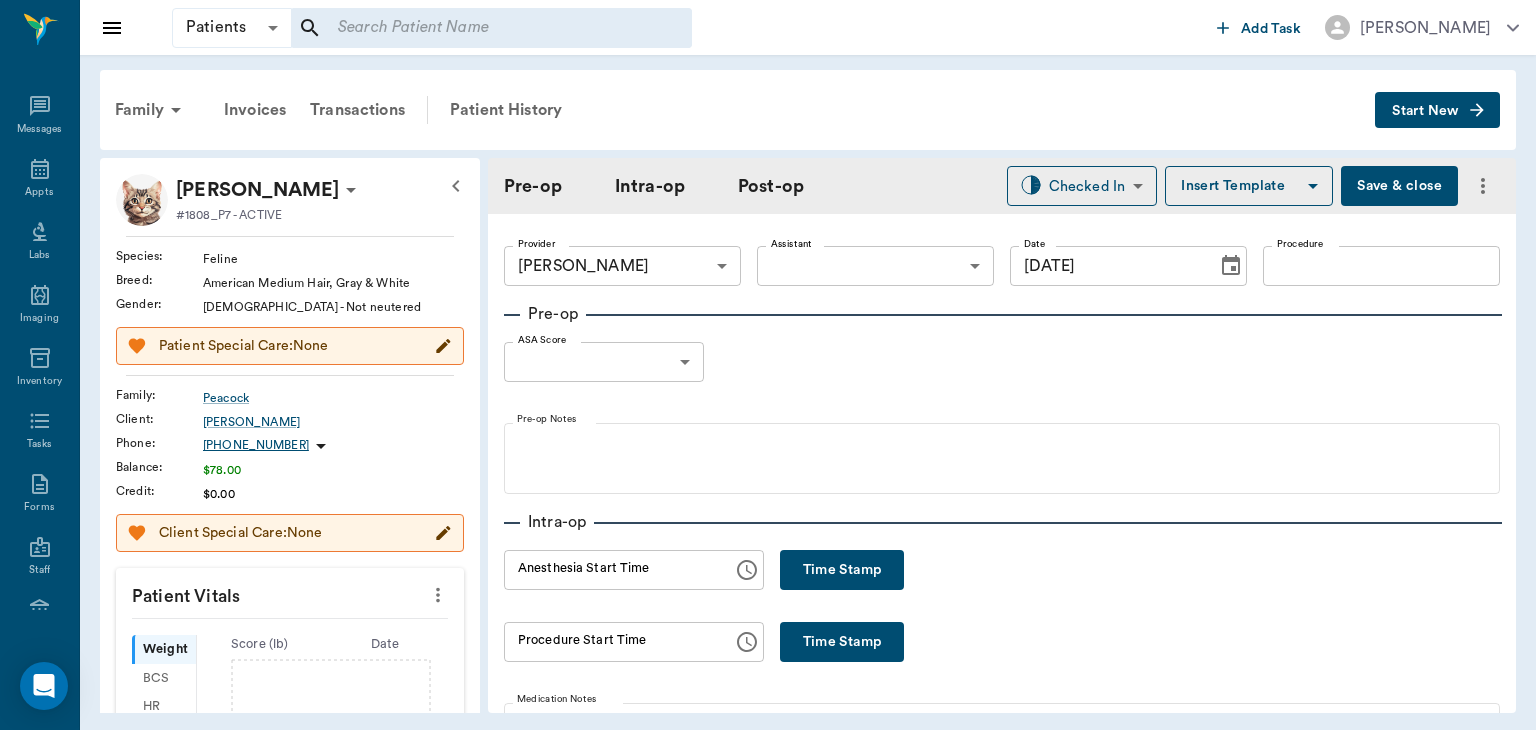 click on "Time Stamp" at bounding box center (842, 570) 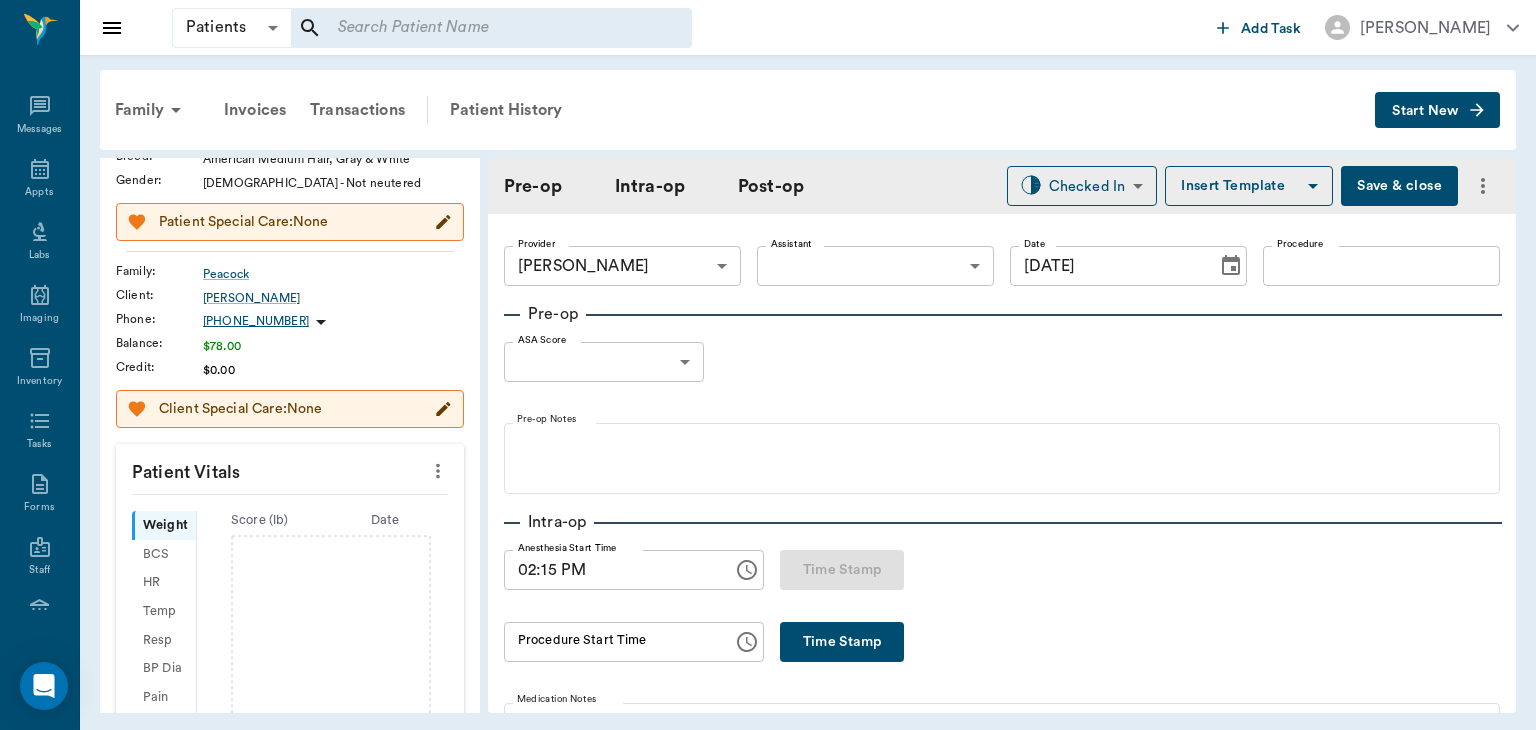 scroll, scrollTop: 129, scrollLeft: 0, axis: vertical 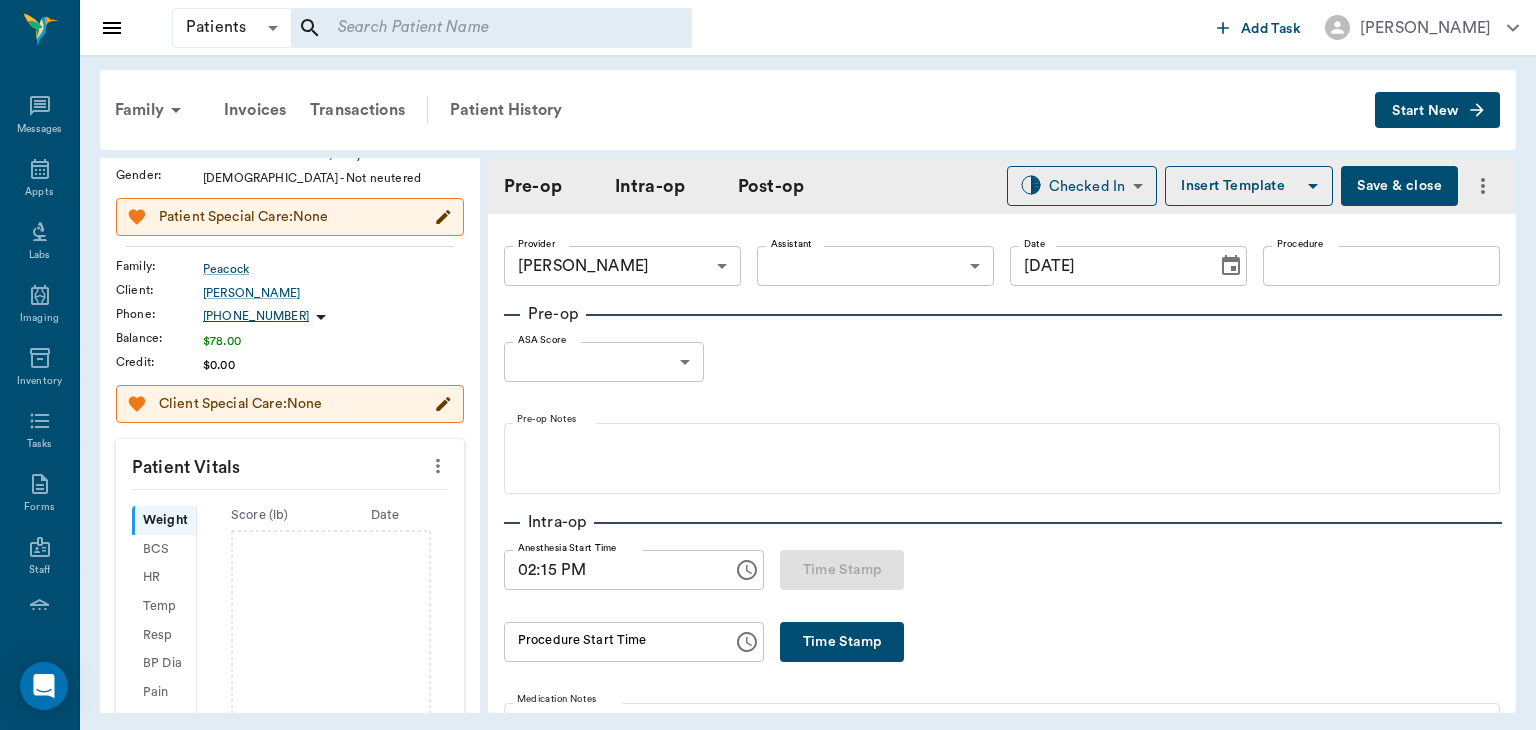 click on "Patient Vitals" at bounding box center [290, 464] 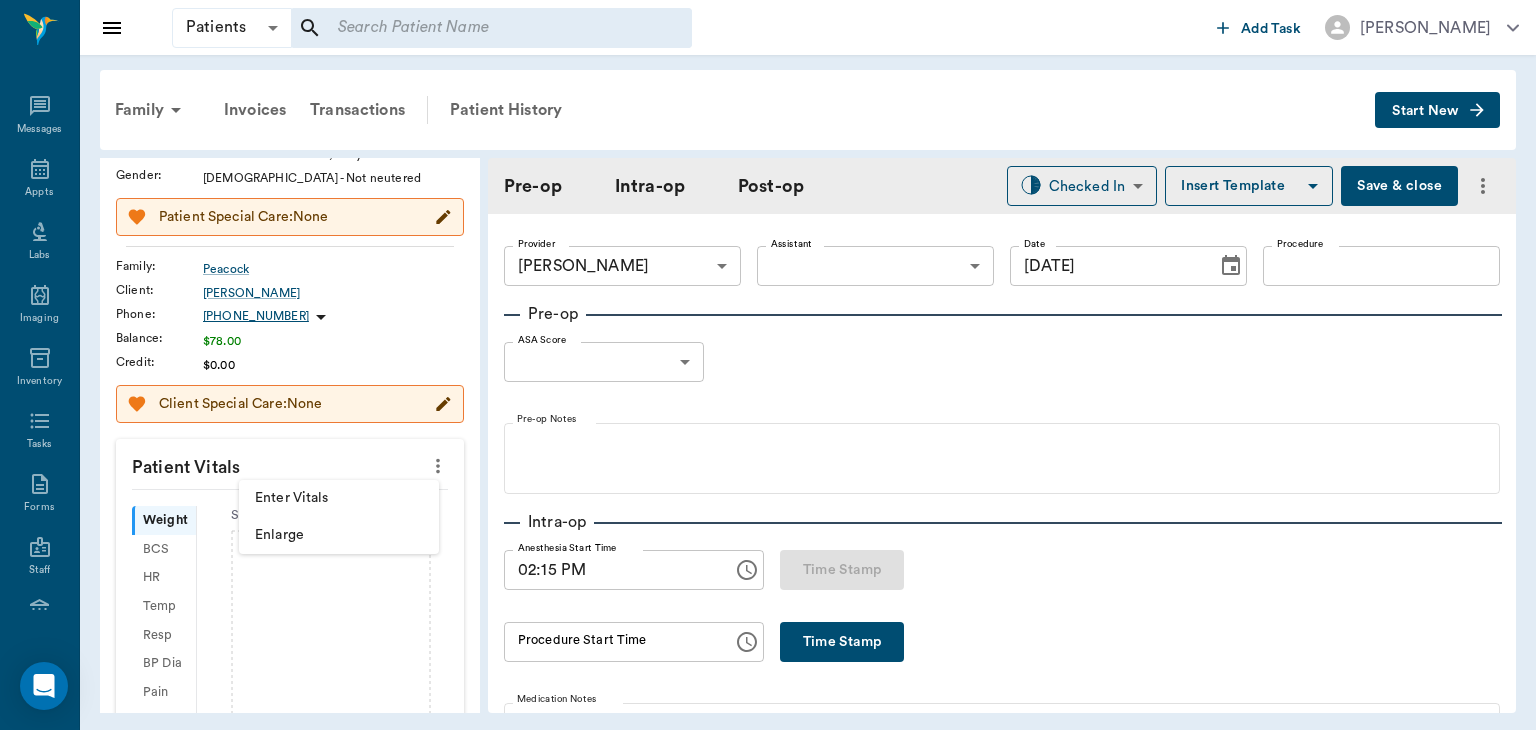 click on "Enter Vitals" at bounding box center [339, 498] 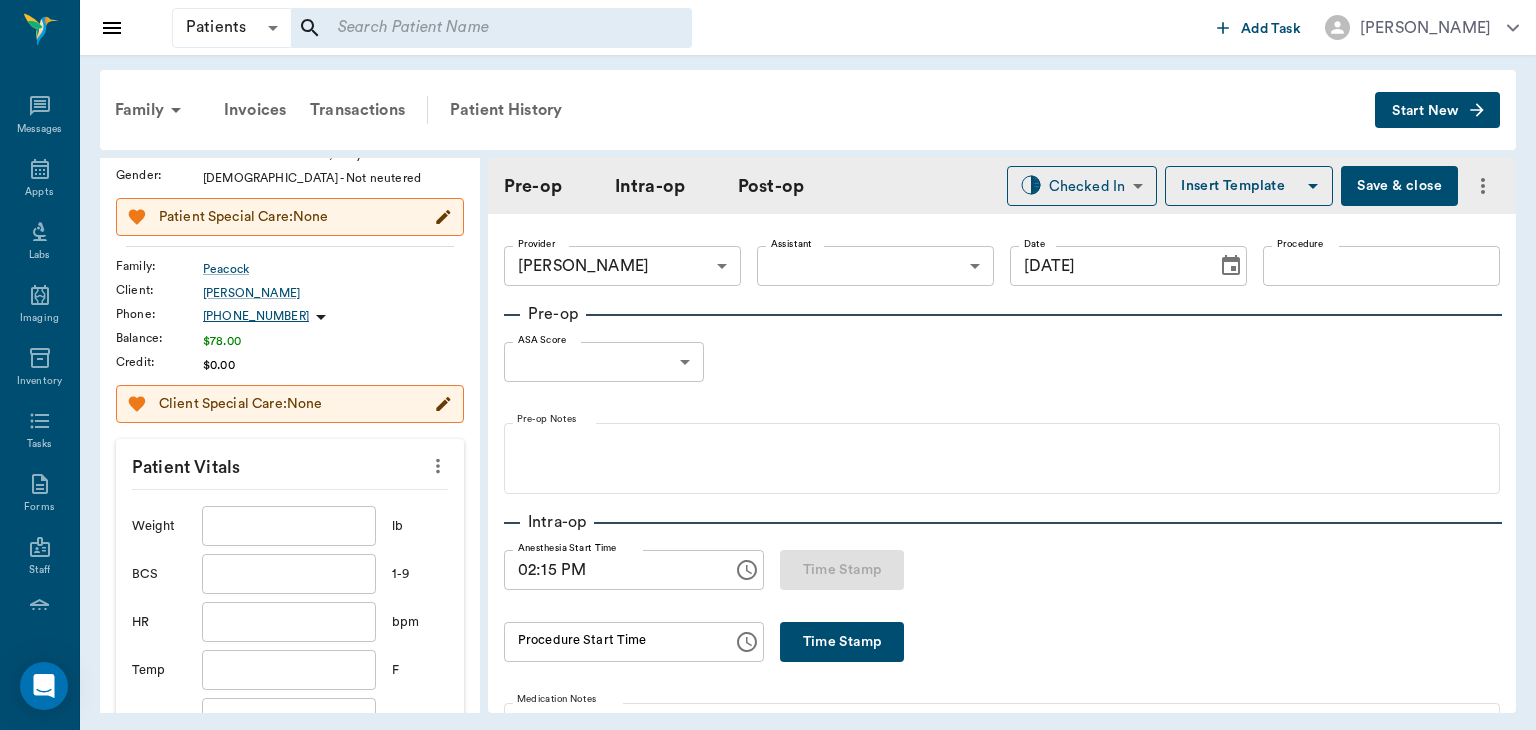 click at bounding box center [289, 526] 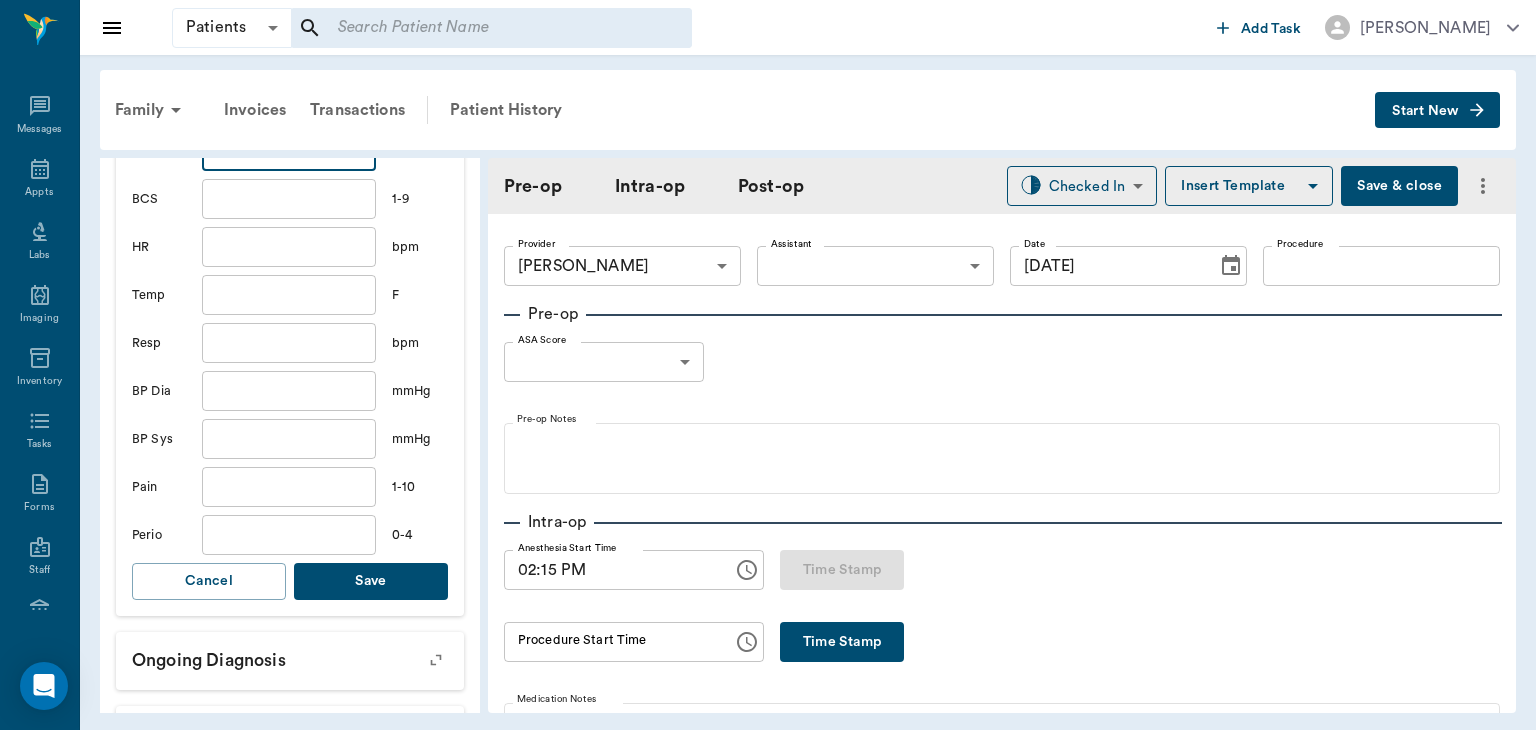 type on "9.3" 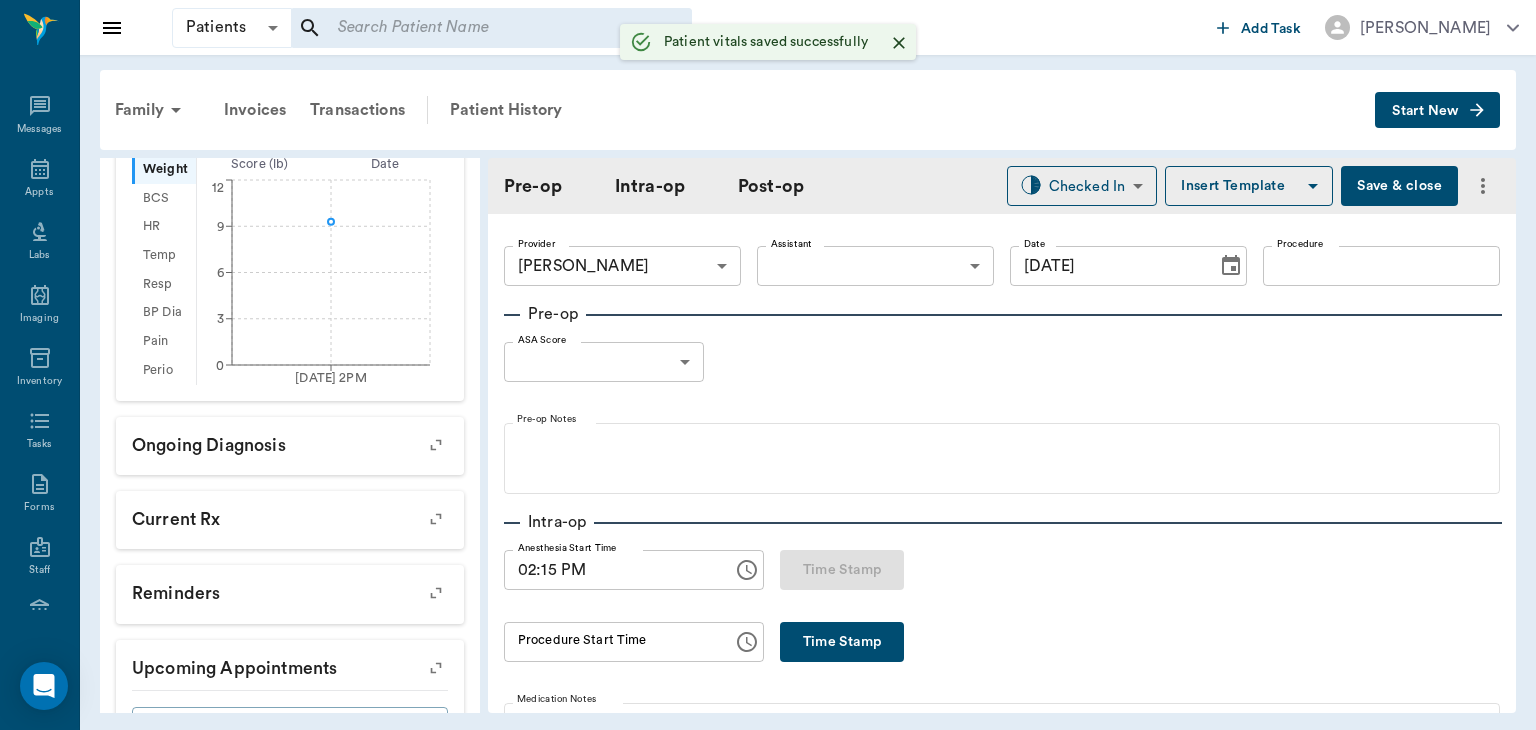 scroll, scrollTop: 528, scrollLeft: 0, axis: vertical 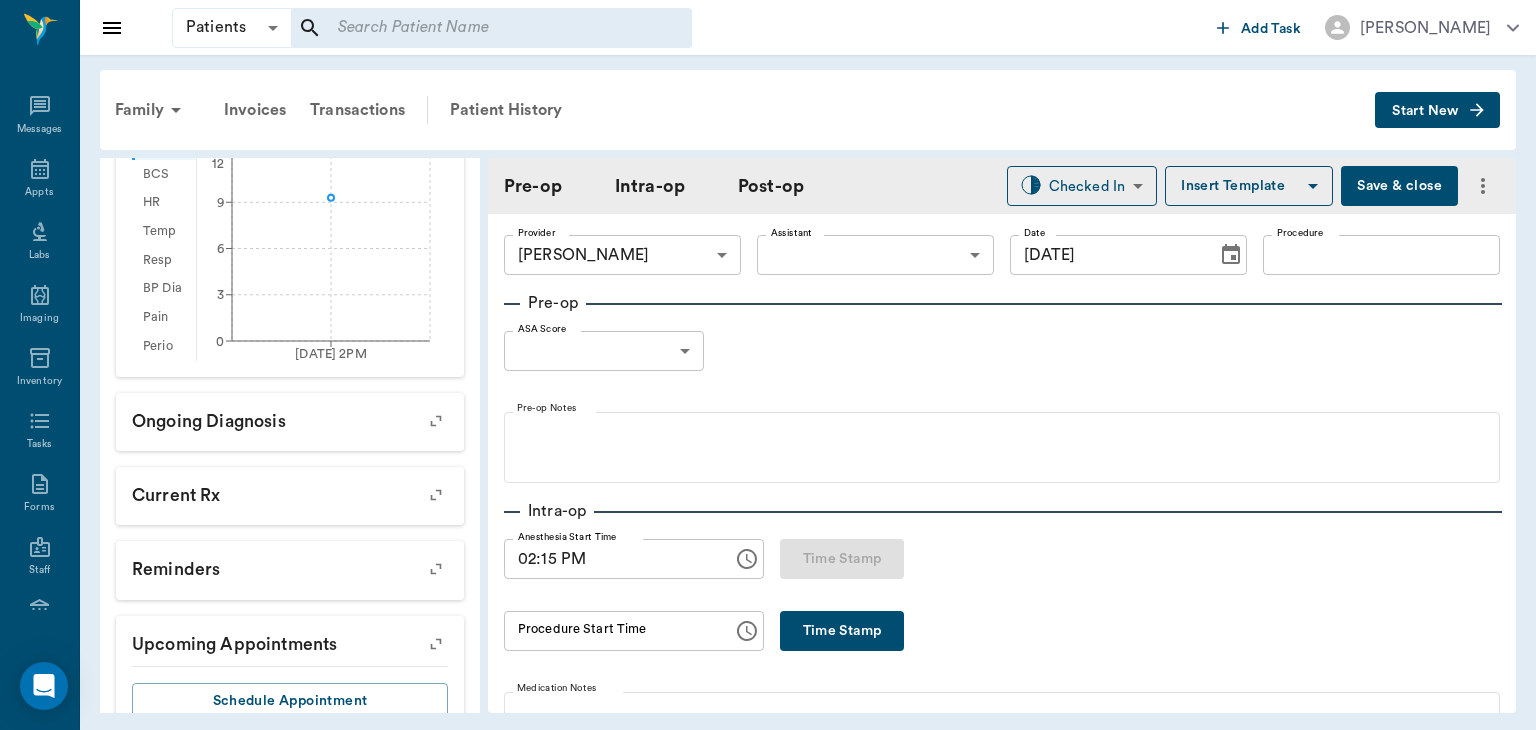 click on "Patients Patients ​ ​ Add Task [PERSON_NAME] Nectar Messages Appts Labs Imaging Inventory Tasks Forms Staff Reports Lookup Settings Family Invoices Transactions Patient History Start New [PERSON_NAME] #1808_P7    -    ACTIVE   Species : Feline Breed : American Medium Hair, Gray & White Gender : [DEMOGRAPHIC_DATA] - Not neutered Weight : 9.3 lbs / 4.2184 kg Patient Special Care:  None Family : Peacock Client : [PERSON_NAME] Phone : [PHONE_NUMBER] Balance : $78.00 Credit : $0.00 Client Special Care:  None Patient Vitals Weight BCS HR Temp Resp BP Dia Pain Perio Score ( lb ) Date [DATE] 2PM 0 3 6 9 12 Ongoing diagnosis Current Rx Reminders Upcoming appointments Schedule Appointment Pre-op Intra-op Post-op Checked In CHECKED_IN ​ Insert Template  Save & close Provider [PERSON_NAME] 63ec2f075fda476ae8351a4d Provider Assistant ​ Assistant Date [DATE] Date Procedure Procedure Pre-op ASA Score ​ null ASA Score Pre-op Notes Intra-op Anesthesia Start Time 02:15 PM Anesthesia Start Time Time Stamp 0 0 1 2 4" at bounding box center [768, 365] 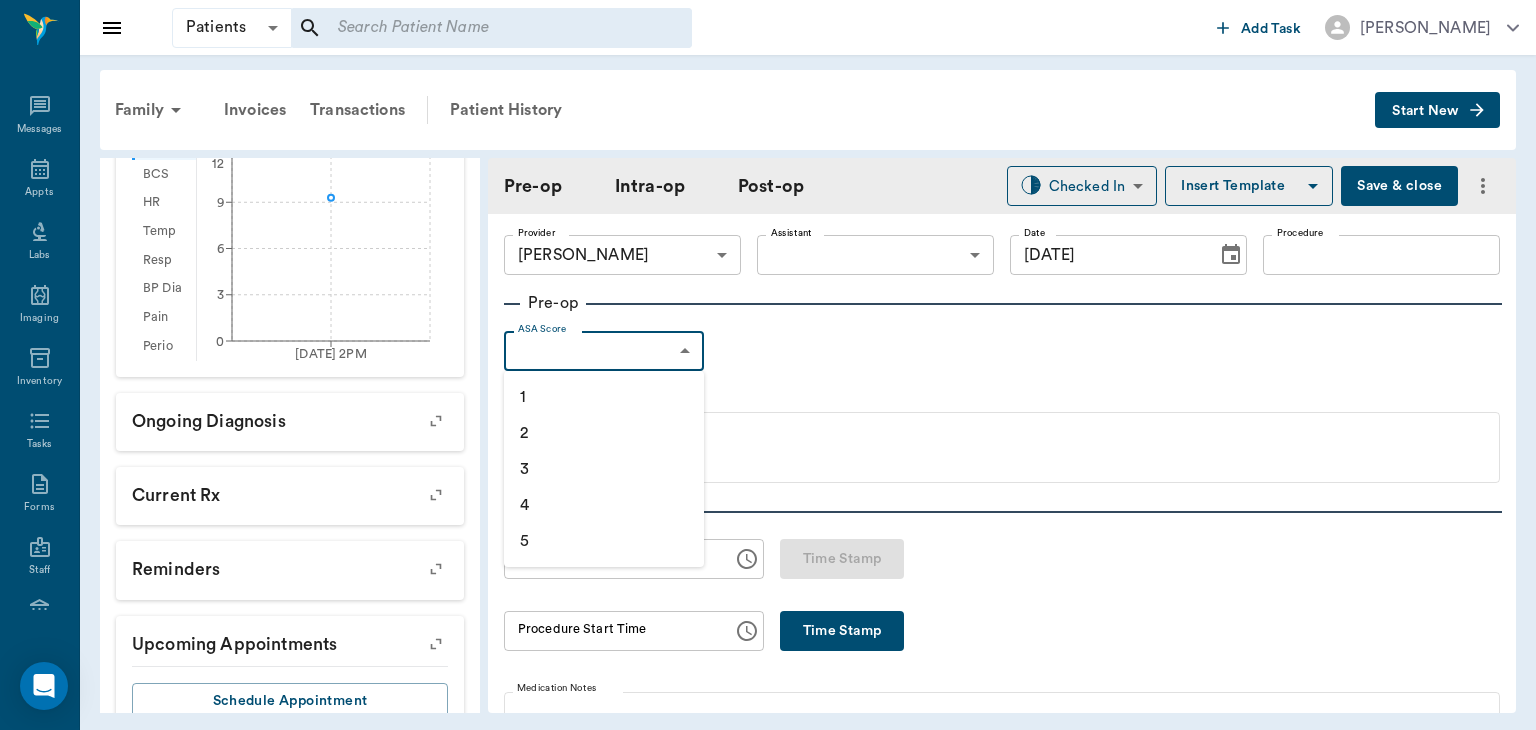 click on "1" at bounding box center (604, 397) 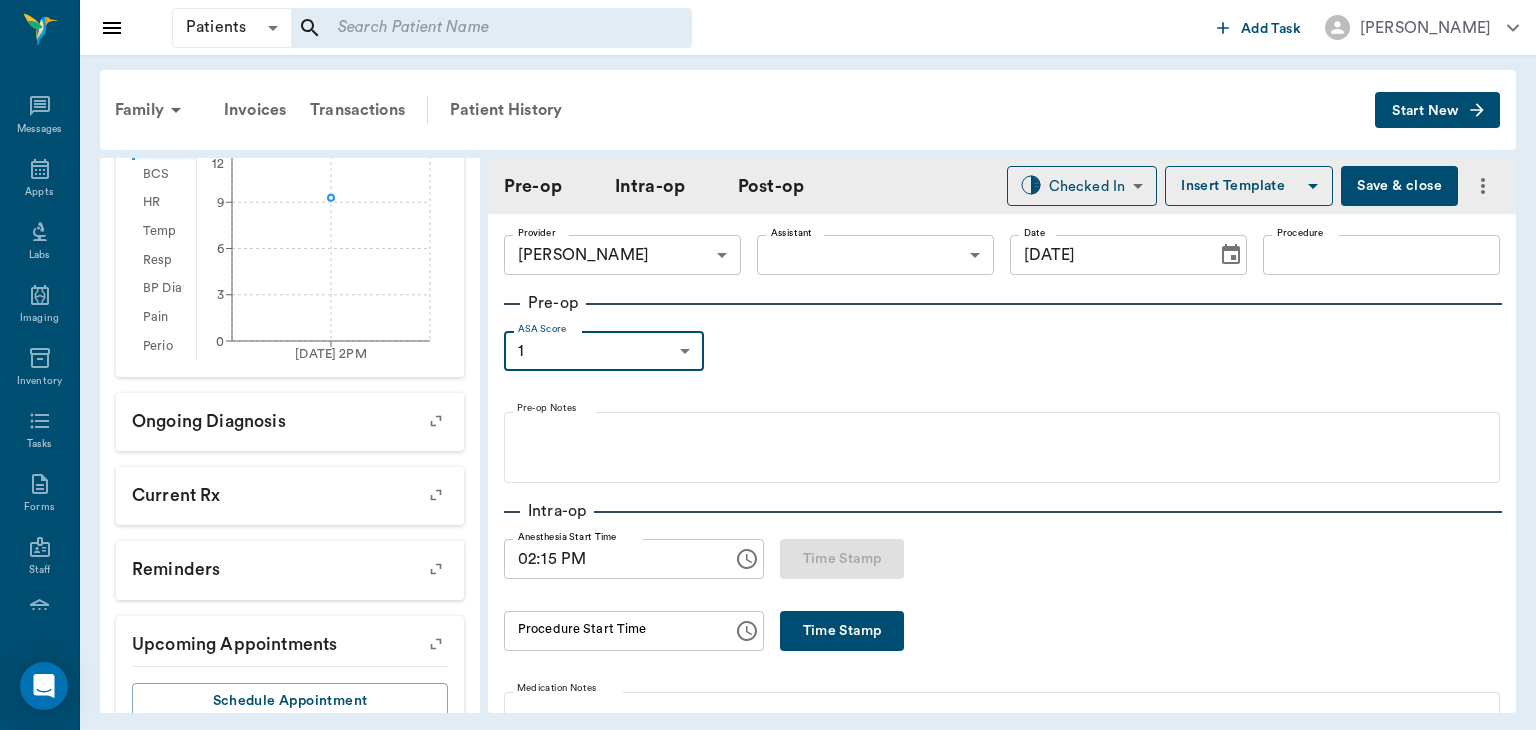 scroll, scrollTop: 0, scrollLeft: 0, axis: both 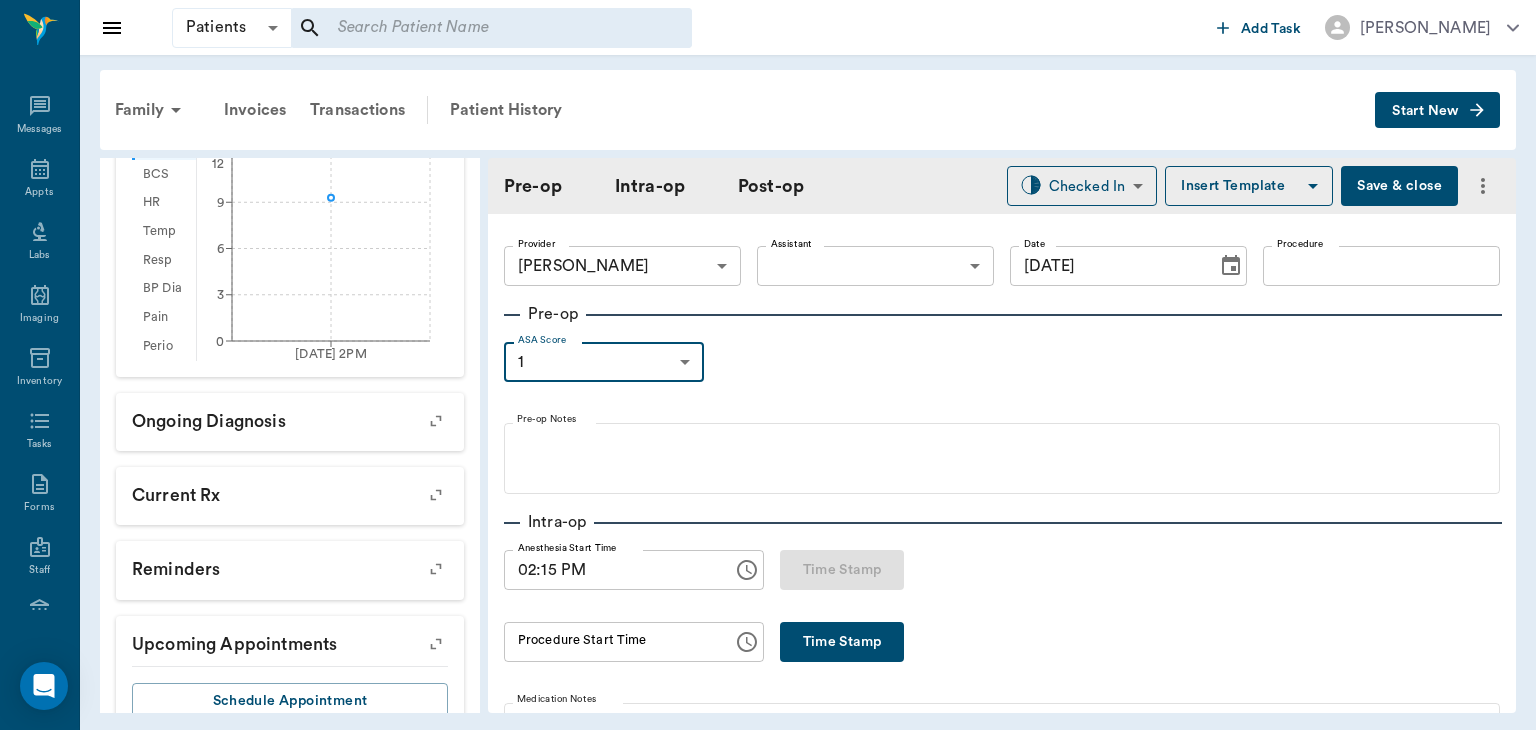 click on "Procedure" at bounding box center (1381, 266) 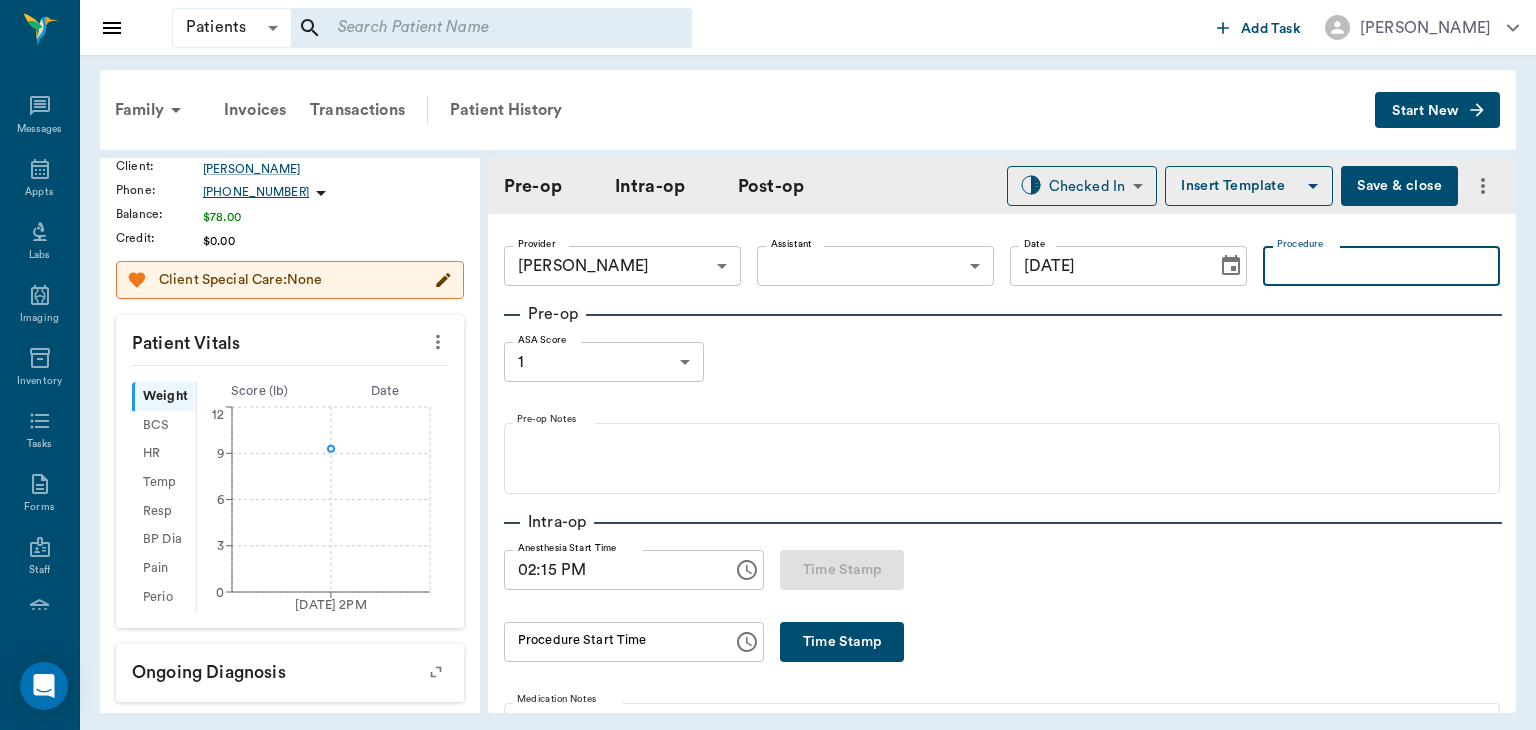 scroll, scrollTop: 0, scrollLeft: 0, axis: both 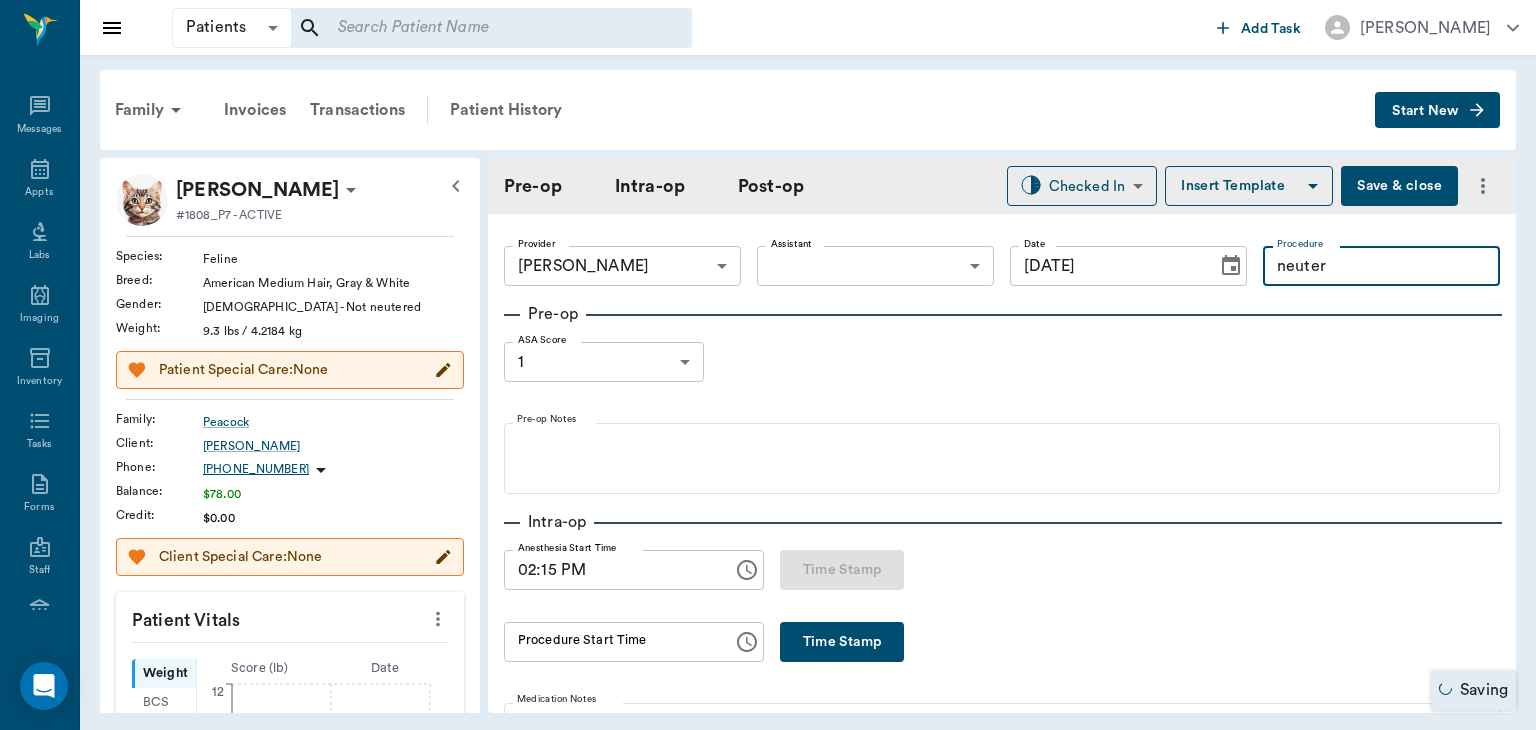 type on "neuter" 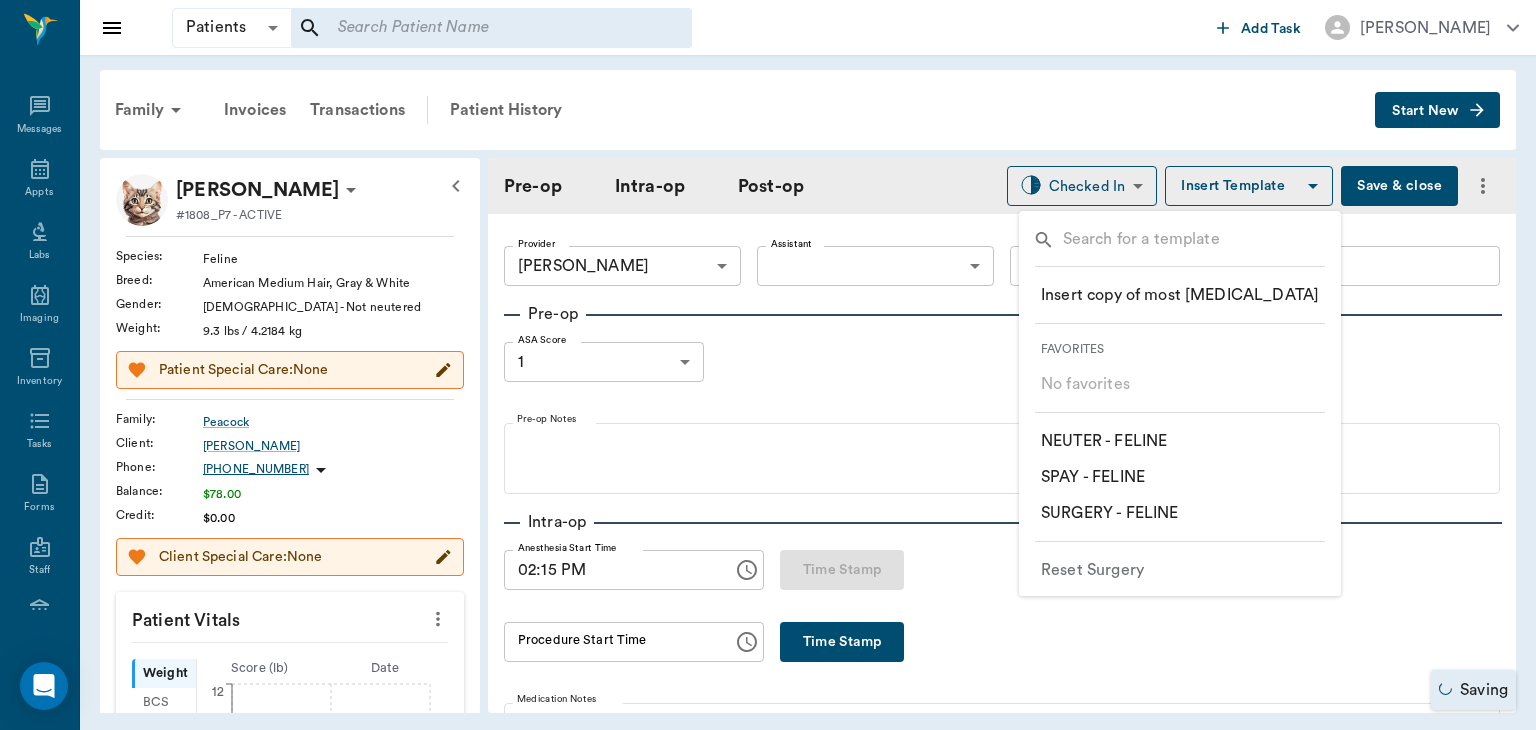 click on "​ NEUTER - FELINE" at bounding box center (1104, 441) 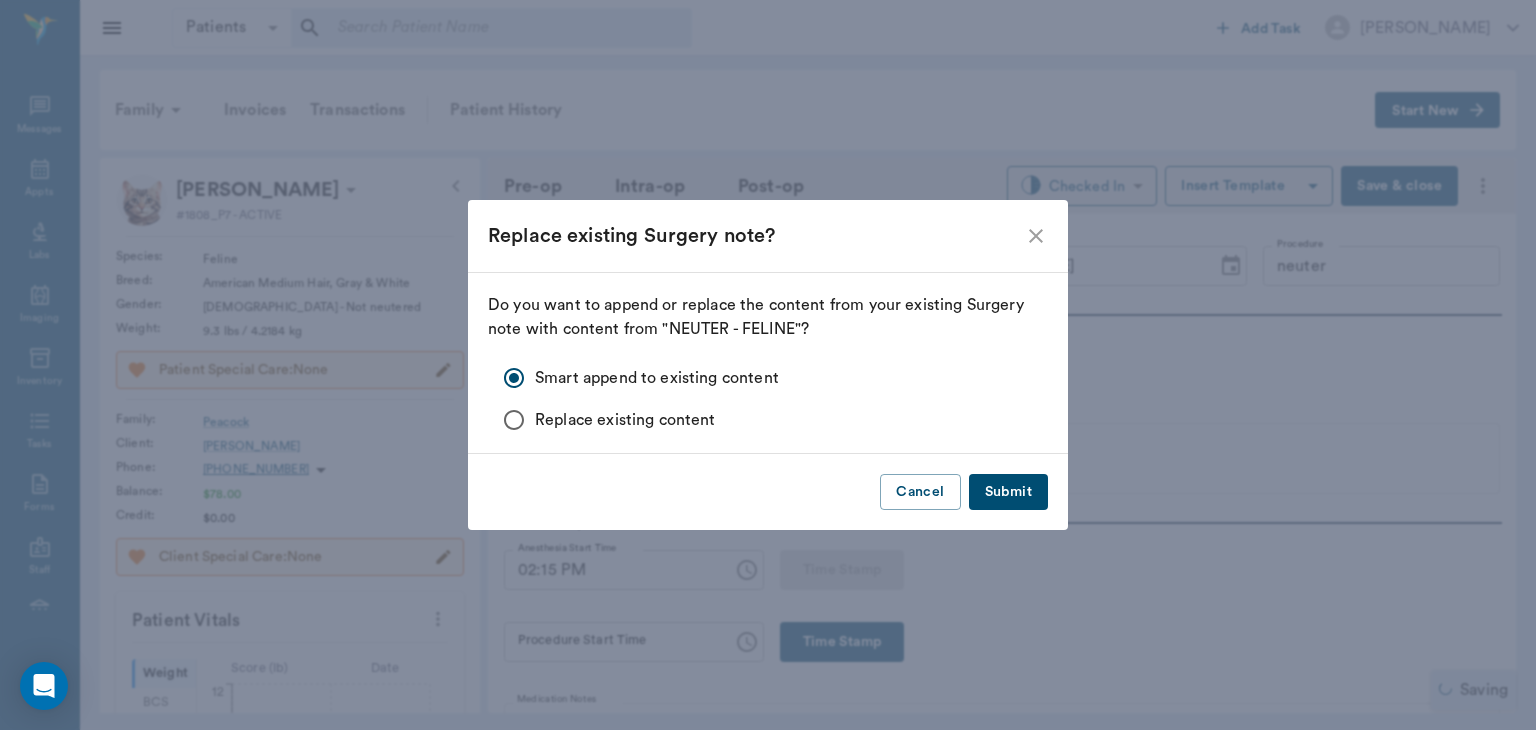 click on "Submit" at bounding box center (1008, 492) 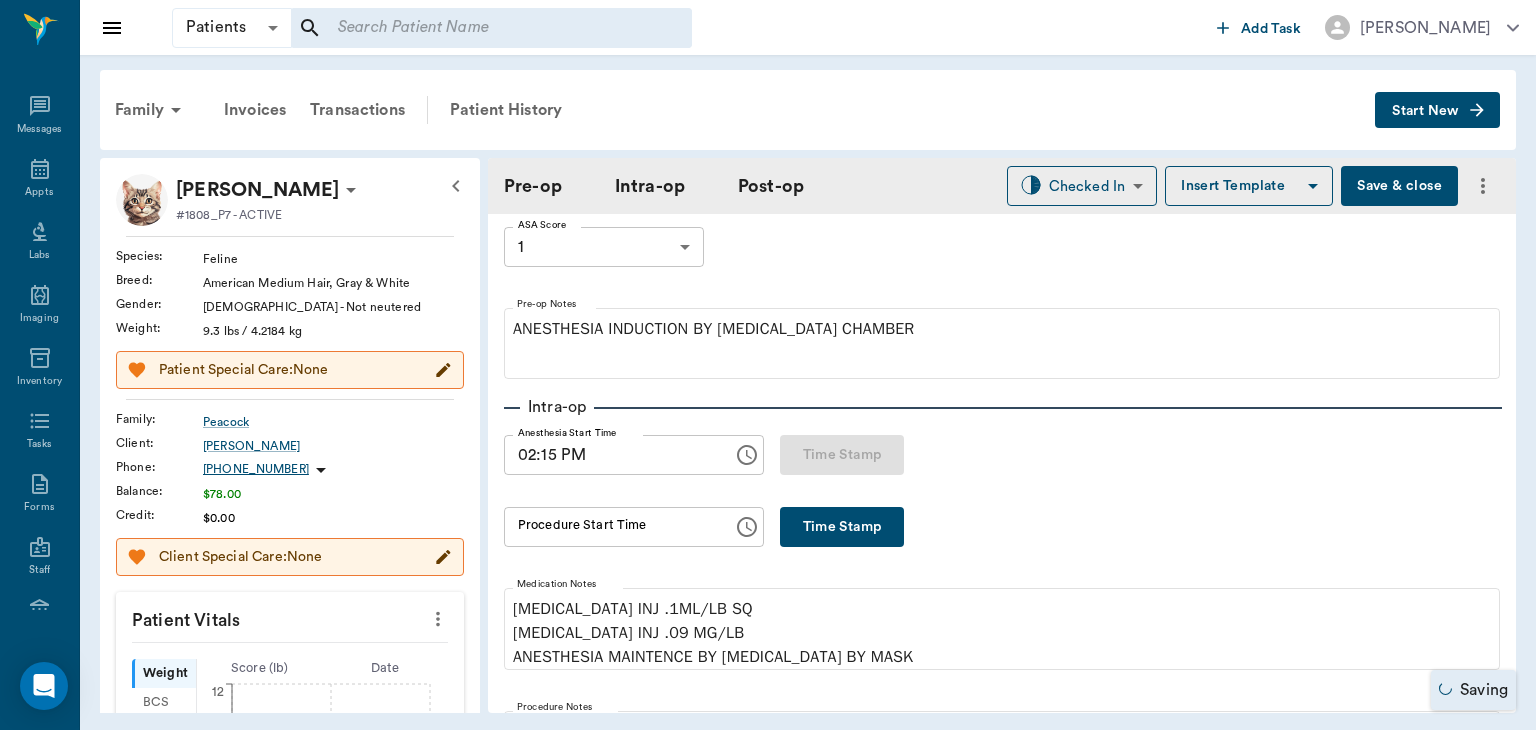 scroll, scrollTop: 118, scrollLeft: 0, axis: vertical 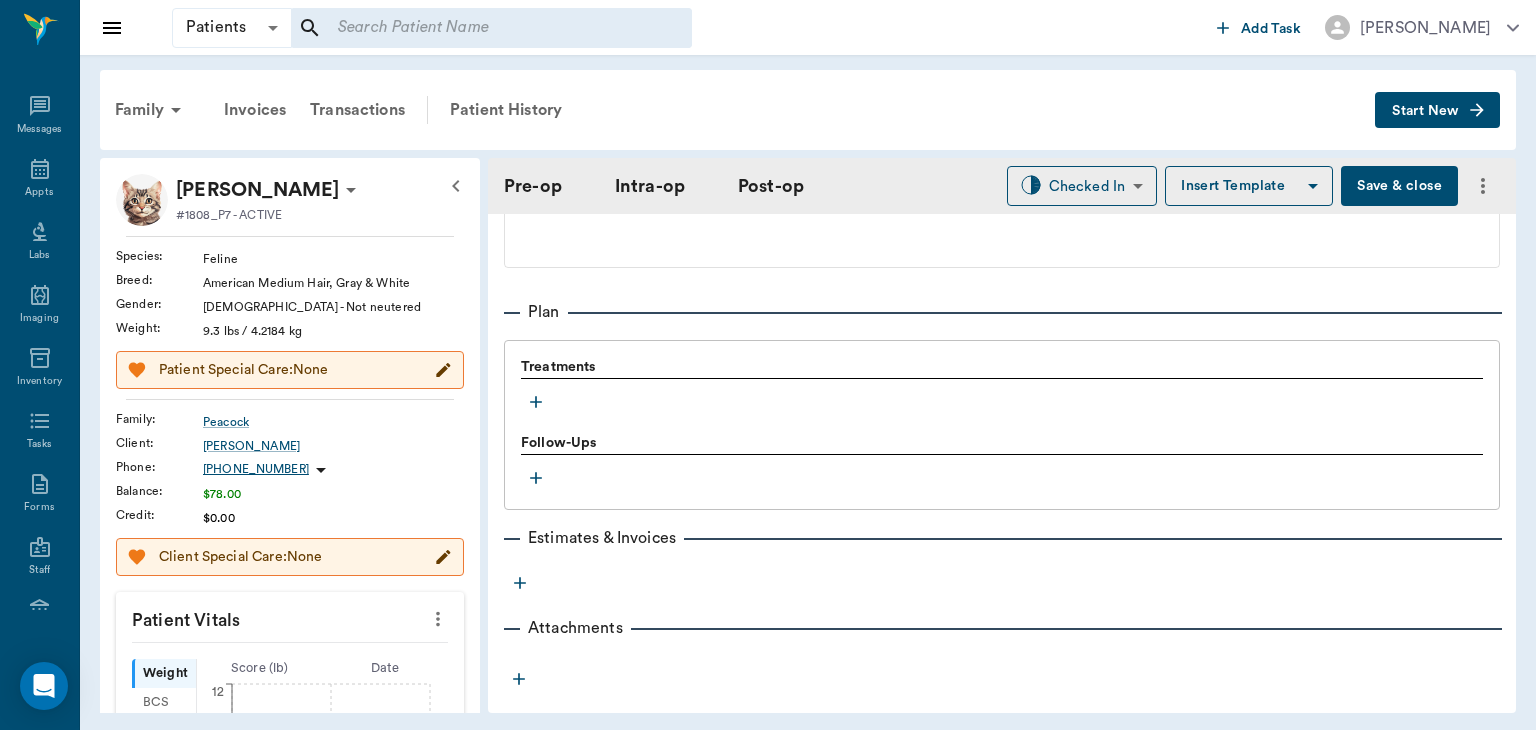 click 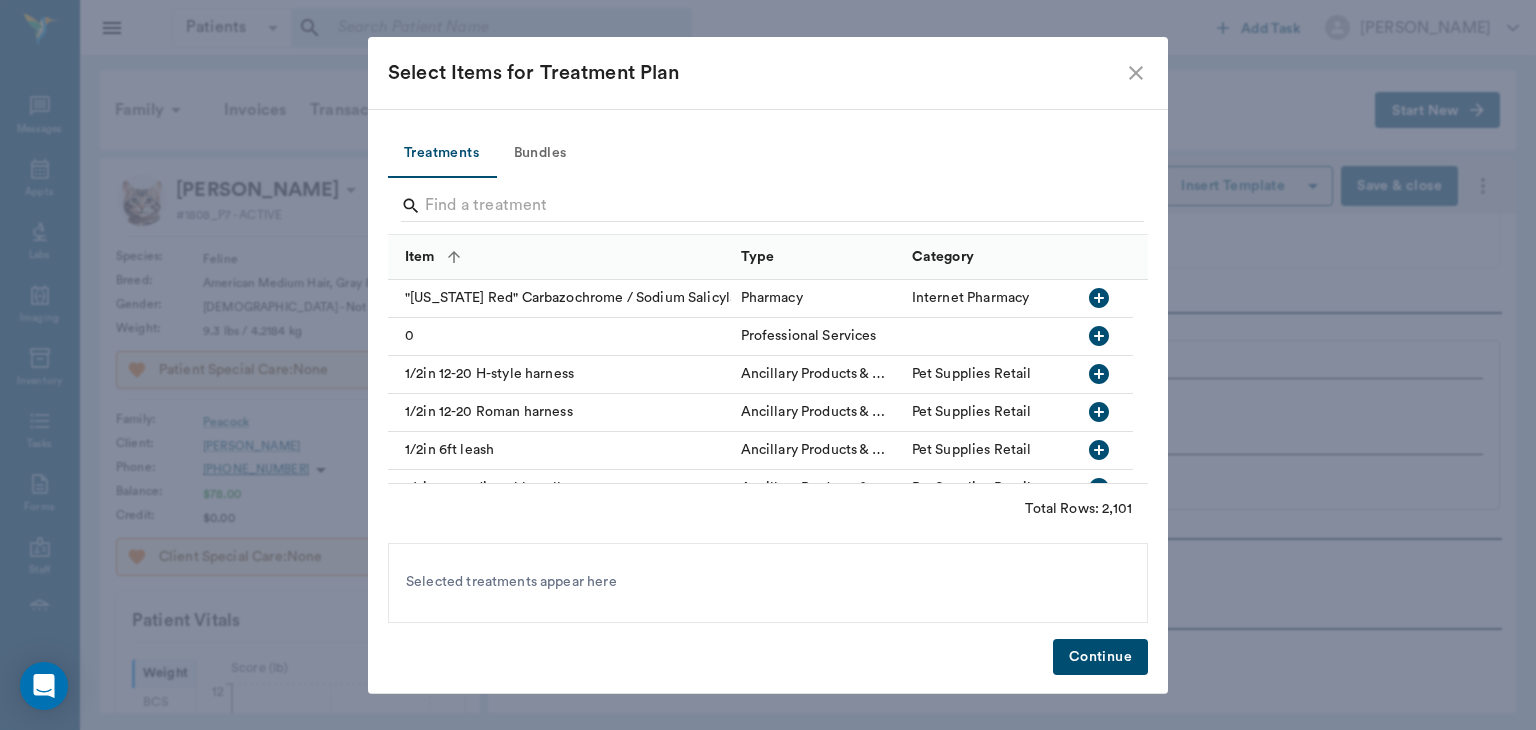 click on "Bundles" at bounding box center (540, 154) 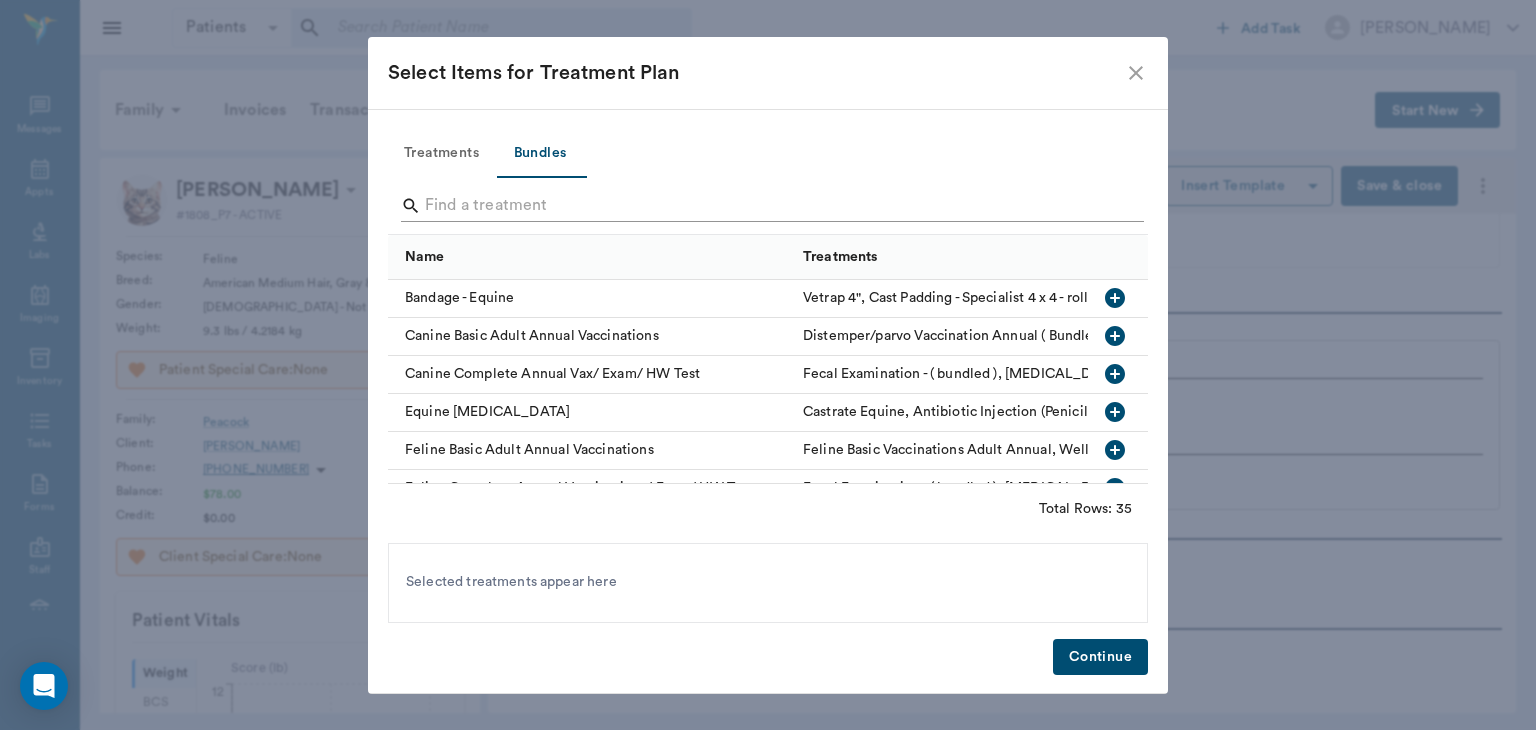 click at bounding box center (769, 206) 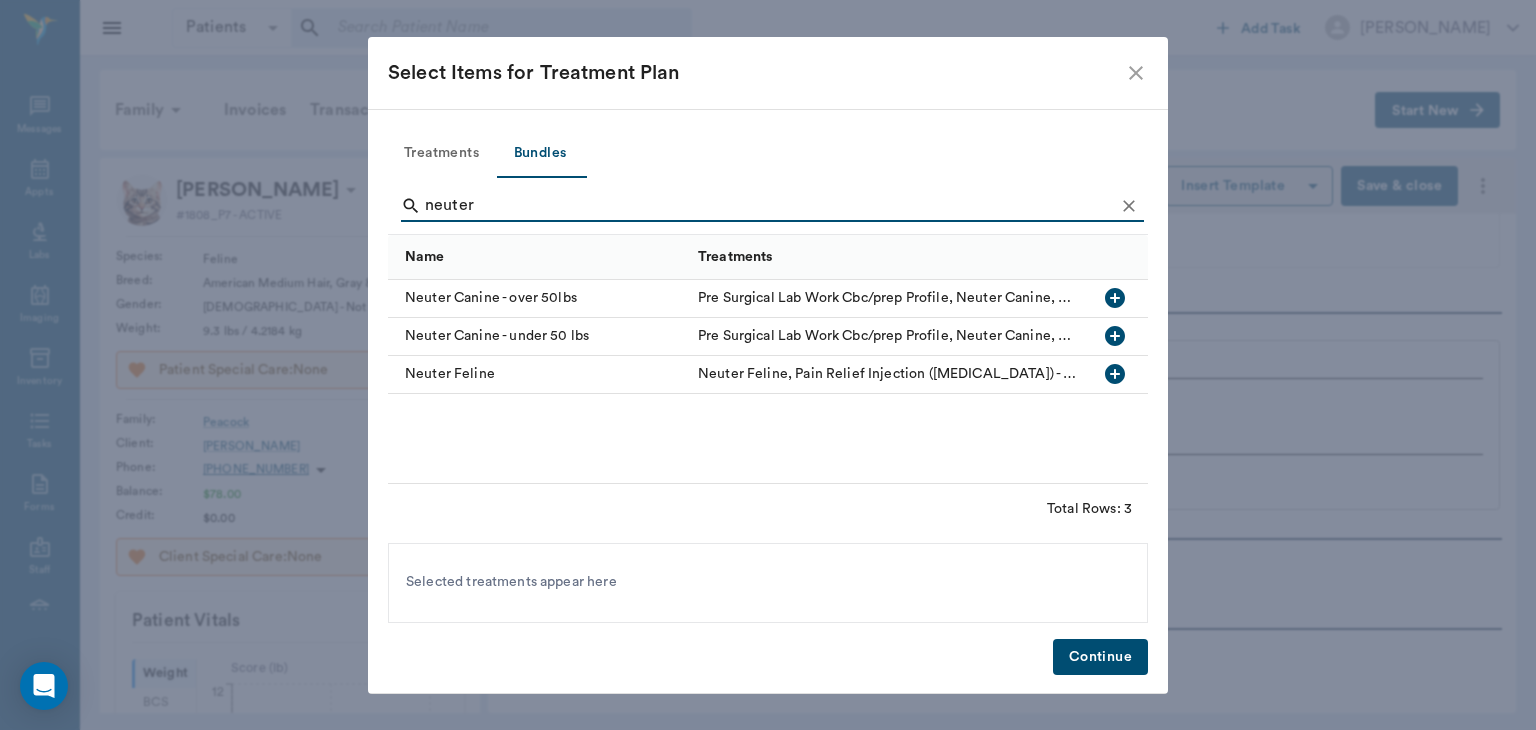 type on "neuter" 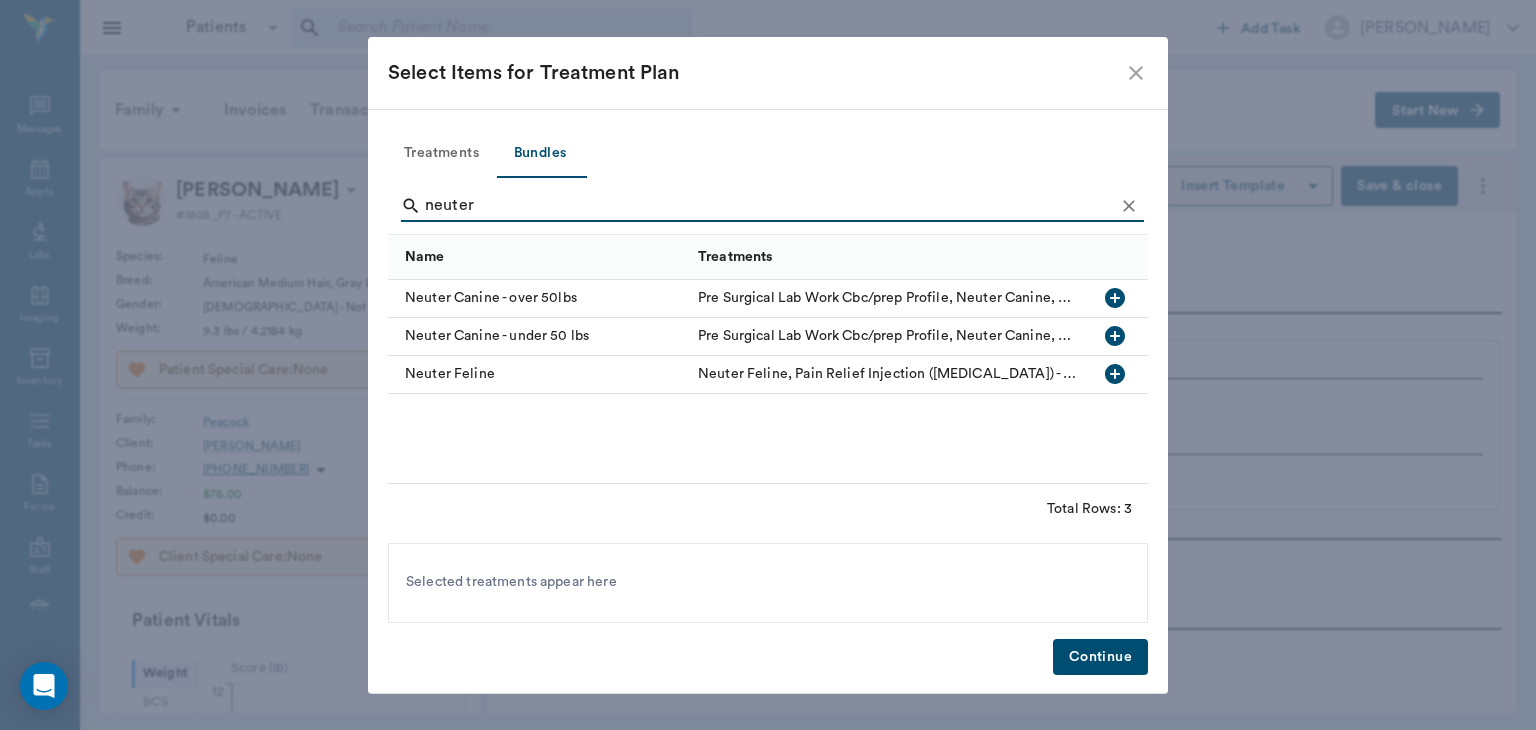 click 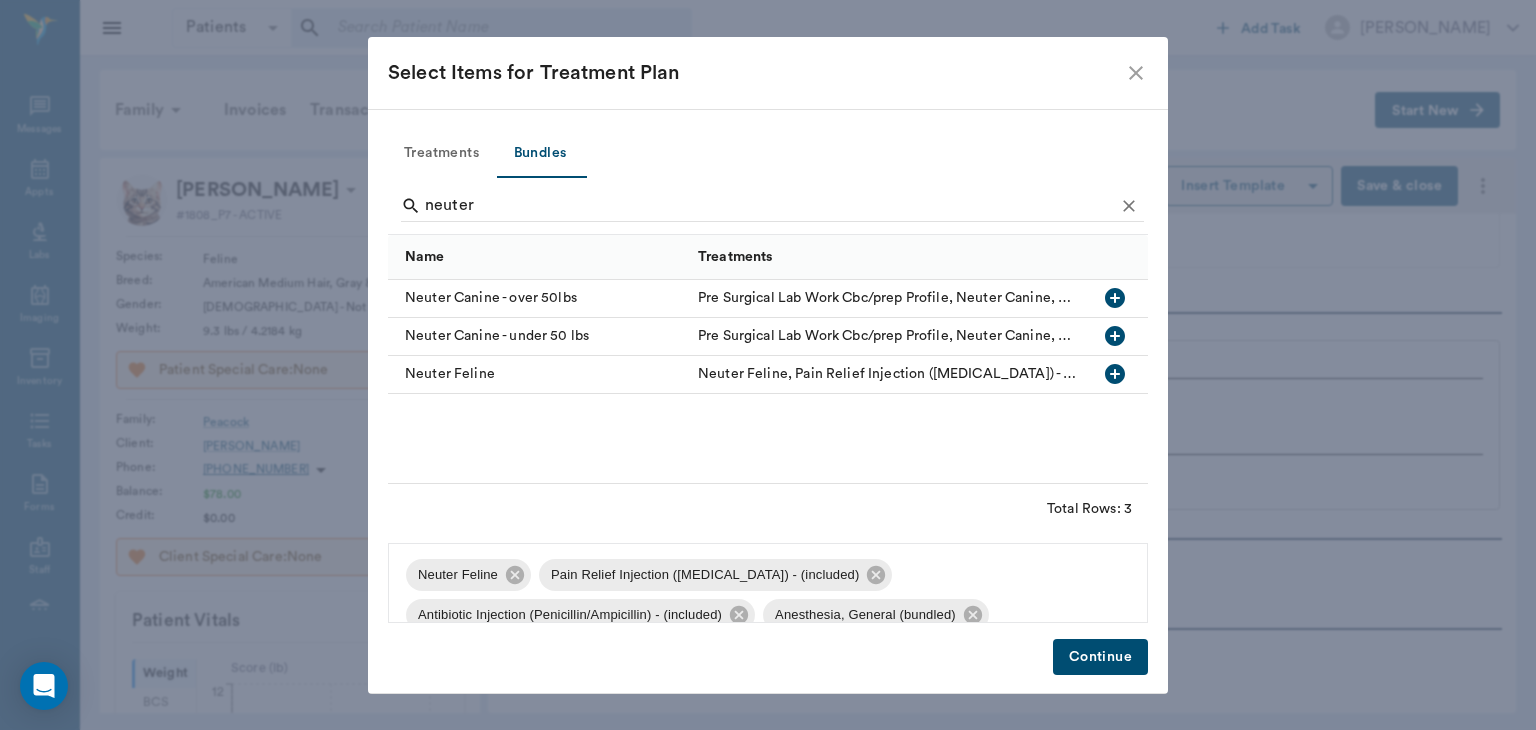 scroll, scrollTop: 0, scrollLeft: 0, axis: both 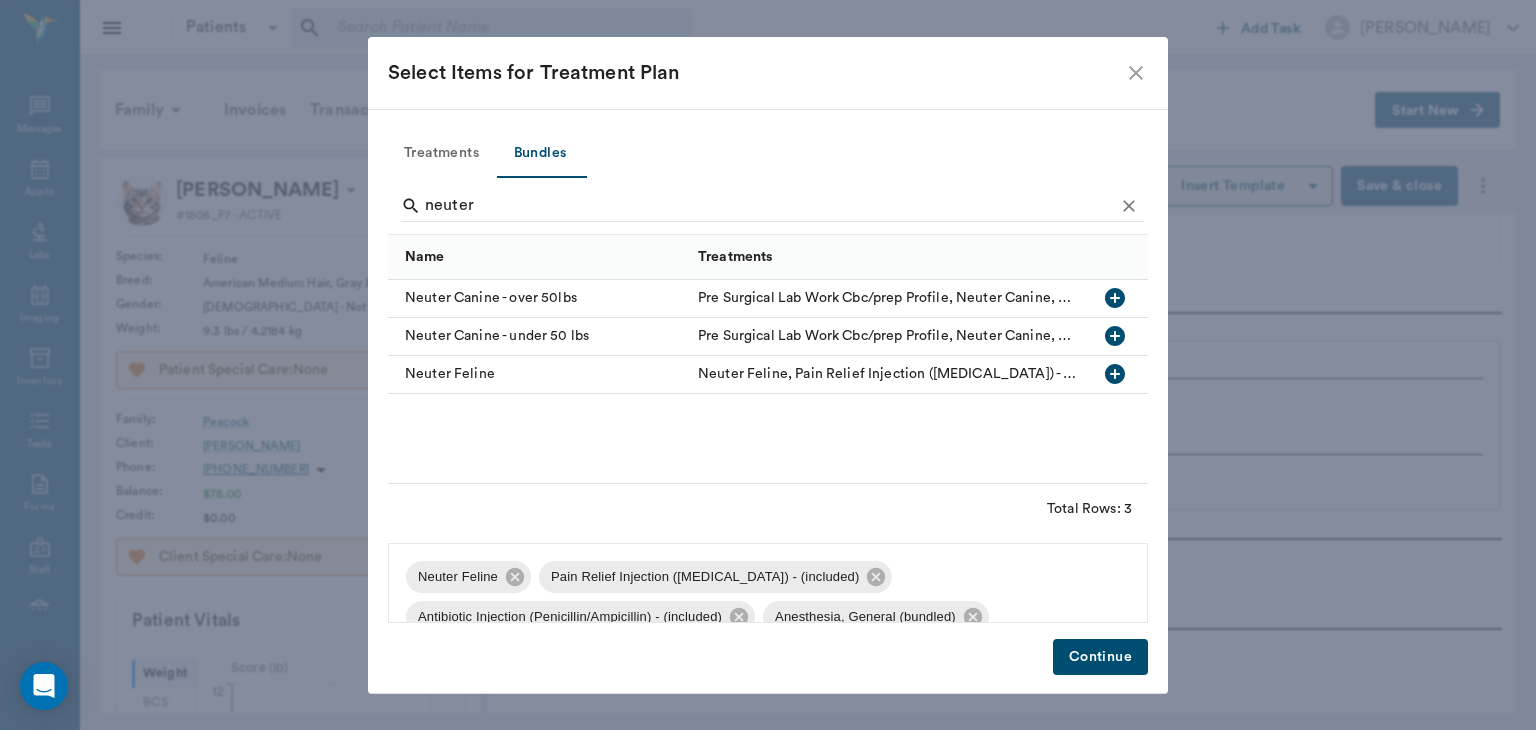 click on "Continue" at bounding box center [1100, 657] 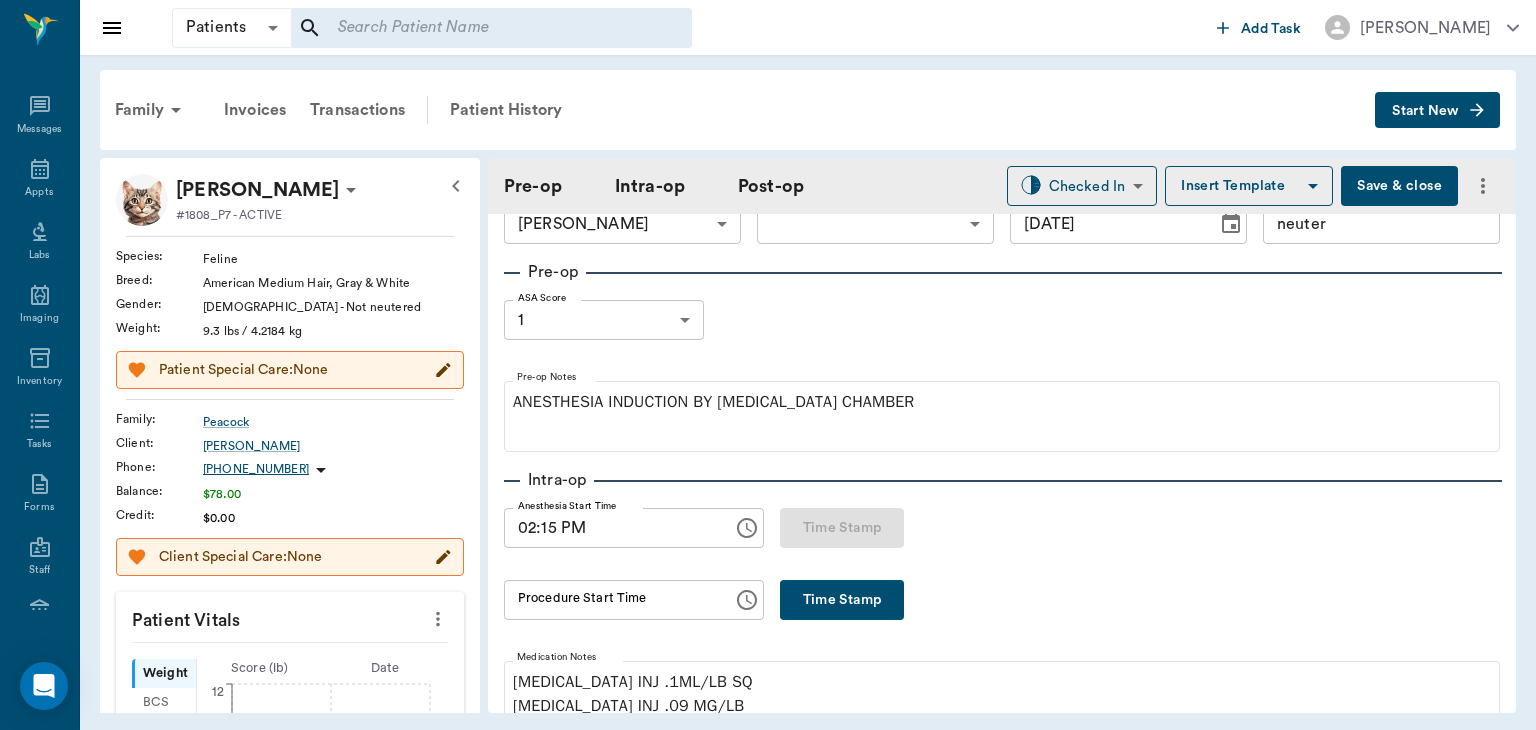 scroll, scrollTop: 0, scrollLeft: 0, axis: both 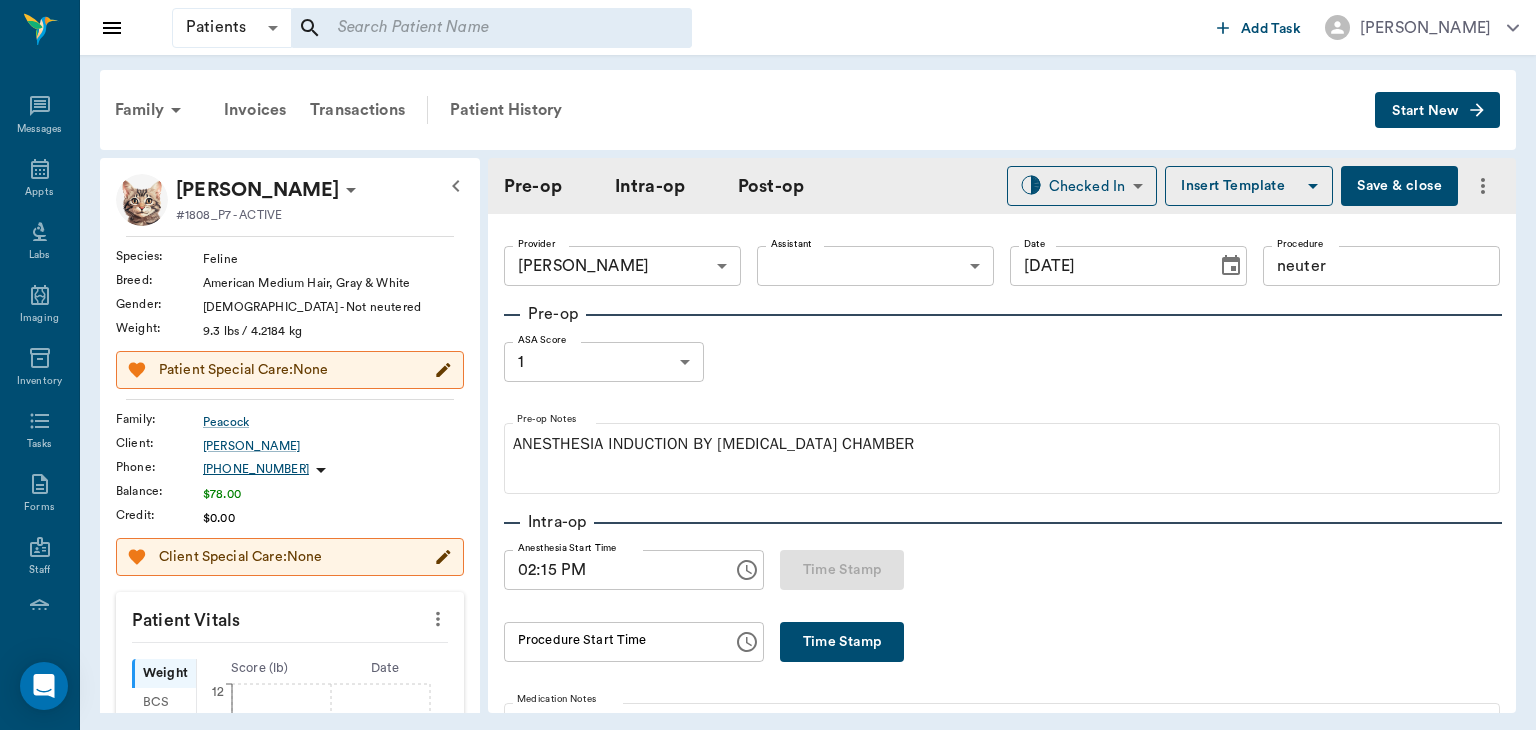 click on "Save & close" at bounding box center [1399, 186] 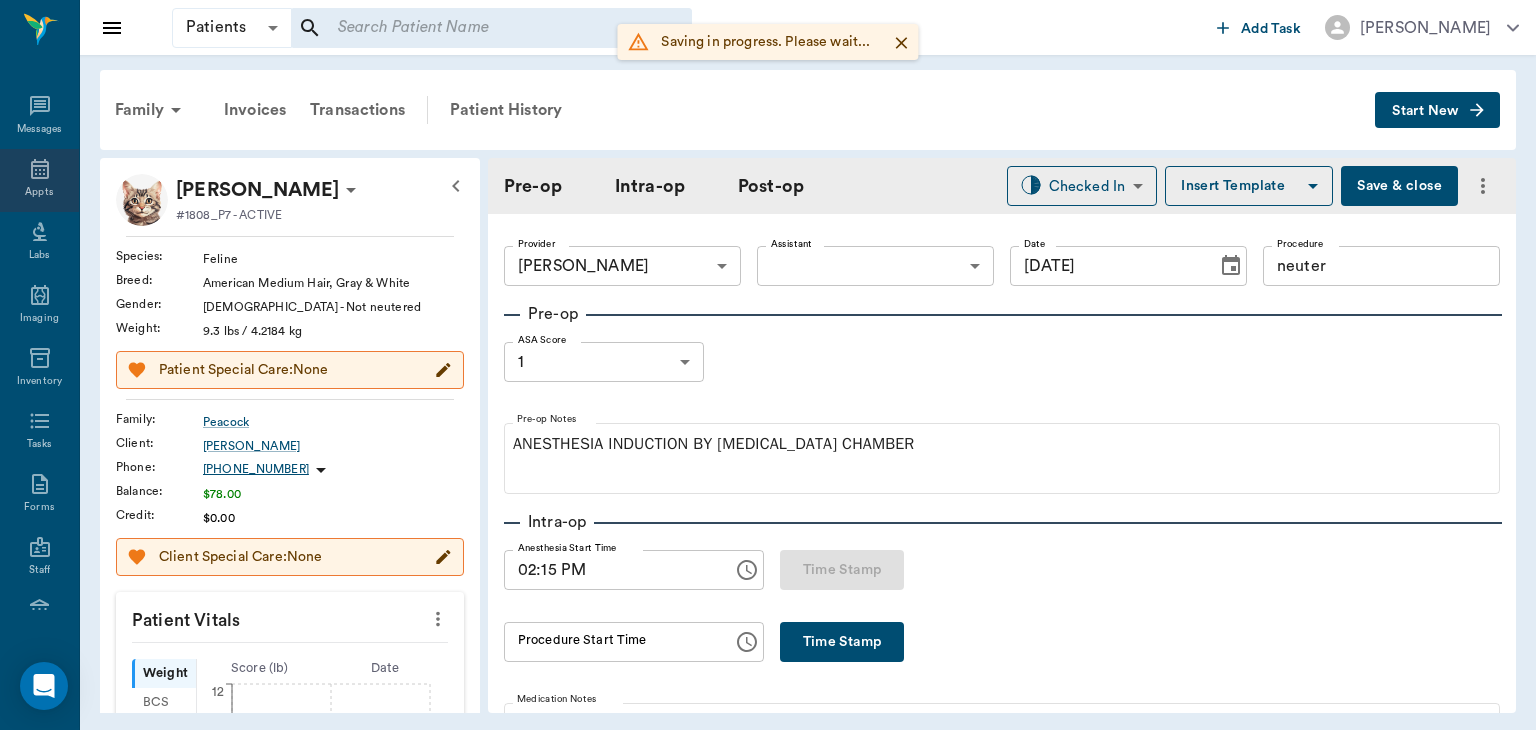 click 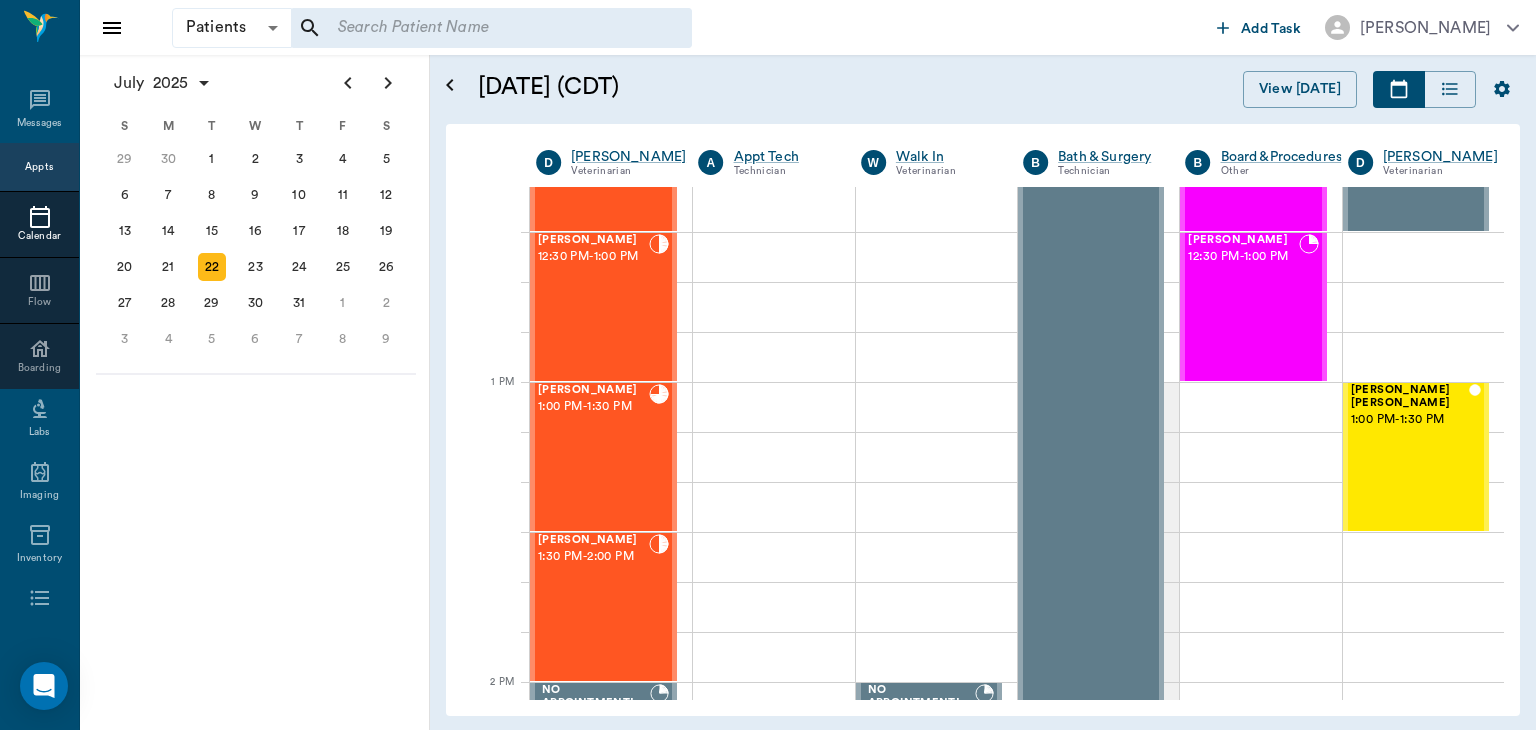 scroll, scrollTop: 1309, scrollLeft: 0, axis: vertical 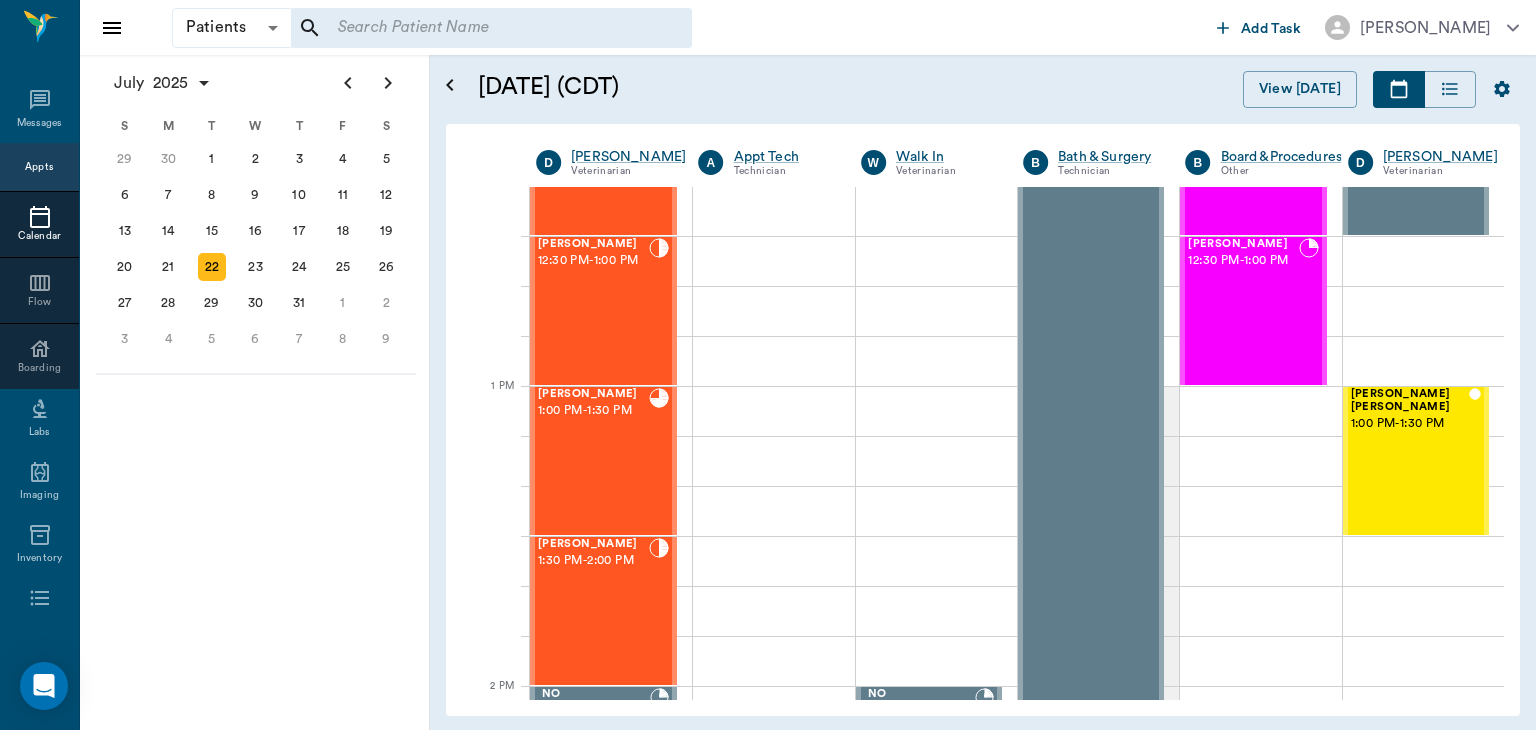click on "[PERSON_NAME] 1:30 PM  -  2:00 PM" at bounding box center [593, 611] 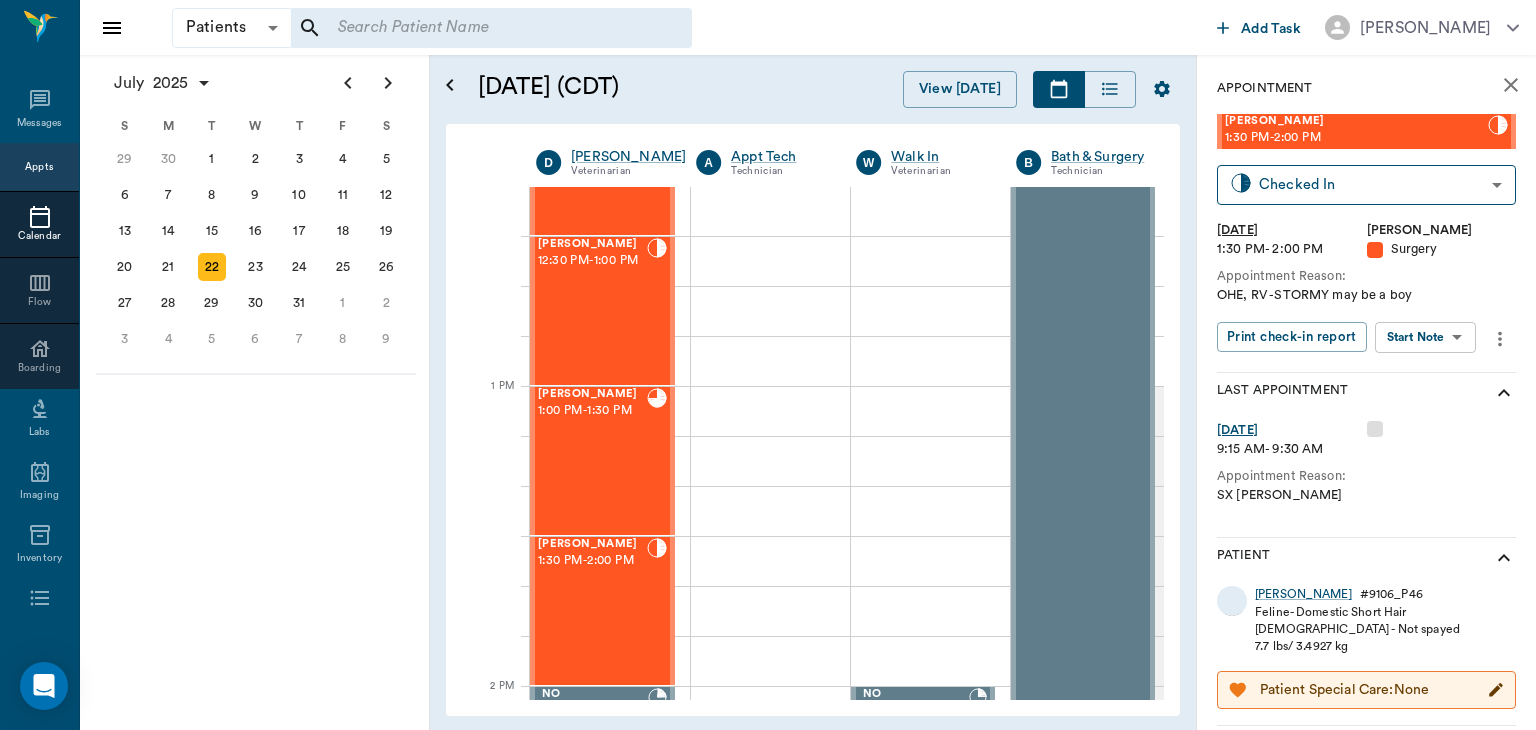 click on "Patients Patients ​ ​ Add Task [PERSON_NAME] Nectar Messages Appts Calendar Flow Boarding Labs Imaging Inventory Tasks Forms Staff Reports Lookup Settings [DATE] S M T W T F S [DATE] 2 3 4 5 6 7 8 9 10 11 12 13 14 15 16 17 18 19 20 21 22 23 24 25 26 27 28 29 [DATE] 1 2 3 4 5 6 7 8 9 10 11 12 S M T W T F S 29 [DATE] 1 2 3 4 5 6 7 8 9 10 11 12 13 14 15 16 17 18 19 20 21 22 23 24 25 26 27 28 29 30 [DATE] 1 2 3 4 5 6 7 8 9 S M T W T F S 27 28 29 30 [DATE] 1 2 3 4 5 6 7 8 9 10 11 12 13 14 15 16 17 18 19 20 21 22 23 24 25 26 27 28 29 30 31 [DATE] 2 3 4 5 6 [DATE] (CDT) View [DATE] [DATE] [DATE] [DATE] D [PERSON_NAME] Veterinarian A Appt Tech Technician W Walk In Veterinarian B Bath & Surgery Technician B Board &Procedures Other D [PERSON_NAME] Veterinarian 8 AM 9 AM 10 AM 11 AM 12 PM 1 PM 2 PM 3 PM 4 PM 5 PM 6 PM 7 PM 8 PM 2:18 PM Zans [PERSON_NAME] 8:00 AM  -  8:30 AM LCR [PERSON_NAME] 8:00 AM  -  8:30 AM [PERSON_NAME] 8:00 AM  -  8:30 AM Patches [PERSON_NAME] 8:30 AM  -" at bounding box center (768, 365) 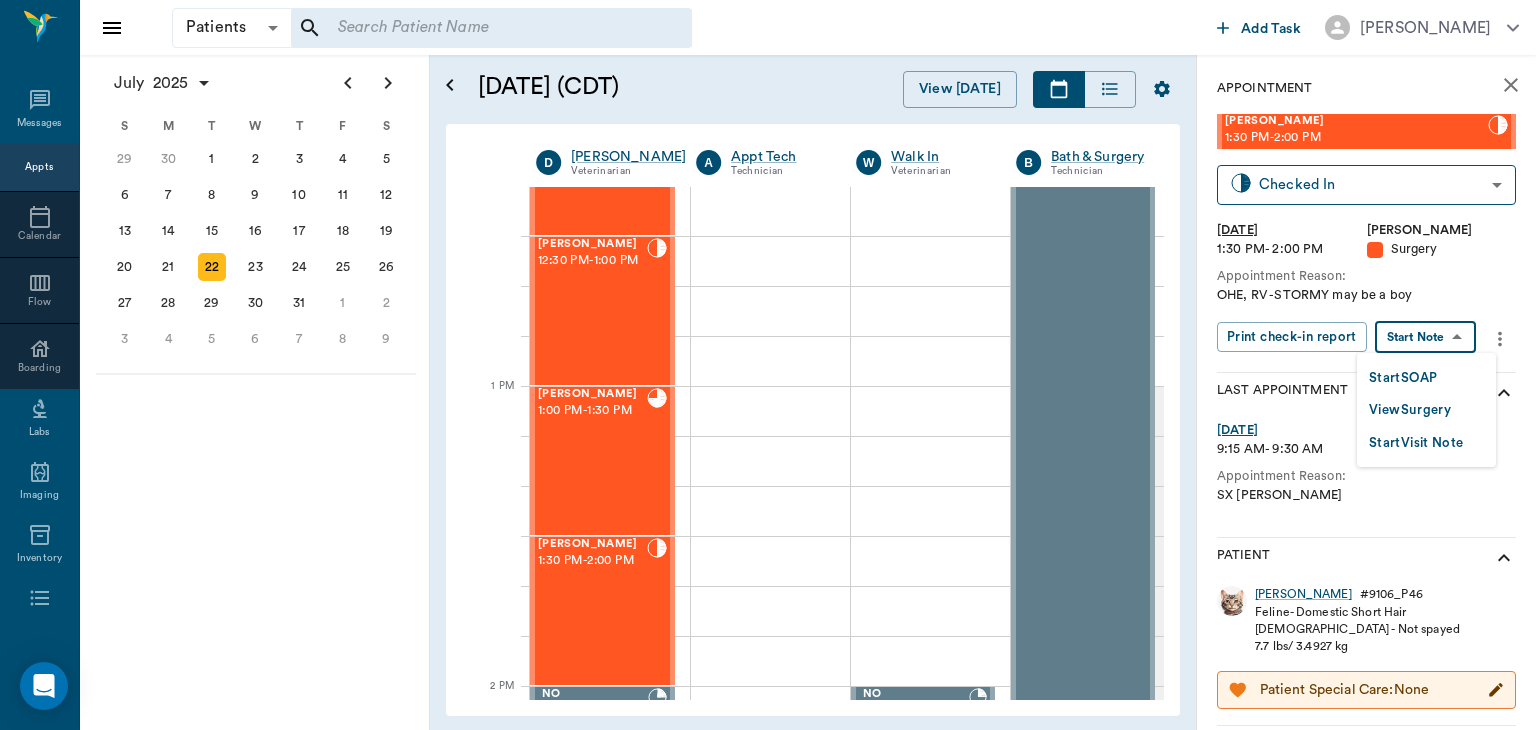 click on "View  Surgery" at bounding box center (1410, 410) 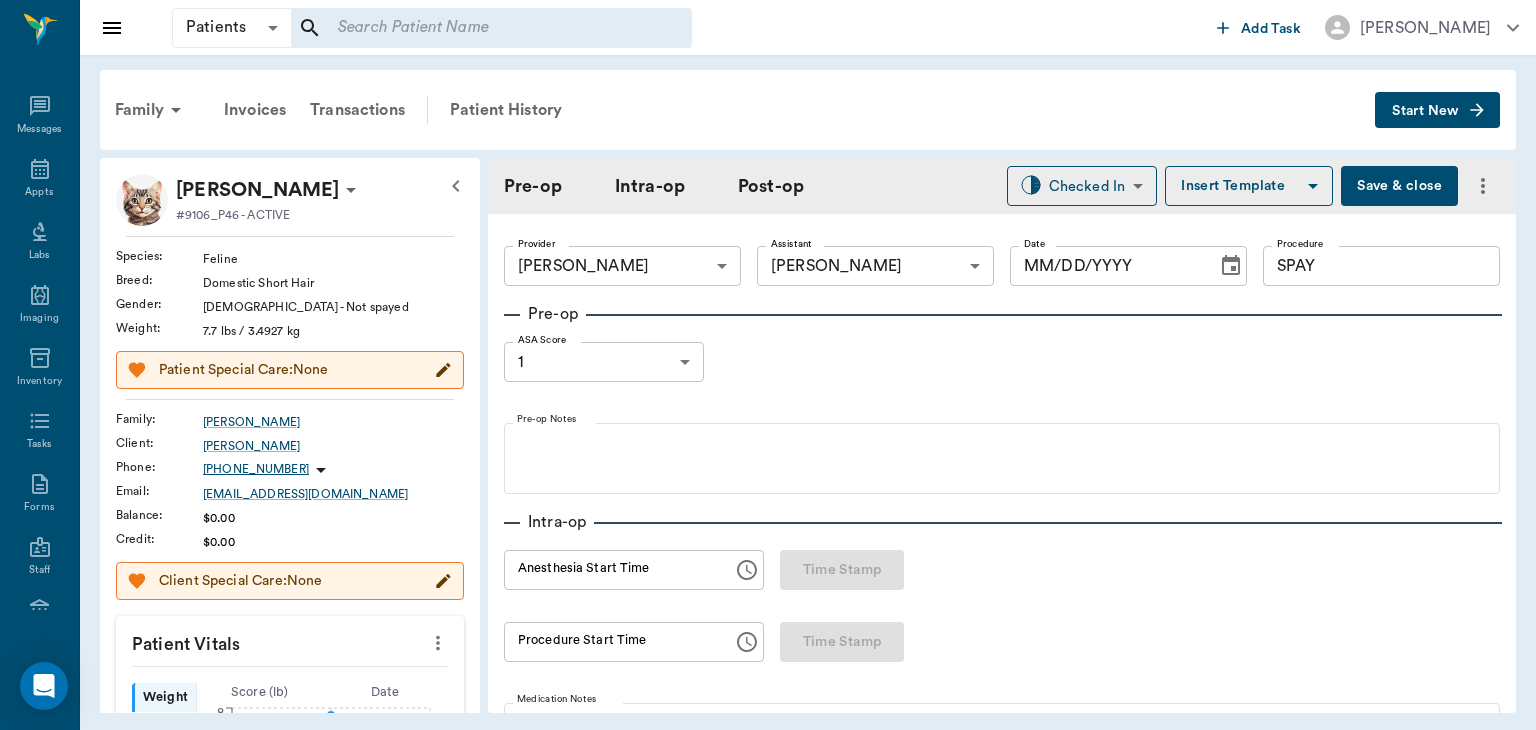 type on "63ec2f075fda476ae8351a4d" 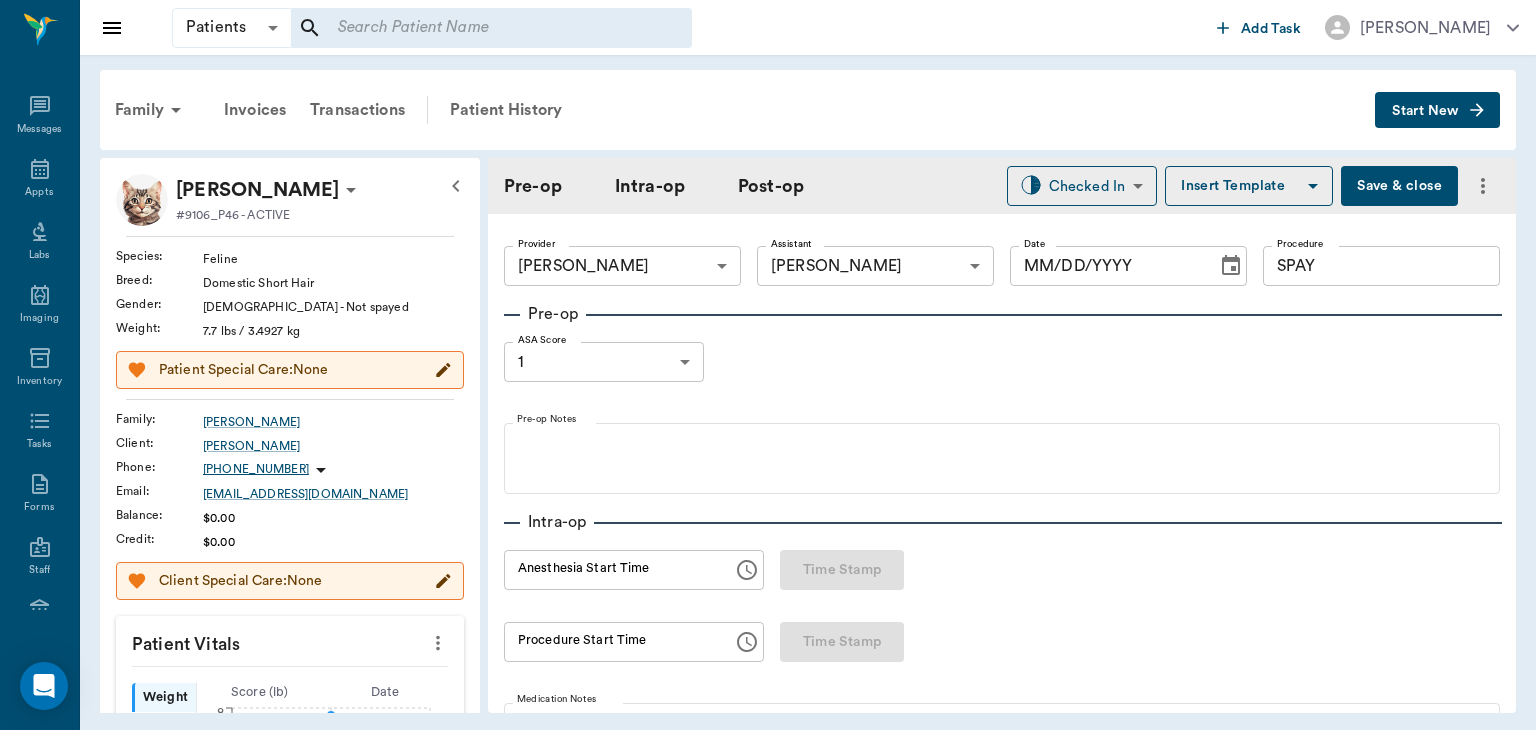 type on "63ec2e7e52e12b0ba117b124" 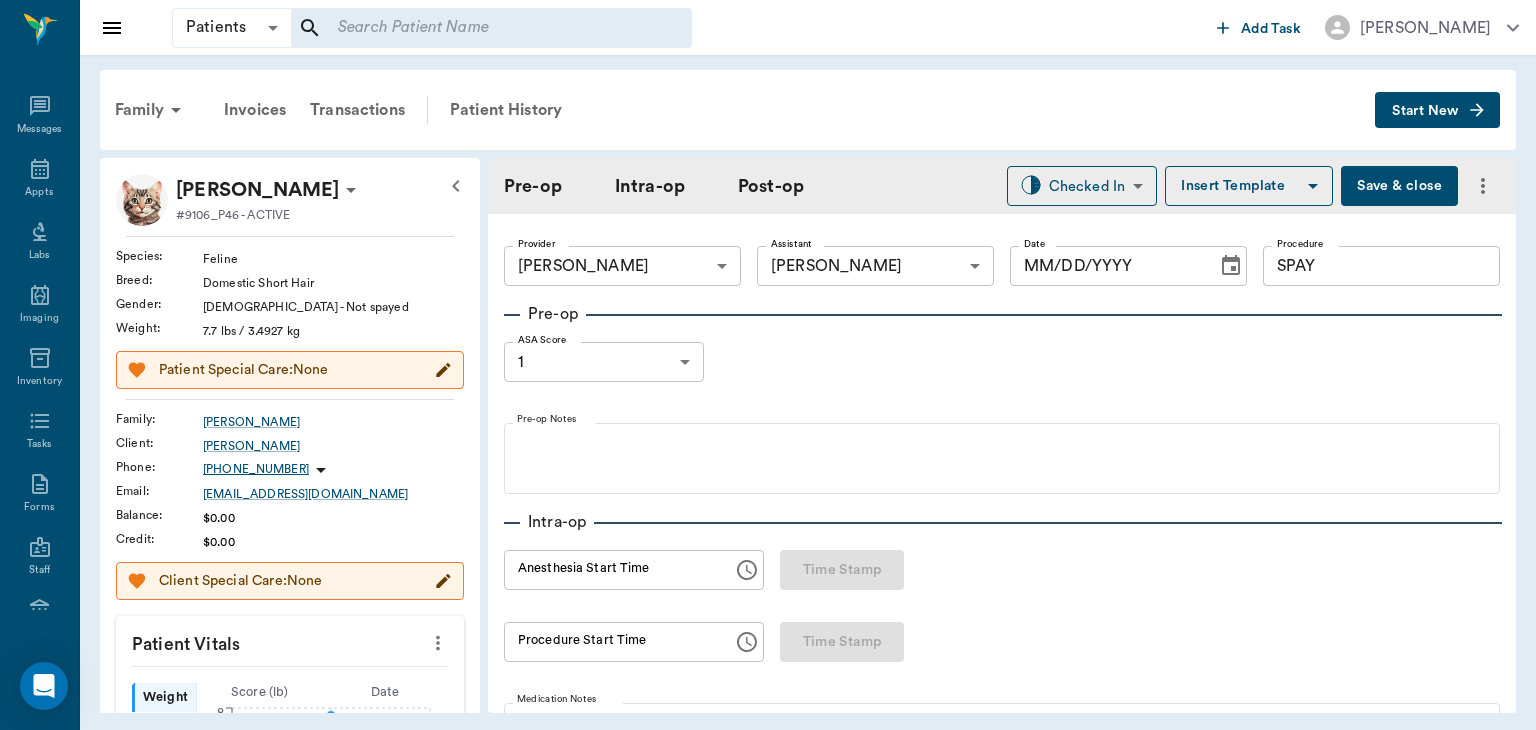 type on "SPAY" 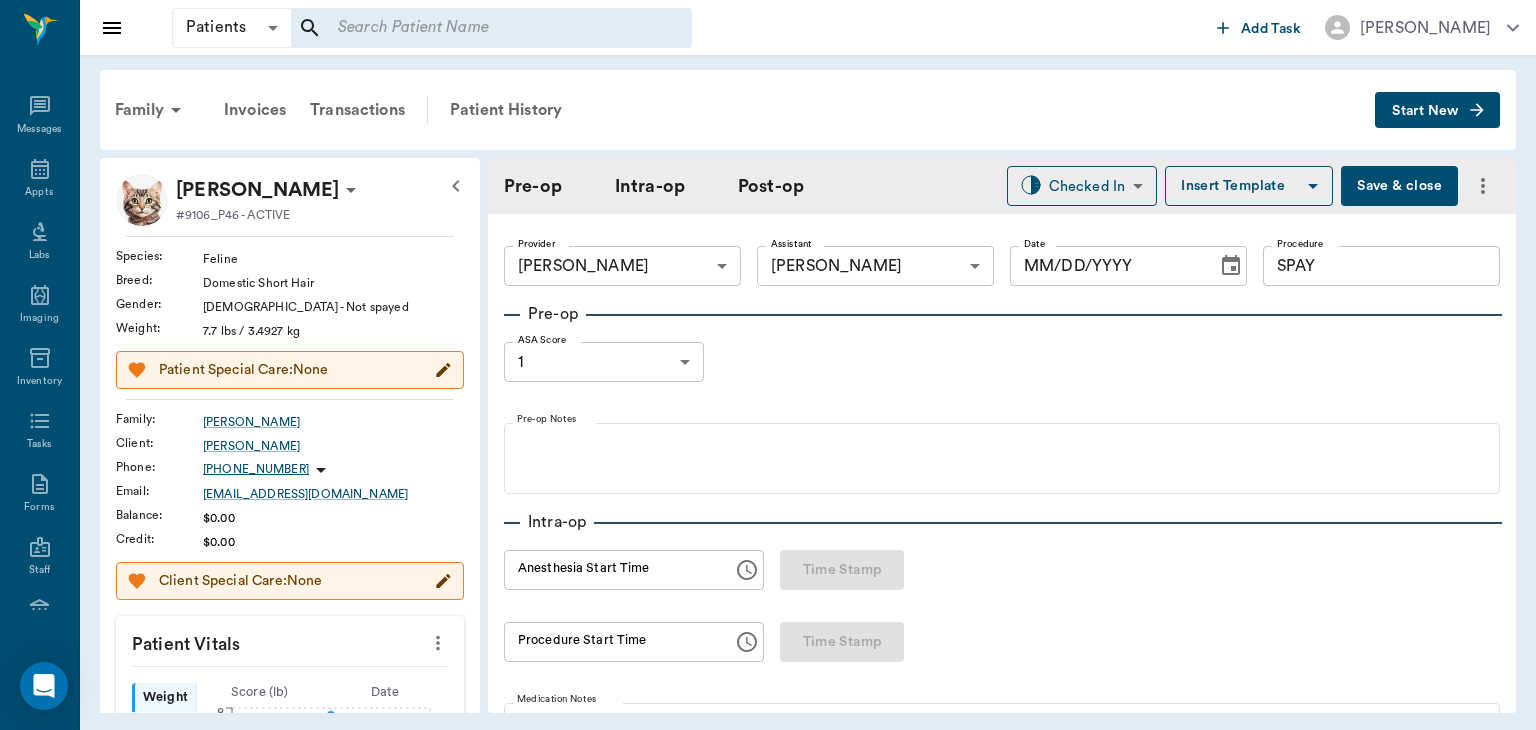 type on "1" 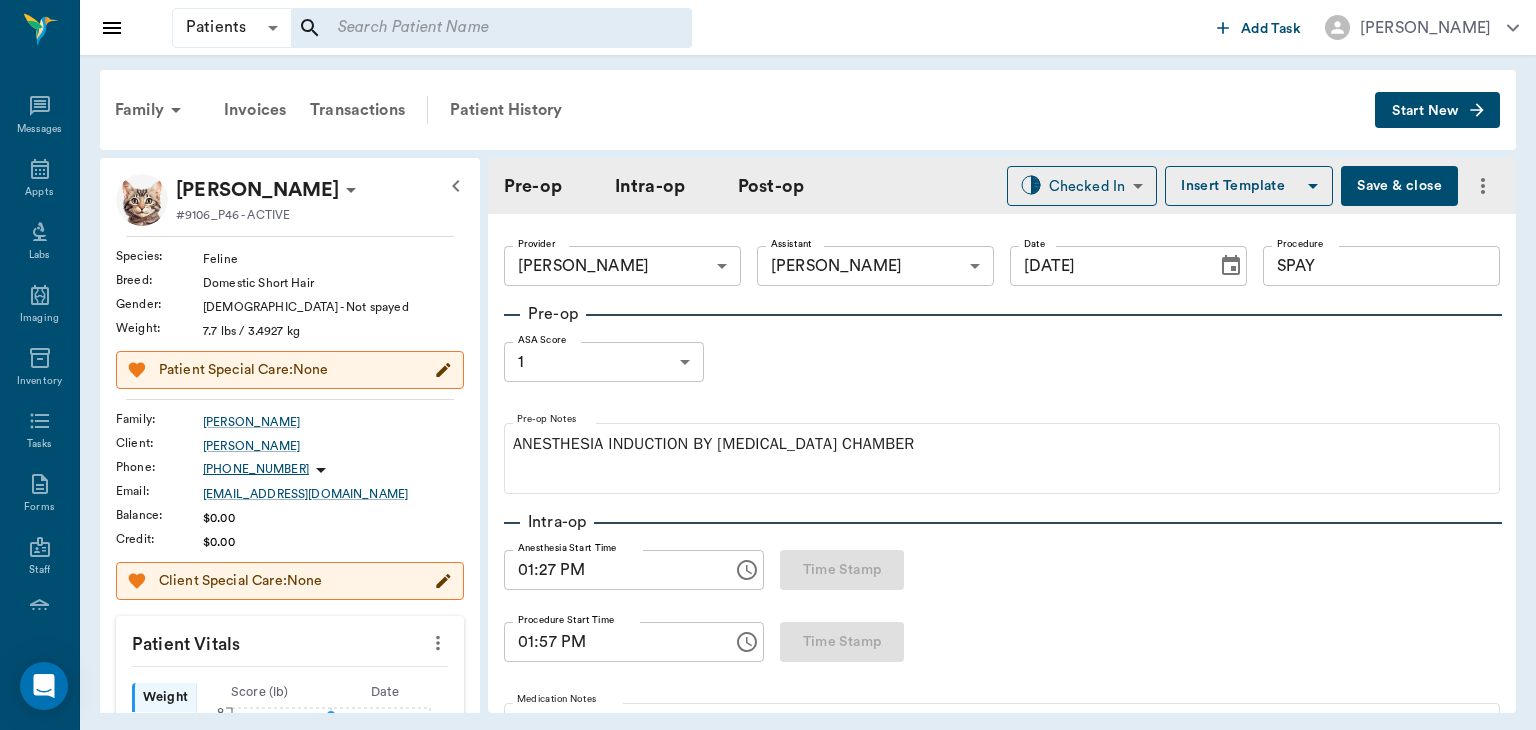 type on "[DATE]" 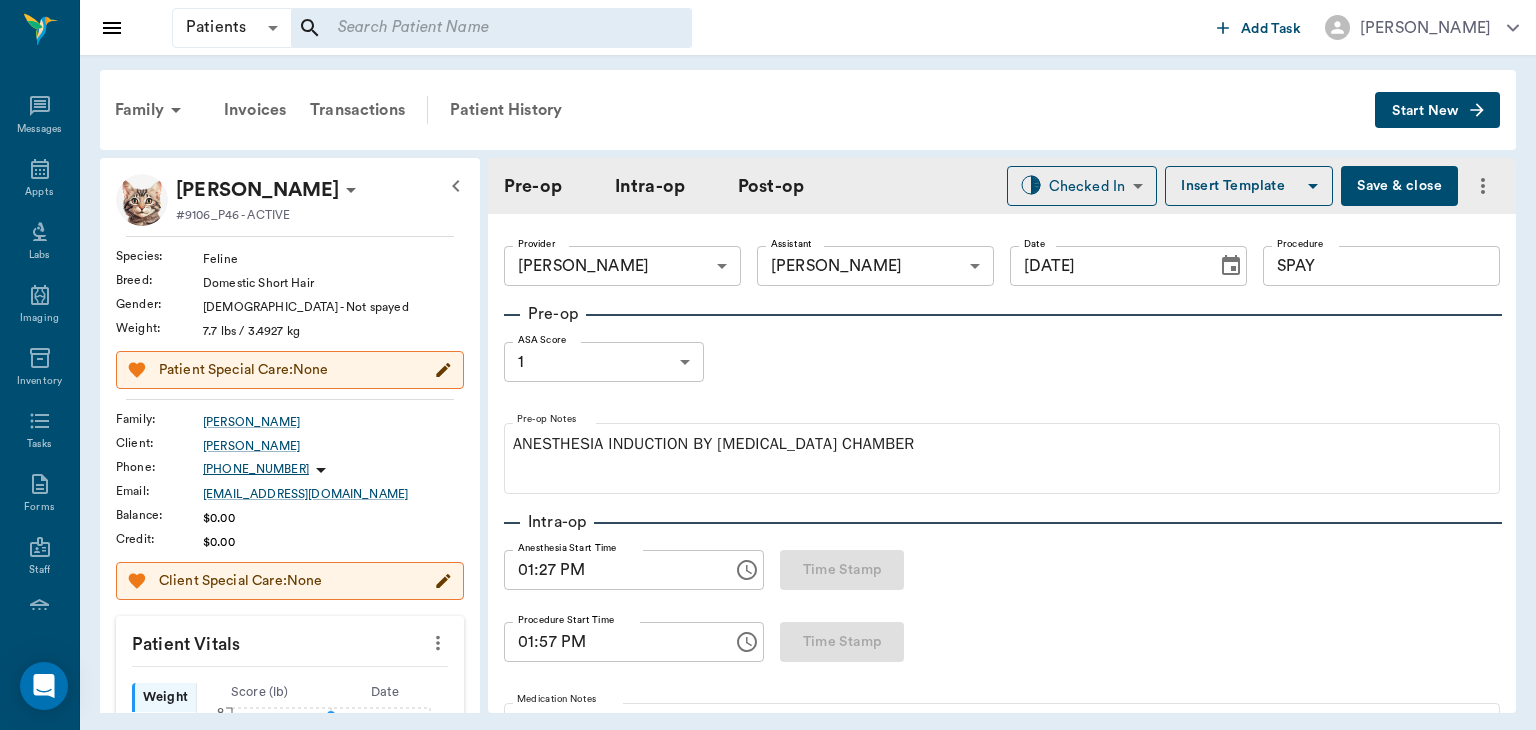 type on "01:27 PM" 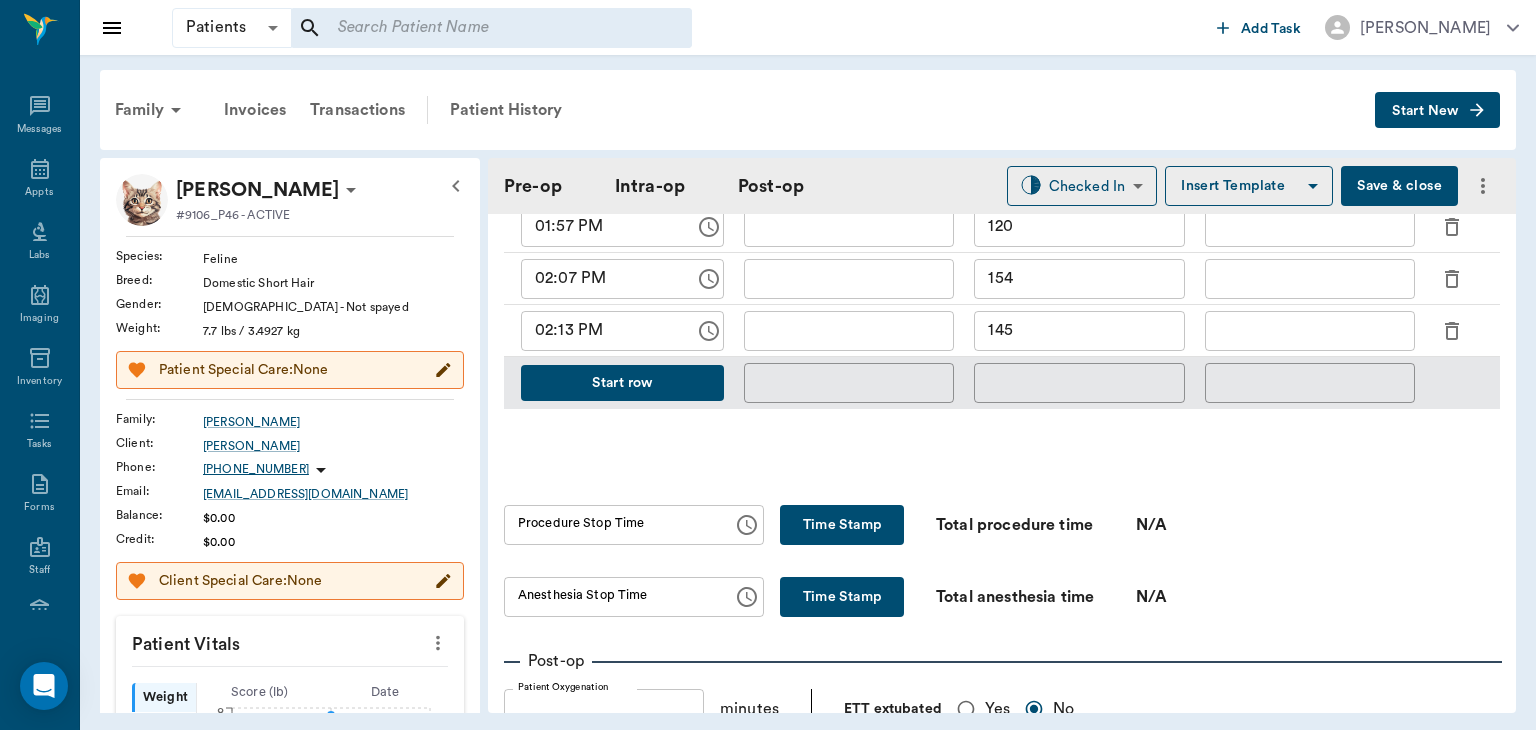 scroll, scrollTop: 1034, scrollLeft: 0, axis: vertical 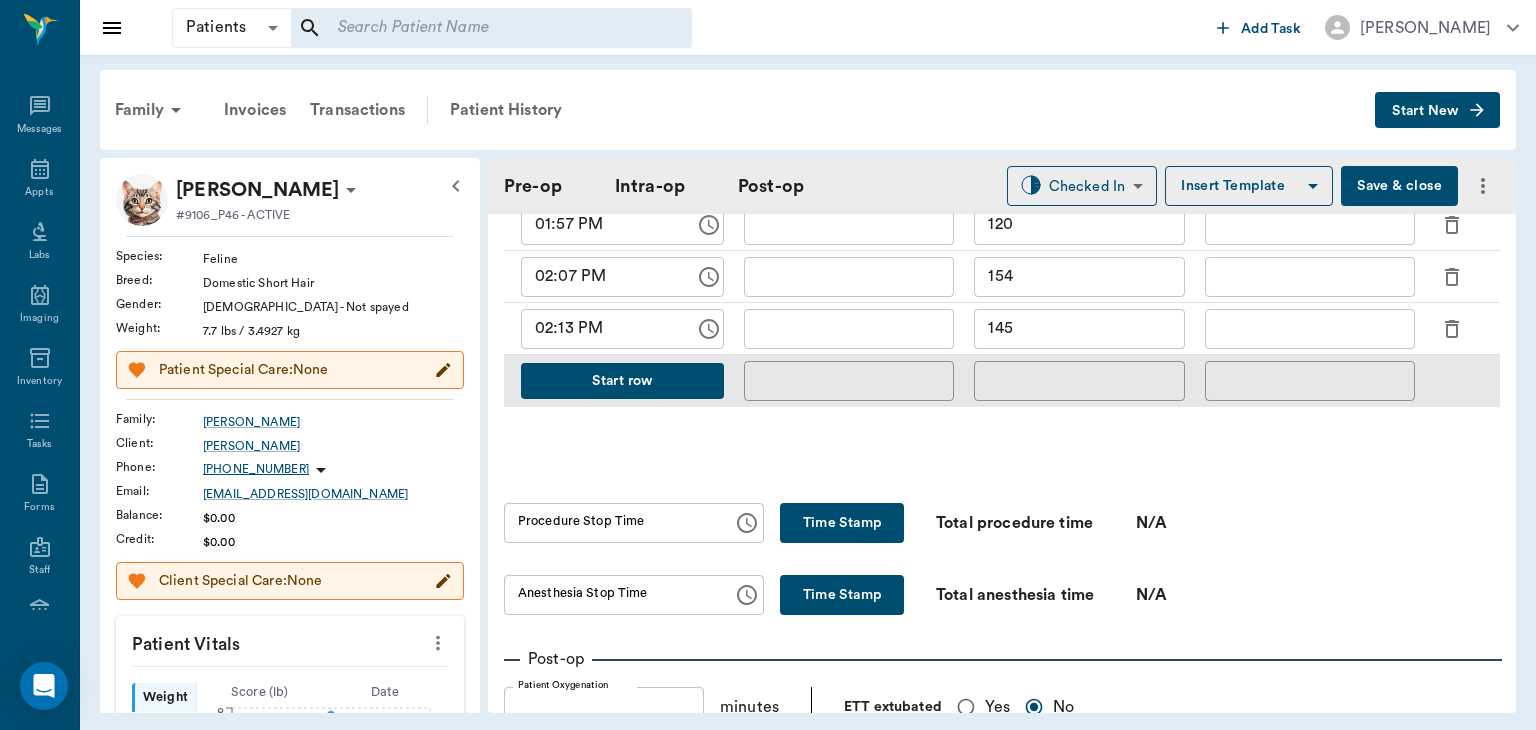 click on "Start row" at bounding box center (622, 381) 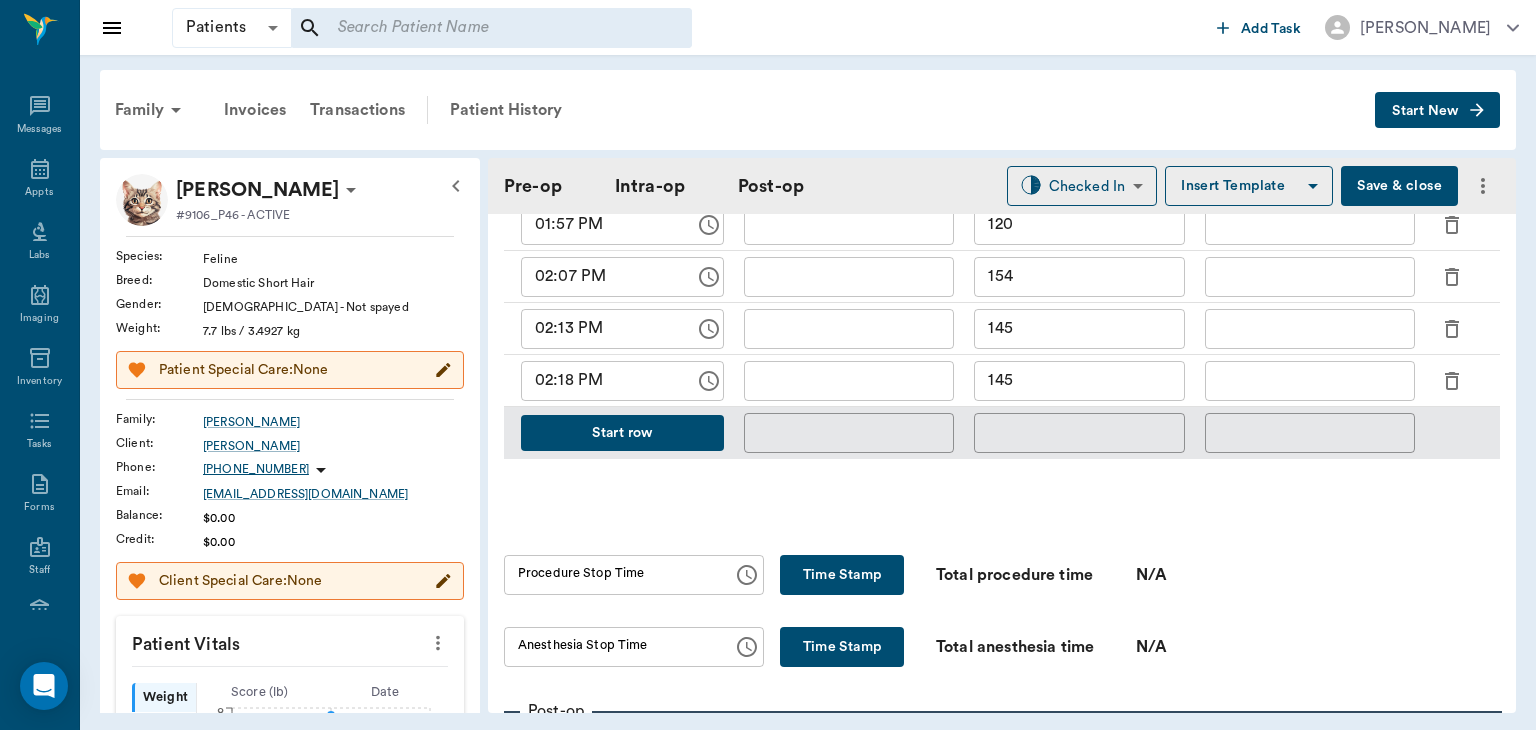 click on "145" at bounding box center [1079, 381] 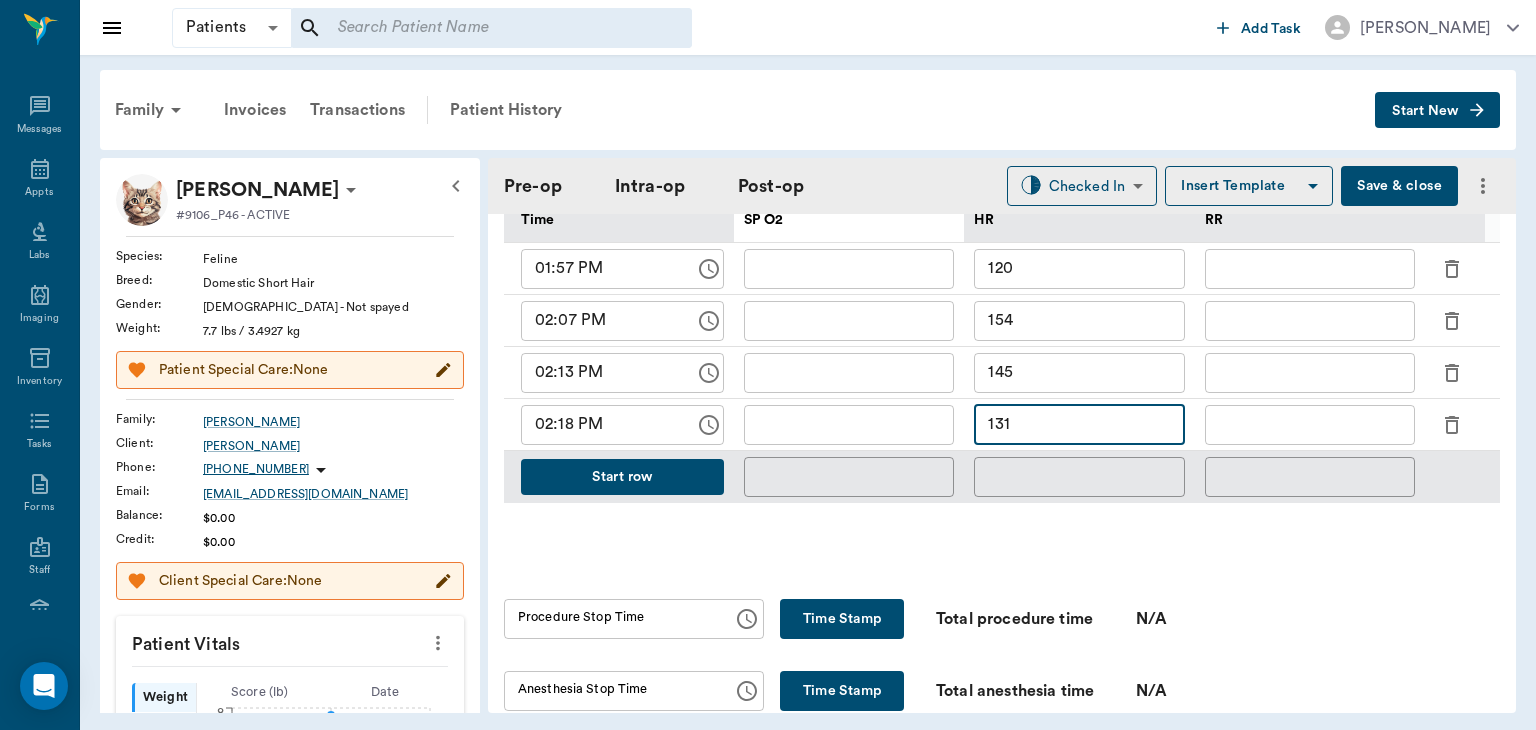 scroll, scrollTop: 988, scrollLeft: 0, axis: vertical 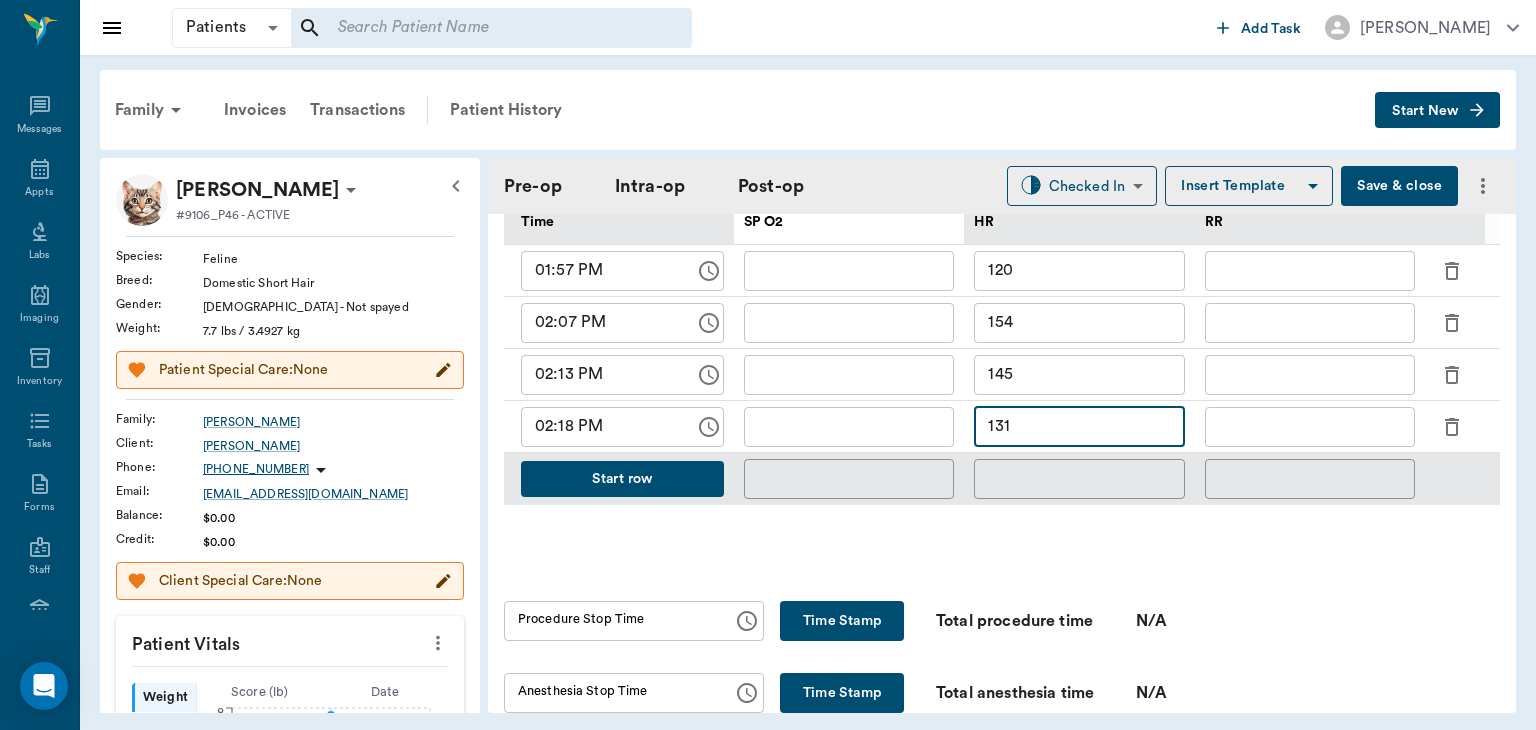 type on "131" 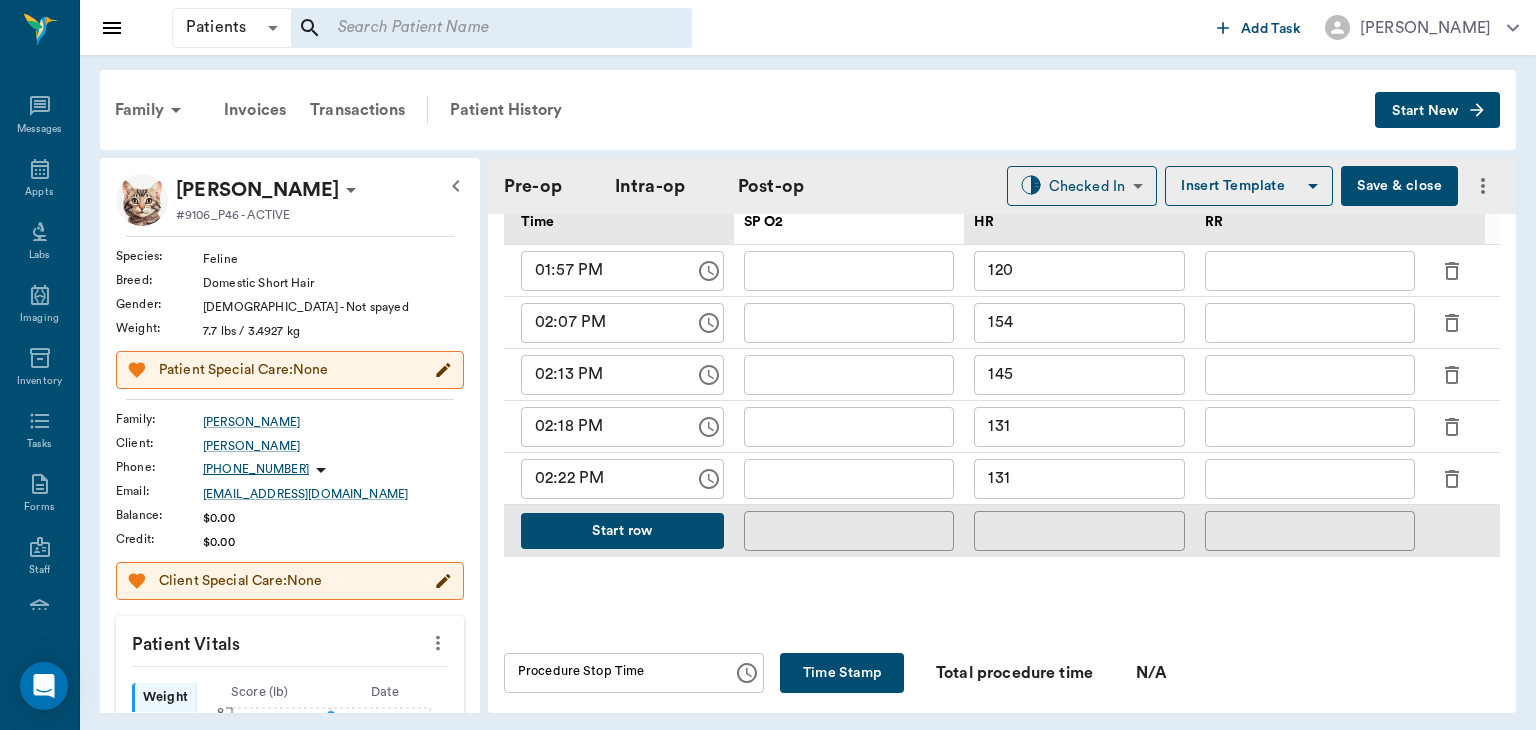 click on "131" at bounding box center [1079, 479] 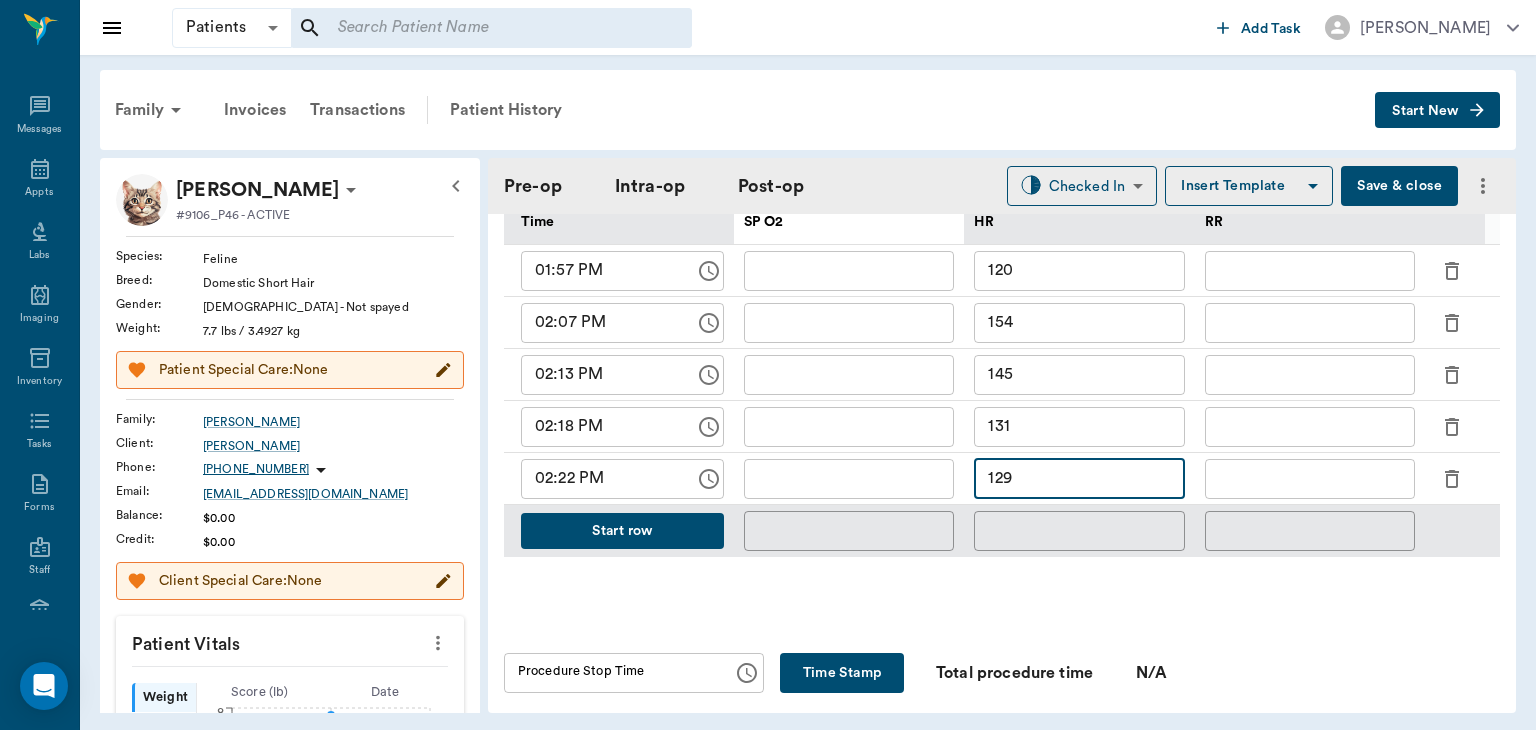 scroll, scrollTop: 1050, scrollLeft: 0, axis: vertical 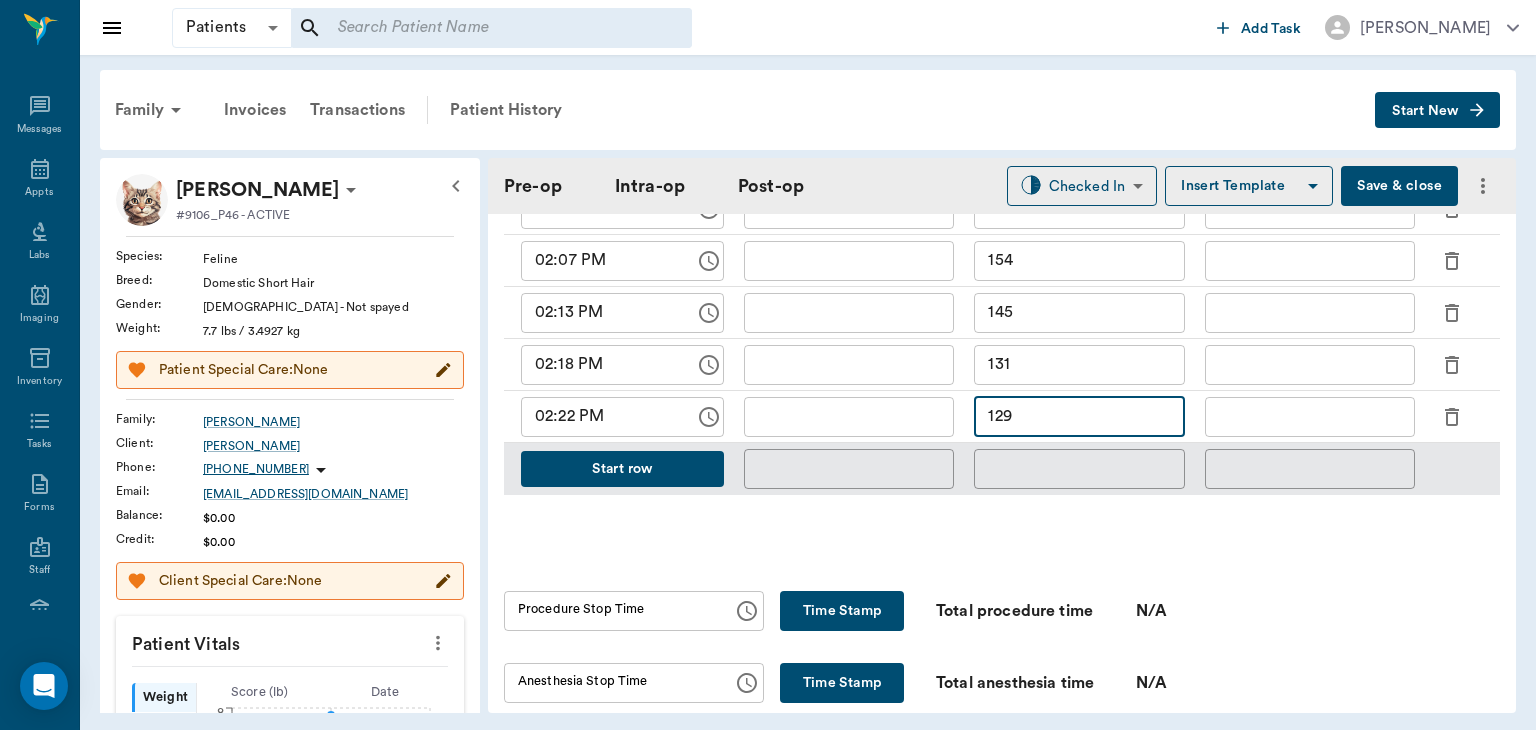 type on "129" 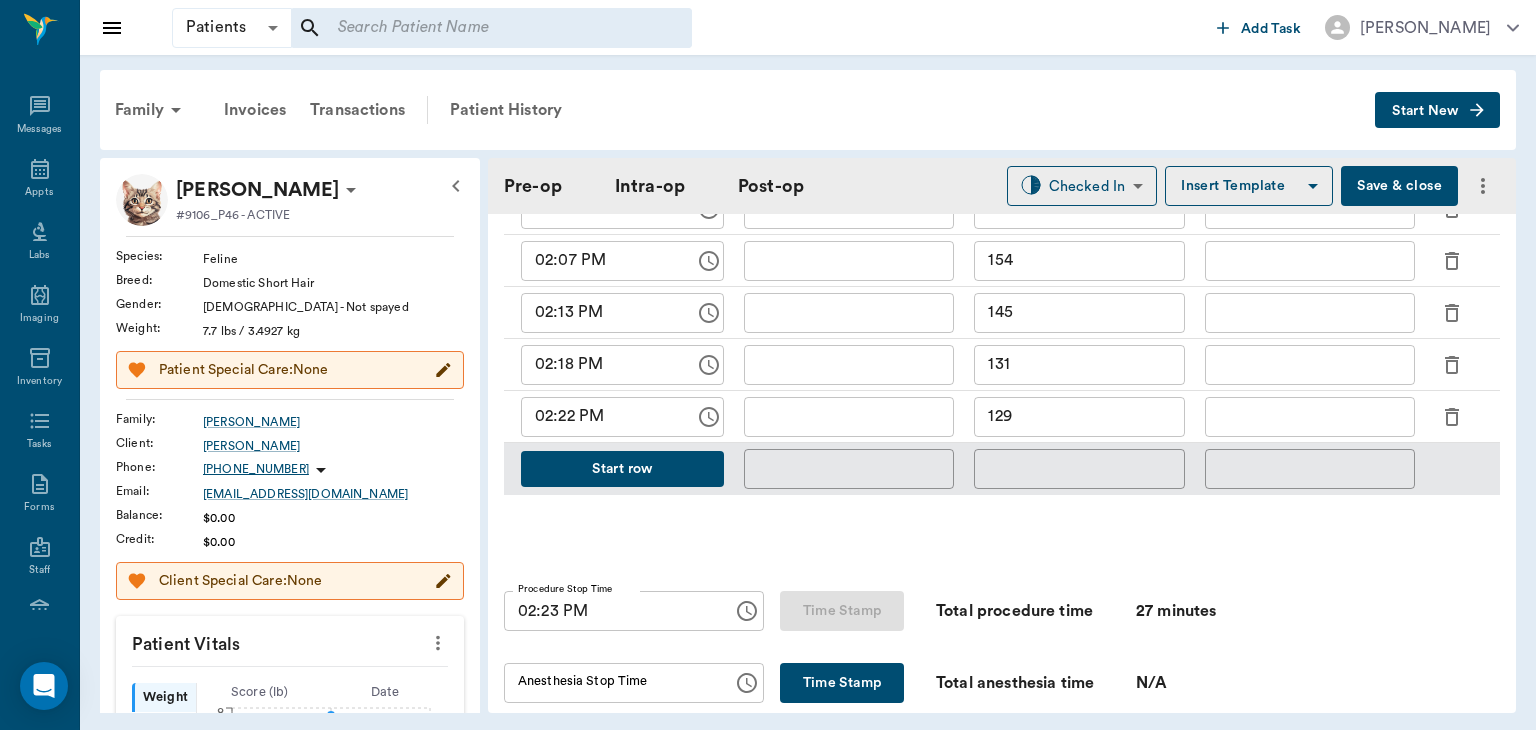 type on "02:23 PM" 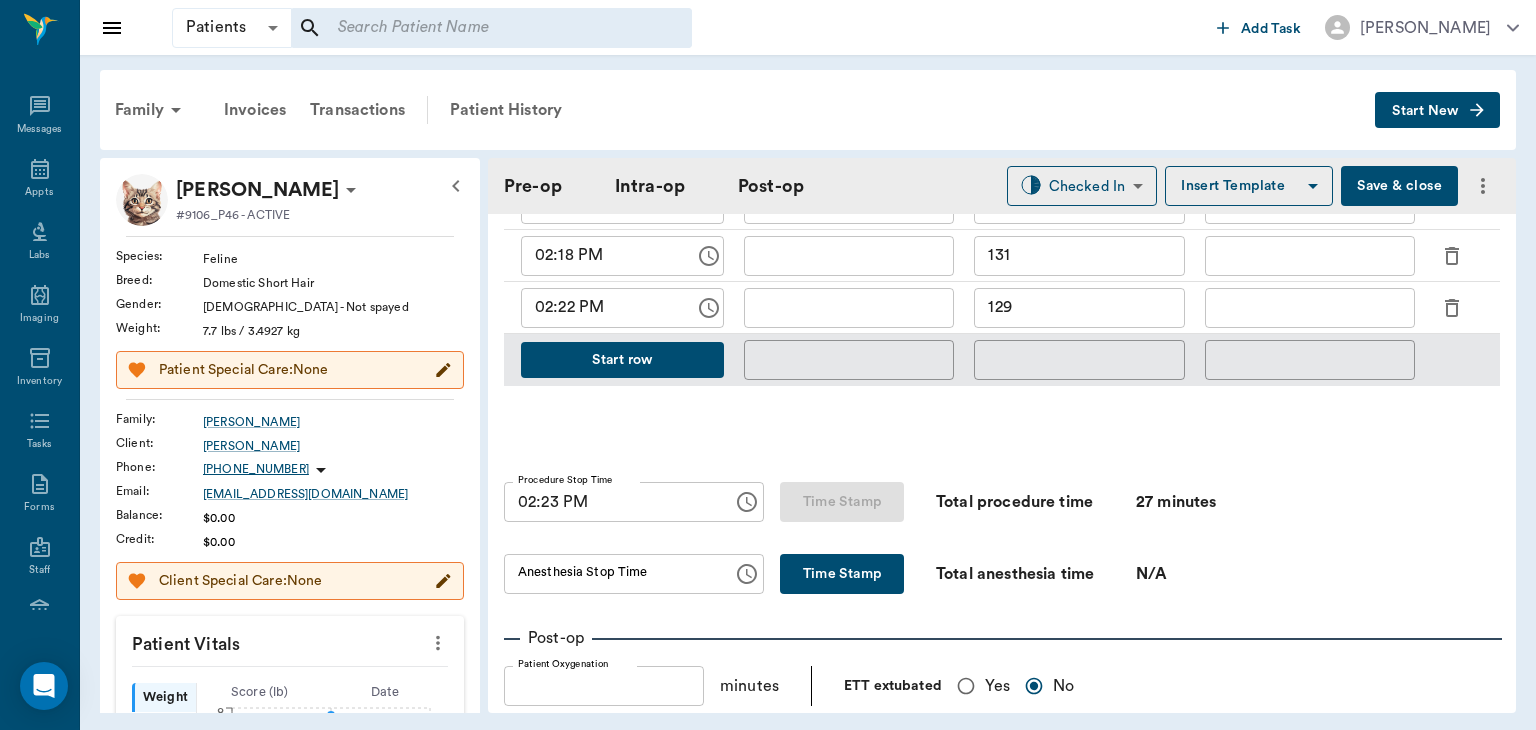 scroll, scrollTop: 1164, scrollLeft: 0, axis: vertical 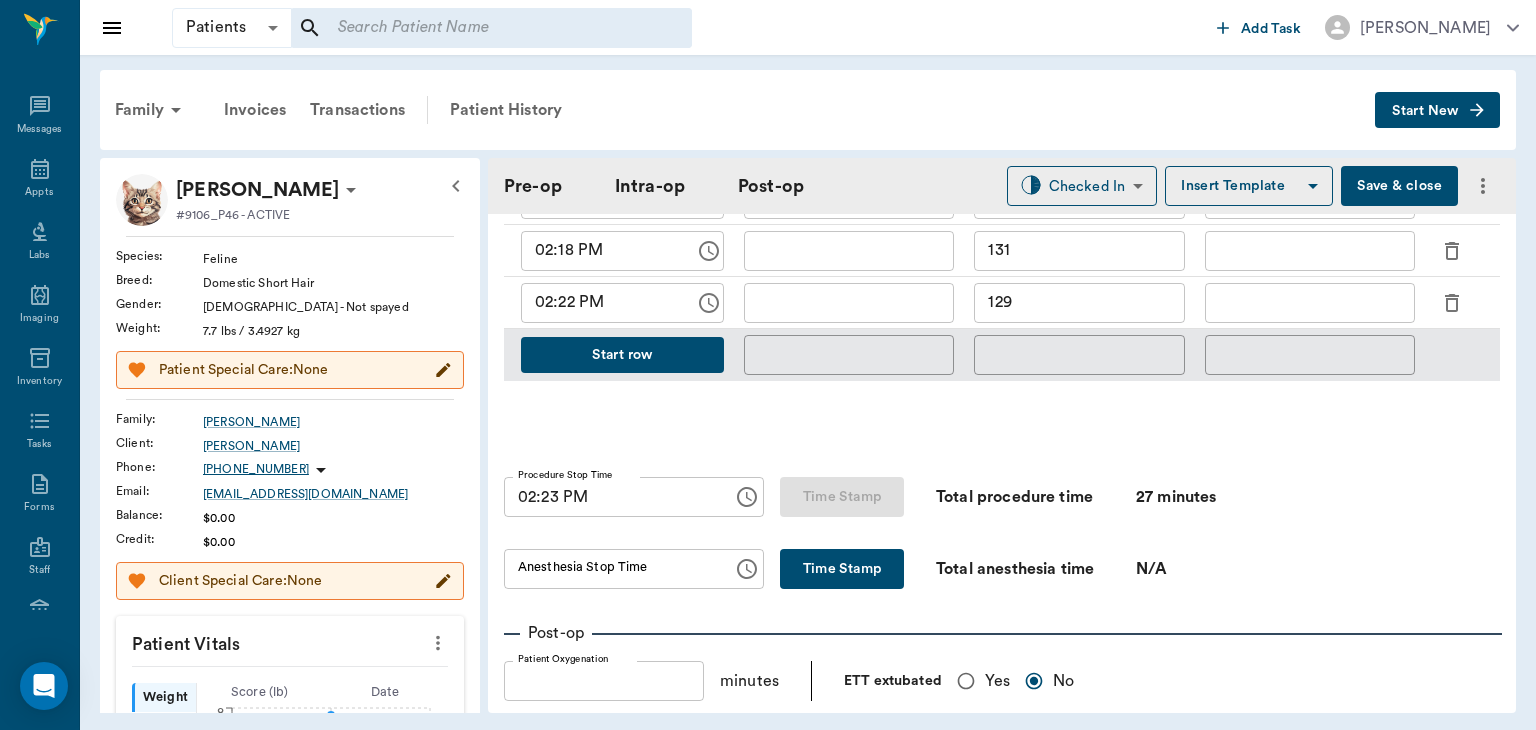 click on "Time Stamp" at bounding box center (842, 569) 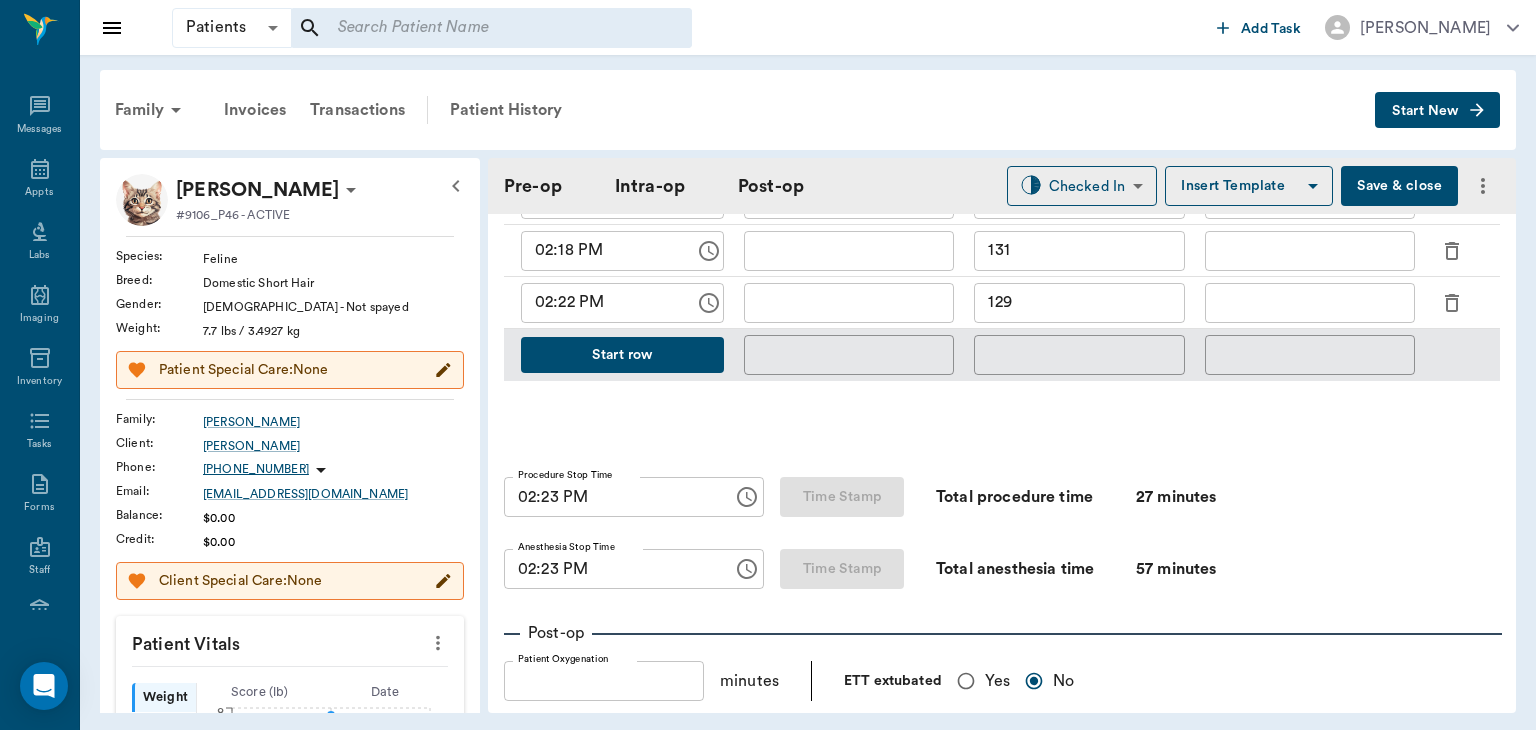 type on "02:23 PM" 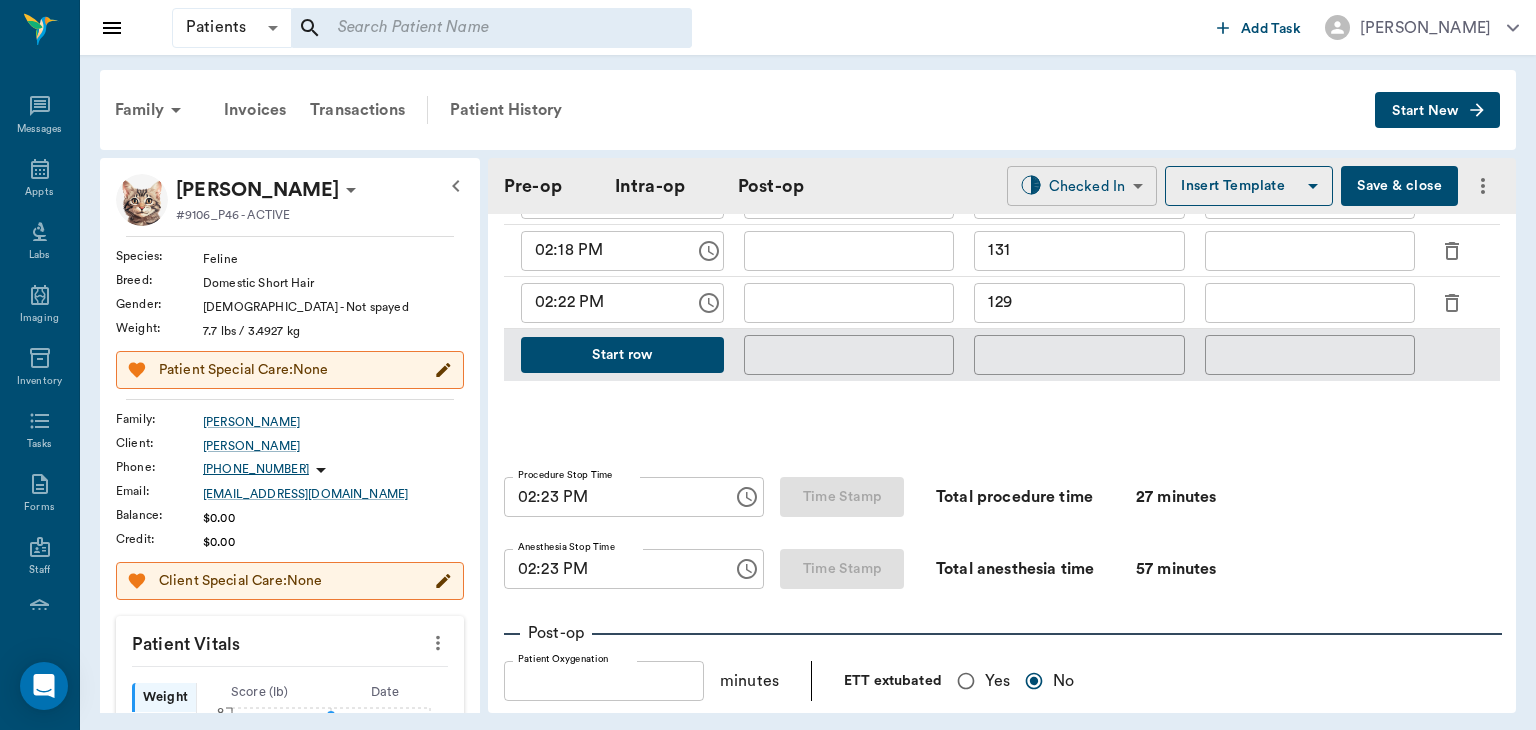 click on "Patients Patients ​ ​ Add Task [PERSON_NAME] Nectar Messages Appts Labs Imaging Inventory Tasks Forms Staff Reports Lookup Settings Family Invoices Transactions Patient History Start New [PERSON_NAME] #9106_P46    -    ACTIVE   Species : Feline Breed : Domestic Short Hair Gender : [DEMOGRAPHIC_DATA] - Not spayed Weight : 7.7 lbs / 3.4927 kg Patient Special Care:  None Family : [PERSON_NAME] Client : [PERSON_NAME] Phone : [PHONE_NUMBER] Email : [EMAIL_ADDRESS][DOMAIN_NAME] Balance : $0.00 Credit : $0.00 Client Special Care:  None Patient Vitals Weight BCS HR Temp Resp BP Dia Pain Perio Score ( lb ) Date [DATE] 1PM 0 2 4 6 8 Ongoing diagnosis Current Rx Reminders Upcoming appointments Schedule Appointment Pre-op Intra-op Post-op Checked In CHECKED_IN ​ Insert Template  Save & close Provider [PERSON_NAME] 63ec2f075fda476ae8351a4d Provider Assistant [PERSON_NAME] 63ec2e7e52e12b0ba117b124 Assistant Date [DATE] Date Procedure SPAY Procedure Pre-op ASA Score 1 1 ASA Score Pre-op Notes Intra-op Anesthesia Start Time 0 10" at bounding box center (768, 365) 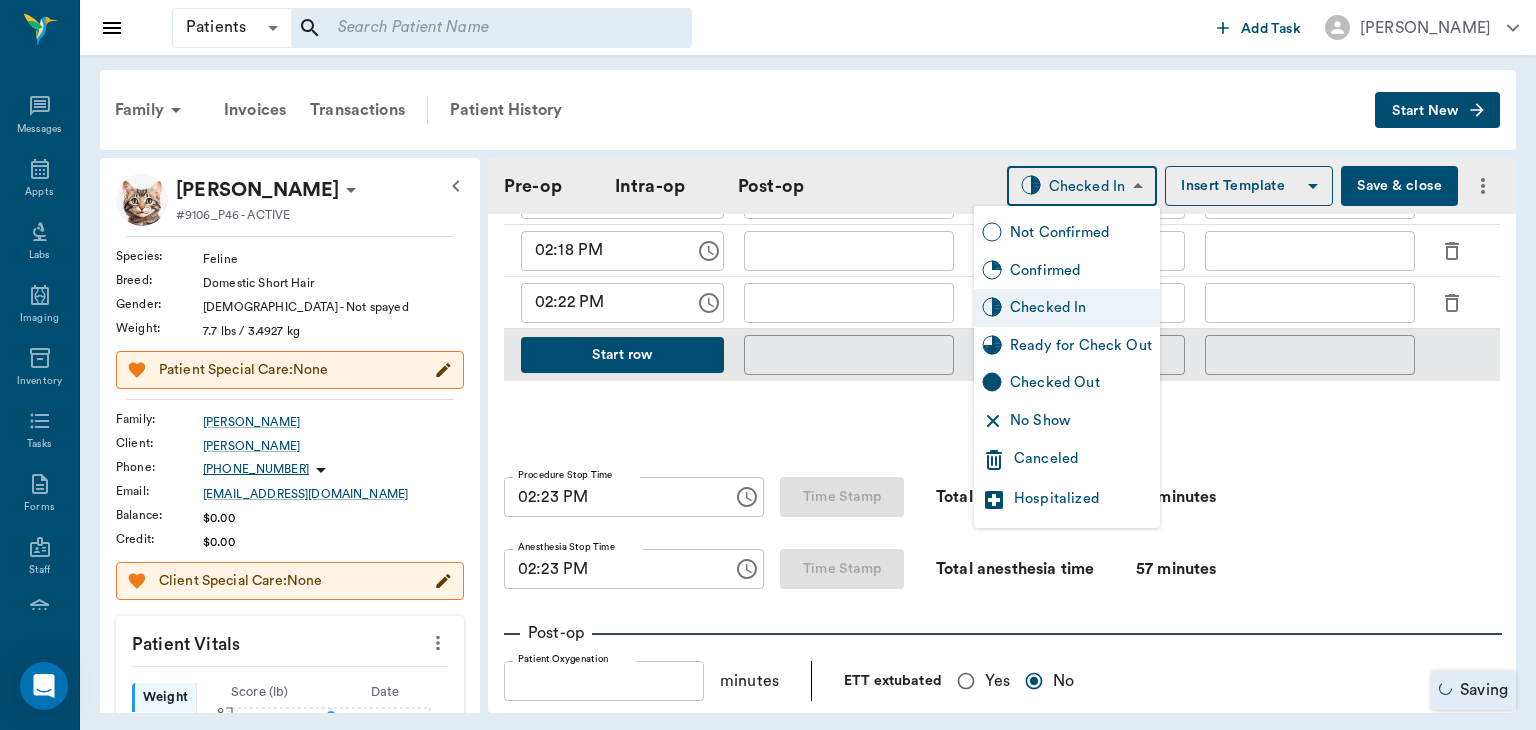 click on "Ready for Check Out" at bounding box center [1081, 346] 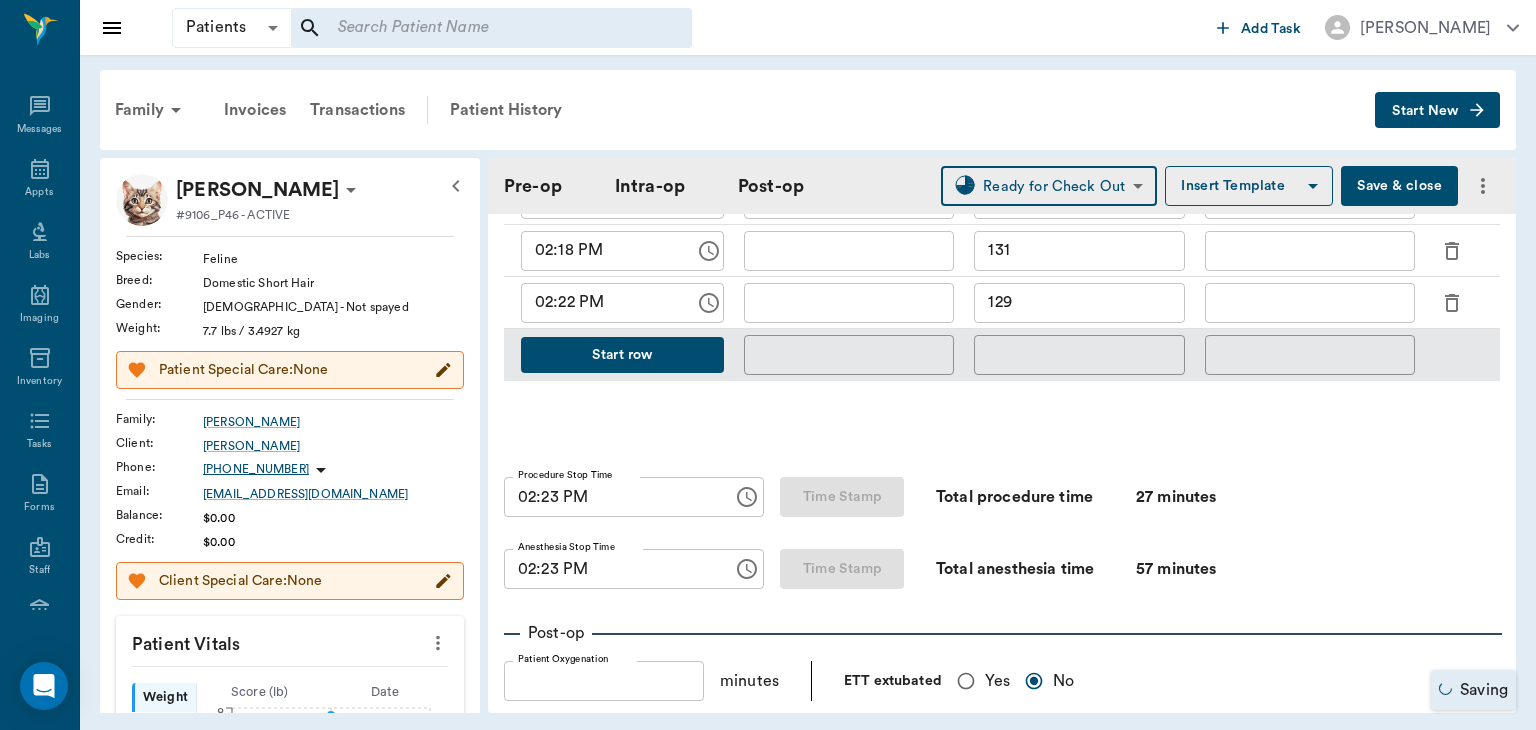 type on "READY_TO_CHECKOUT" 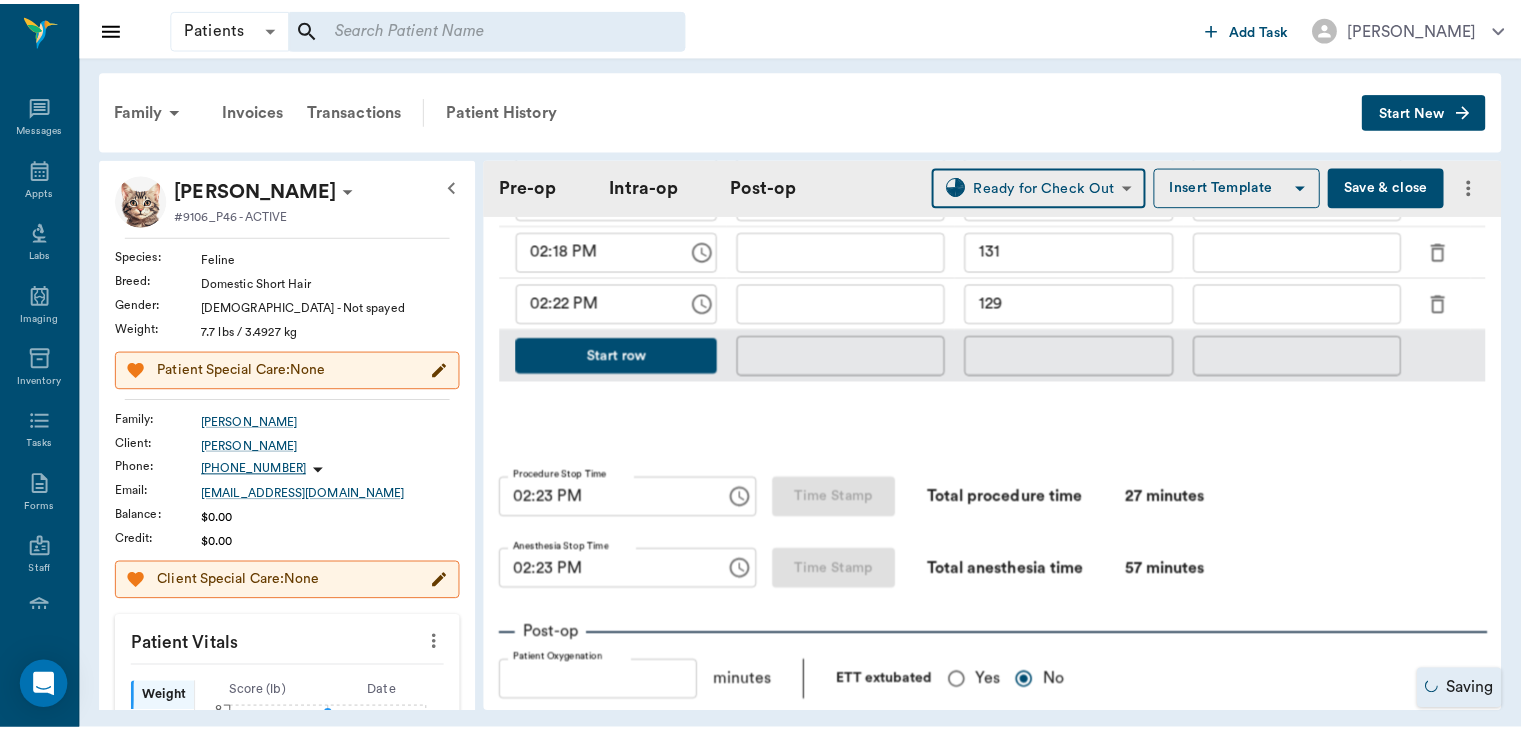 scroll, scrollTop: 2284, scrollLeft: 0, axis: vertical 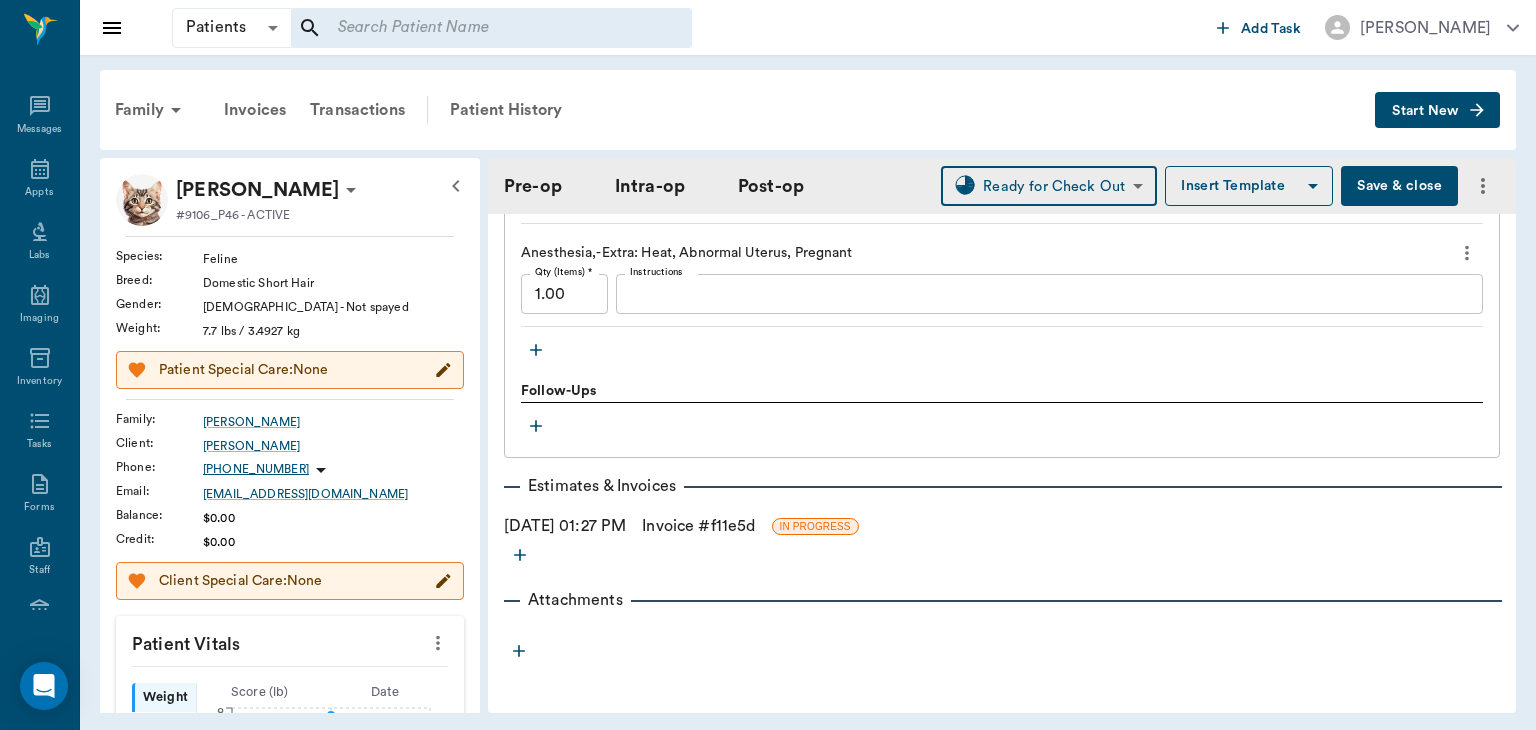 click on "Invoice # f11e5d" at bounding box center [698, 526] 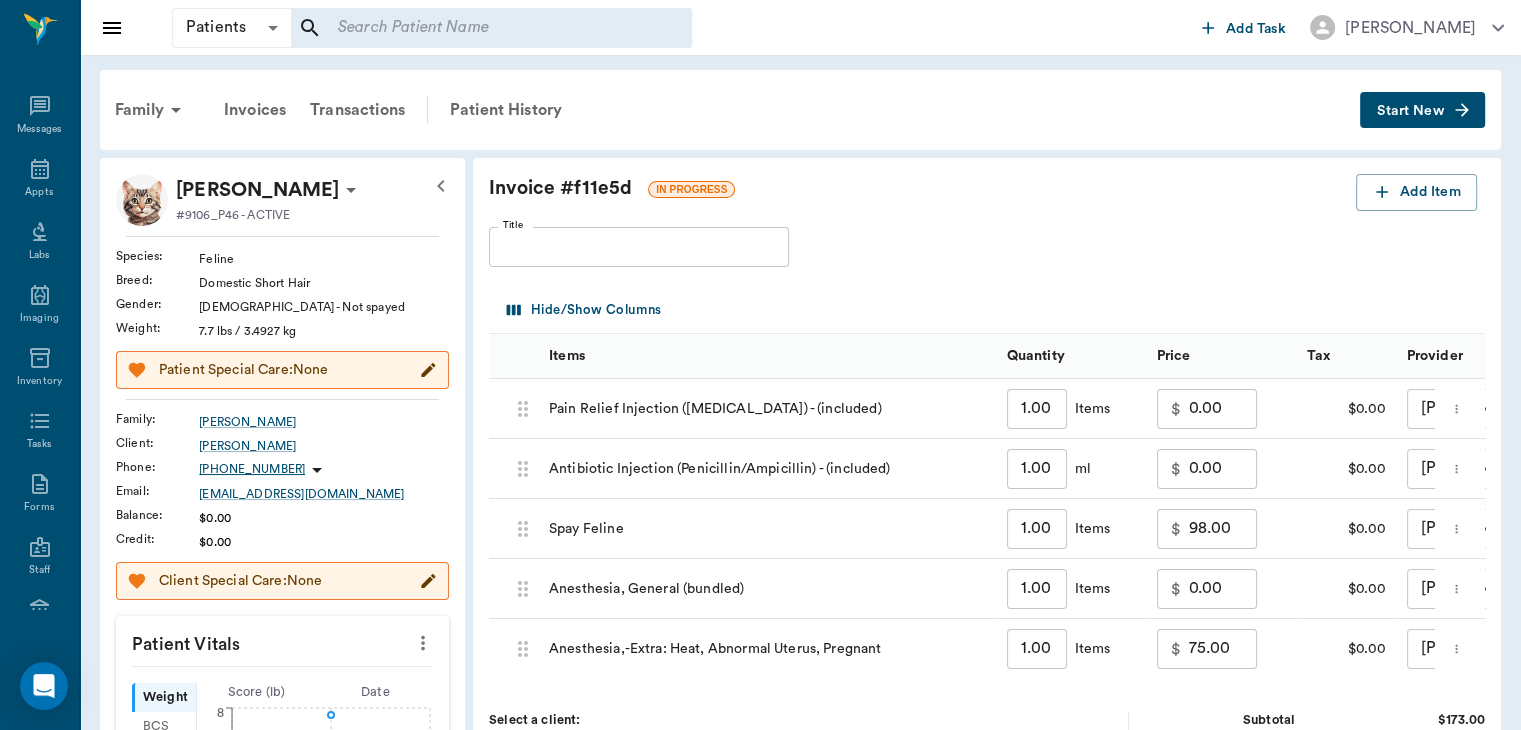 scroll, scrollTop: 88, scrollLeft: 0, axis: vertical 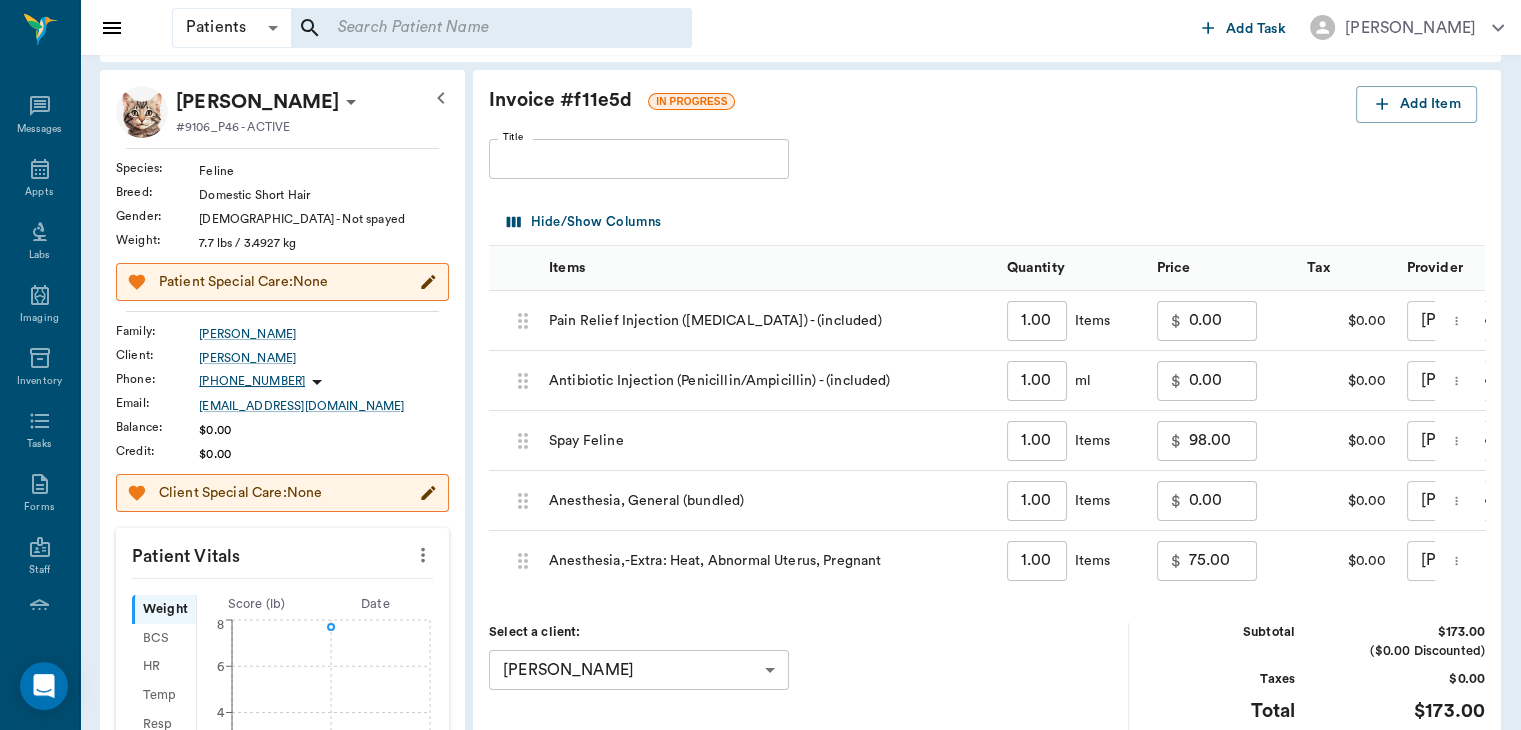 click on "75.00" at bounding box center [1223, 561] 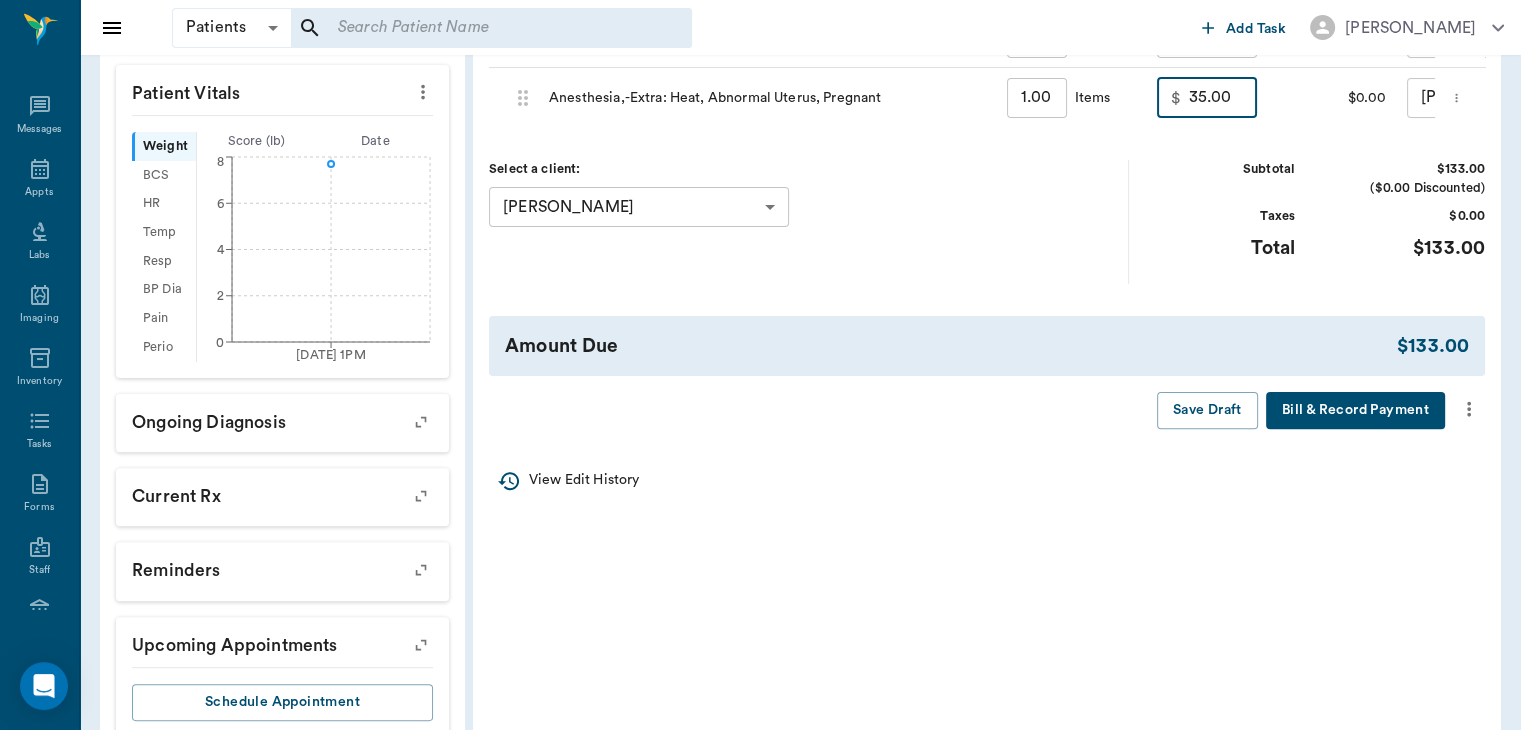 scroll, scrollTop: 559, scrollLeft: 0, axis: vertical 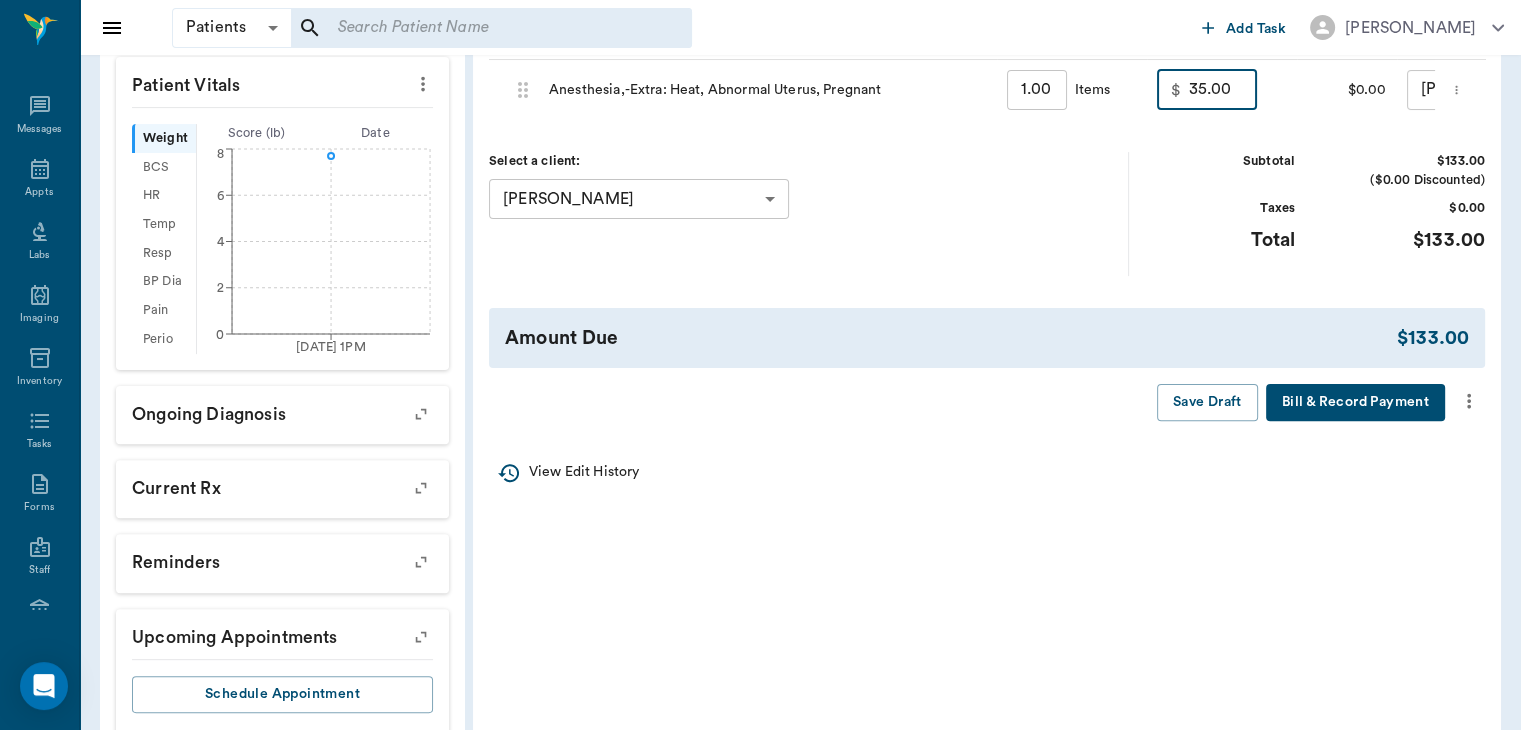 type on "35.00" 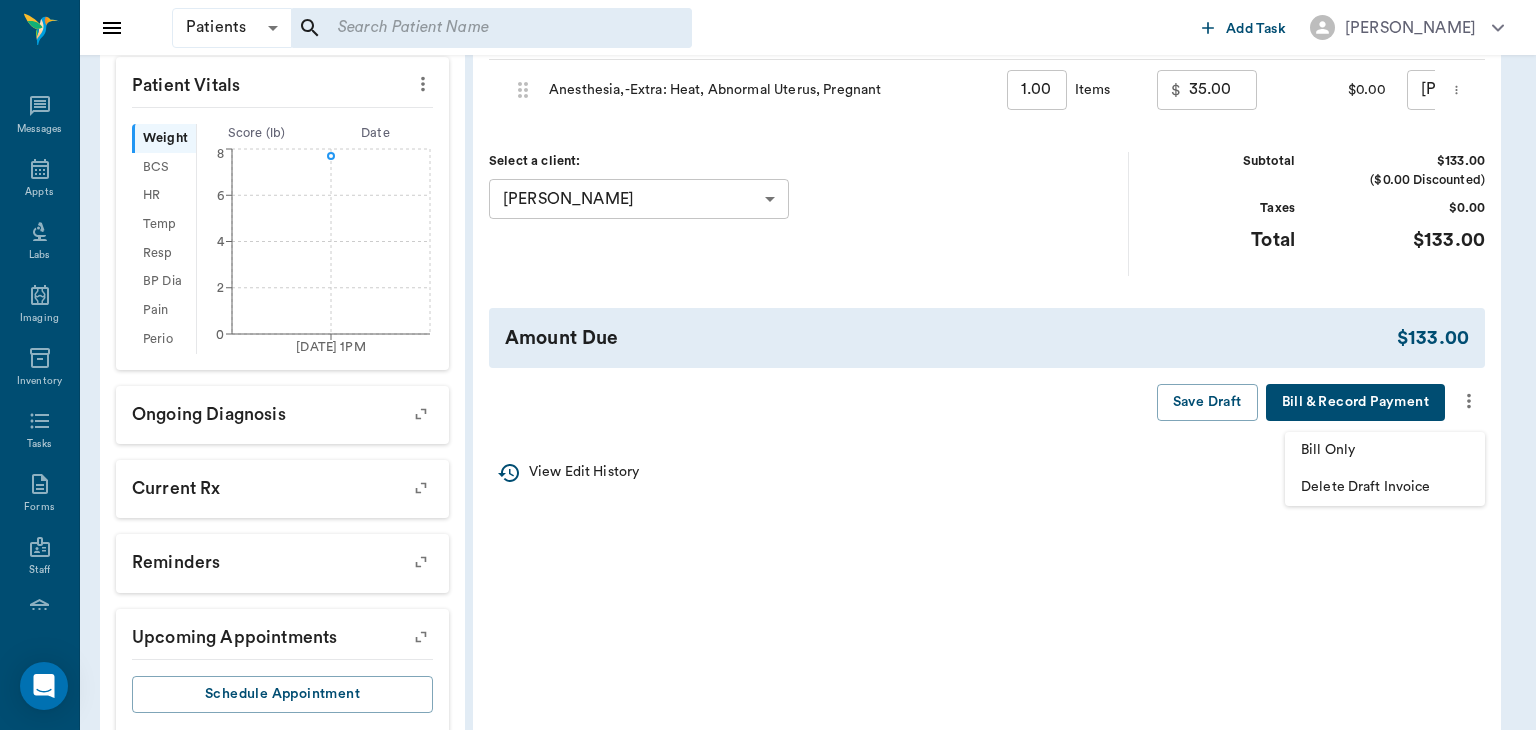 click on "Bill Only" at bounding box center (1385, 450) 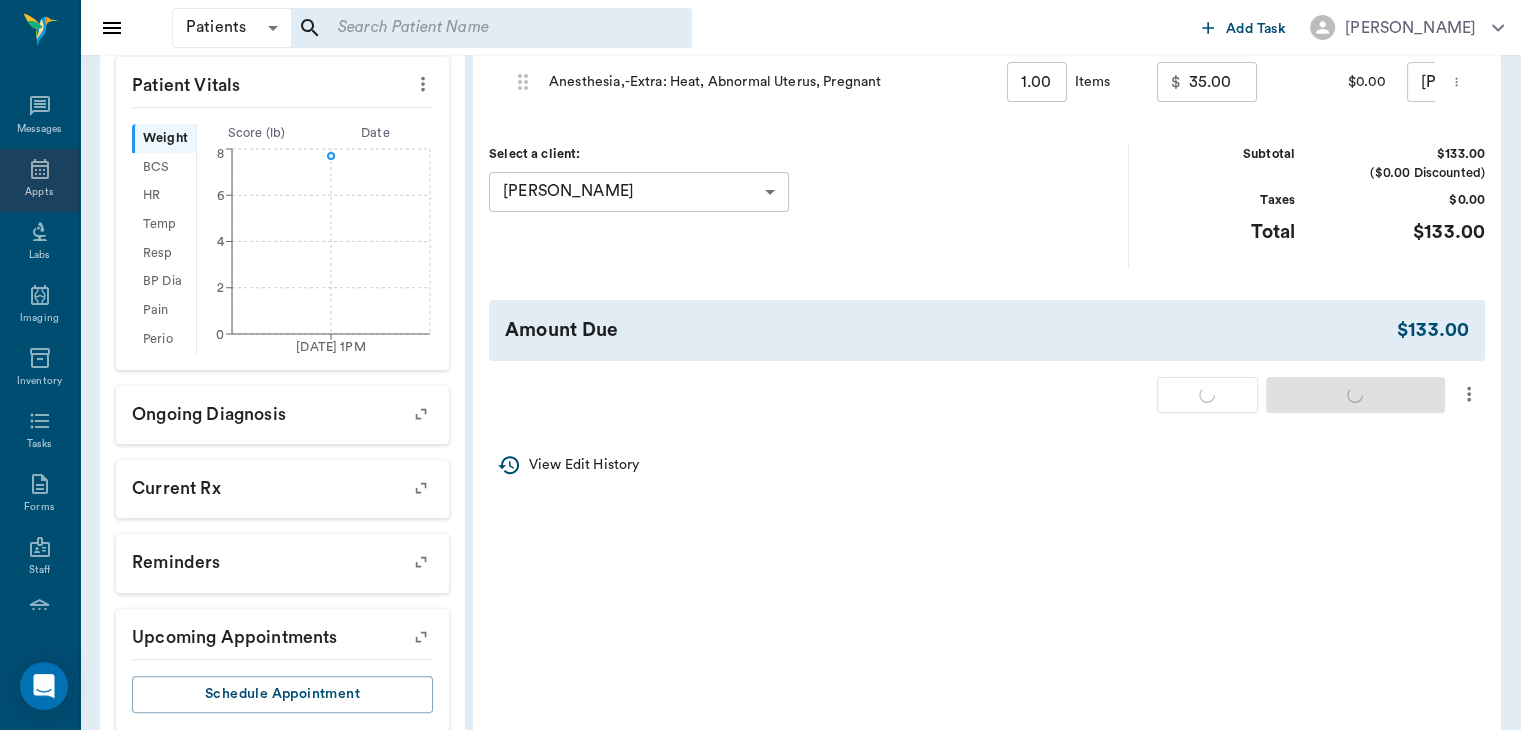 click on "Appts" at bounding box center [39, 192] 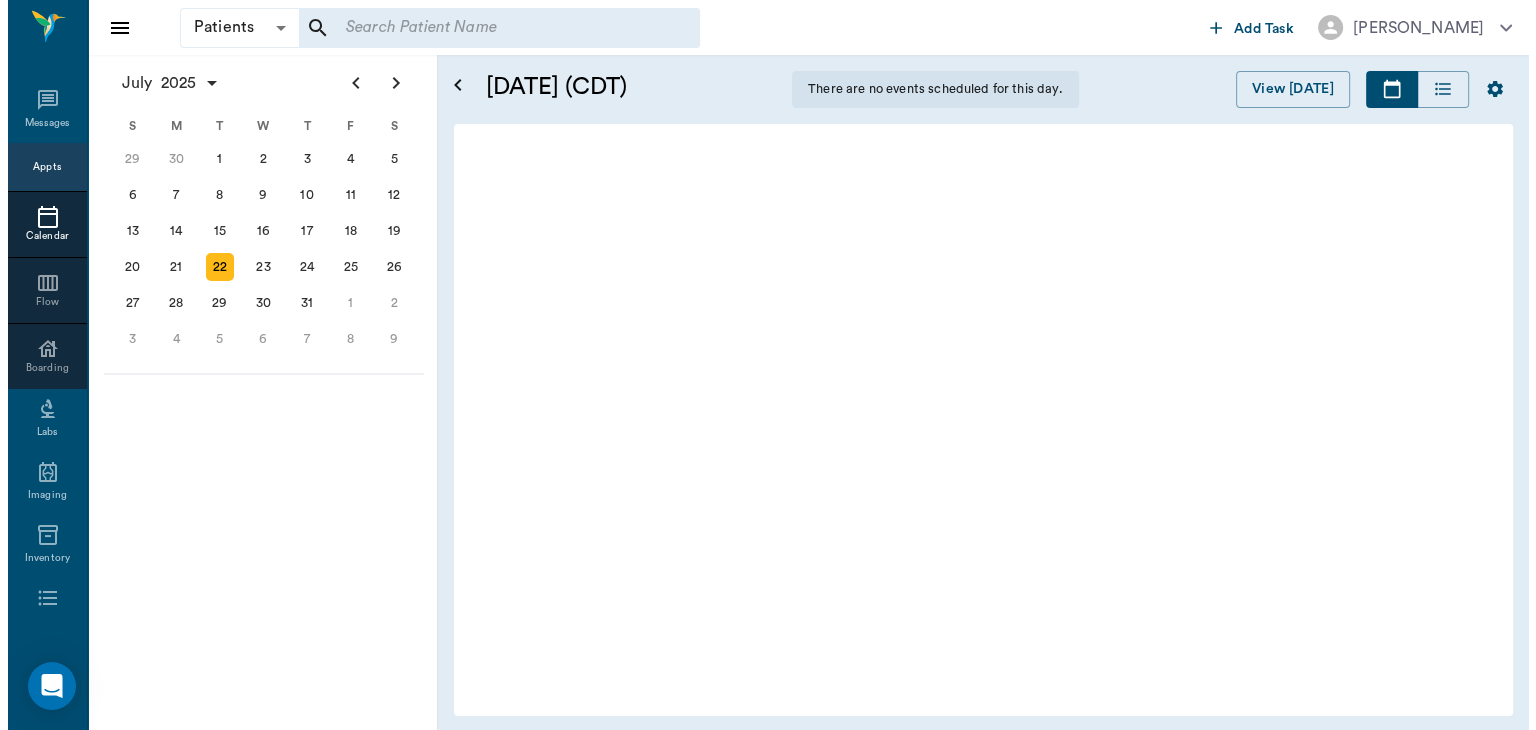 scroll, scrollTop: 0, scrollLeft: 0, axis: both 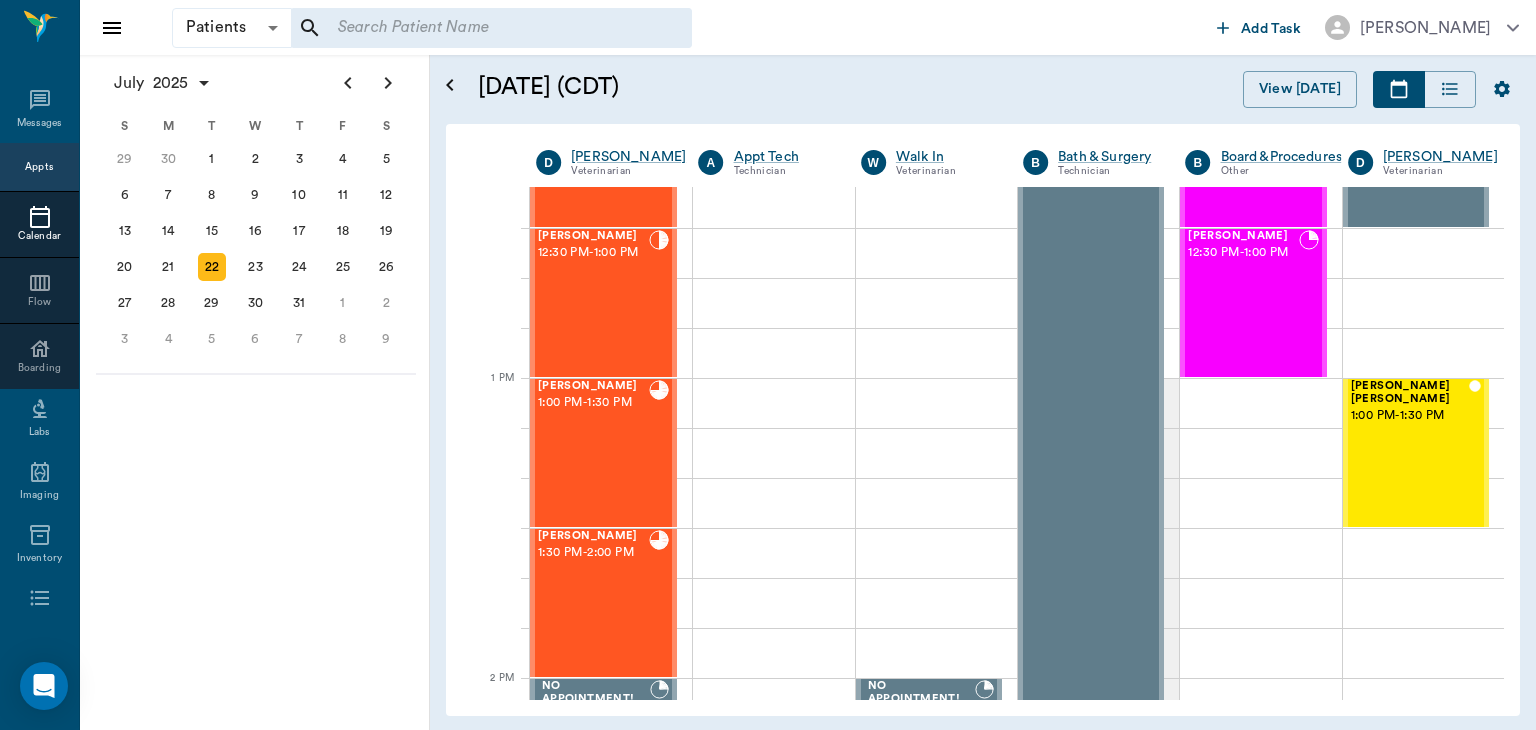 click on "[PERSON_NAME] 12:30 PM  -  1:00 PM" at bounding box center (593, 303) 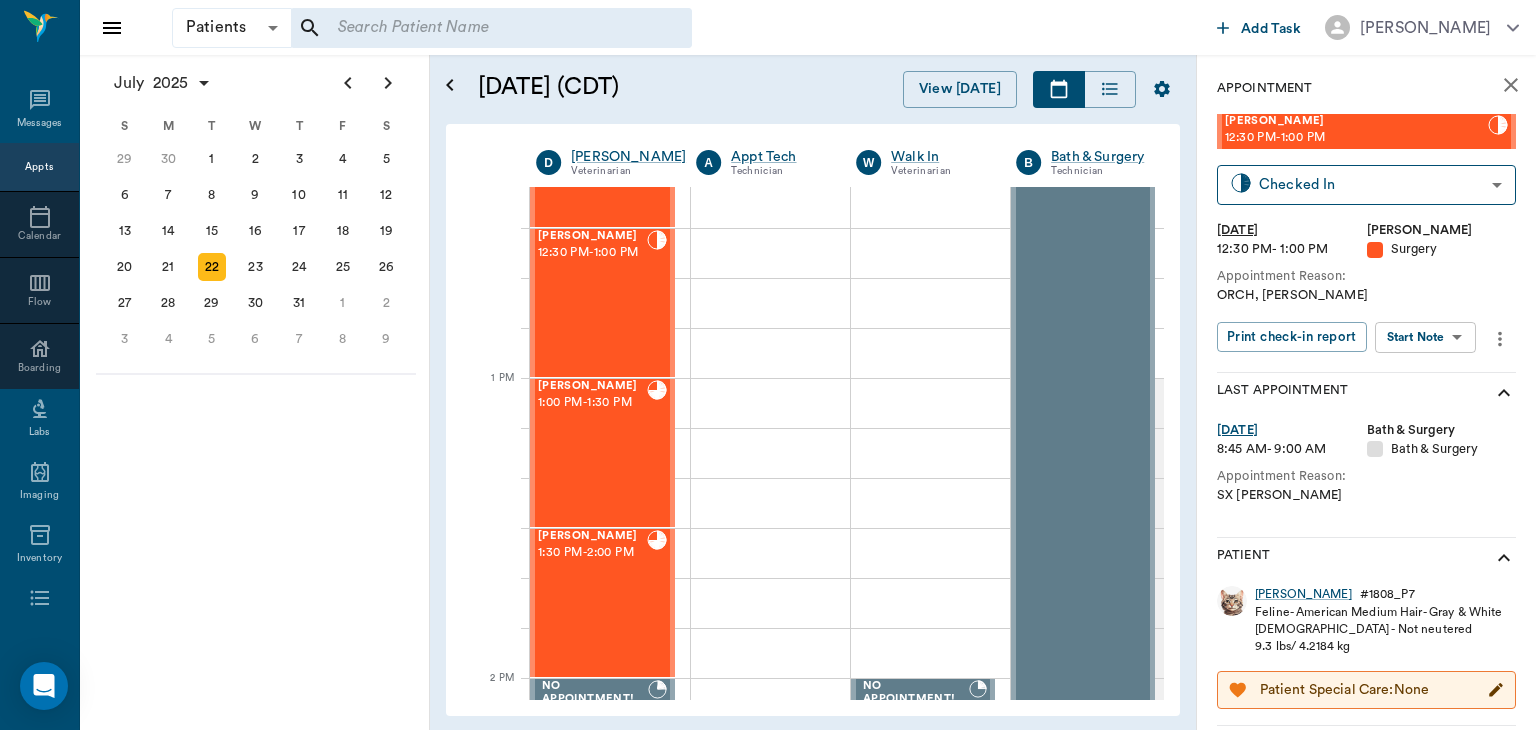 click on "Patients Patients ​ ​ Add Task [PERSON_NAME] Nectar Messages Appts Calendar Flow Boarding Labs Imaging Inventory Tasks Forms Staff Reports Lookup Settings [DATE] S M T W T F S [DATE] 2 3 4 5 6 7 8 9 10 11 12 13 14 15 16 17 18 19 20 21 22 23 24 25 26 27 28 29 [DATE] 1 2 3 4 5 6 7 8 9 10 11 12 S M T W T F S 29 [DATE] 1 2 3 4 5 6 7 8 9 10 11 12 13 14 15 16 17 18 19 20 21 22 23 24 25 26 27 28 29 30 [DATE] 1 2 3 4 5 6 7 8 9 S M T W T F S 27 28 29 30 [DATE] 1 2 3 4 5 6 7 8 9 10 11 12 13 14 15 16 17 18 19 20 21 22 23 24 25 26 27 28 29 30 31 [DATE] 2 3 4 5 6 [DATE] (CDT) View [DATE] [DATE] [DATE] [DATE] D [PERSON_NAME] Veterinarian A Appt Tech Technician W Walk In Veterinarian B Bath & Surgery Technician B Board &Procedures Other D [PERSON_NAME] Veterinarian 8 AM 9 AM 10 AM 11 AM 12 PM 1 PM 2 PM 3 PM 4 PM 5 PM 6 PM 7 PM 8 PM 2:26 PM Zans [PERSON_NAME] 8:00 AM  -  8:30 AM LCR [PERSON_NAME] 8:00 AM  -  8:30 AM [PERSON_NAME] 8:00 AM  -  8:30 AM Patches [PERSON_NAME] 8:30 AM  -" at bounding box center (768, 365) 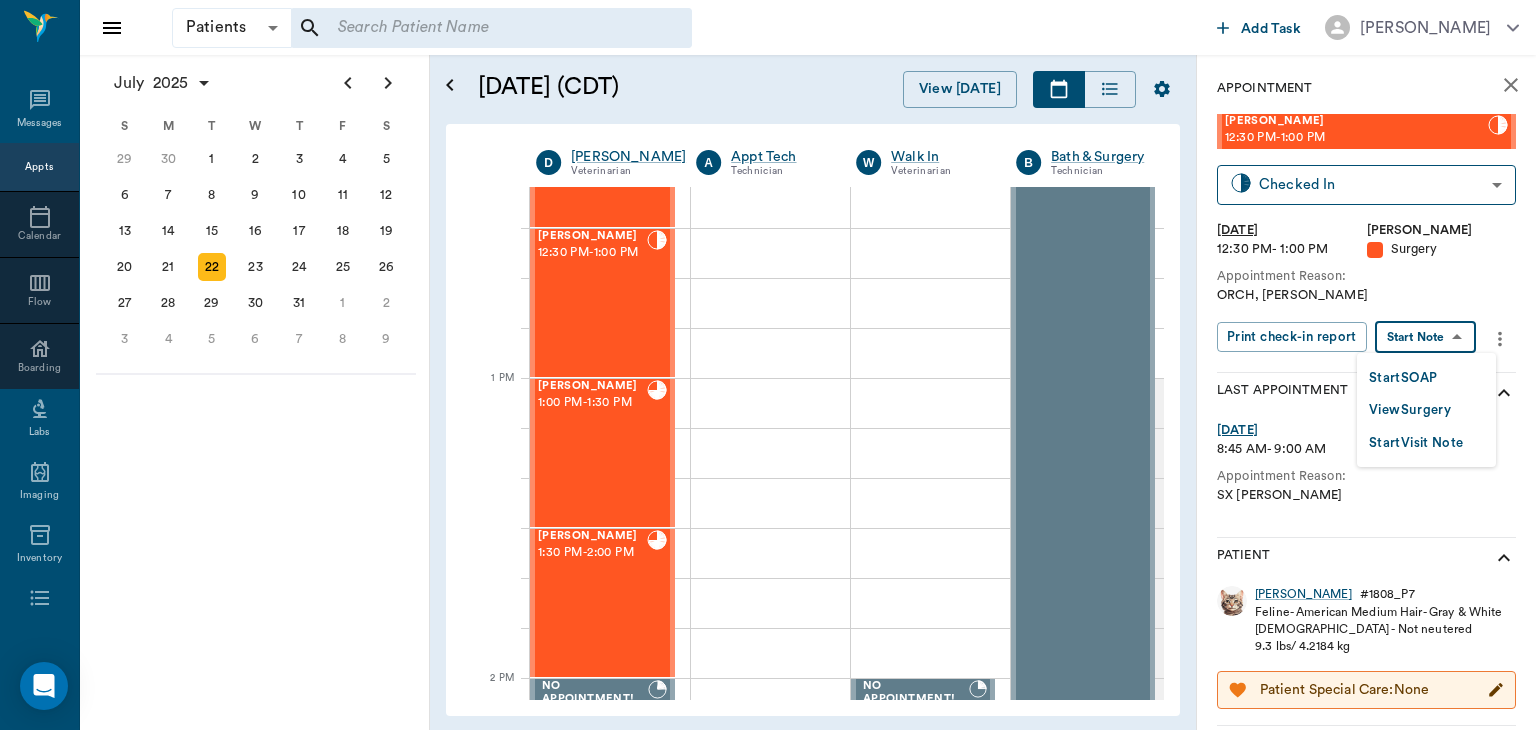 click on "View  Surgery" at bounding box center (1410, 410) 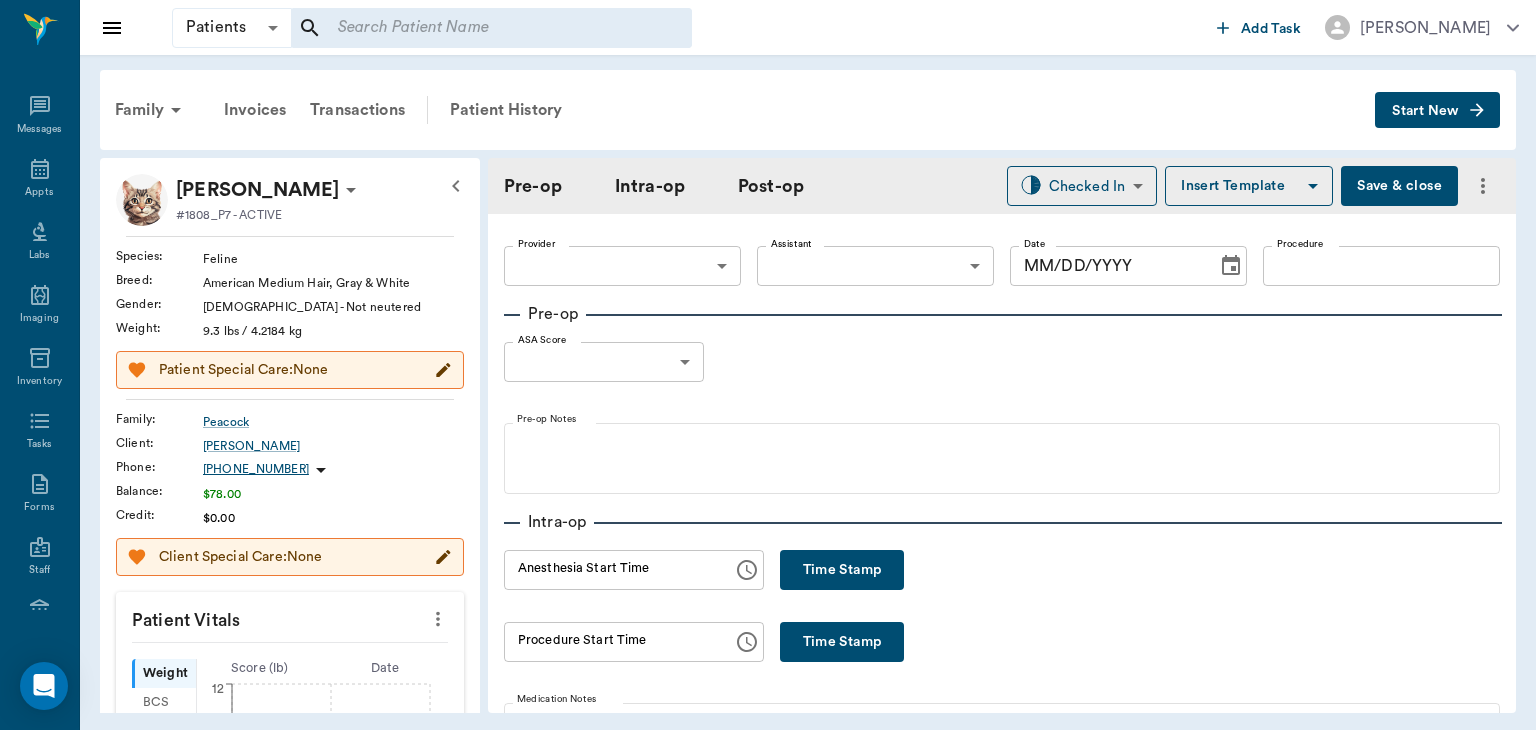 type on "63ec2f075fda476ae8351a4d" 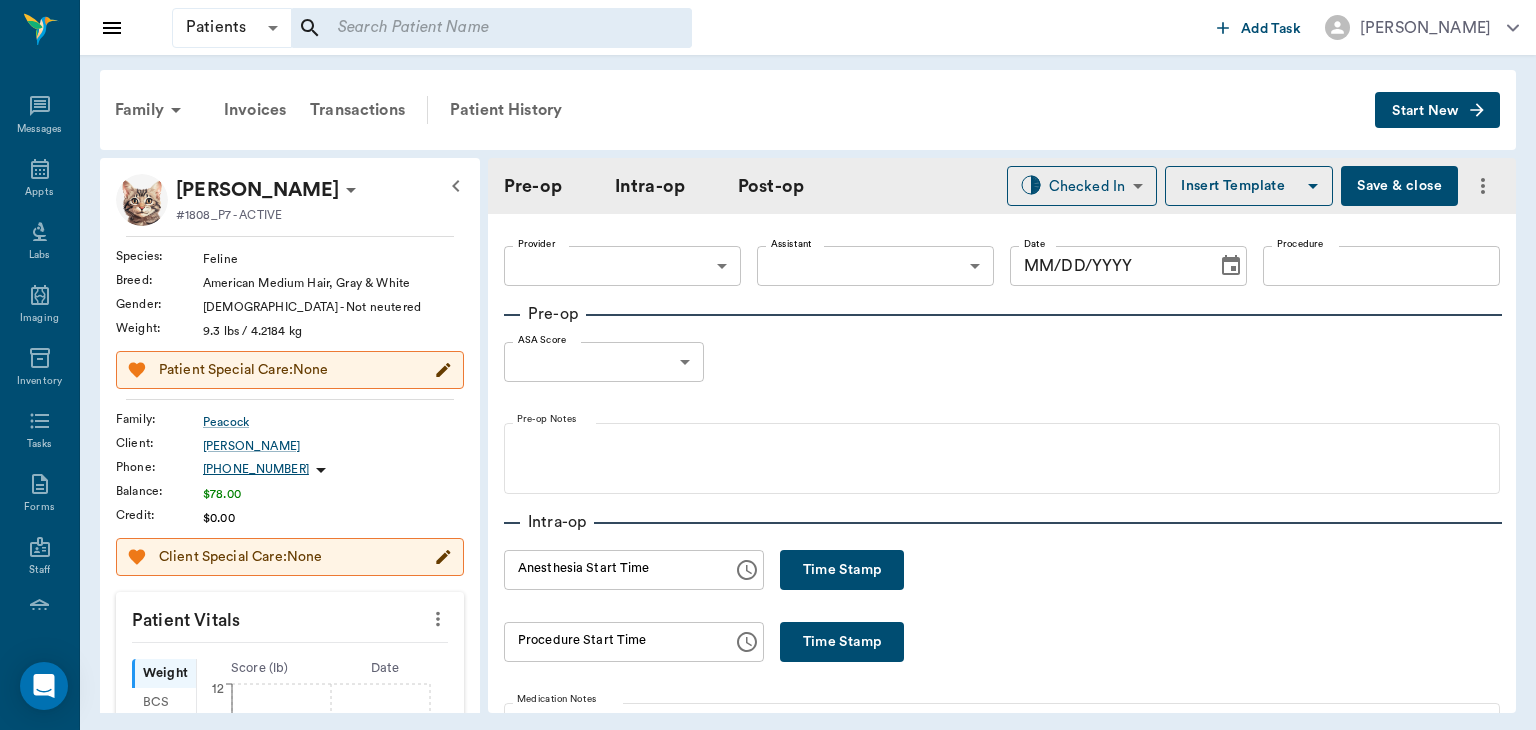 type on "neuter" 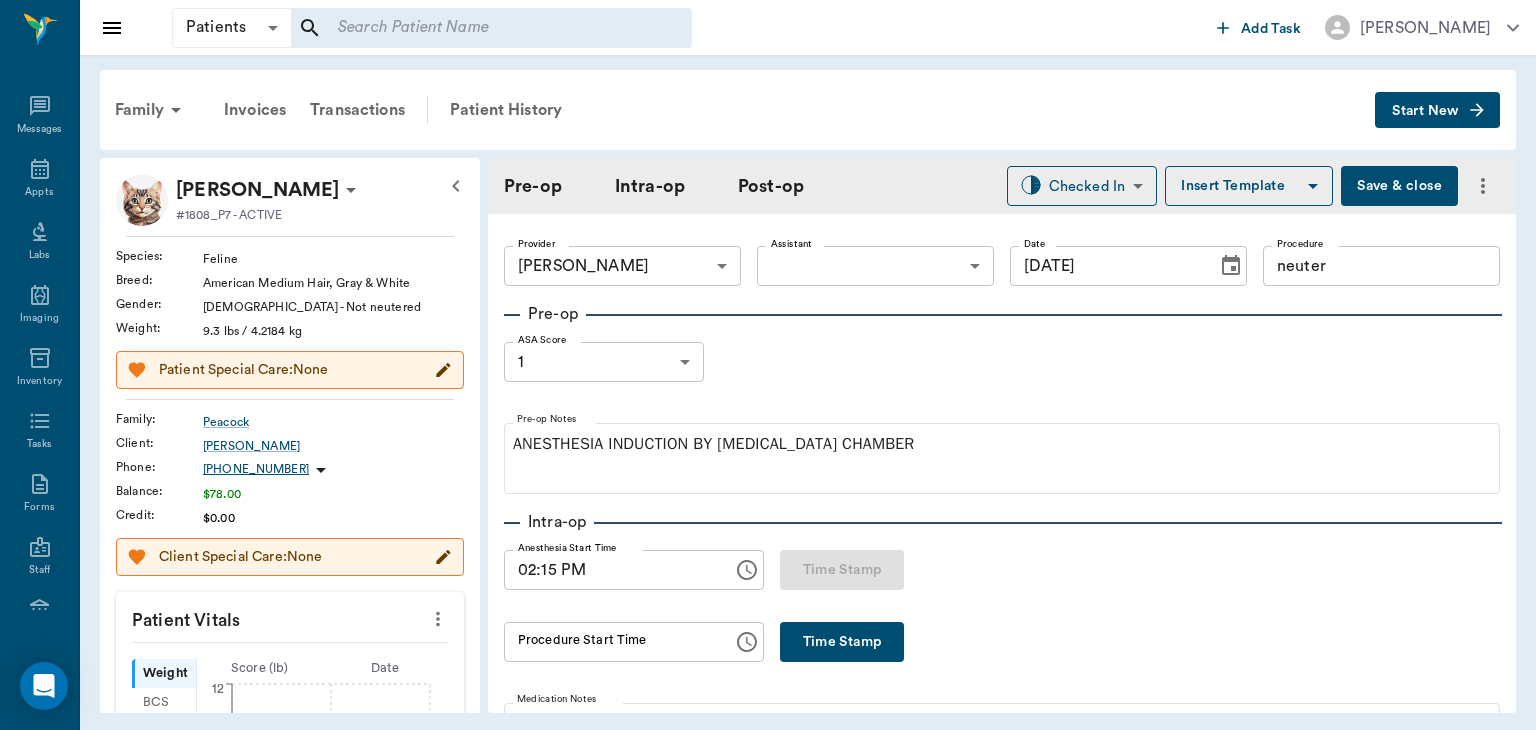 type on "[DATE]" 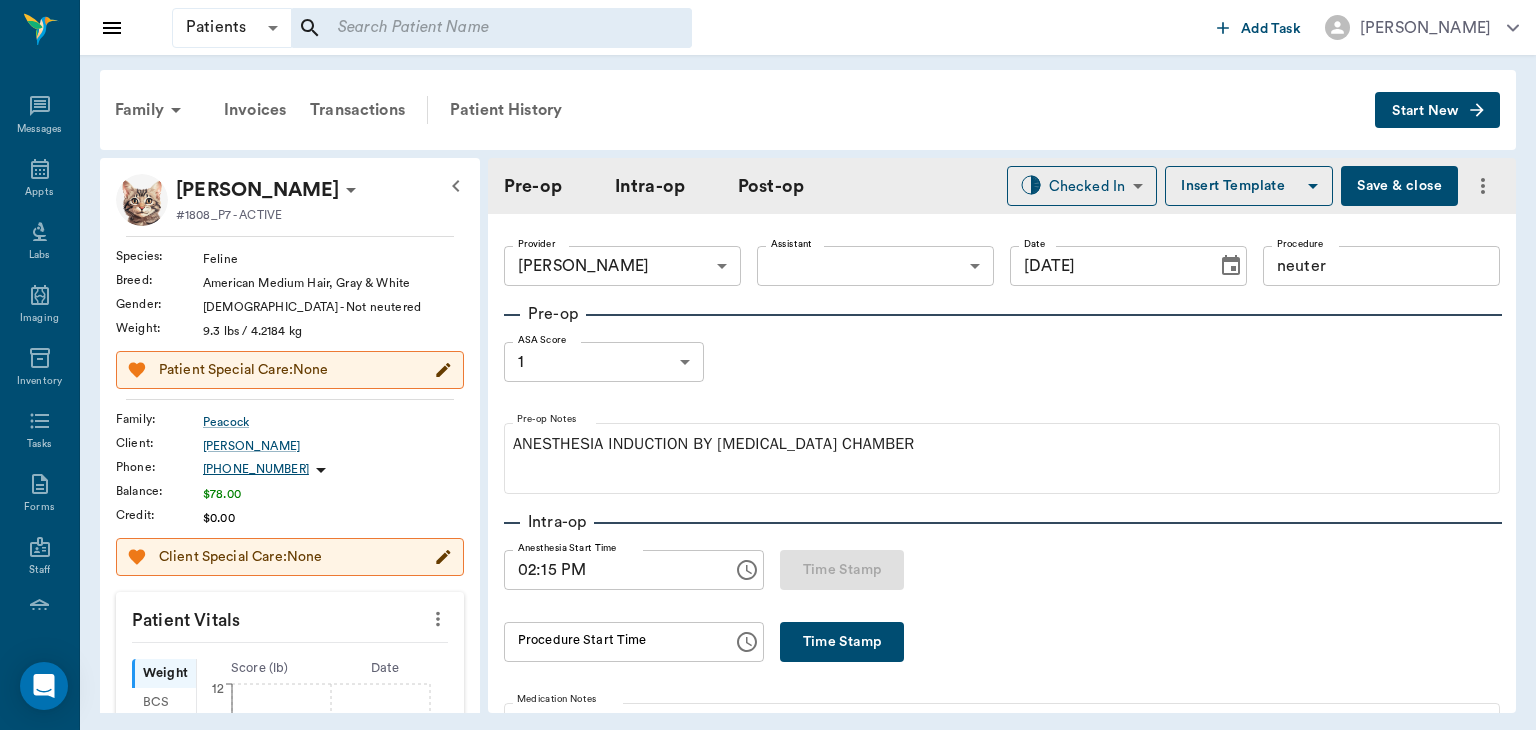 type on "02:15 PM" 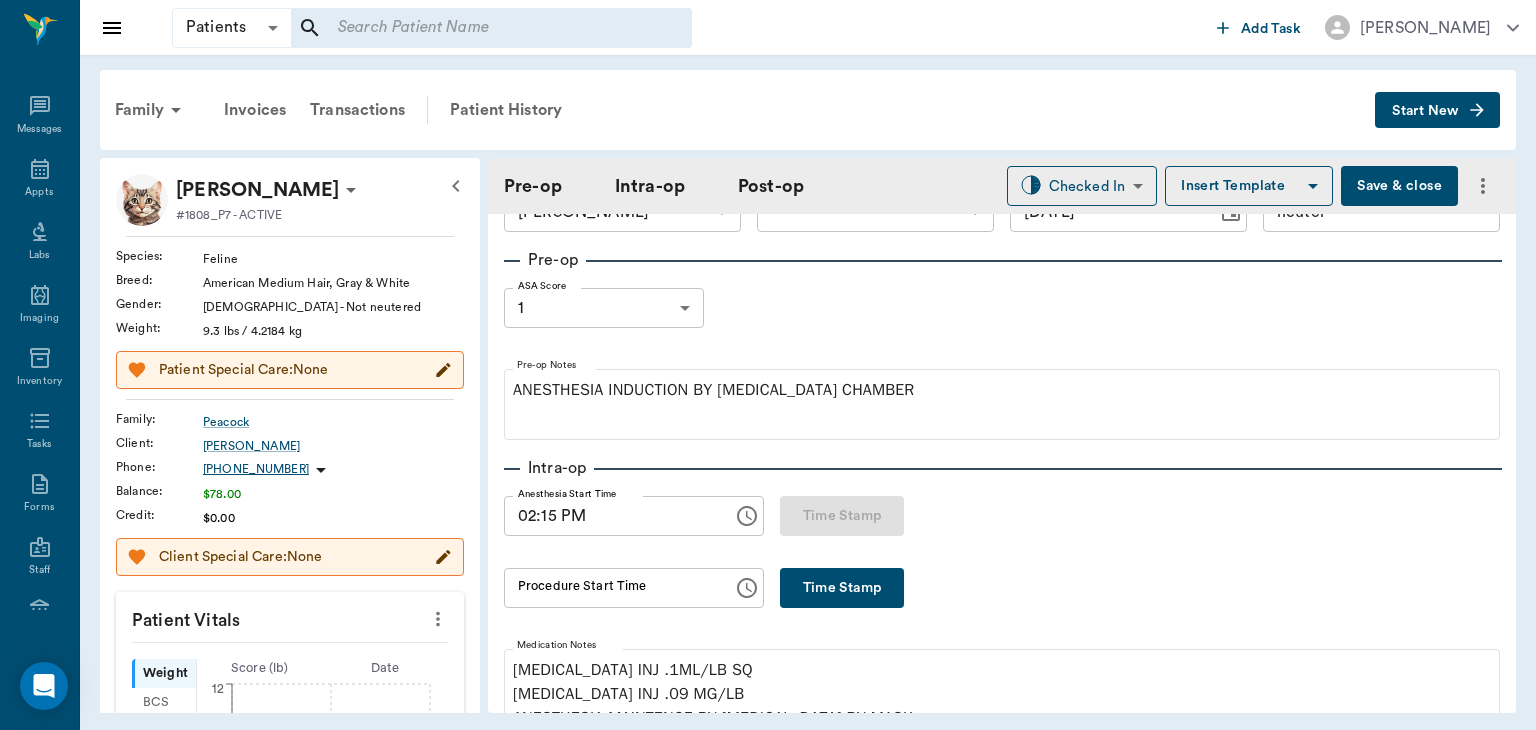 scroll, scrollTop: 111, scrollLeft: 0, axis: vertical 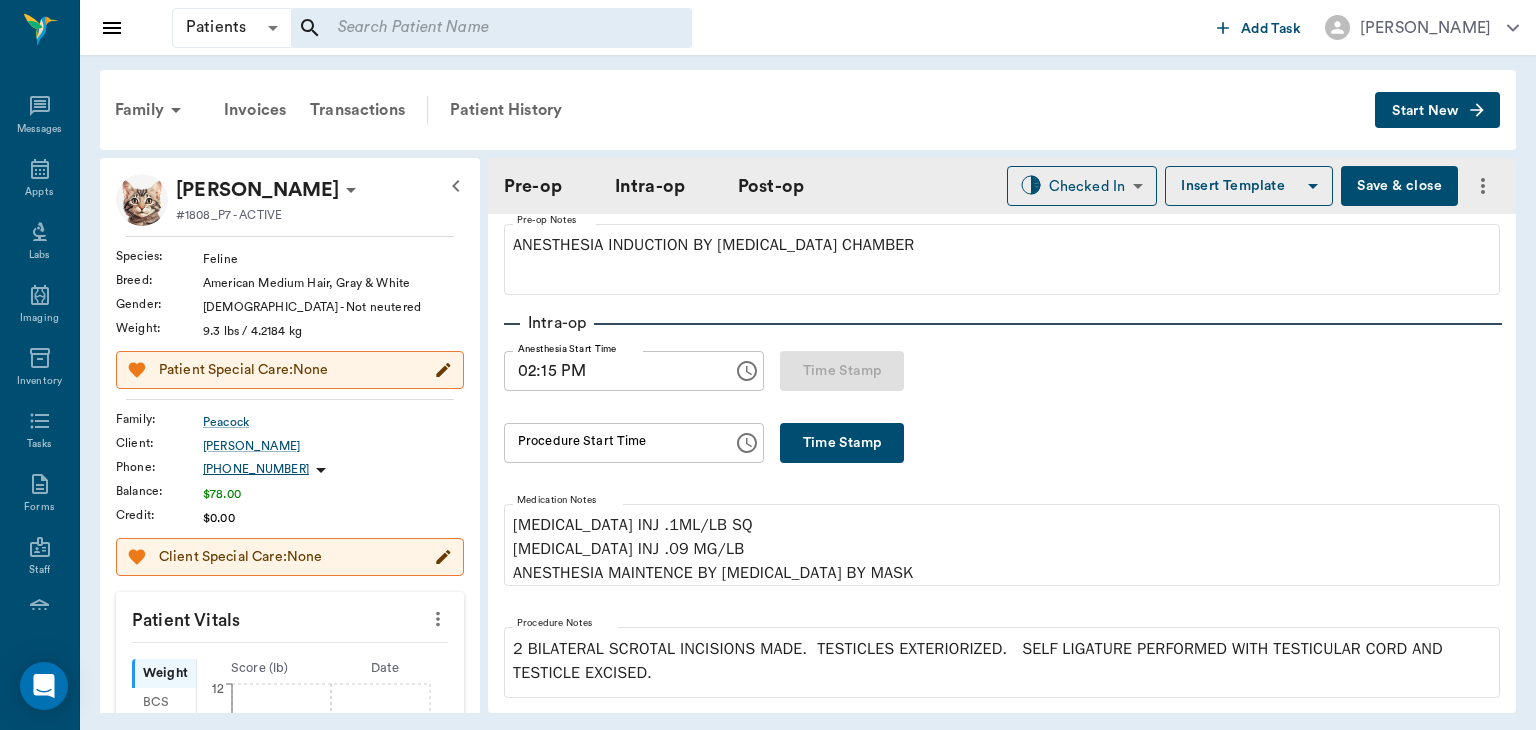 click on "Time Stamp" at bounding box center [842, 443] 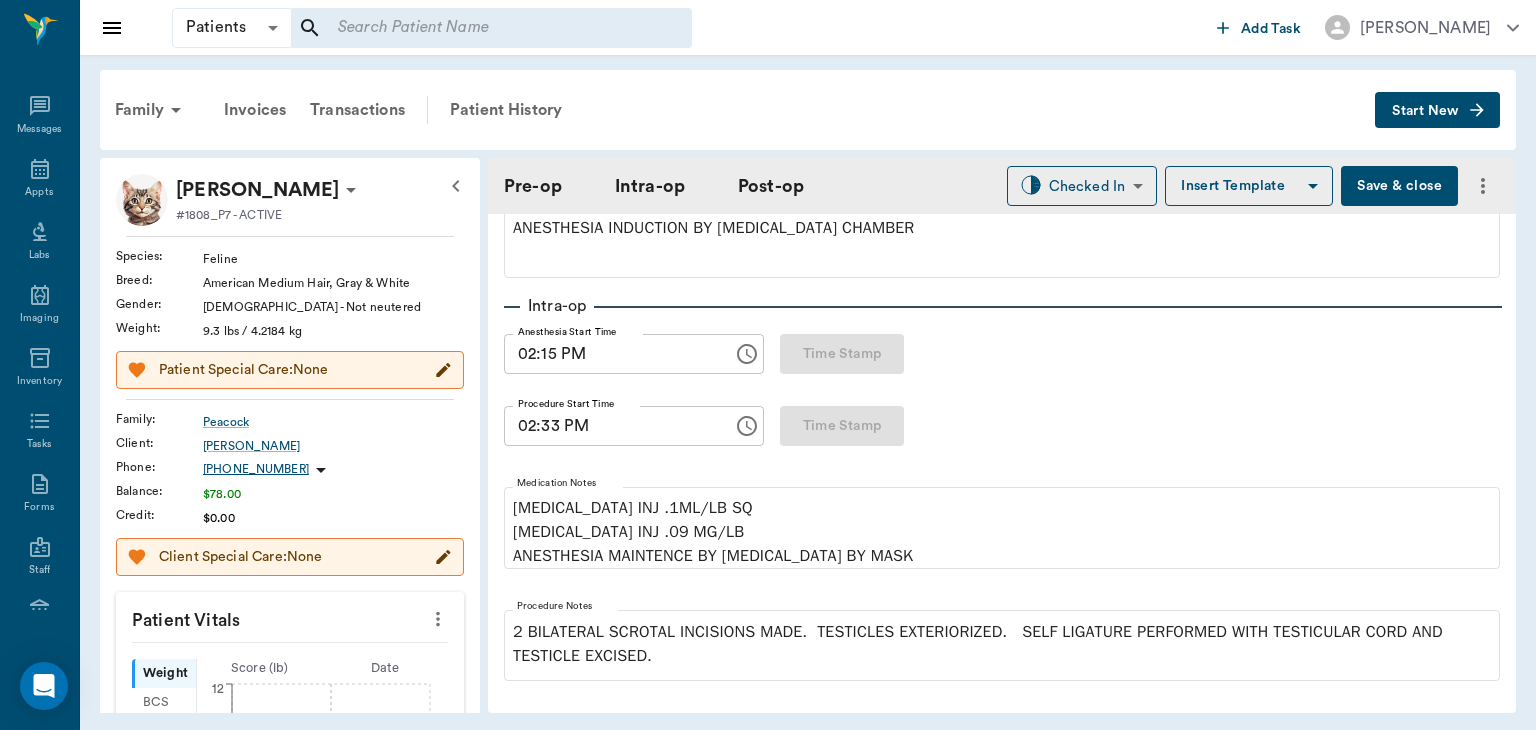 scroll, scrollTop: 196, scrollLeft: 0, axis: vertical 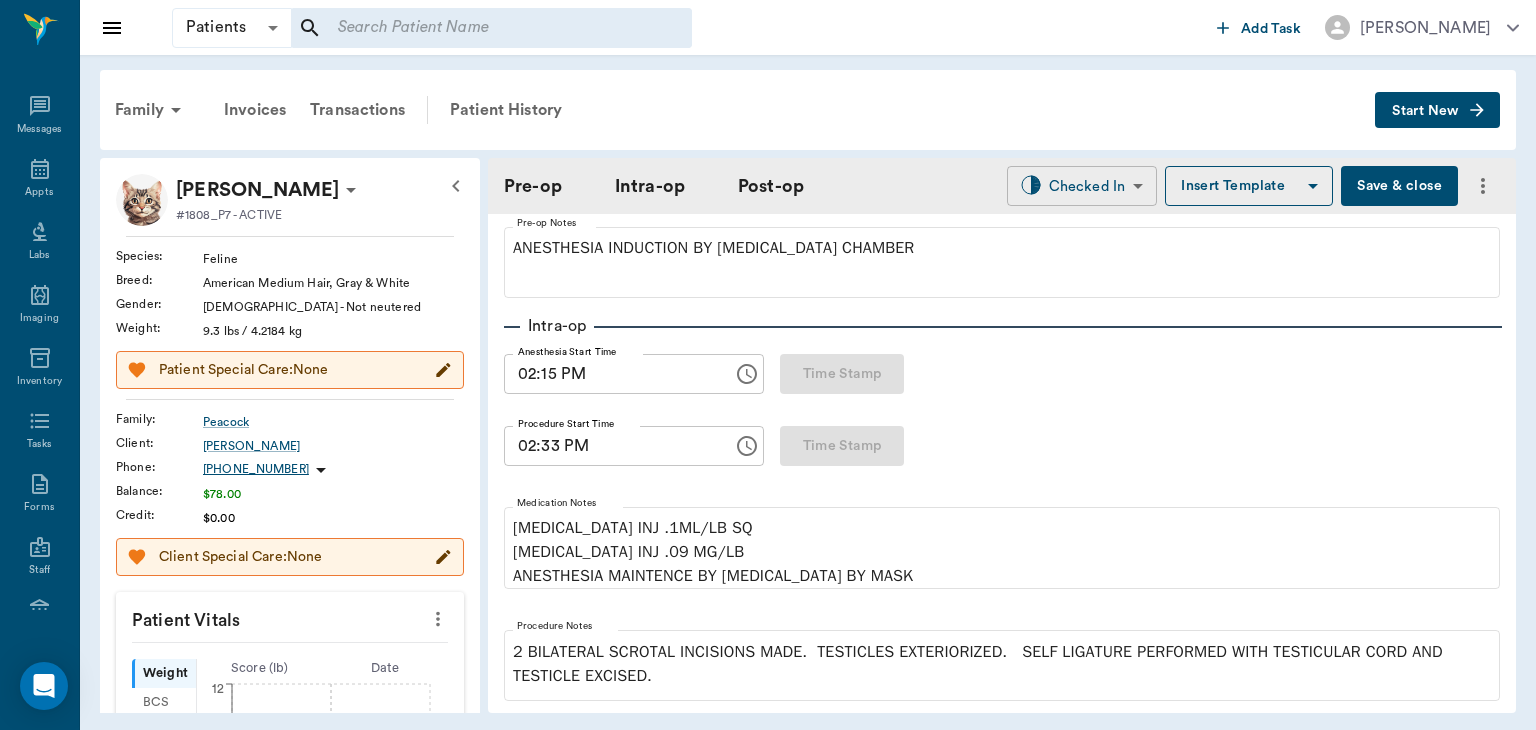 click on "Patients Patients ​ ​ Add Task [PERSON_NAME] Nectar Messages Appts Labs Imaging Inventory Tasks Forms Staff Reports Lookup Settings Family Invoices Transactions Patient History Start New [PERSON_NAME] #1808_P7    -    ACTIVE   Species : Feline Breed : American Medium Hair, Gray & White Gender : [DEMOGRAPHIC_DATA] - Not neutered Weight : 9.3 lbs / 4.2184 kg Patient Special Care:  None Family : Peacock Client : [PERSON_NAME] Phone : [PHONE_NUMBER] Balance : $78.00 Credit : $0.00 Client Special Care:  None Patient Vitals Weight BCS HR Temp Resp BP Dia Pain Perio Score ( lb ) Date [DATE] 2PM 0 3 6 9 12 [DATE] 2PM Weight :  9.3 lbs Ongoing diagnosis Current Rx Reminders Upcoming appointments Schedule Appointment Pre-op Intra-op Post-op Checked In CHECKED_IN ​ Insert Template  Save & close Provider [PERSON_NAME] 63ec2f075fda476ae8351a4d Provider Assistant ​ Assistant Date [DATE] Date Procedure neuter Procedure Pre-op ASA Score 1 1 ASA Score Pre-op Notes ANESTHESIA INDUCTION BY [MEDICAL_DATA] CHAMBER 0 0 1" at bounding box center (768, 365) 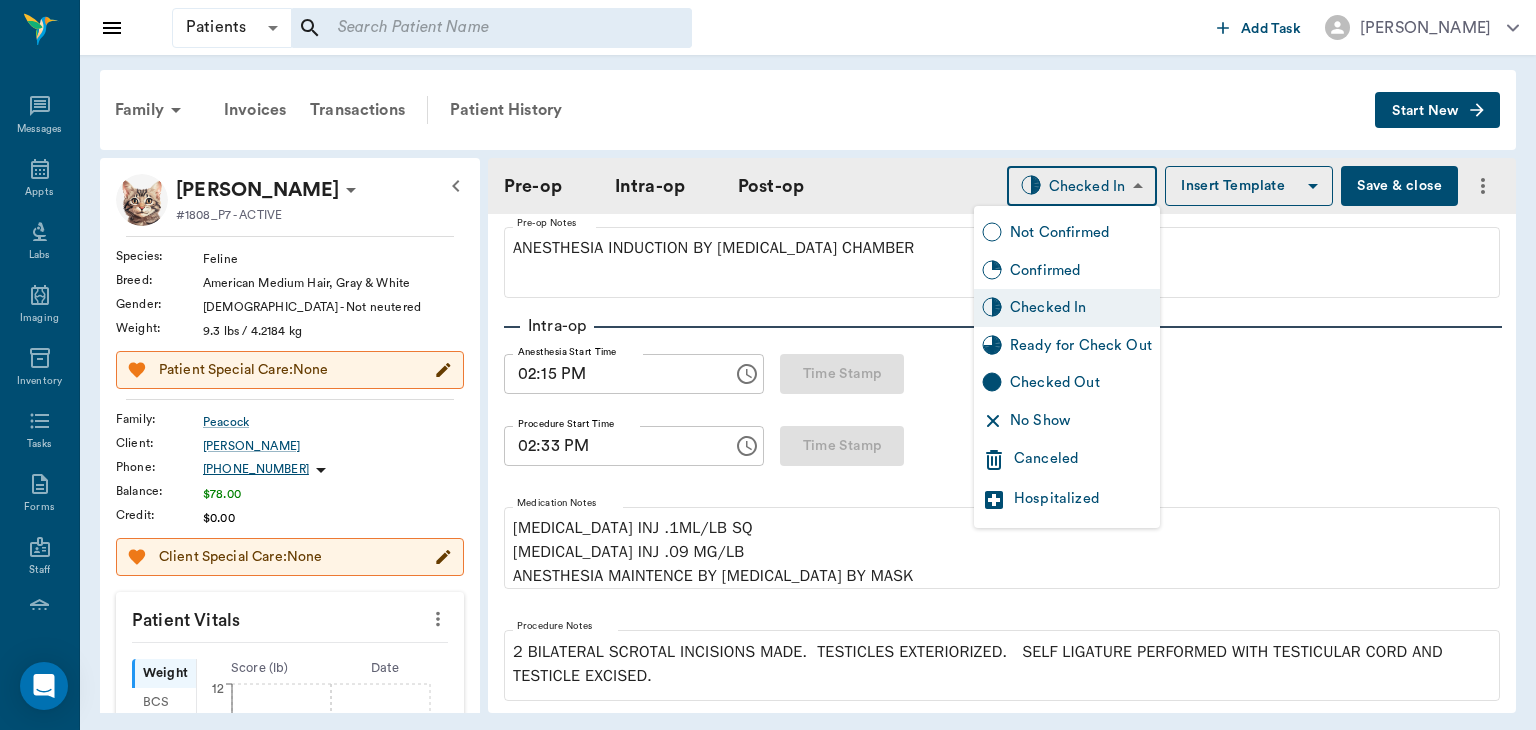click on "Ready for Check Out" at bounding box center [1081, 346] 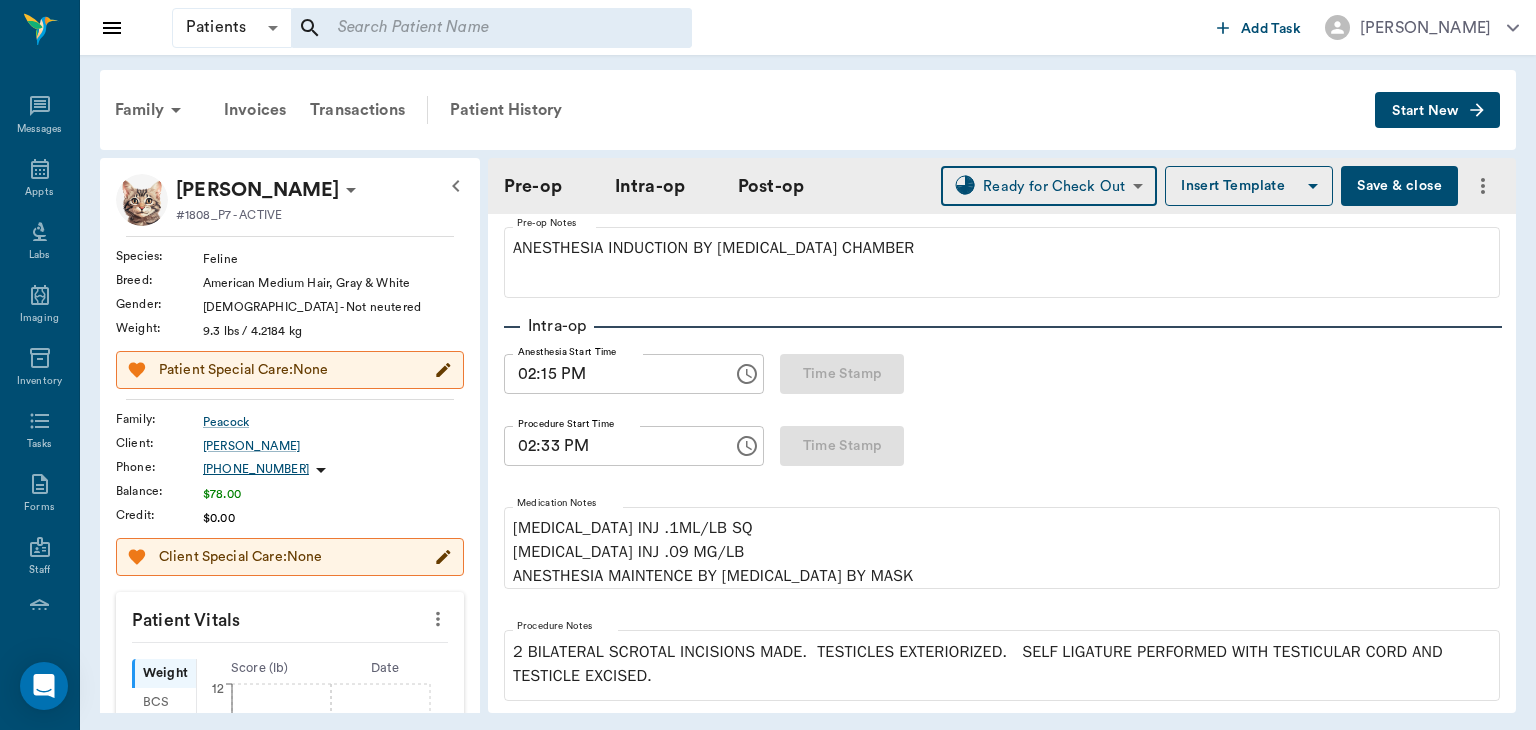 type on "READY_TO_CHECKOUT" 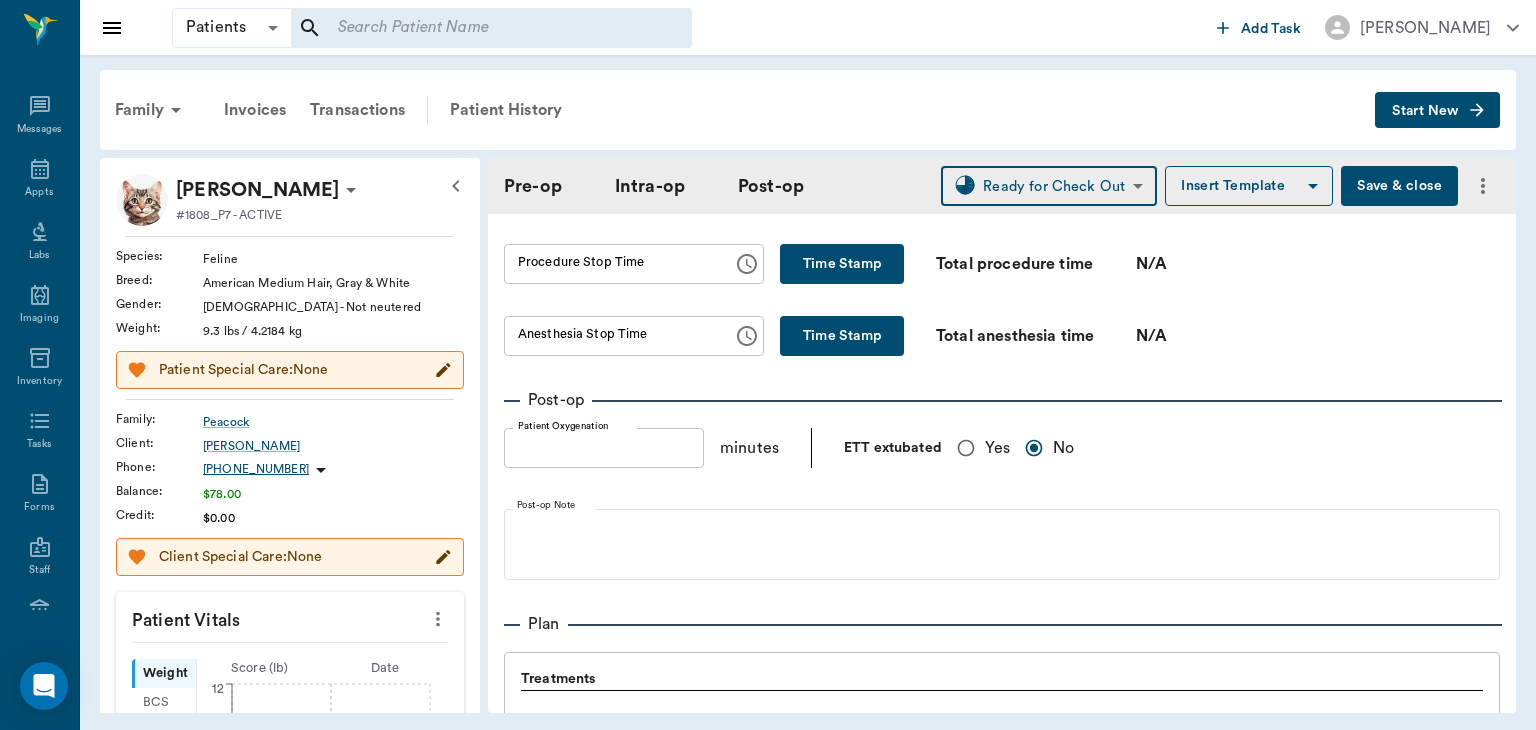 scroll, scrollTop: 1230, scrollLeft: 0, axis: vertical 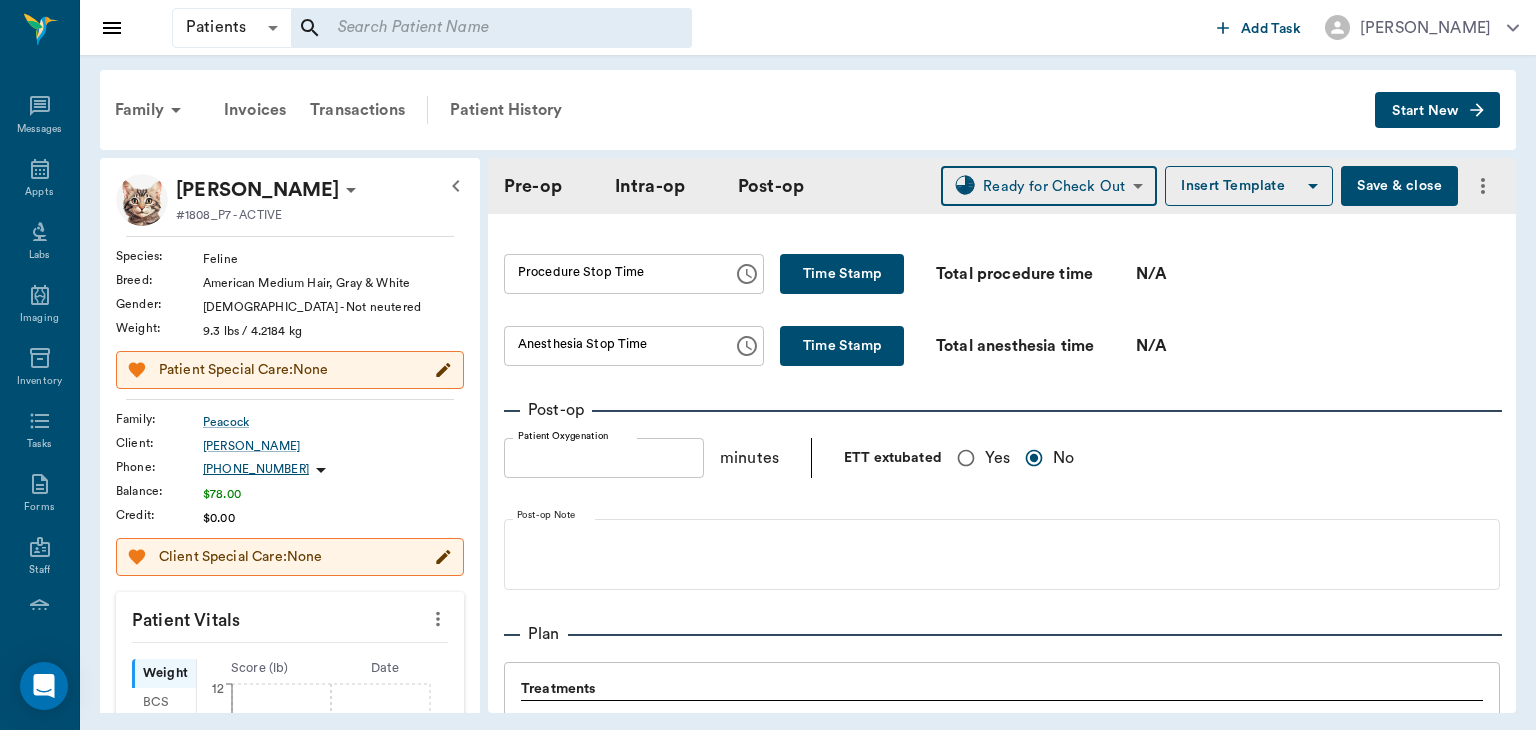 click on "Time Stamp" at bounding box center (842, 274) 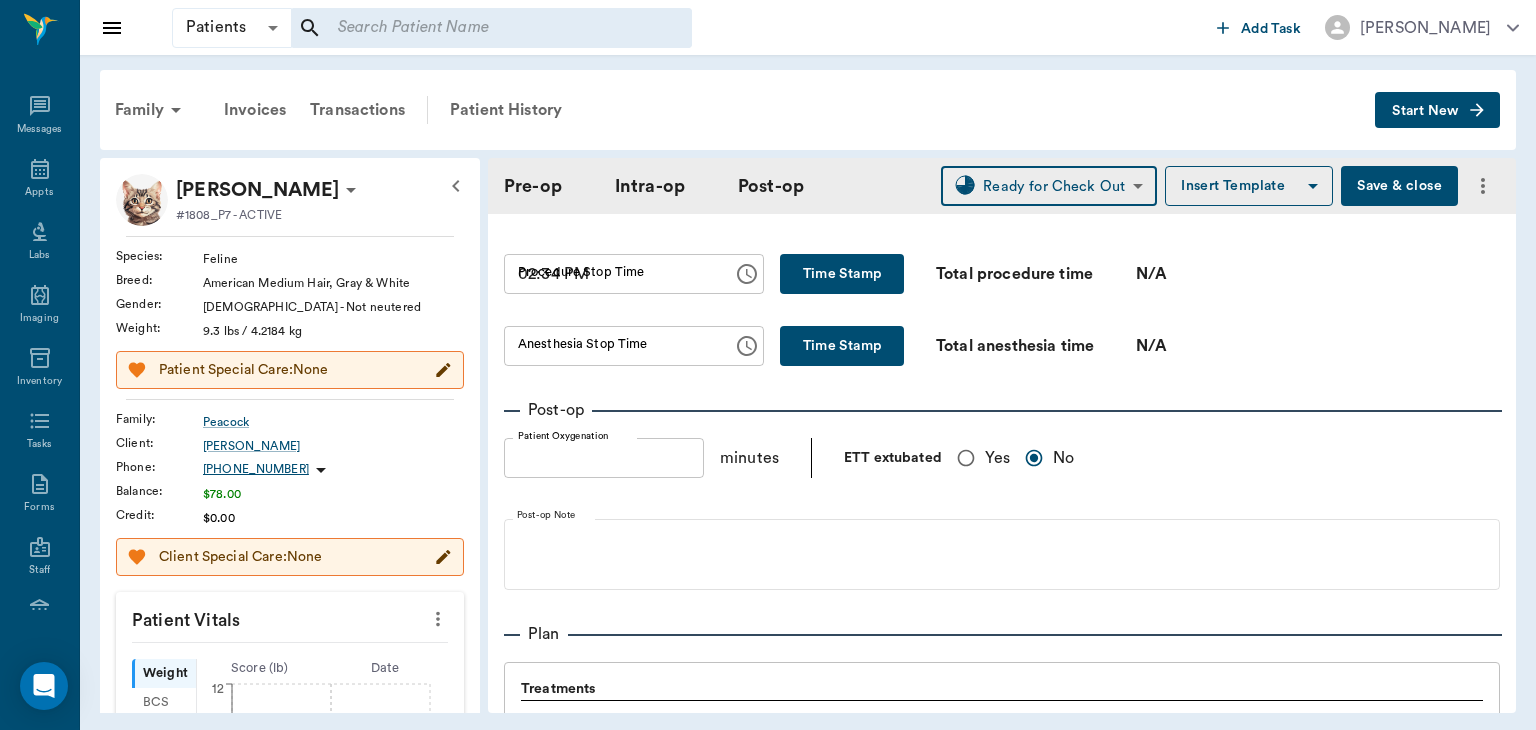 click on "Time Stamp" at bounding box center [842, 346] 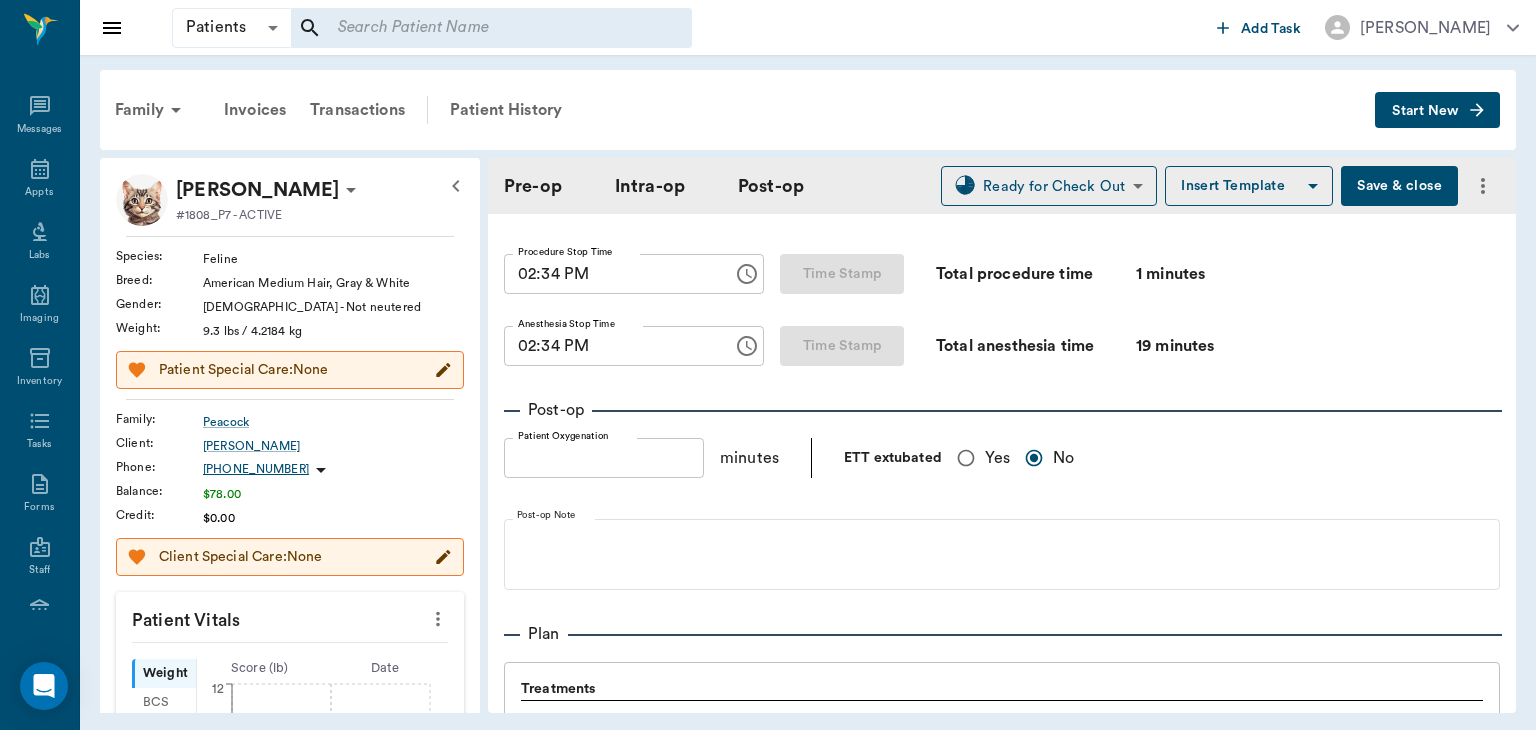 type on "02:34 PM" 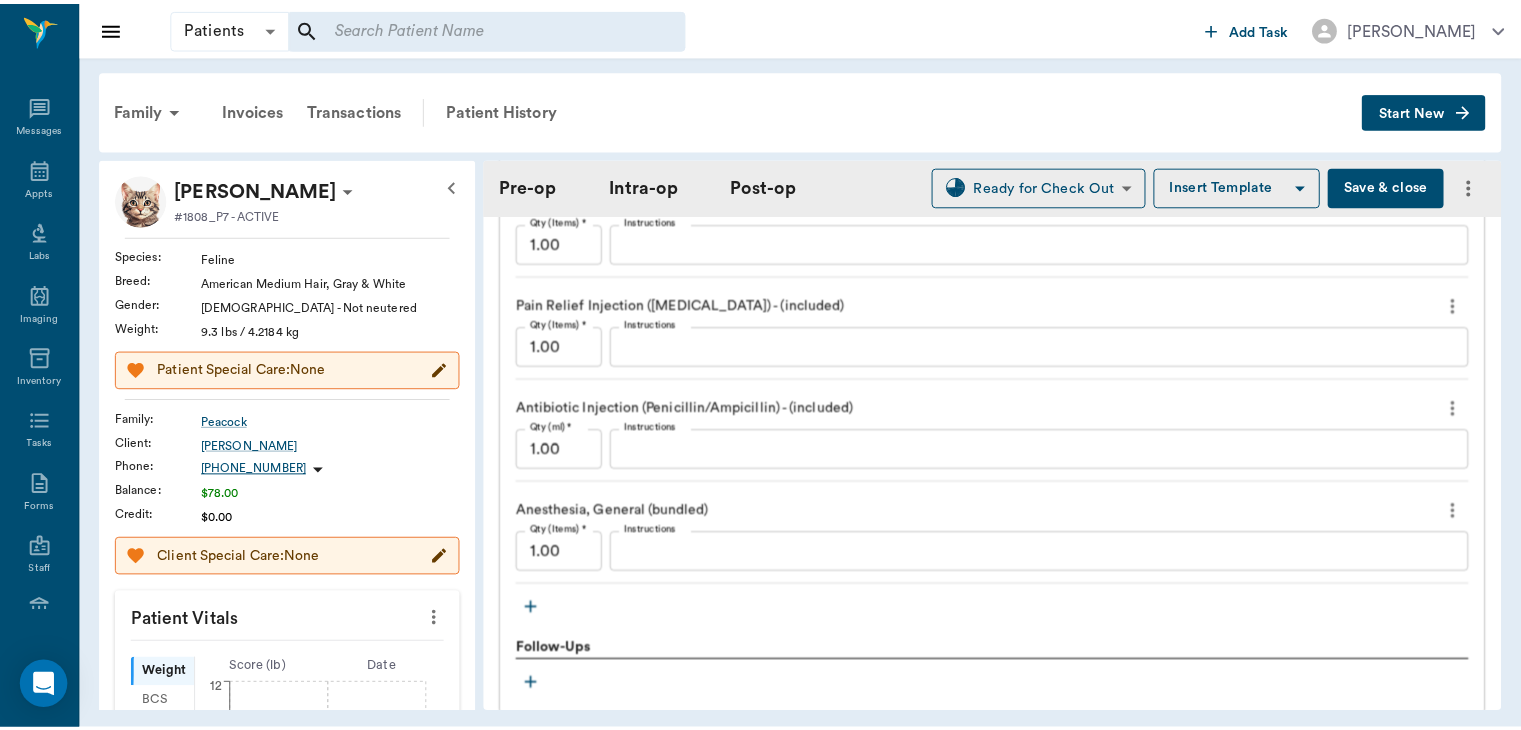 scroll, scrollTop: 2024, scrollLeft: 0, axis: vertical 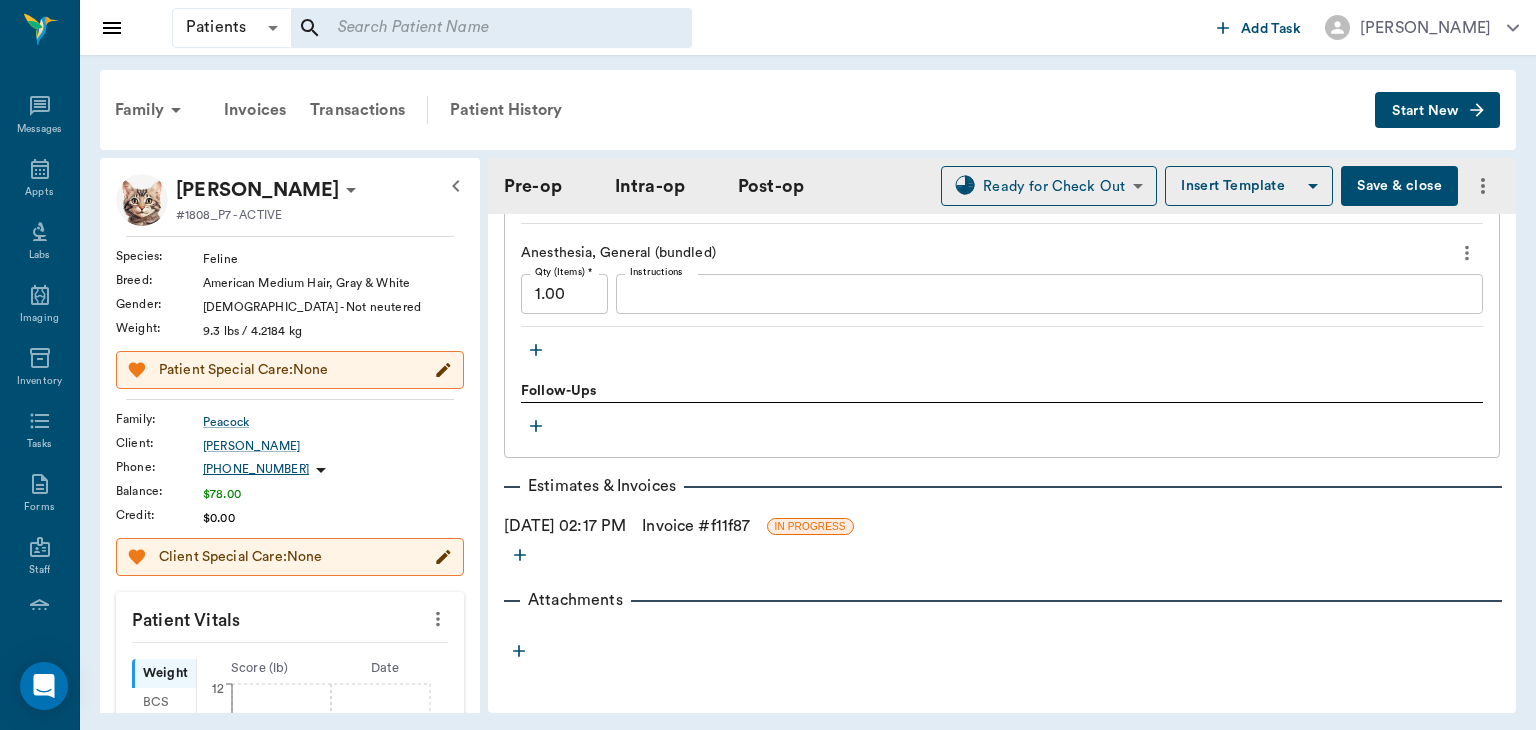 click on "Invoice # f11f87" at bounding box center (696, 526) 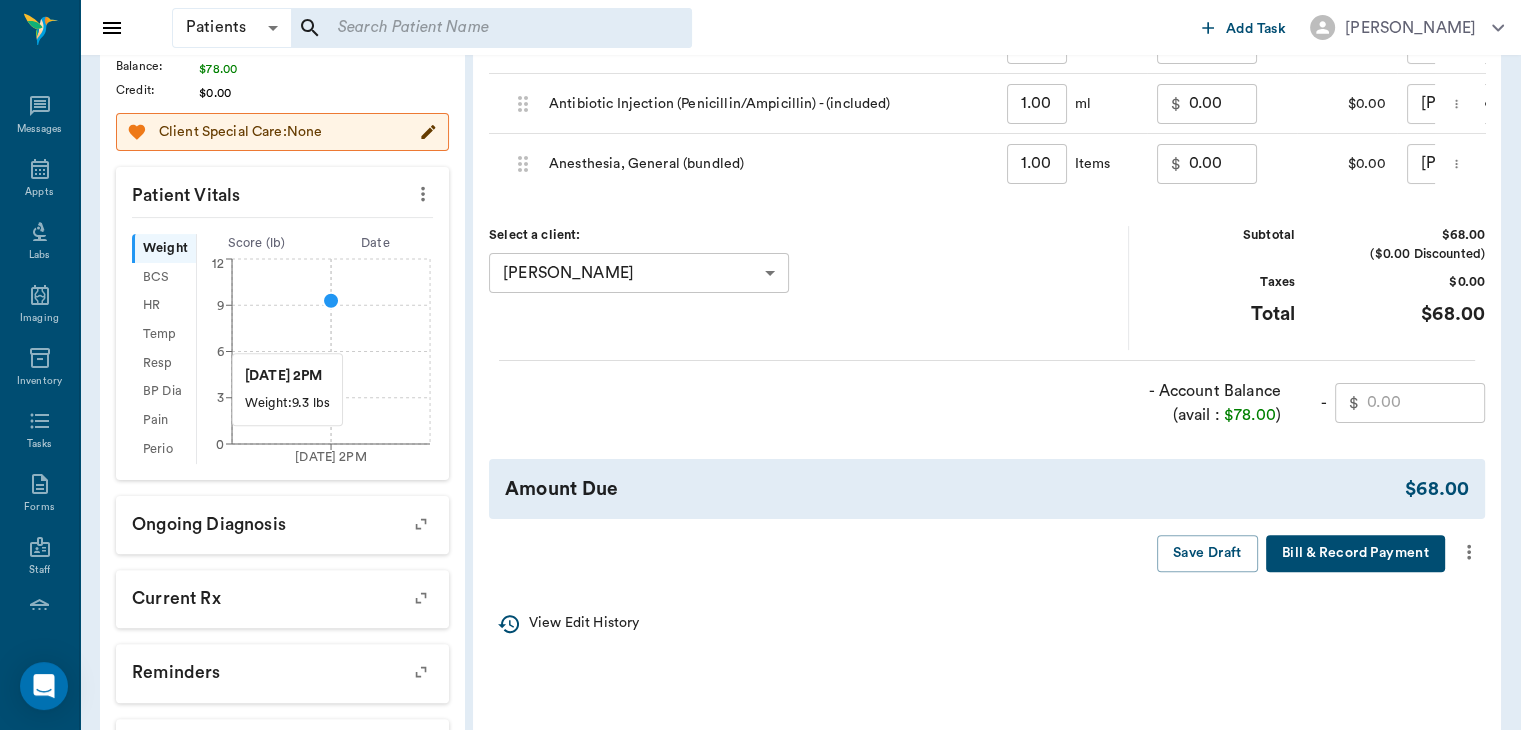 scroll, scrollTop: 464, scrollLeft: 0, axis: vertical 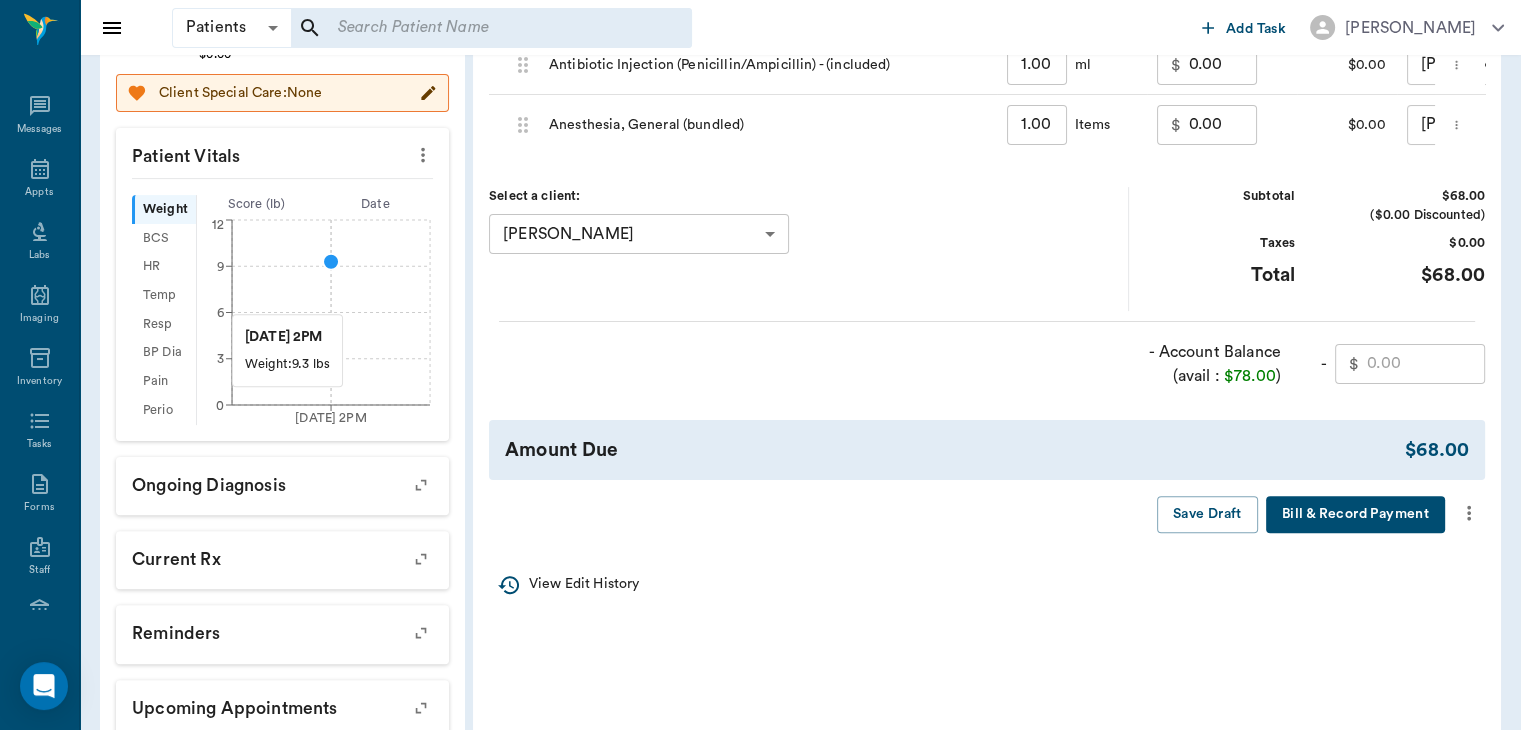 click 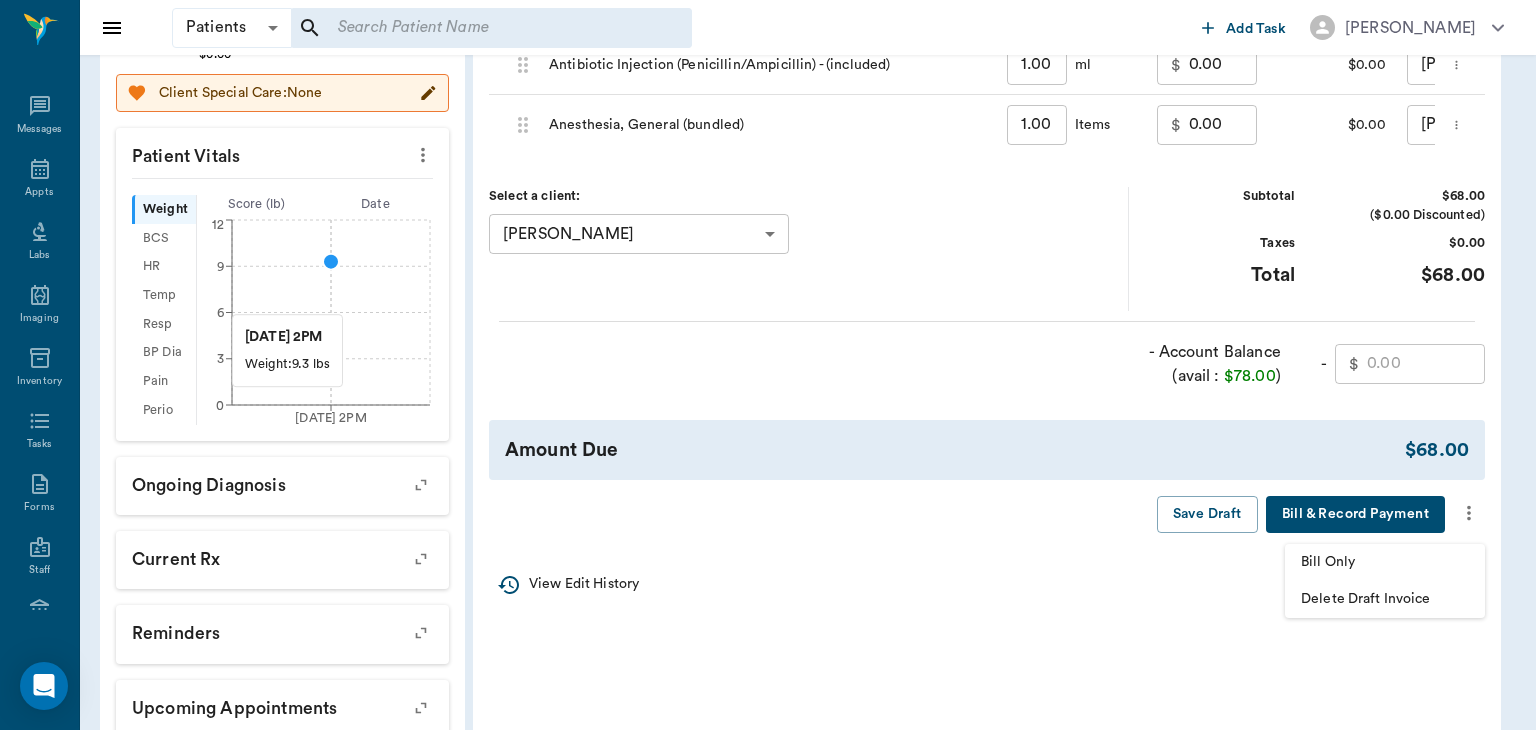click on "Bill Only" at bounding box center (1385, 562) 